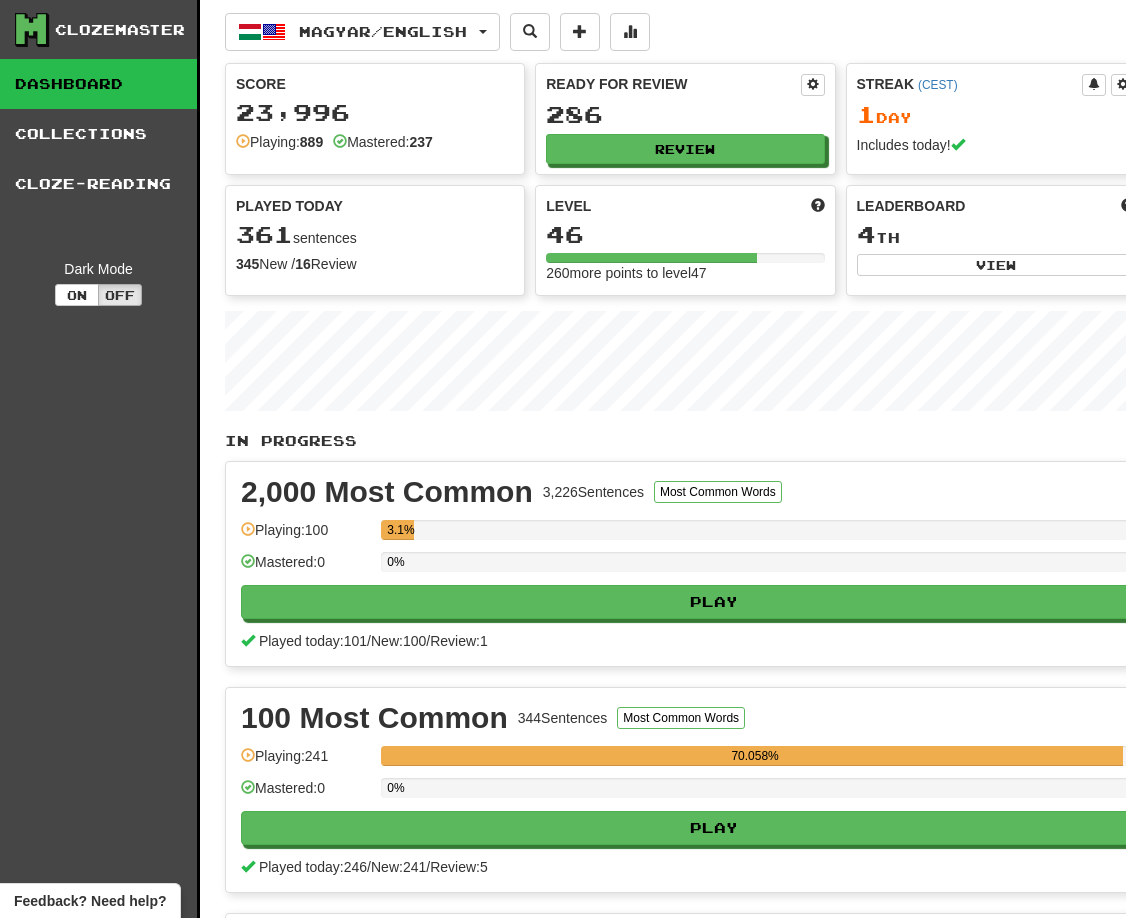 scroll, scrollTop: 135, scrollLeft: 0, axis: vertical 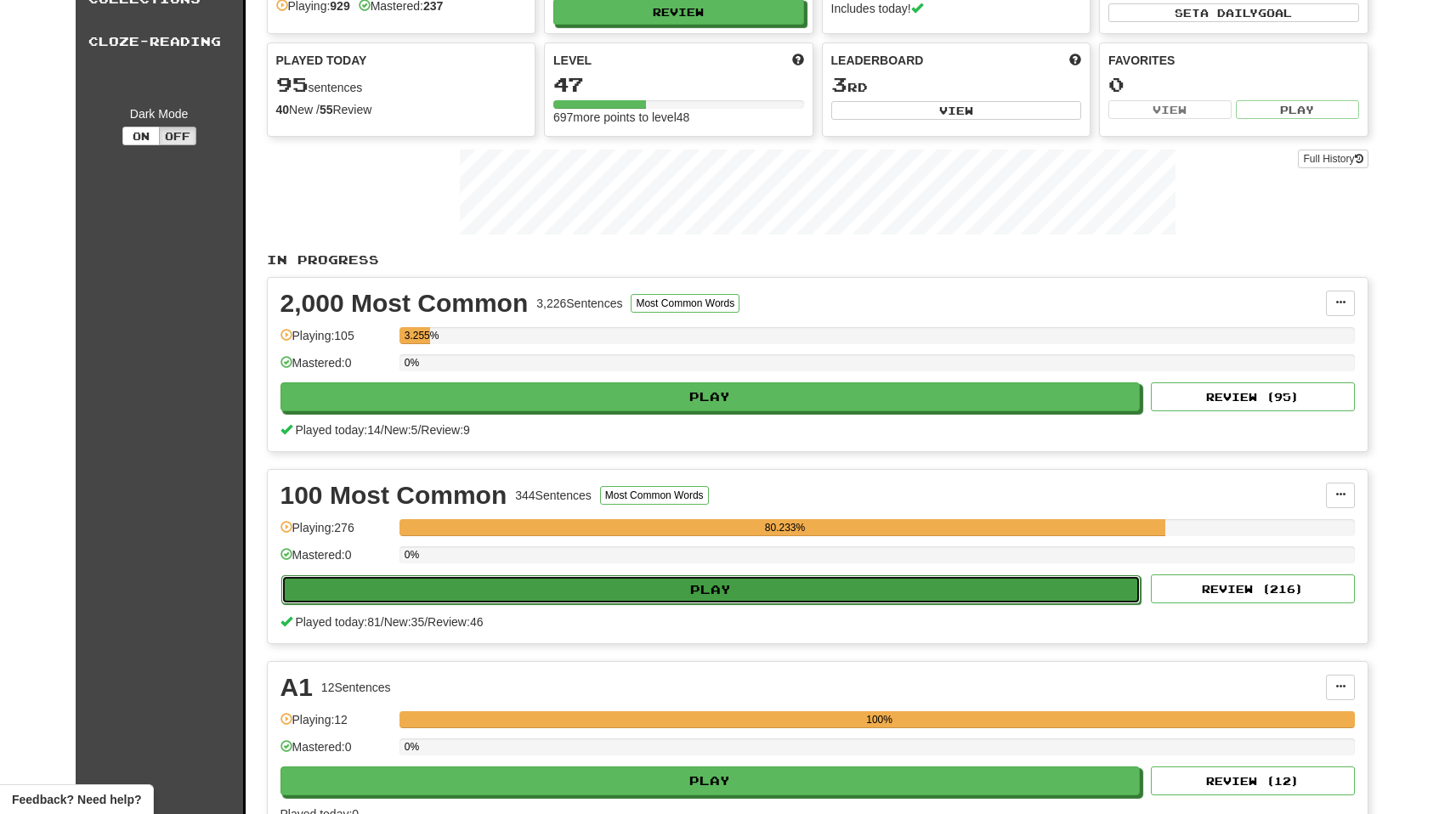 click on "Play" at bounding box center [711, 590] 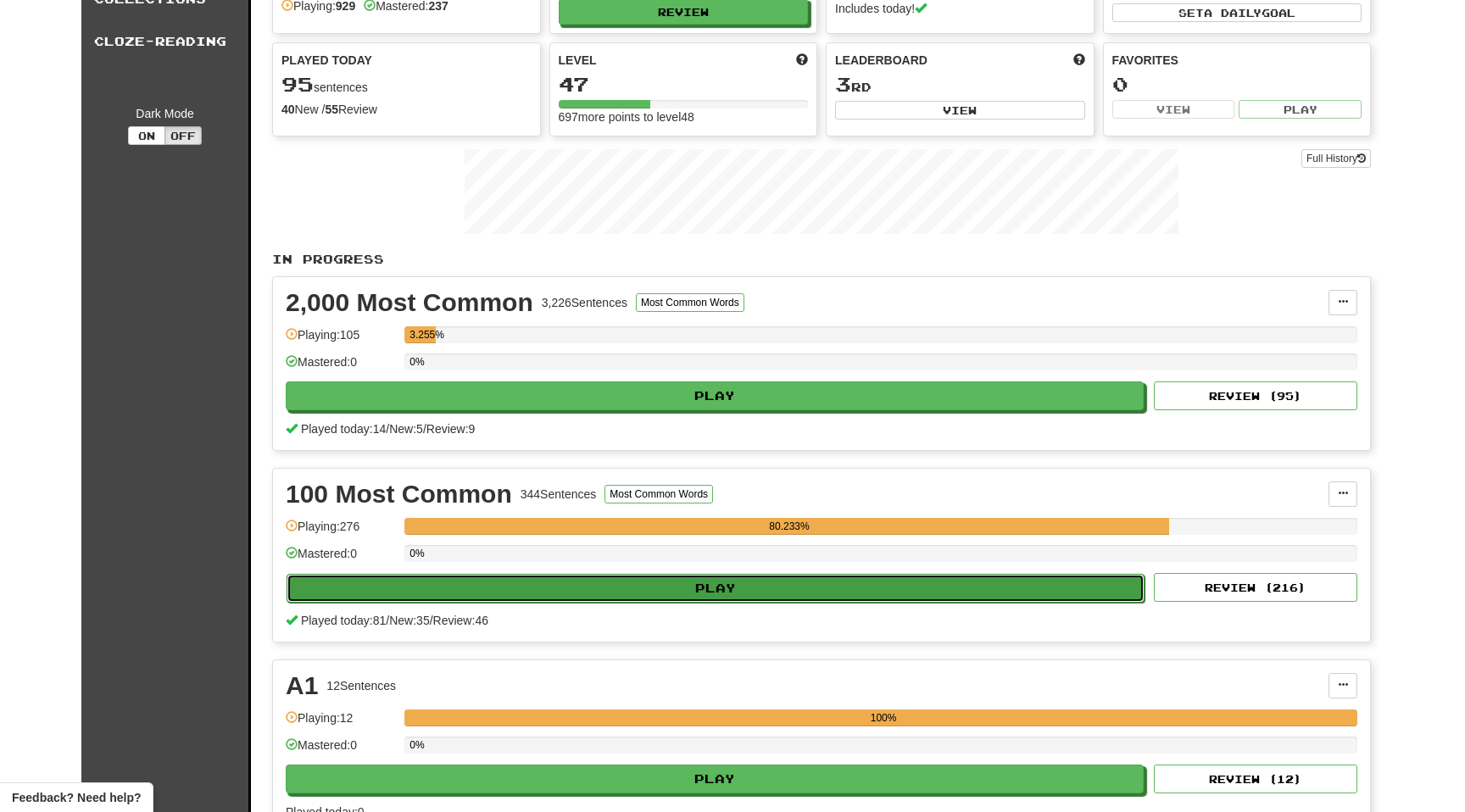 select on "**" 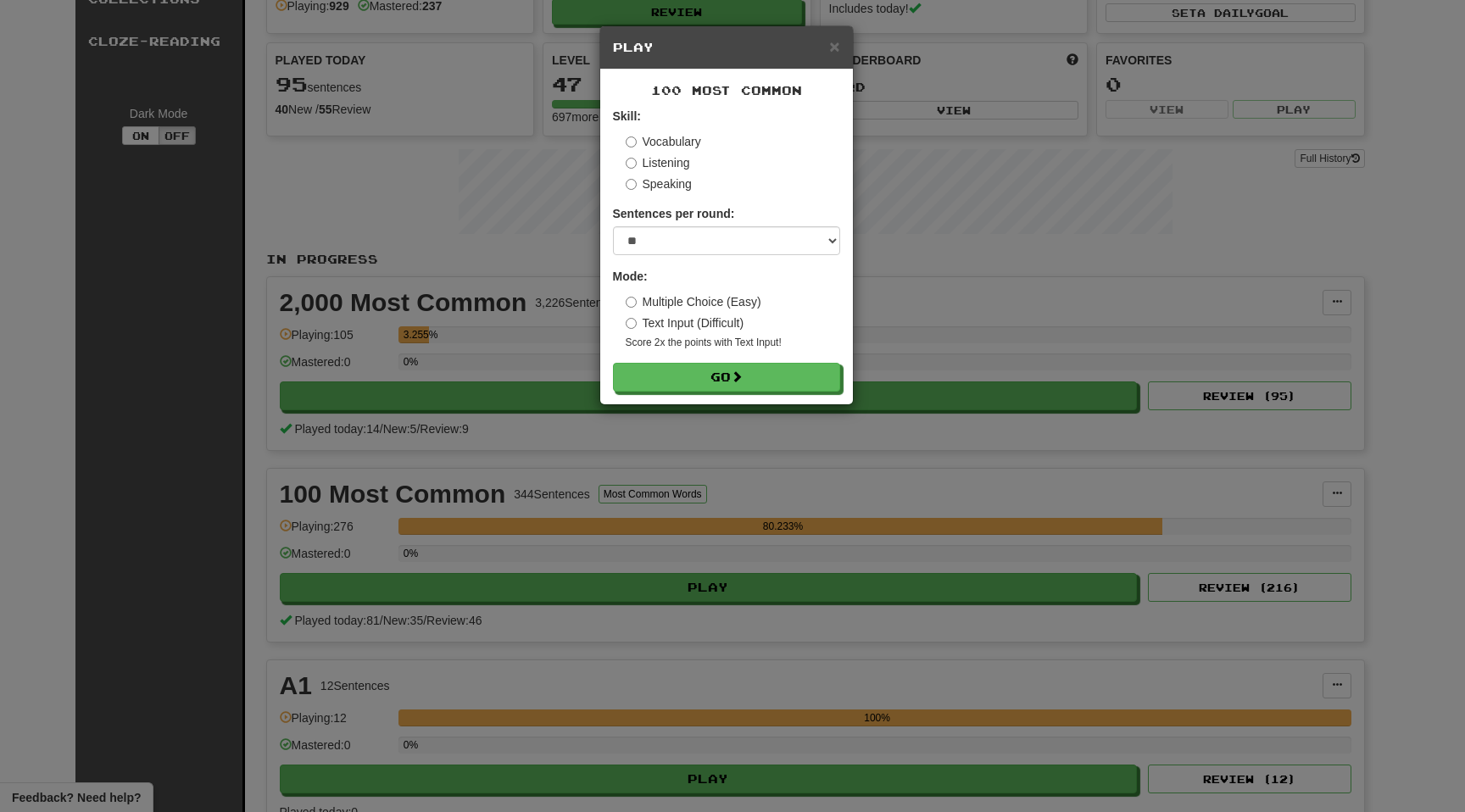 click on "Listening" at bounding box center (658, 163) 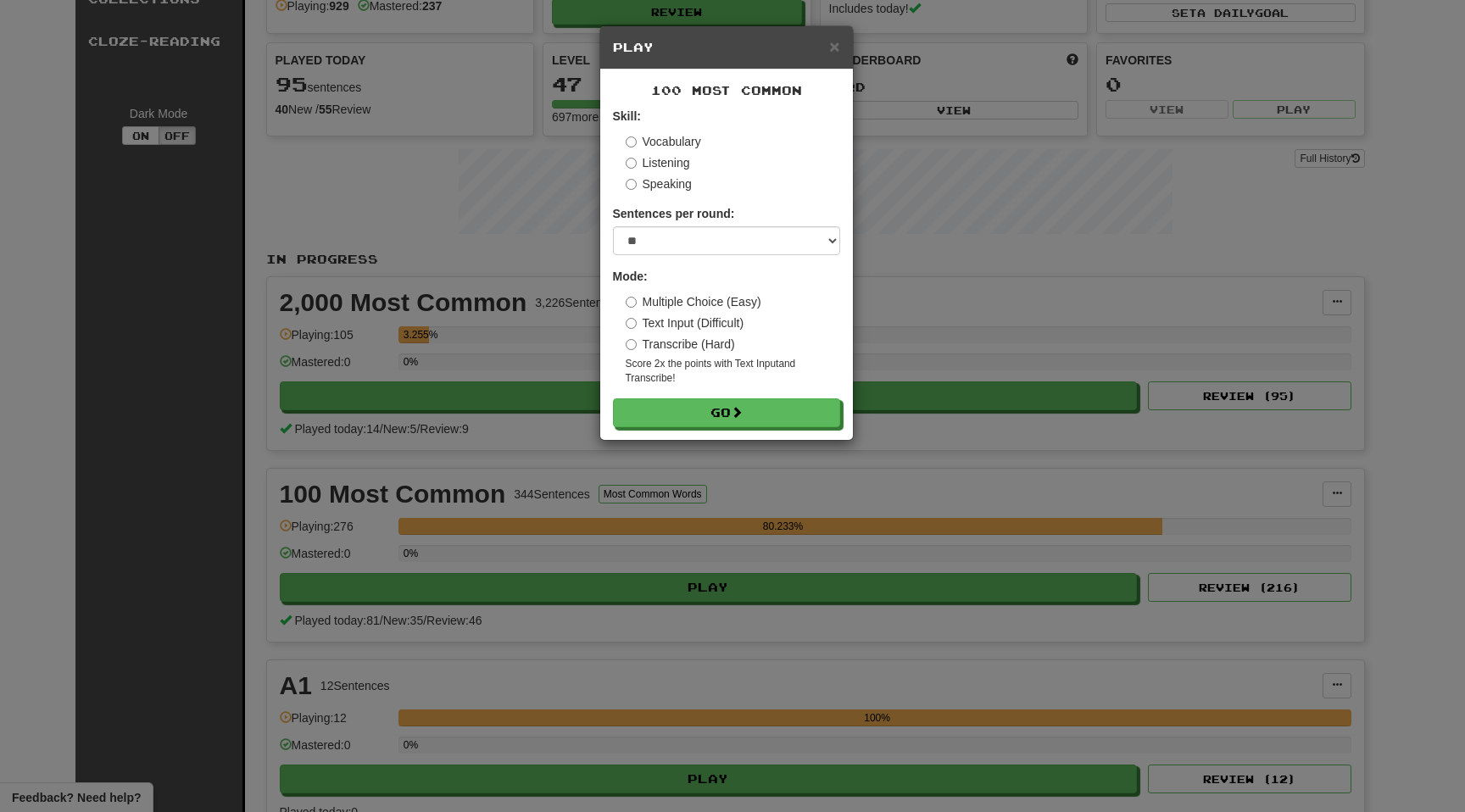 click on "Transcribe (Hard)" at bounding box center (680, 344) 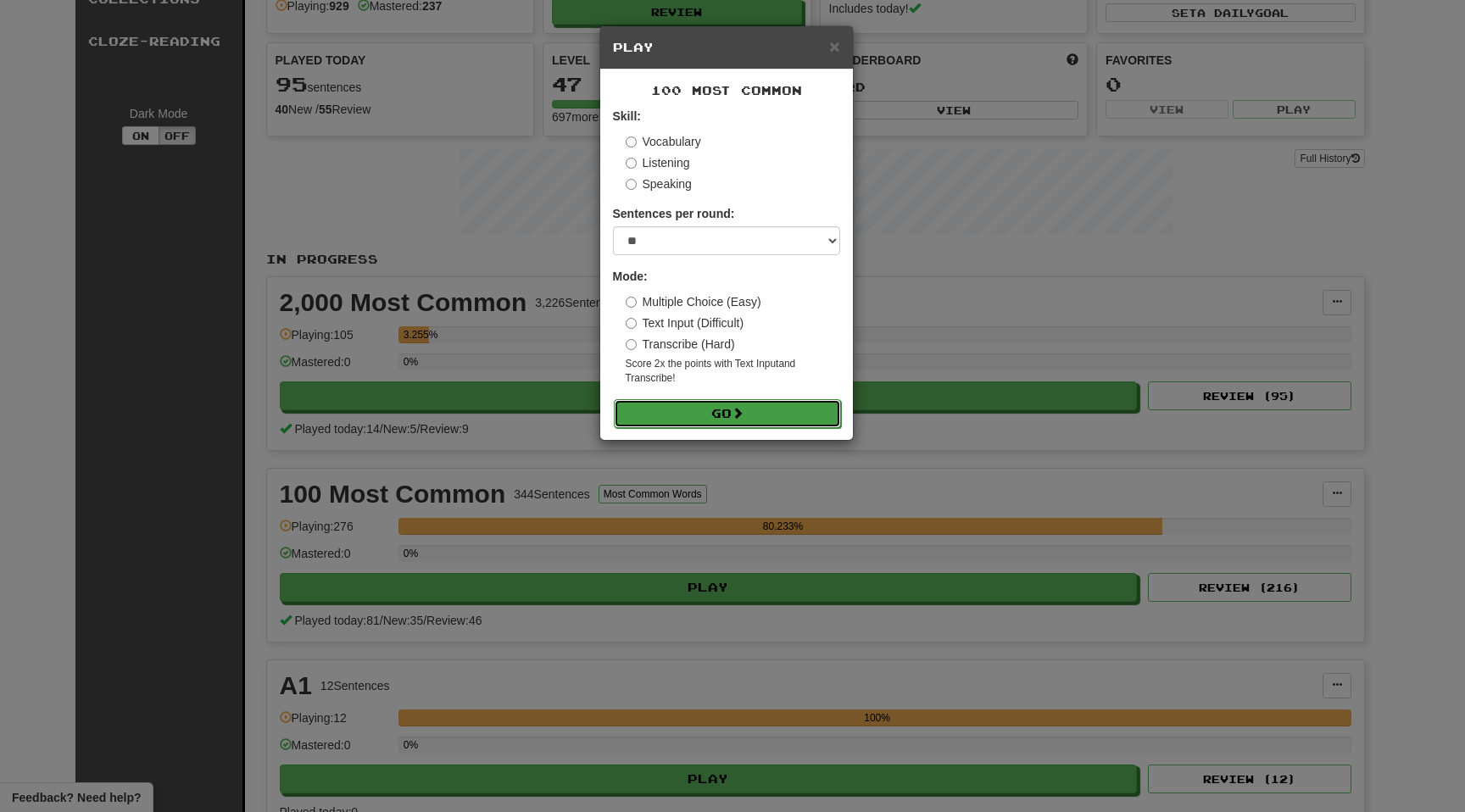 click on "Go" at bounding box center (727, 414) 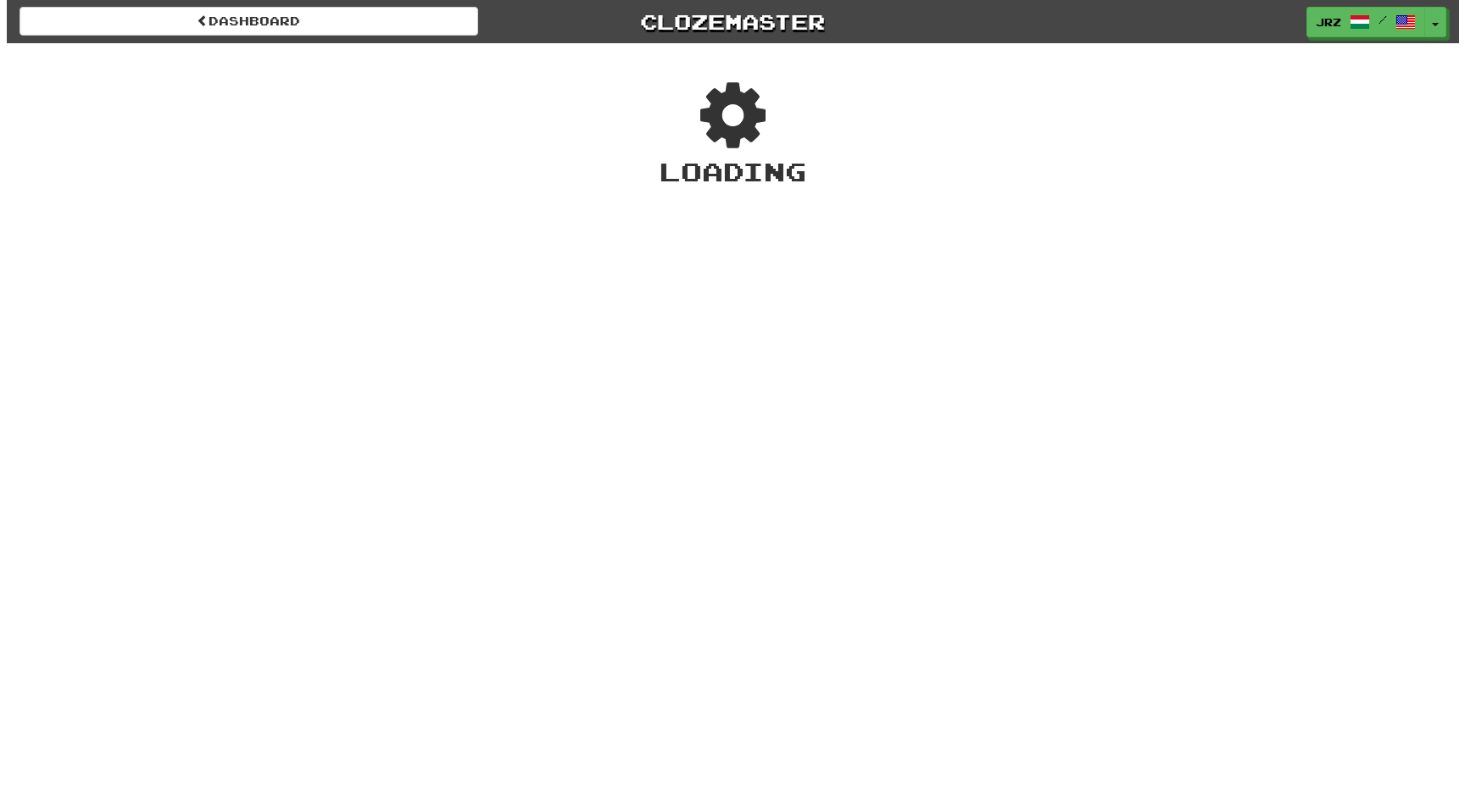 scroll, scrollTop: 0, scrollLeft: 0, axis: both 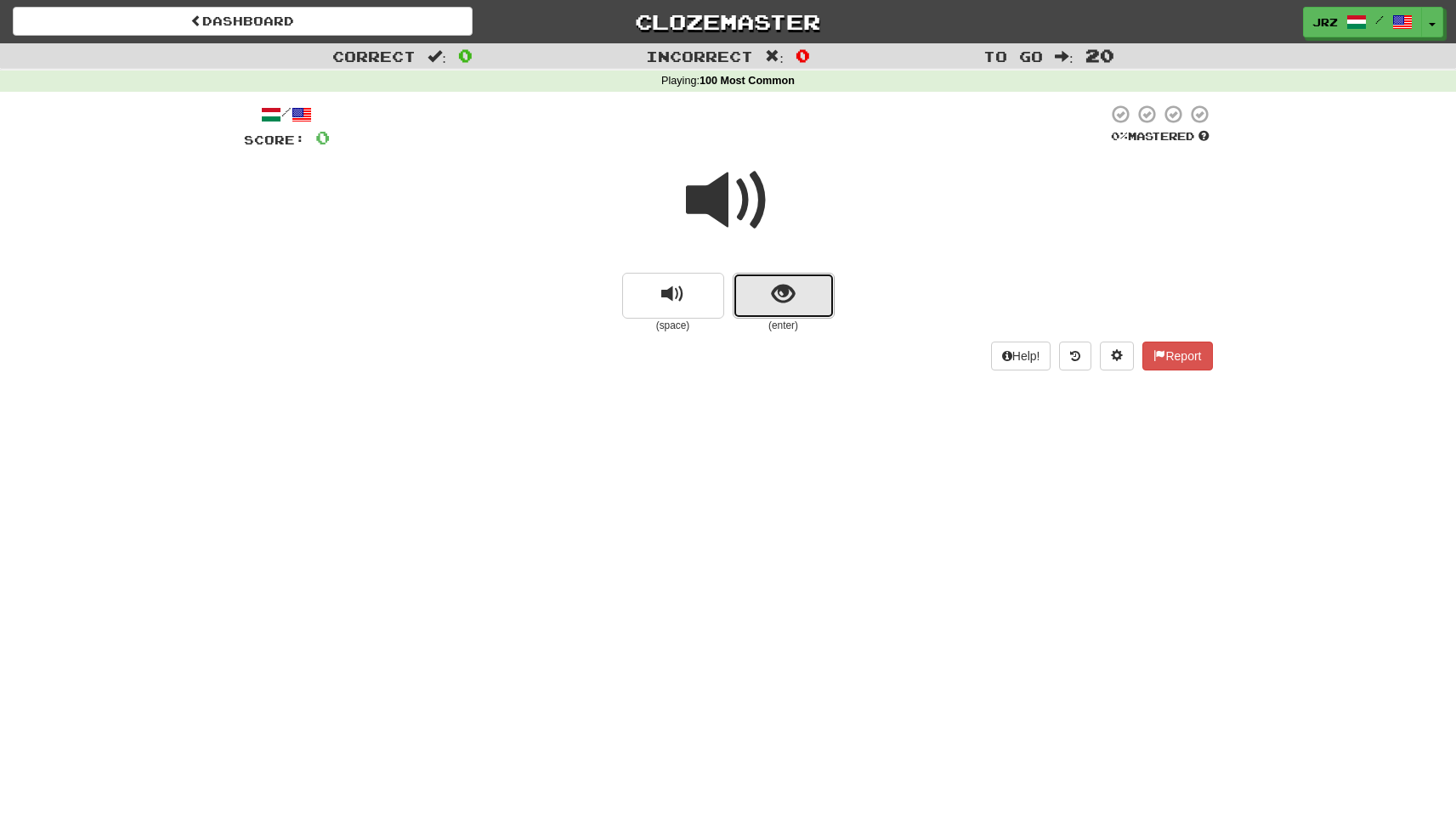 click at bounding box center (783, 294) 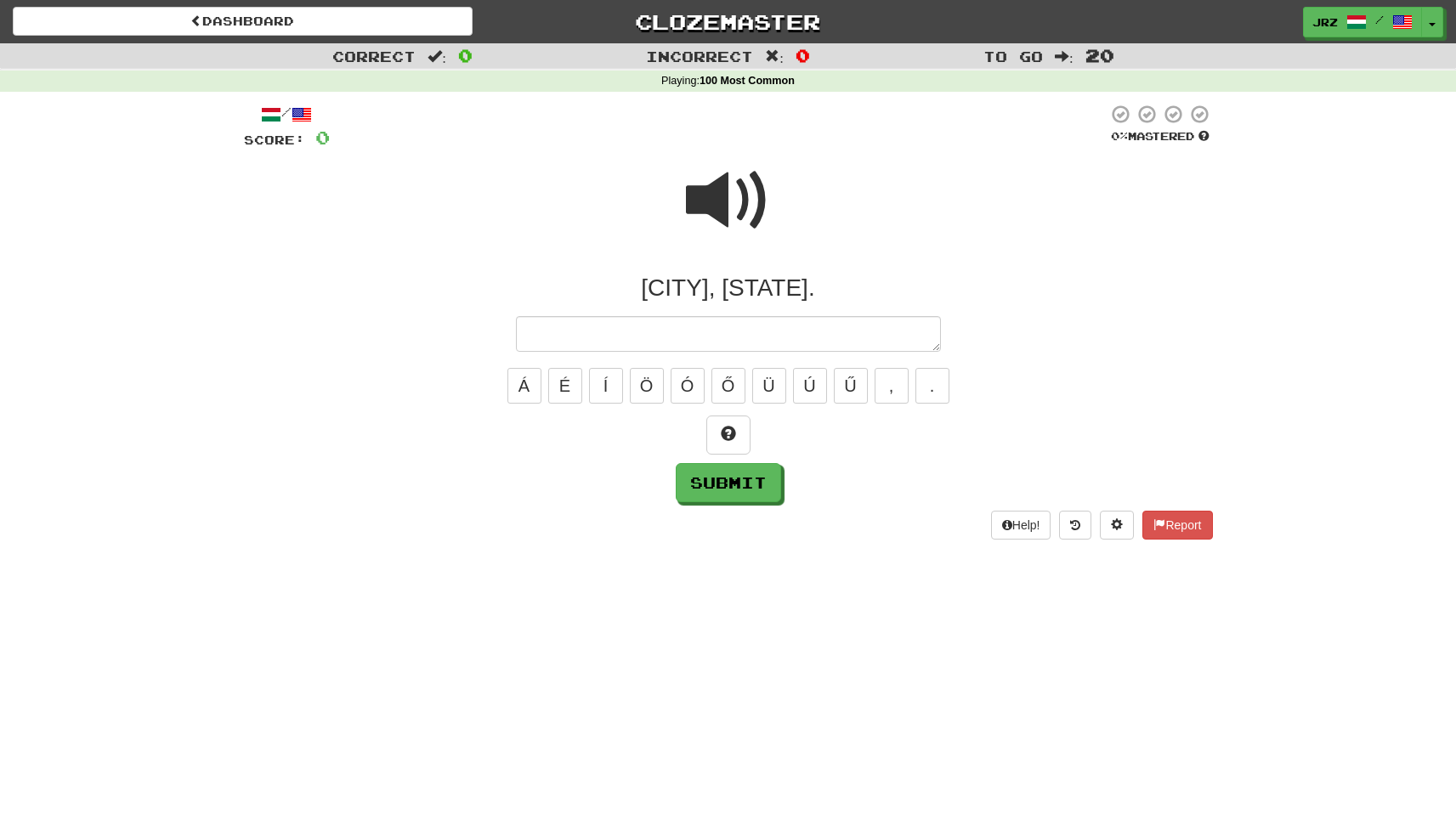 type on "*" 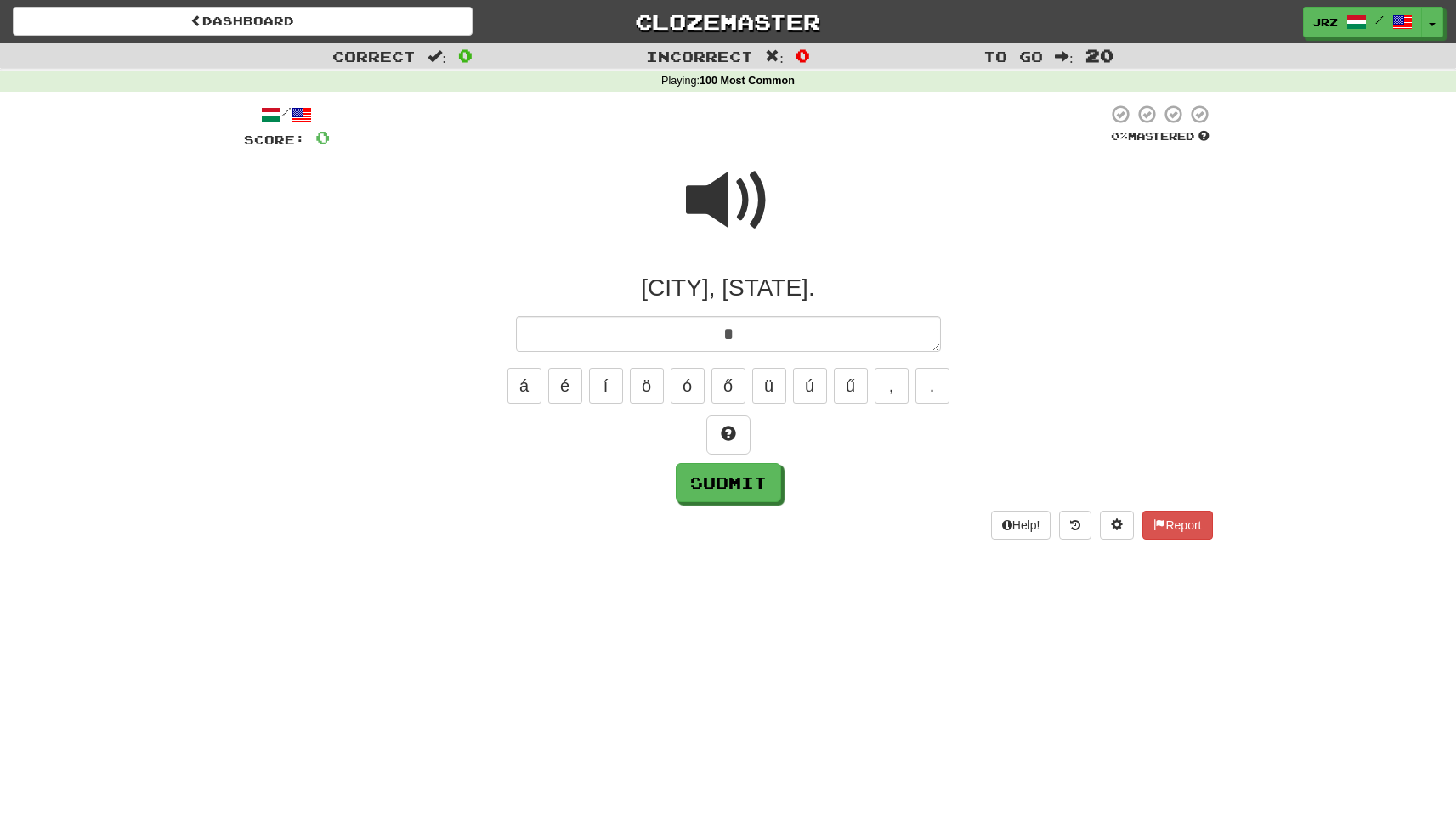 type on "*" 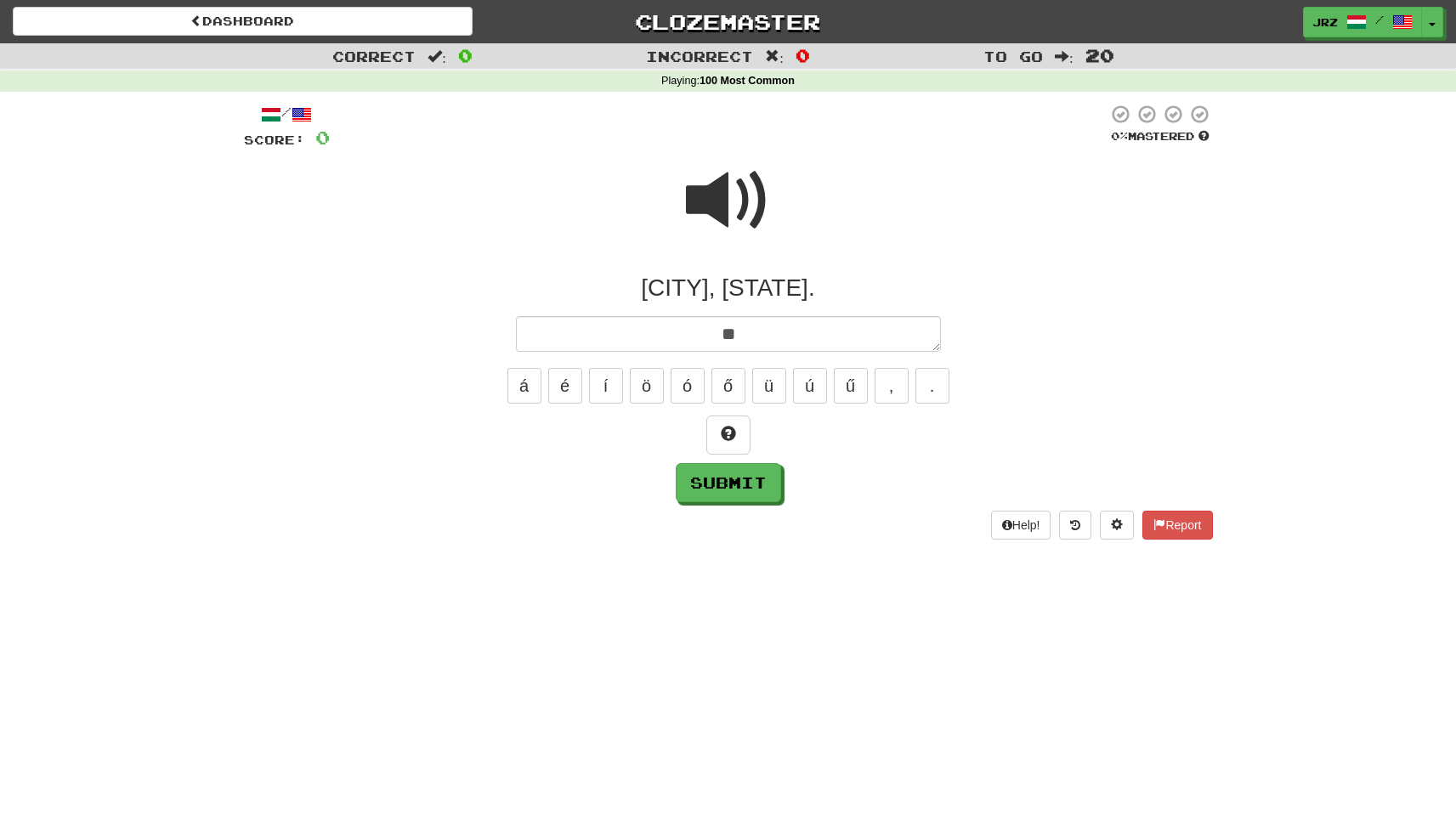 type on "*" 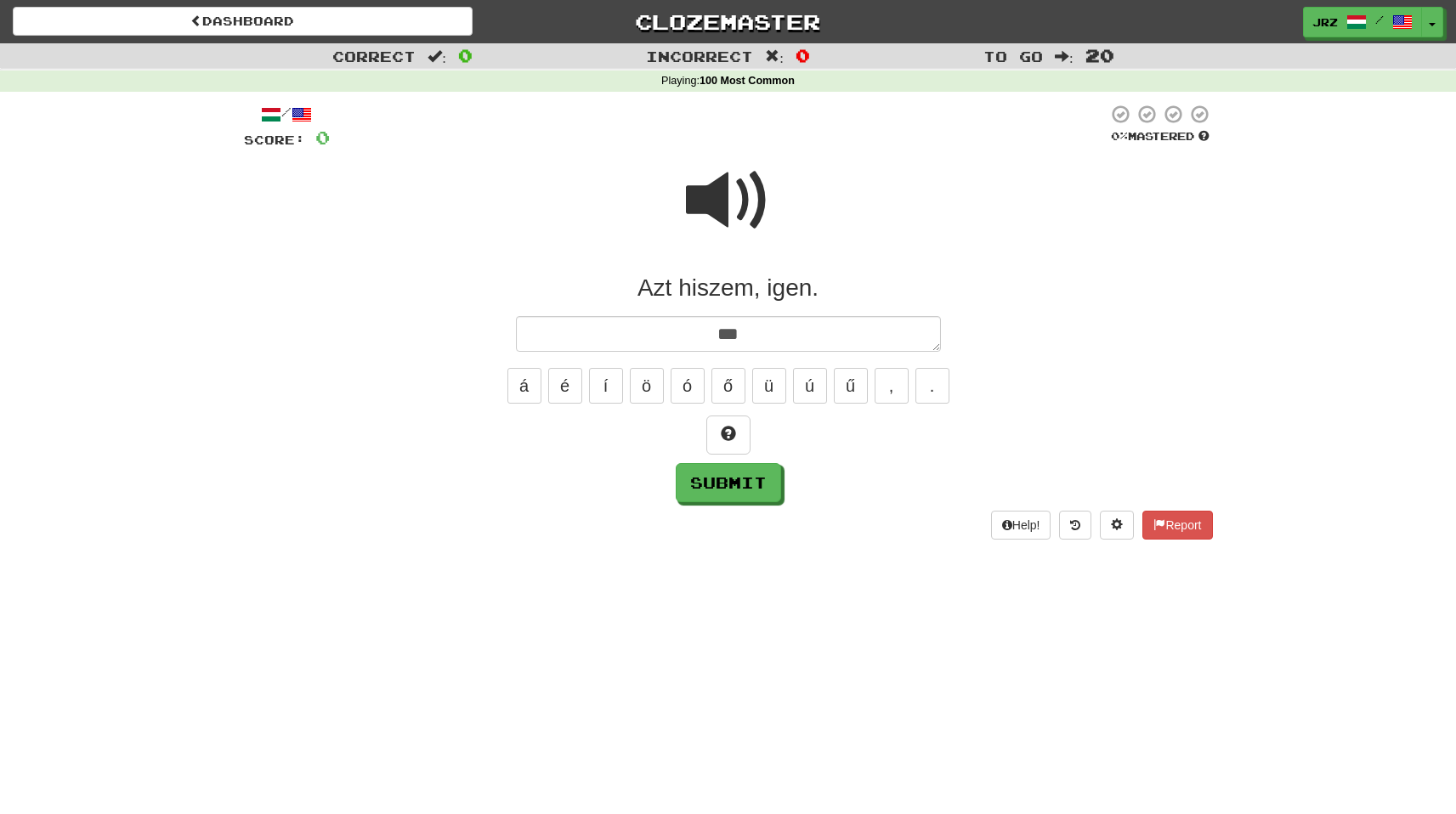 type on "*" 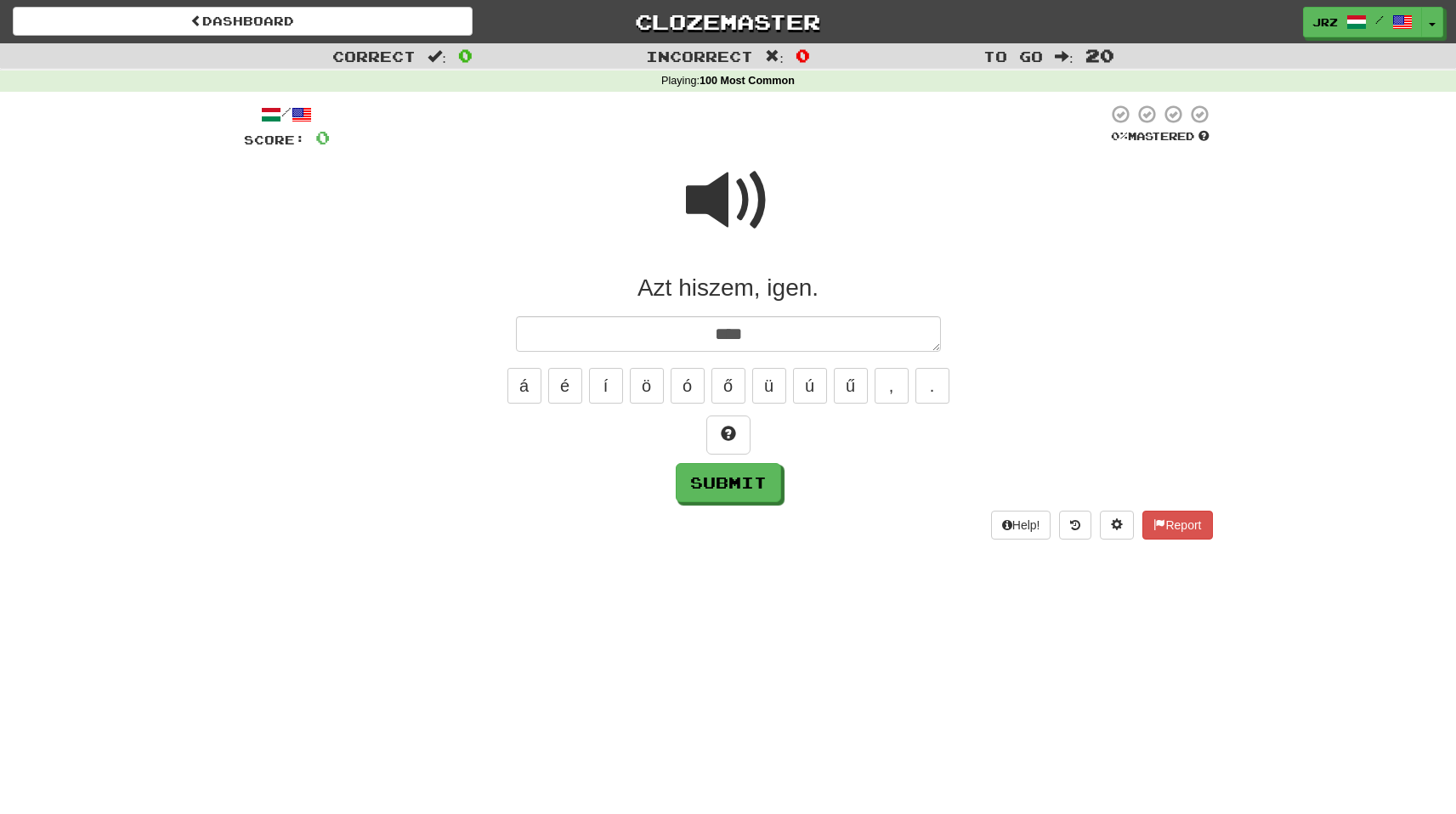 type on "*" 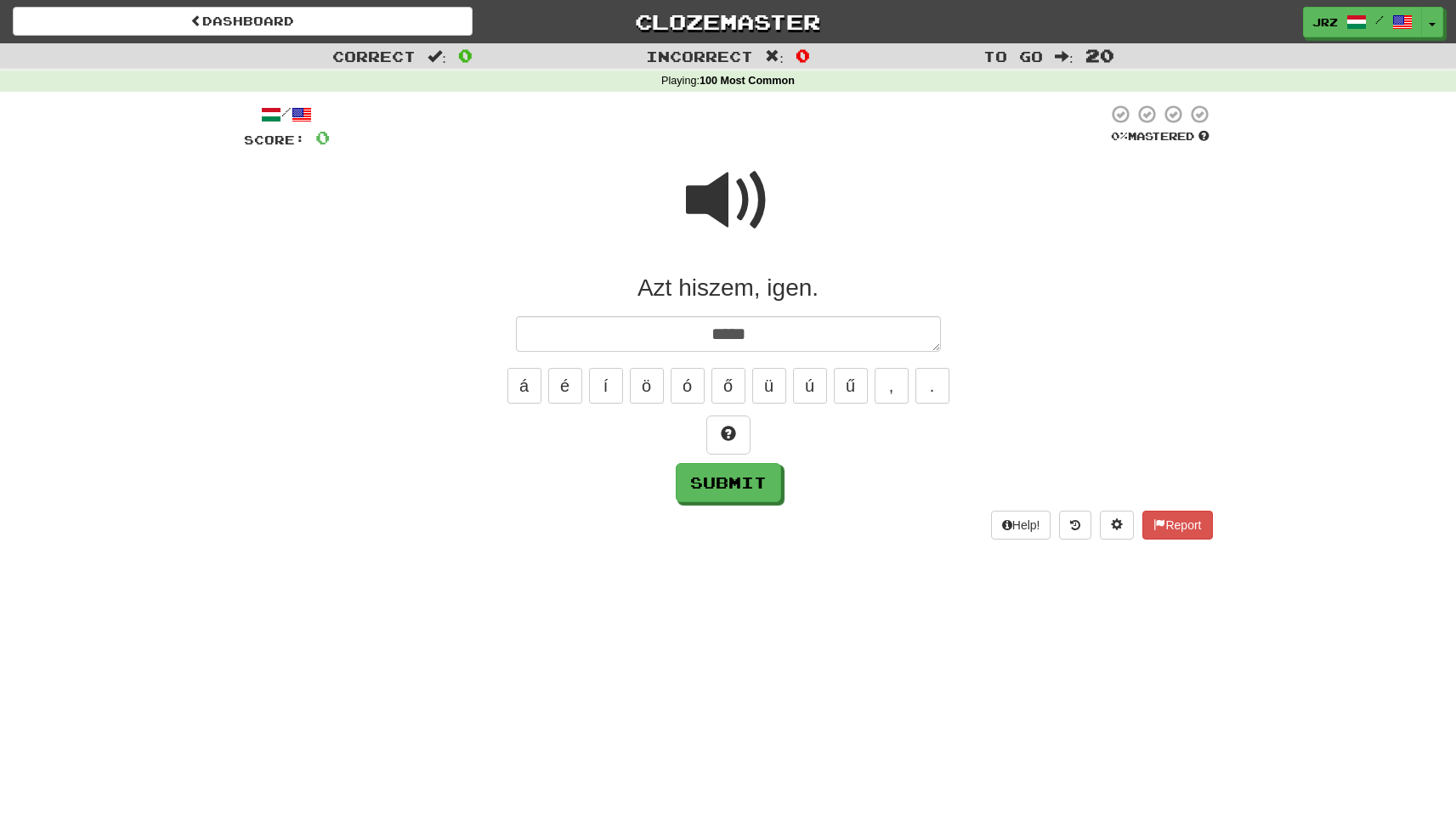 type on "*" 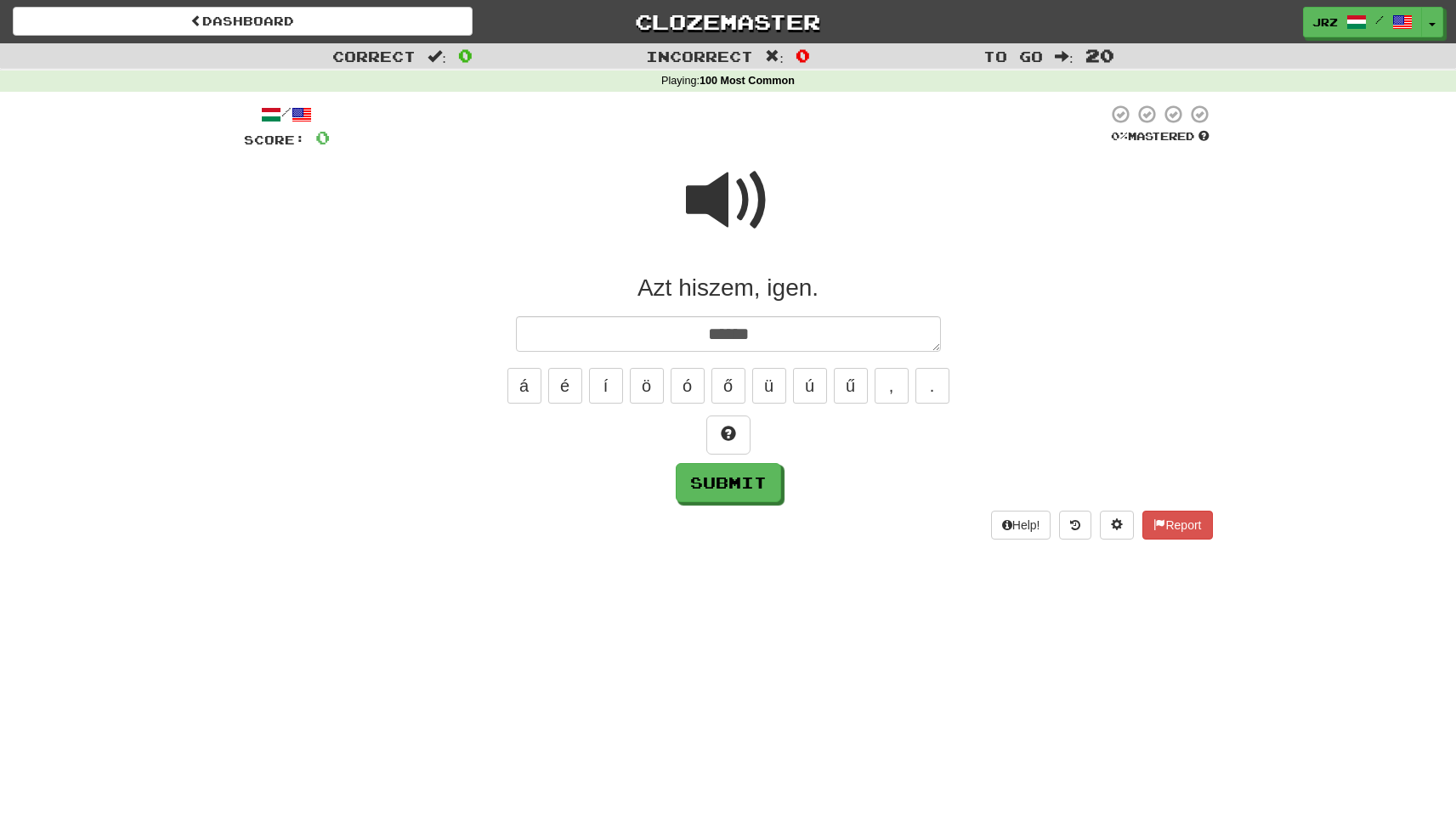 type on "*" 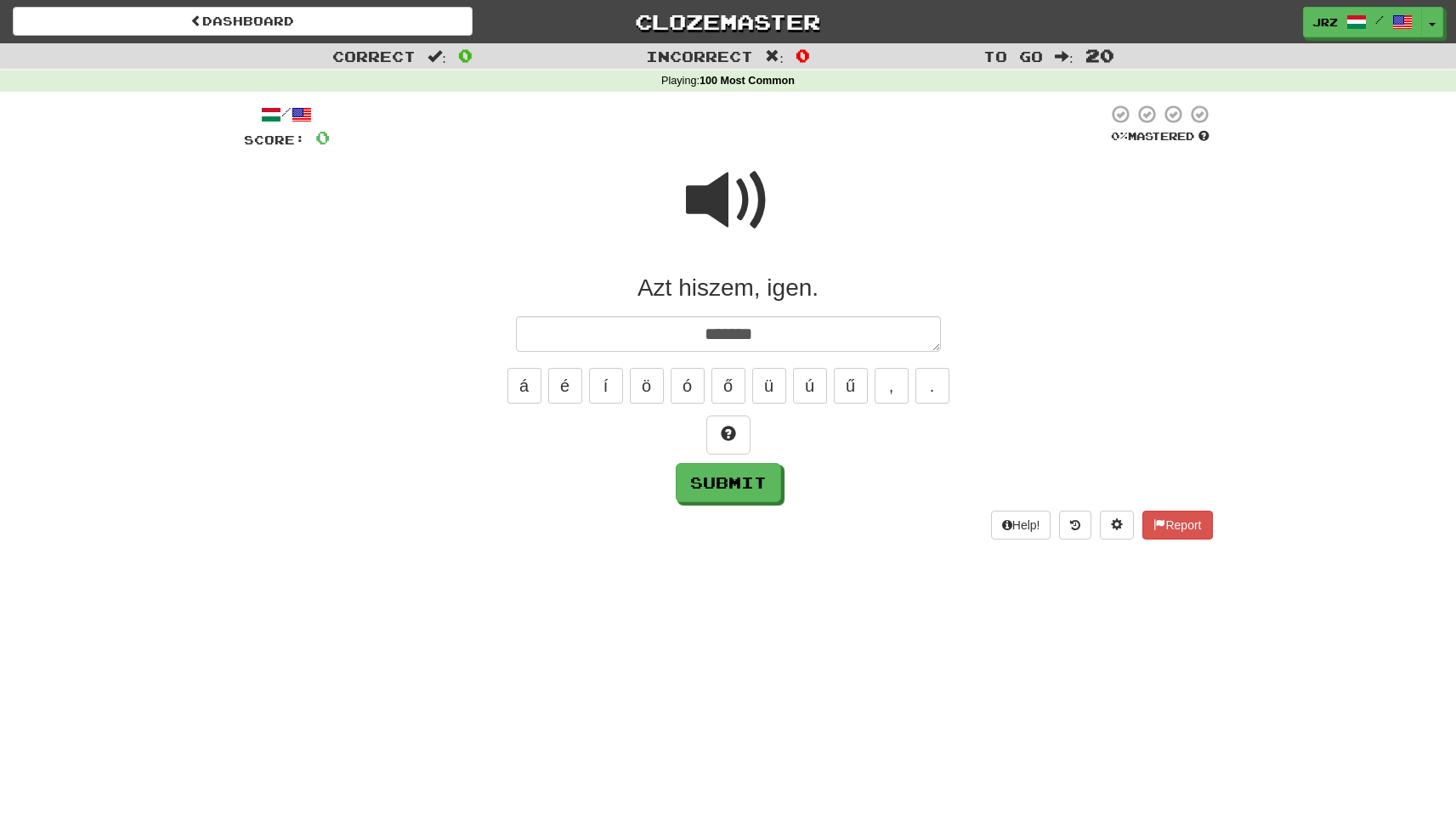 type on "*" 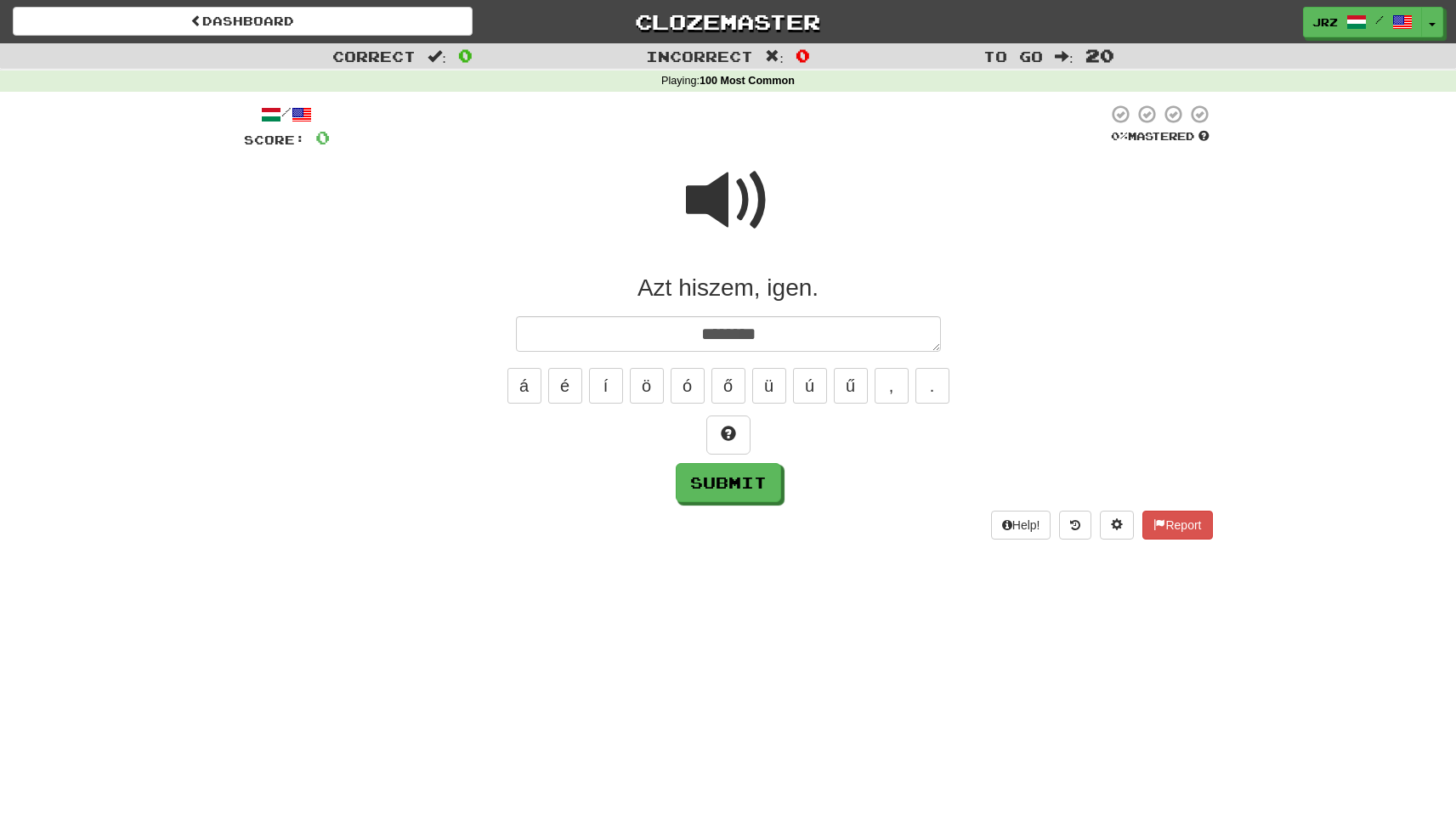 type on "*" 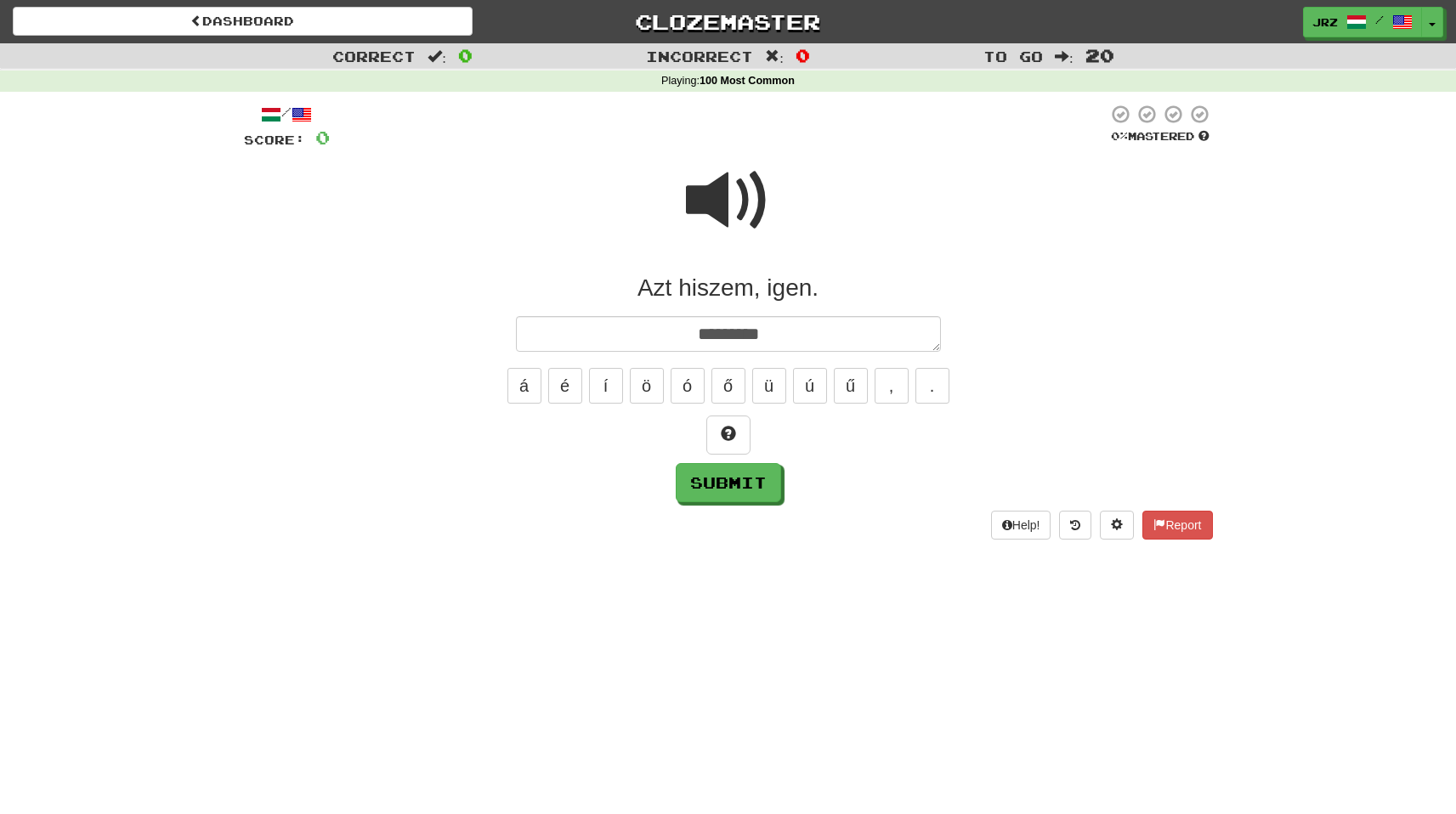 type on "*" 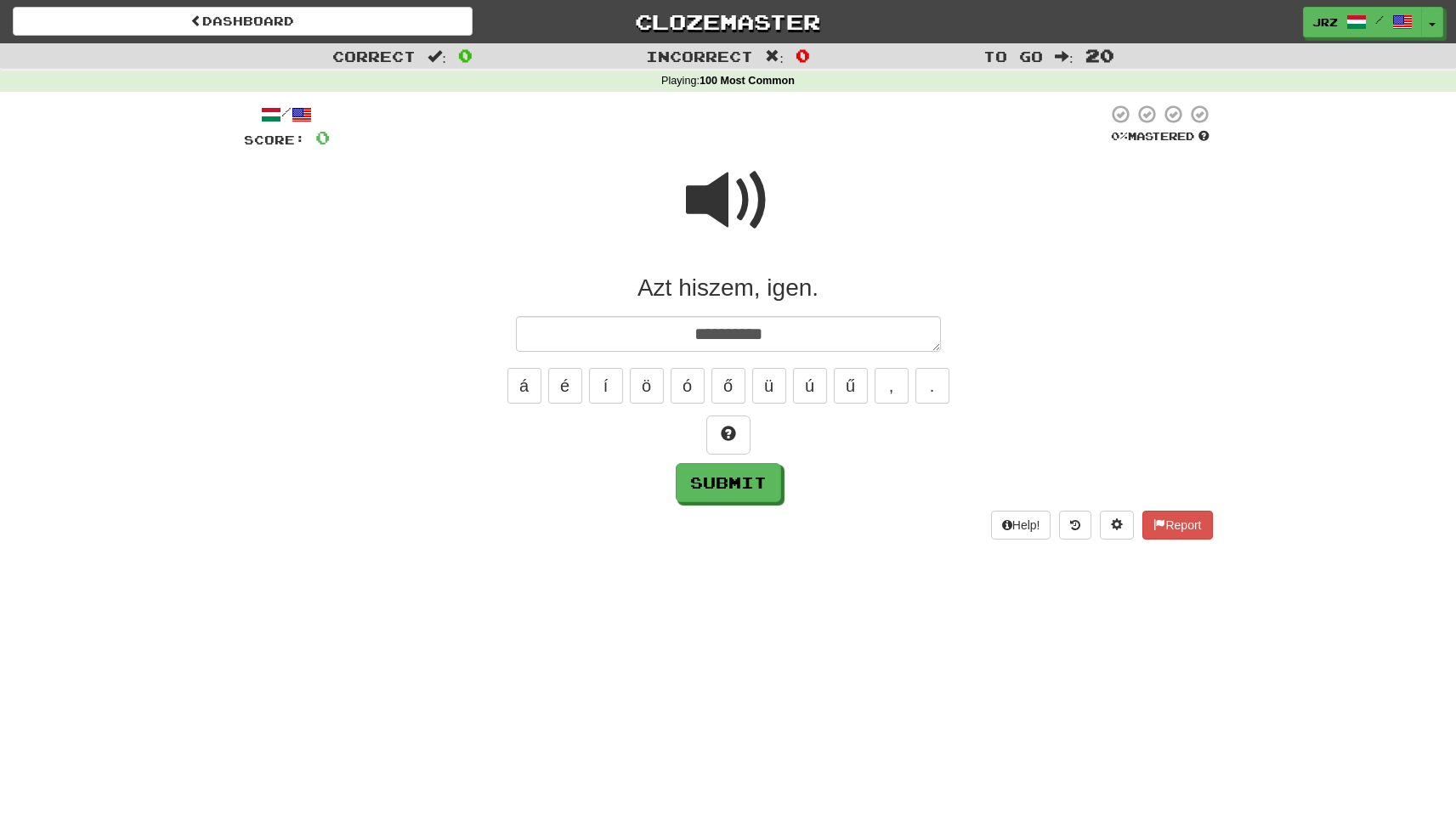 type on "*" 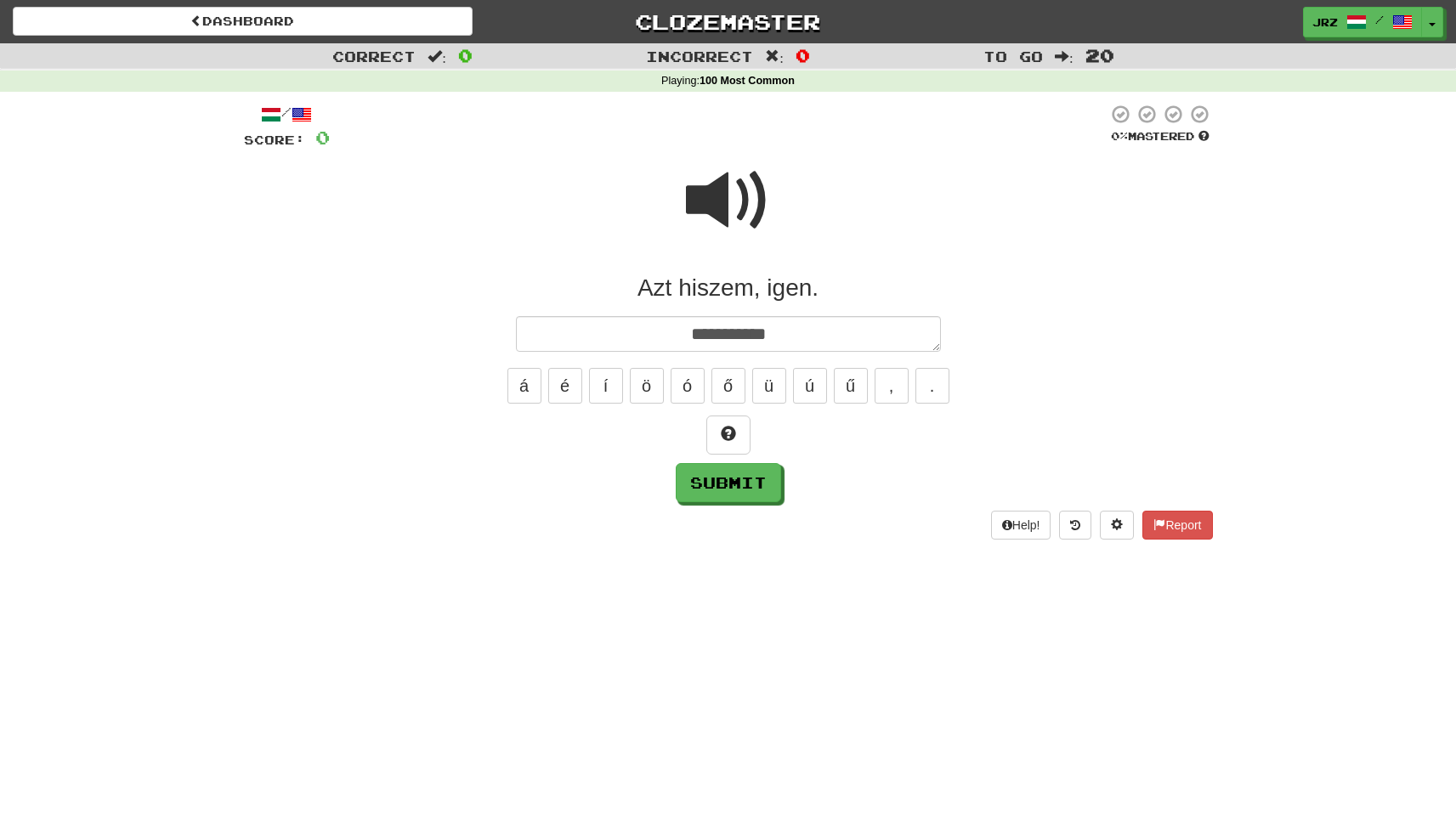 type on "*" 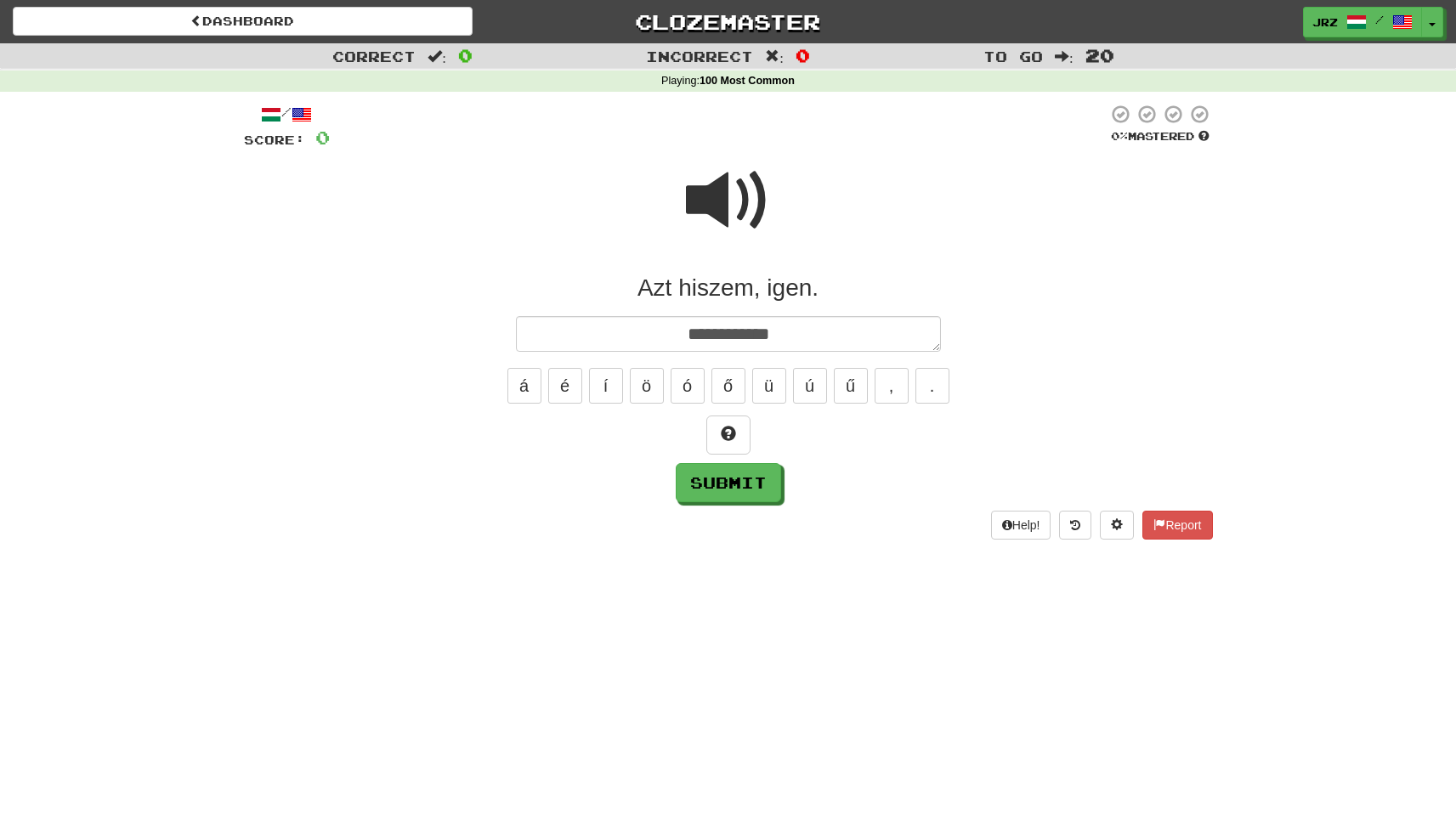 type on "*" 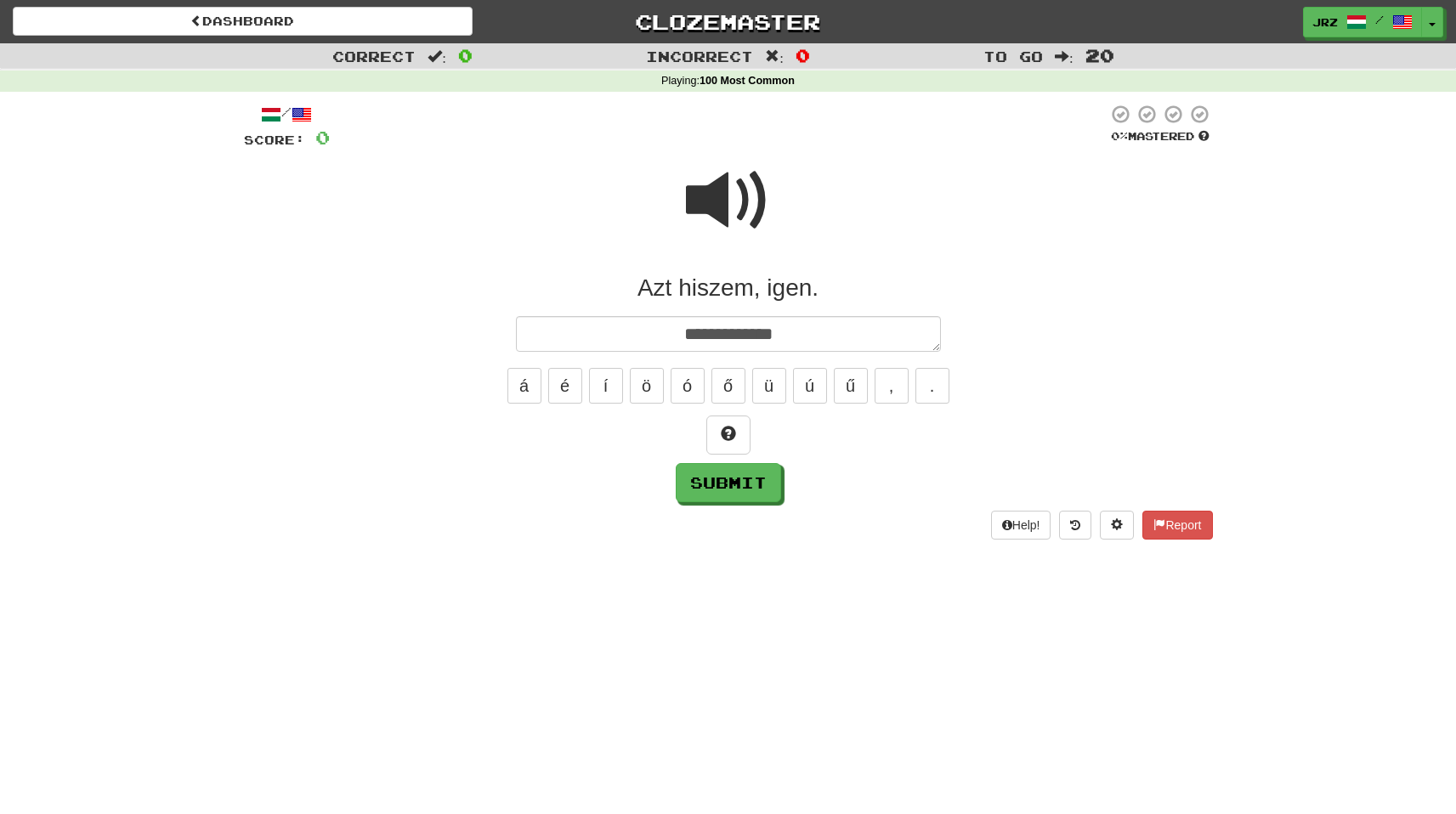 type on "**********" 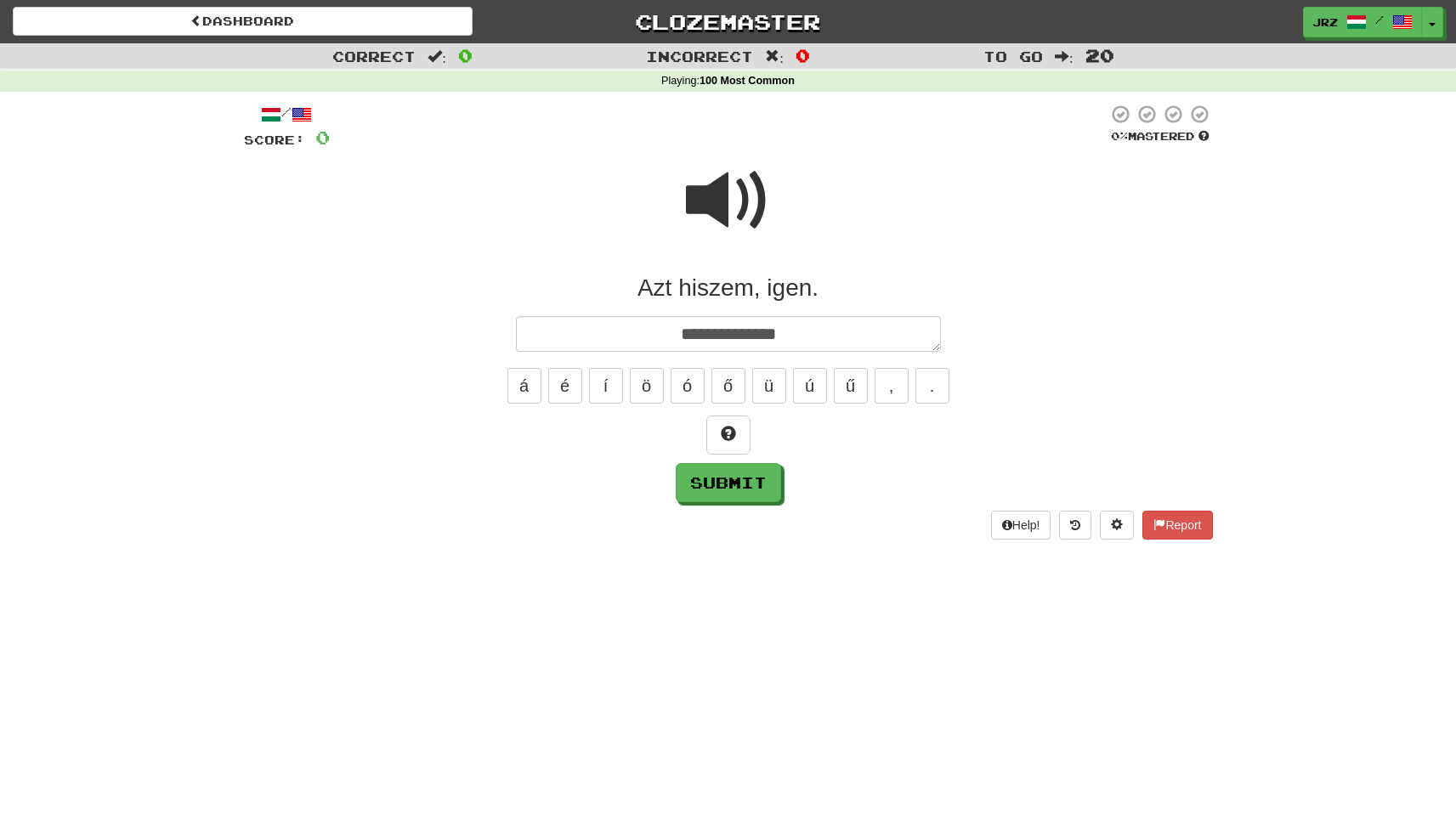 type on "*" 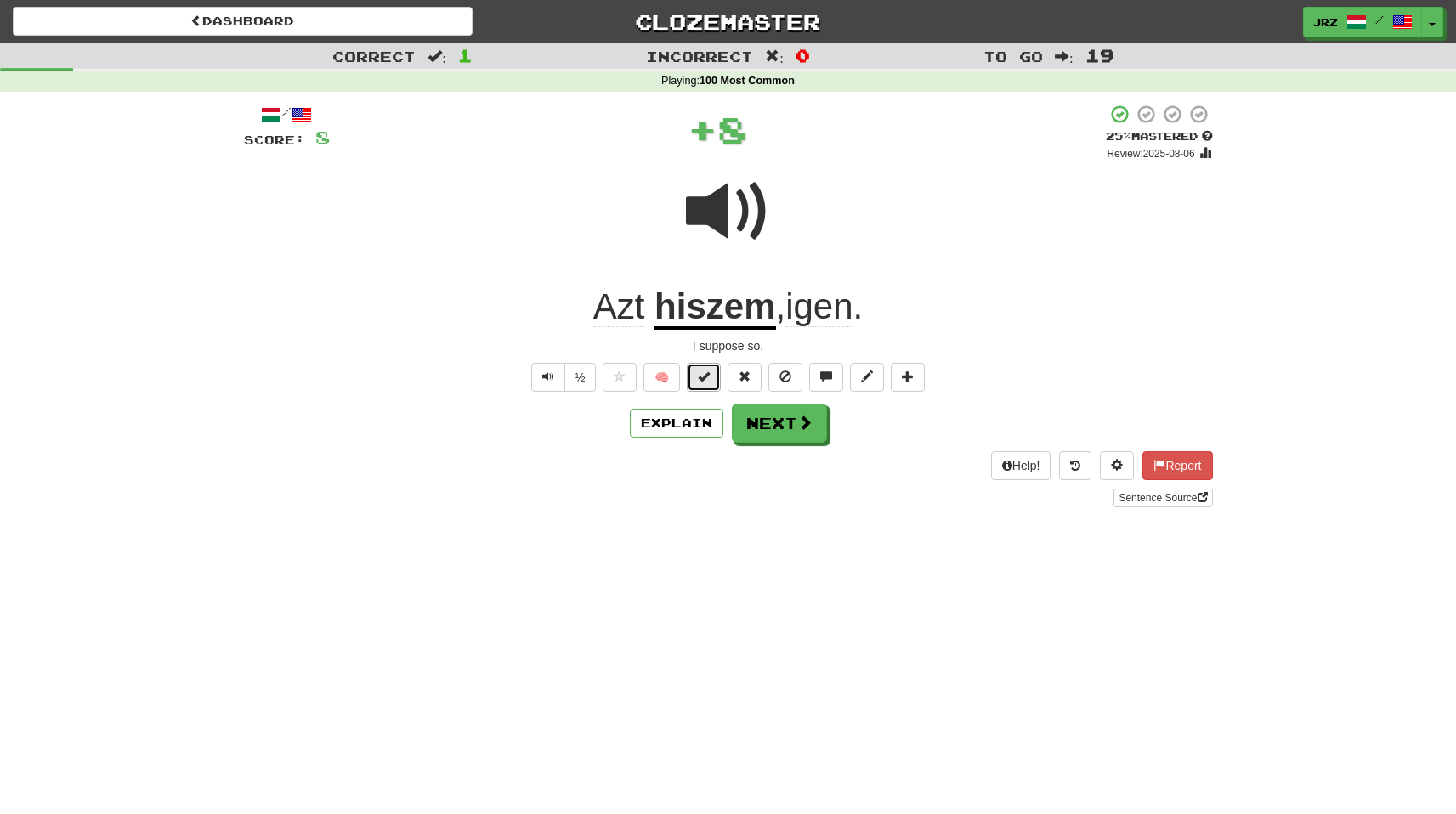 click at bounding box center [704, 377] 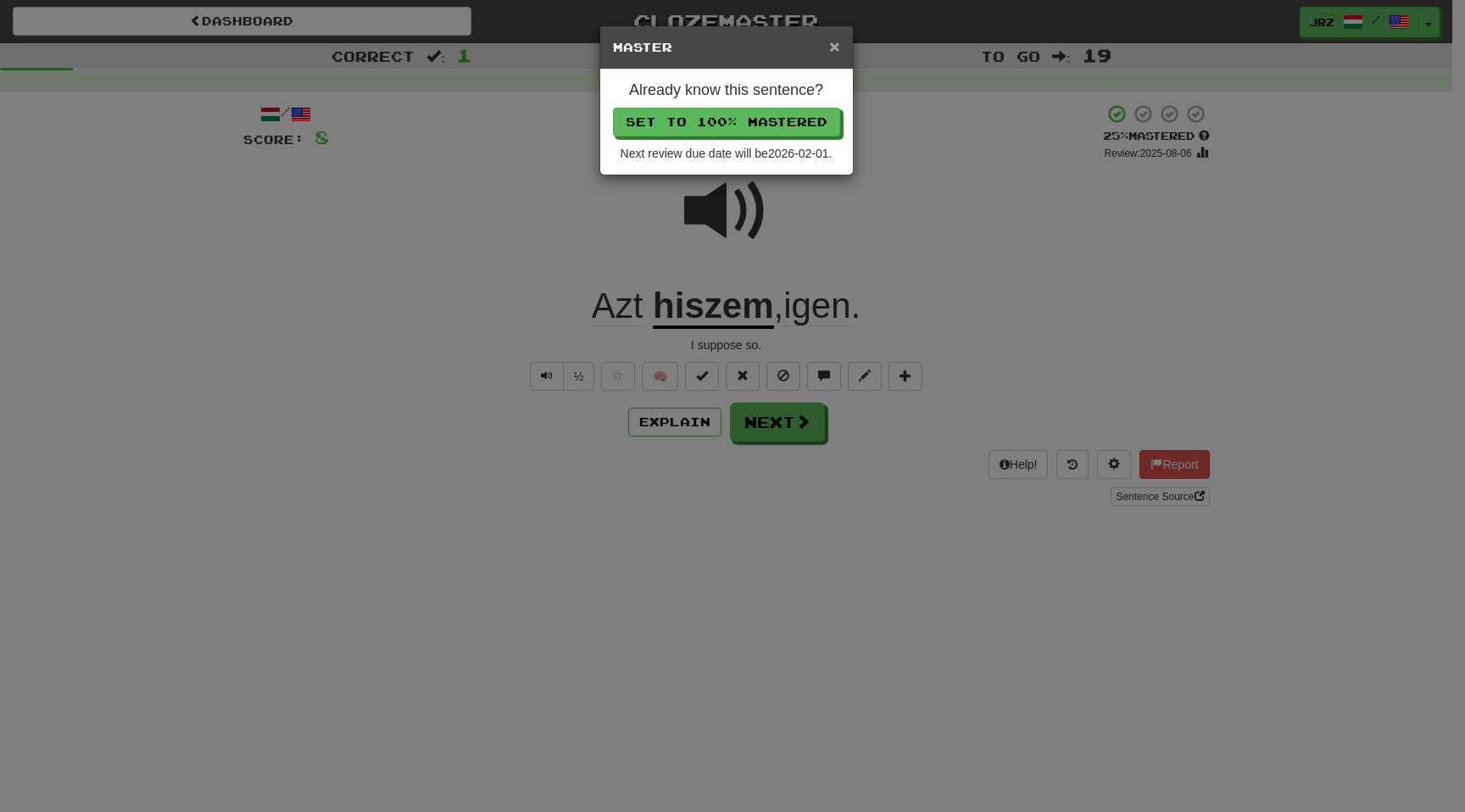 click on "×" at bounding box center (834, 46) 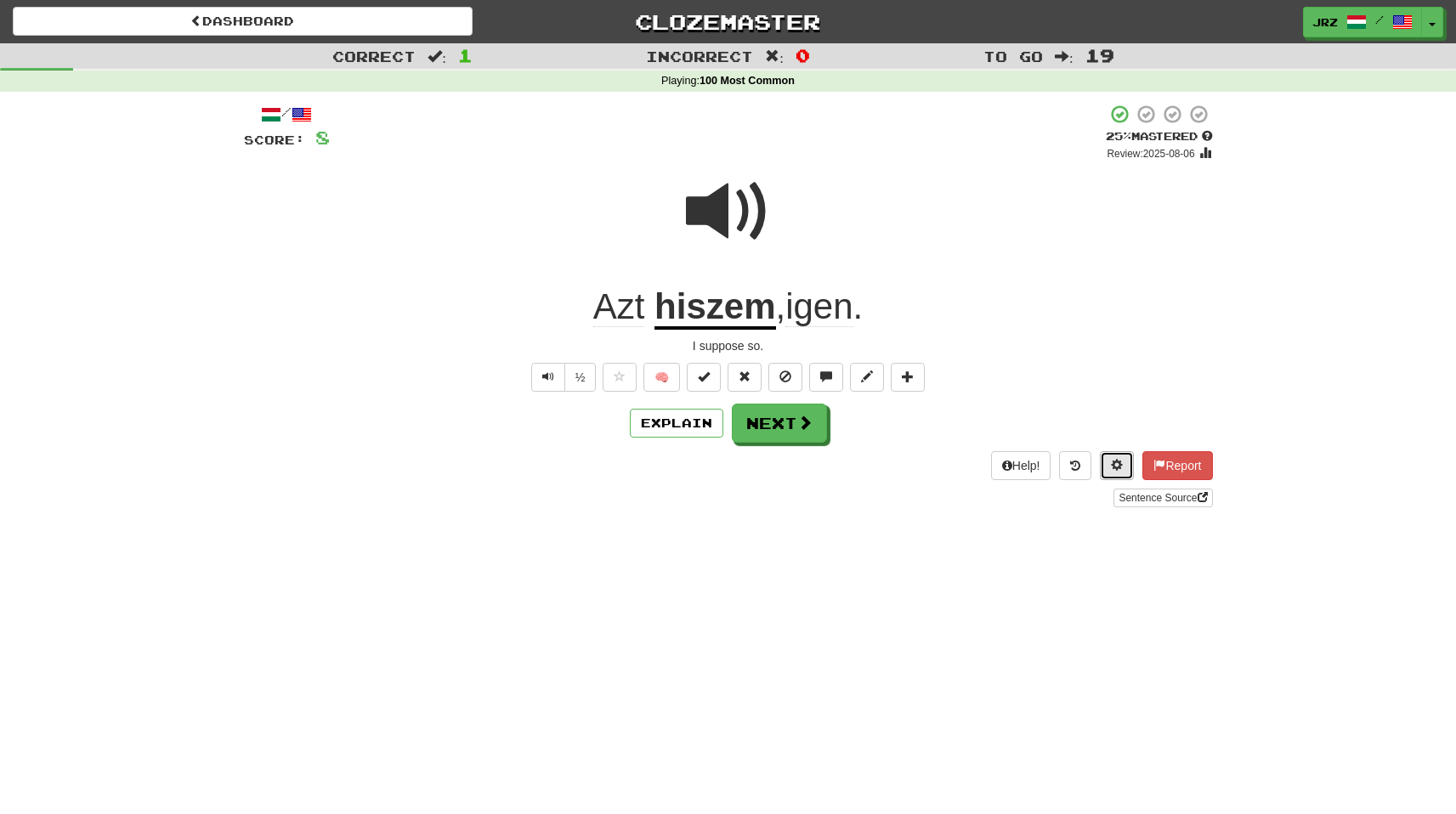 click at bounding box center (1117, 466) 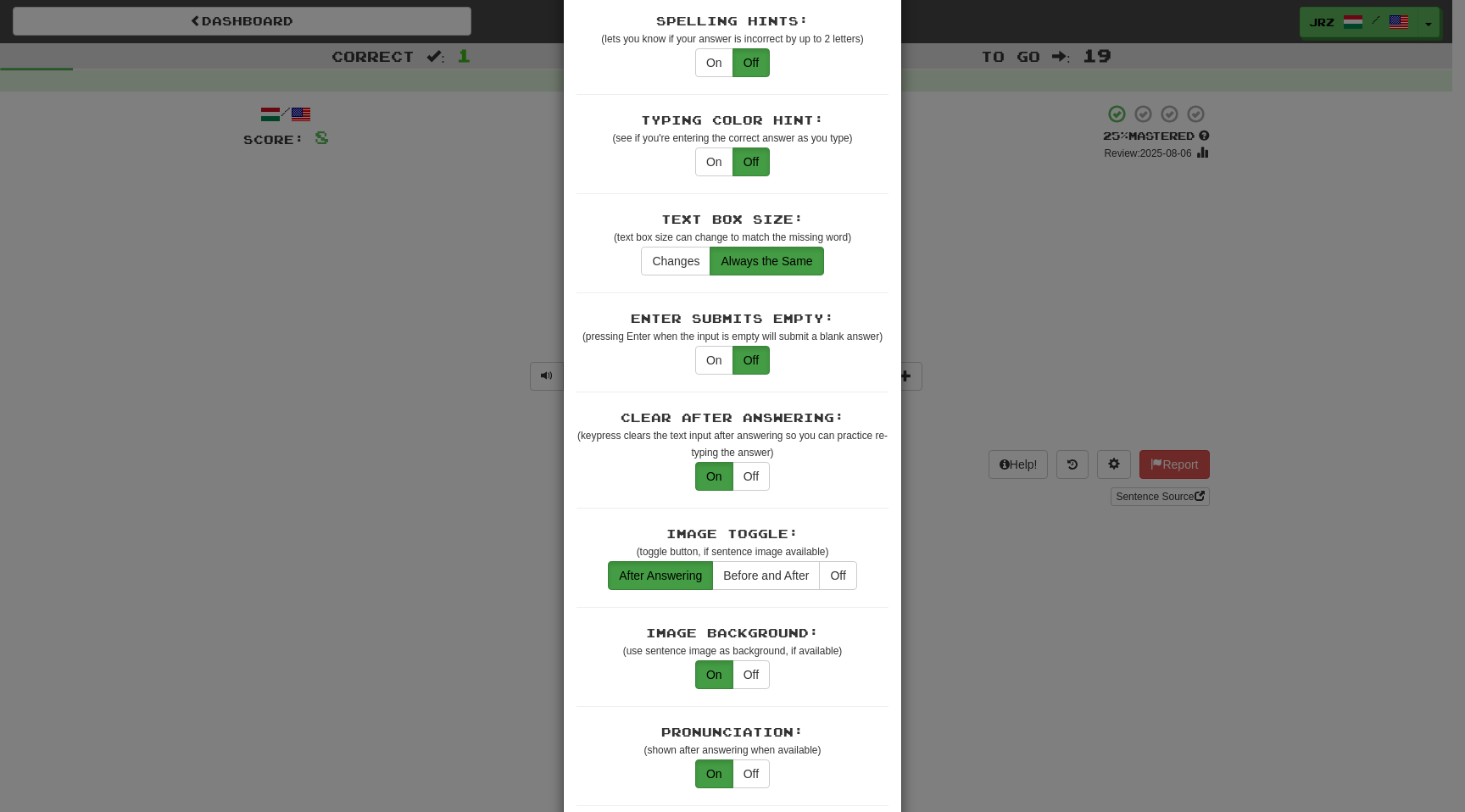 scroll, scrollTop: 487, scrollLeft: 0, axis: vertical 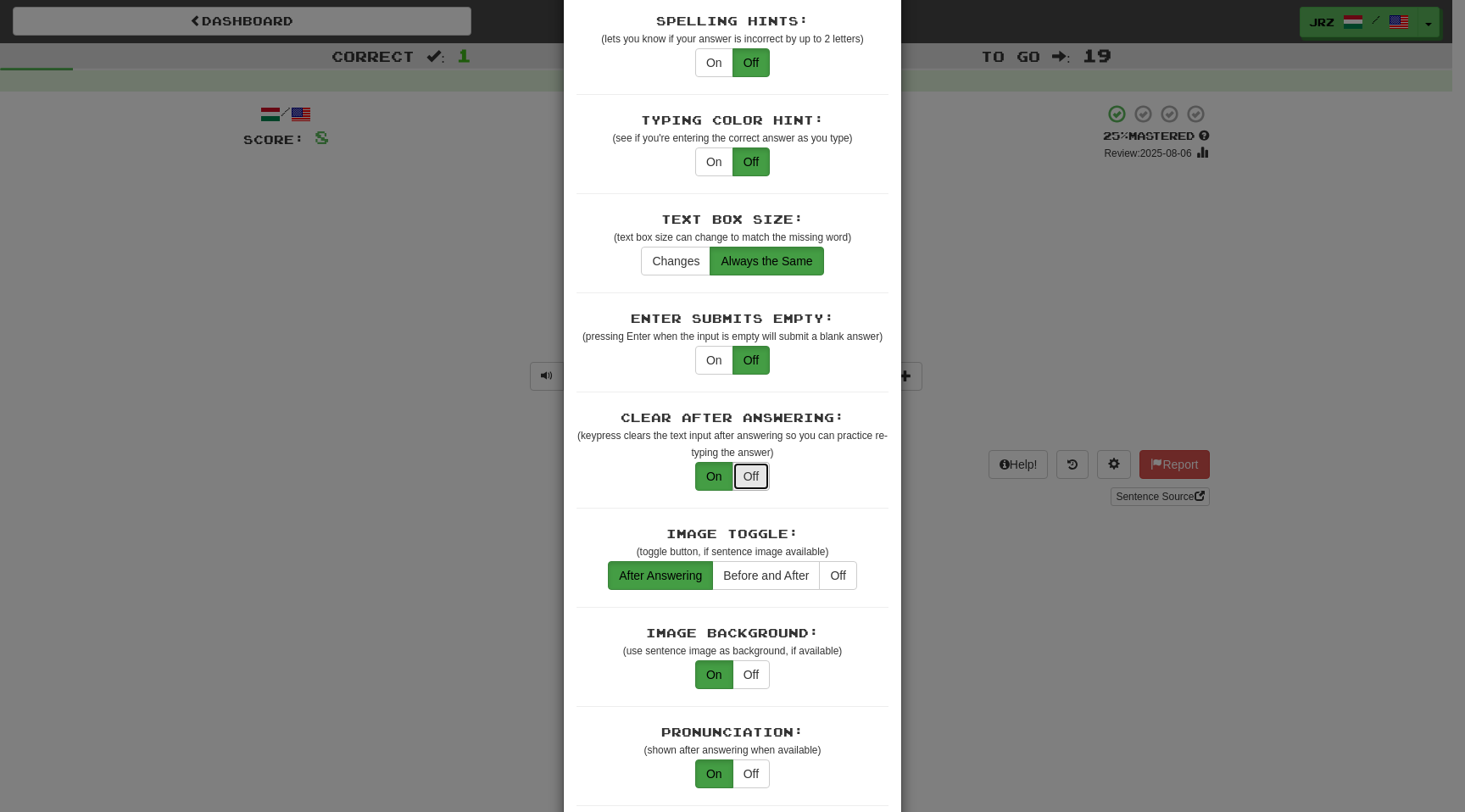 click on "Off" at bounding box center (751, 476) 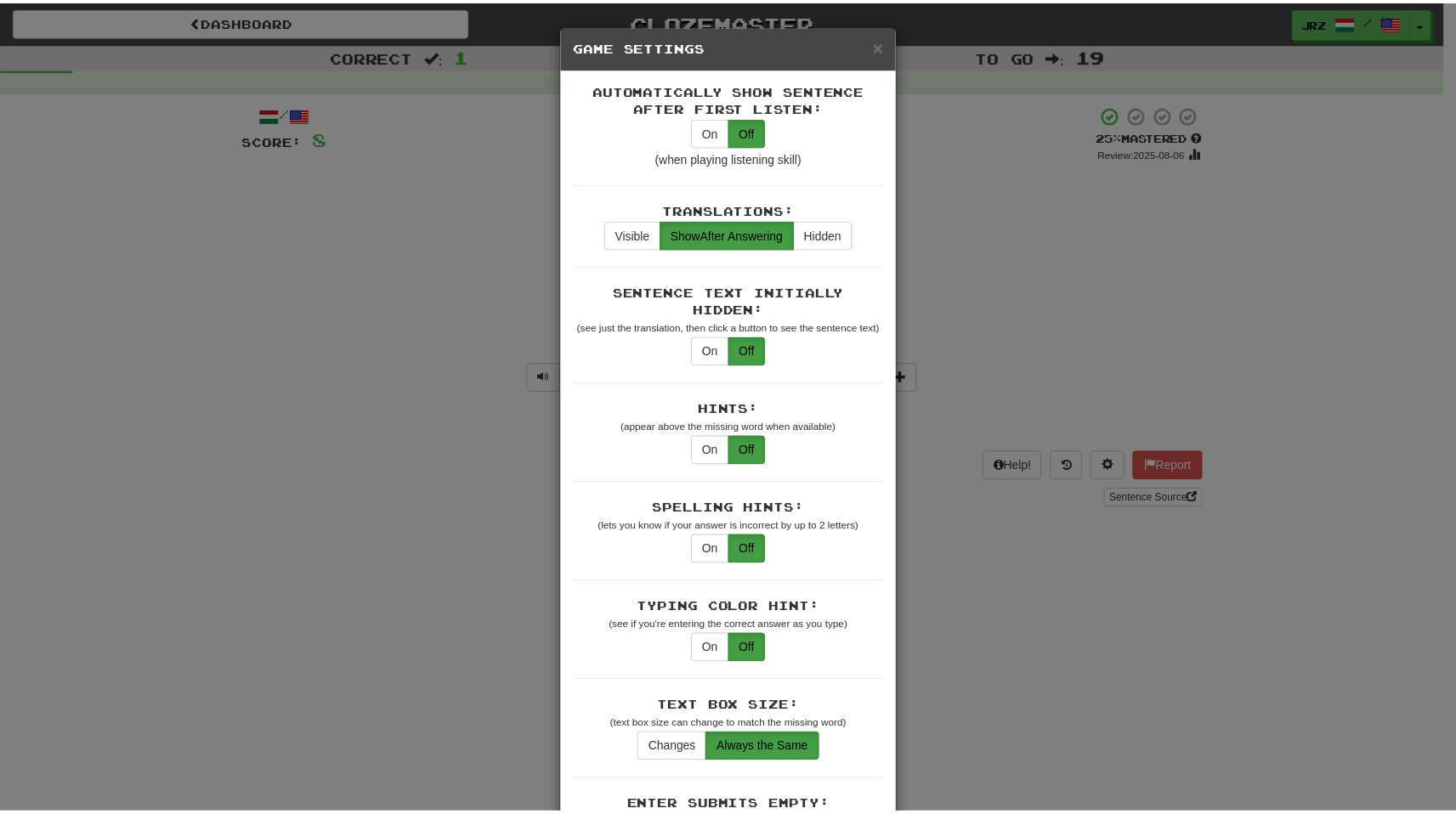 scroll, scrollTop: 0, scrollLeft: 0, axis: both 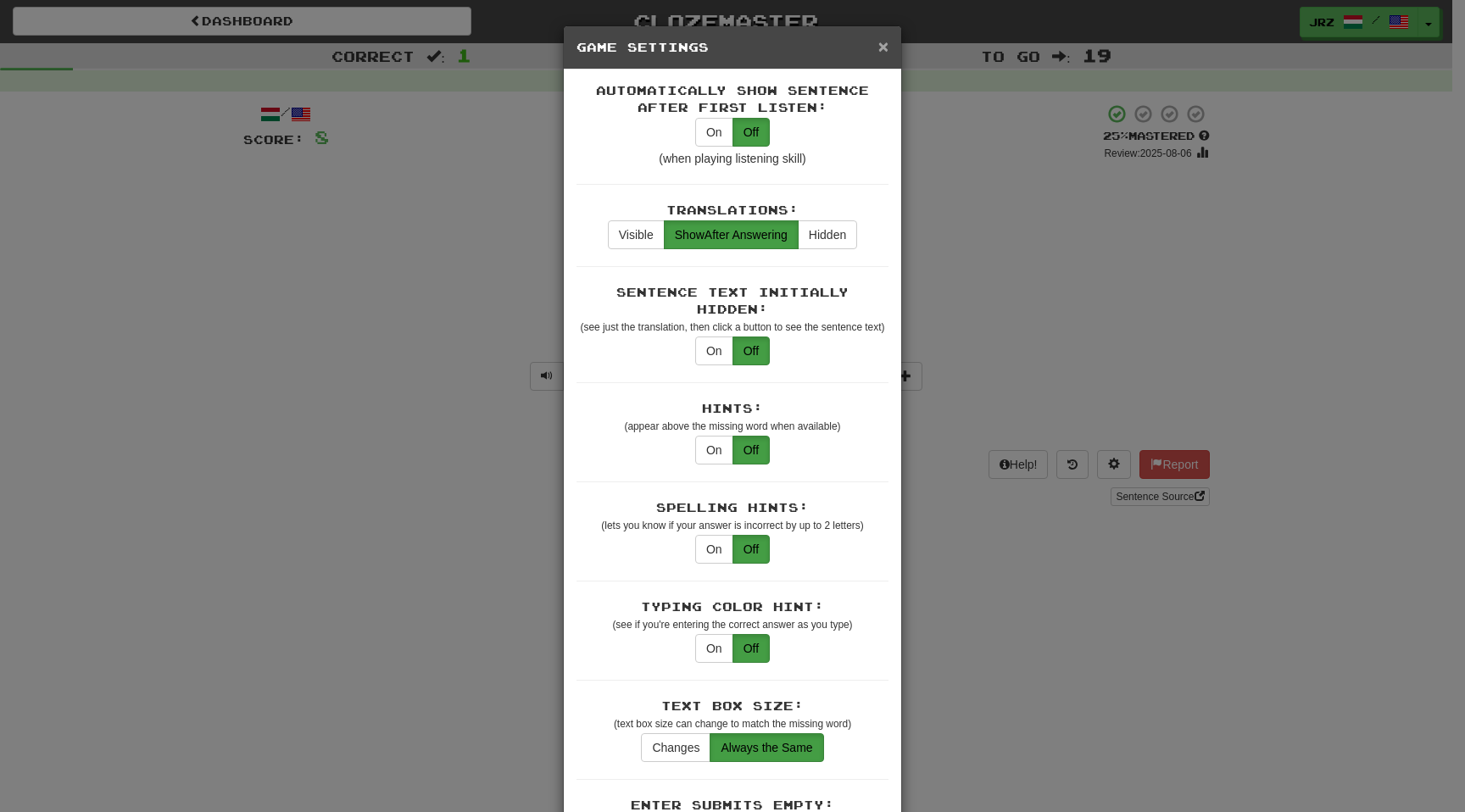 click on "×" at bounding box center (883, 46) 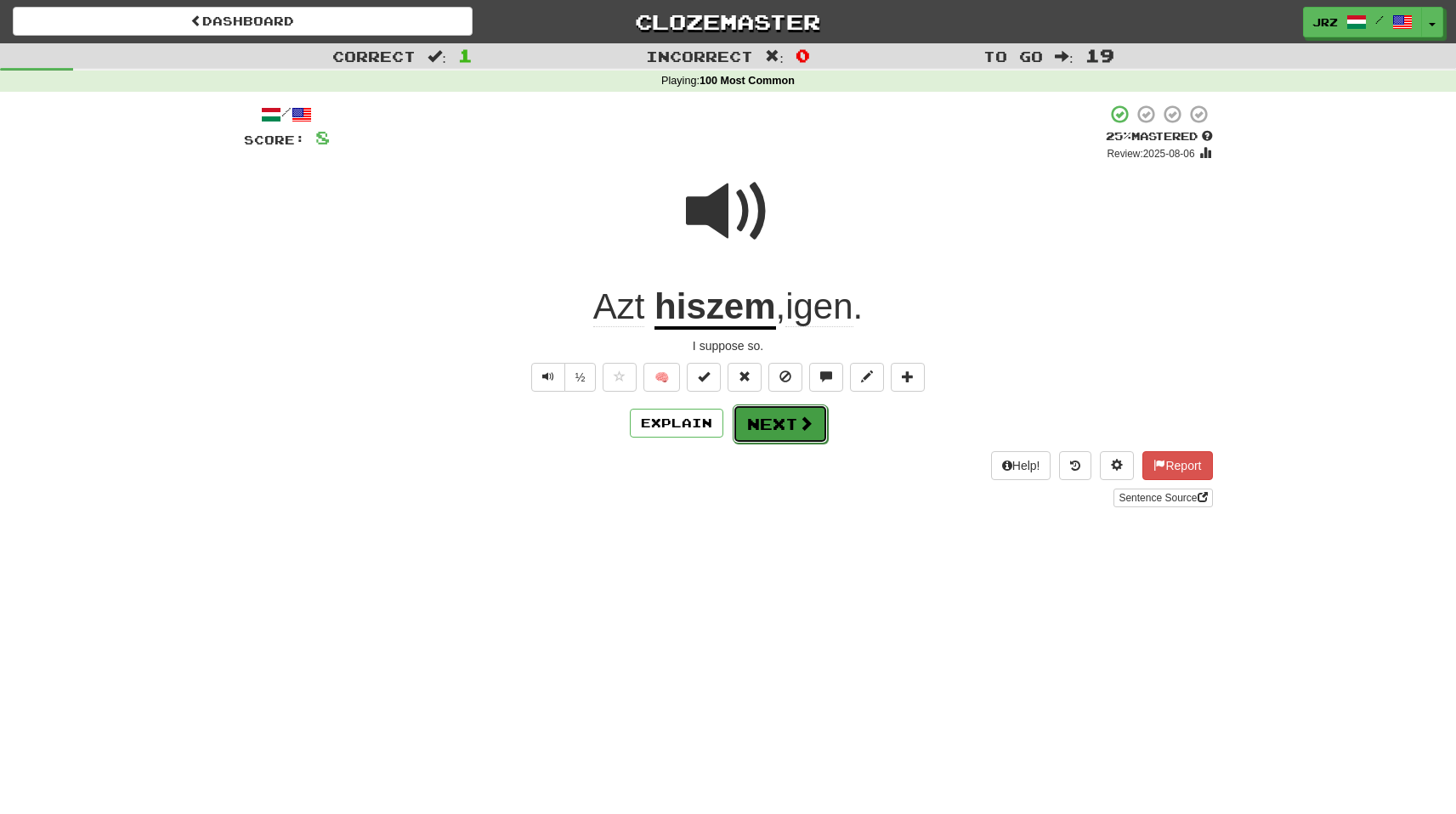click on "Next" at bounding box center [780, 424] 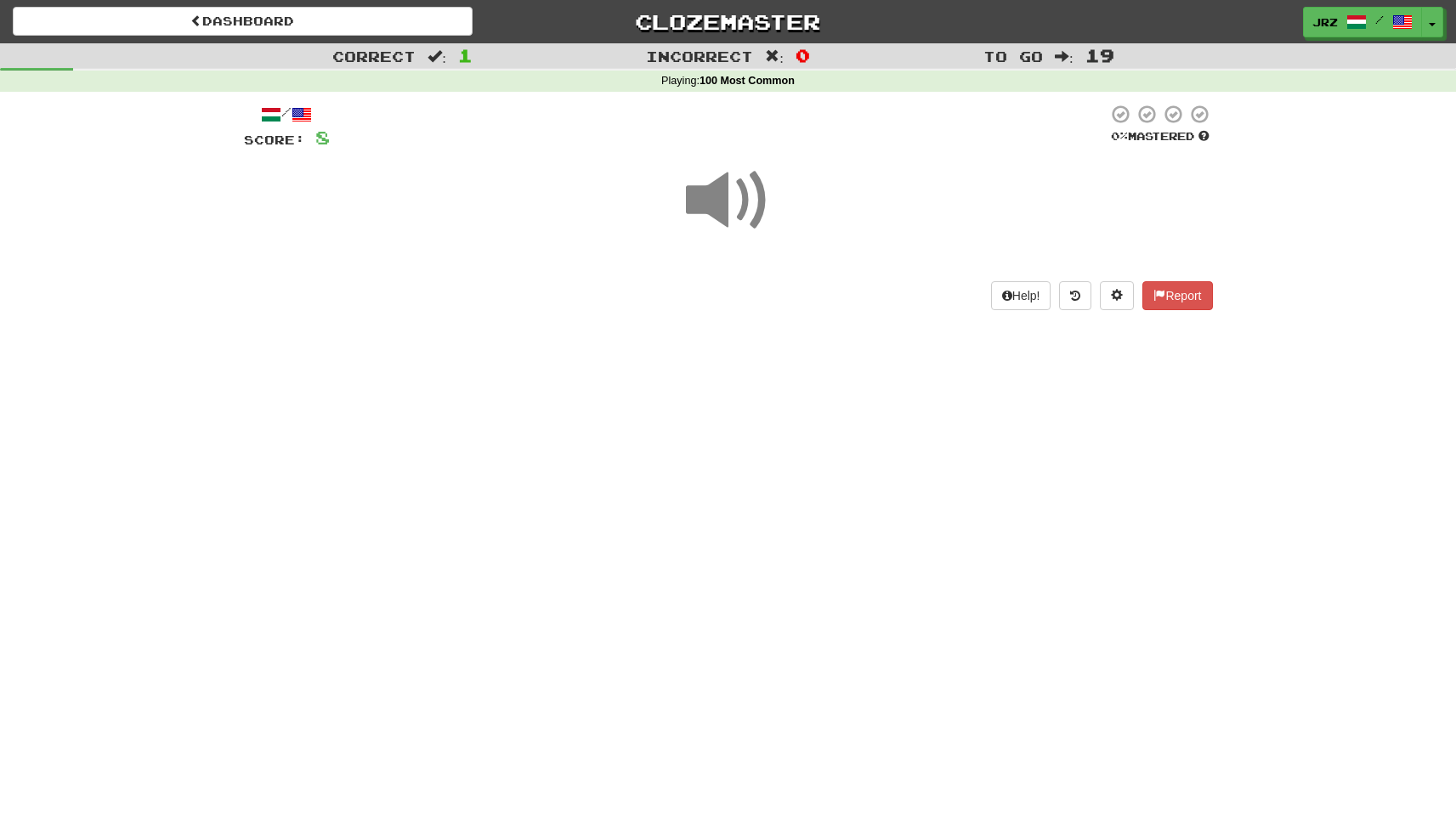 click at bounding box center [728, 201] 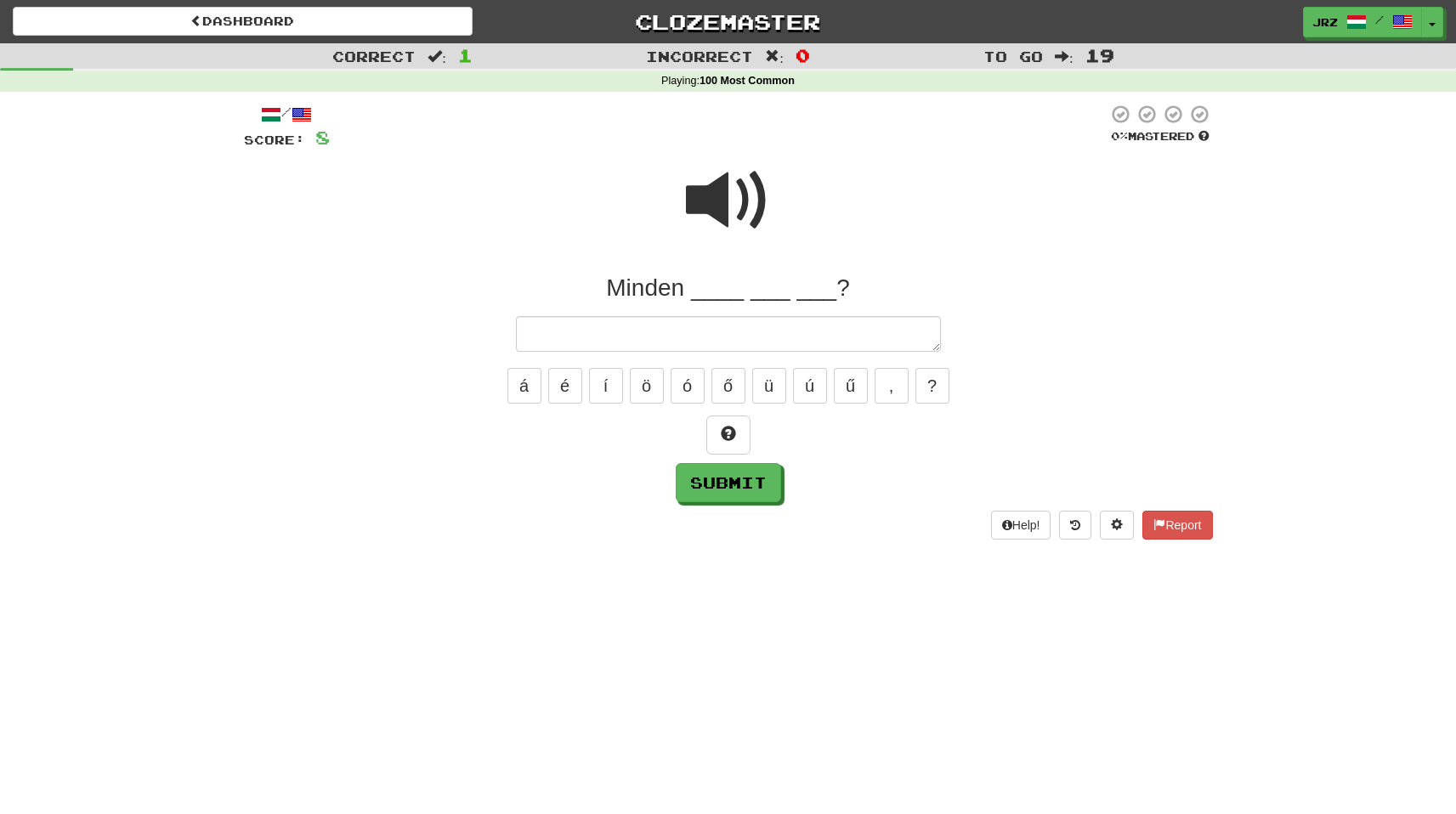 type on "*" 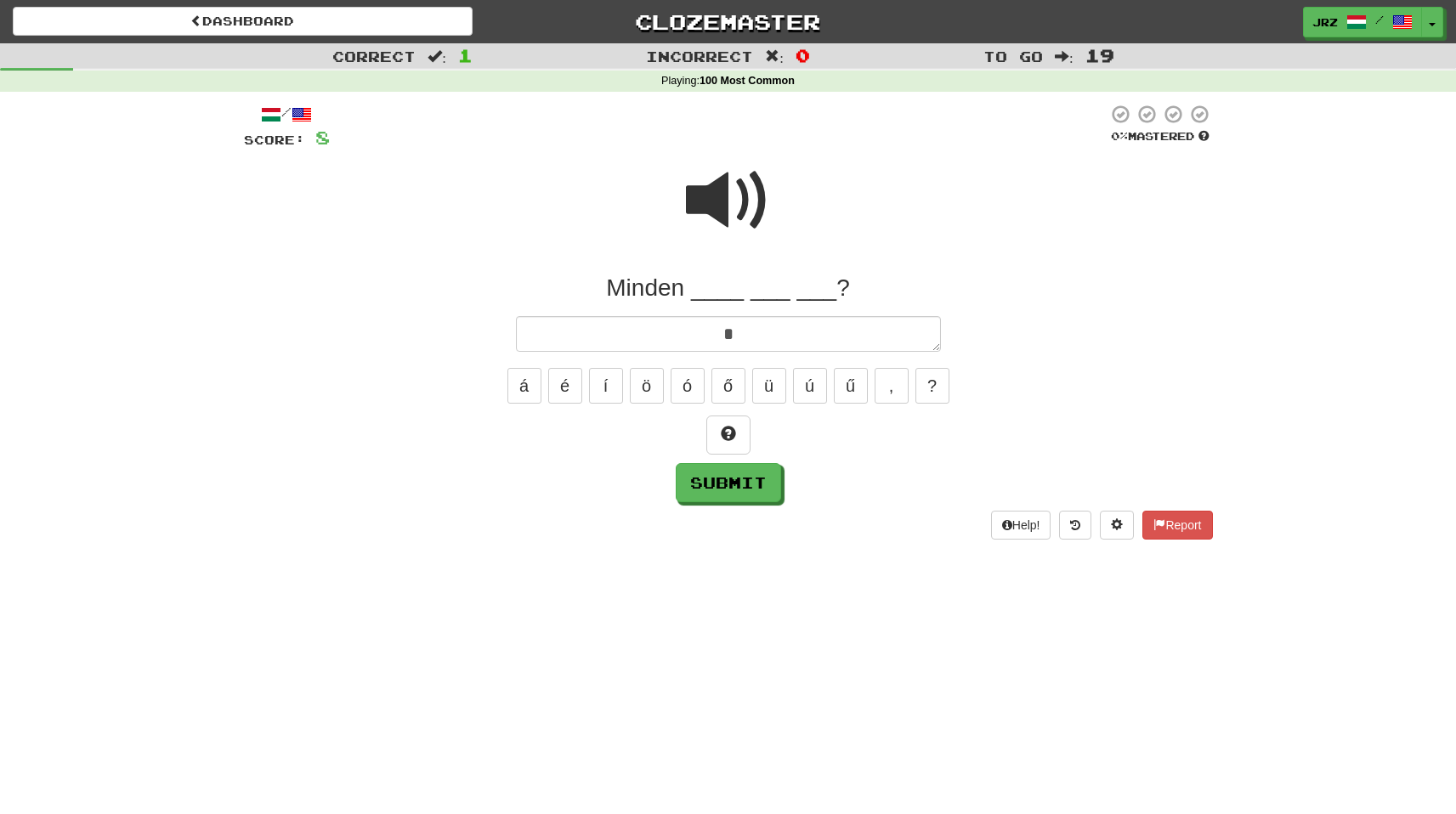 type on "*" 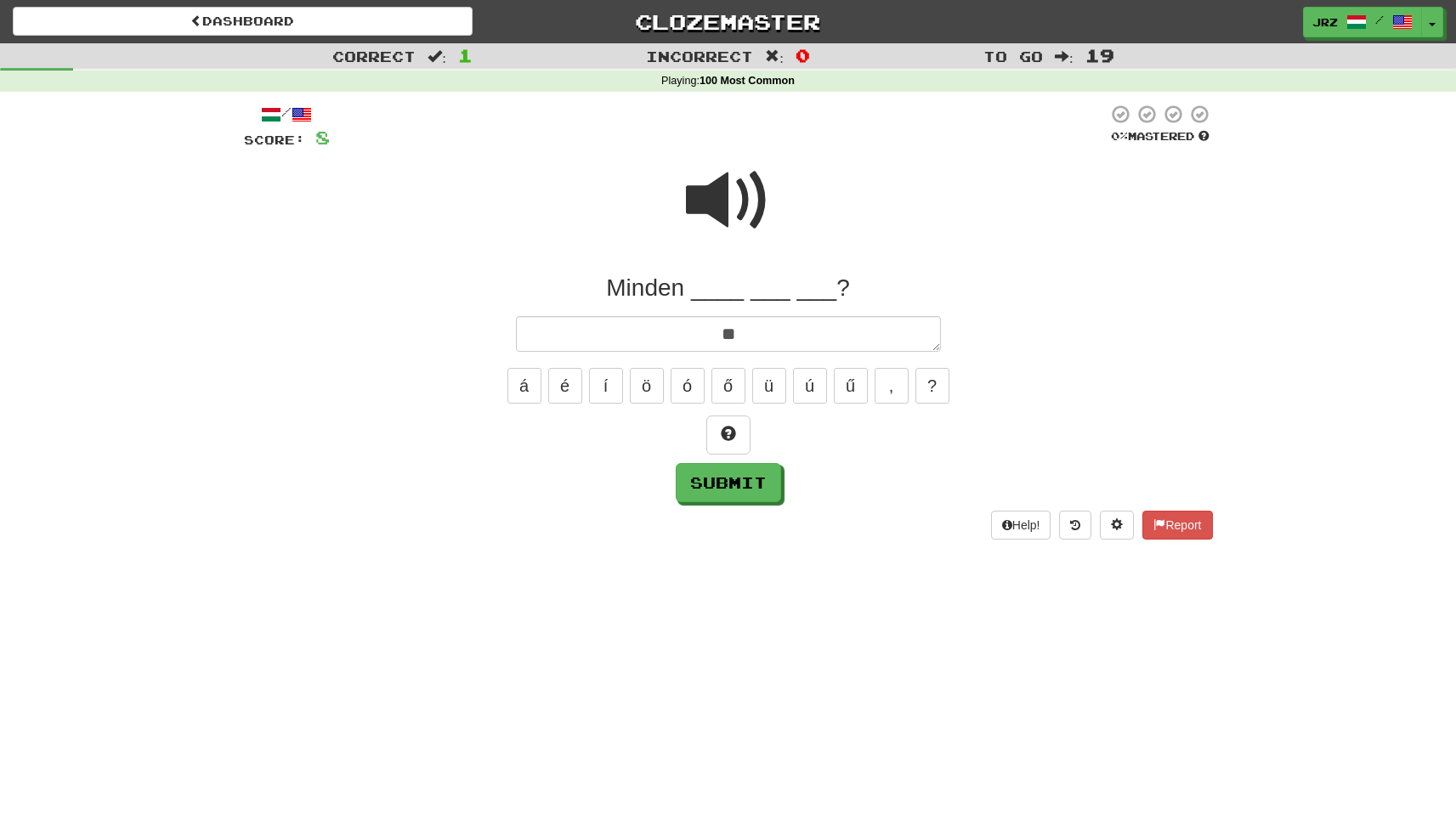type on "*" 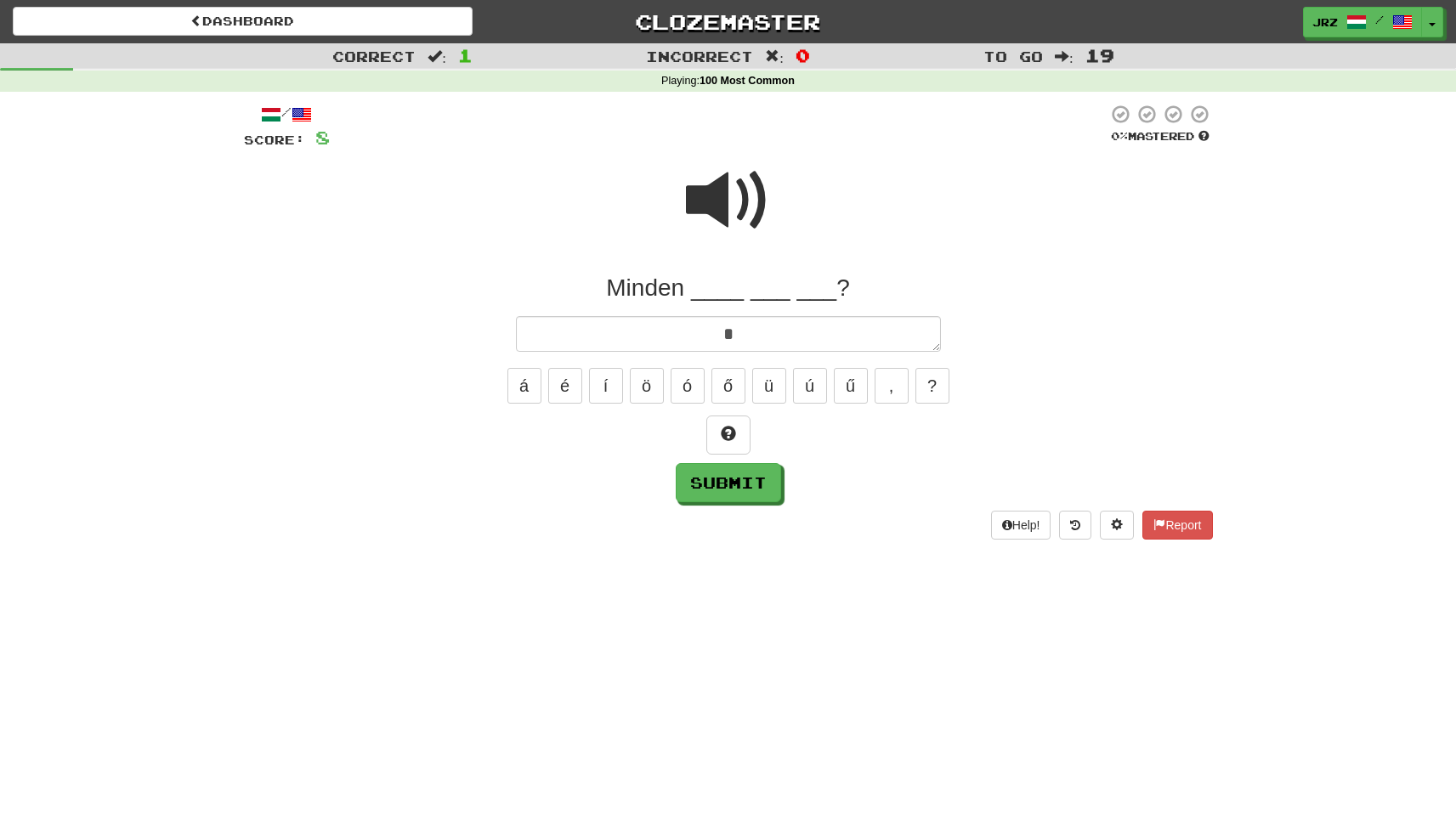 type on "*" 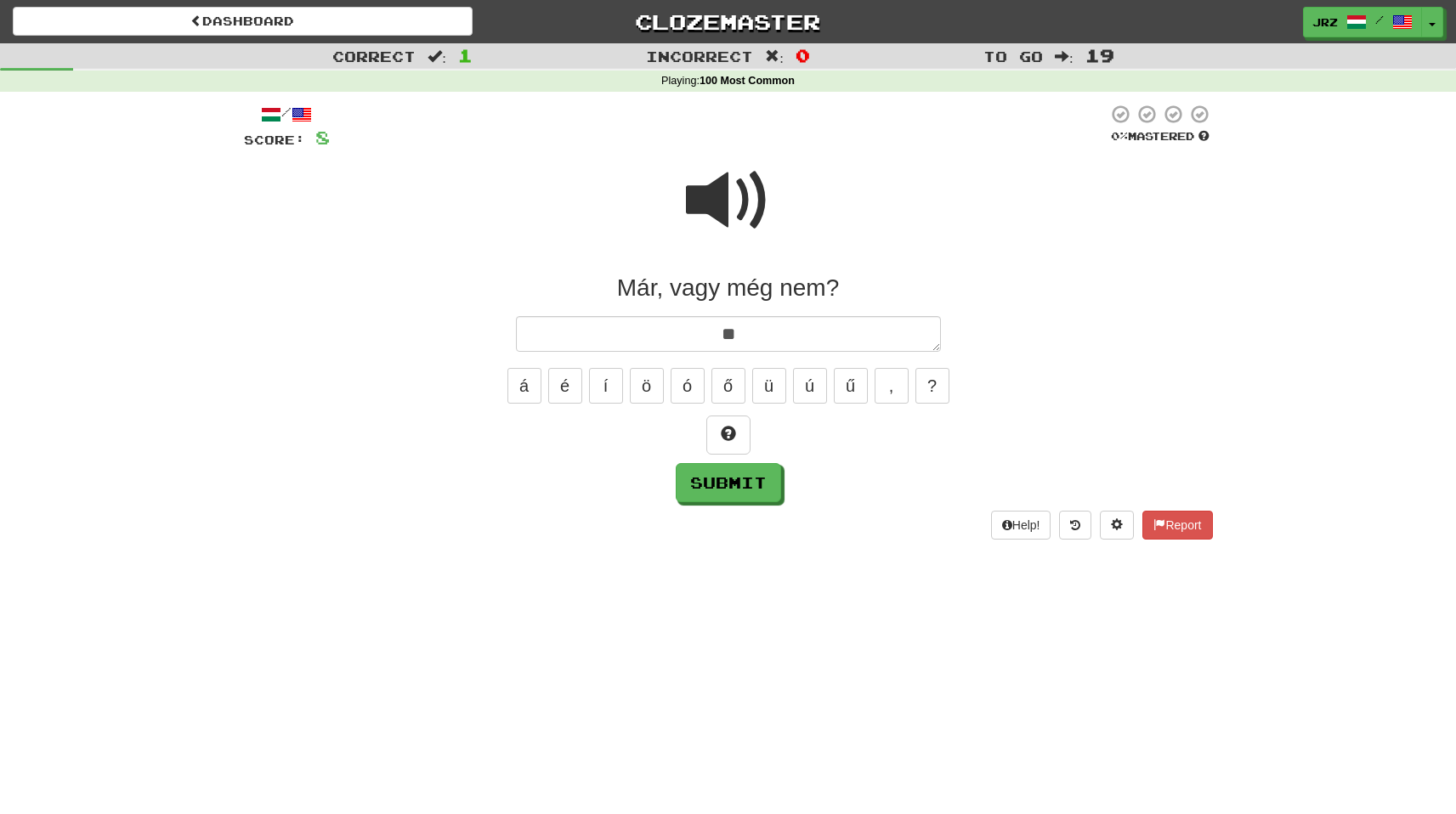 type on "*" 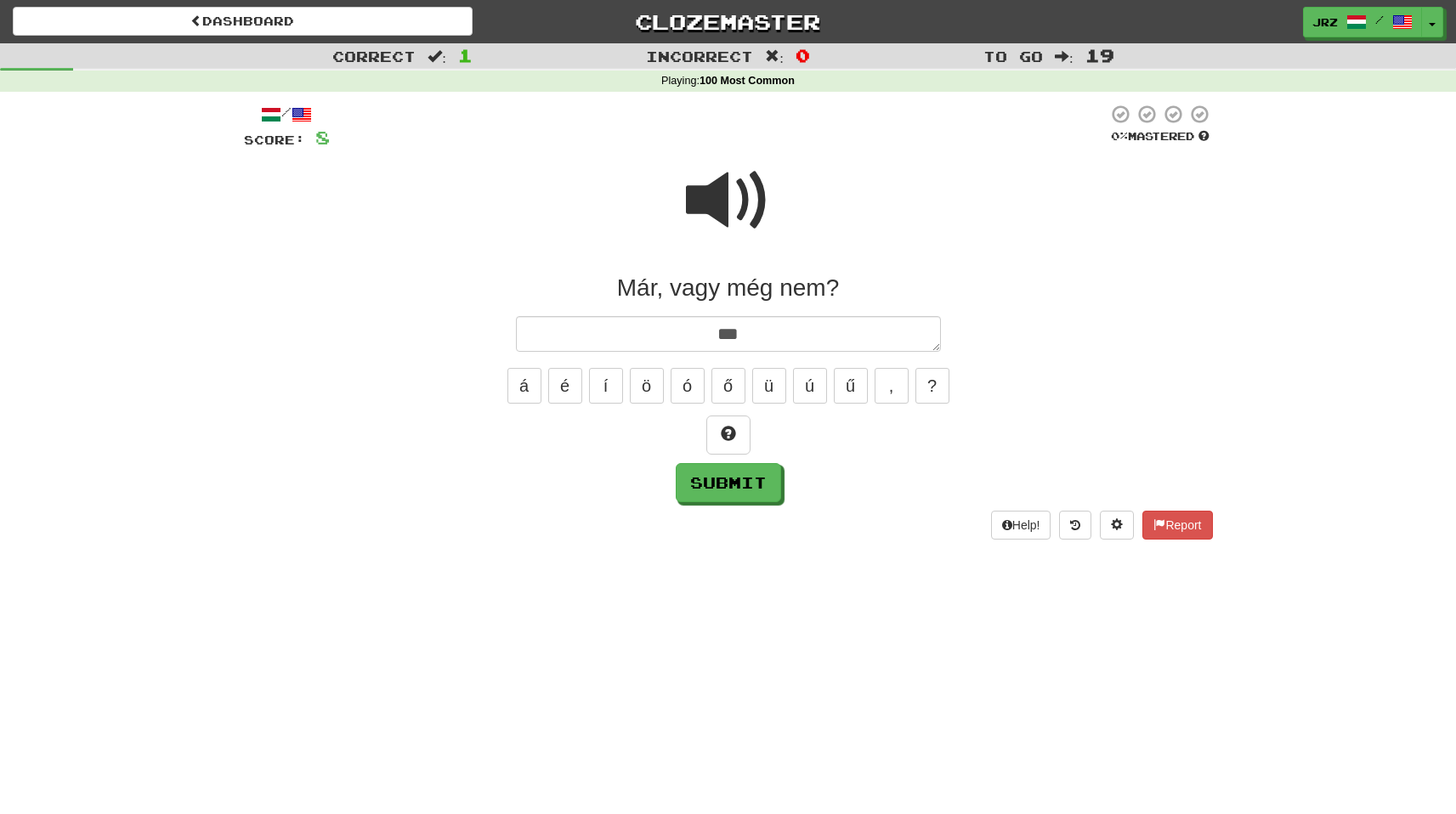 type on "*" 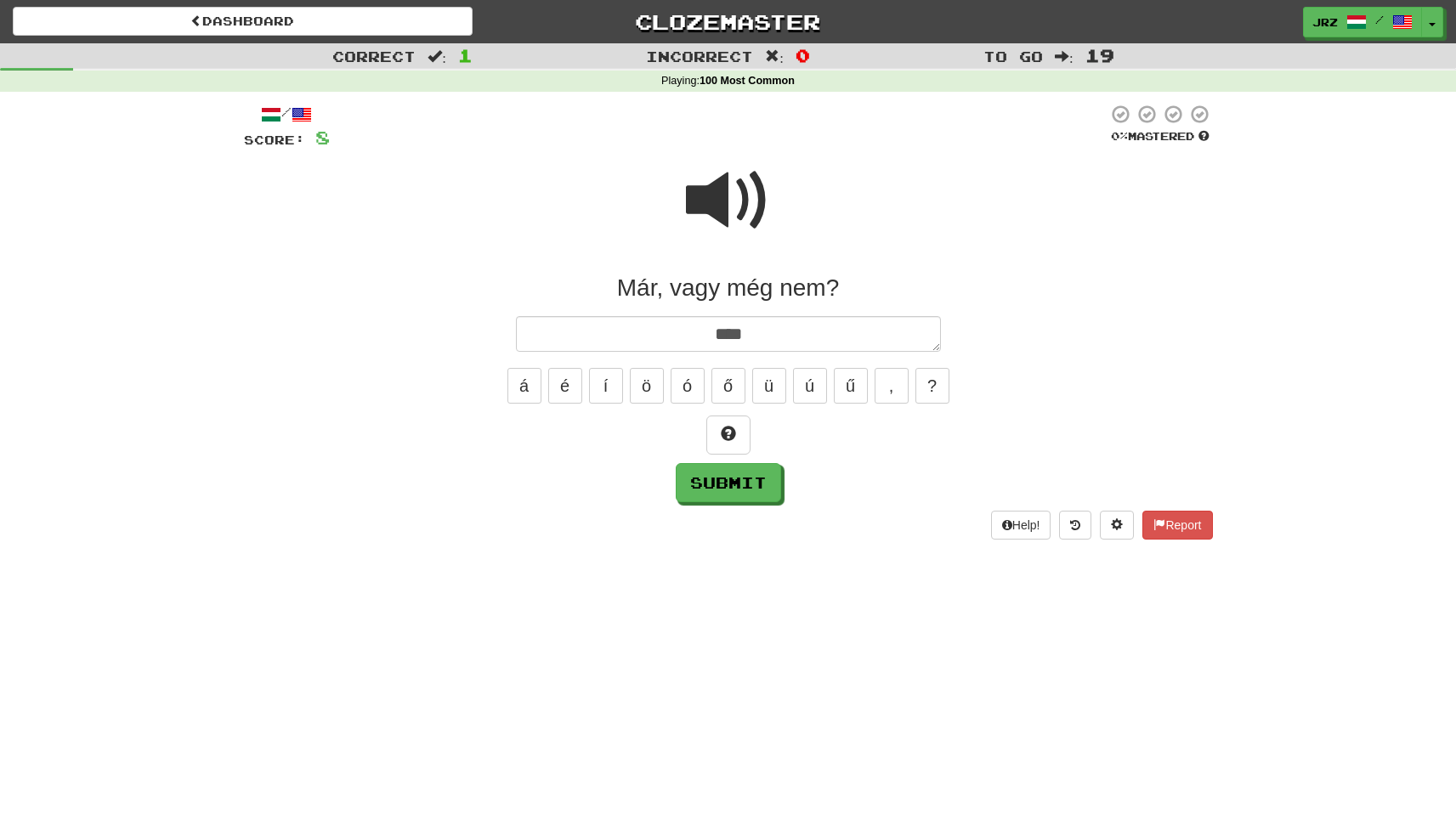 type on "*" 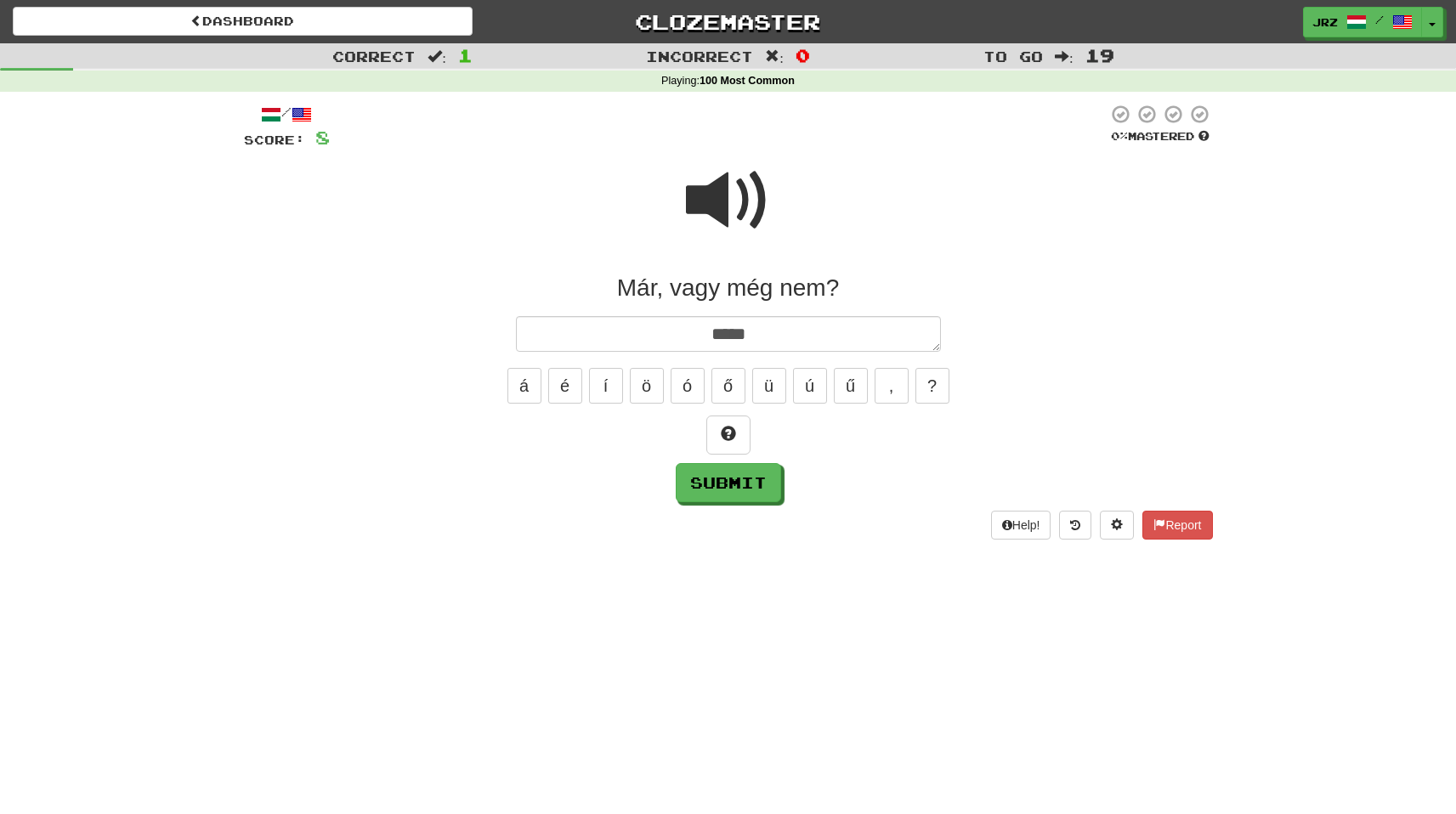 type on "*" 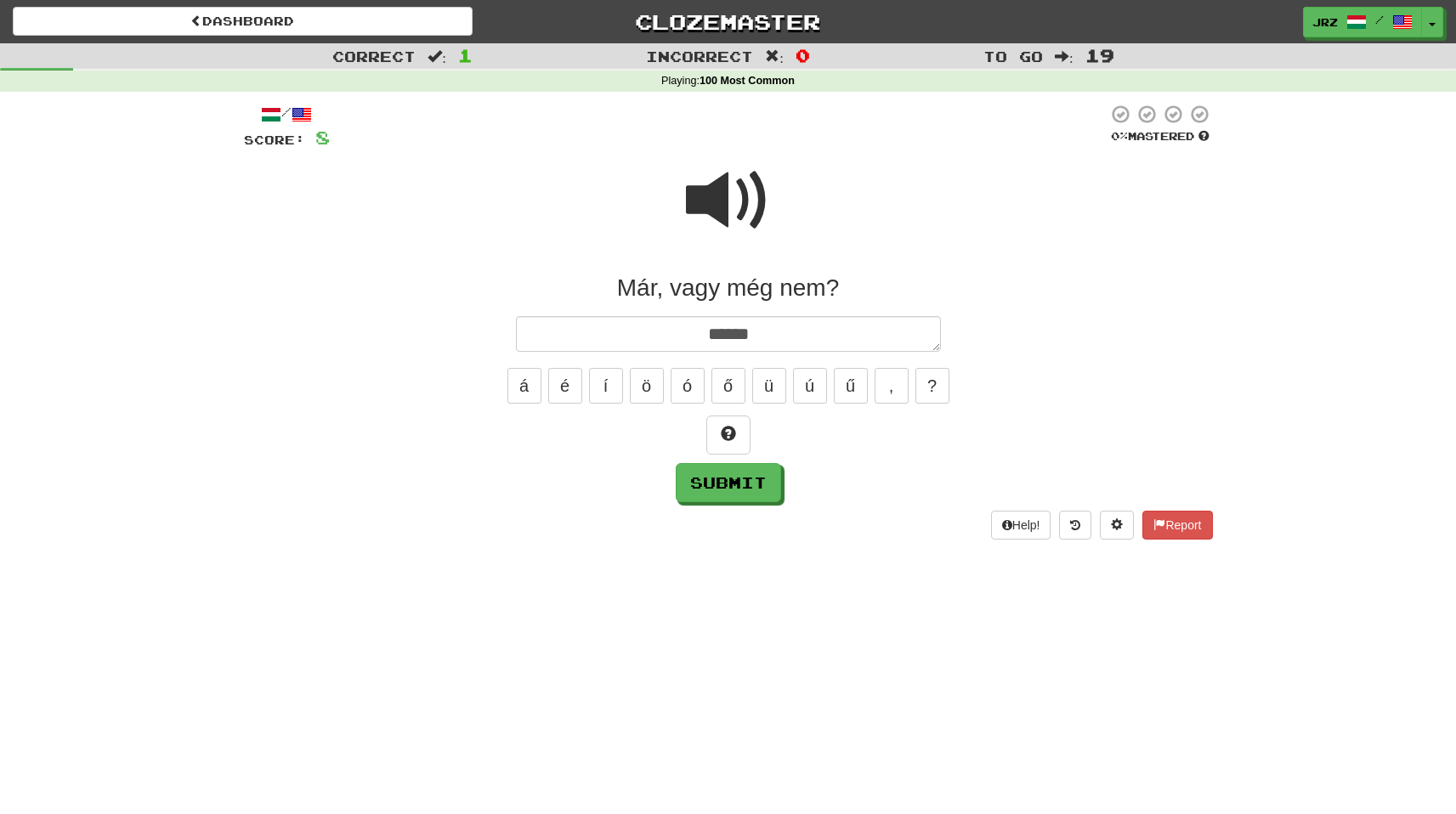 type on "*" 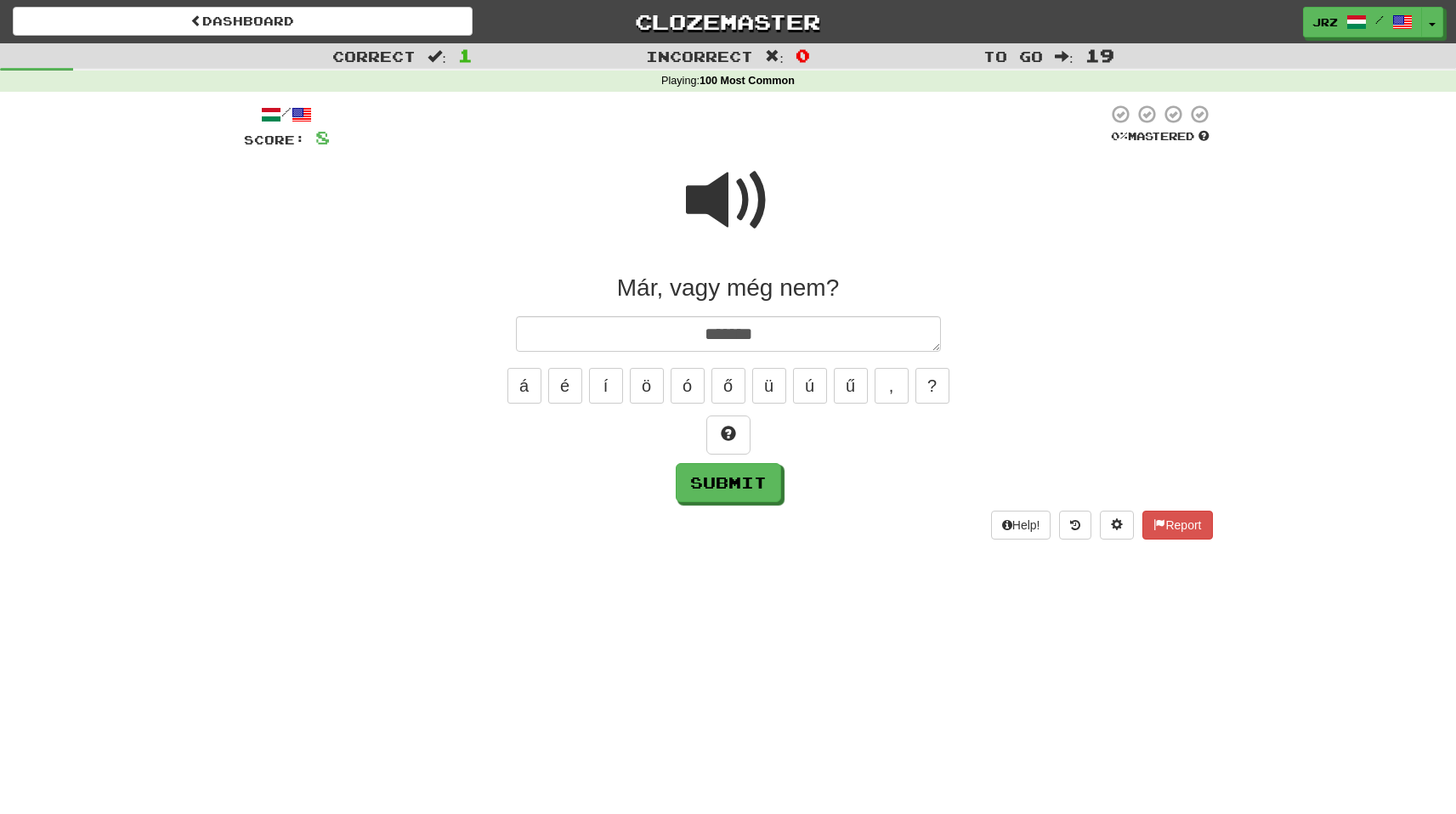 type on "*" 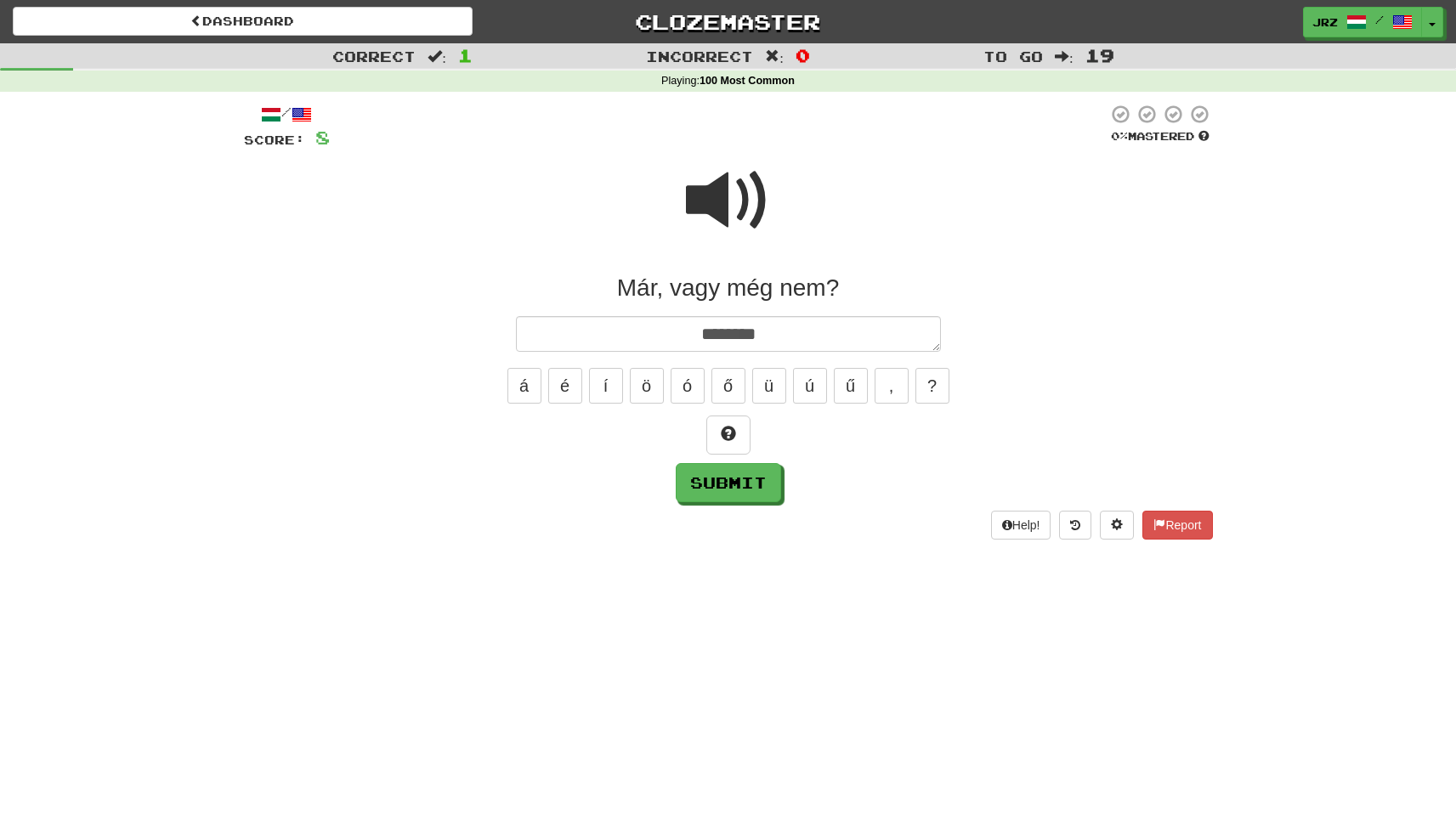 type on "*" 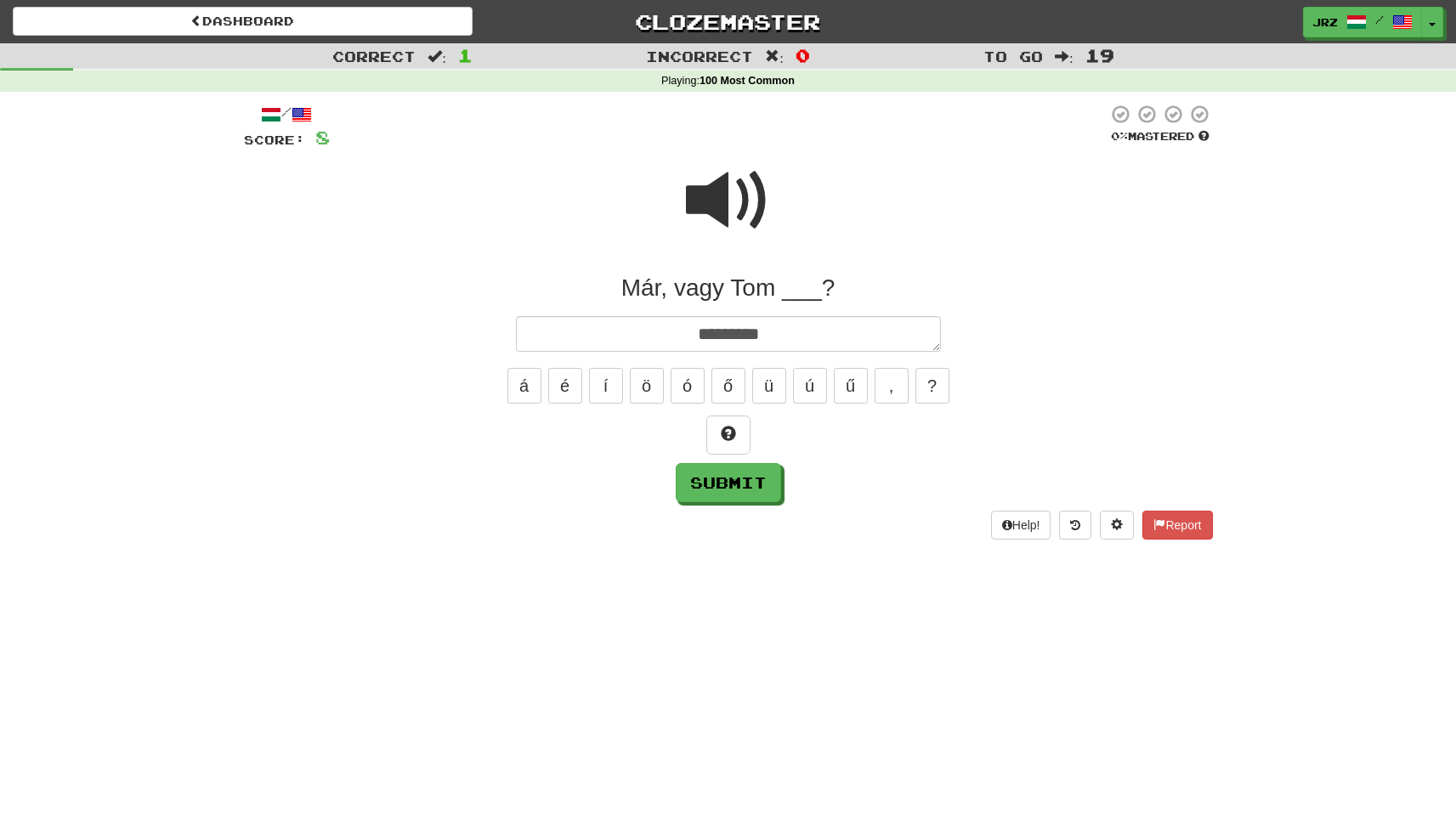 type on "*" 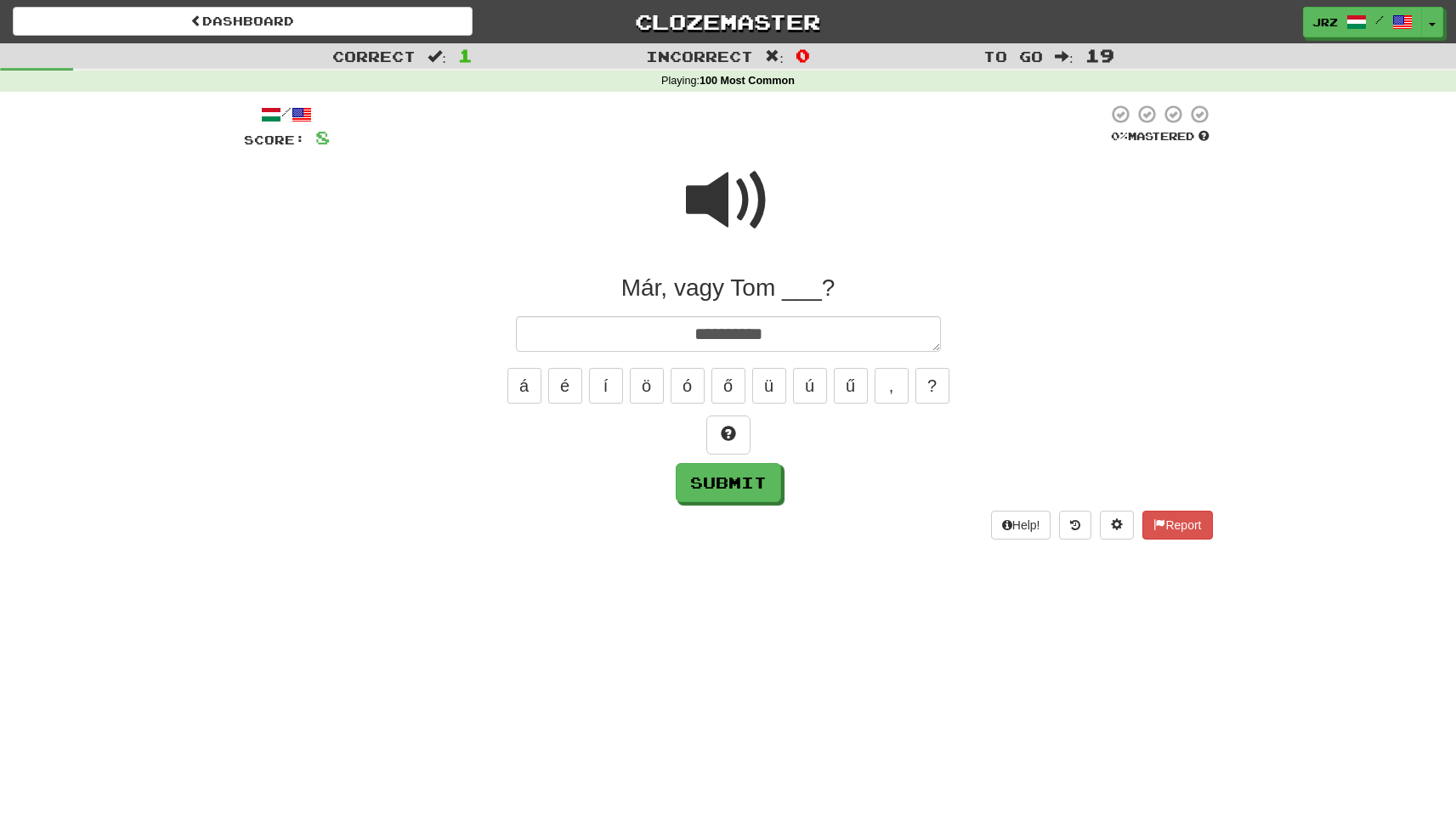 type on "*" 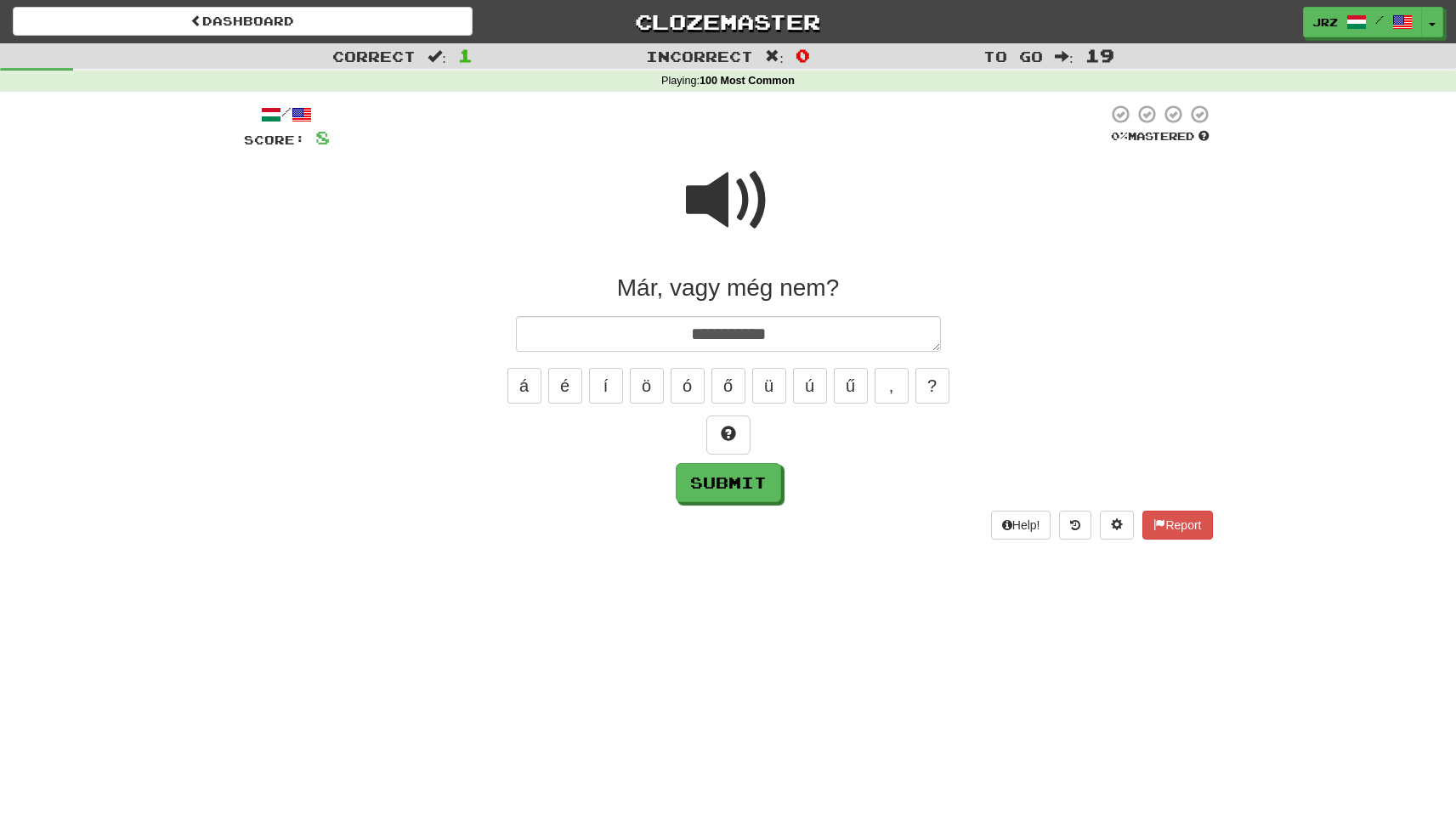 type on "*" 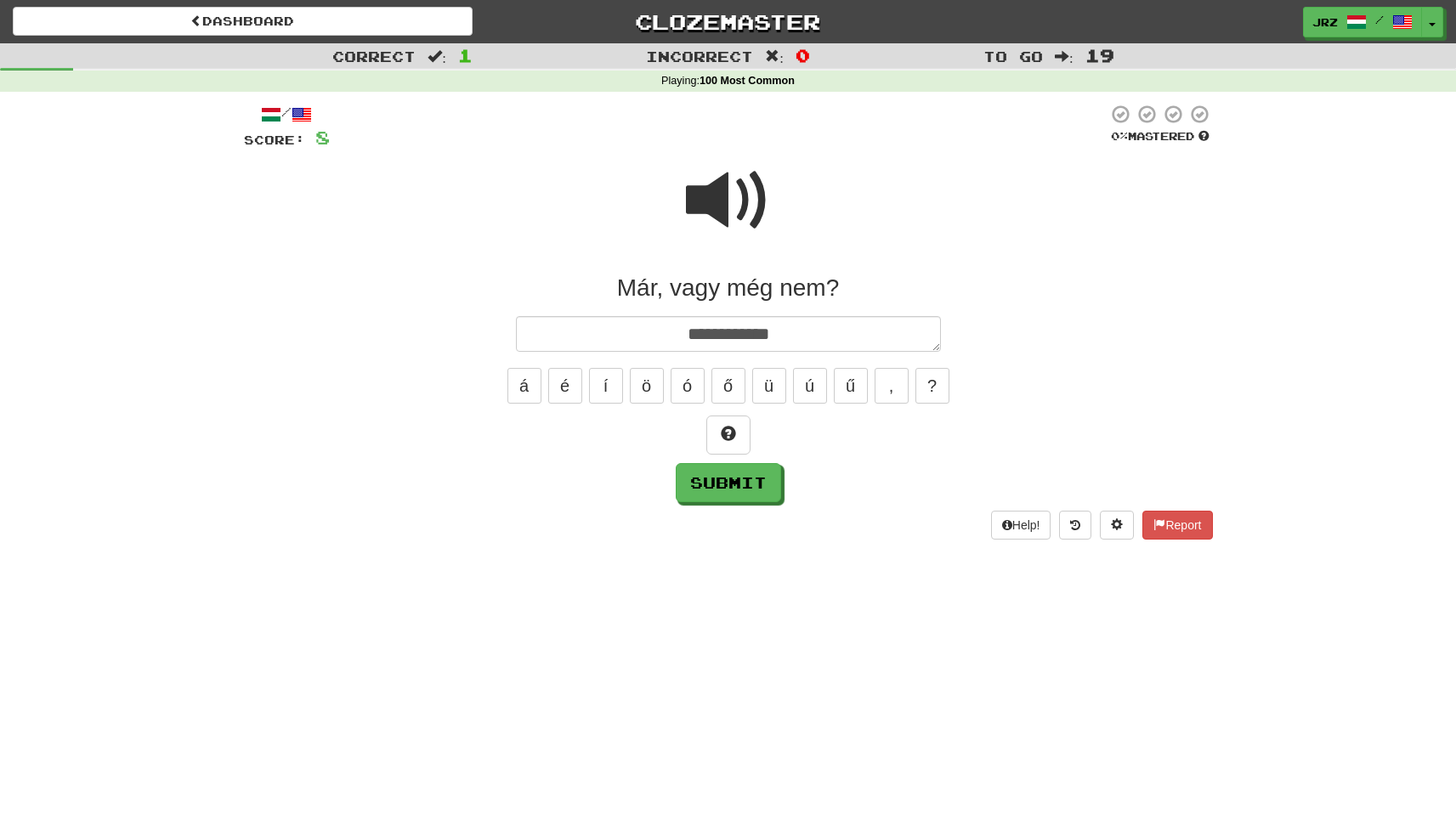 type on "*" 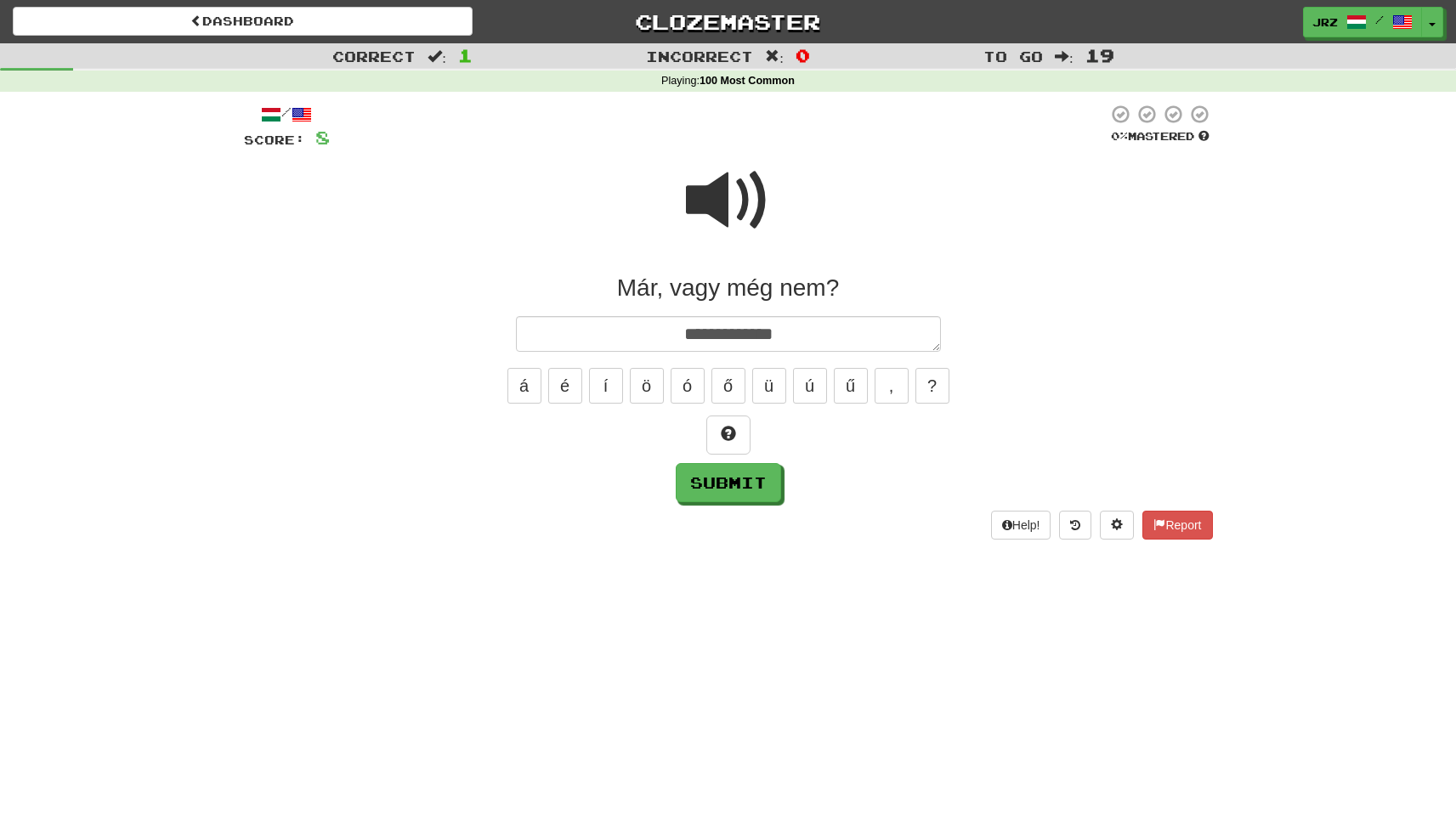 type on "*" 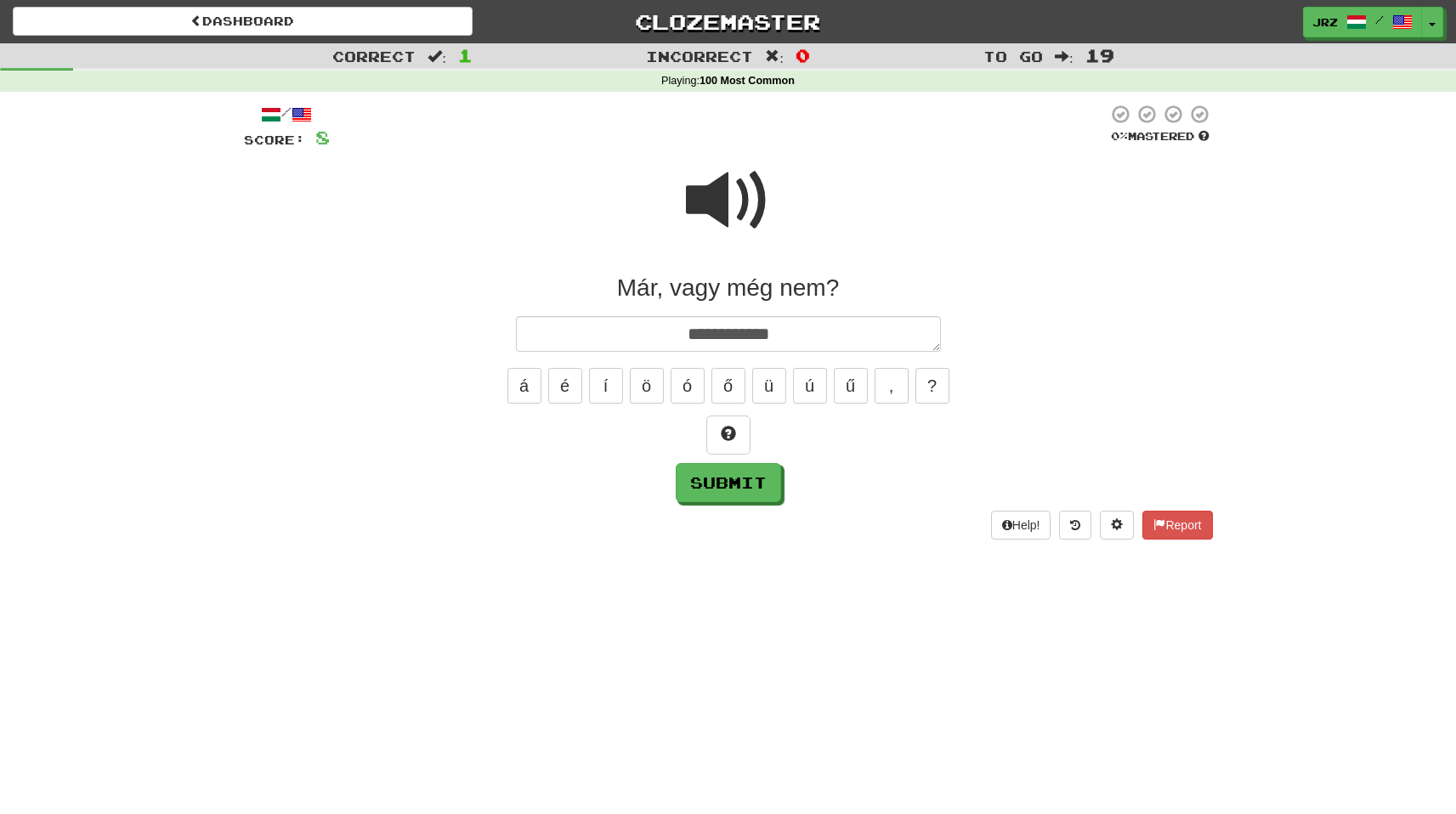 type on "*" 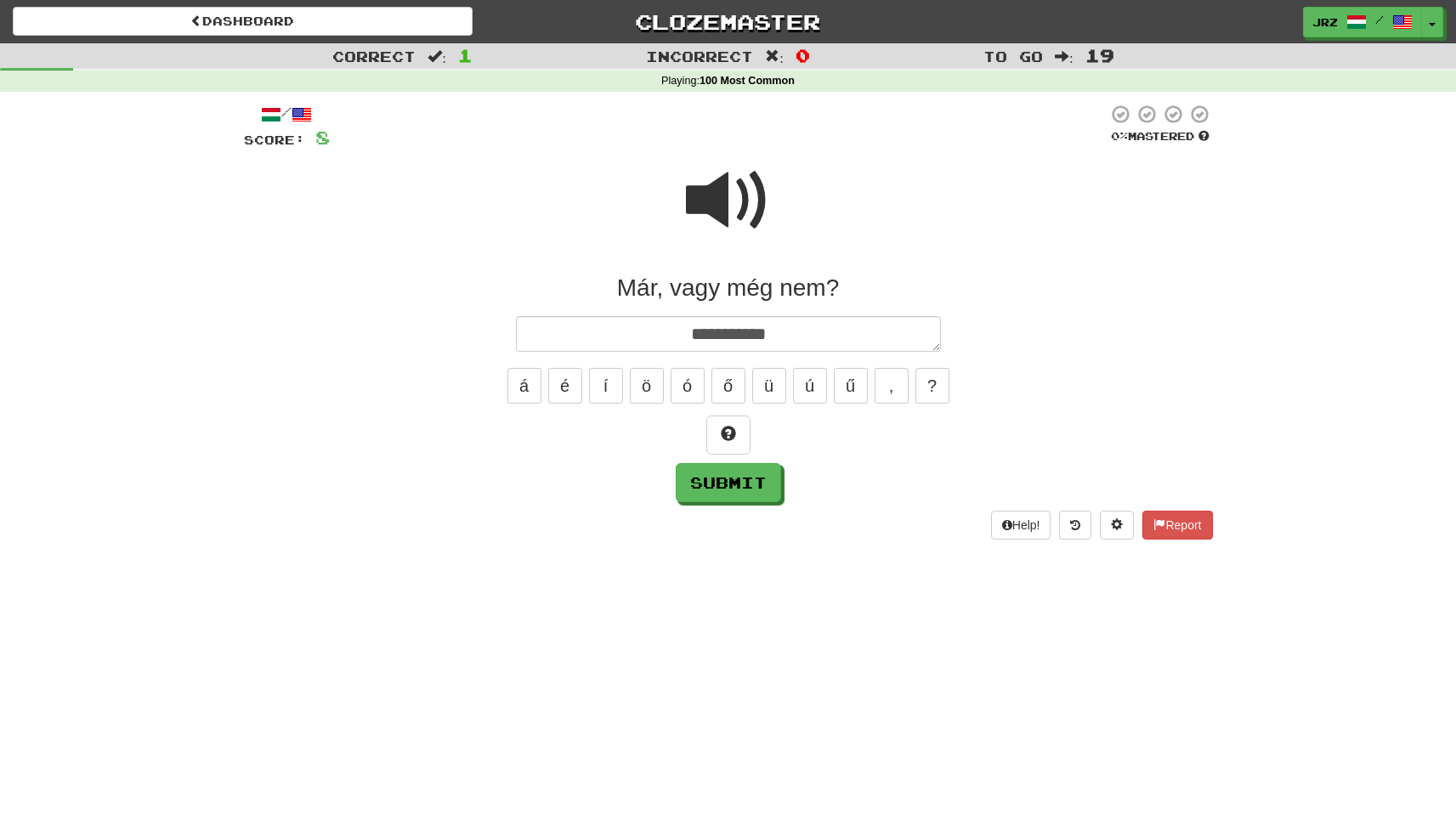 type on "*" 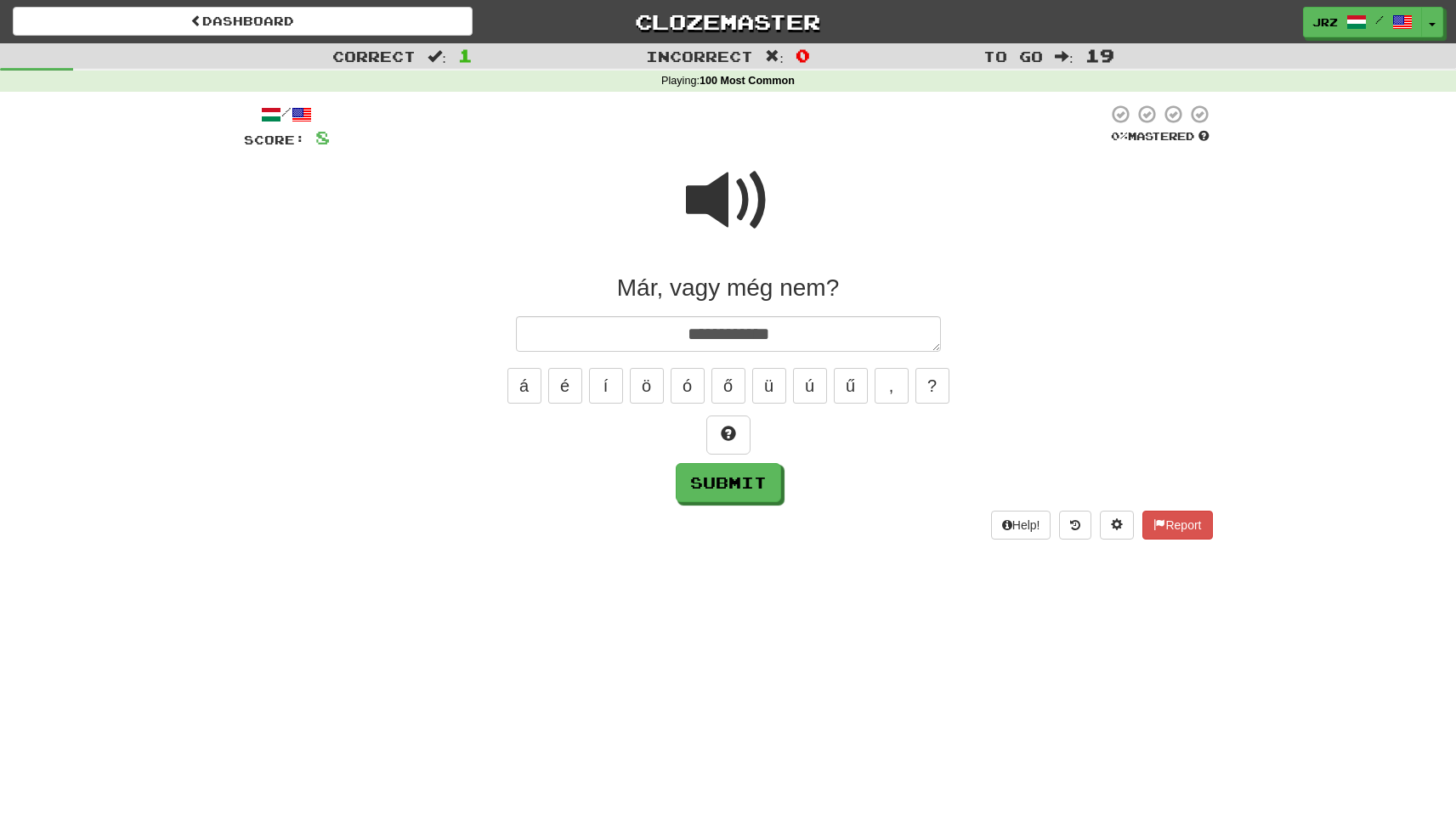 type on "**********" 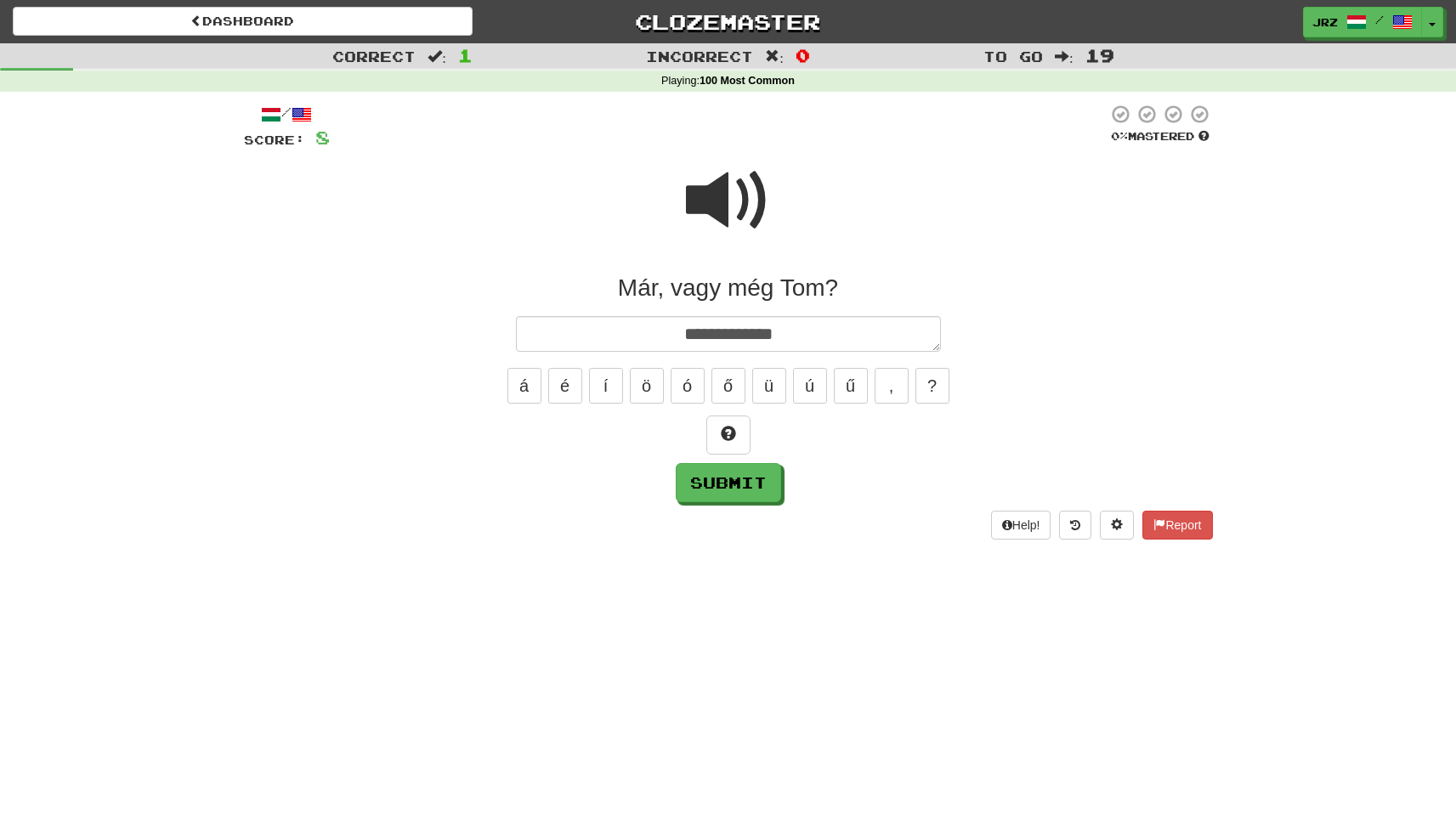 type on "*" 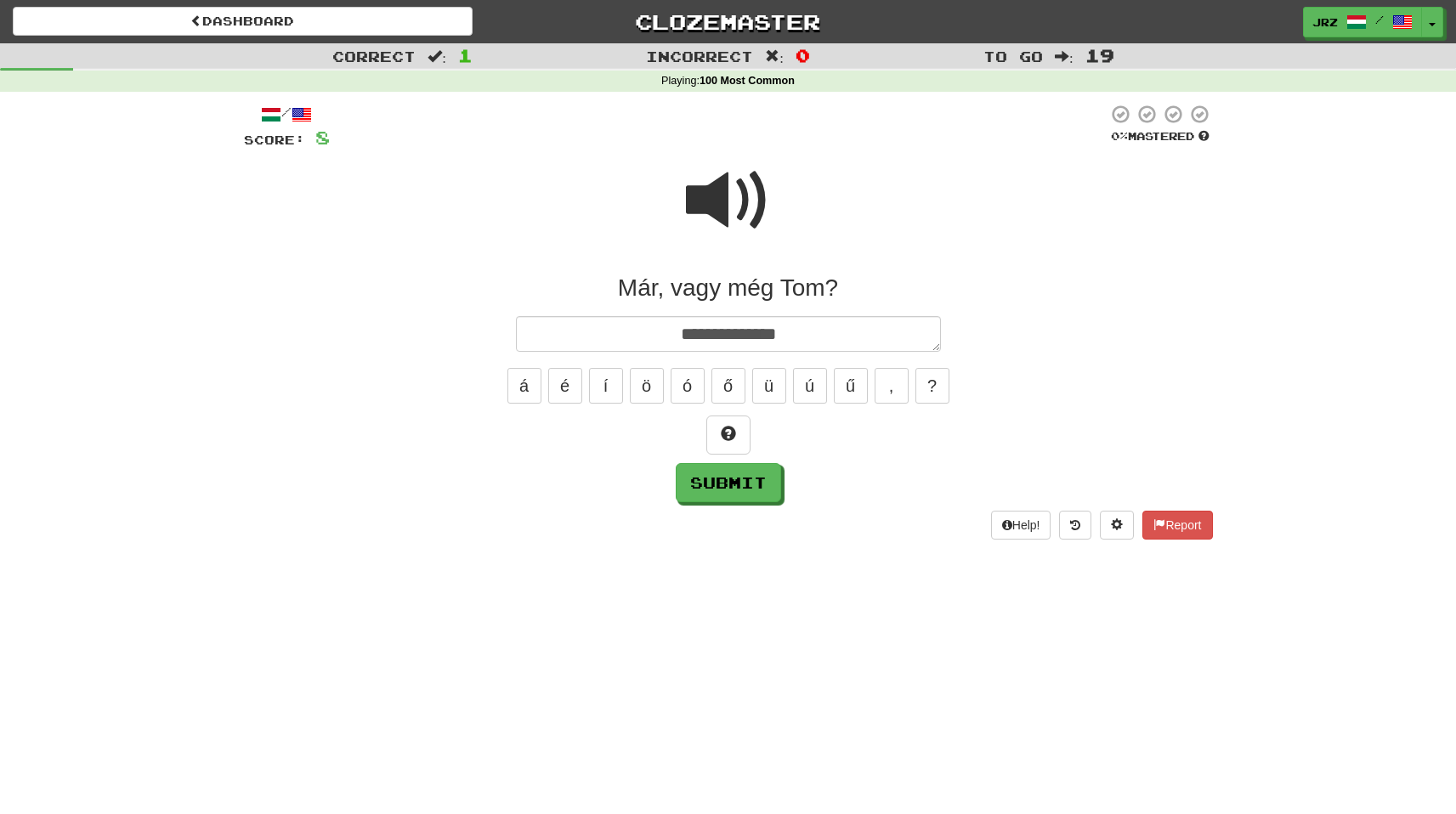 type on "*" 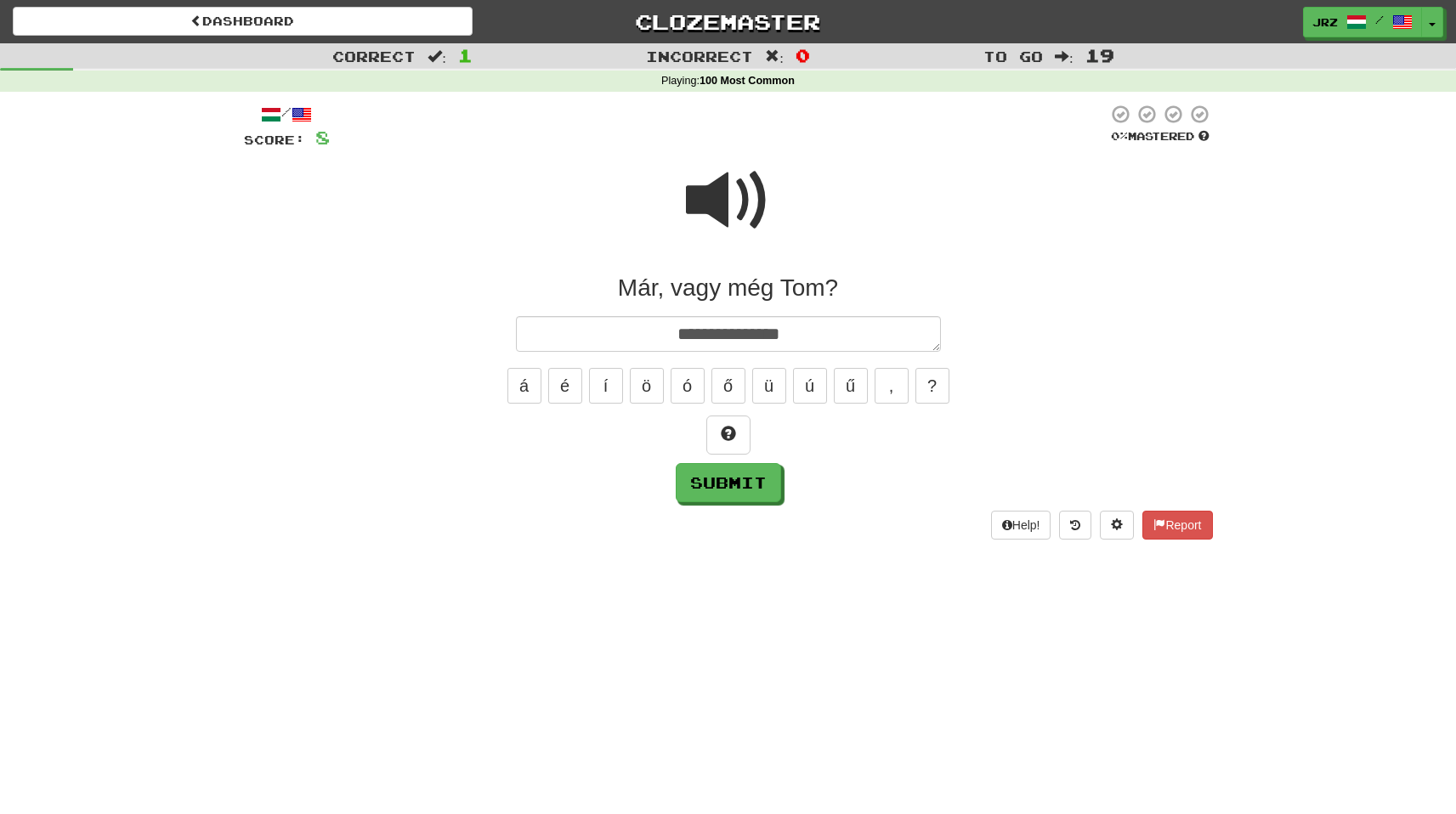 type on "*" 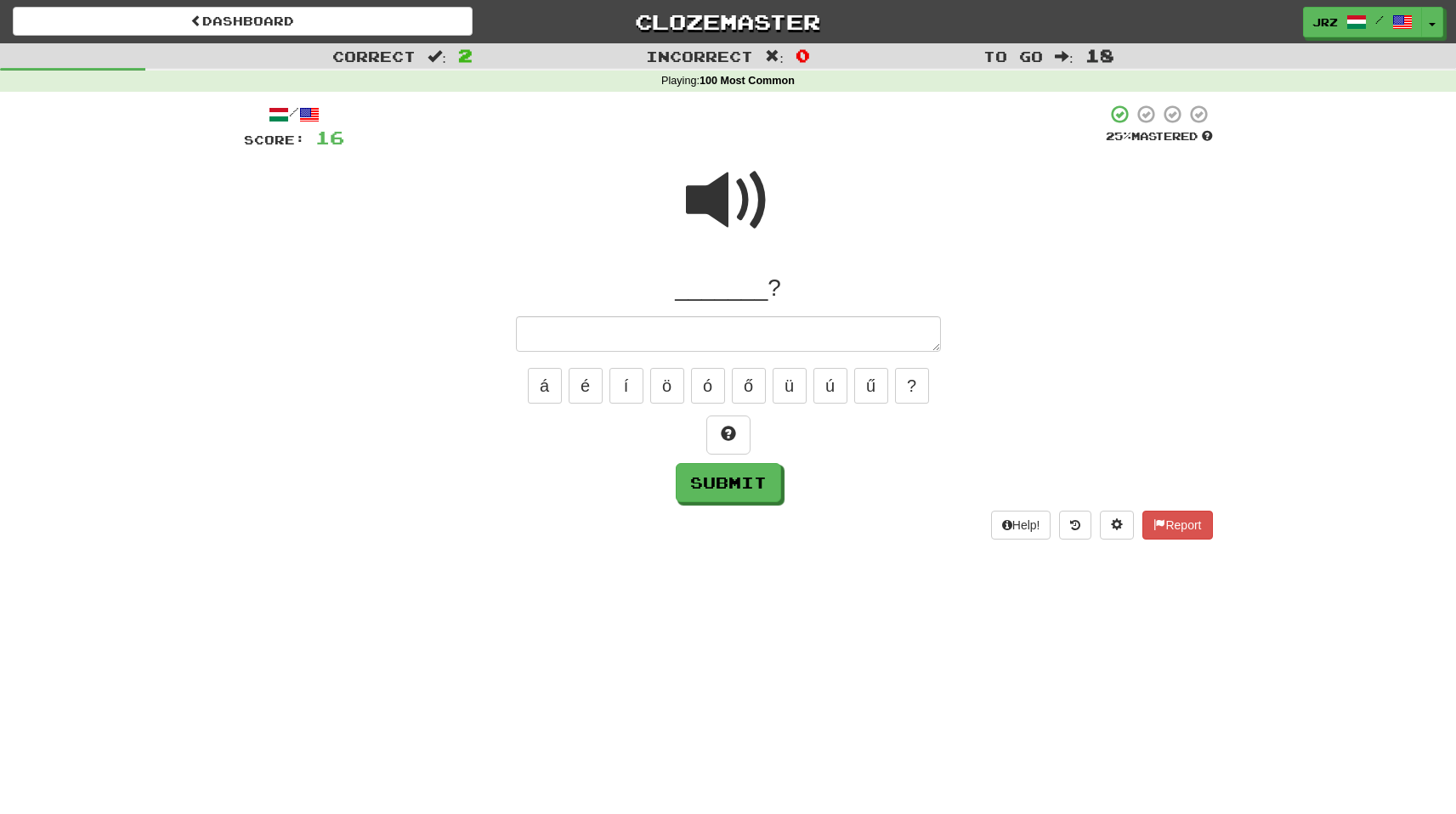 type on "*" 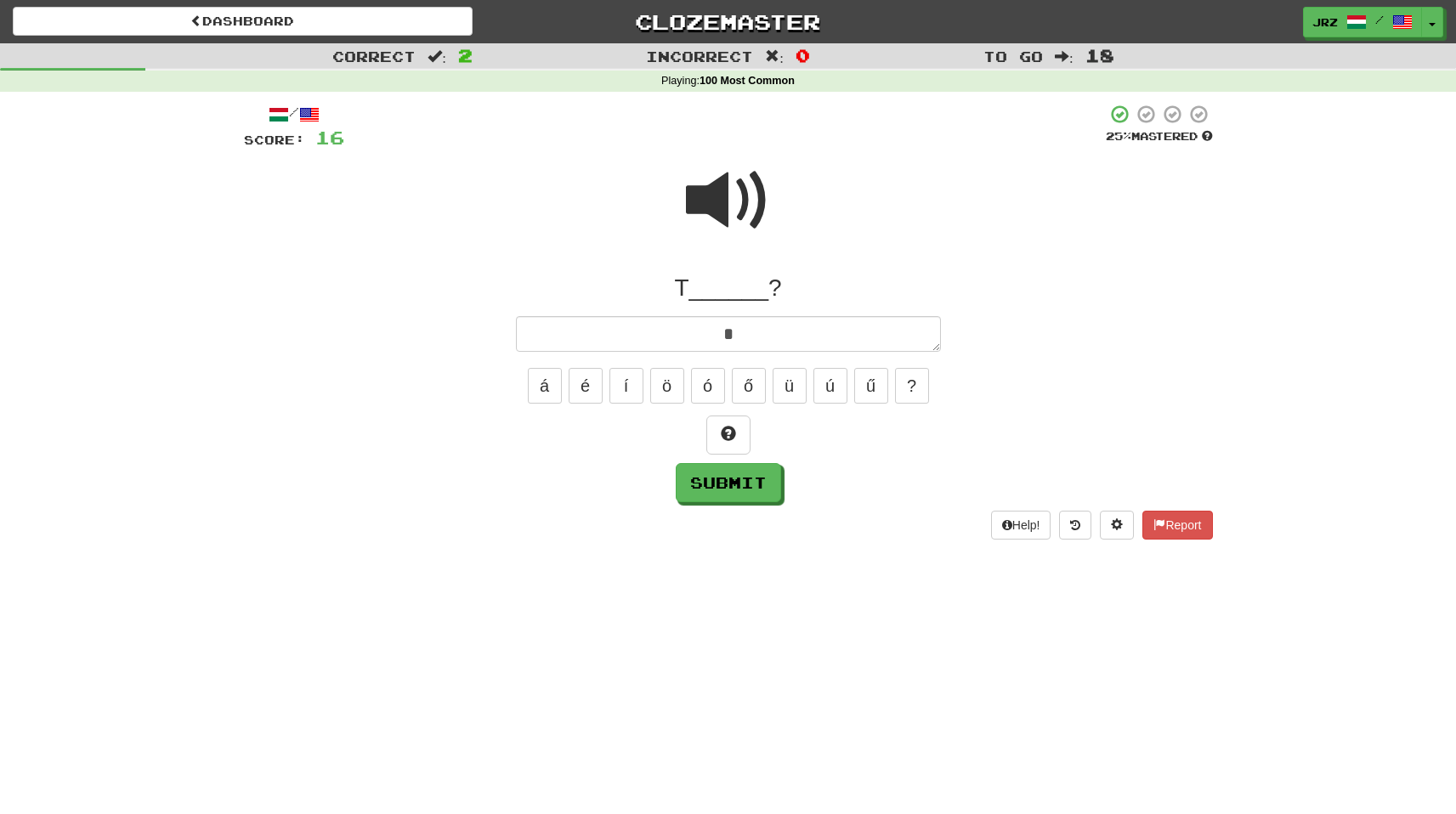 type on "*" 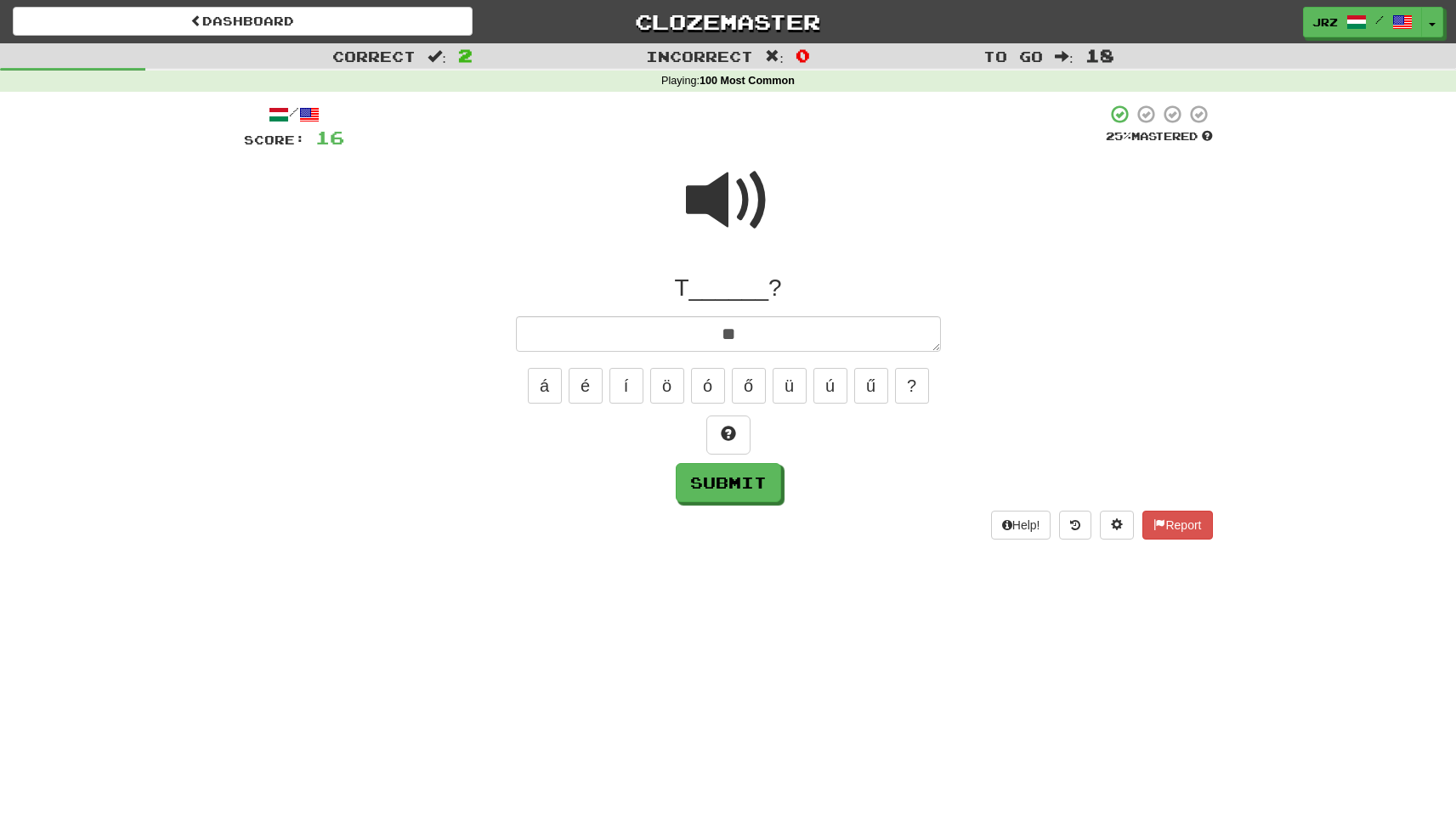 type on "*" 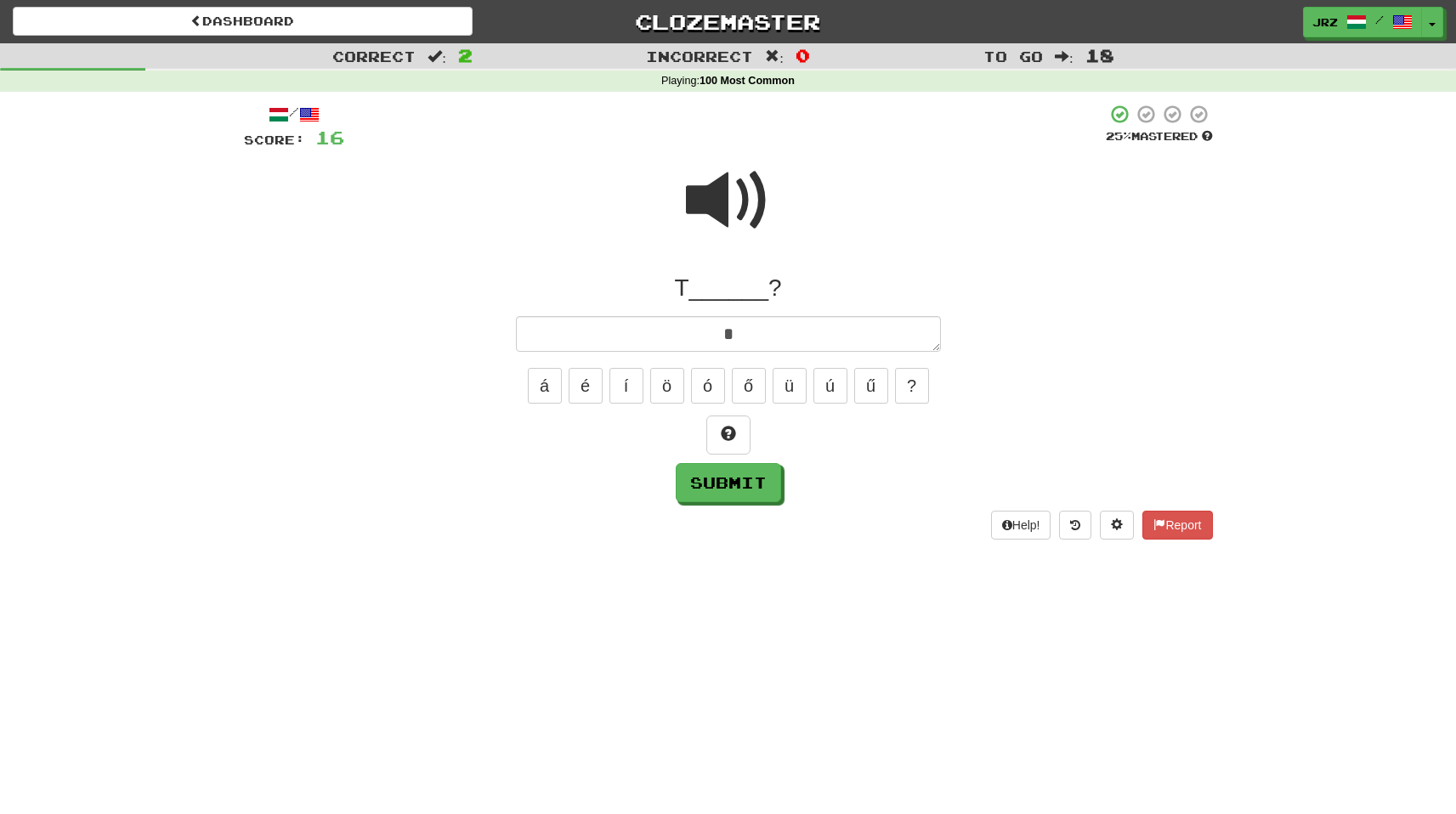type on "*" 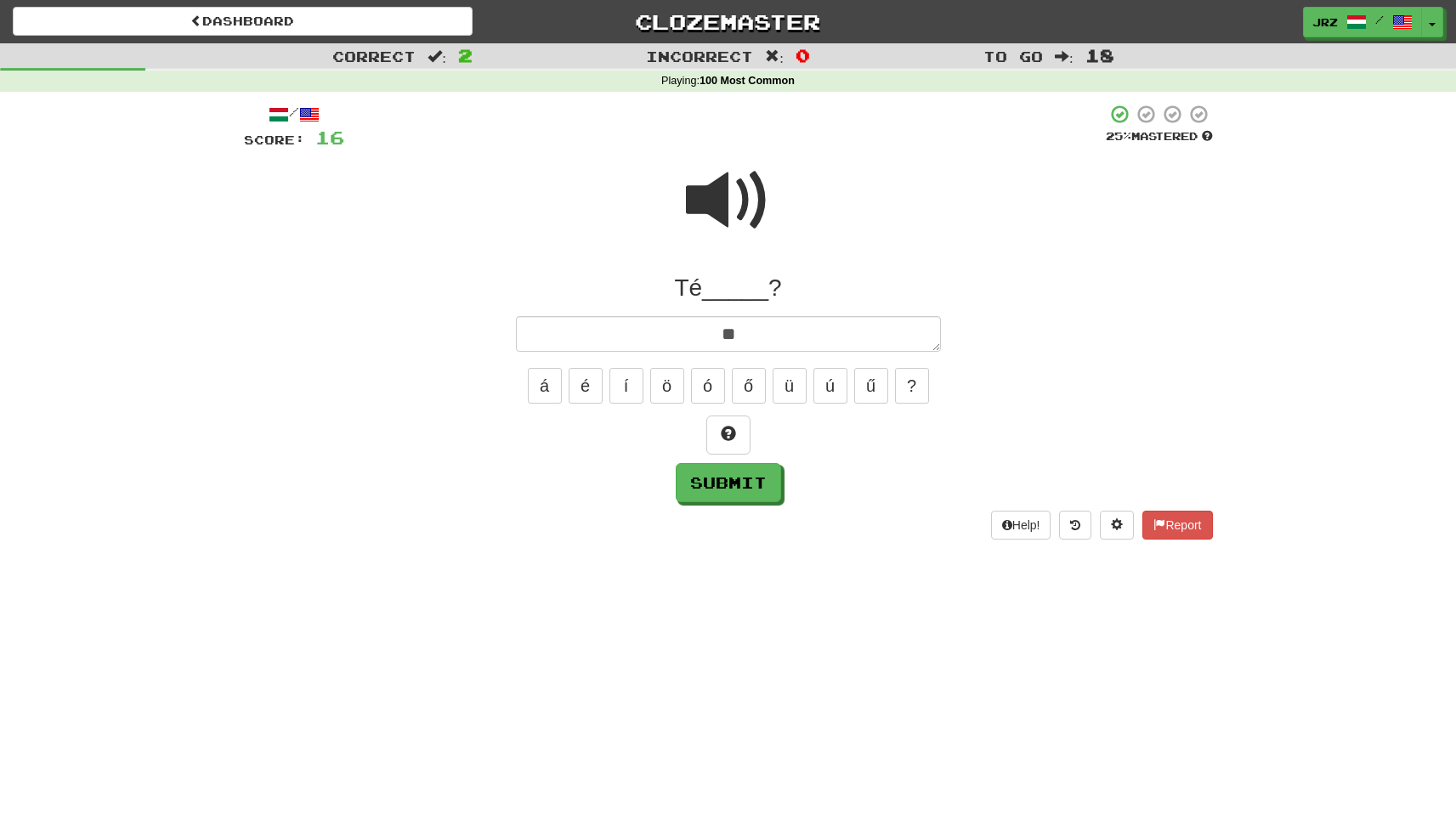 type on "*" 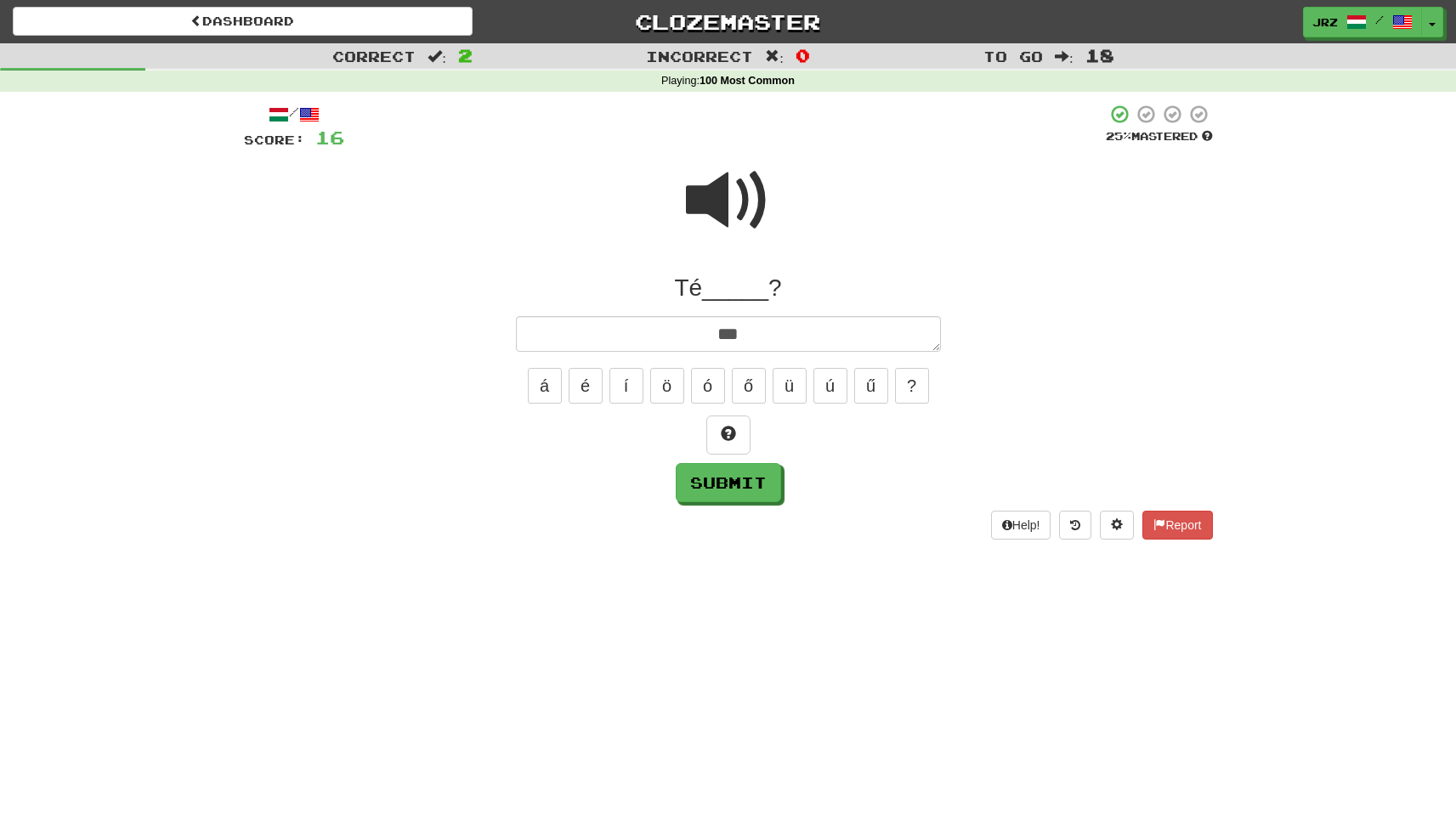 type on "*" 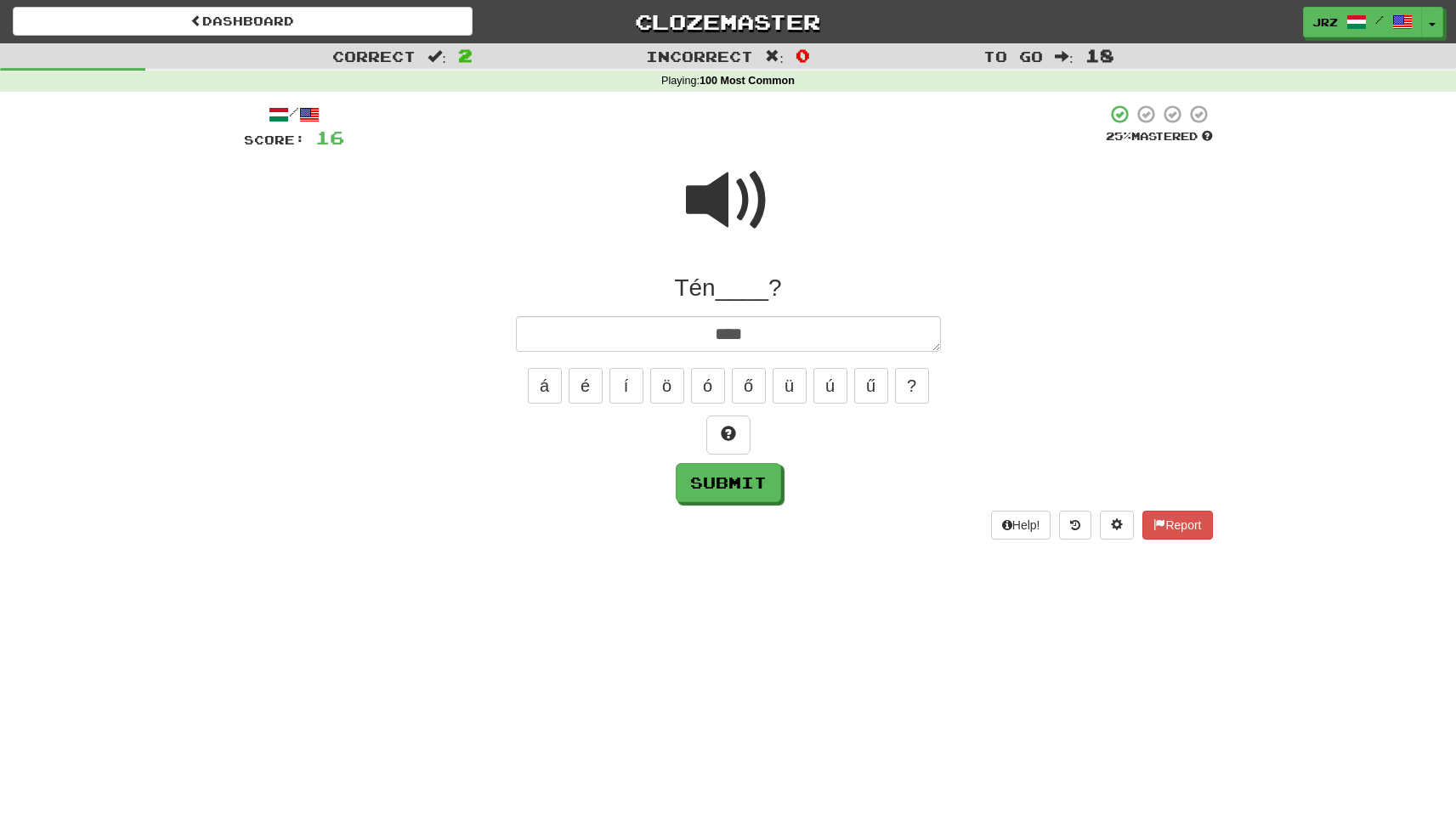 type on "*" 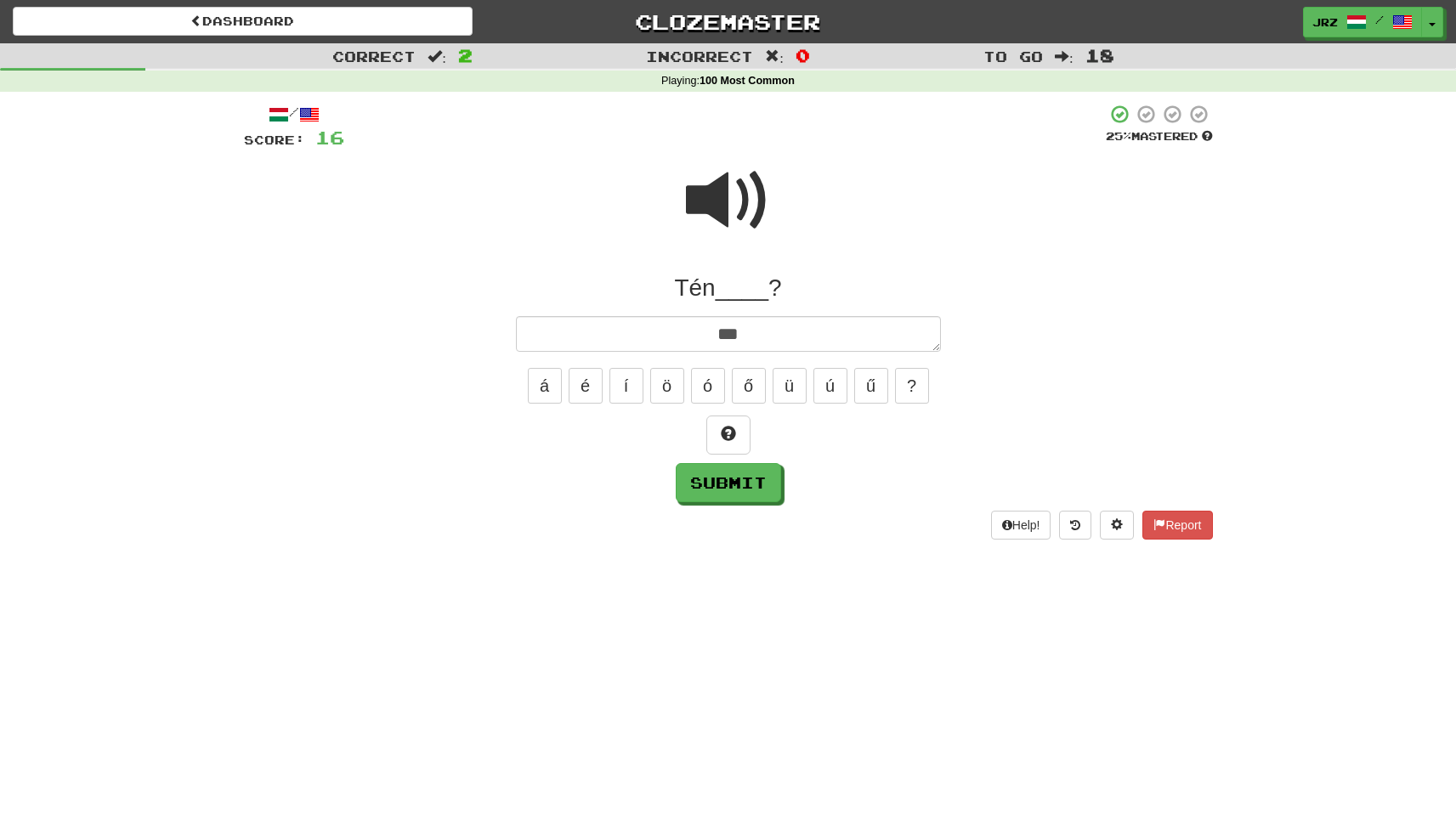 type on "*" 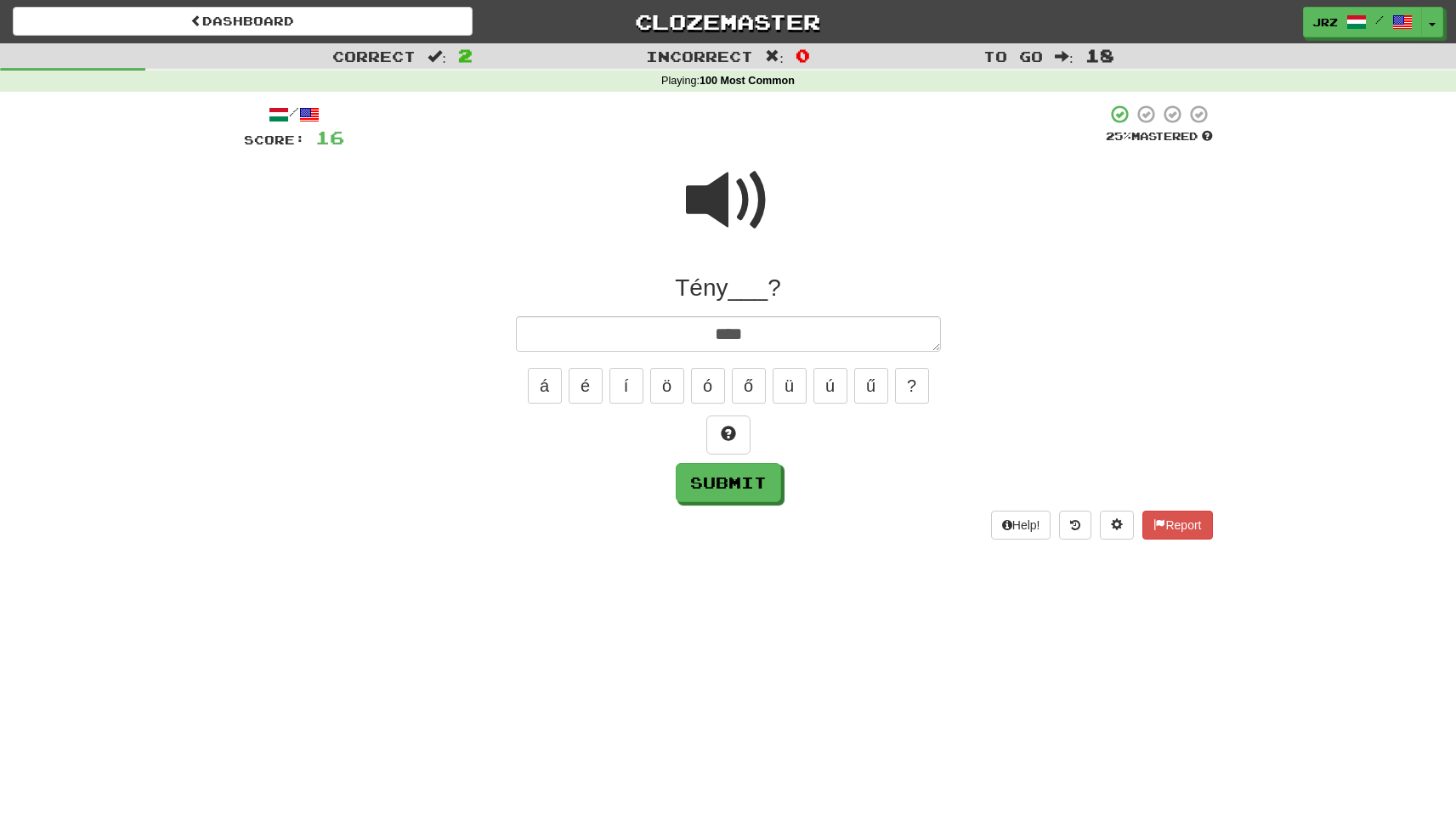 type on "*" 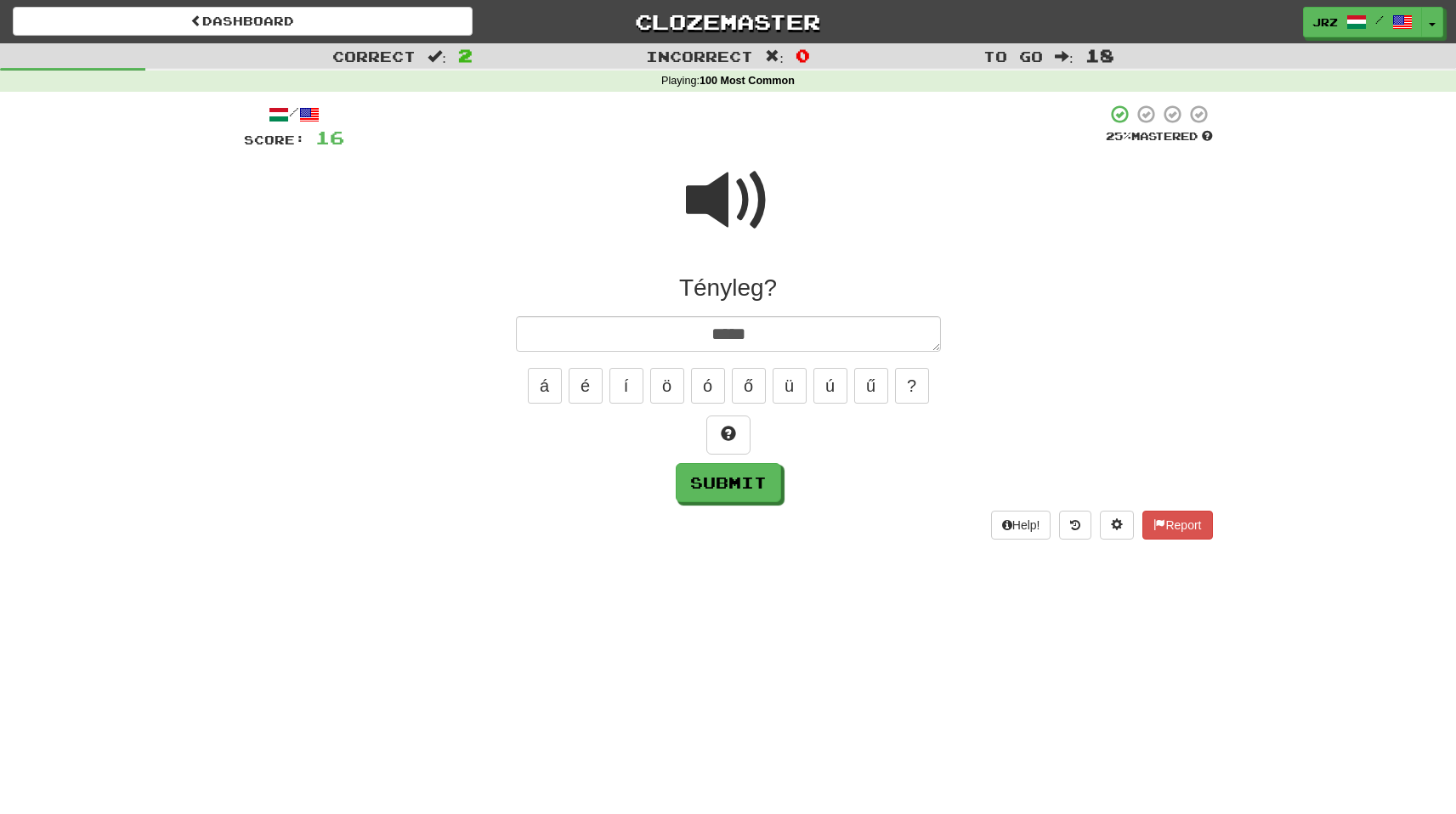type on "*" 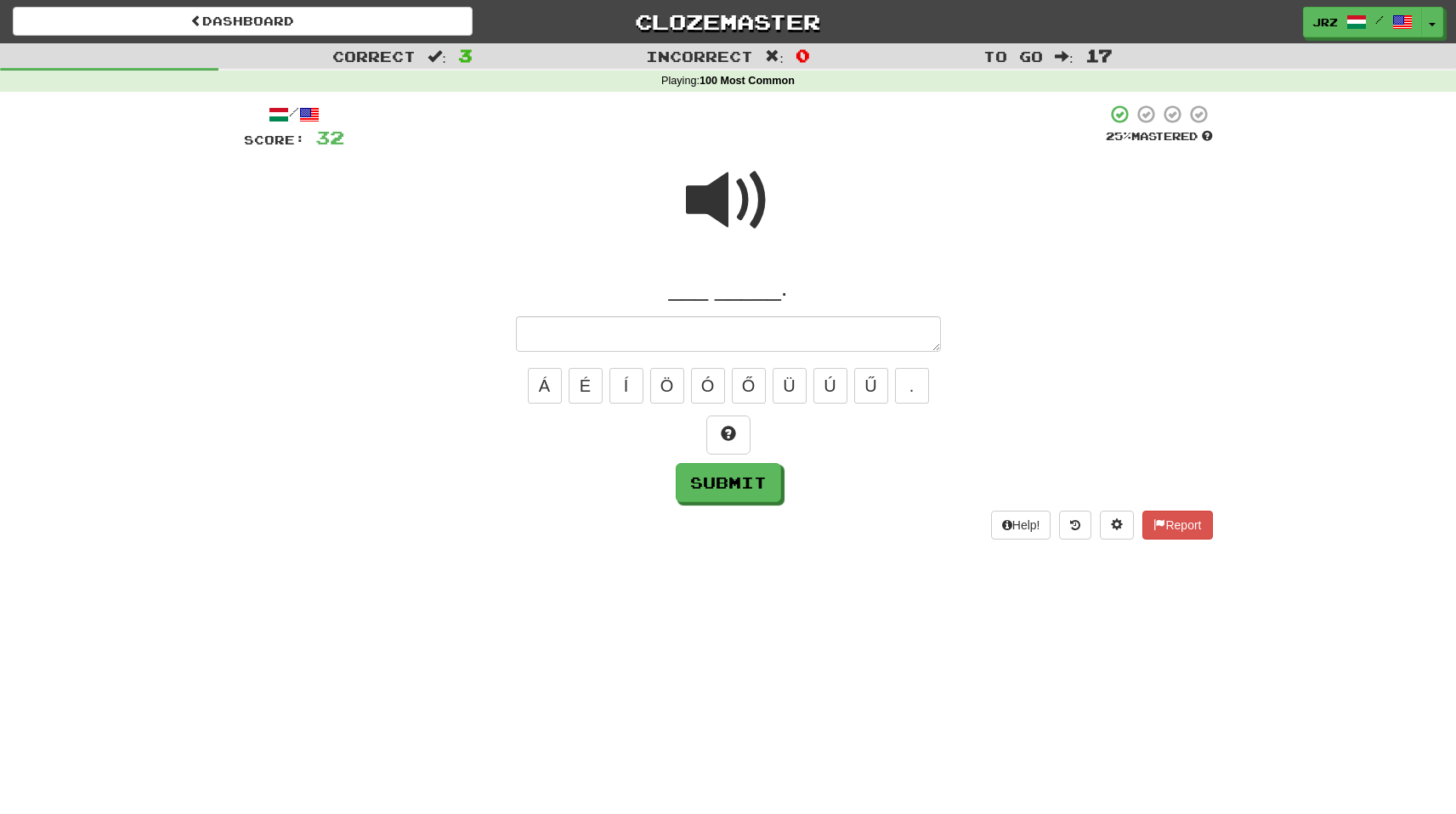 type on "*" 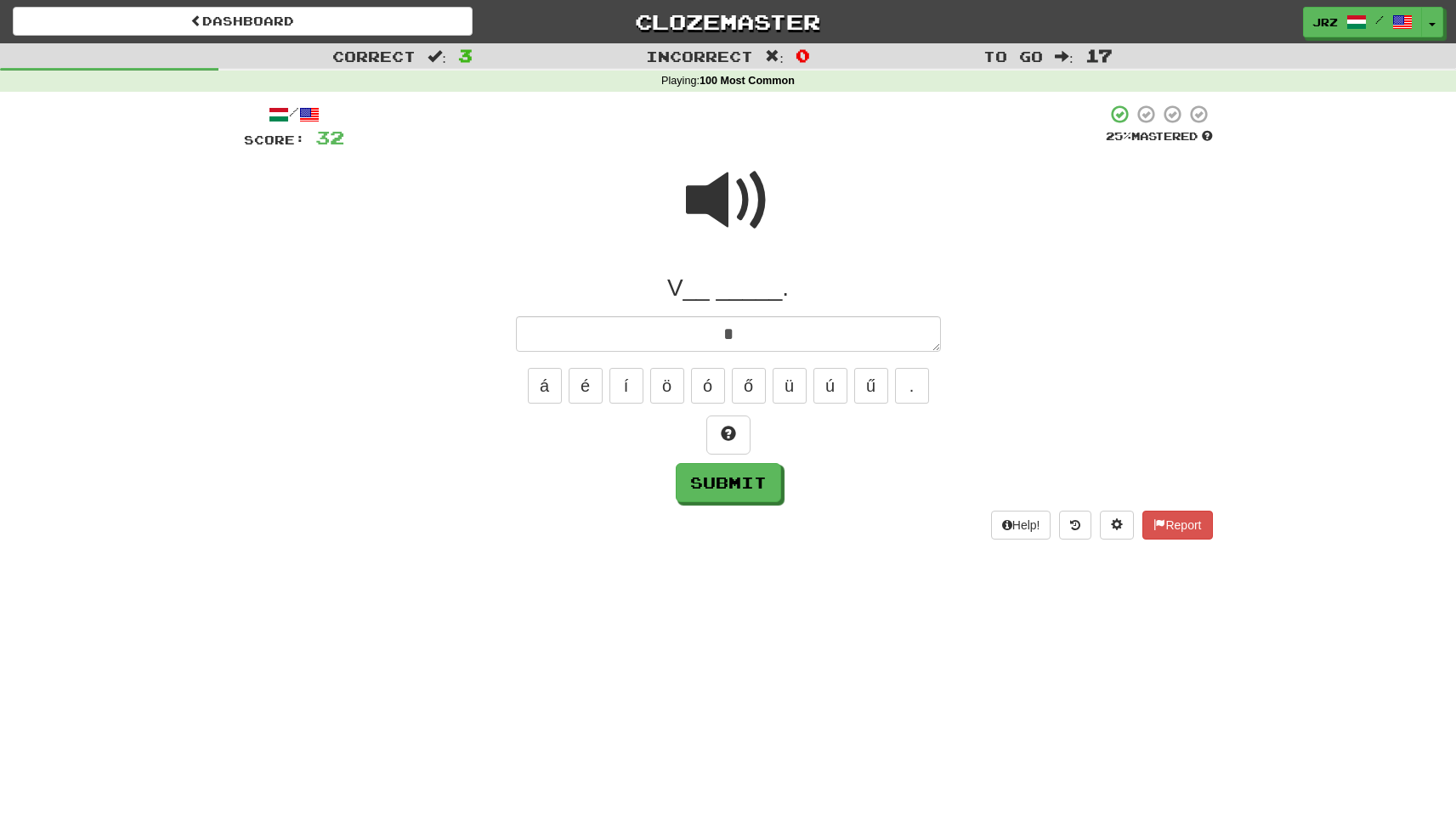 type on "*" 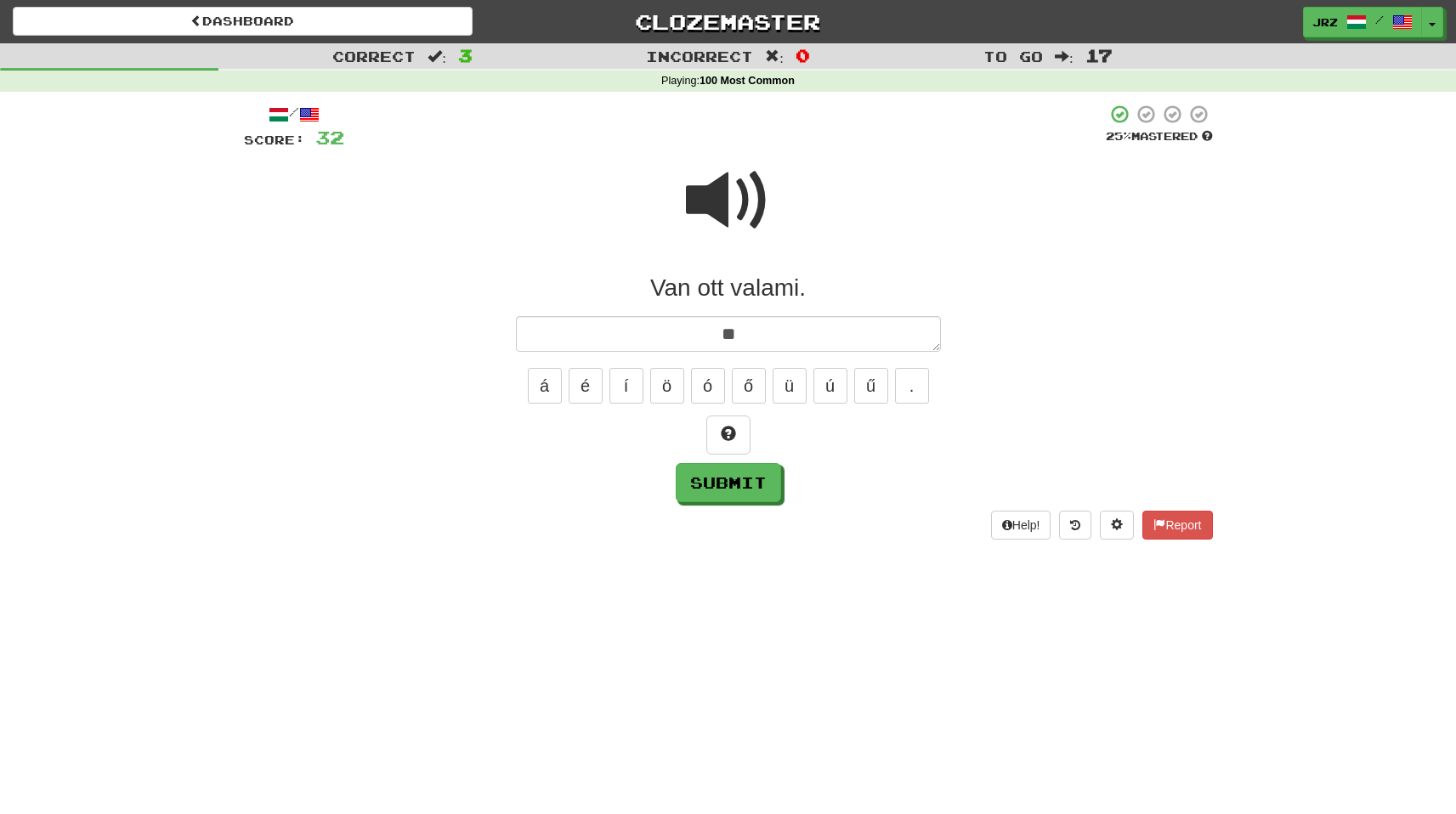 type on "*" 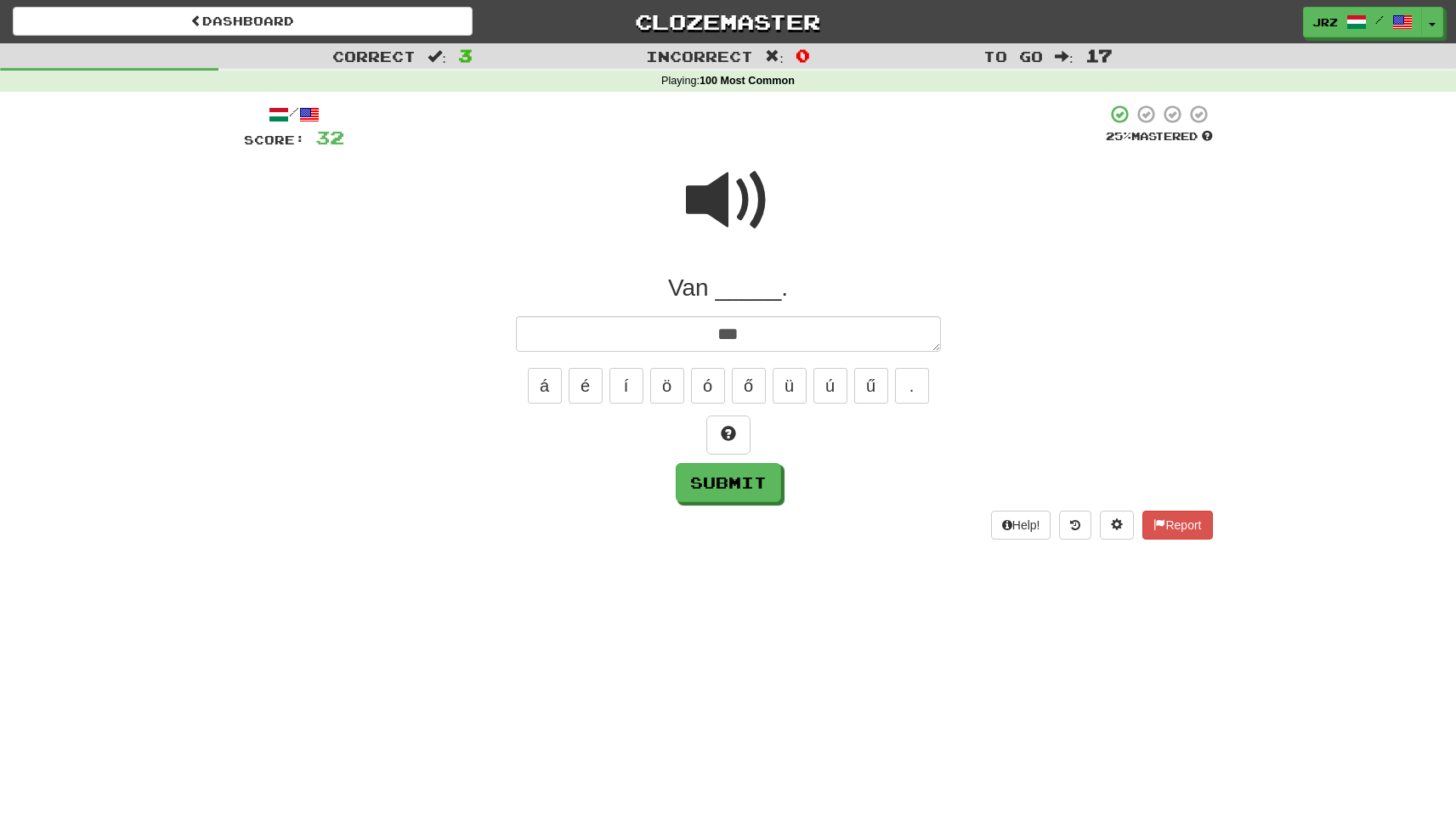 type on "*" 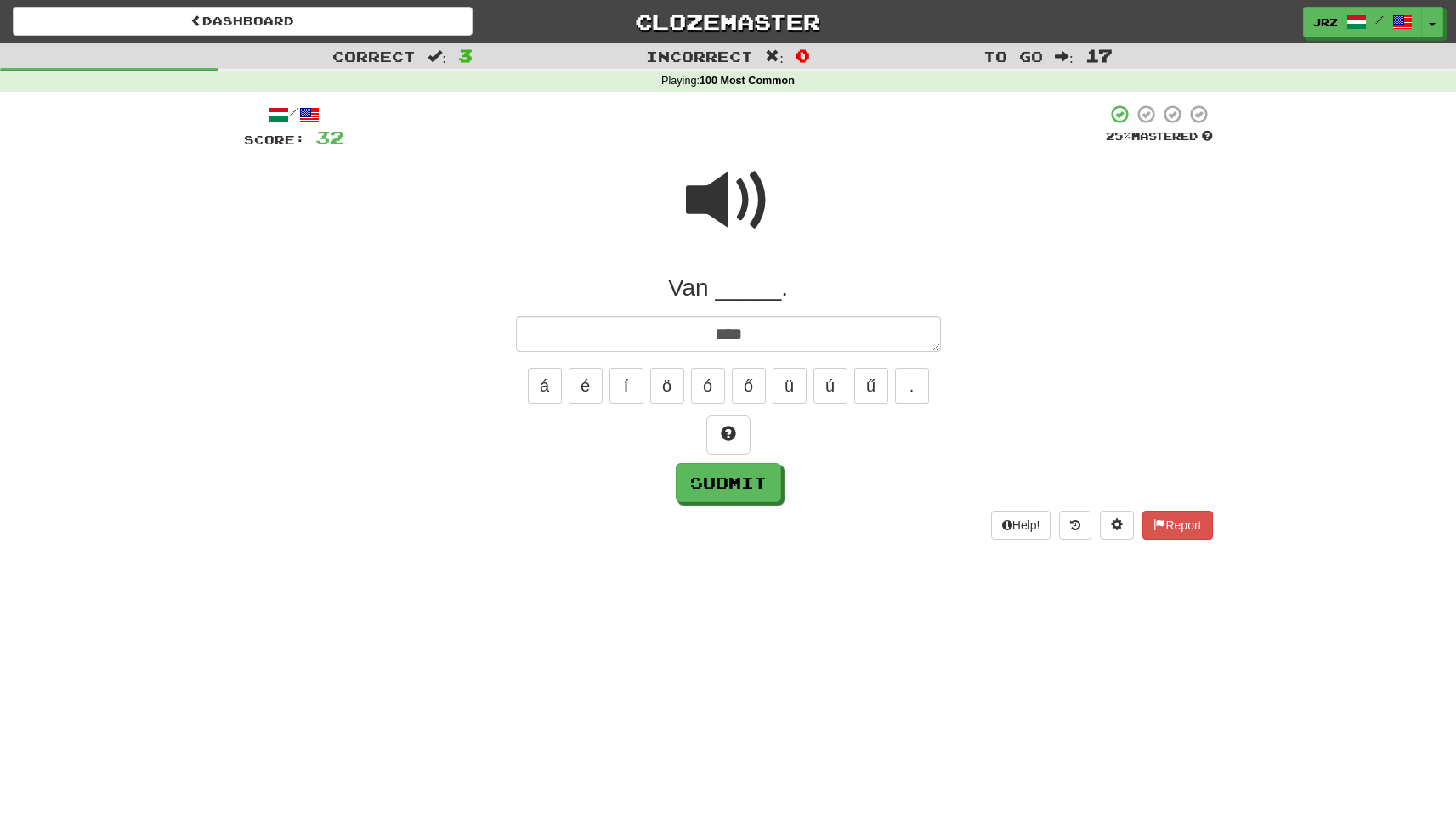 type on "*" 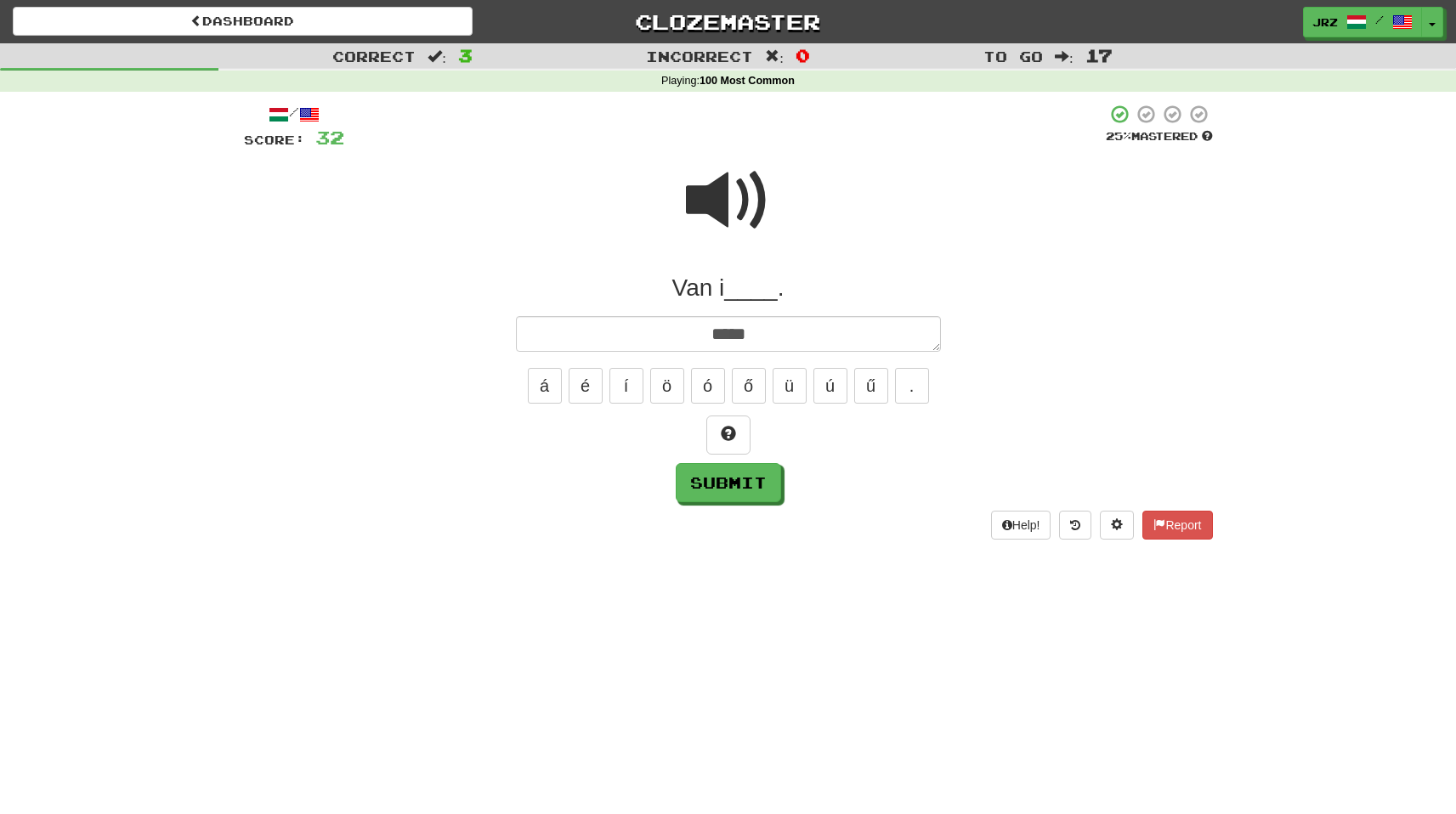 type on "*" 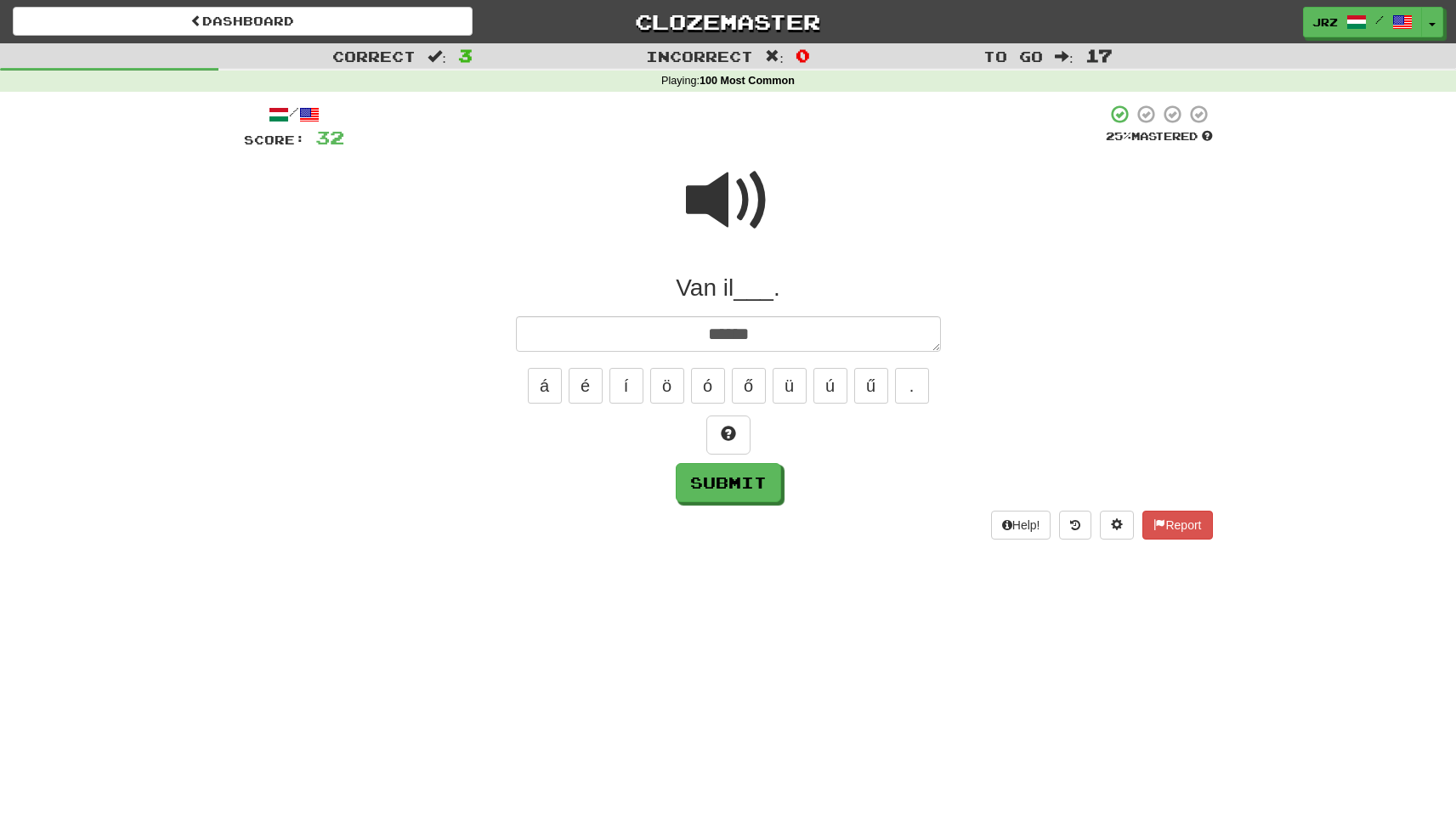 type on "*" 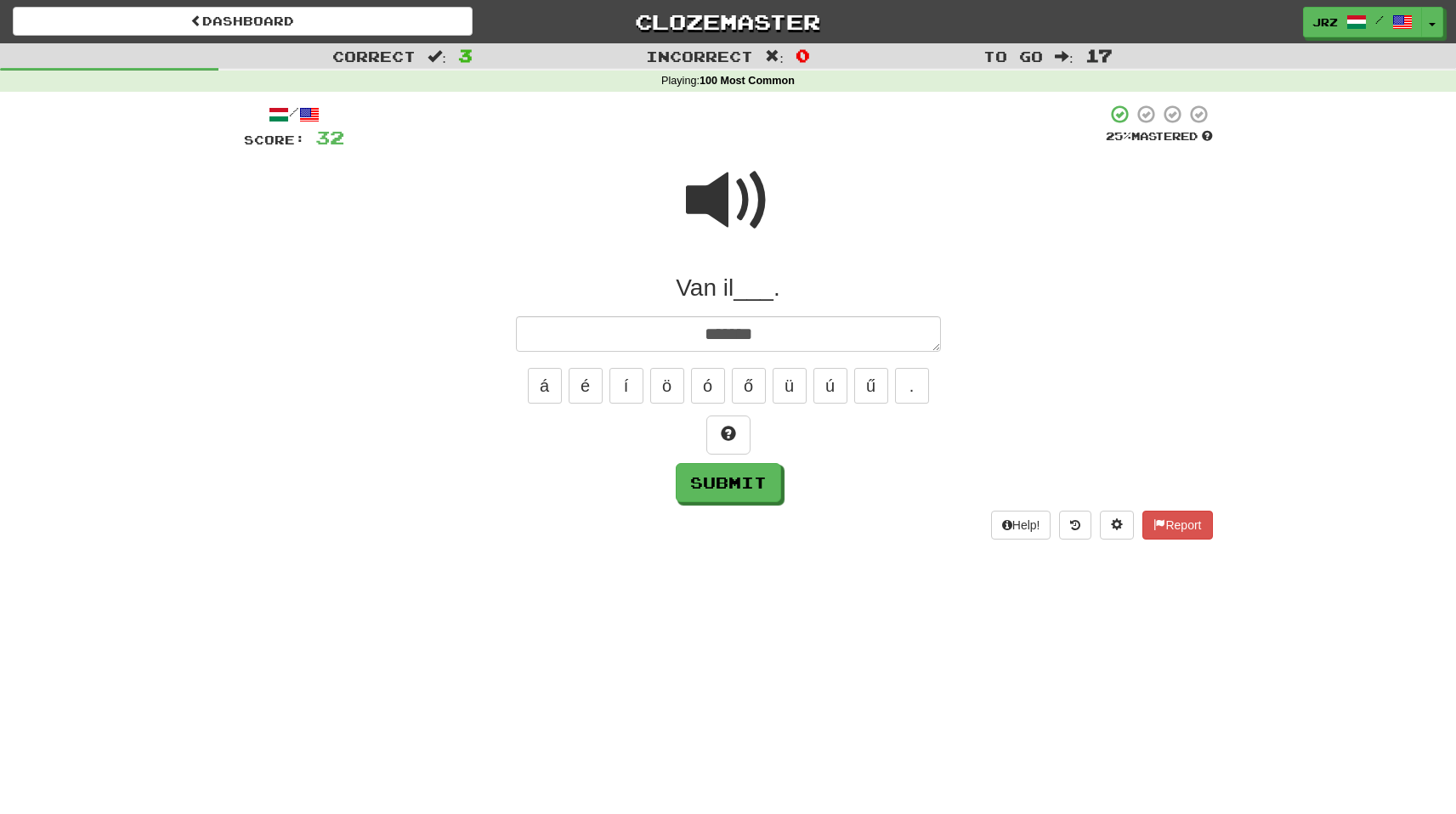 type on "*" 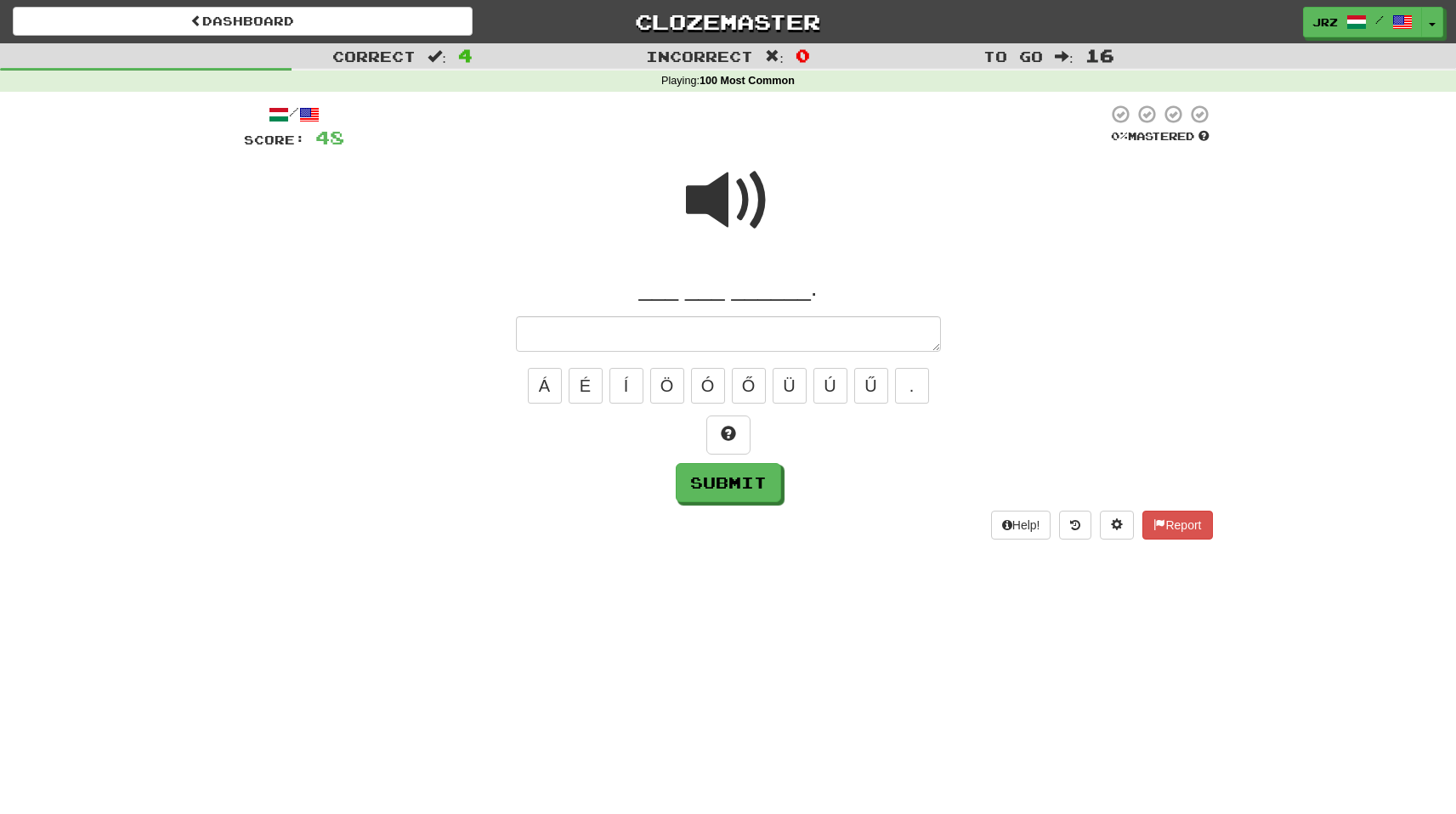 type on "*" 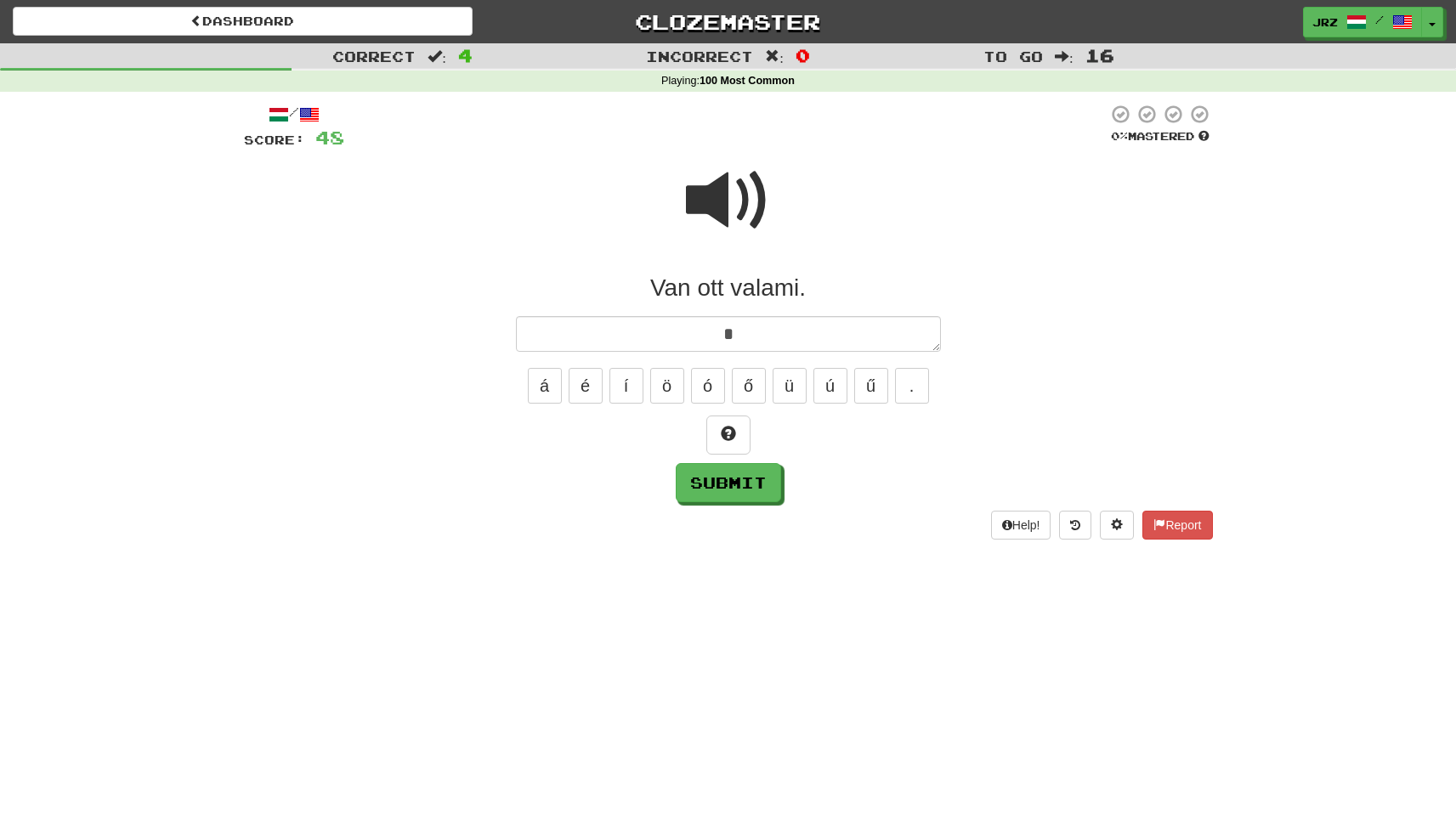 type on "*" 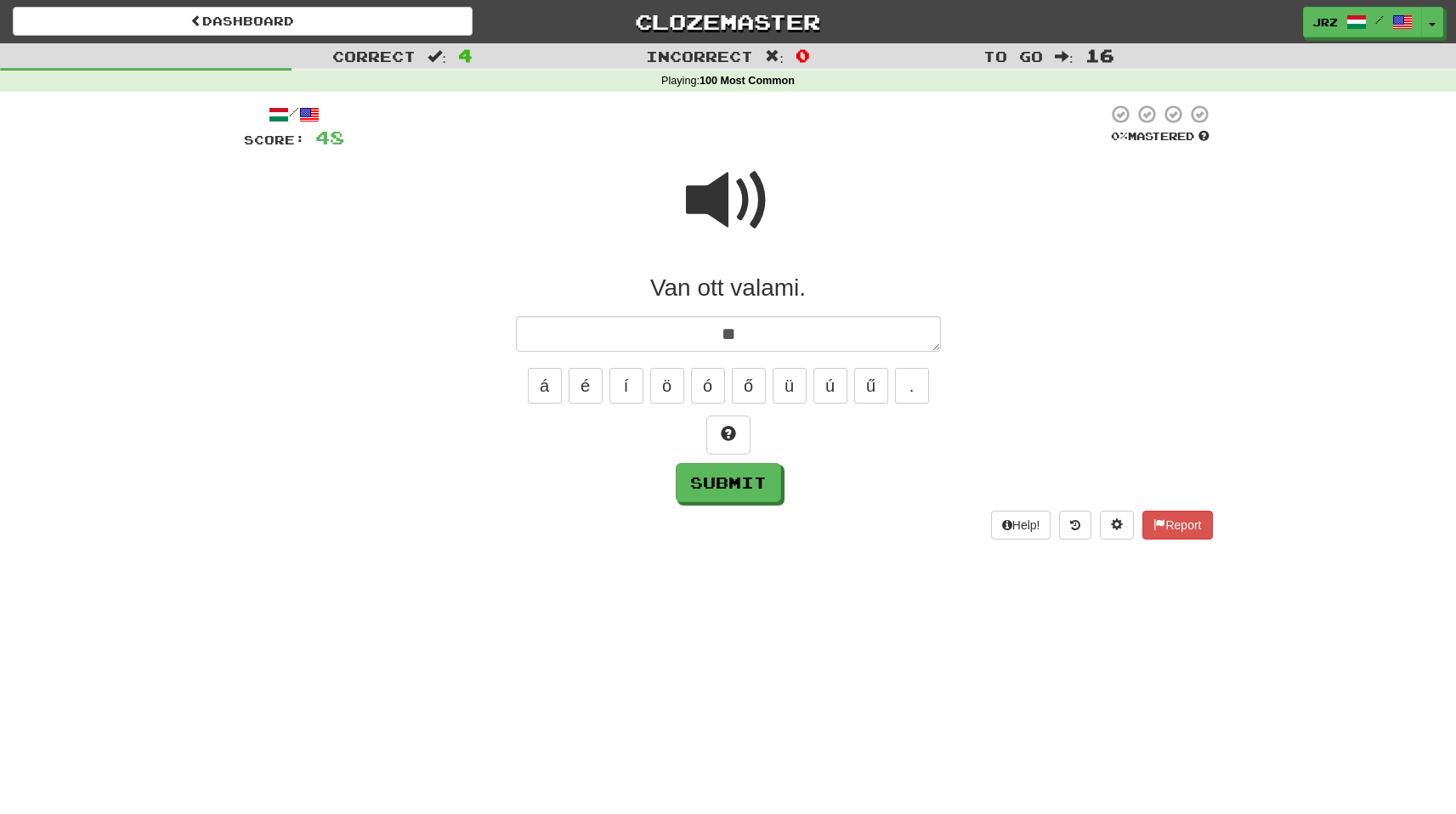 type on "*" 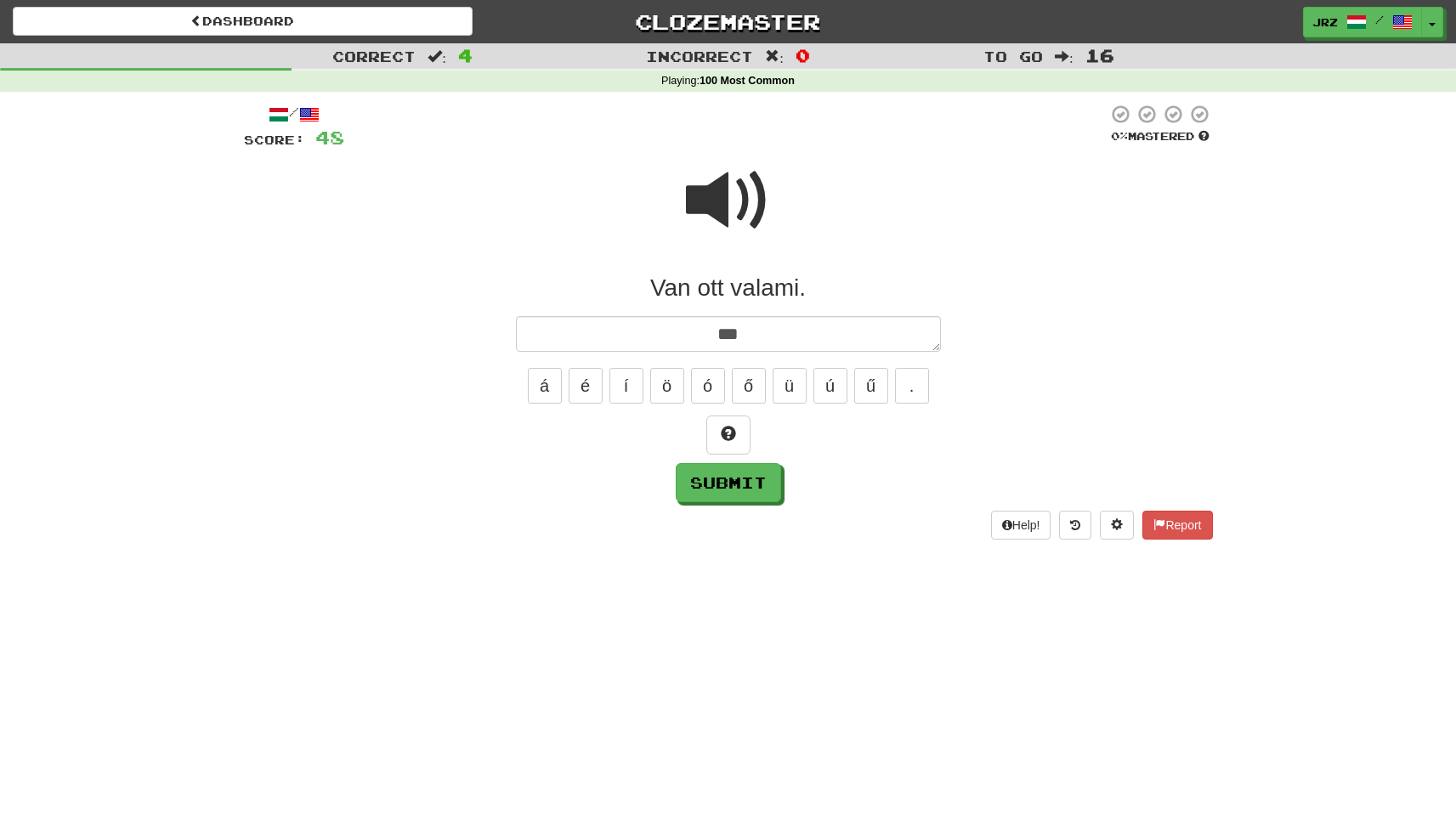 type on "*" 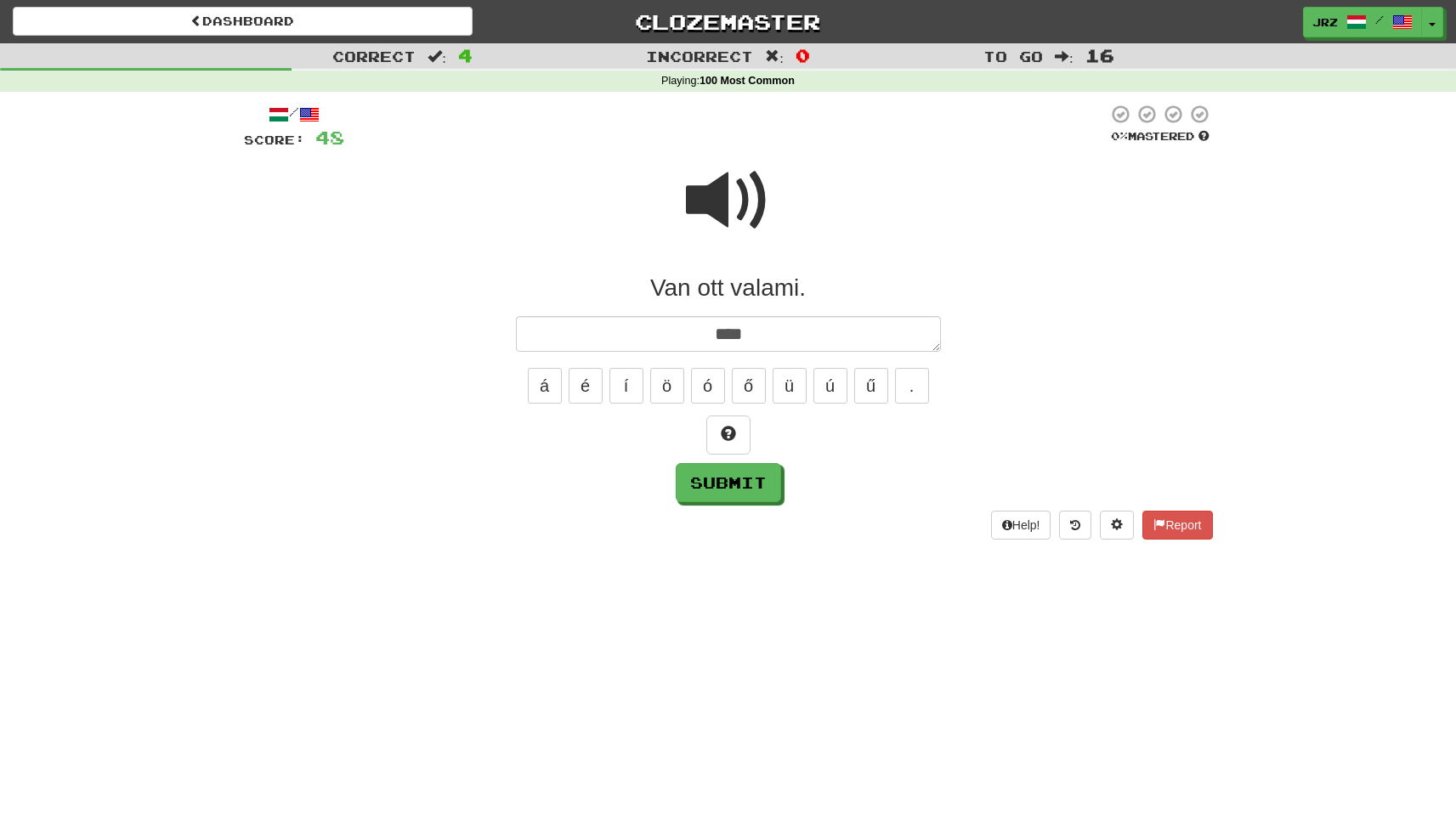 type on "*" 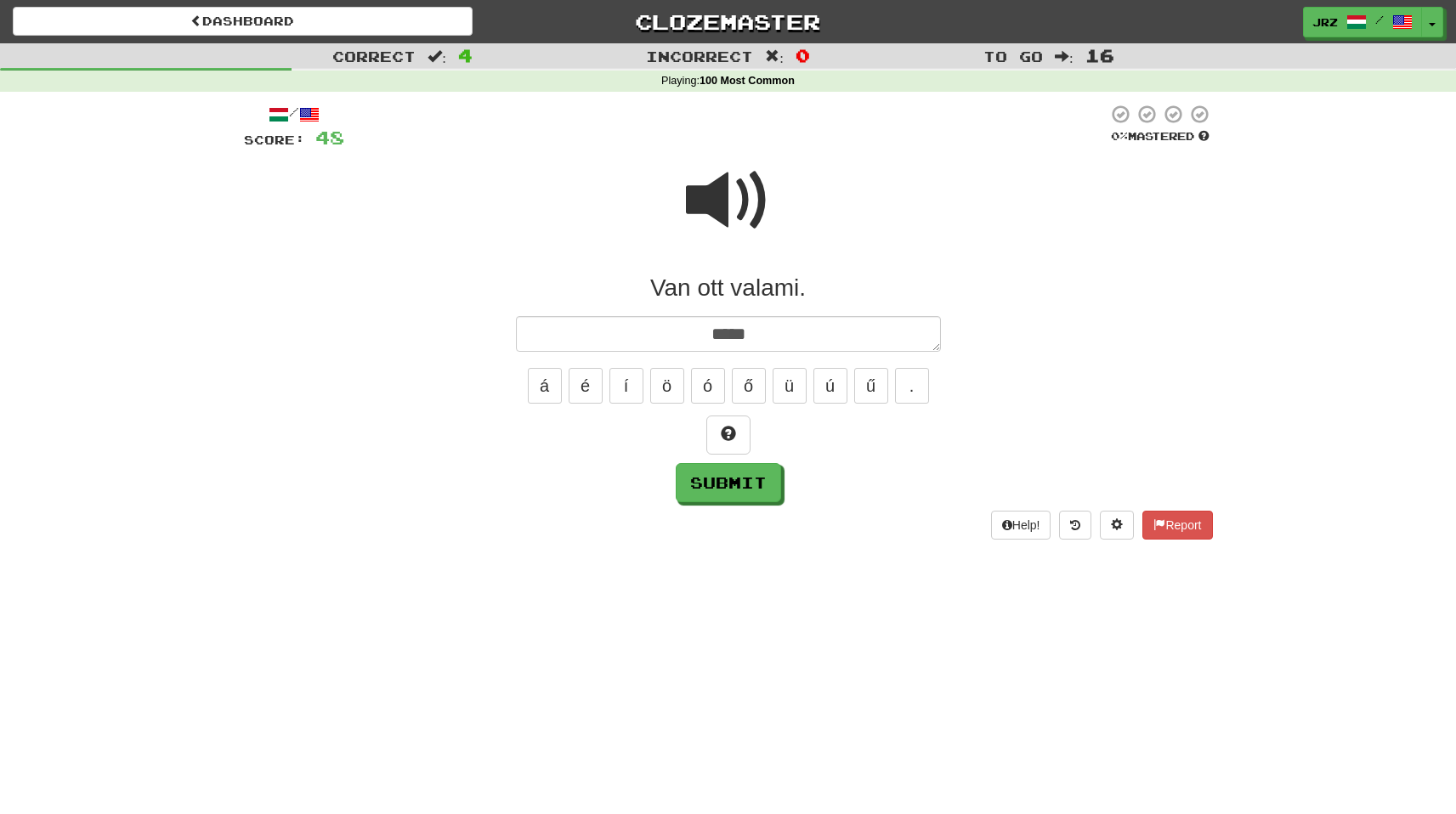 type on "*" 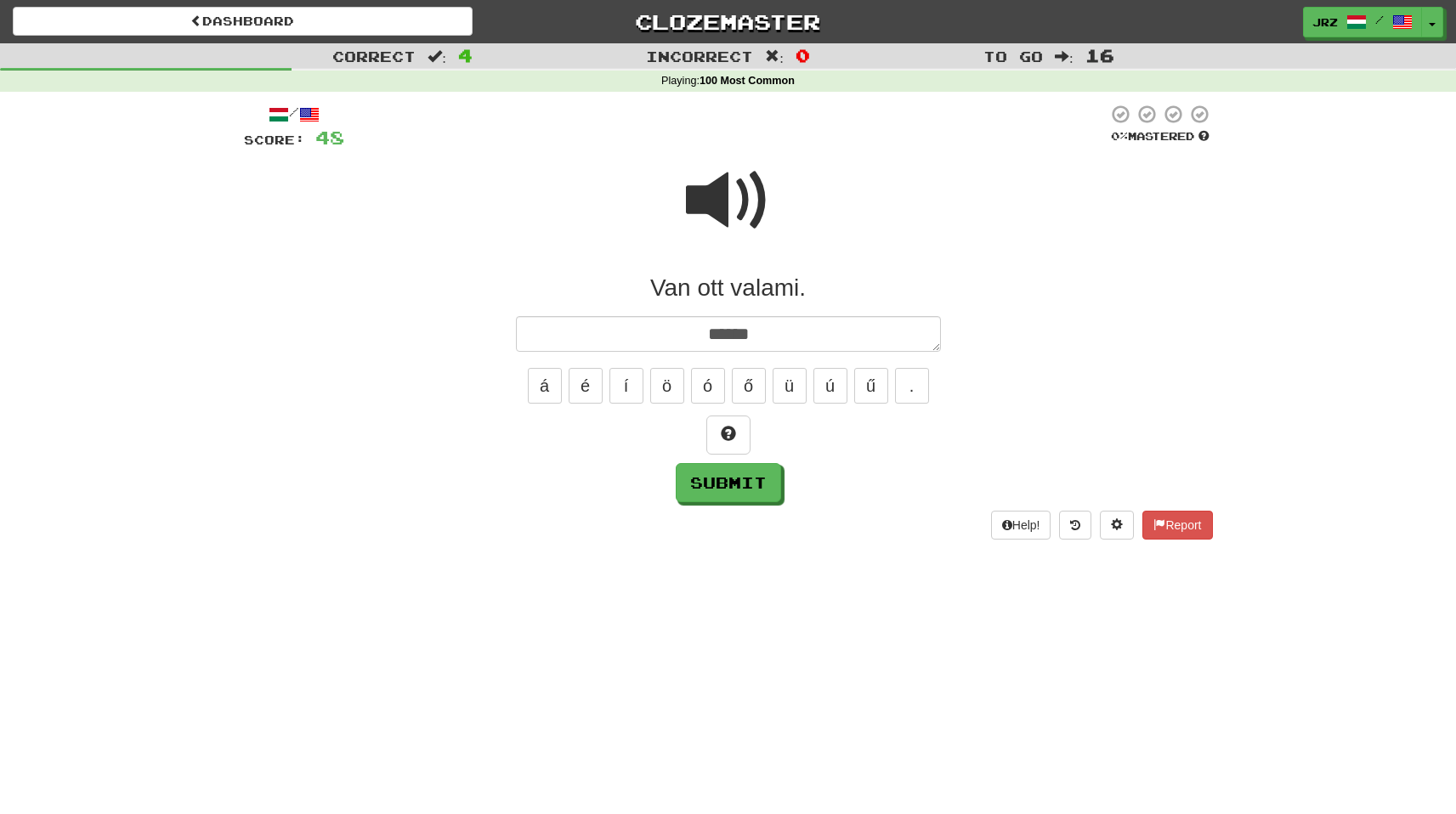 type on "*" 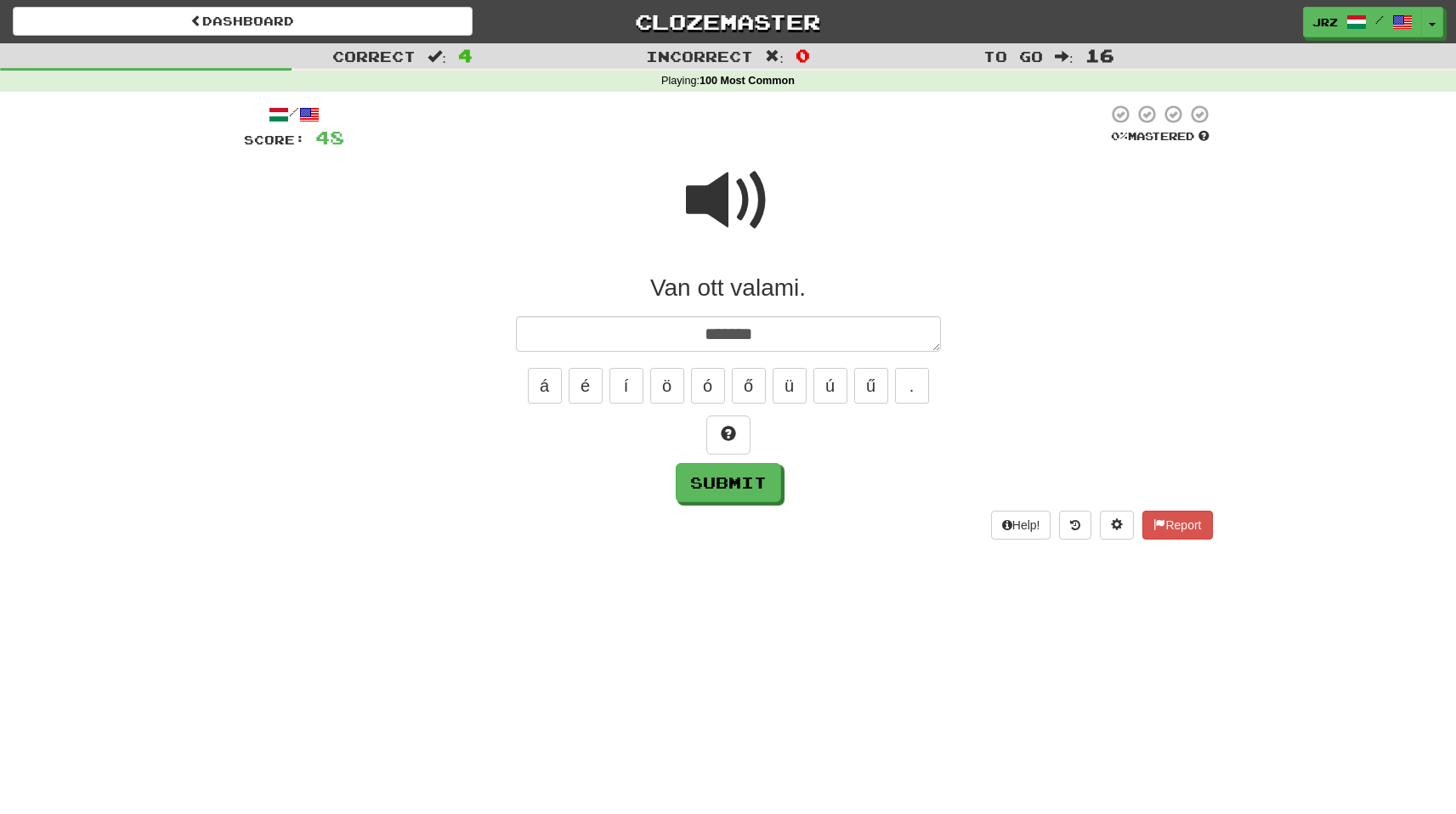 type on "*" 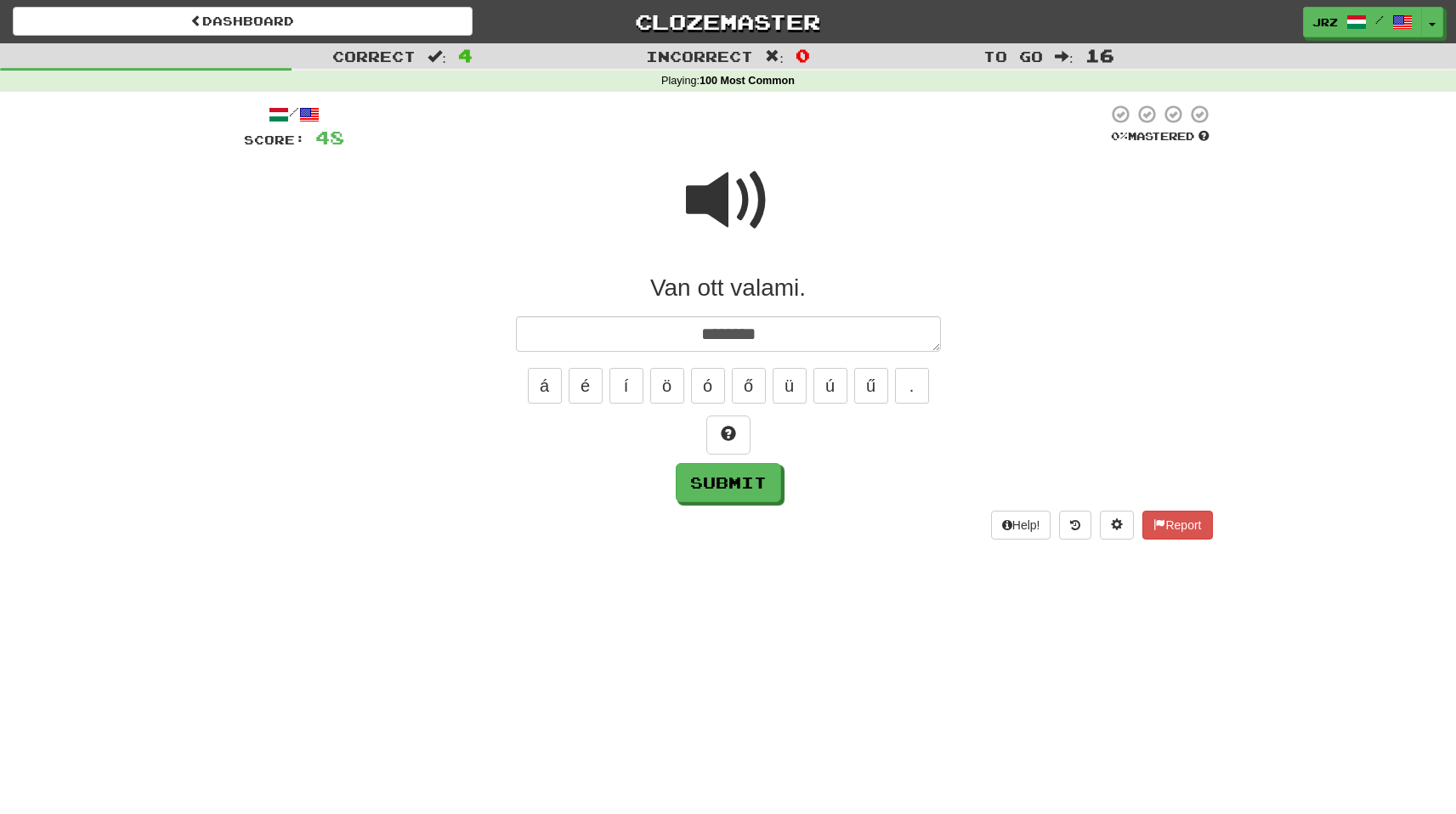 type on "*" 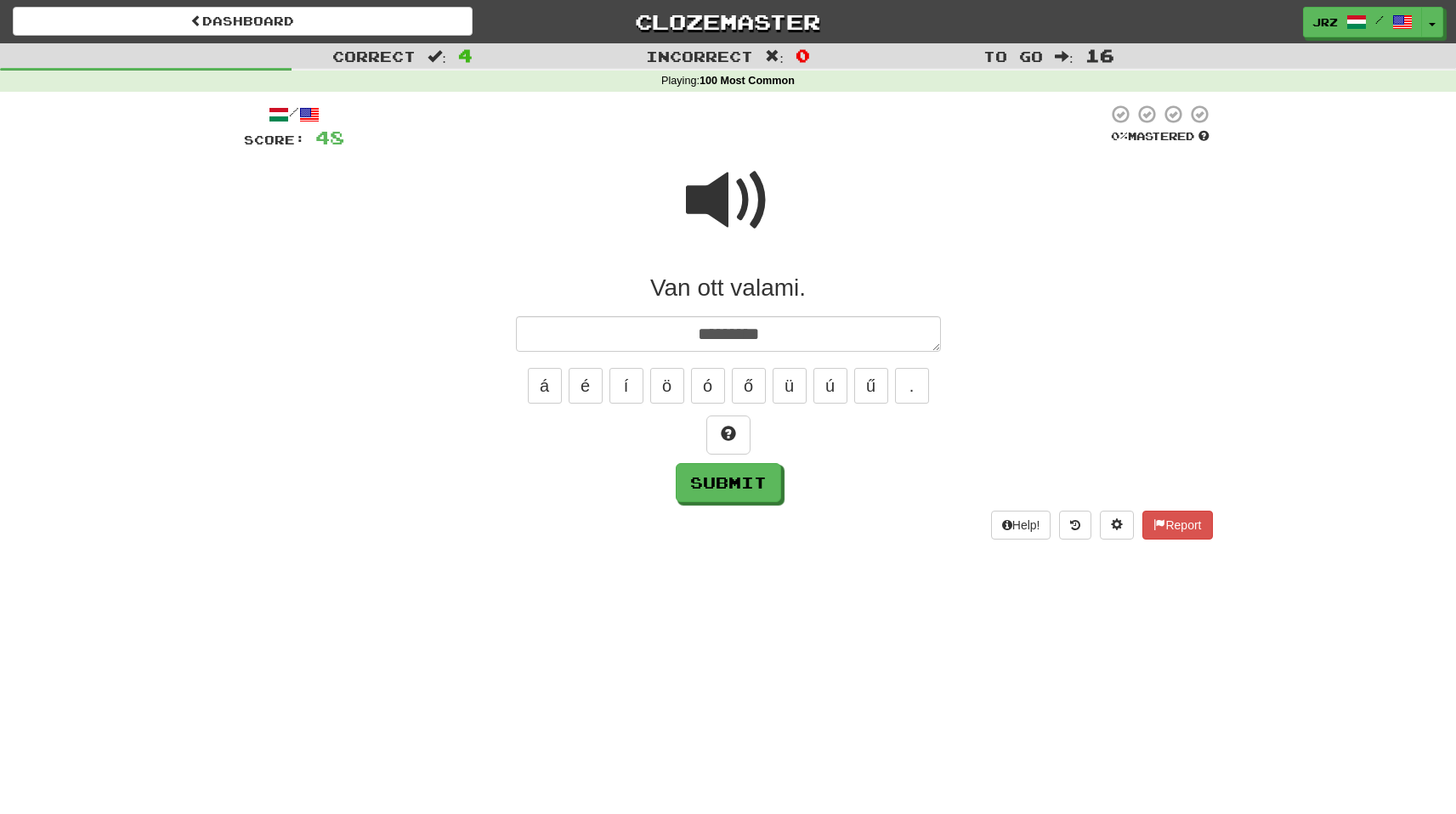 type on "*" 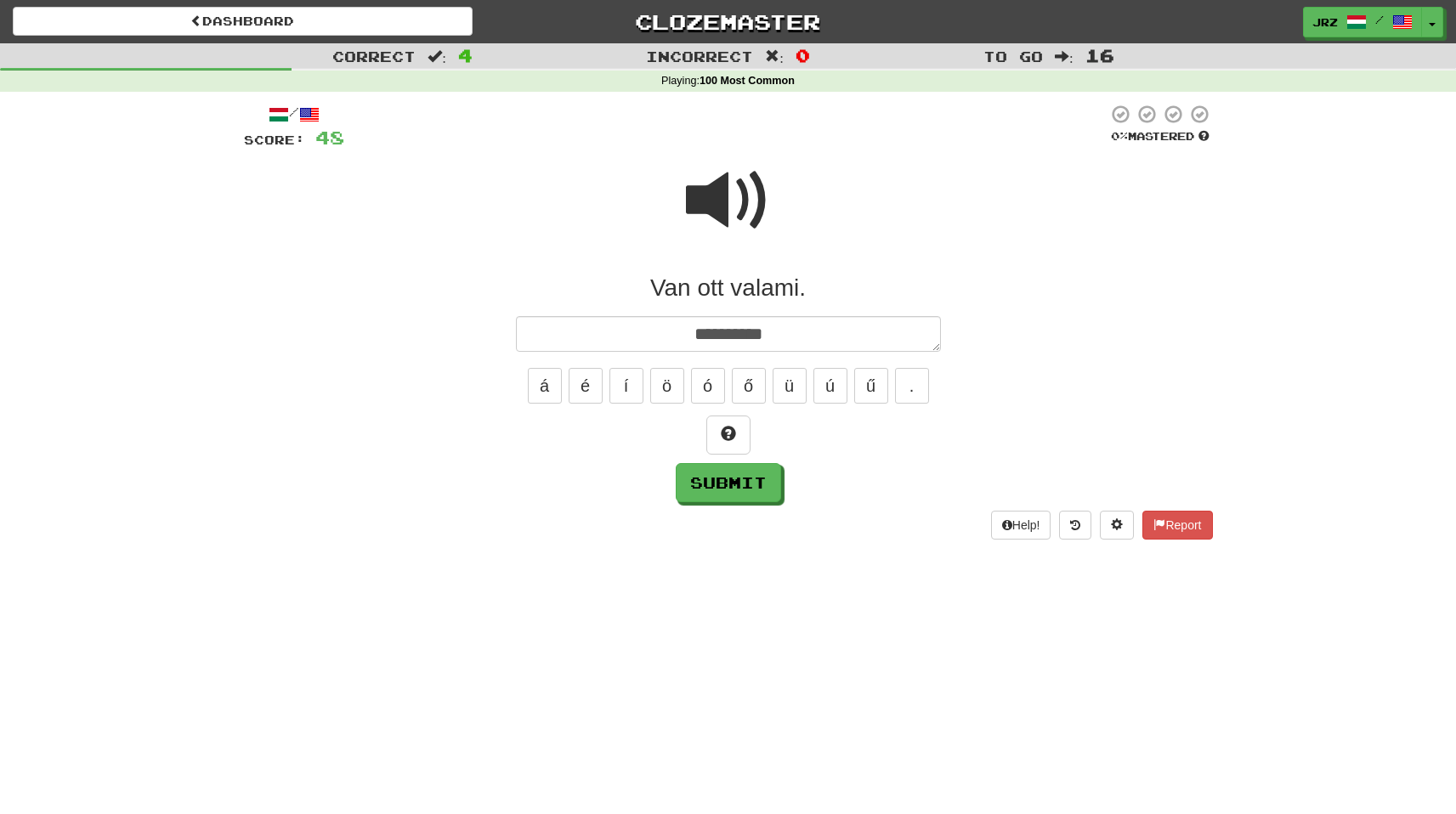 type on "*" 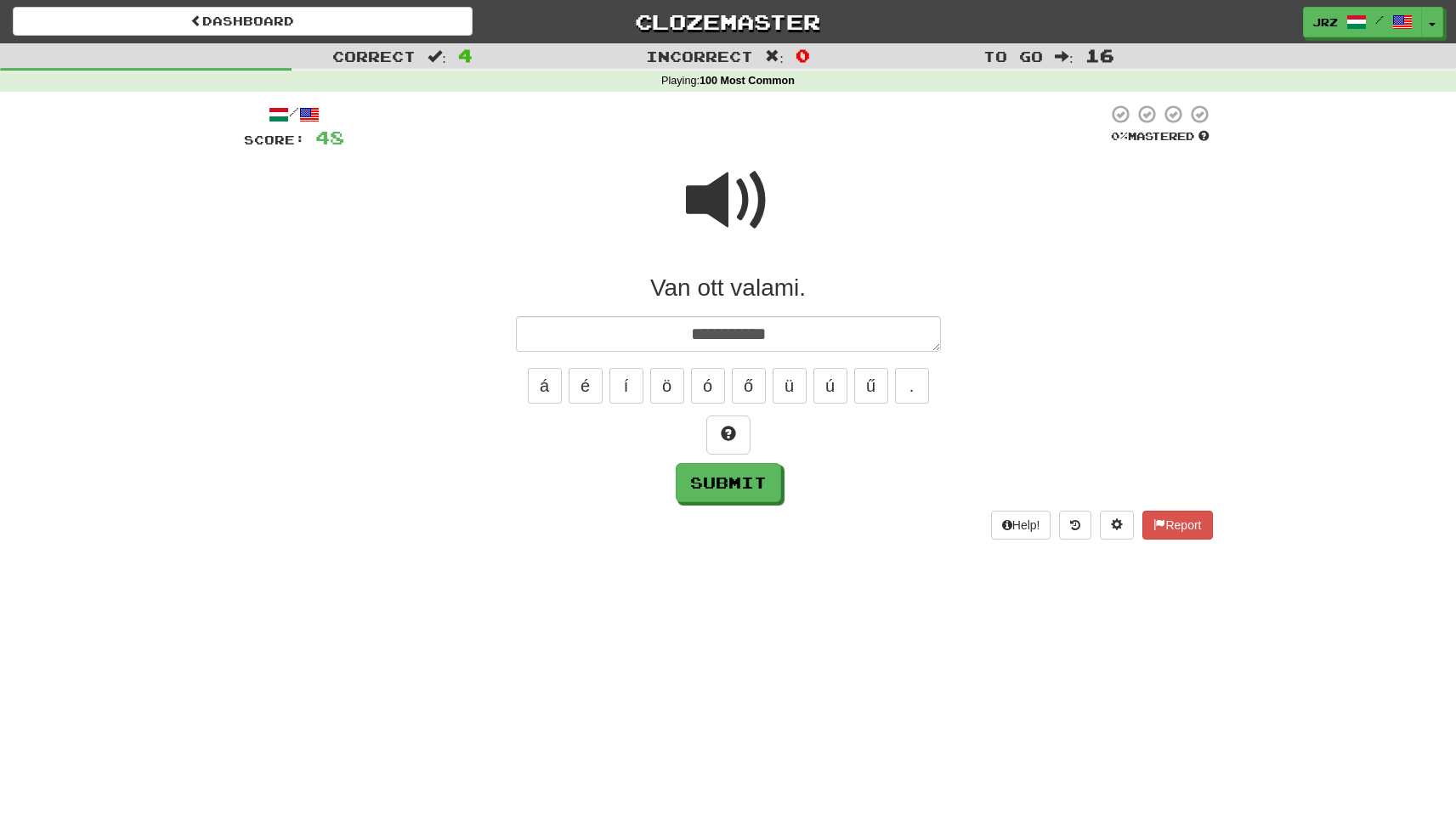 type on "*" 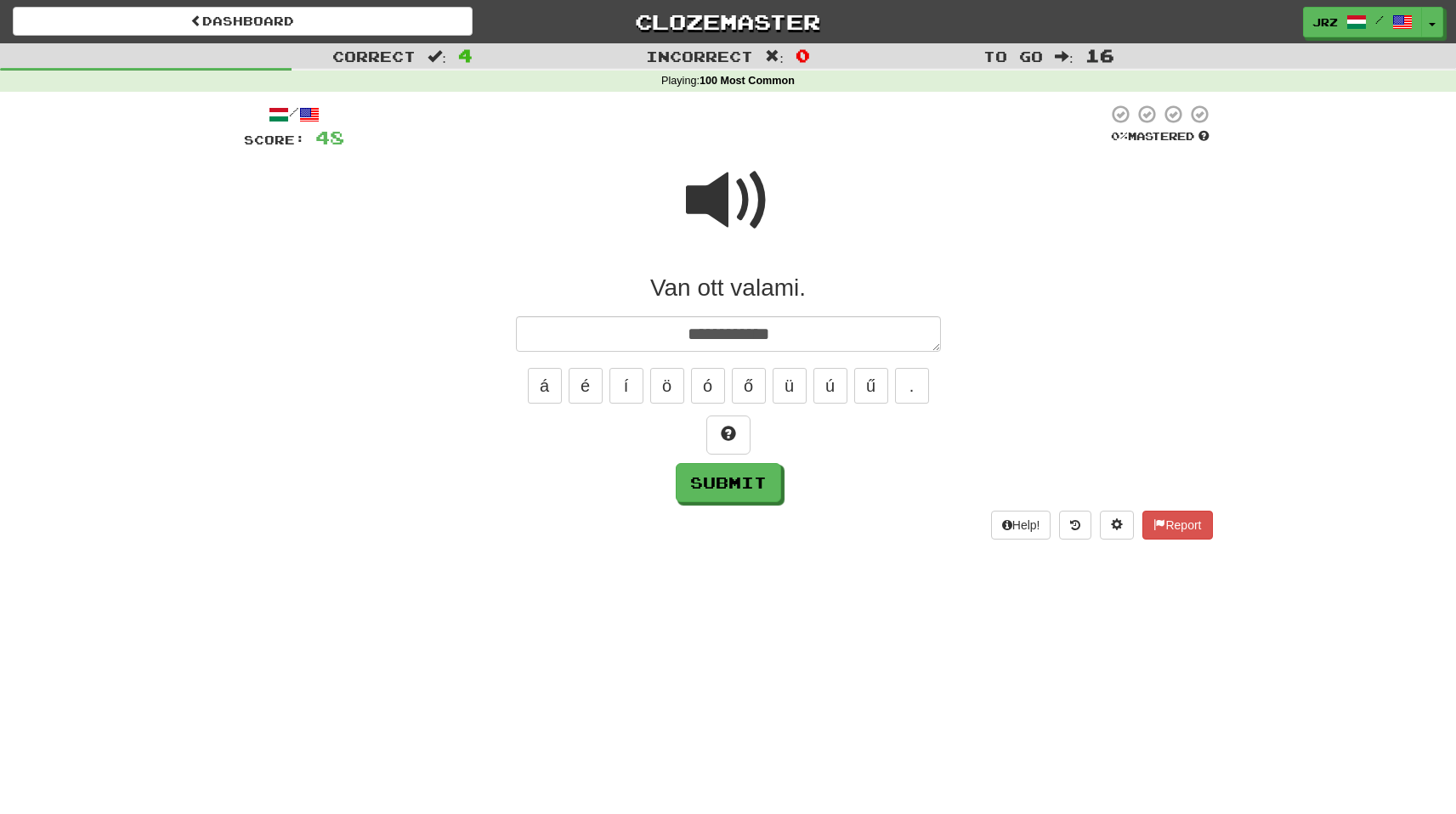 type on "*" 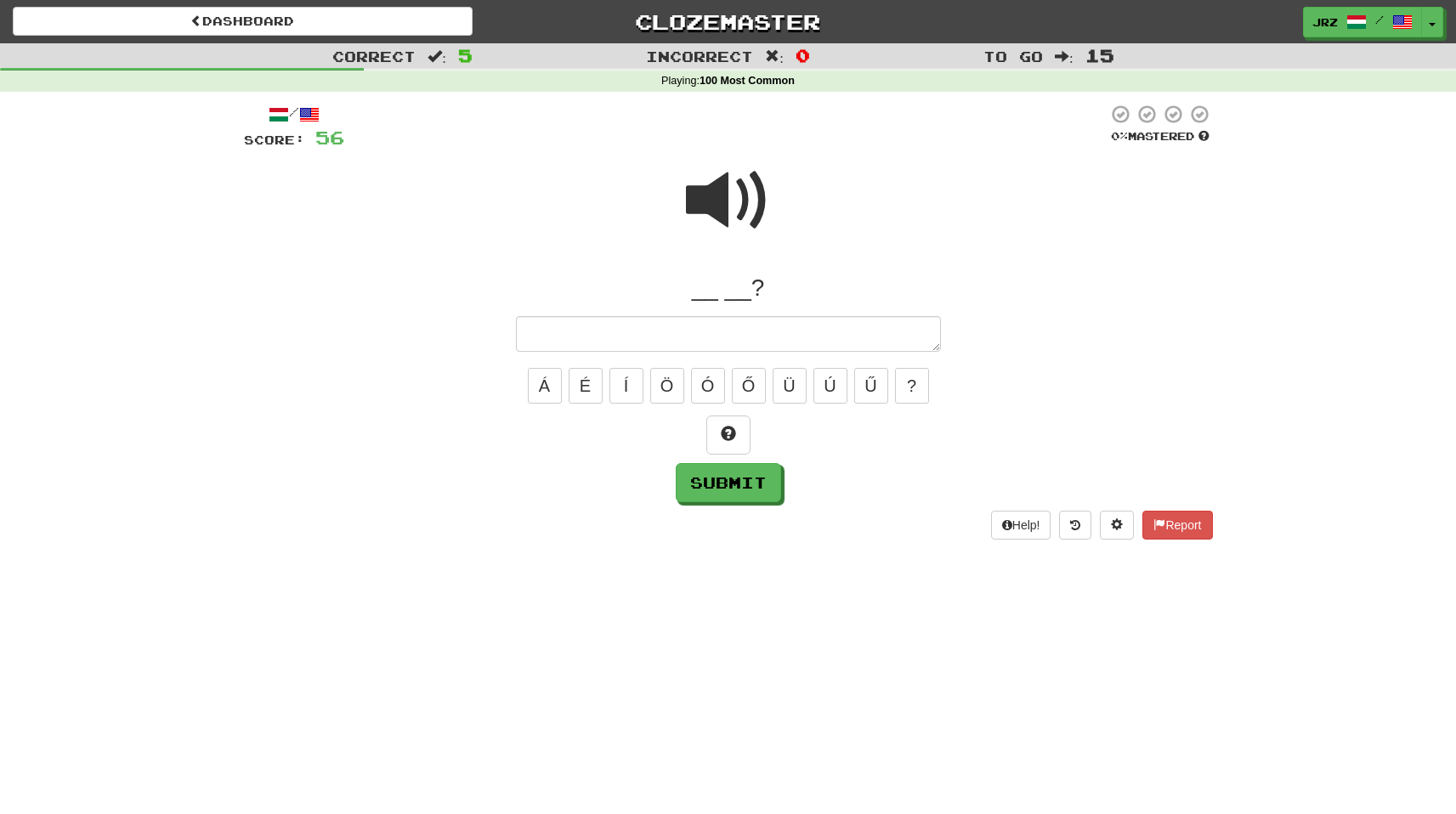 type on "*" 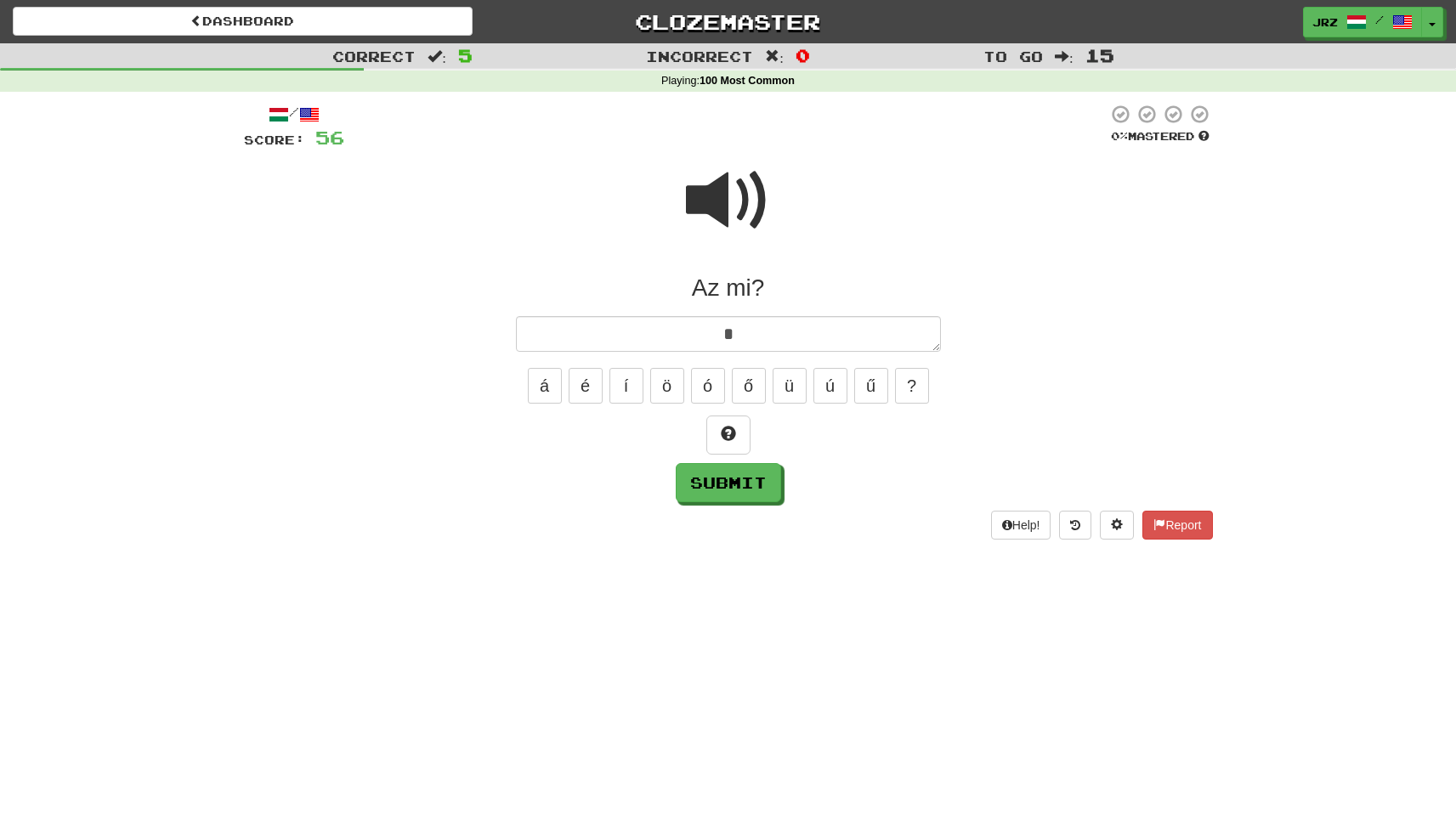 type on "*" 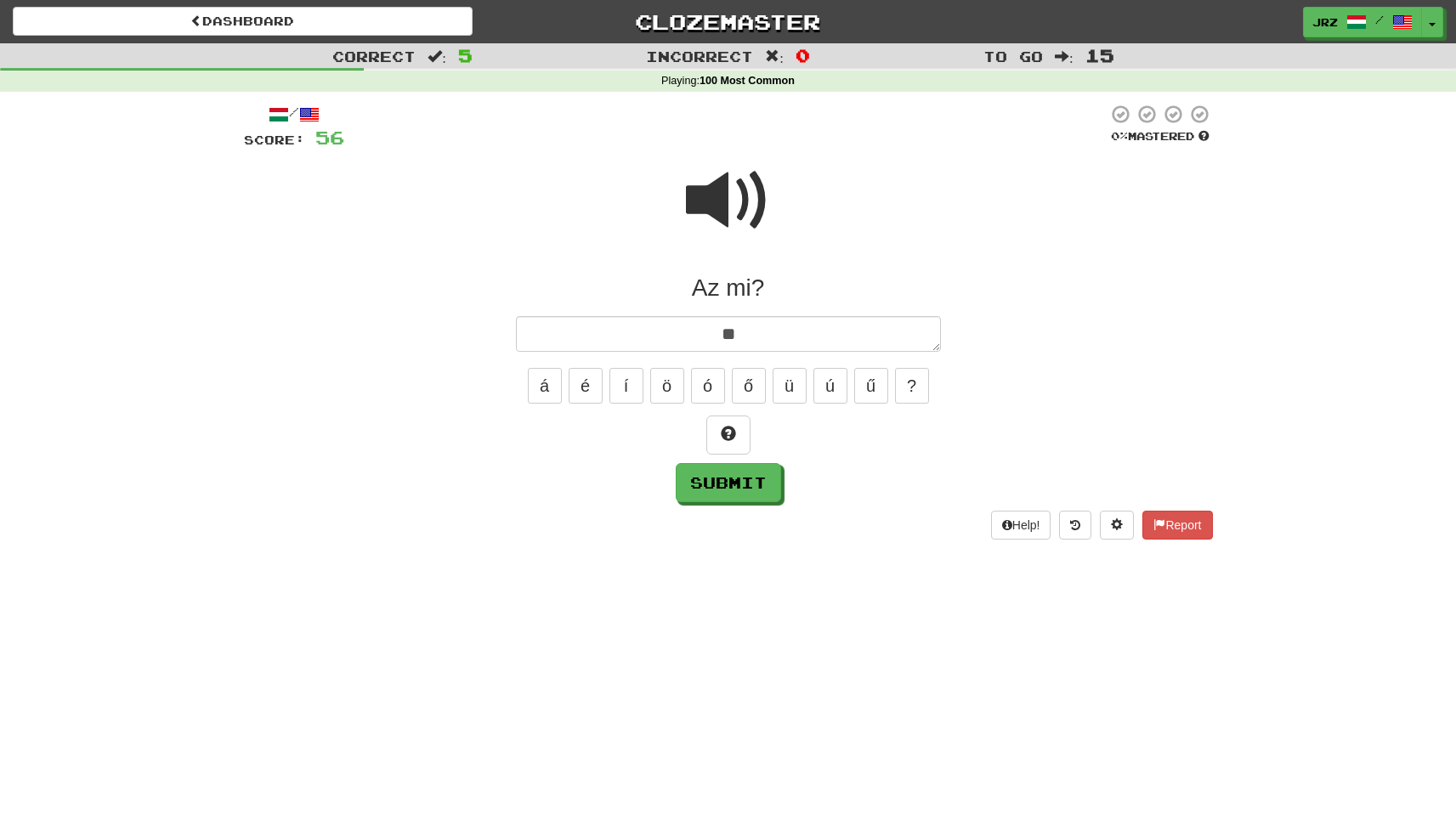 type on "*" 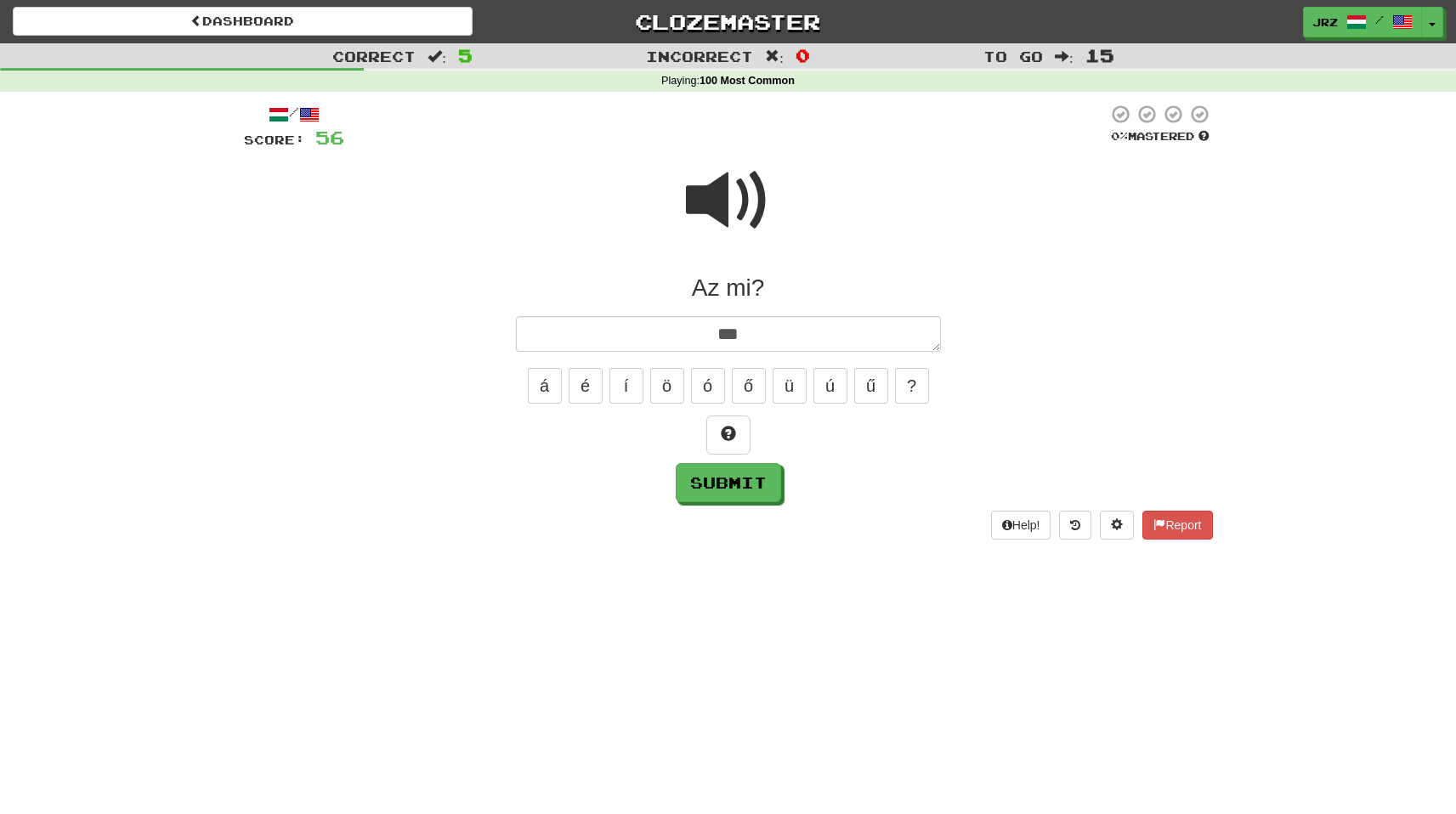 type on "*" 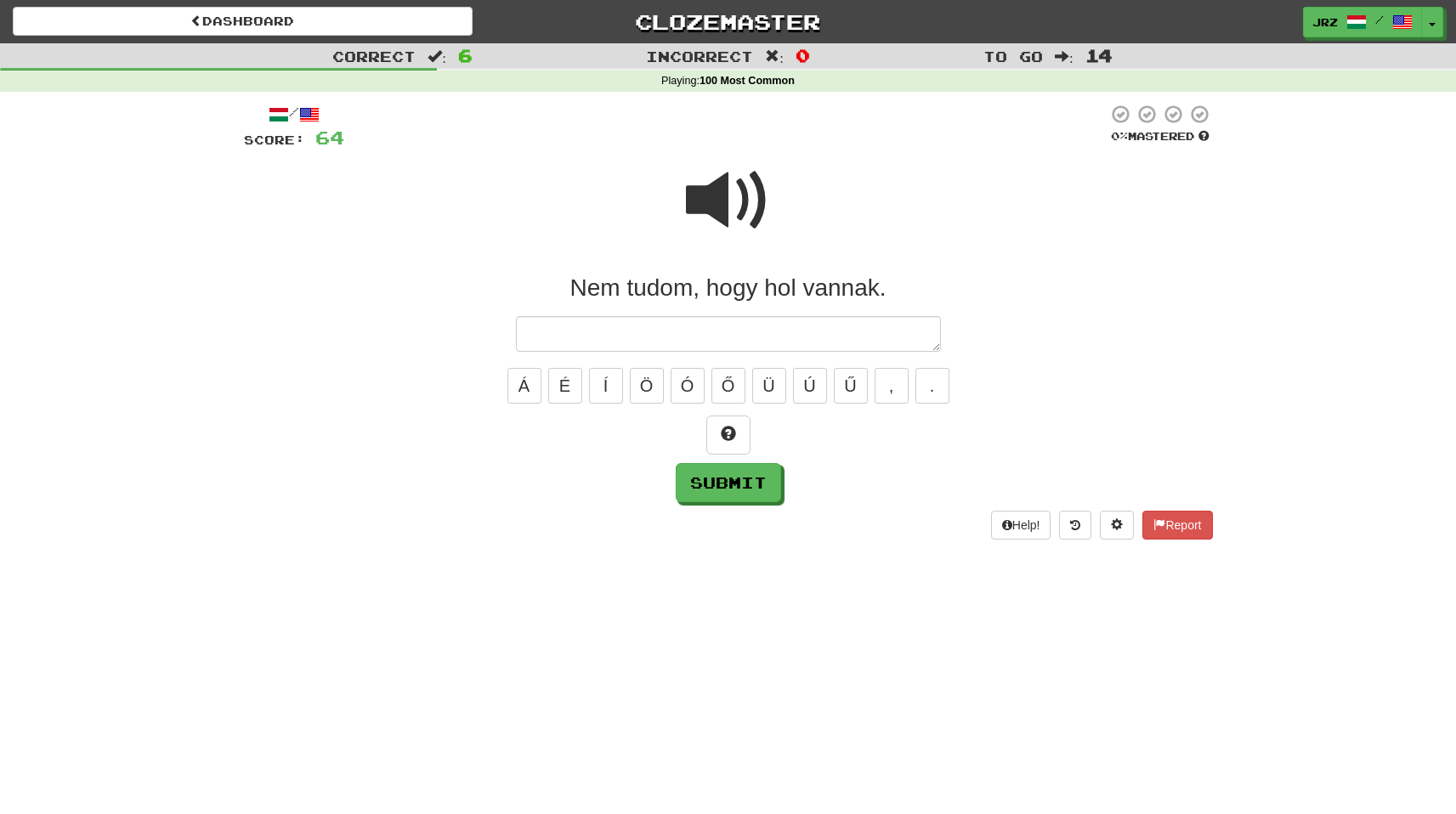 type on "*" 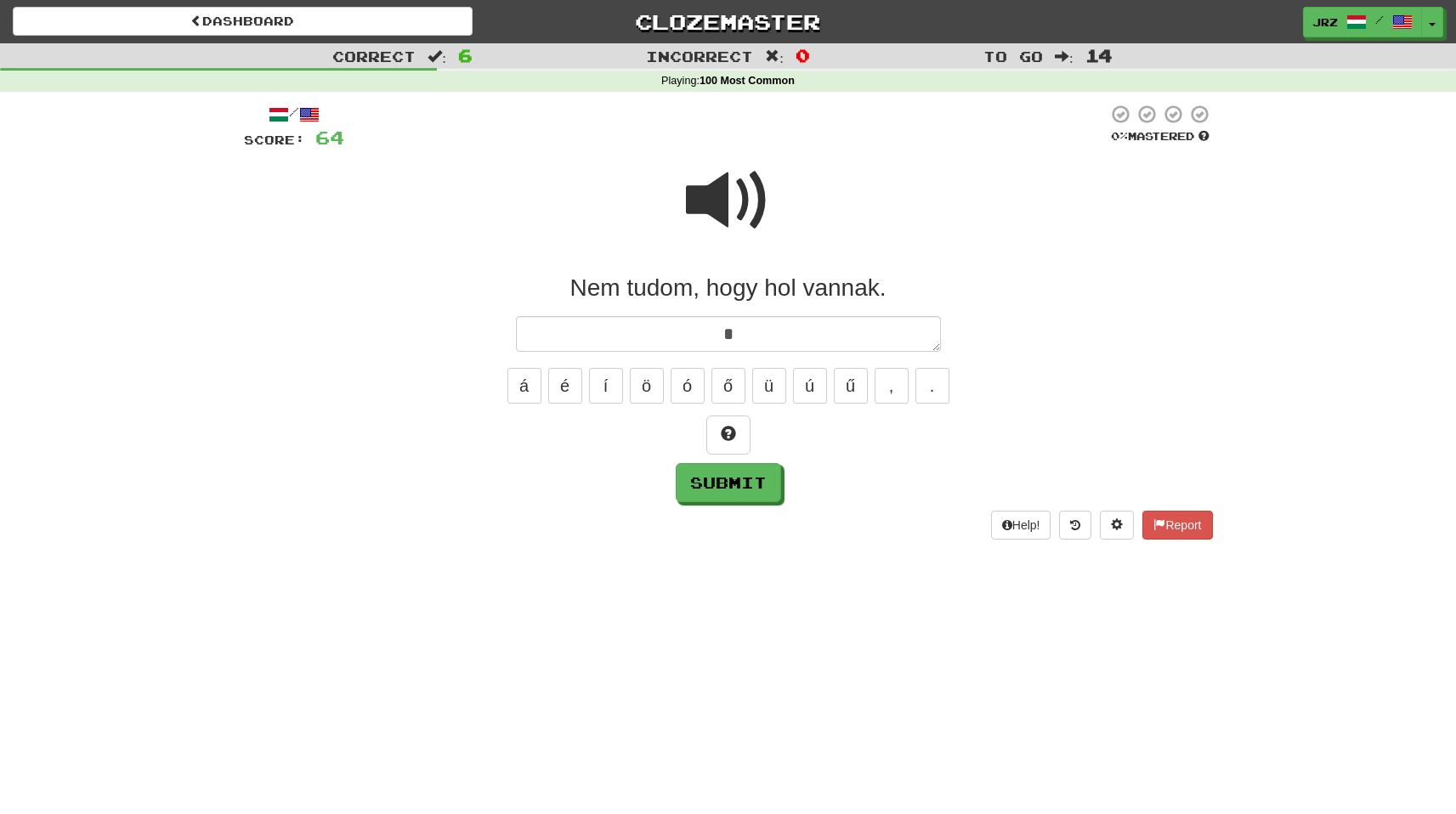 type on "*" 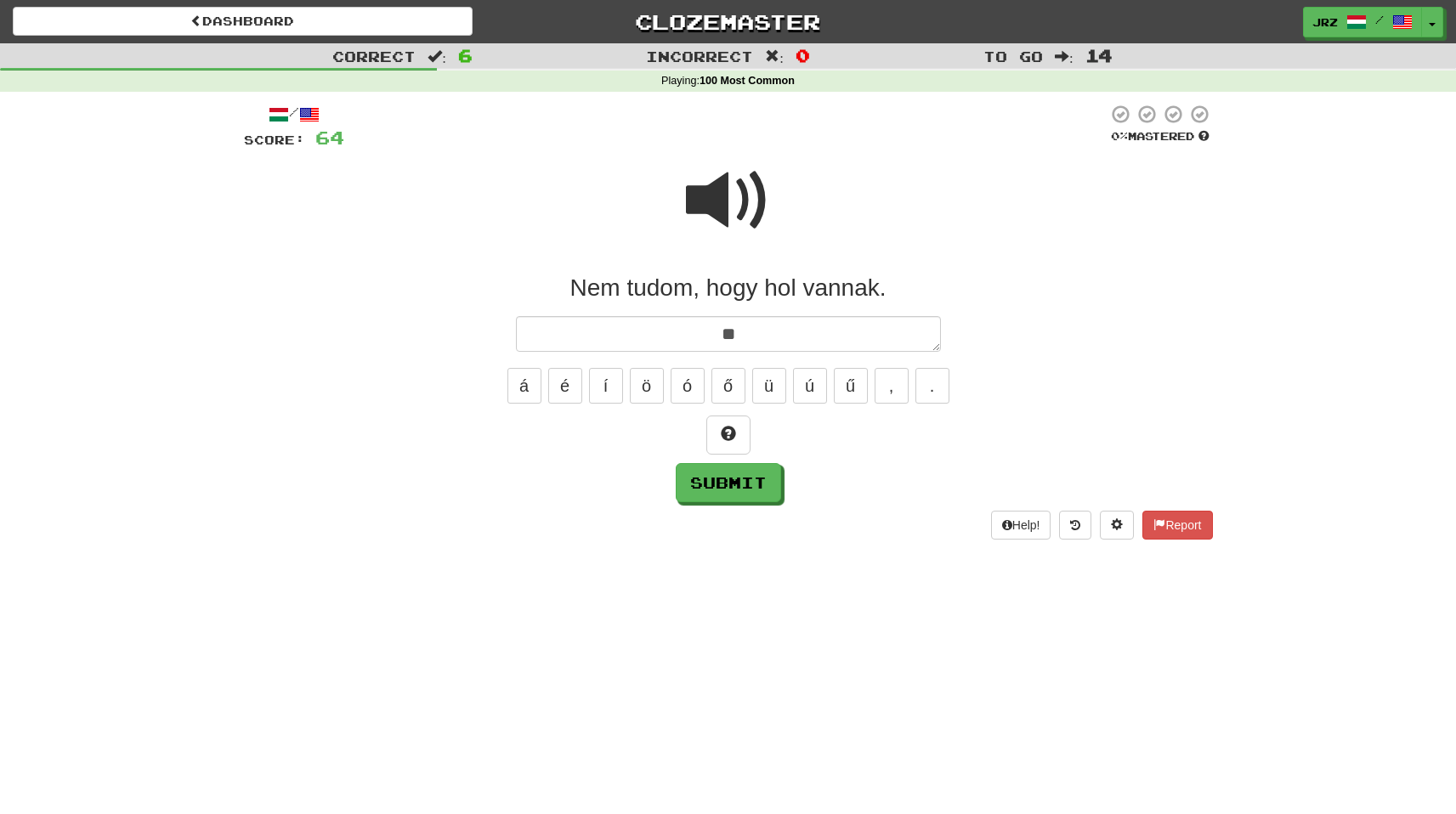 type on "*" 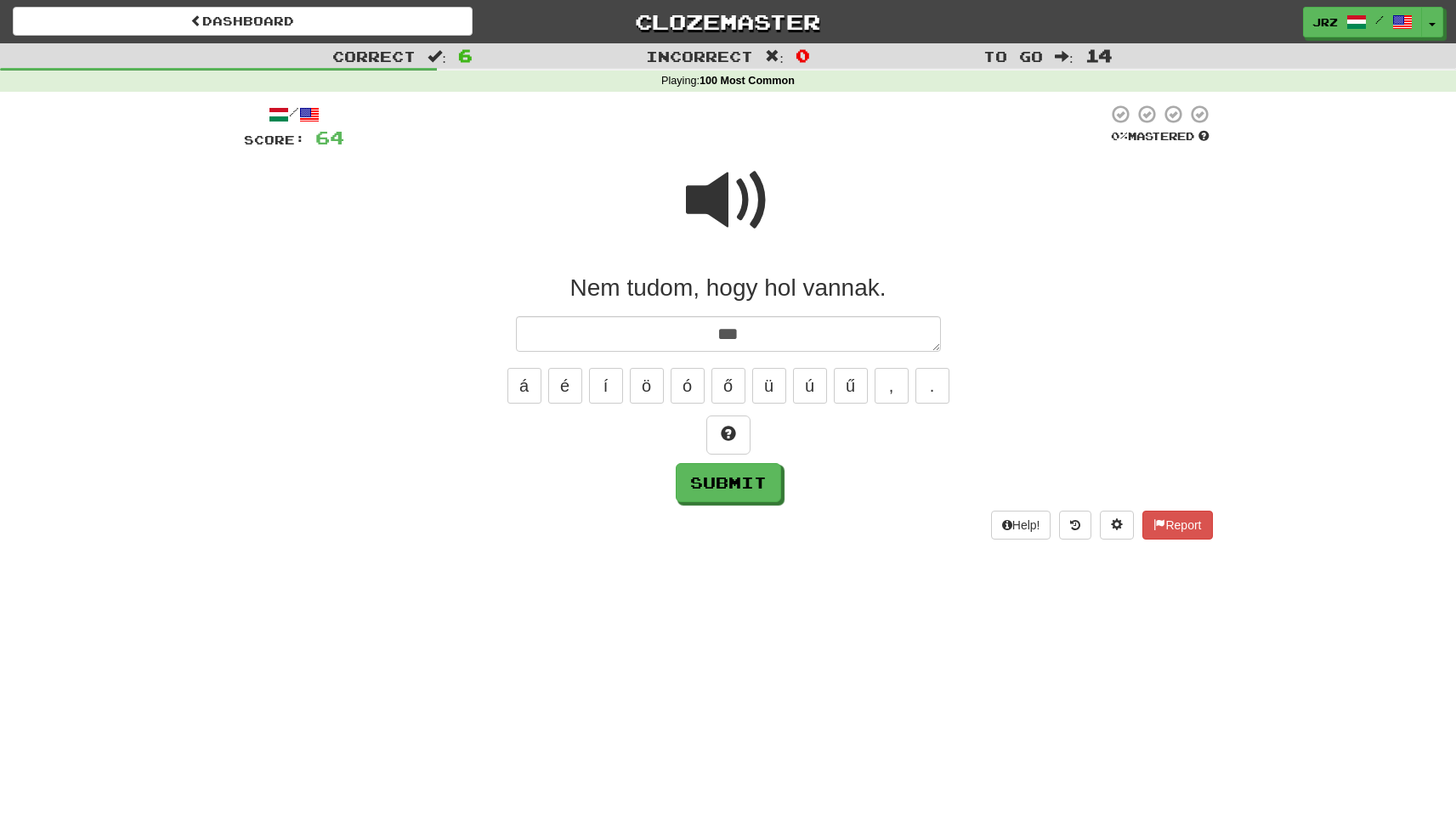 type on "*" 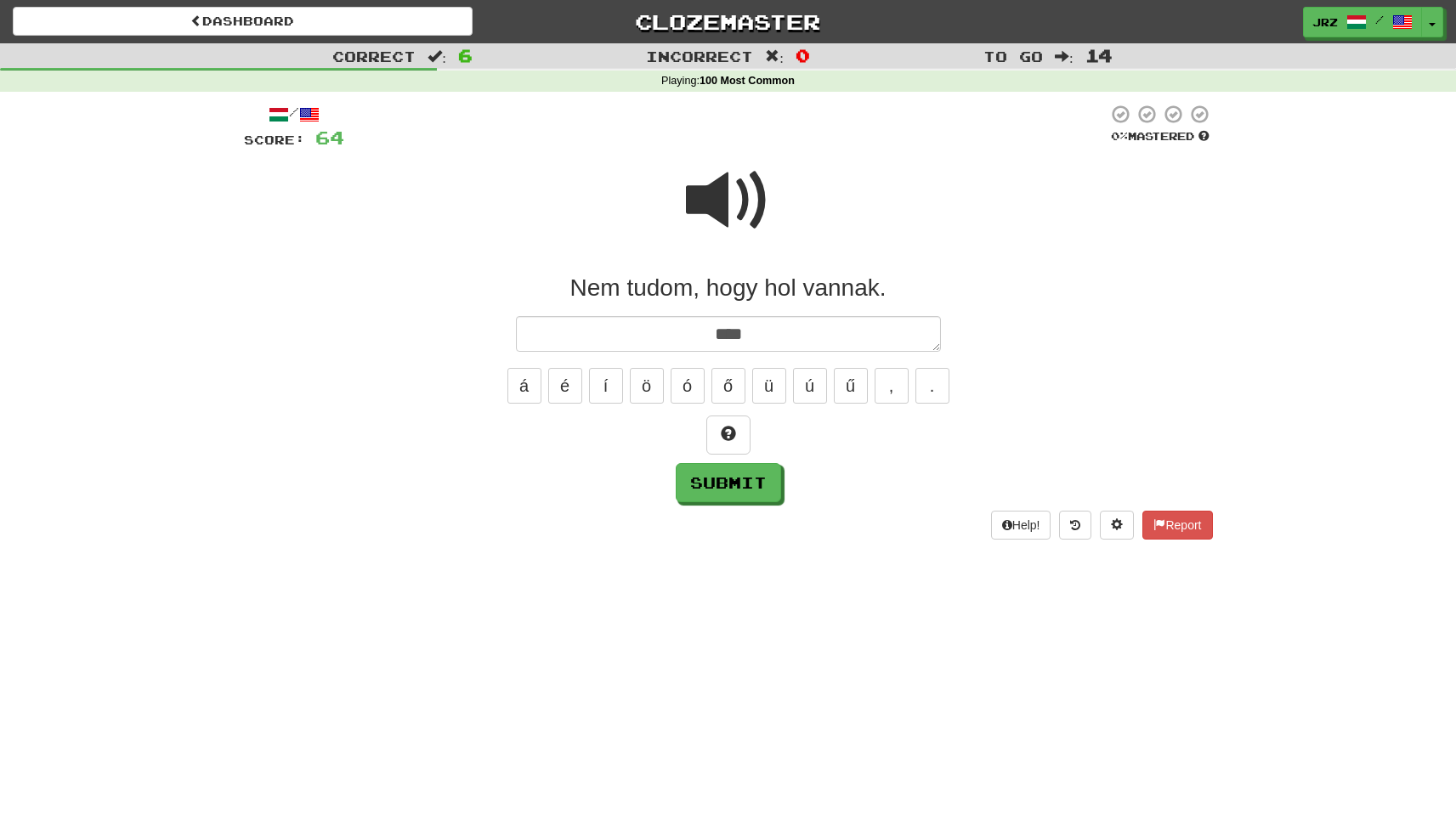type on "*" 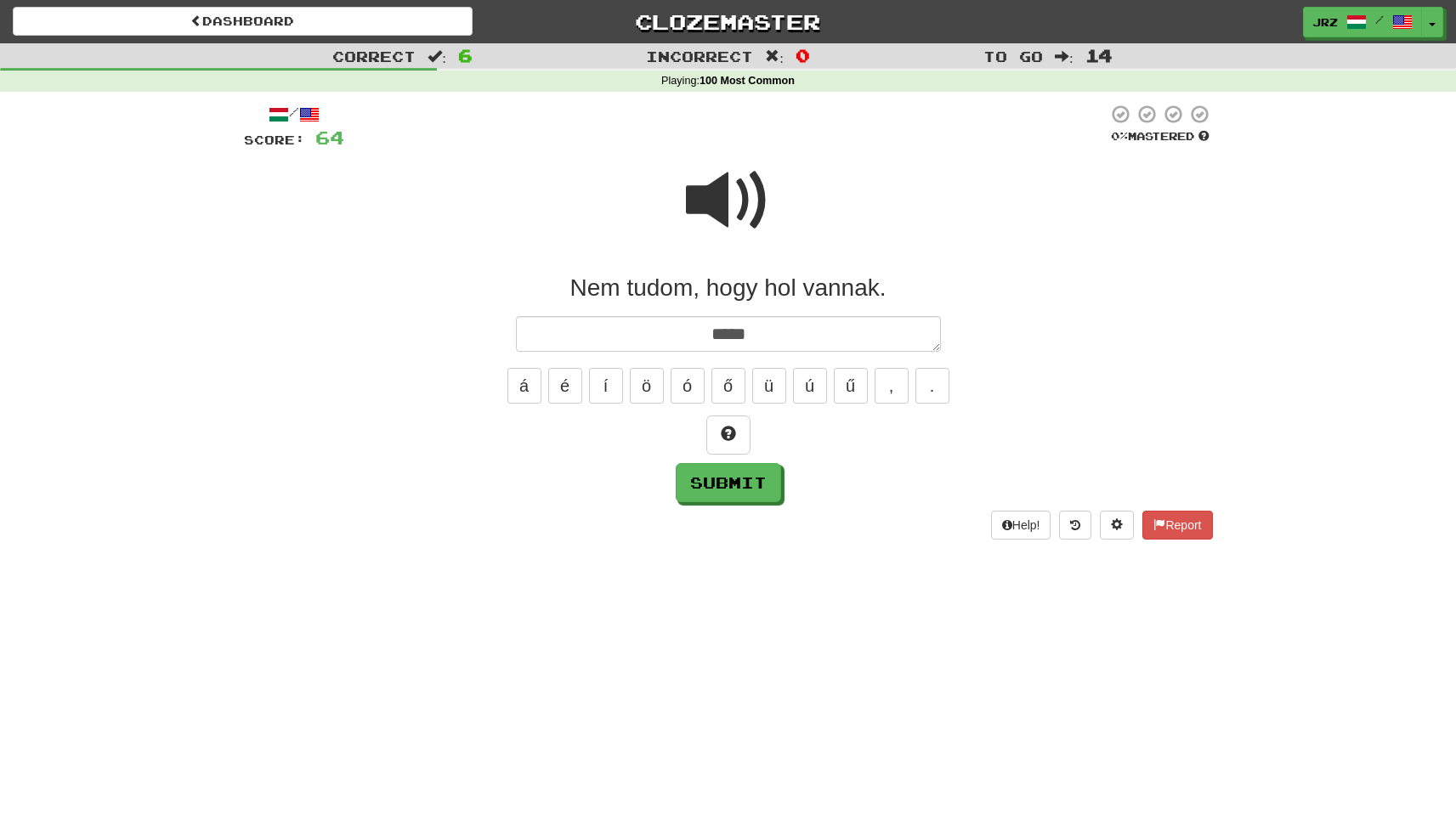 type on "*" 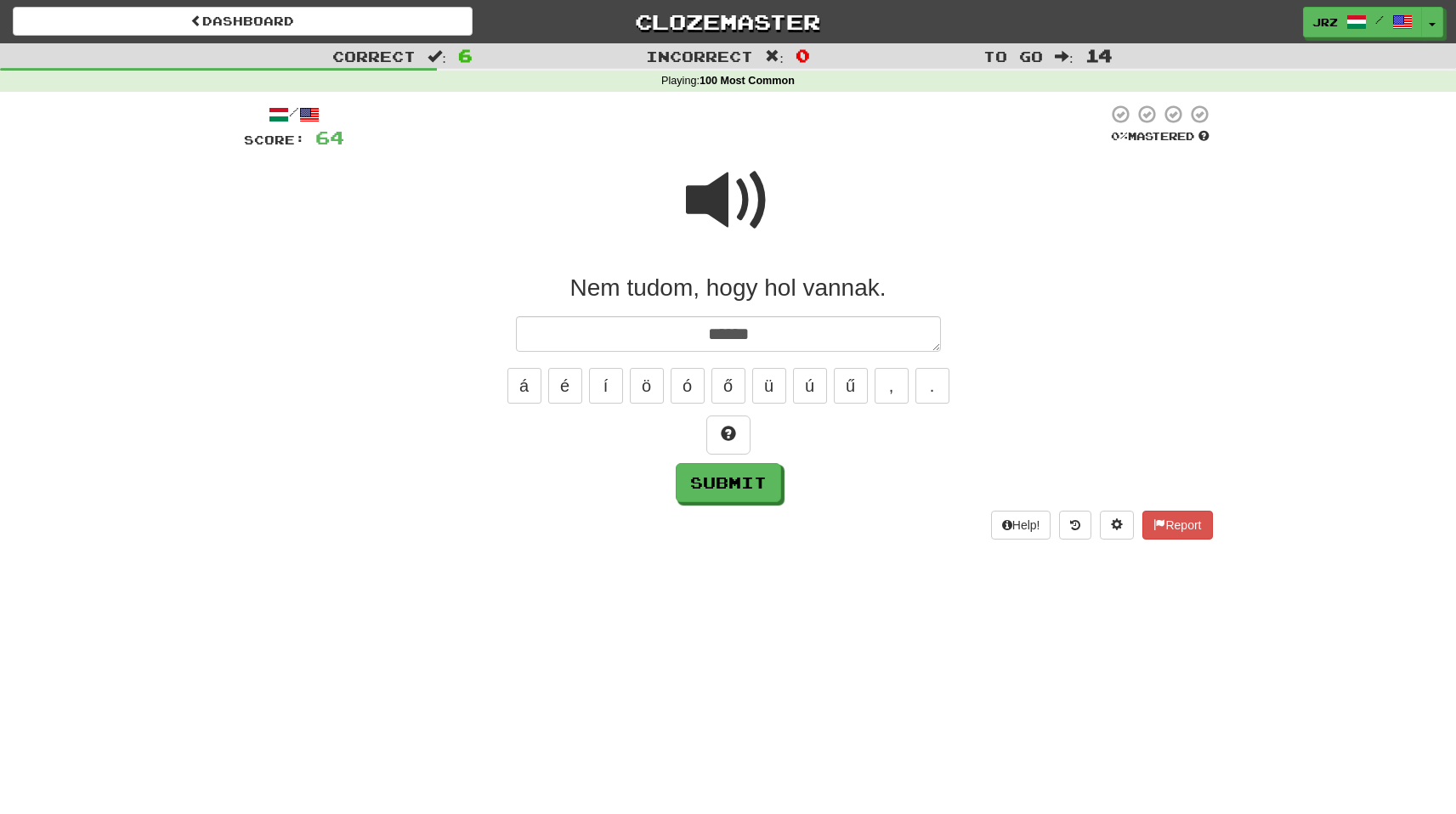 type on "*" 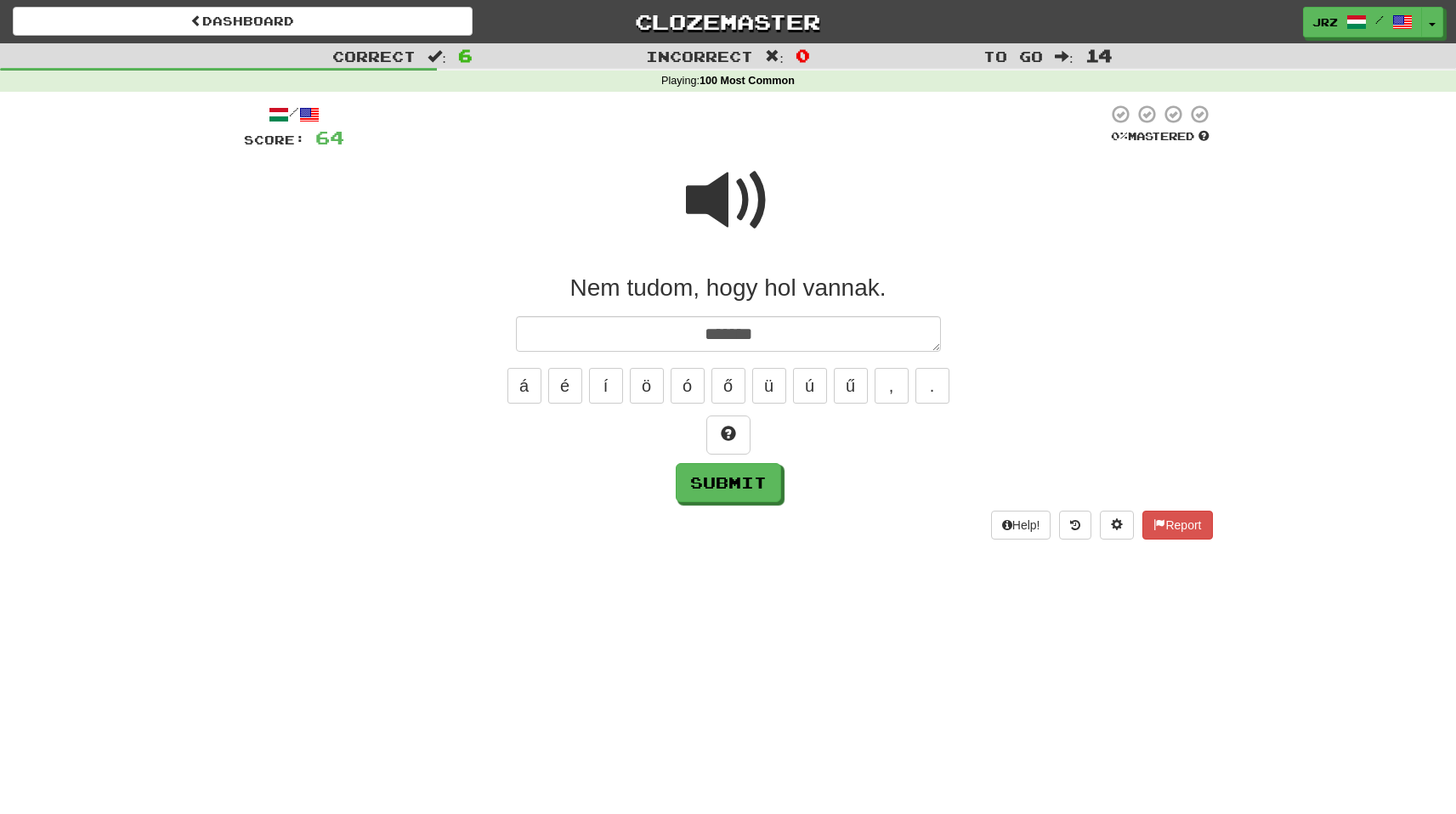 type on "*" 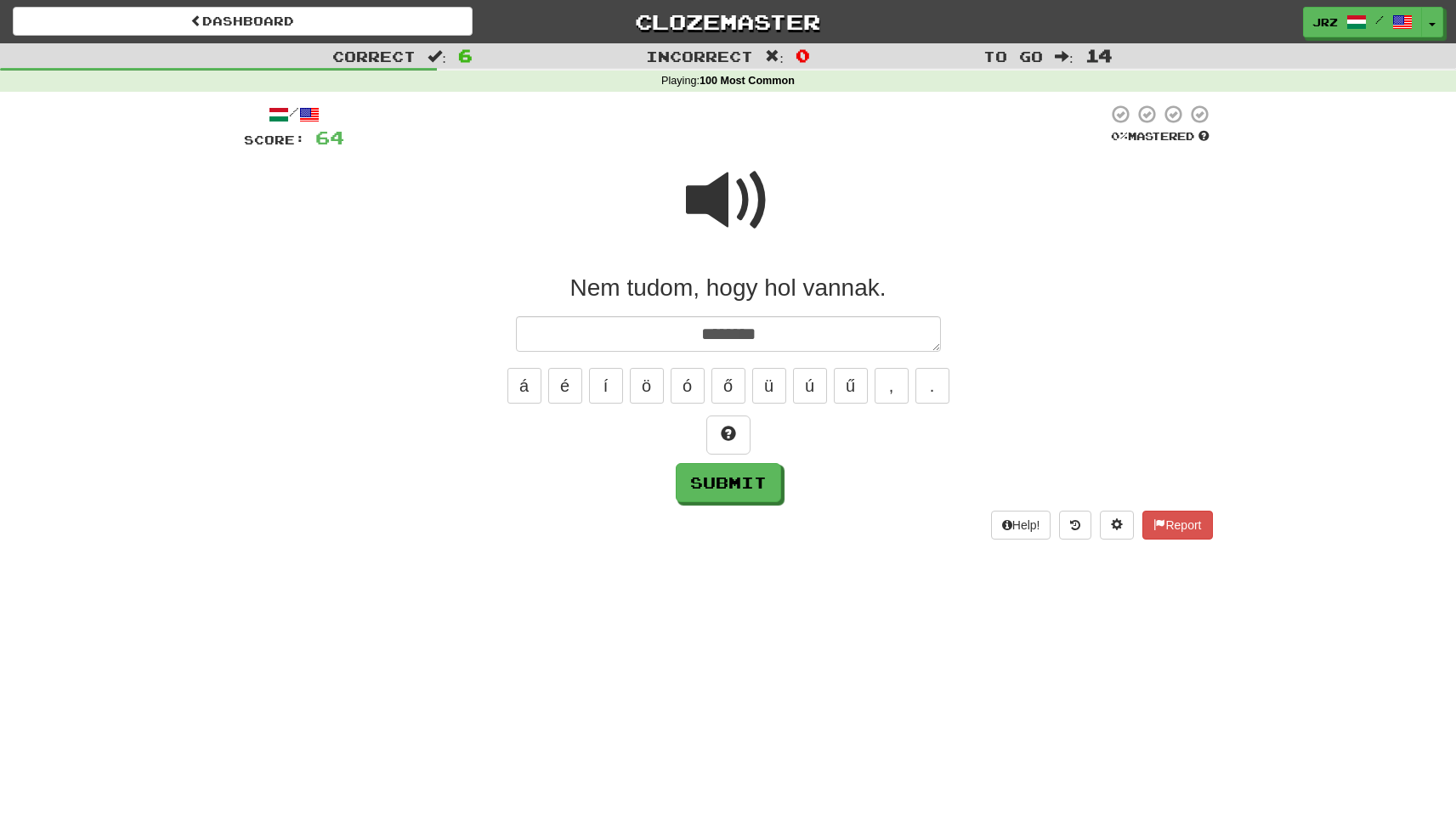 type on "*" 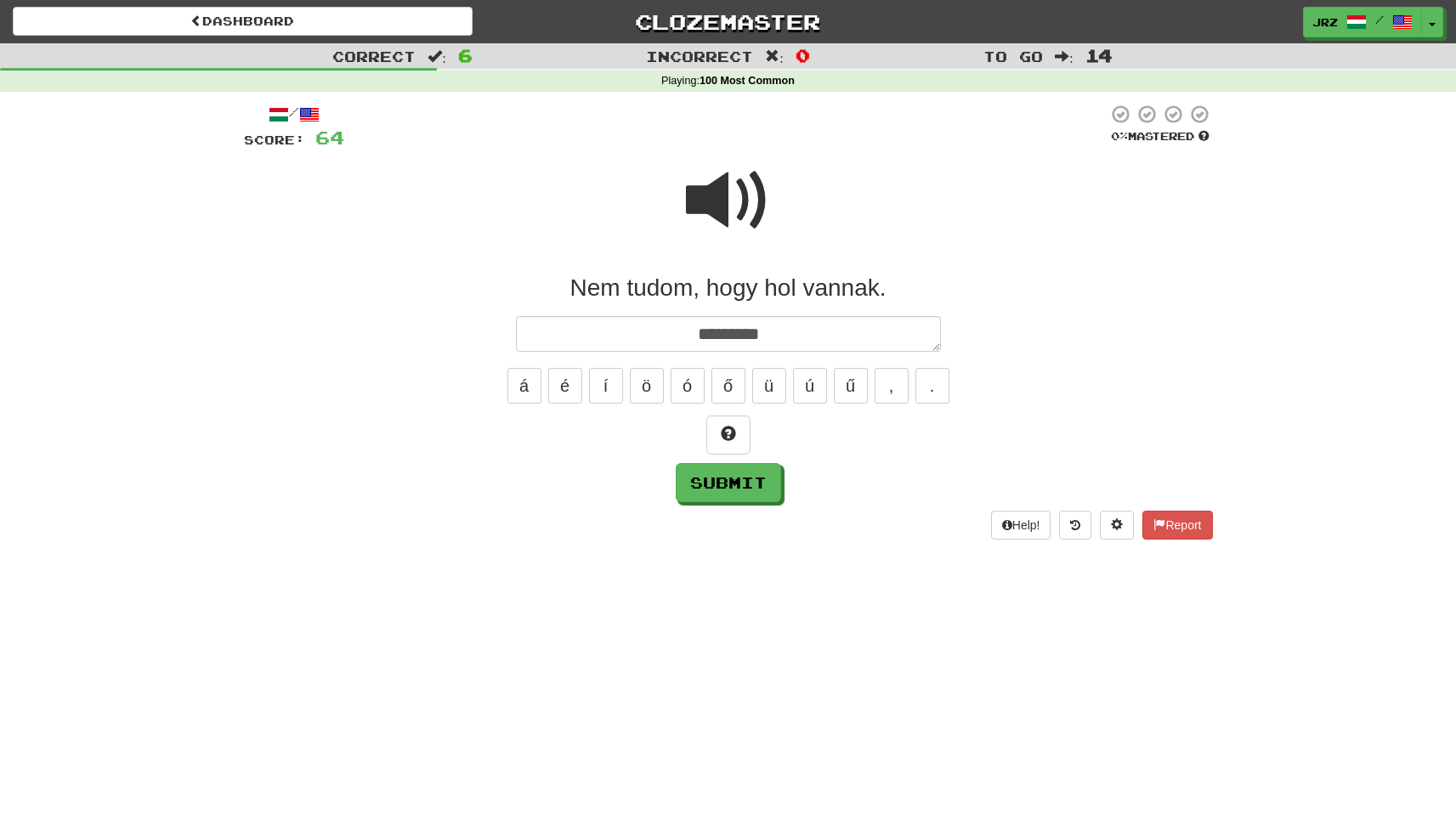 type on "*" 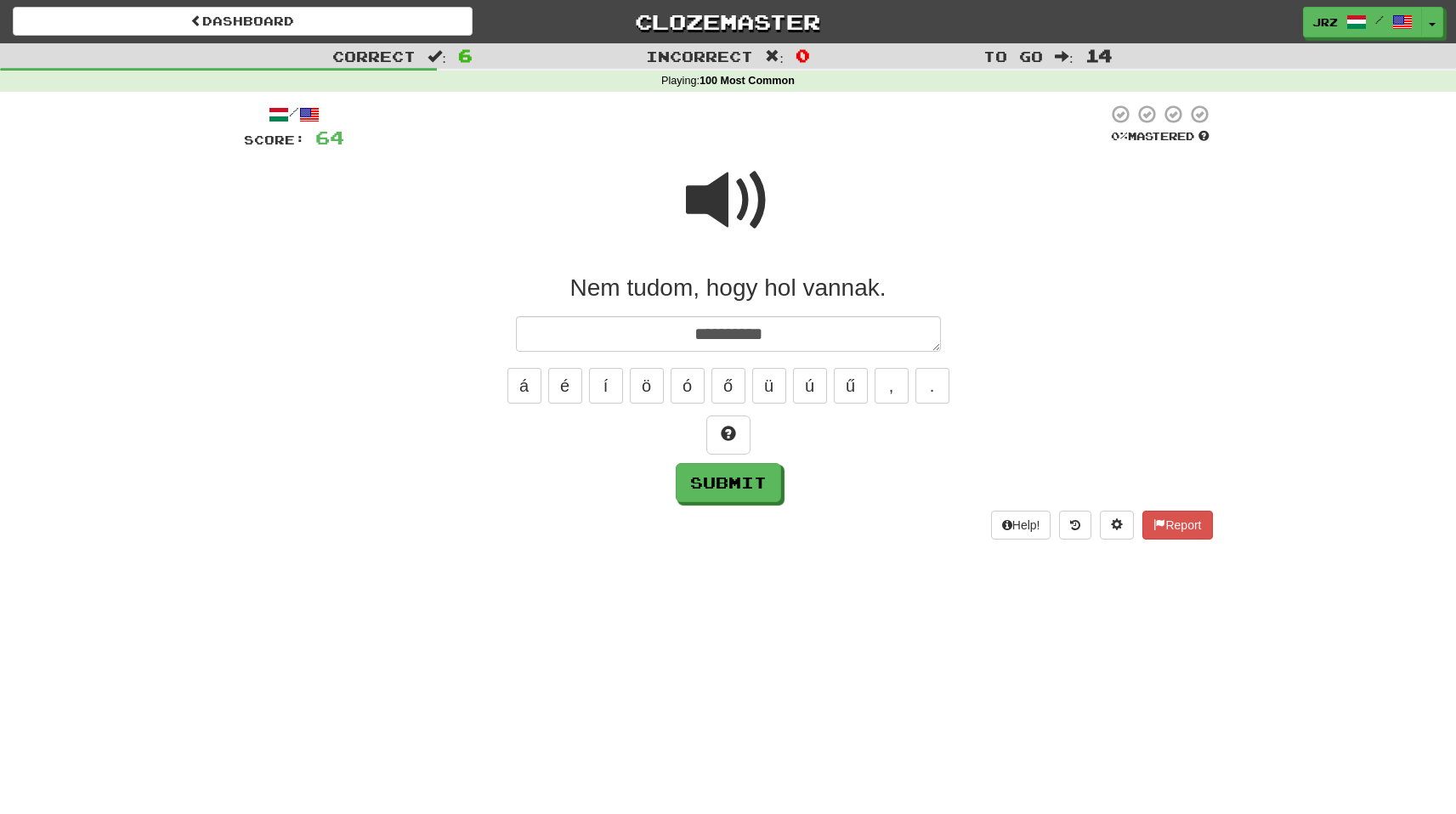 type on "*" 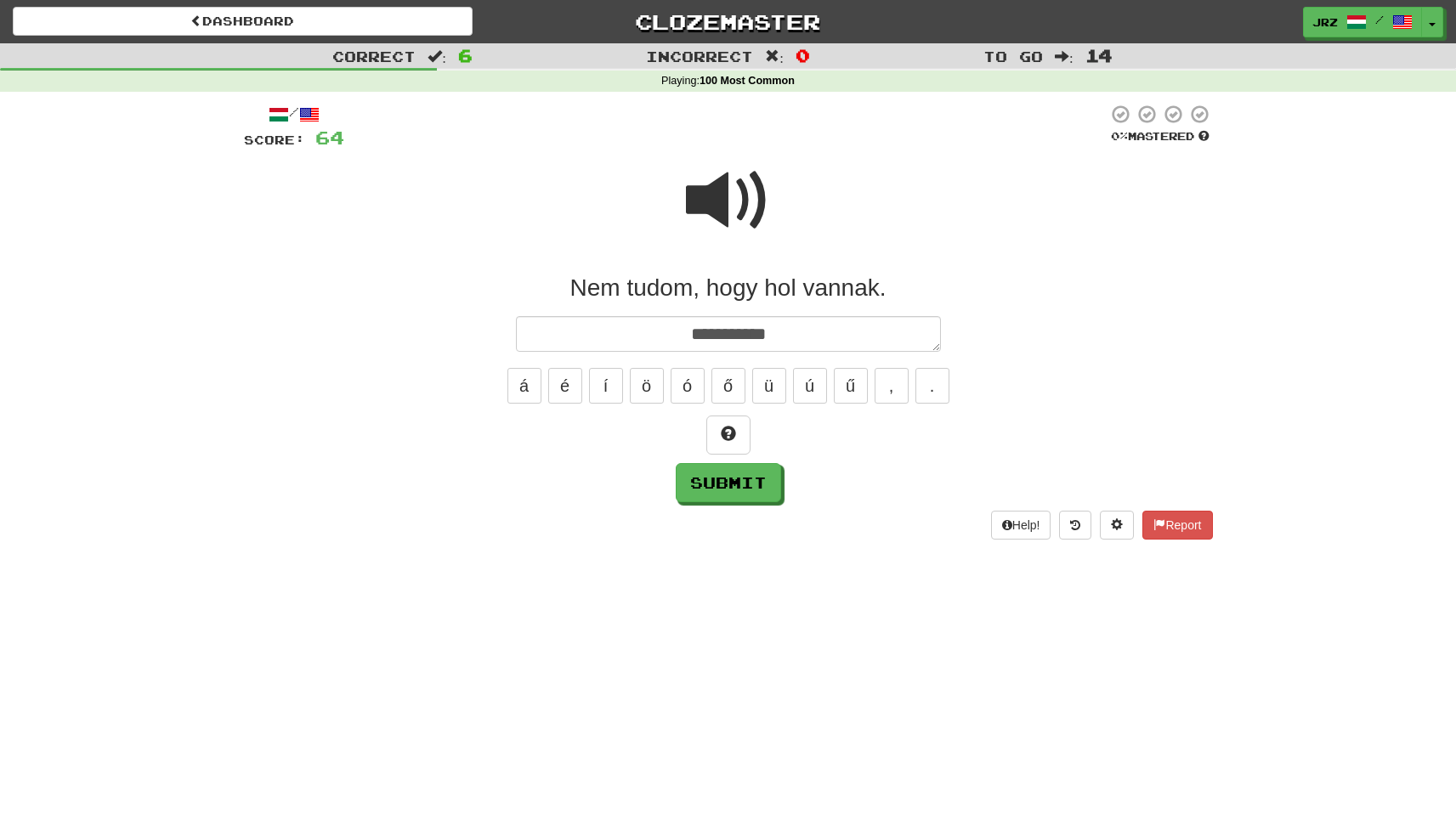 type on "*" 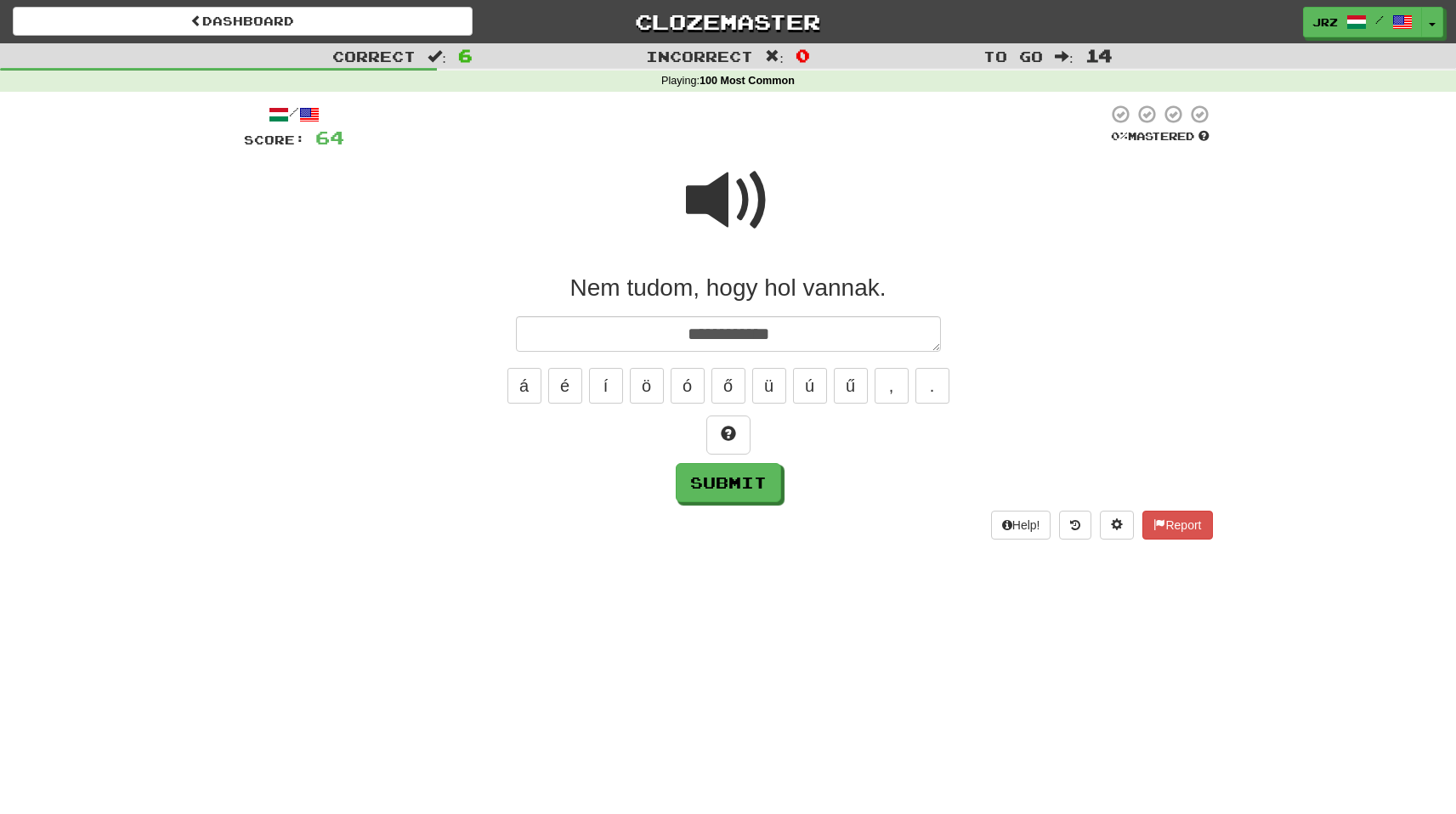 type on "*" 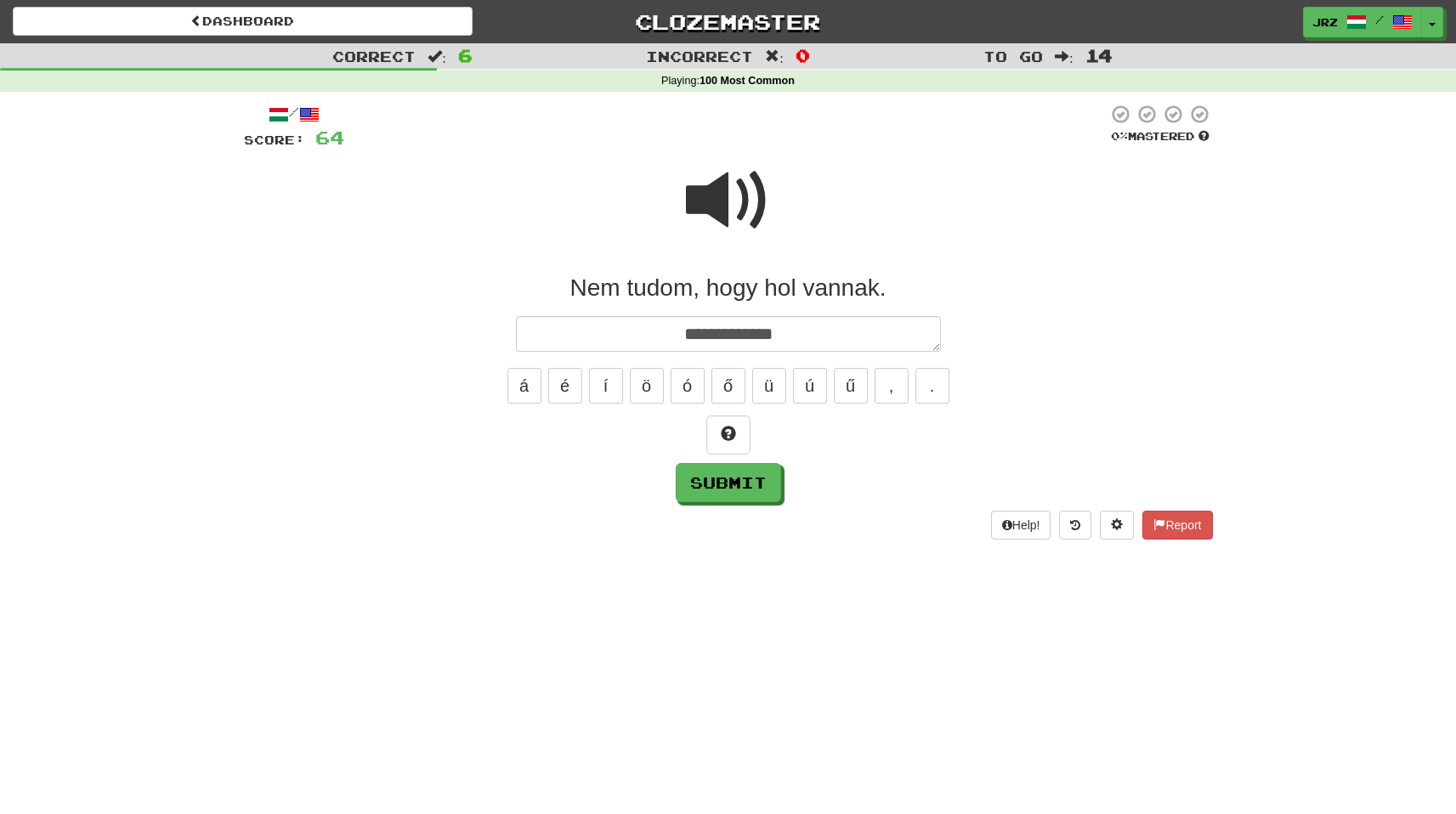 type on "*" 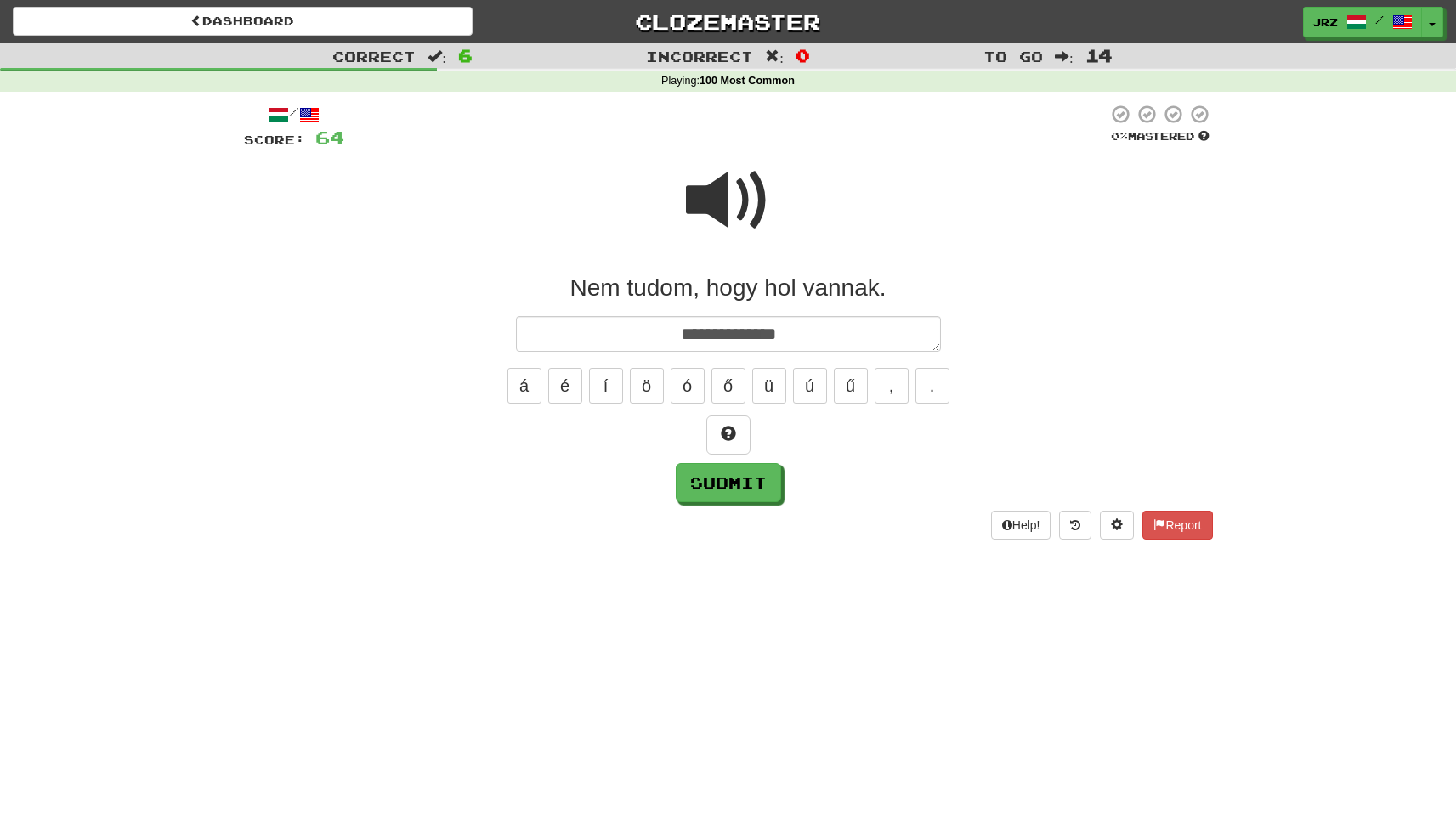 type on "*" 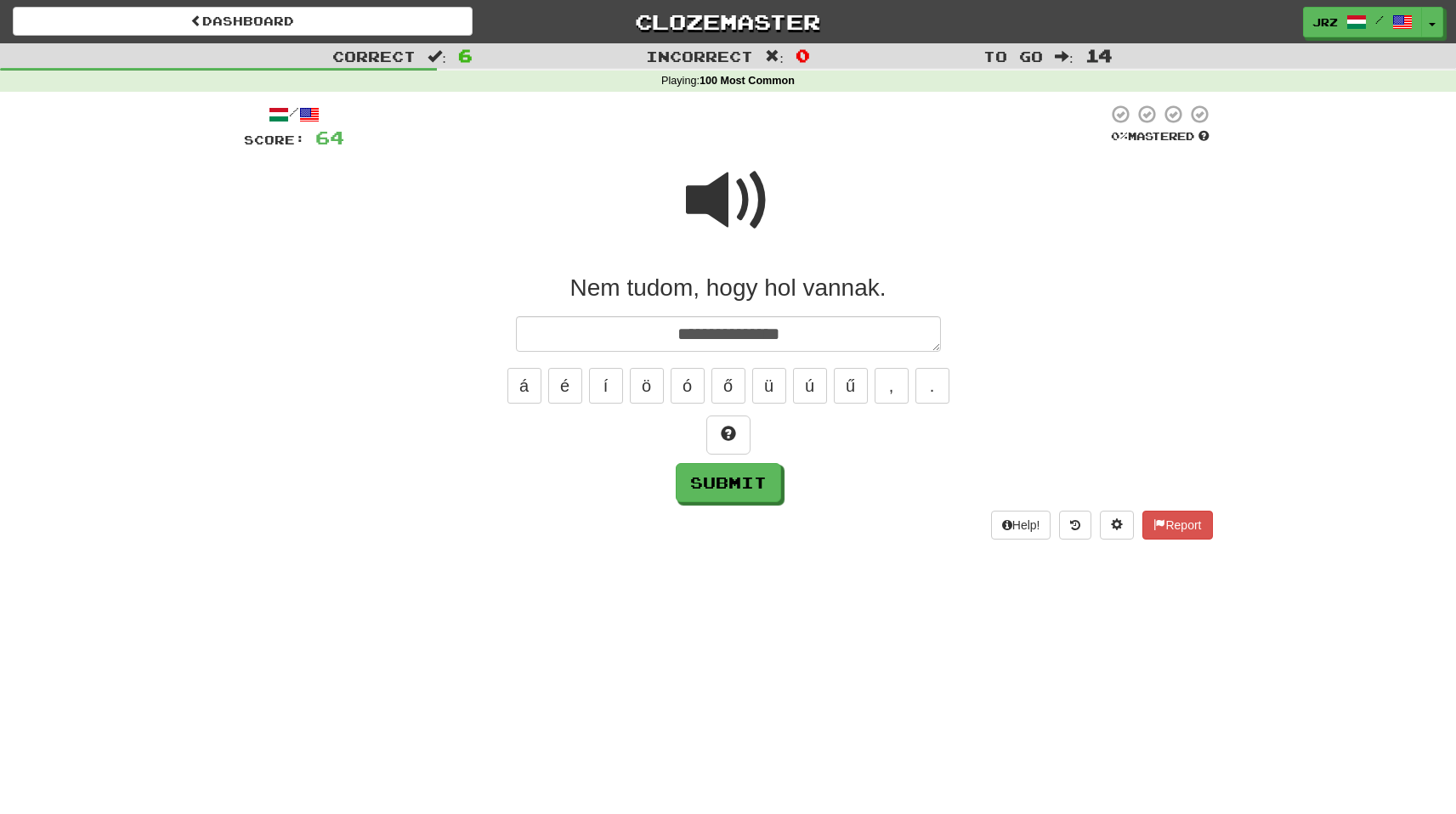 type on "*" 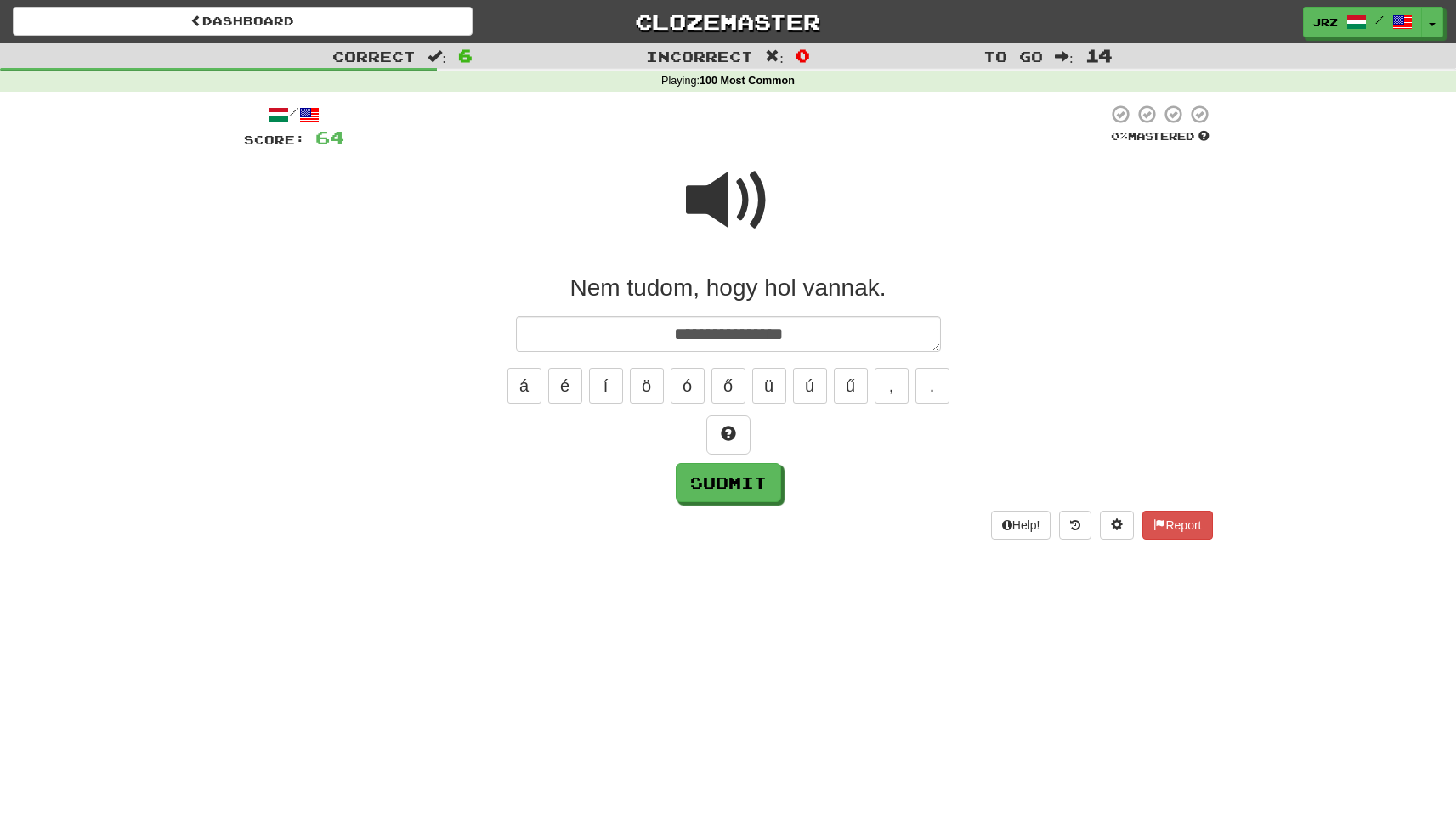 type on "*" 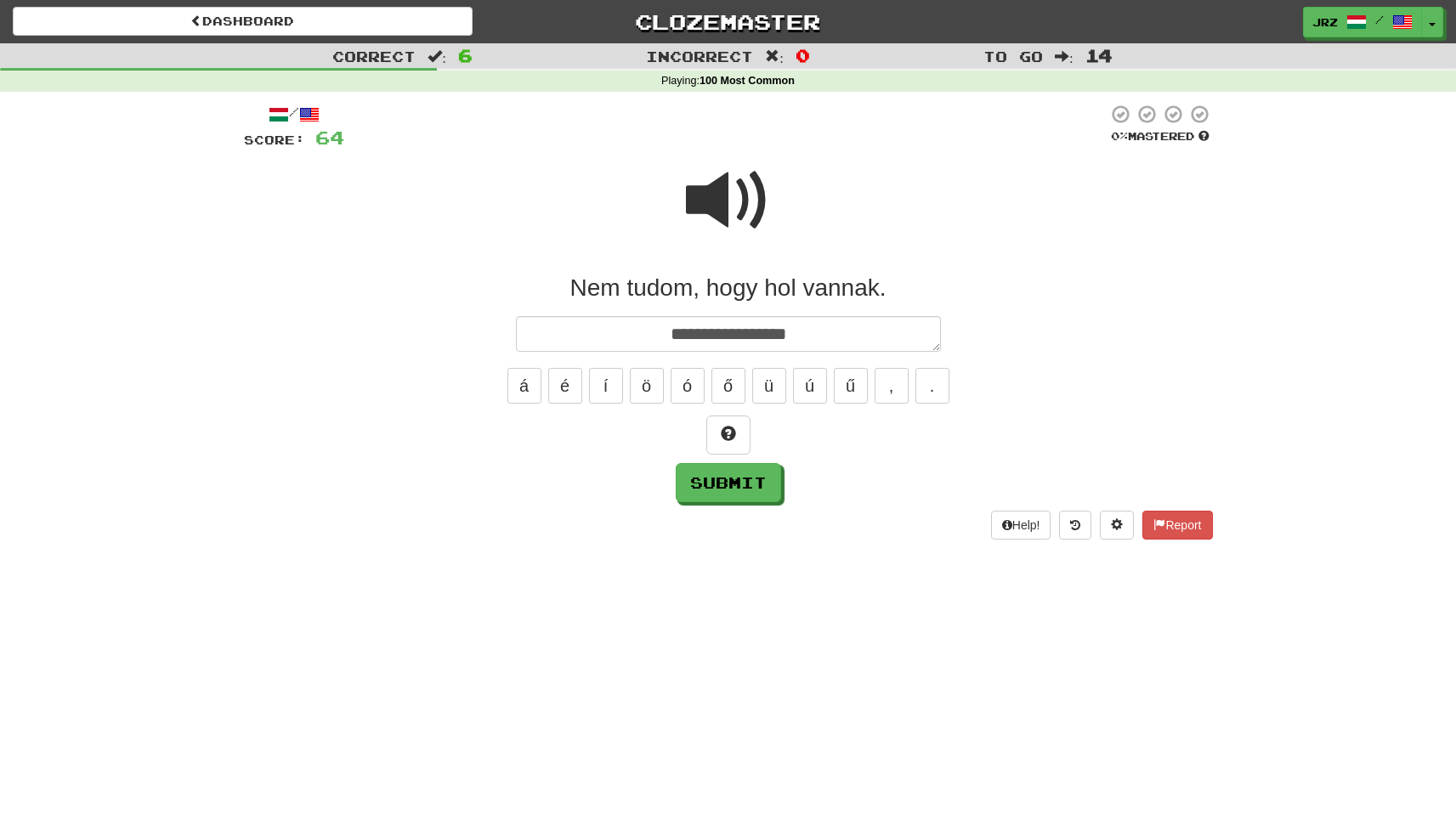 type on "*" 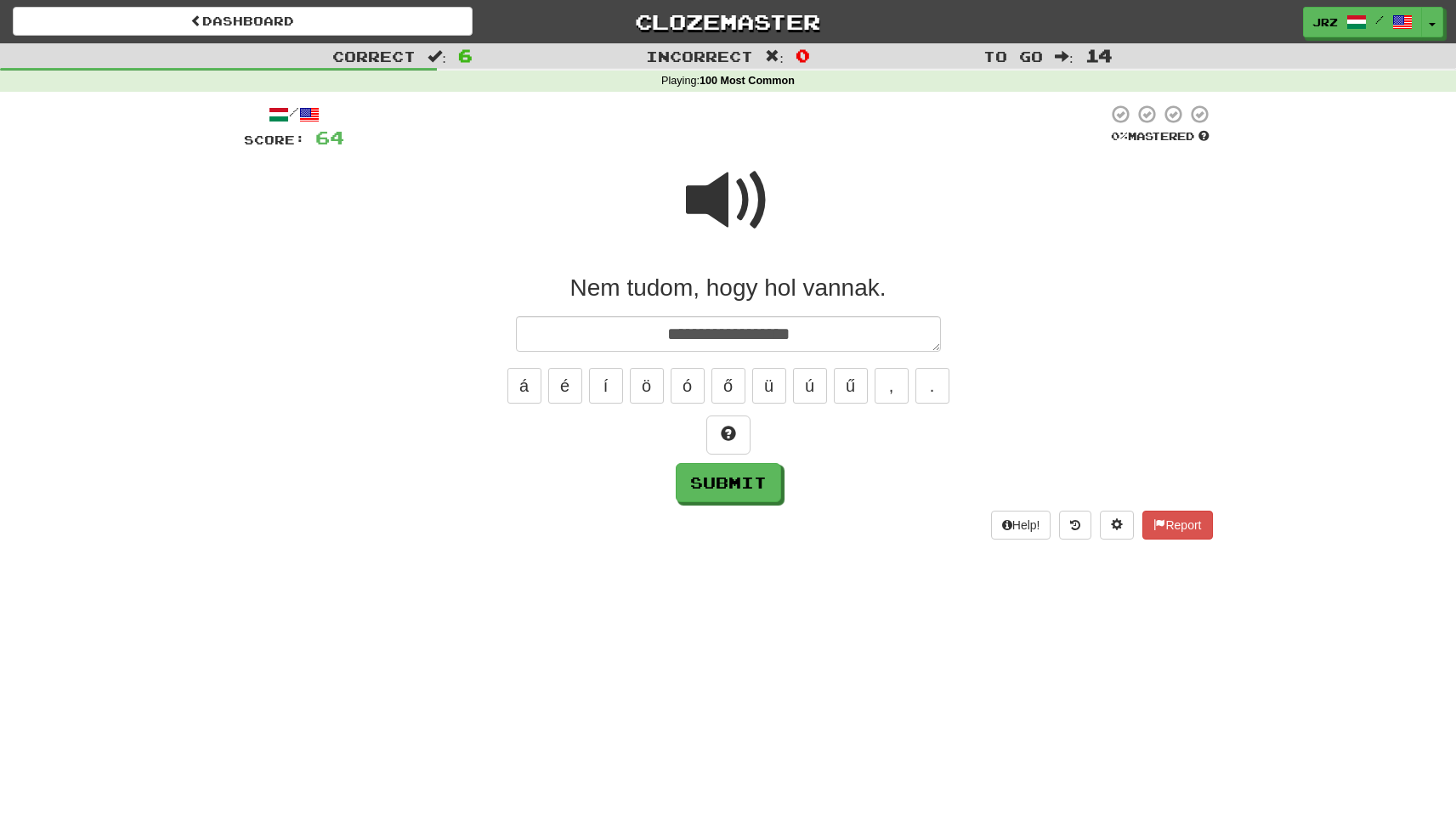 type on "*" 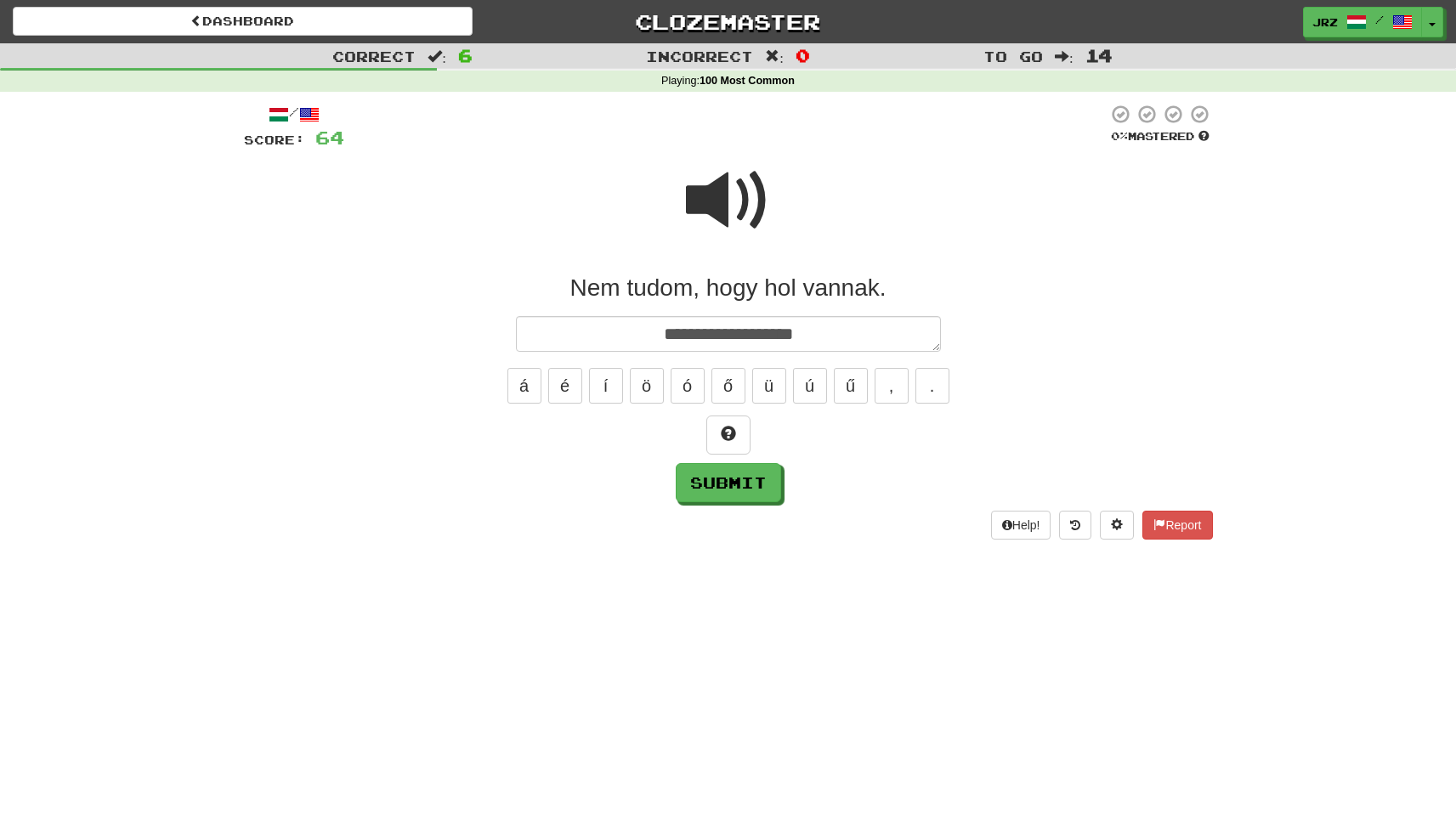 type on "*" 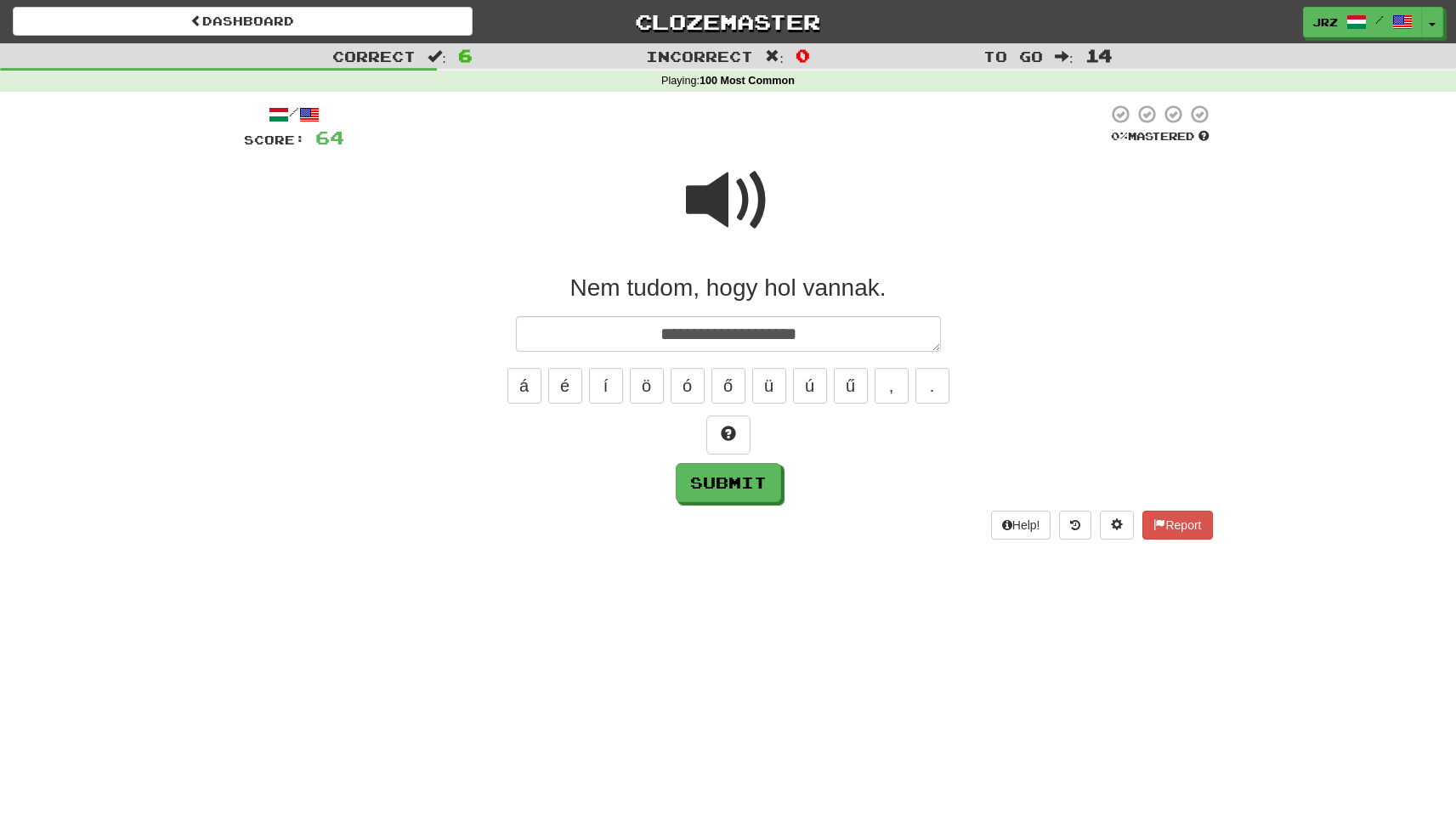 type on "*" 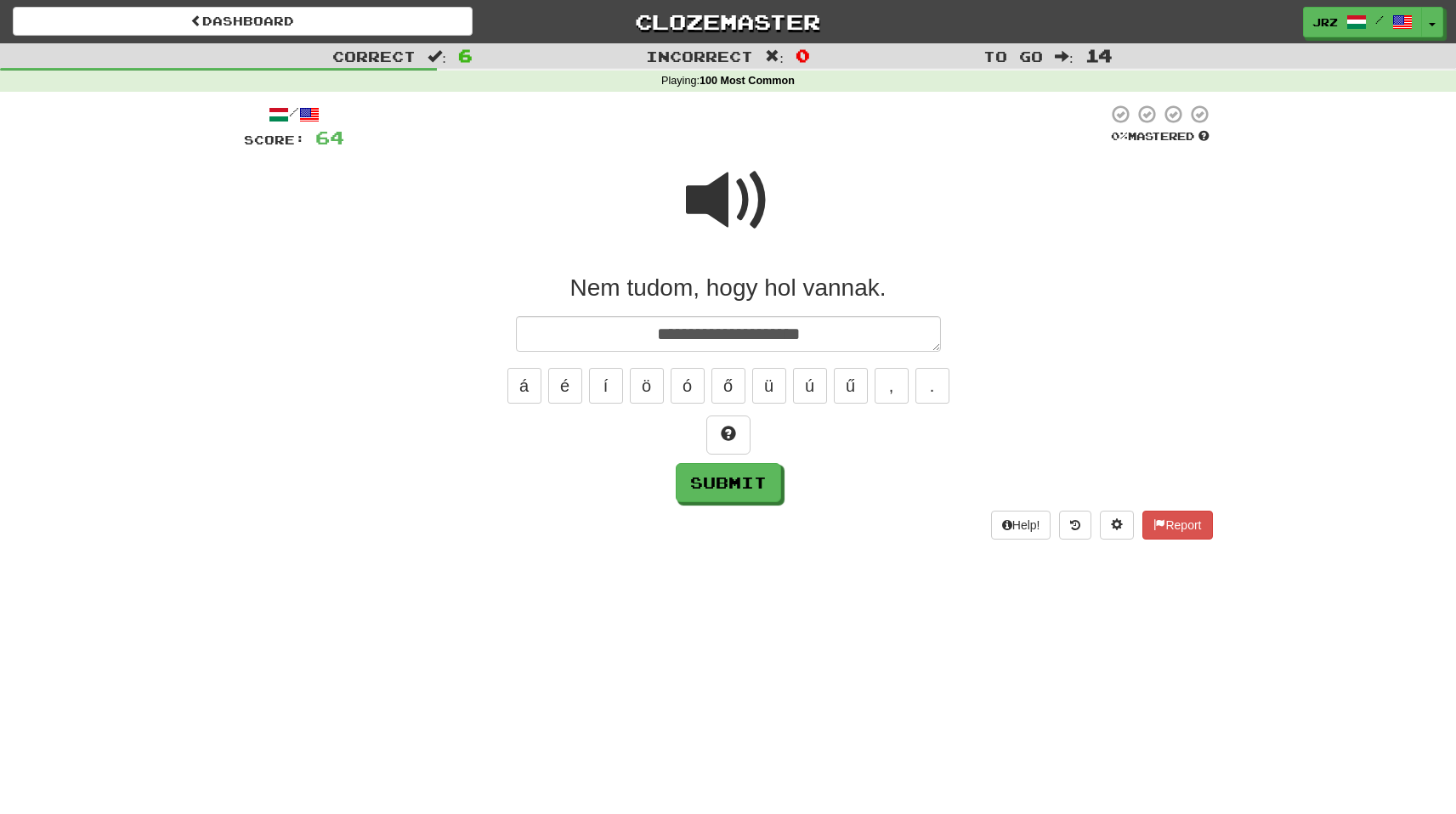 type on "*" 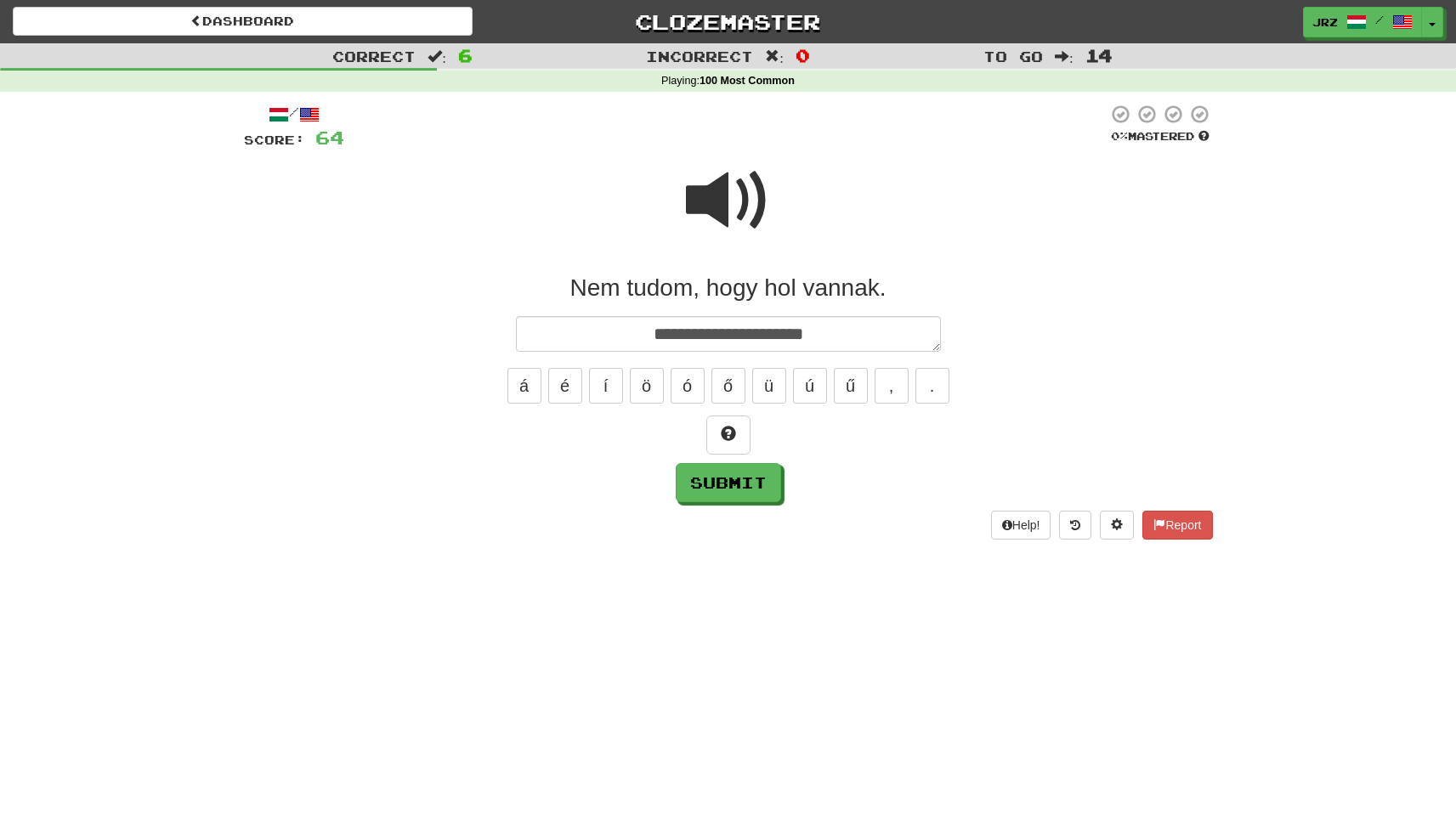 type on "*" 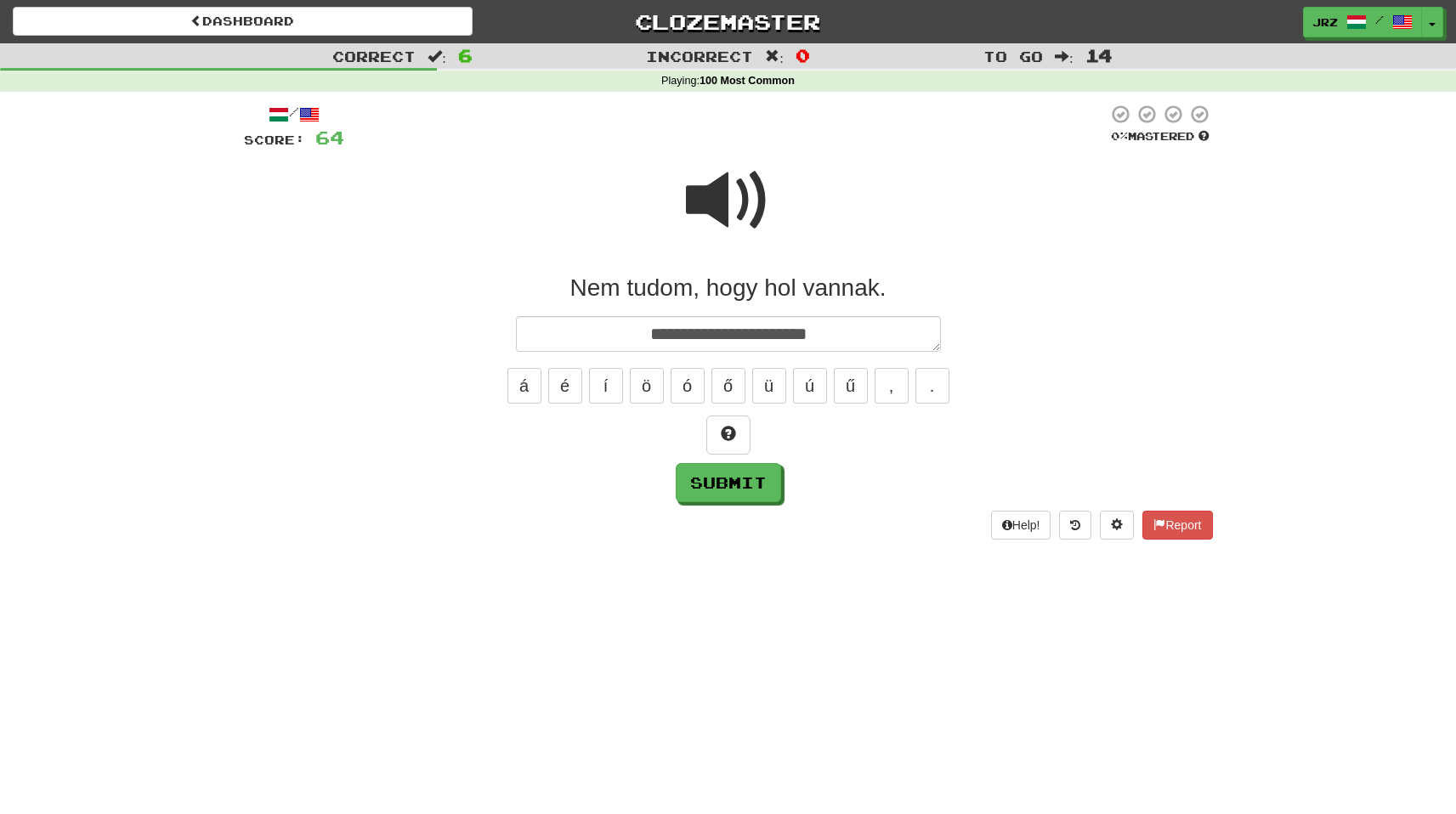 type on "*" 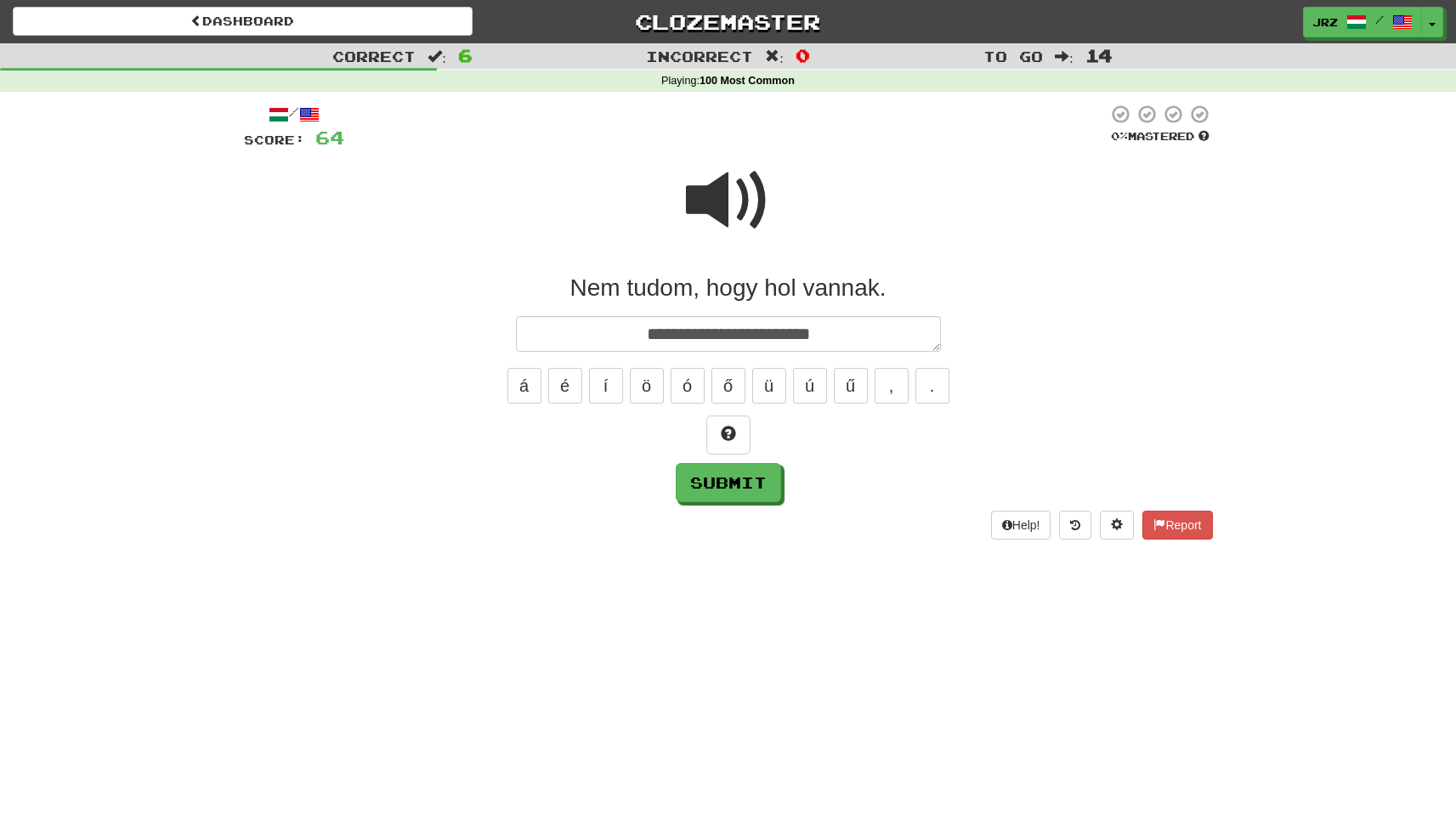 type on "*" 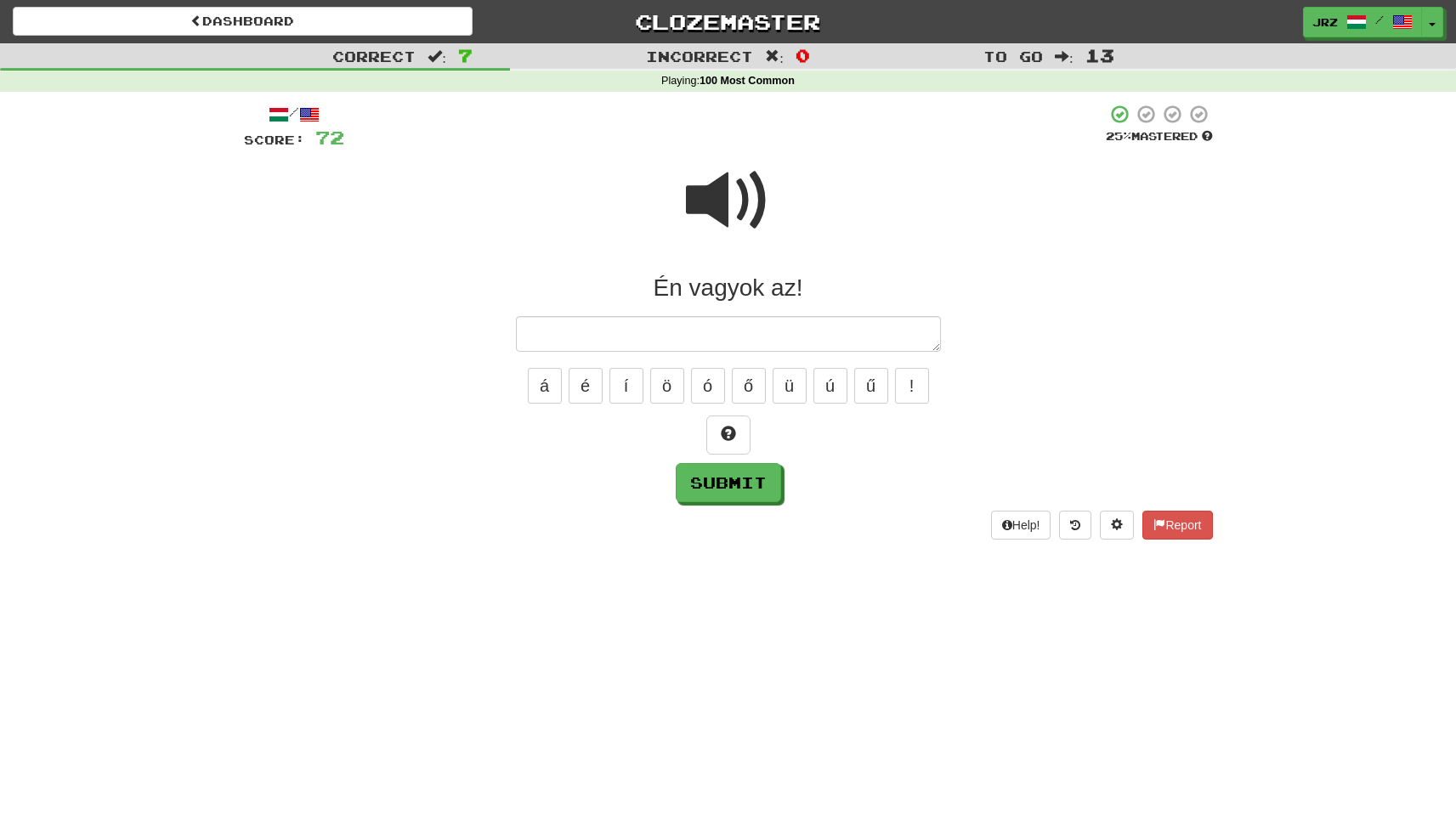 type on "*" 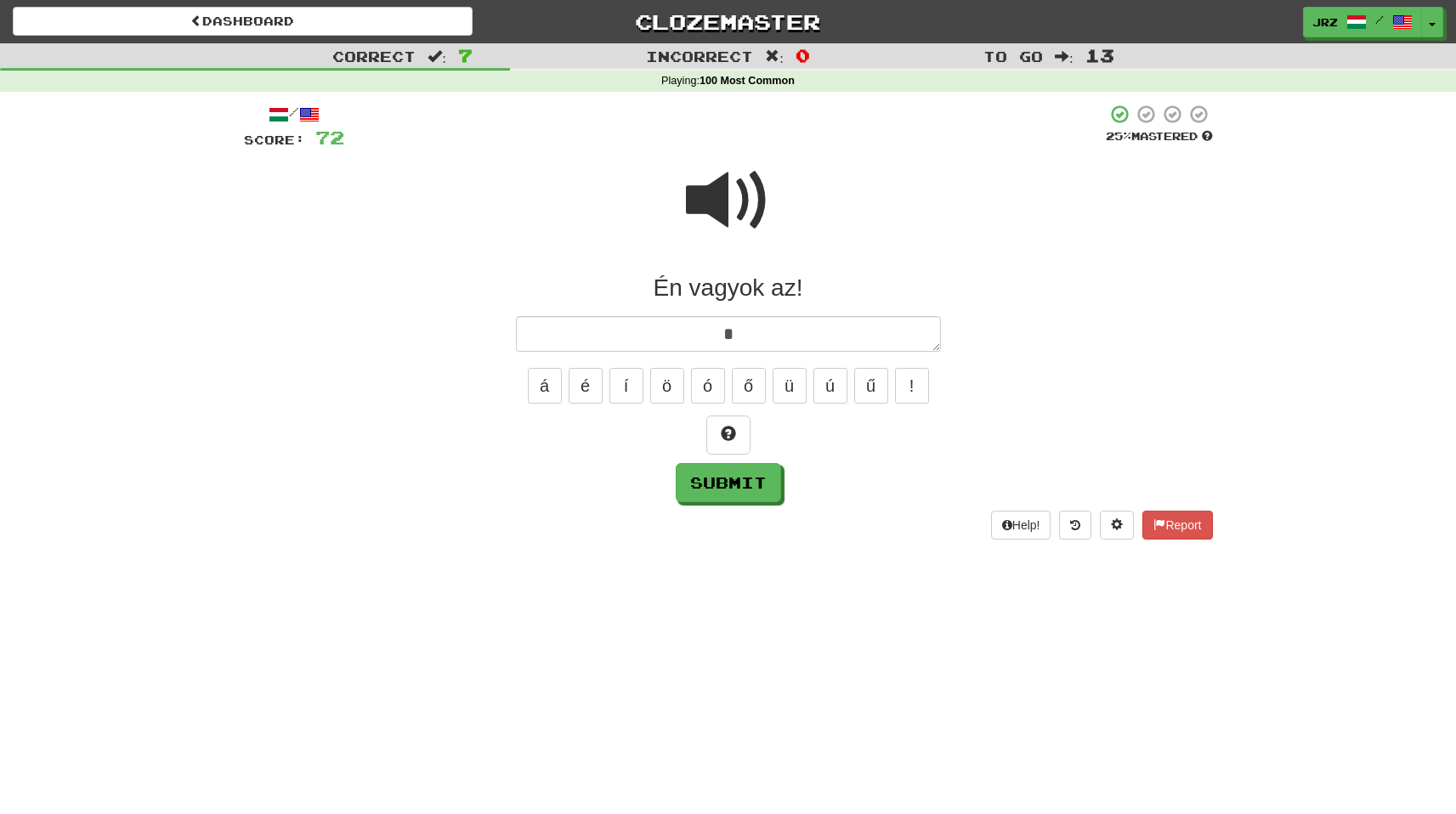 type on "*" 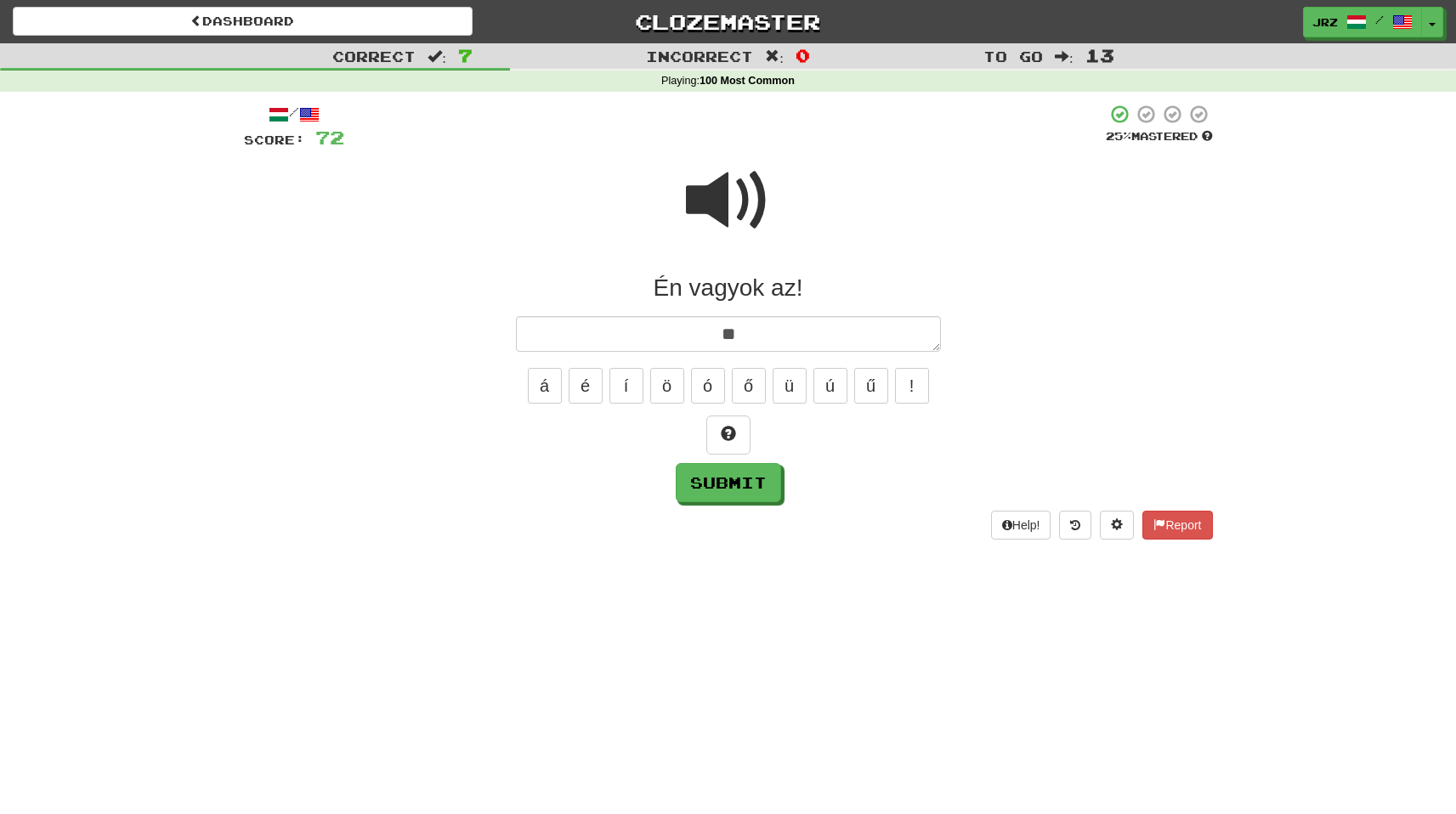 type on "*" 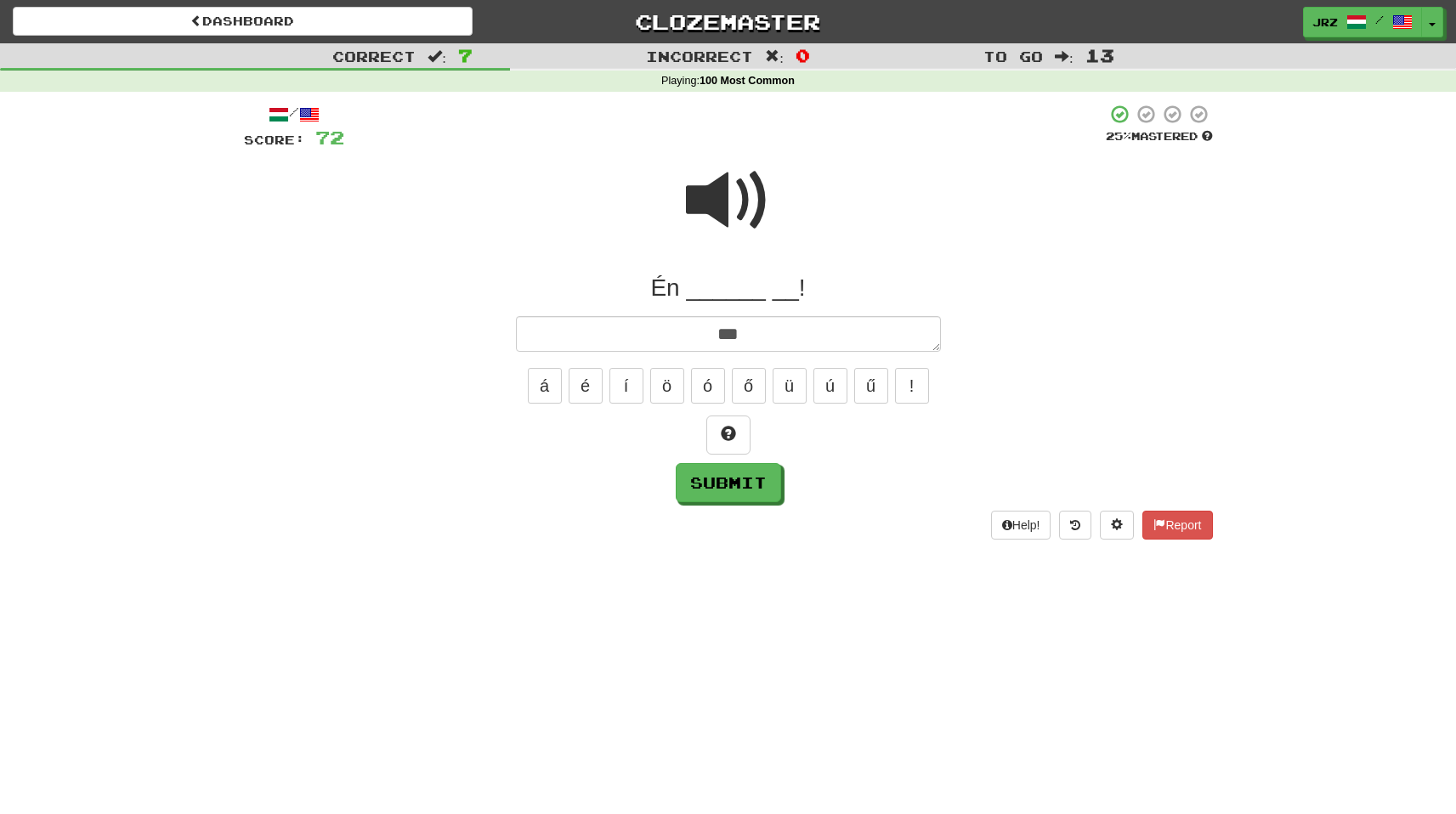 type on "*" 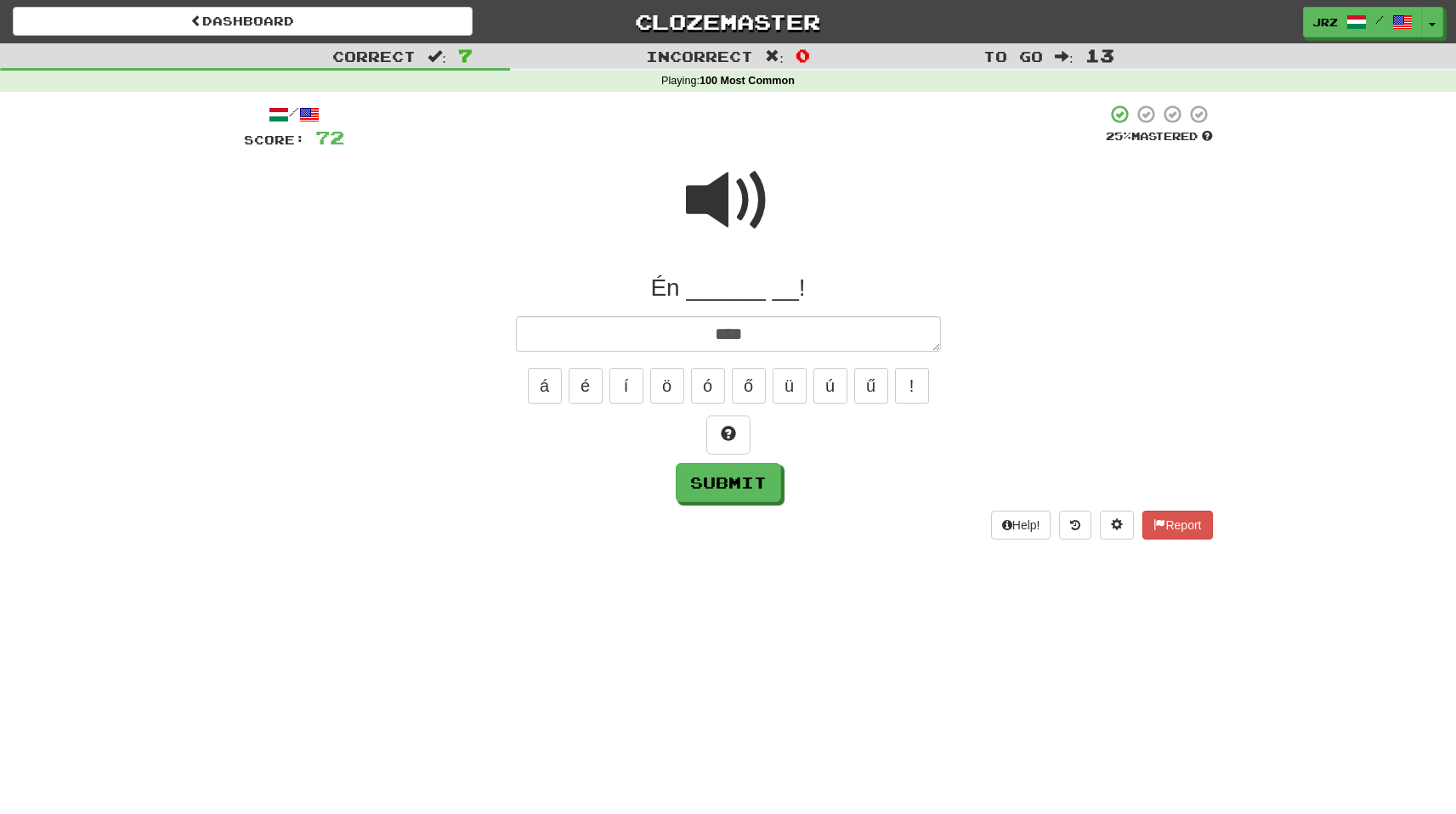 type on "*" 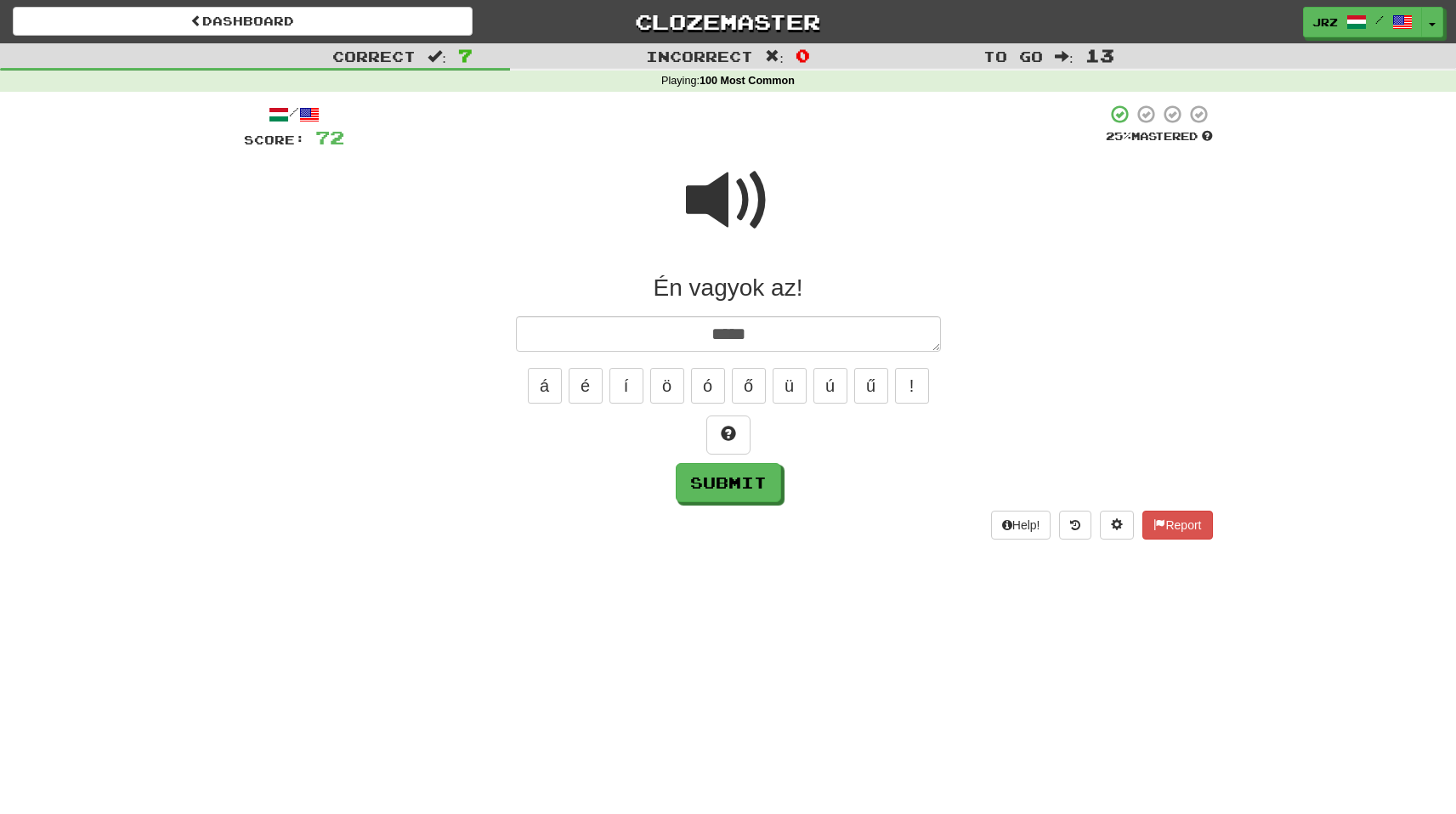 type 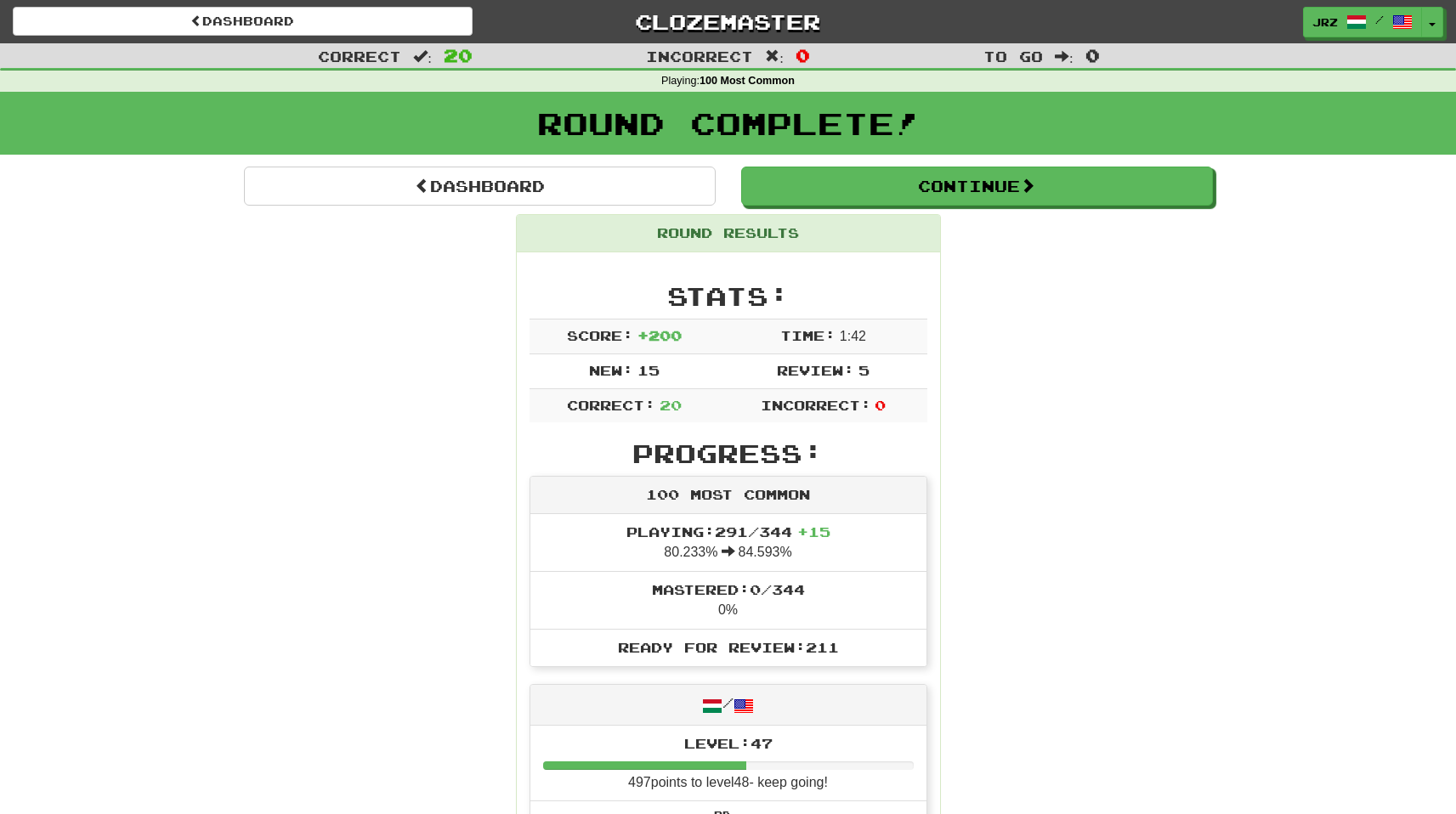 scroll, scrollTop: 0, scrollLeft: 0, axis: both 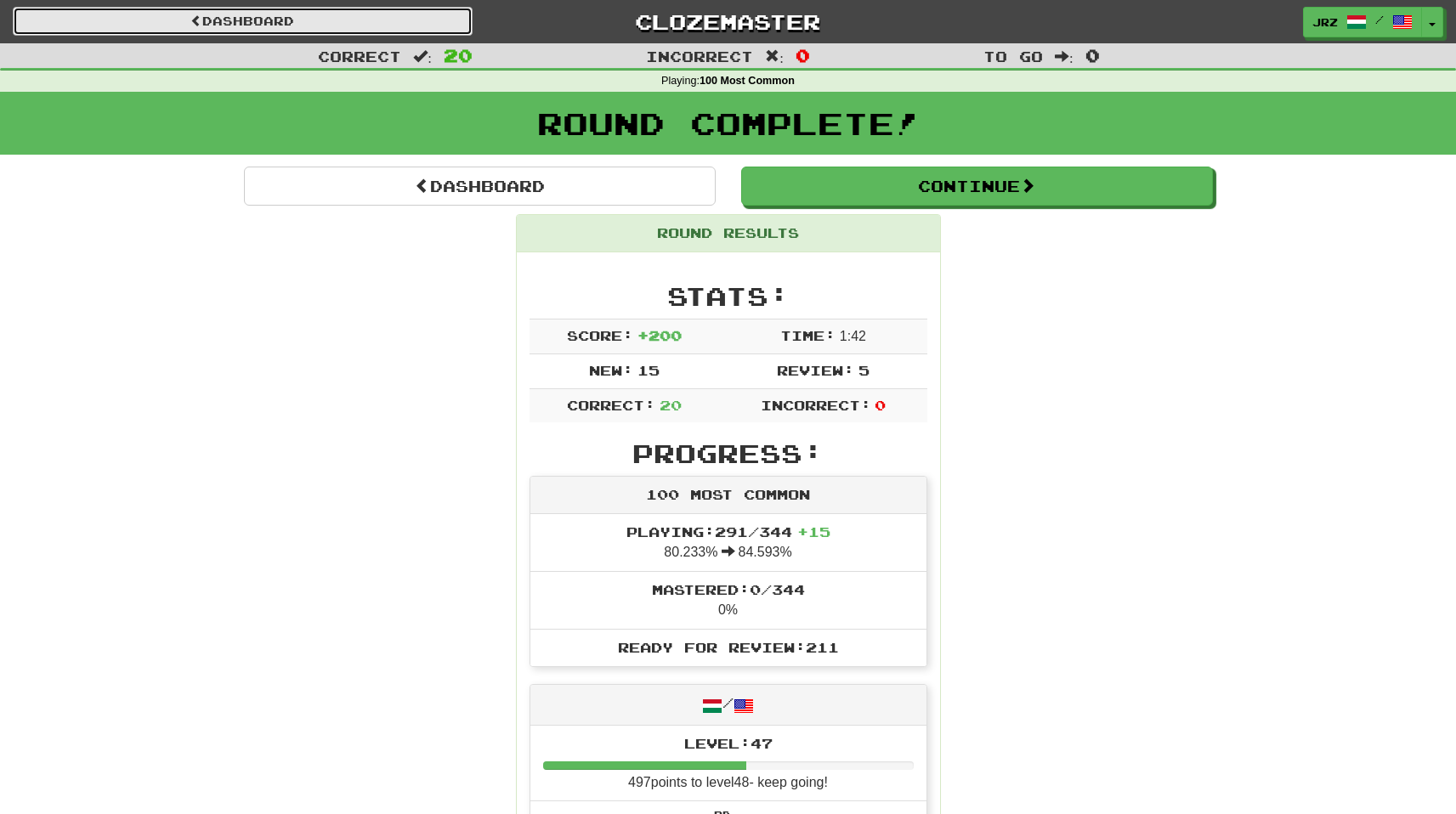 click on "Dashboard" at bounding box center (242, 21) 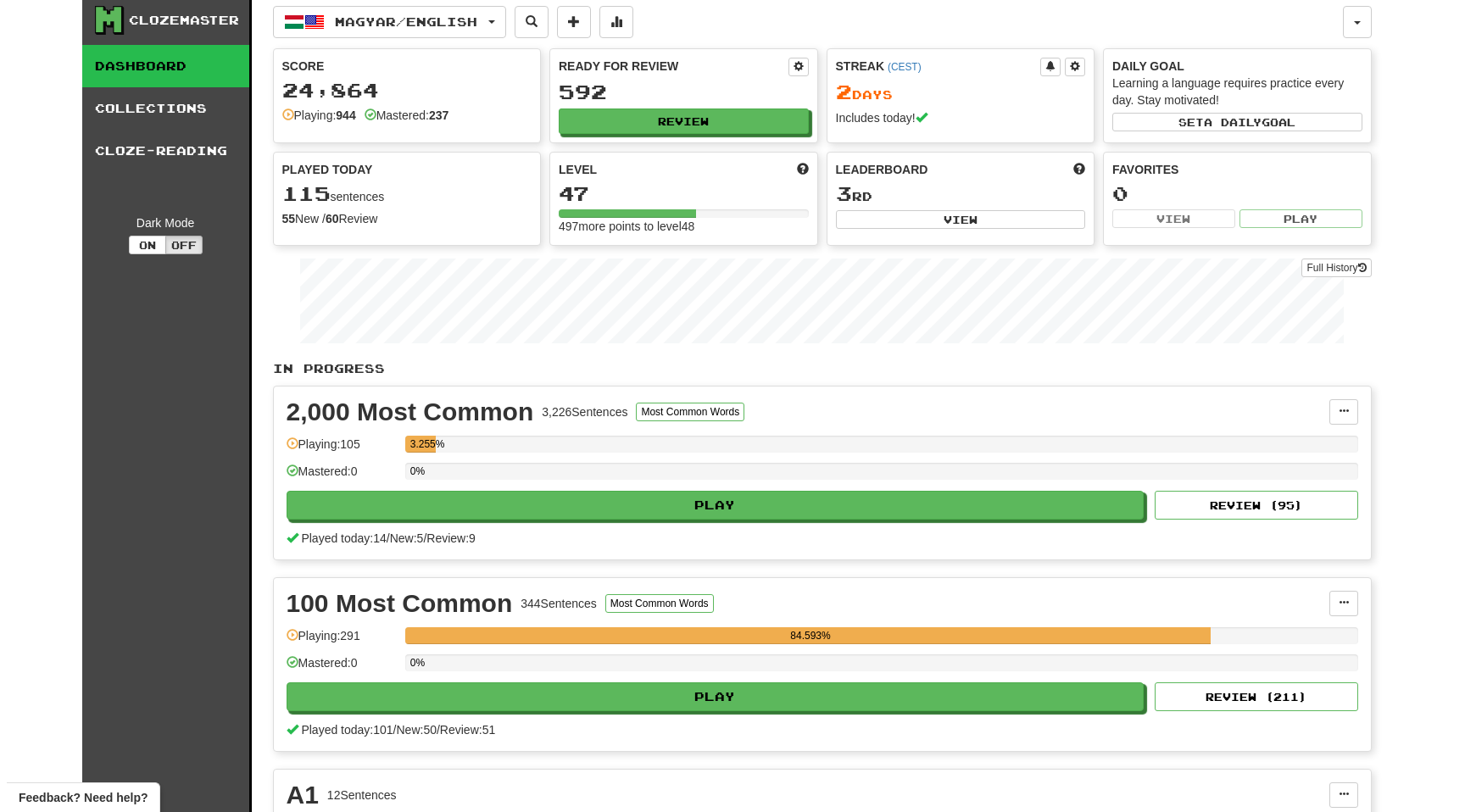 scroll, scrollTop: 27, scrollLeft: 0, axis: vertical 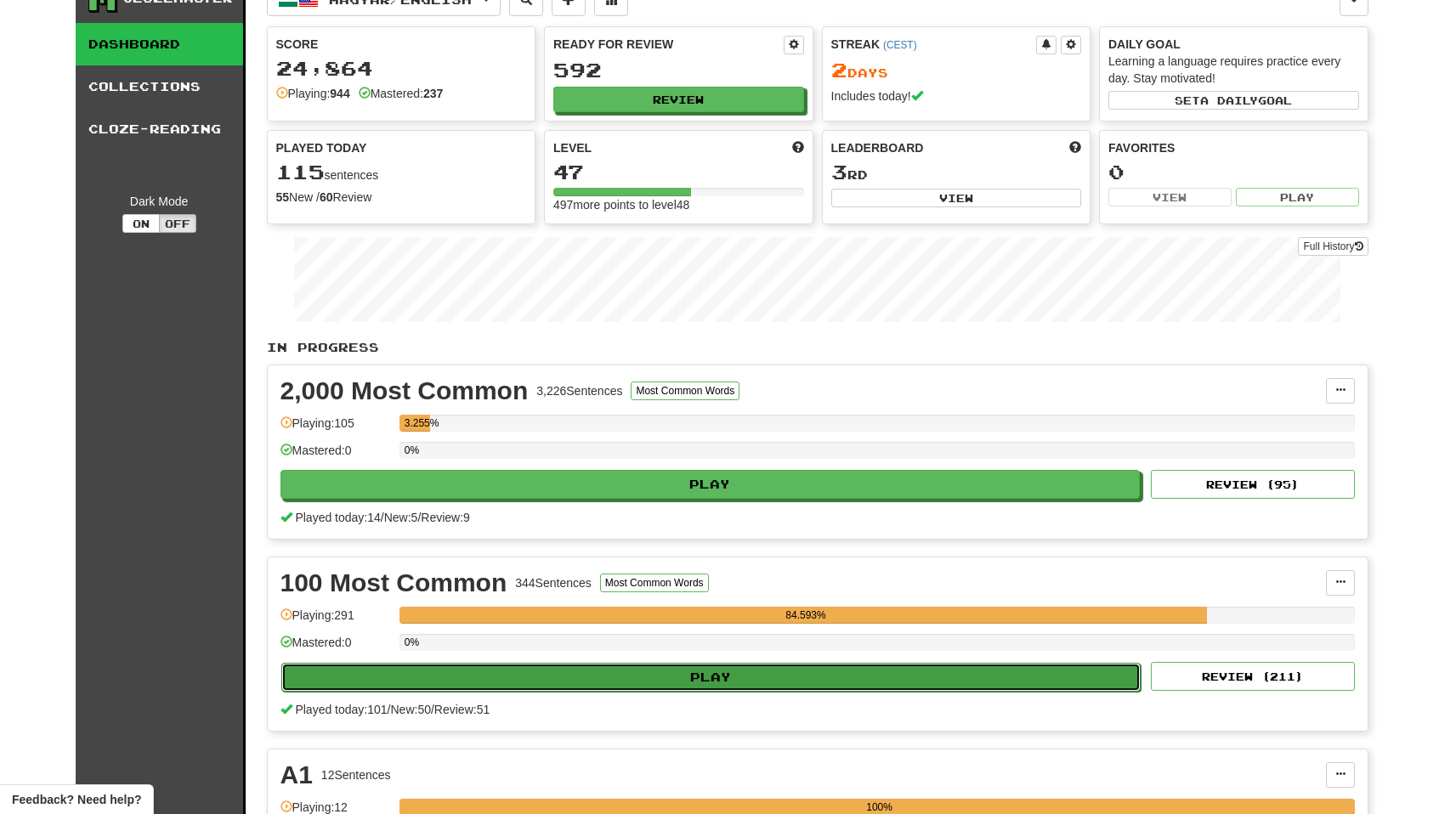 click on "Play" at bounding box center [711, 677] 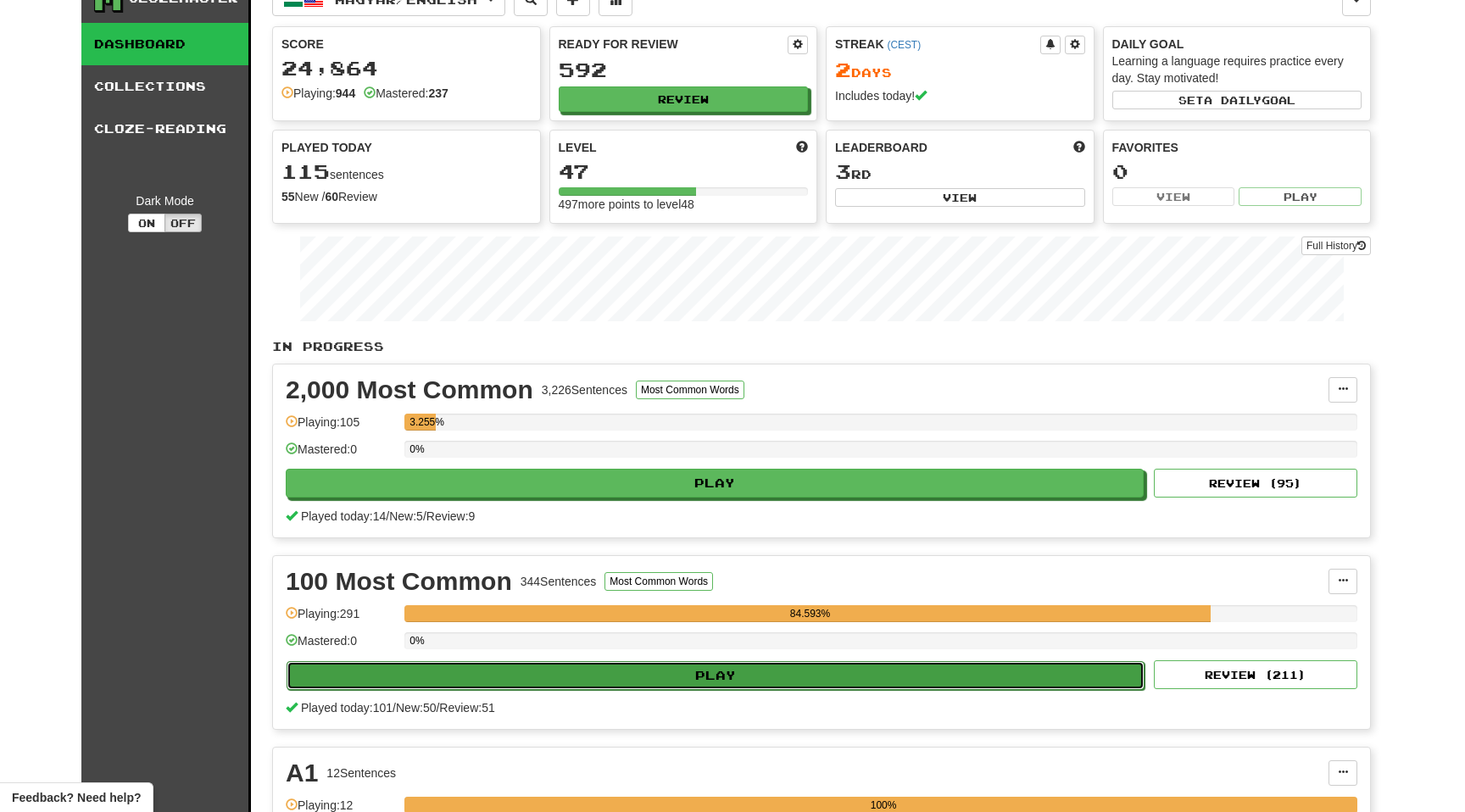 select on "**" 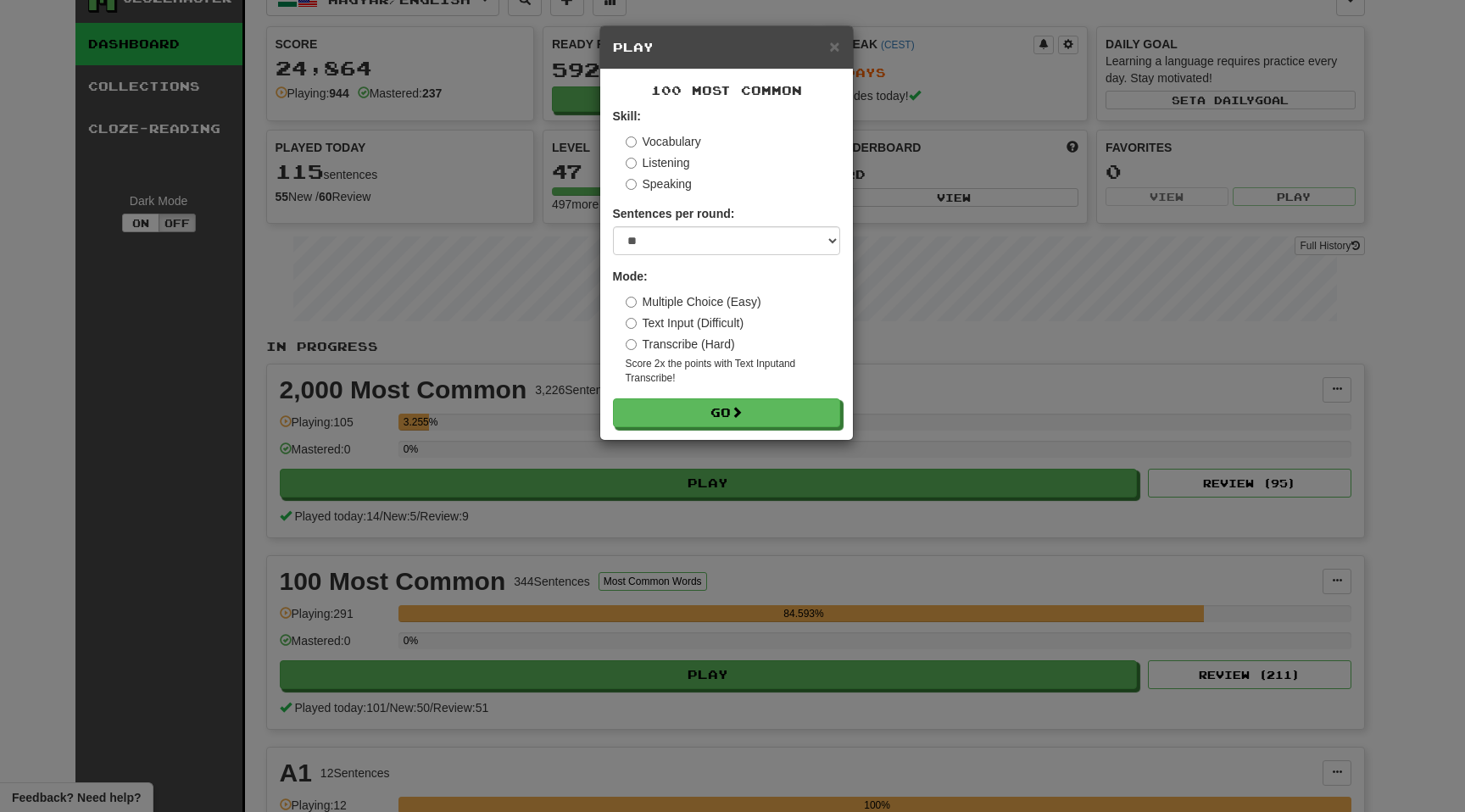click on "Multiple Choice (Easy) Text Input (Difficult) Transcribe (Hard) Score 2x the points with Text Input  and Transcribe !" at bounding box center (732, 339) 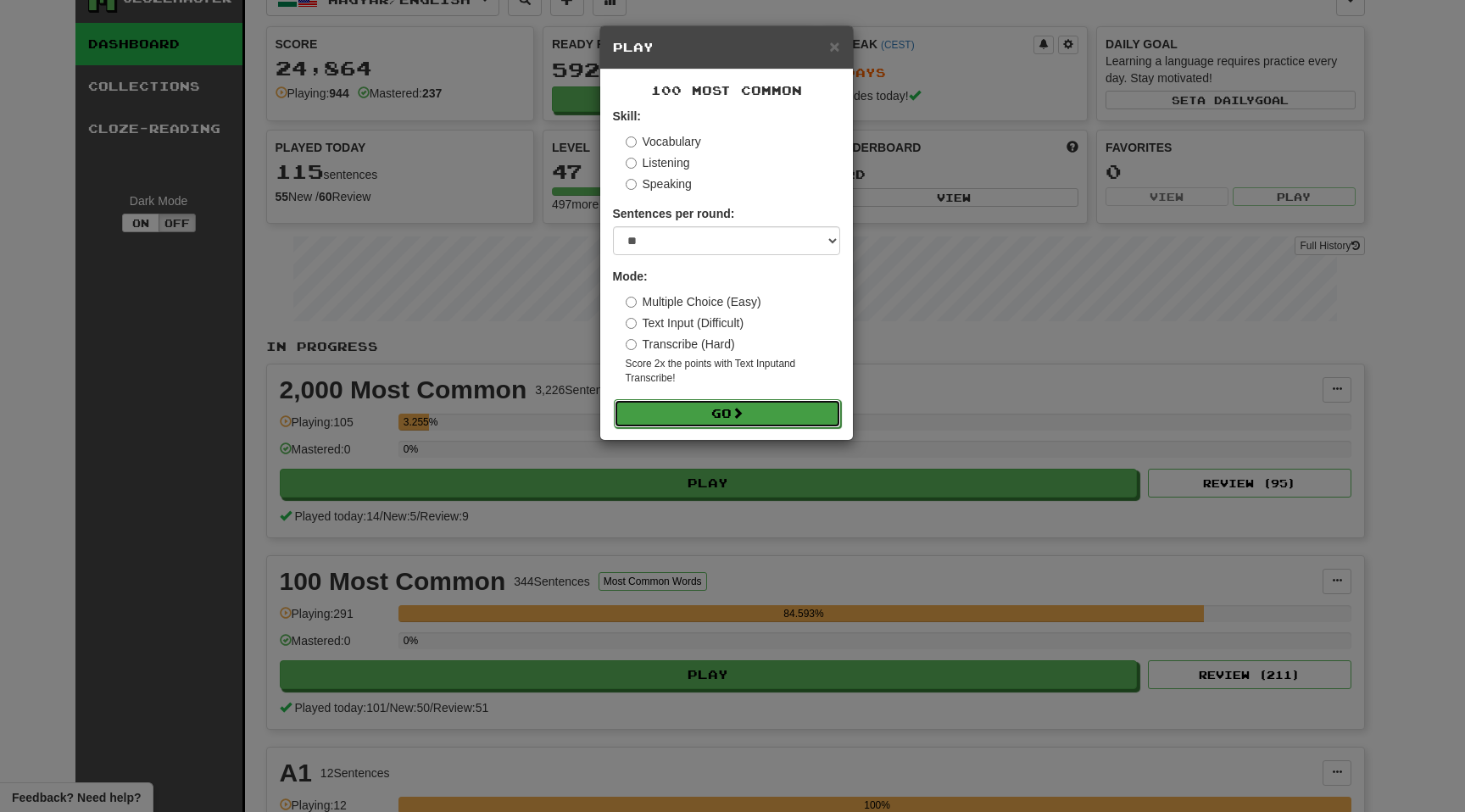 click on "Go" at bounding box center [727, 414] 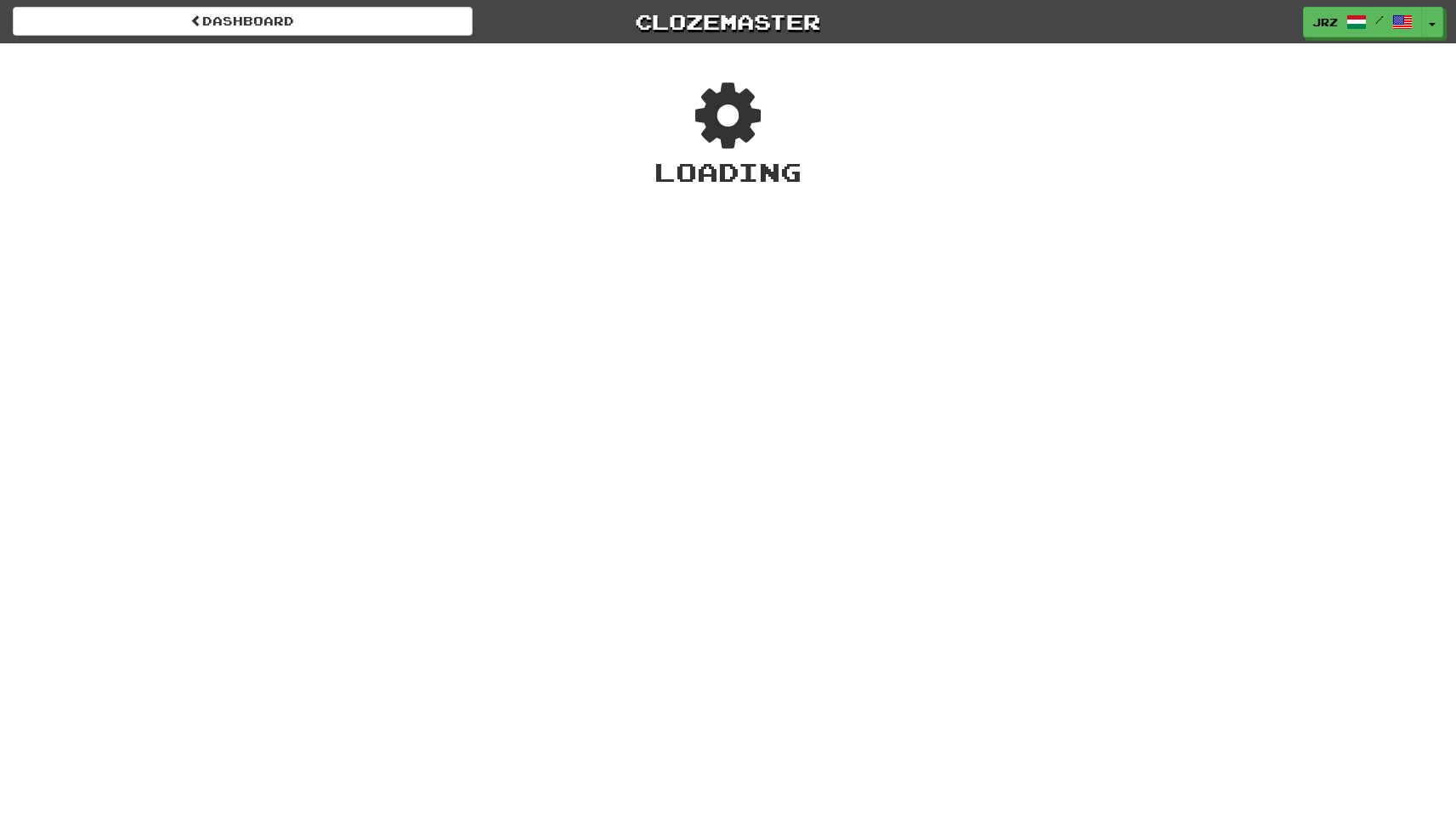 scroll, scrollTop: 0, scrollLeft: 0, axis: both 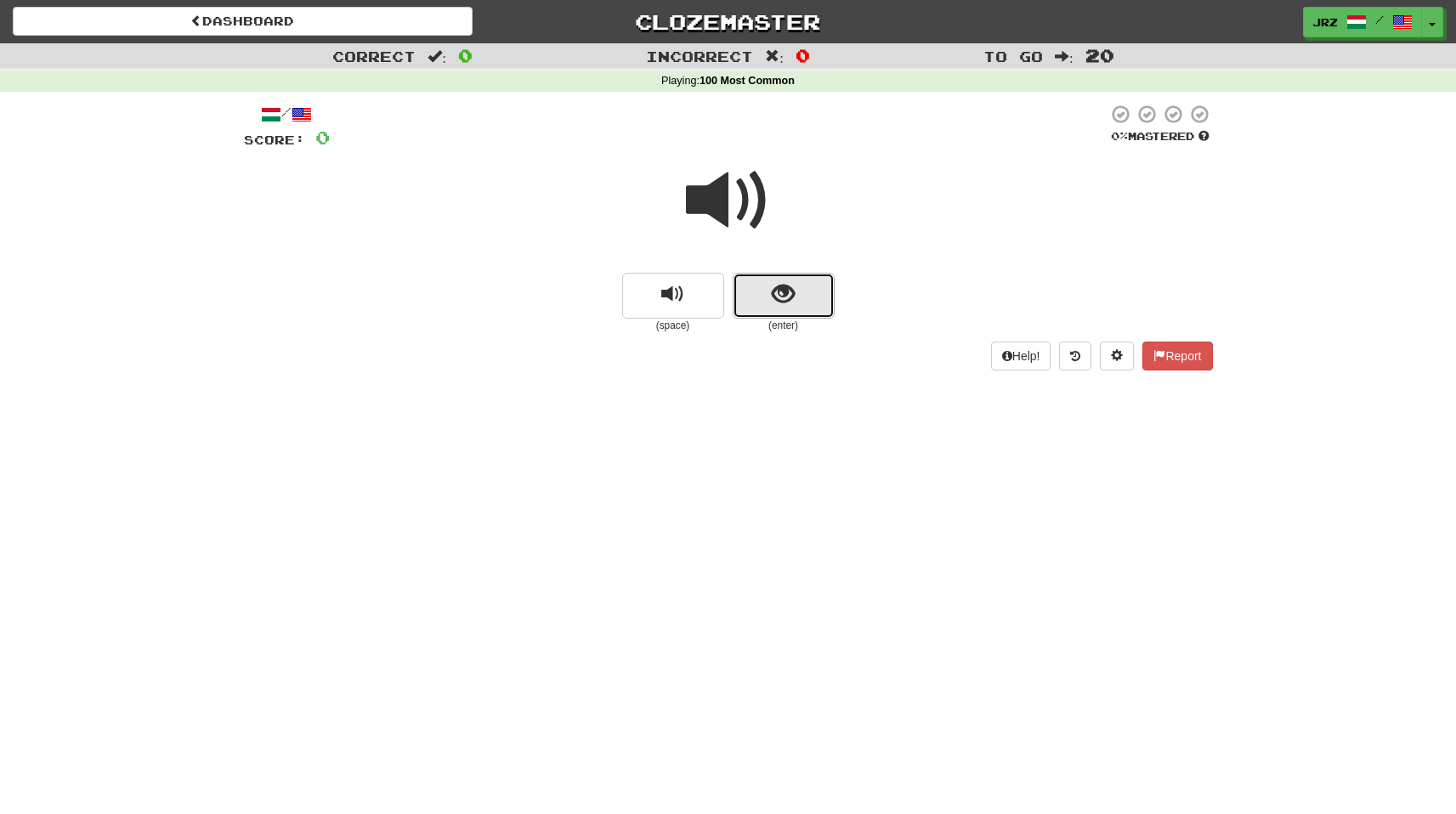 click at bounding box center [783, 294] 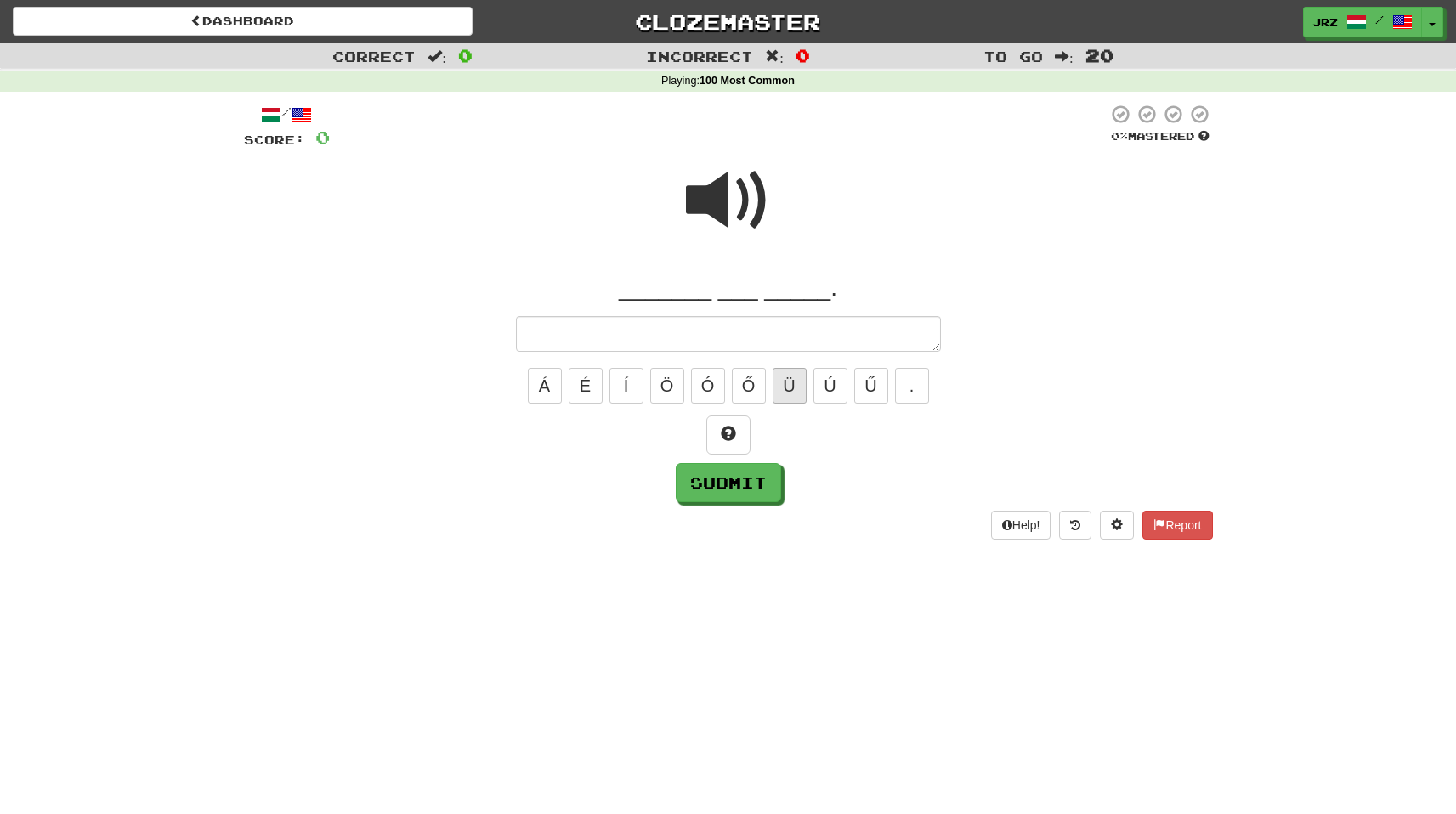 type on "*" 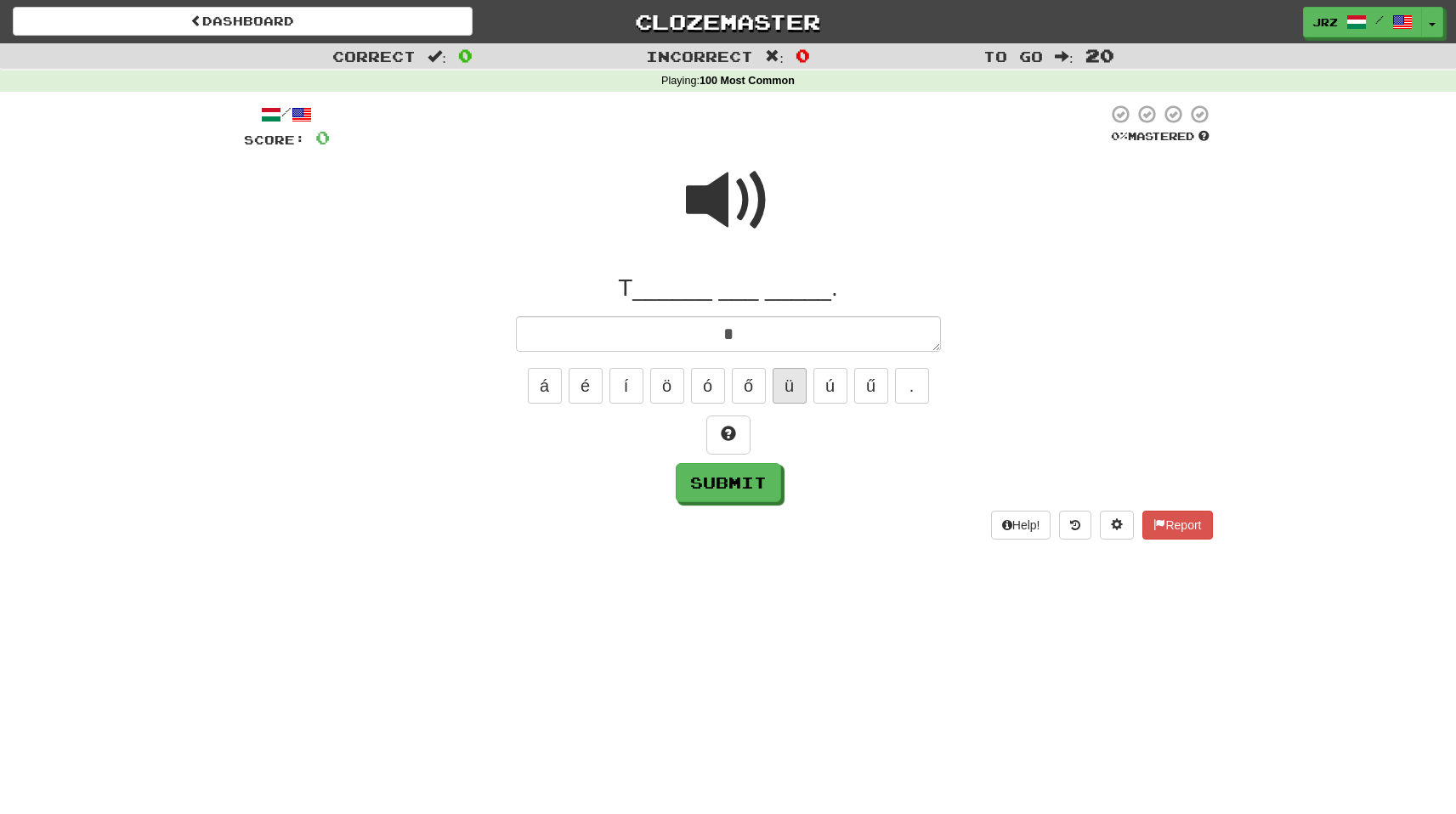 type on "*" 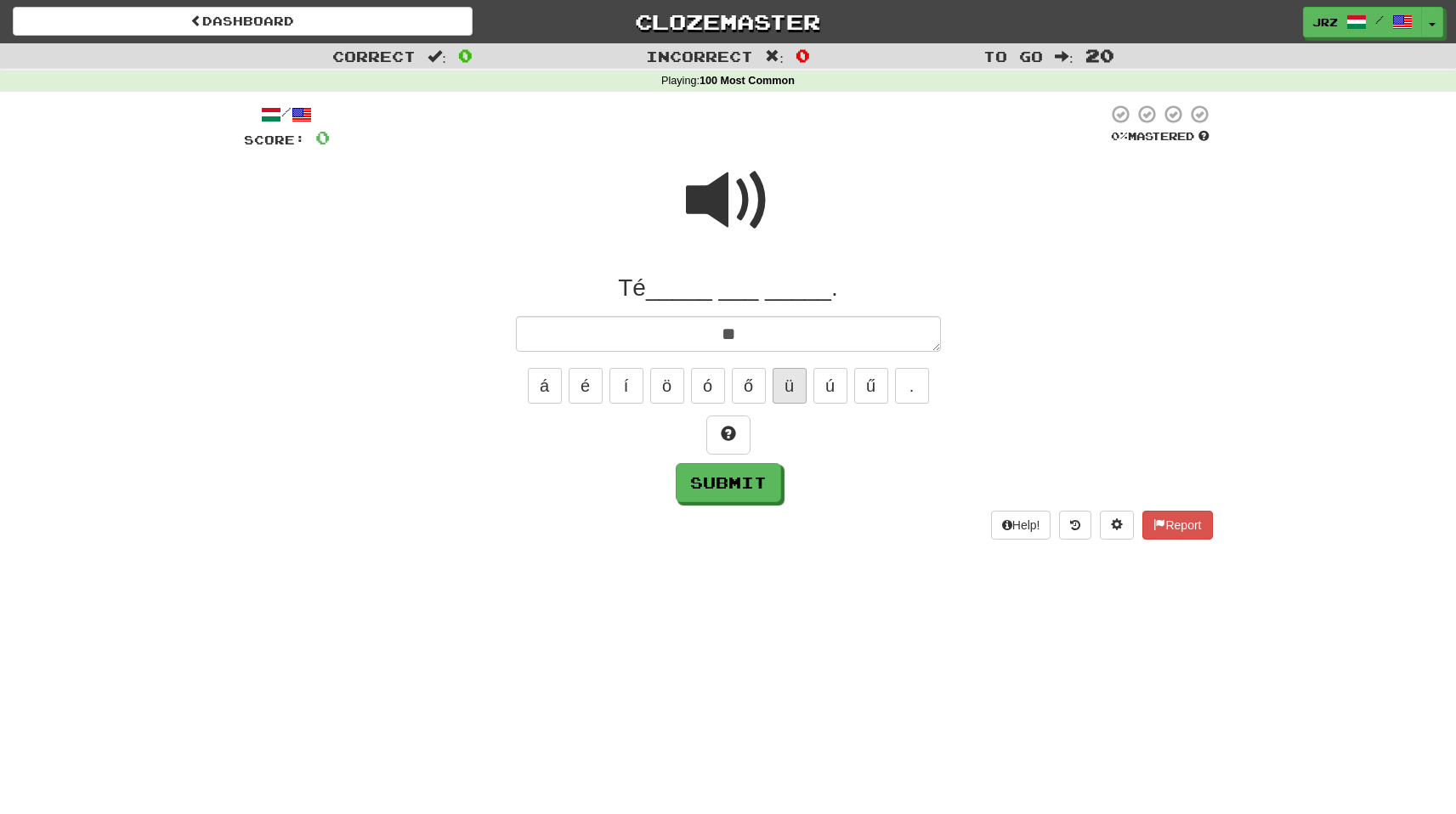 type on "*" 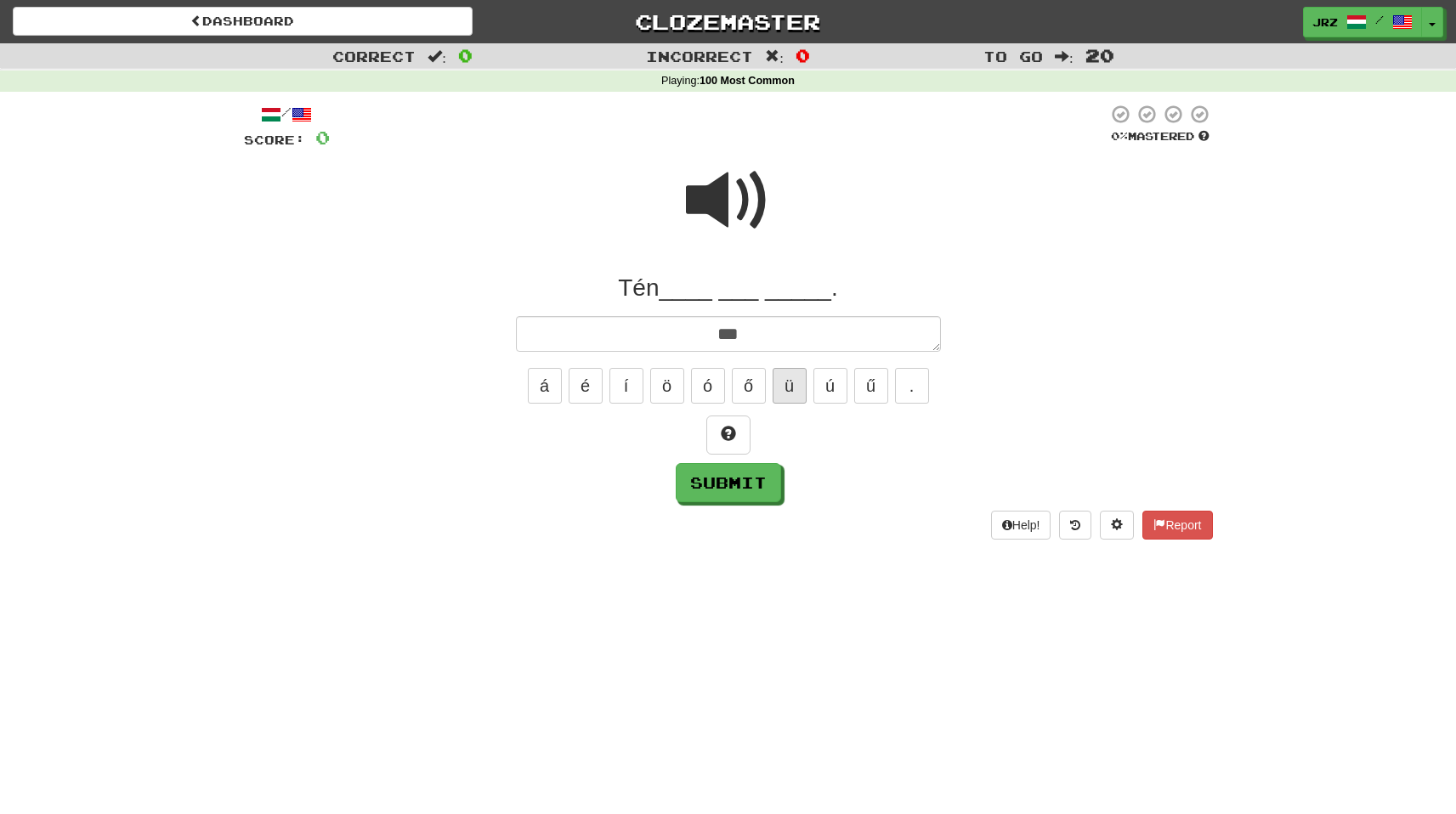 type on "*" 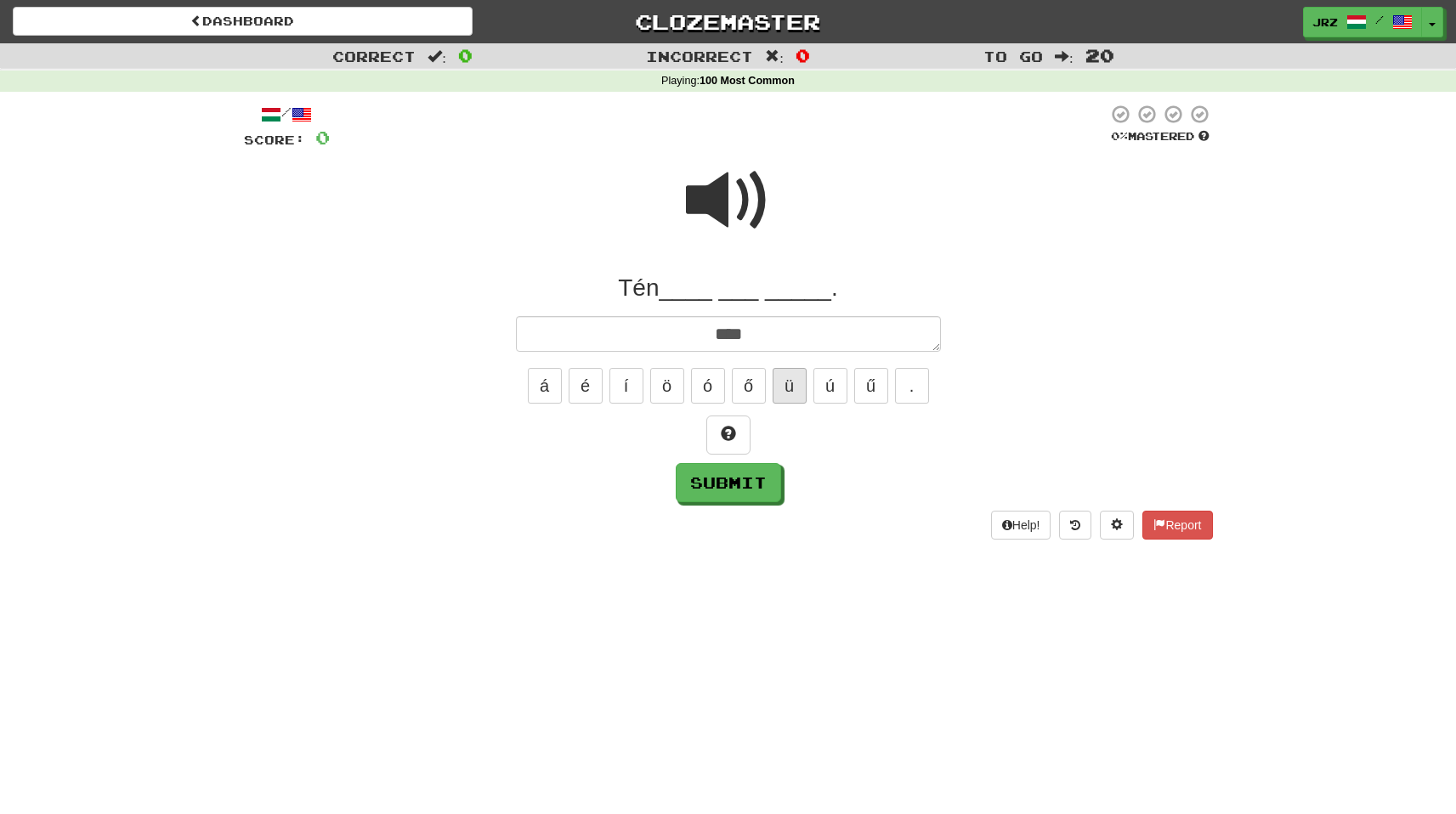 type on "*" 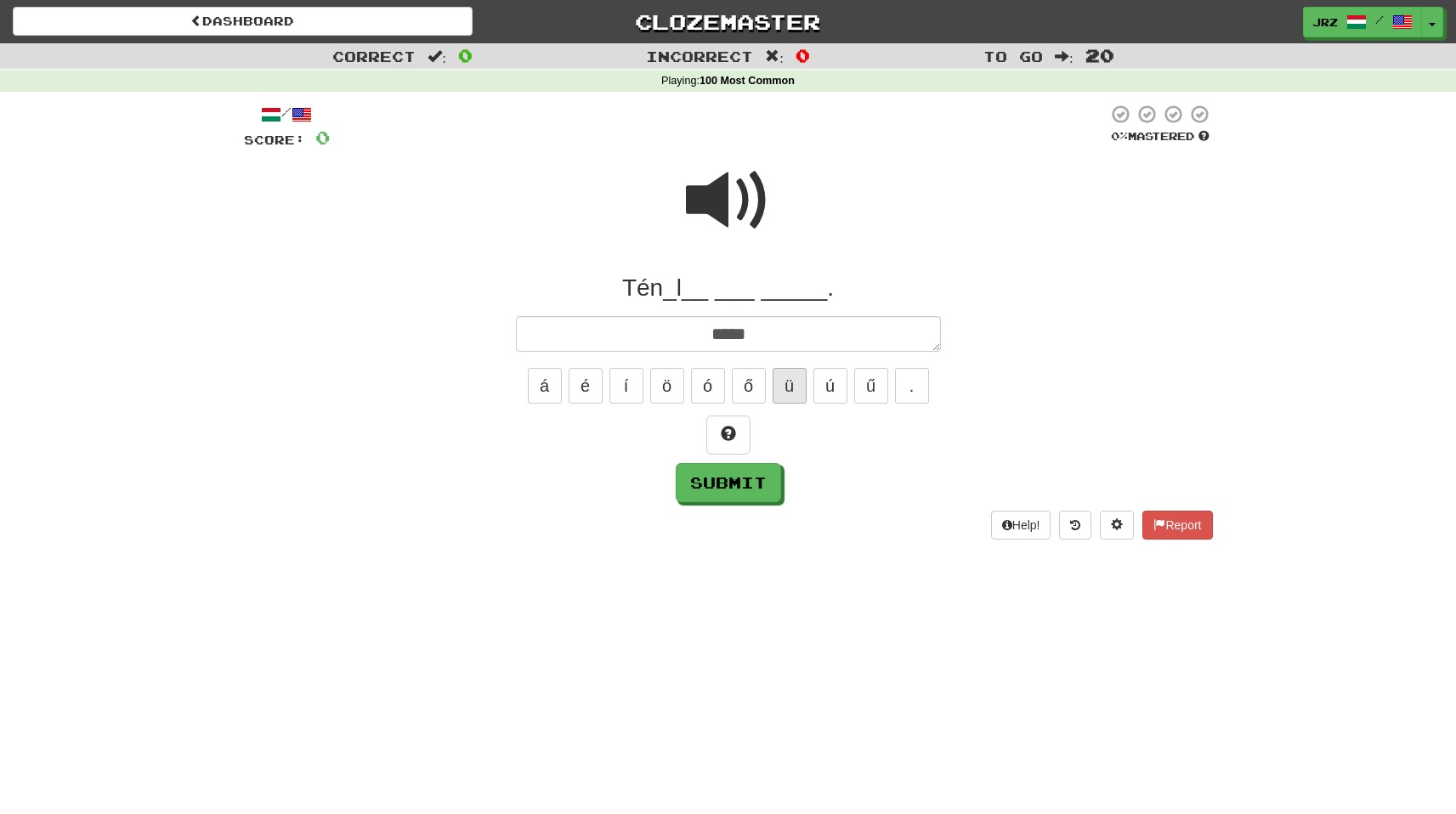 type on "*" 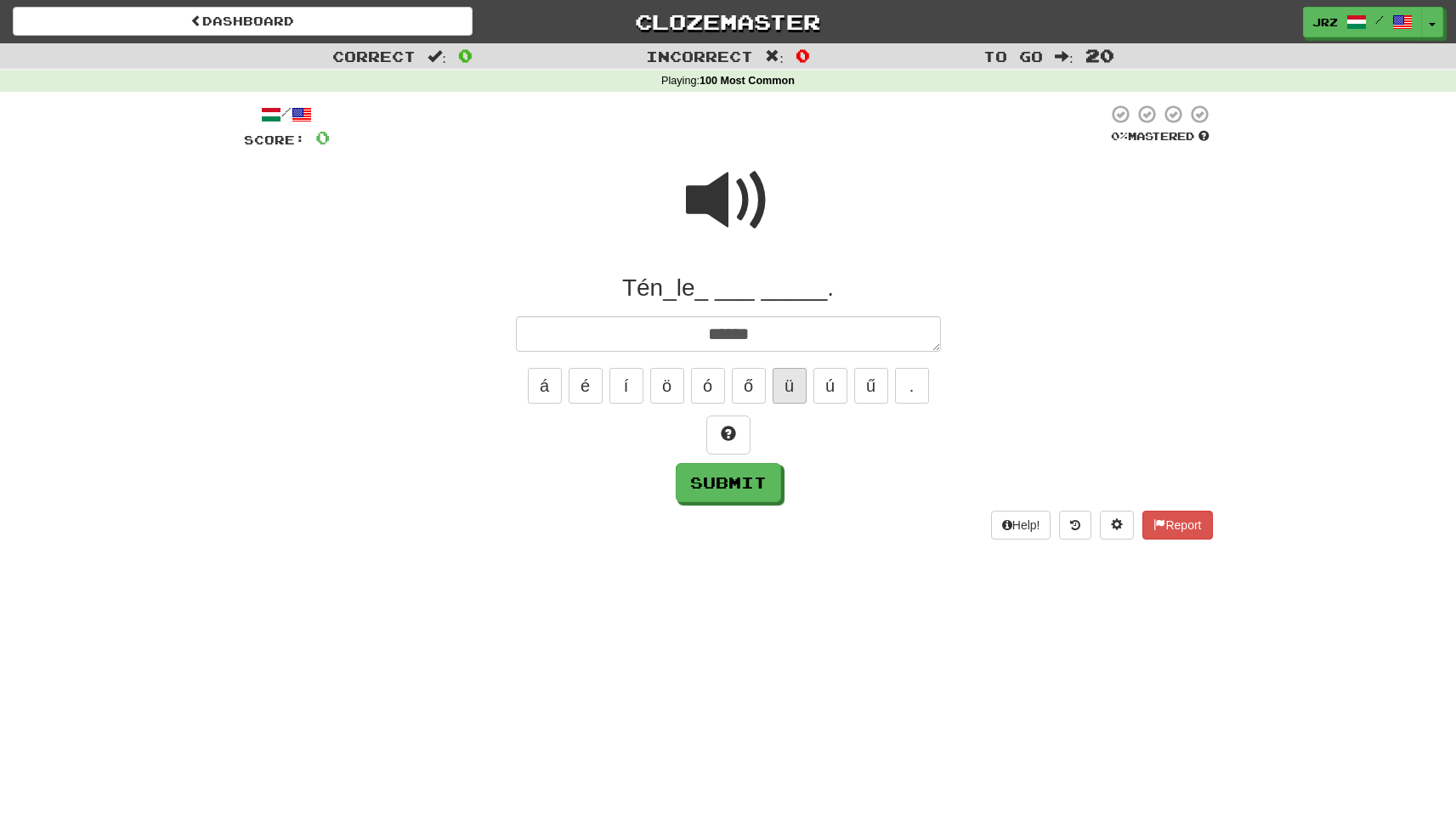 type on "*" 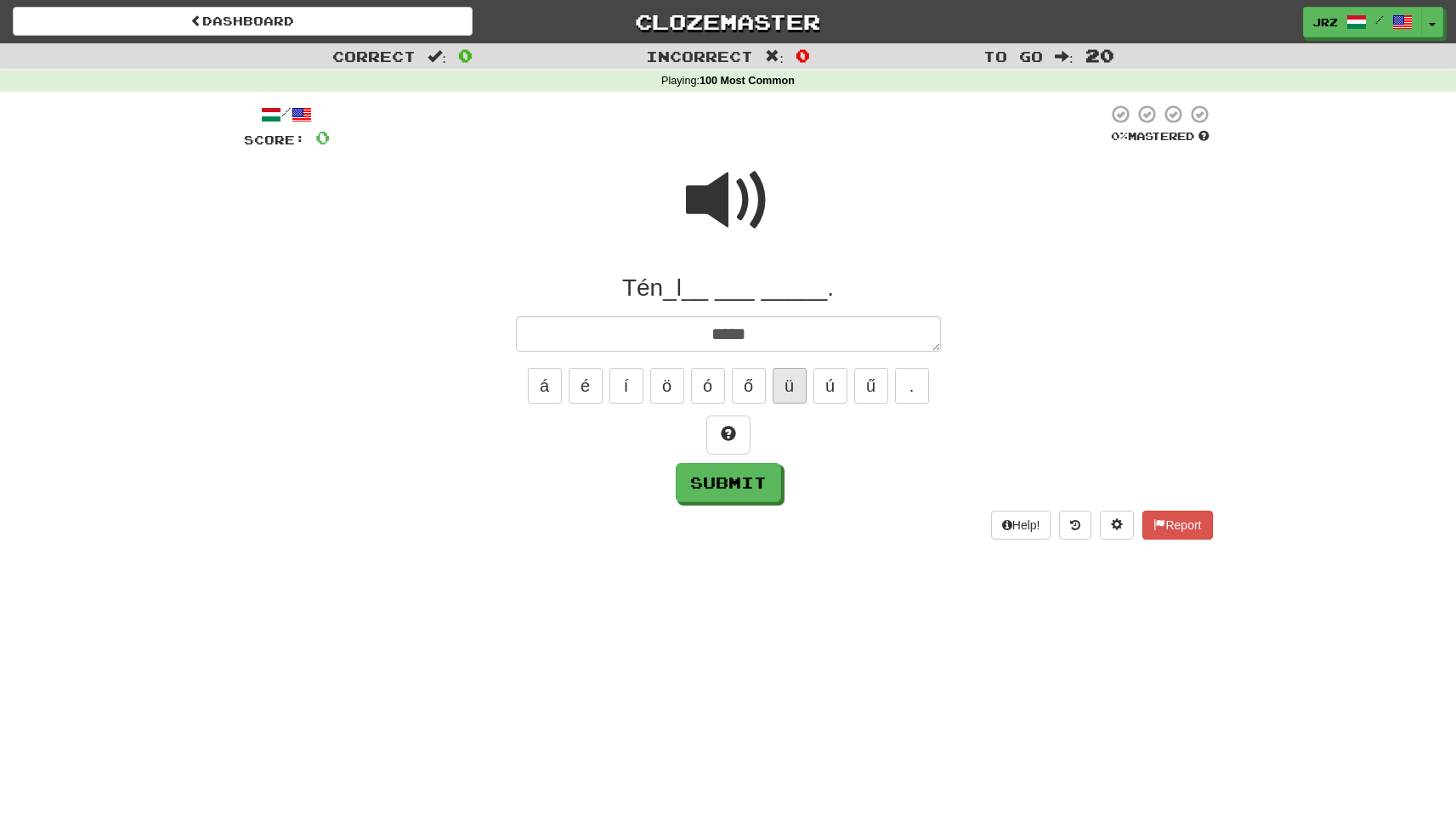 type on "*" 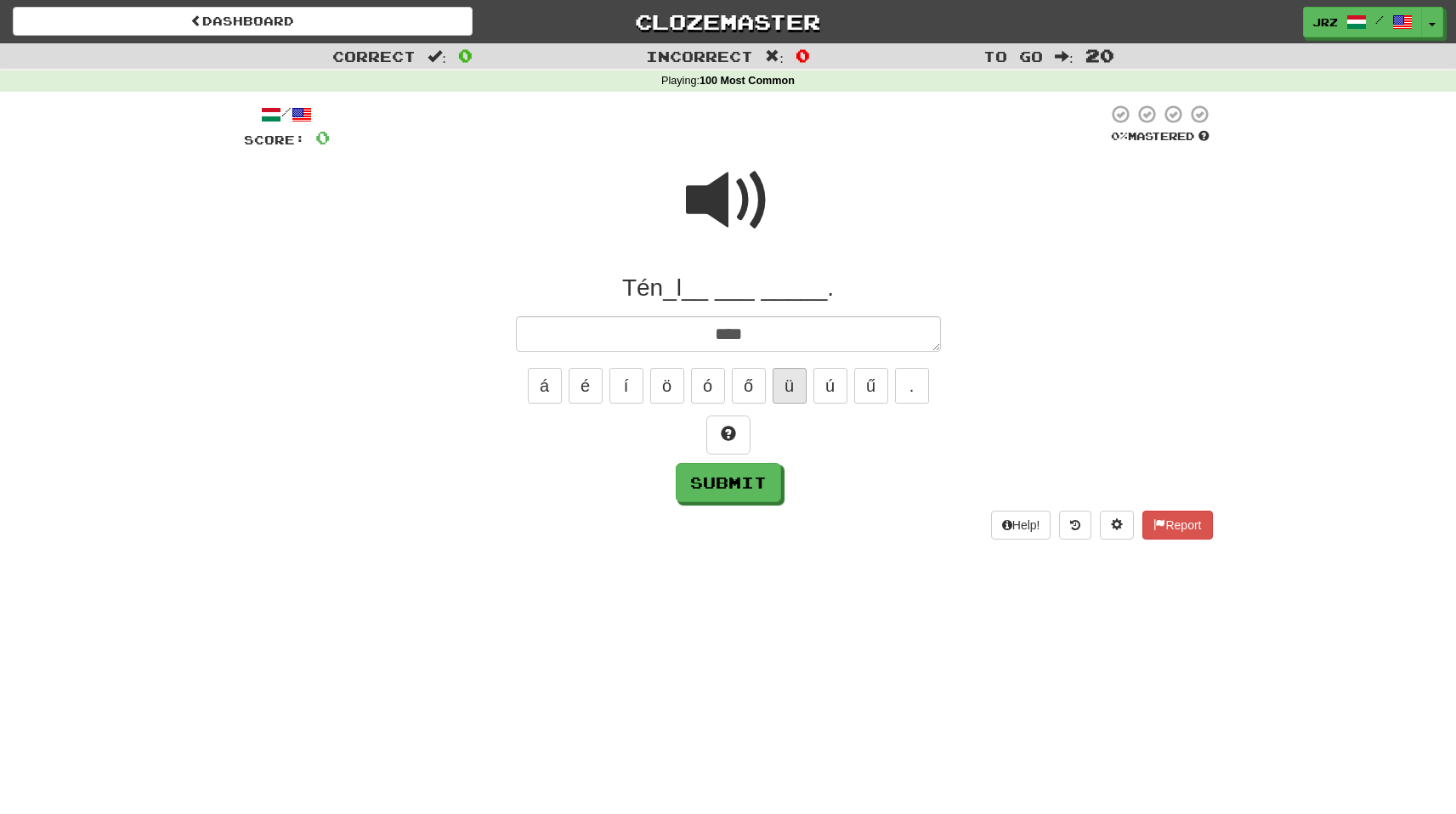 type on "*" 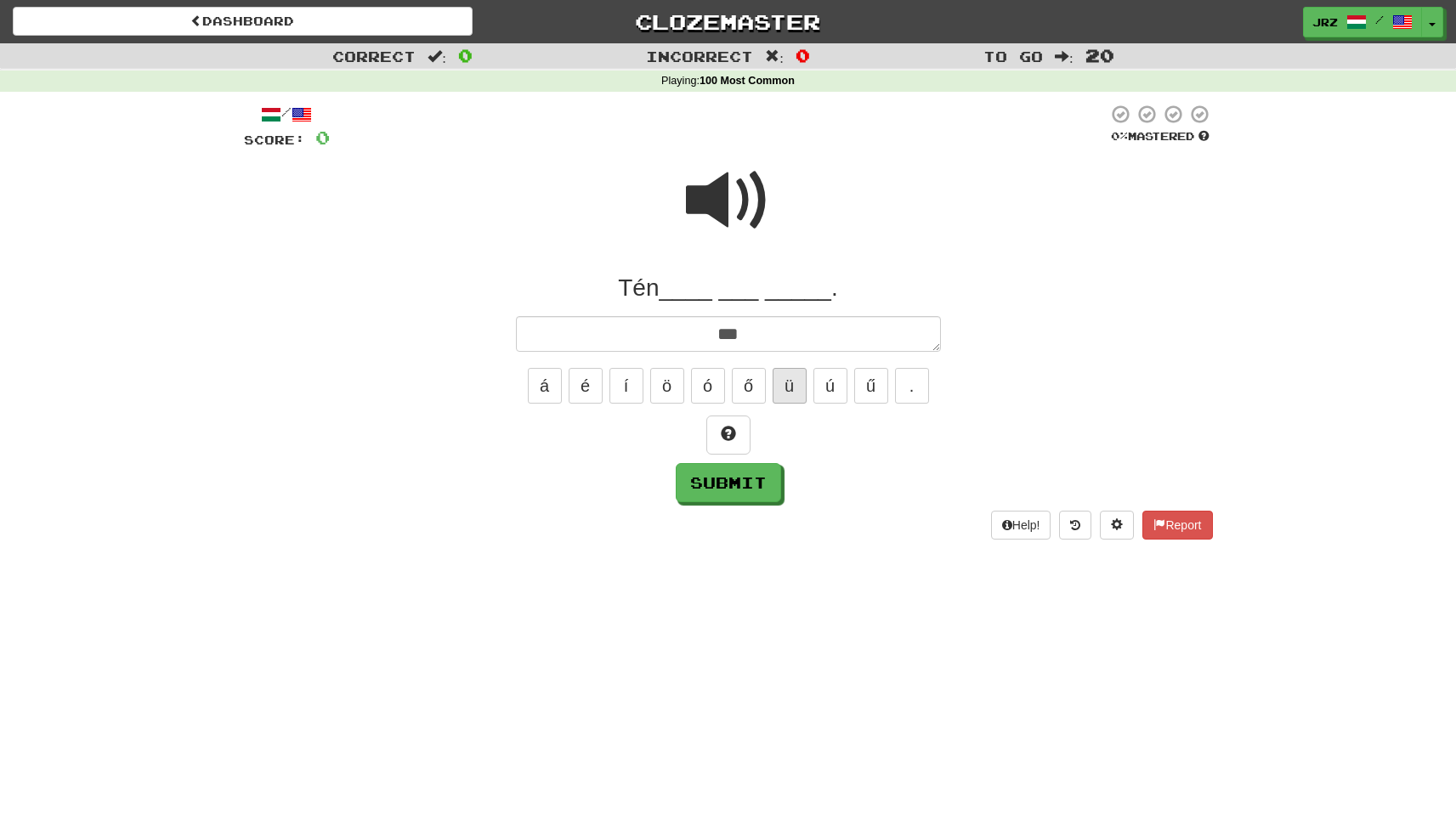 type on "*" 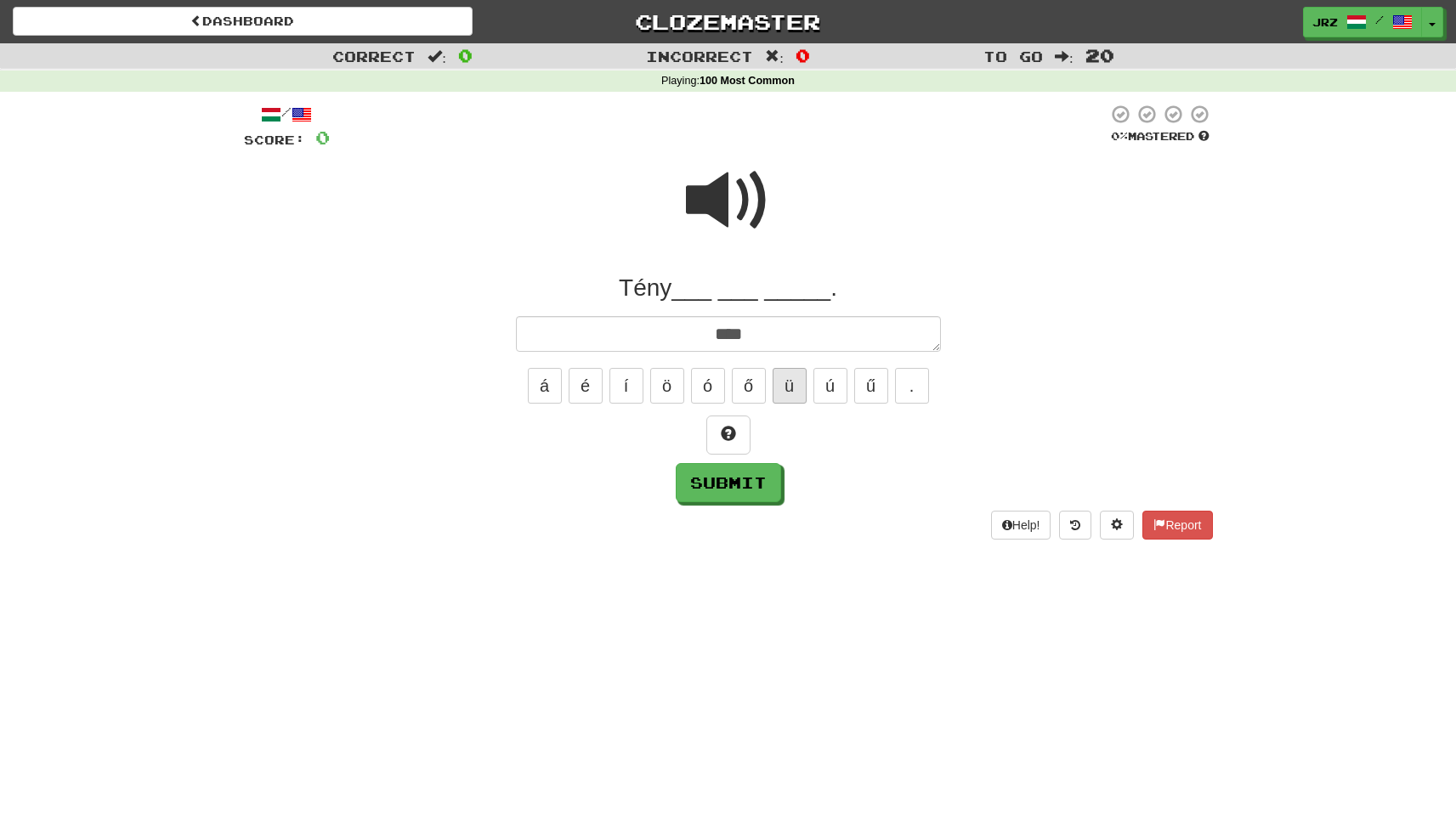 type on "*" 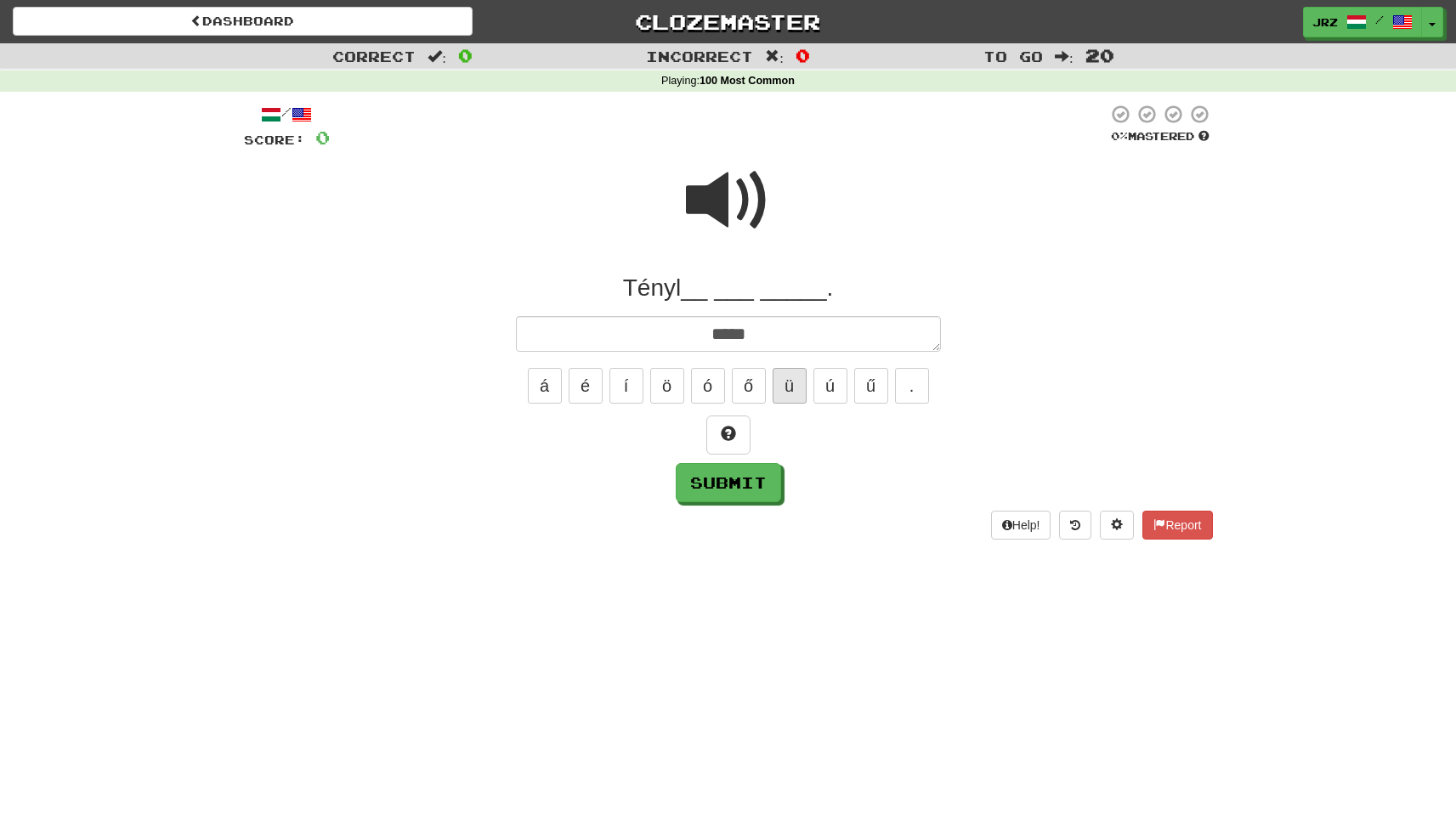 type on "*" 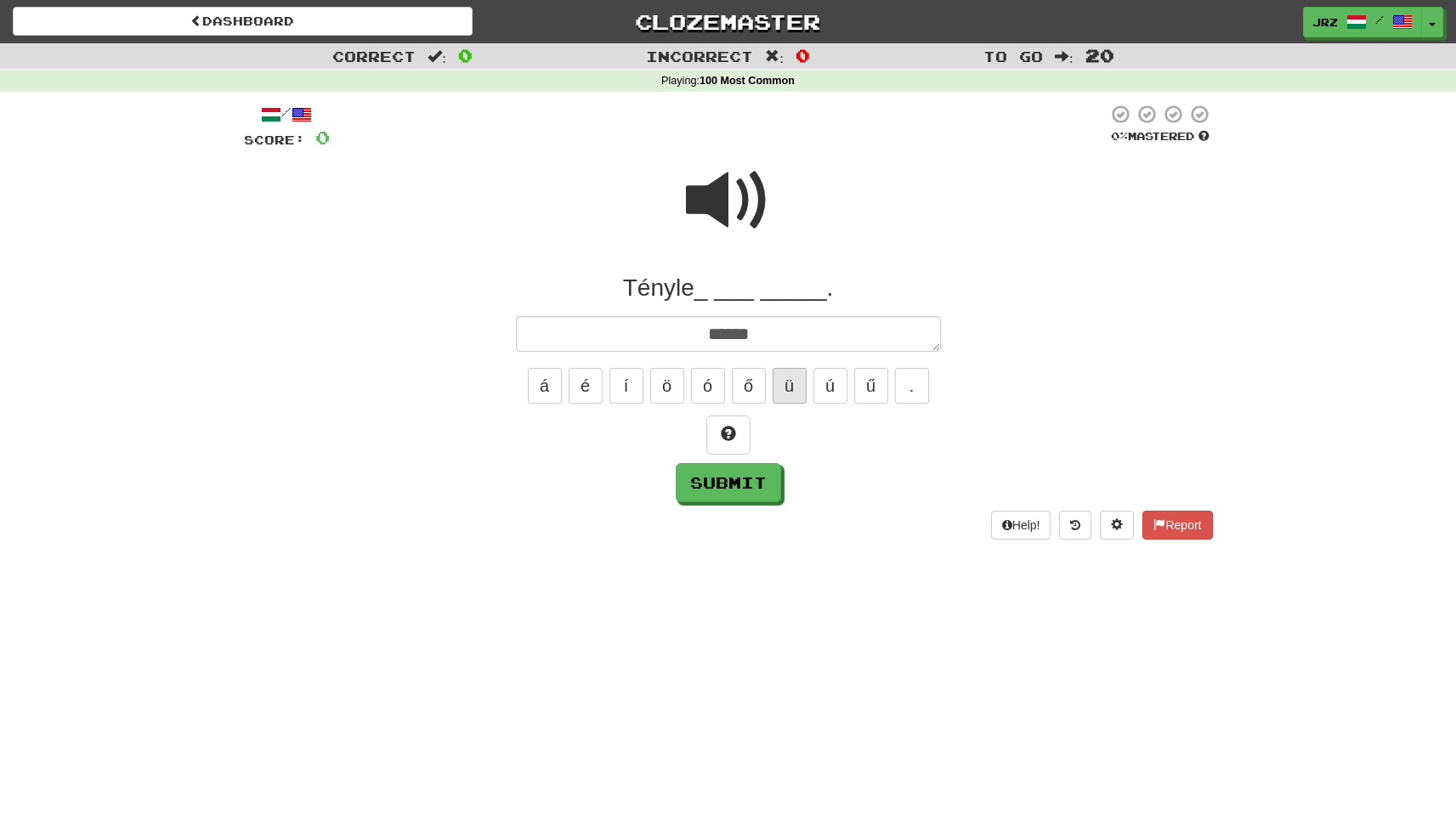 type on "*" 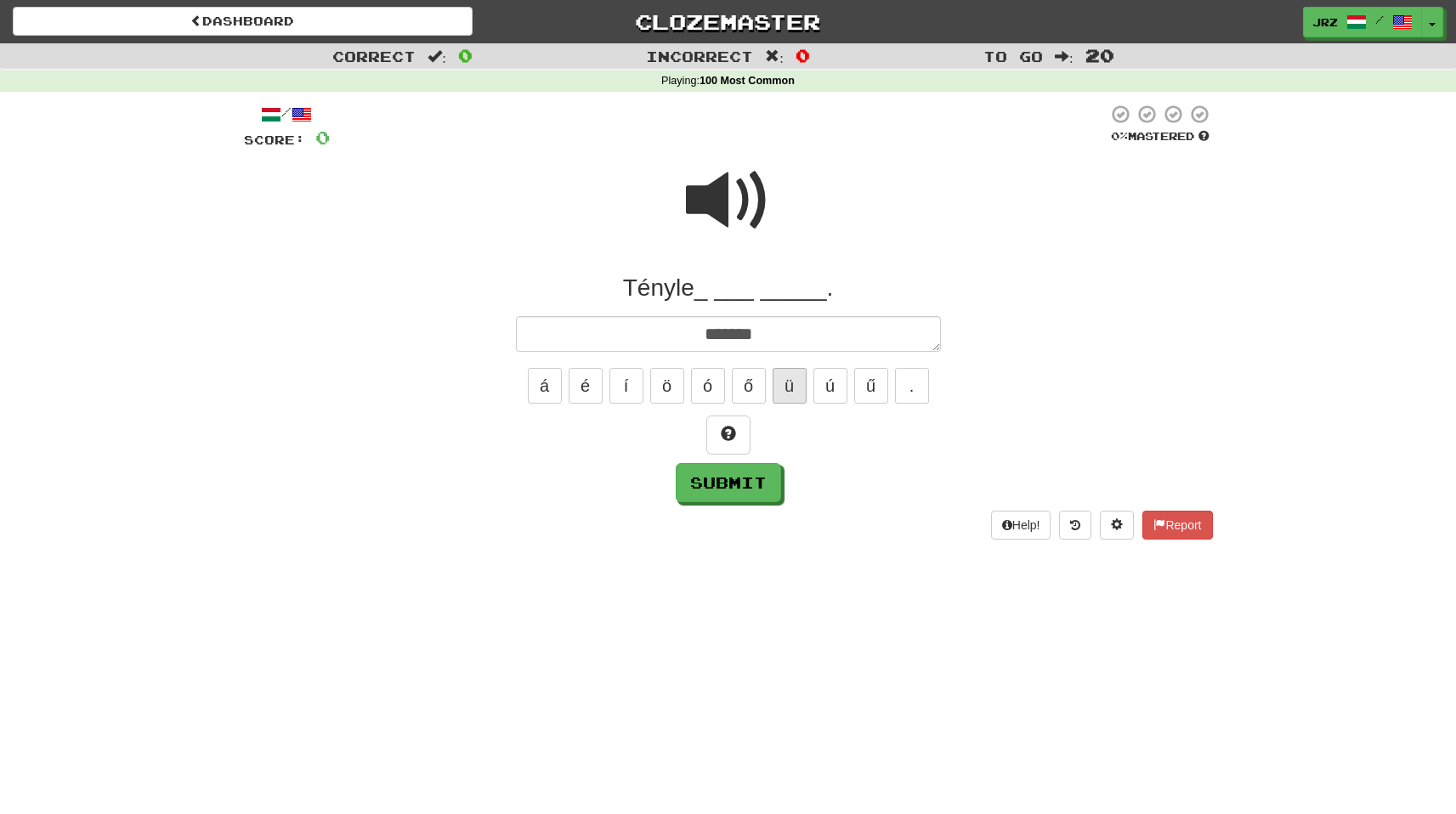 type on "*" 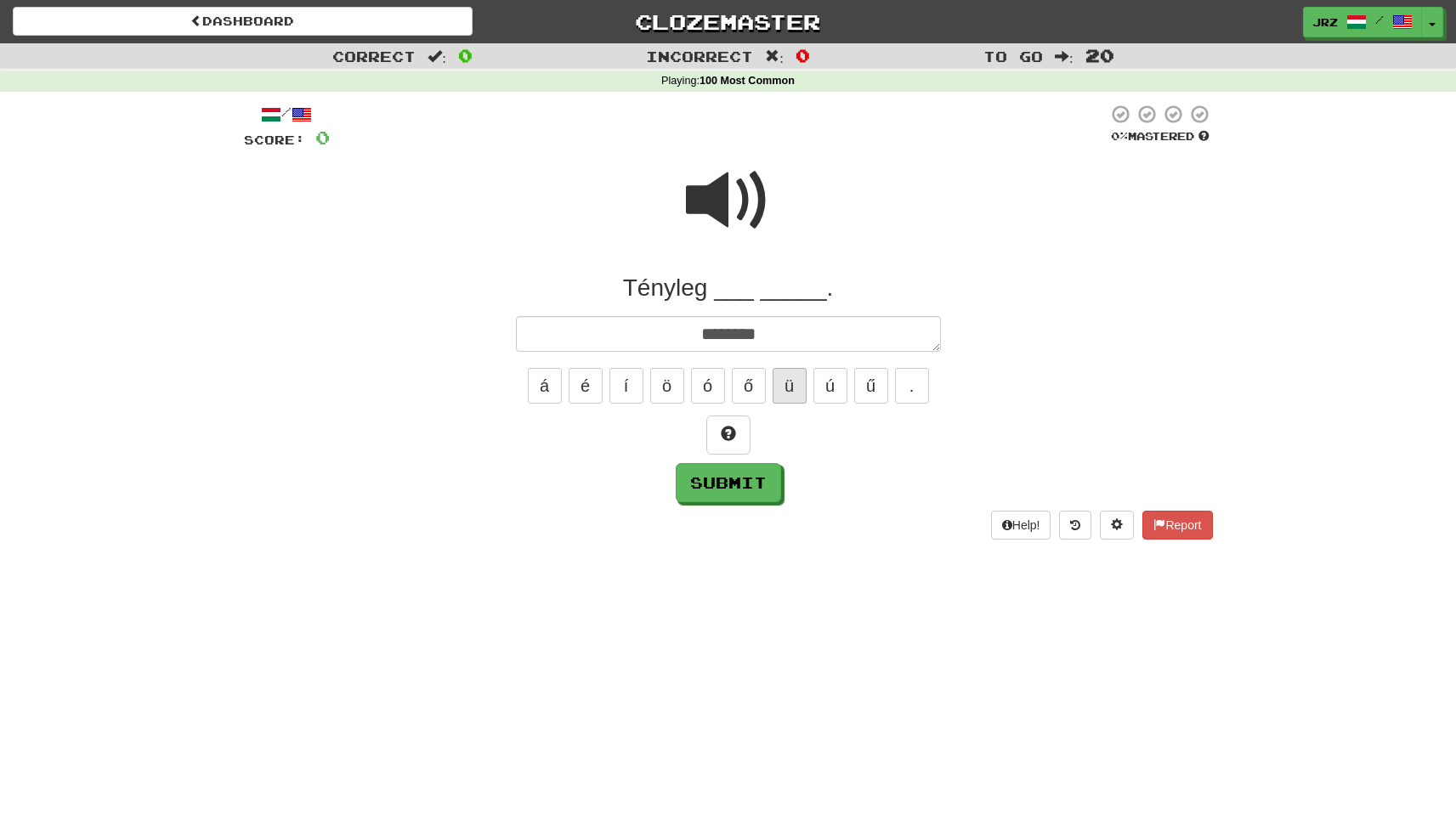 type on "*" 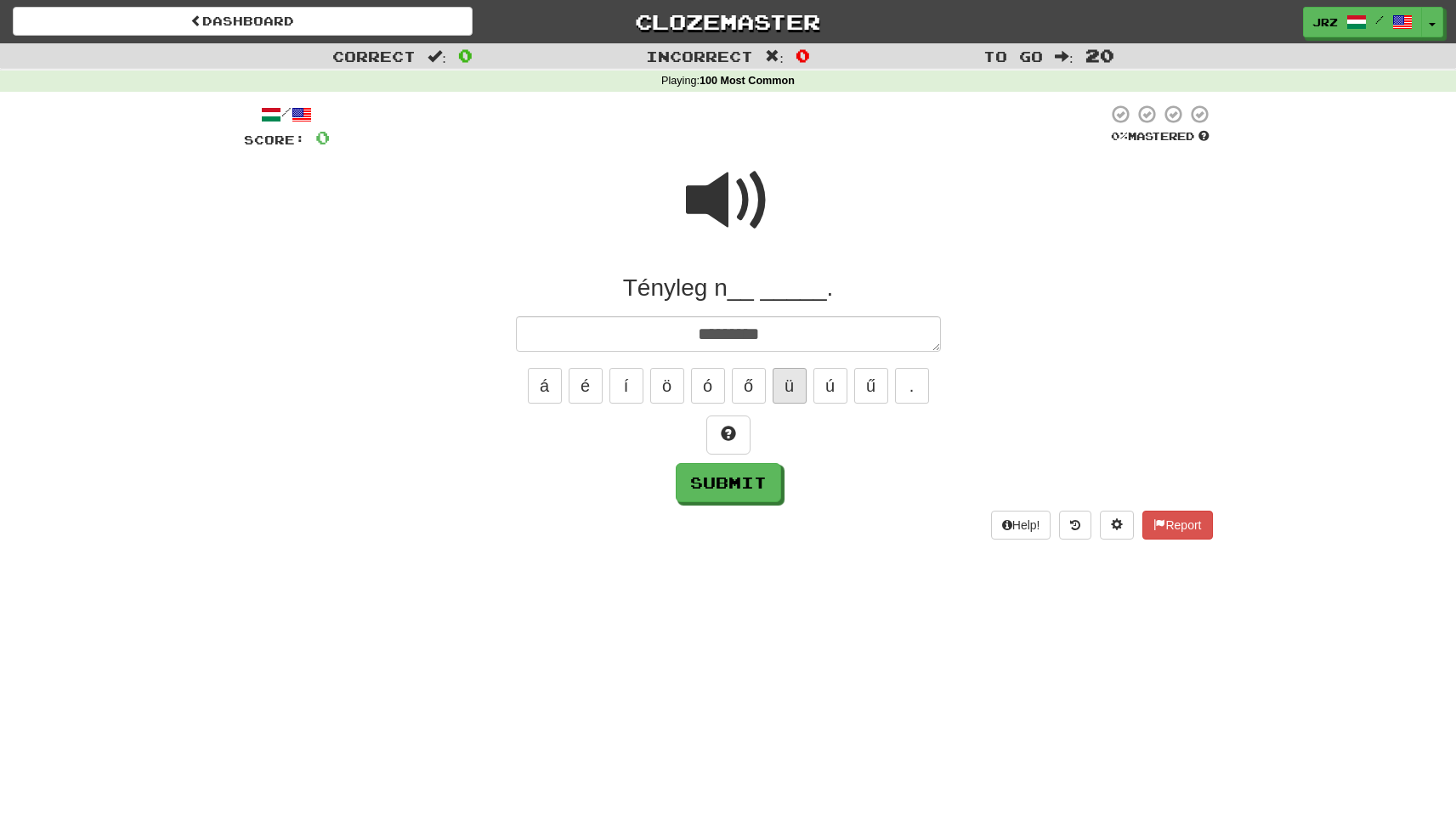 type on "*" 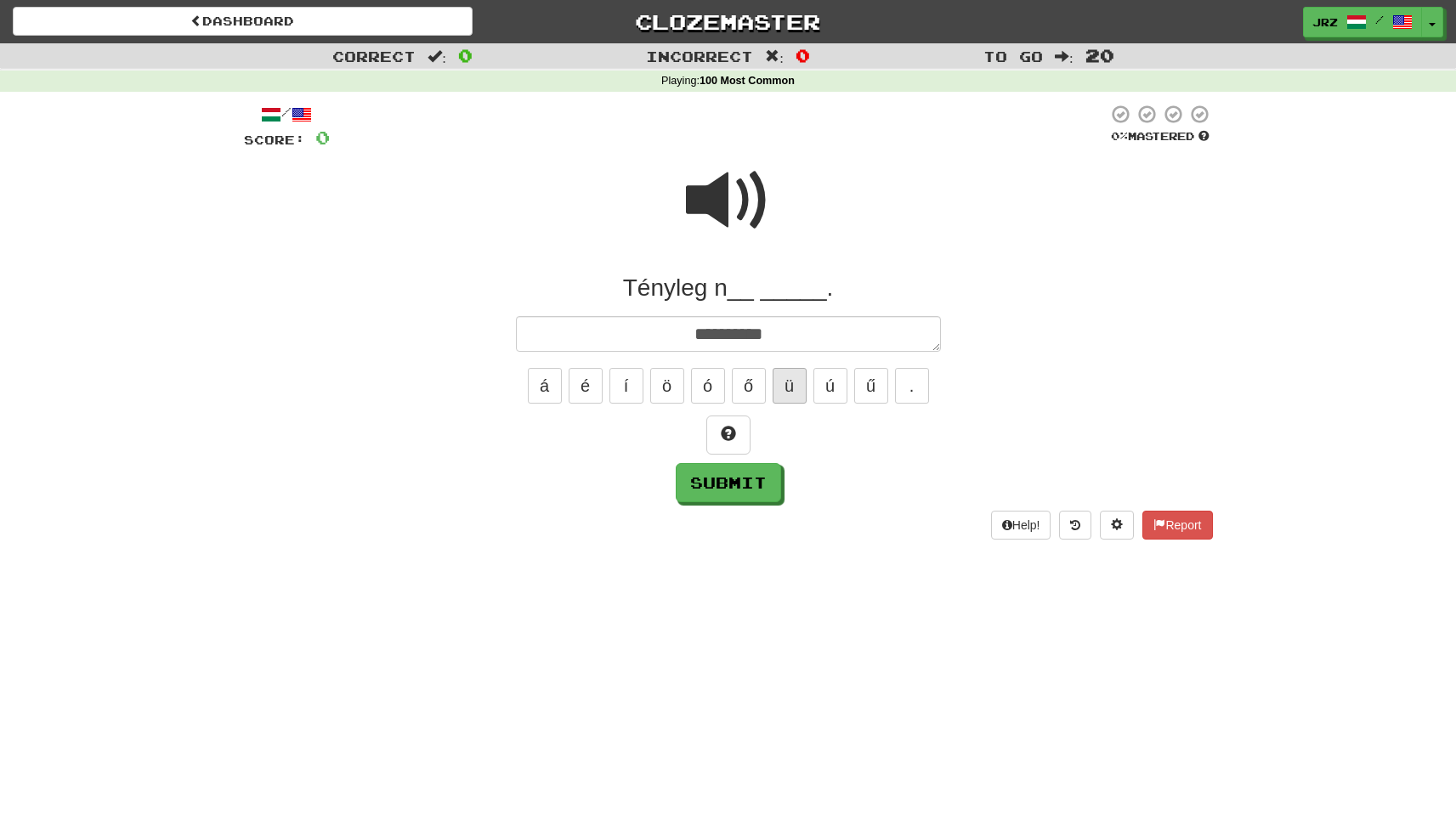 type on "*" 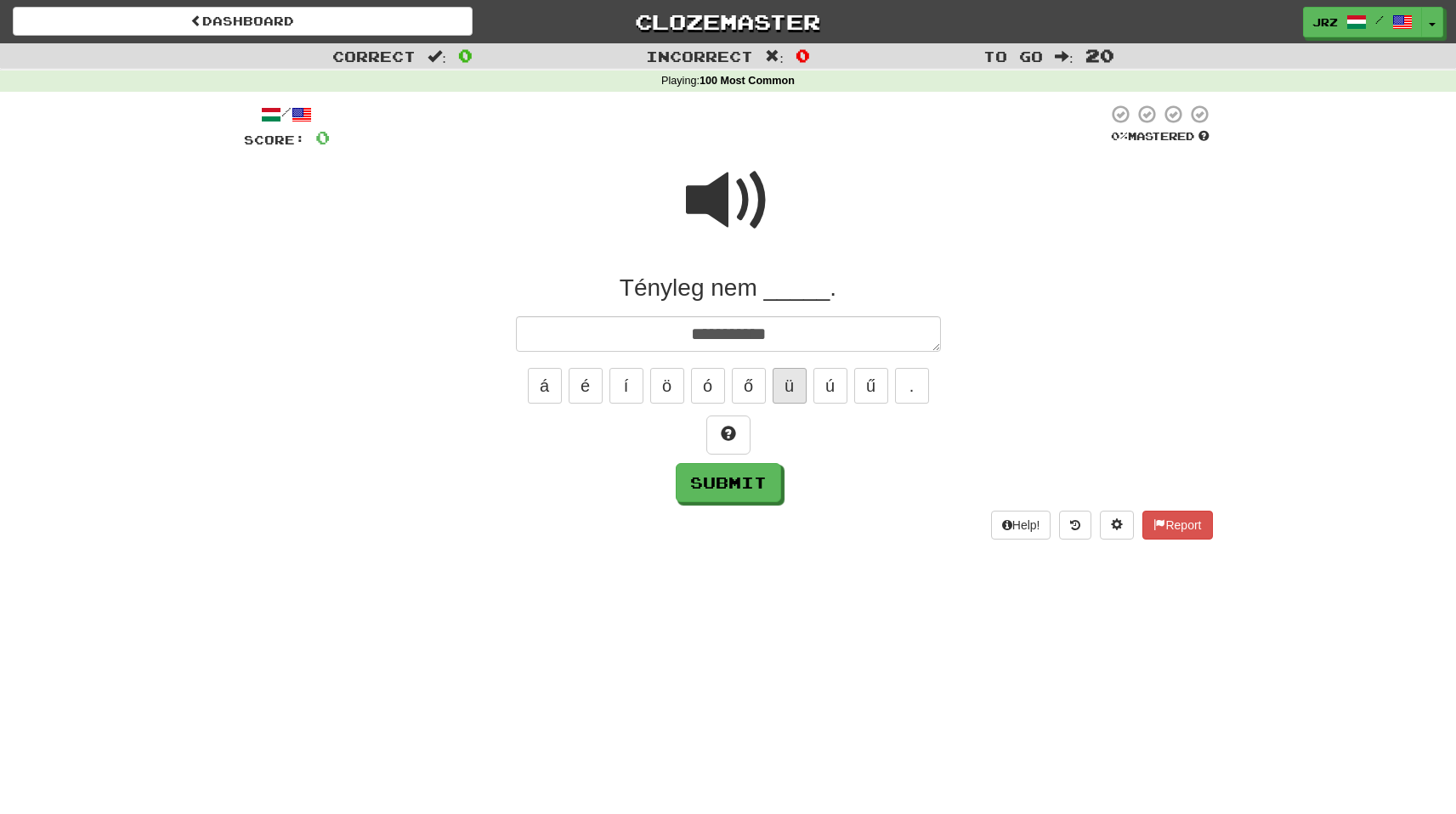 type on "*" 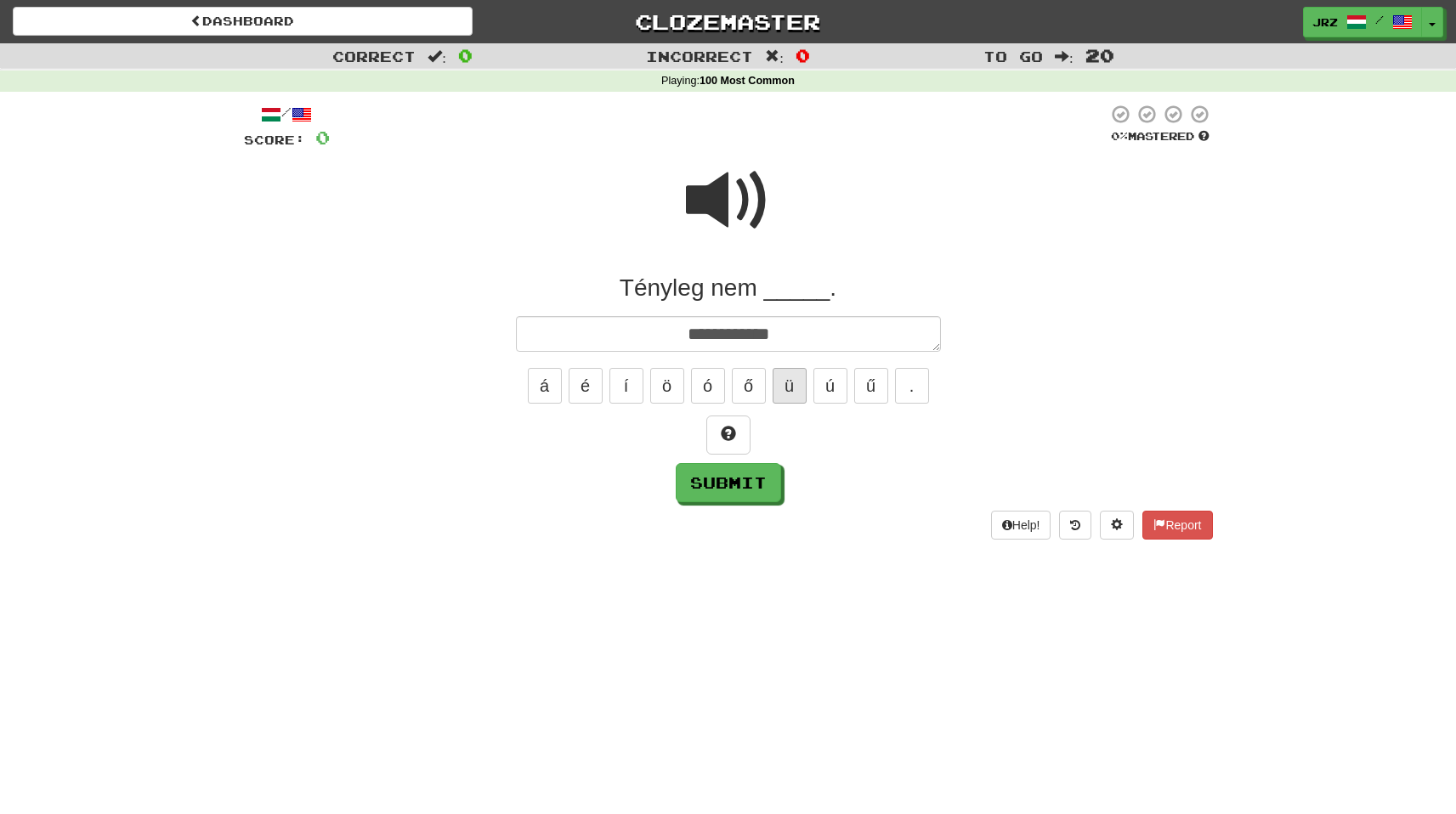 type on "*" 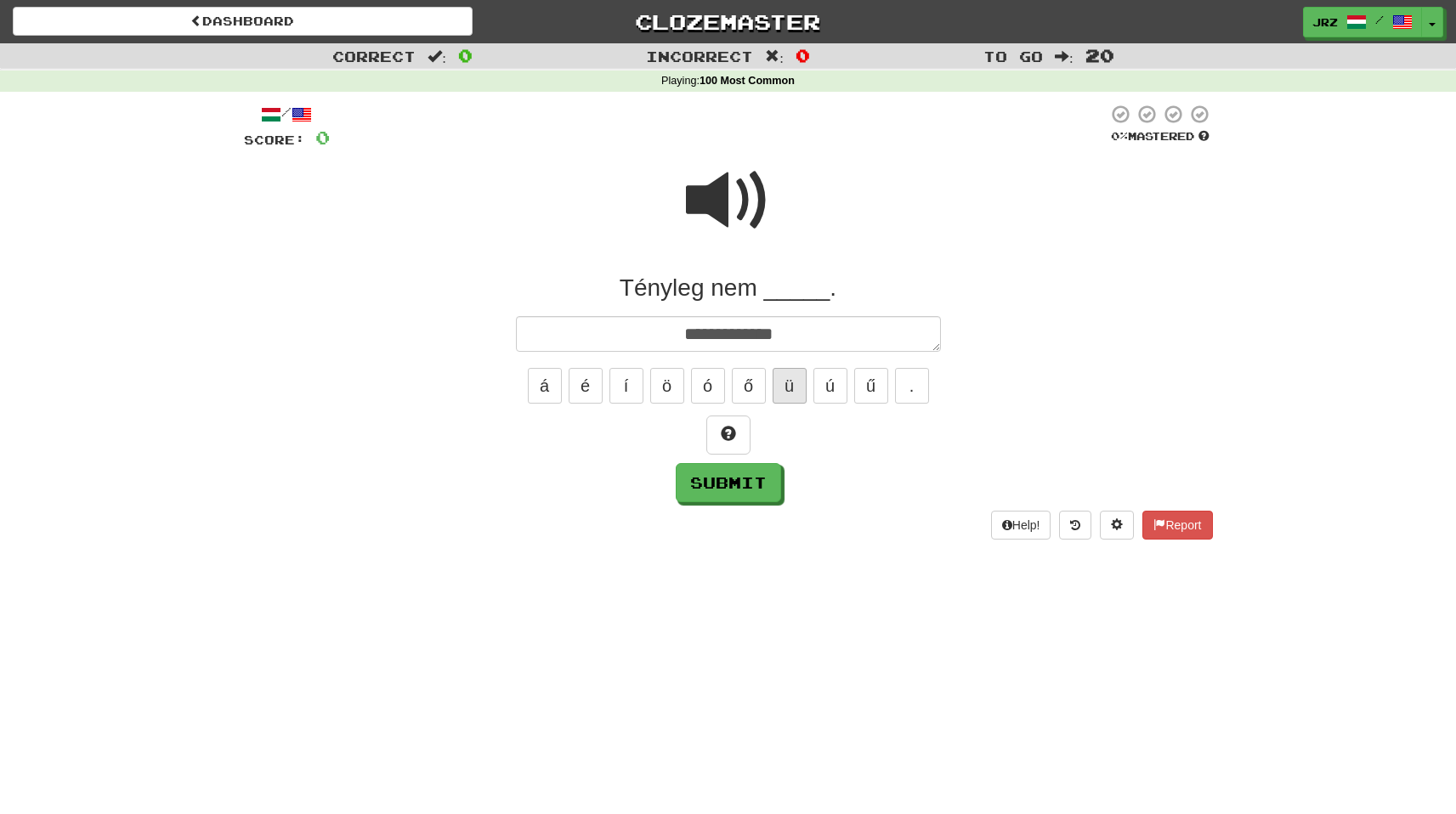 type on "*" 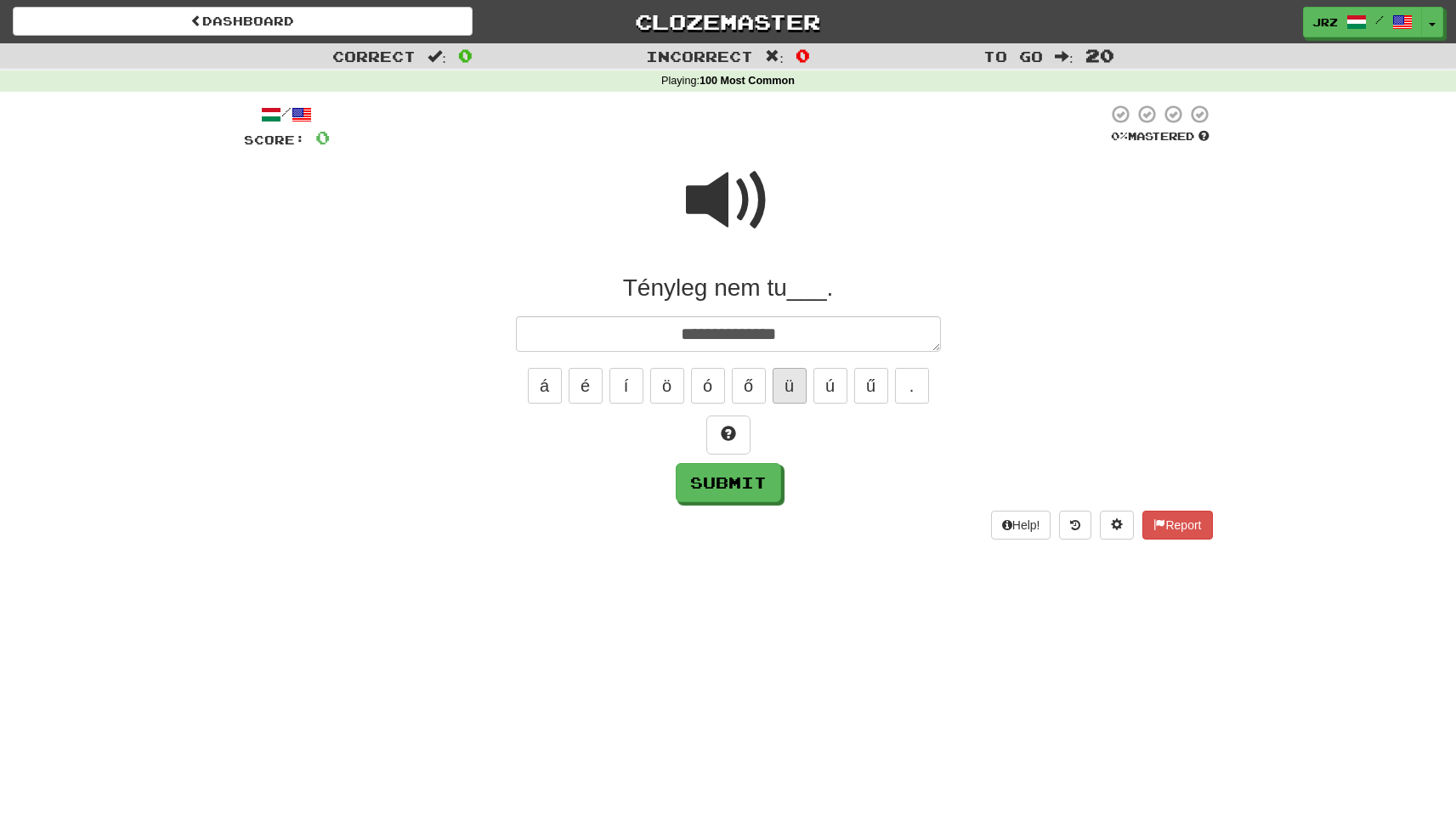 type on "*" 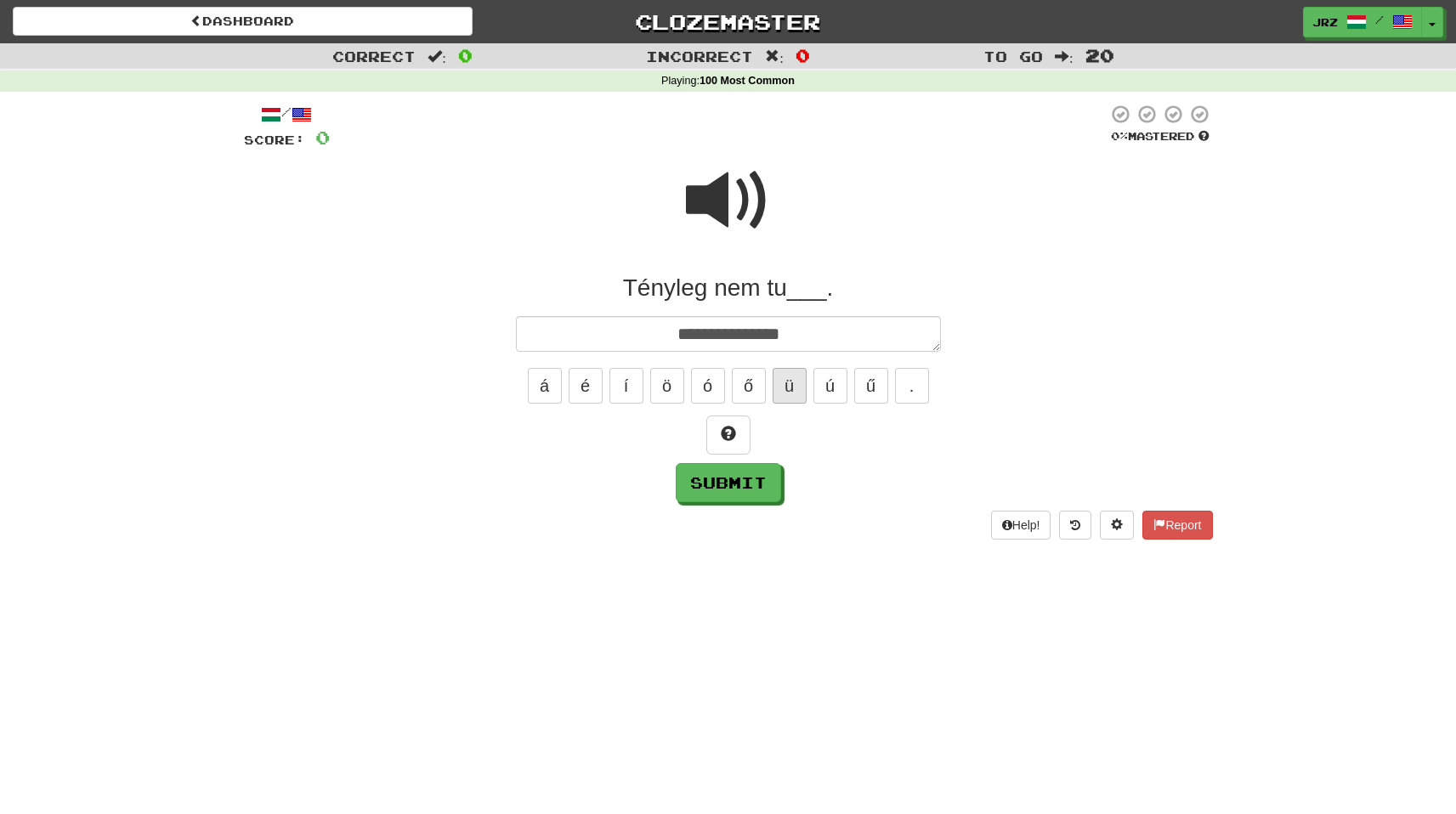 type on "*" 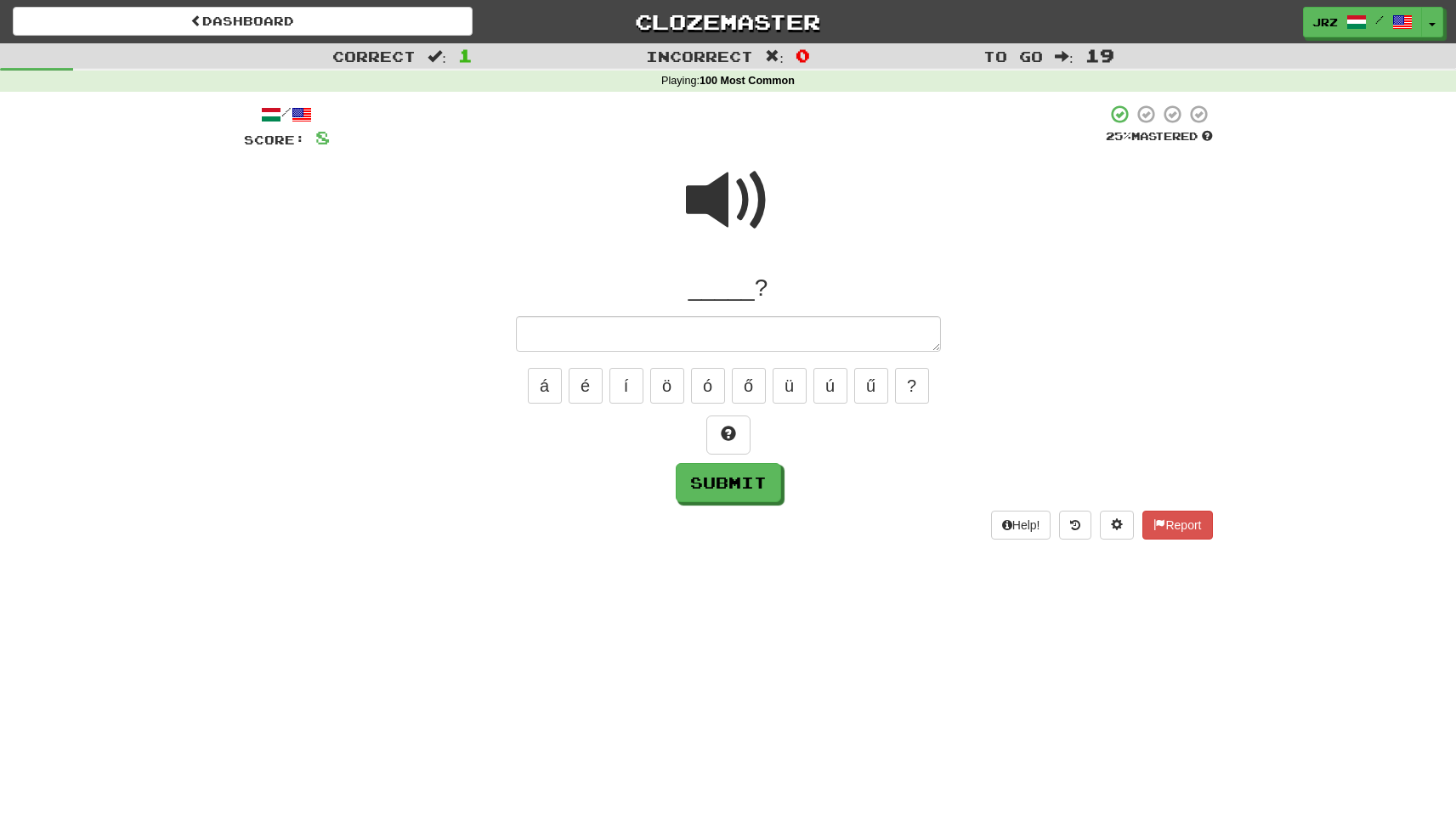 type on "*" 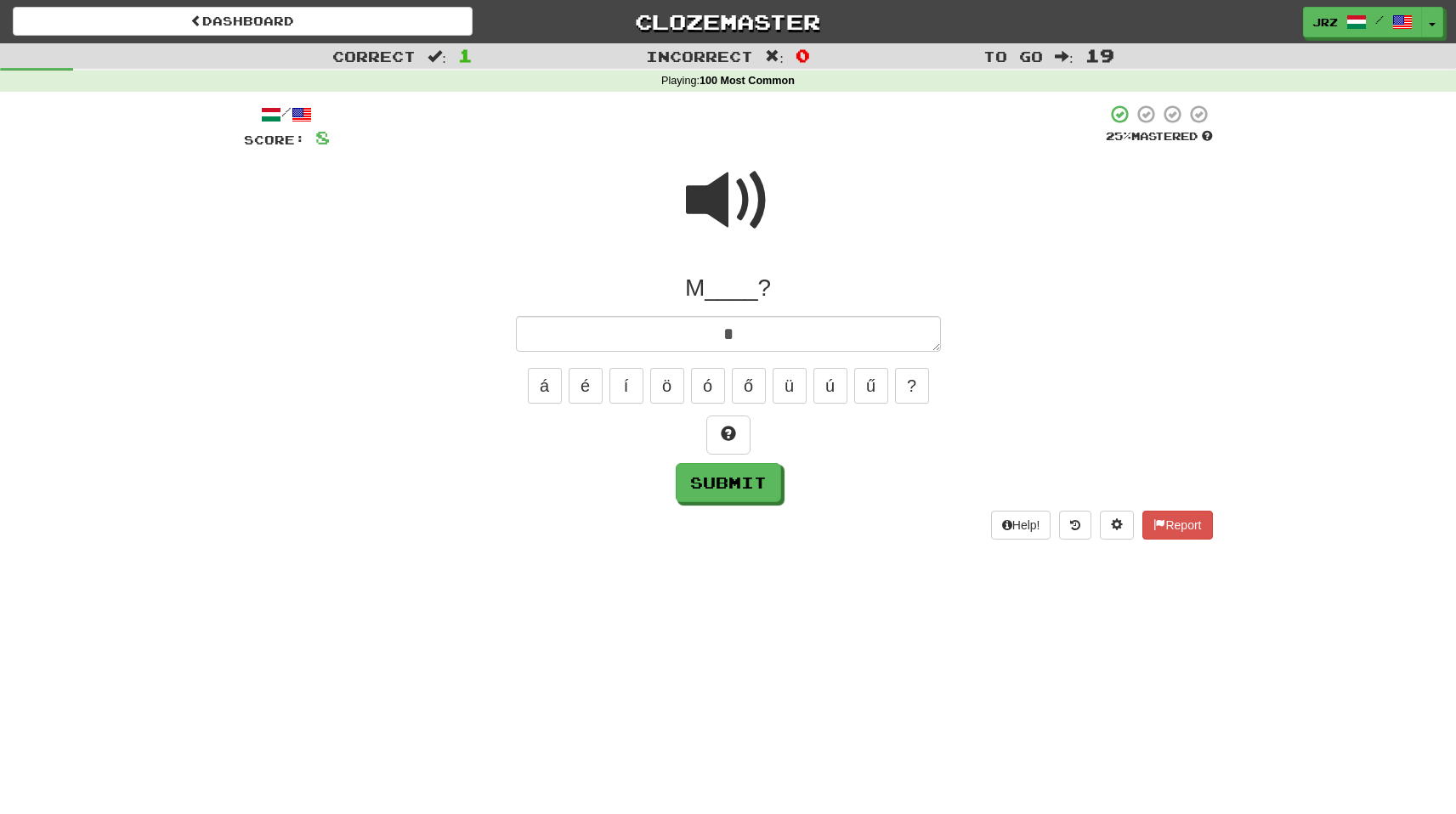type on "*" 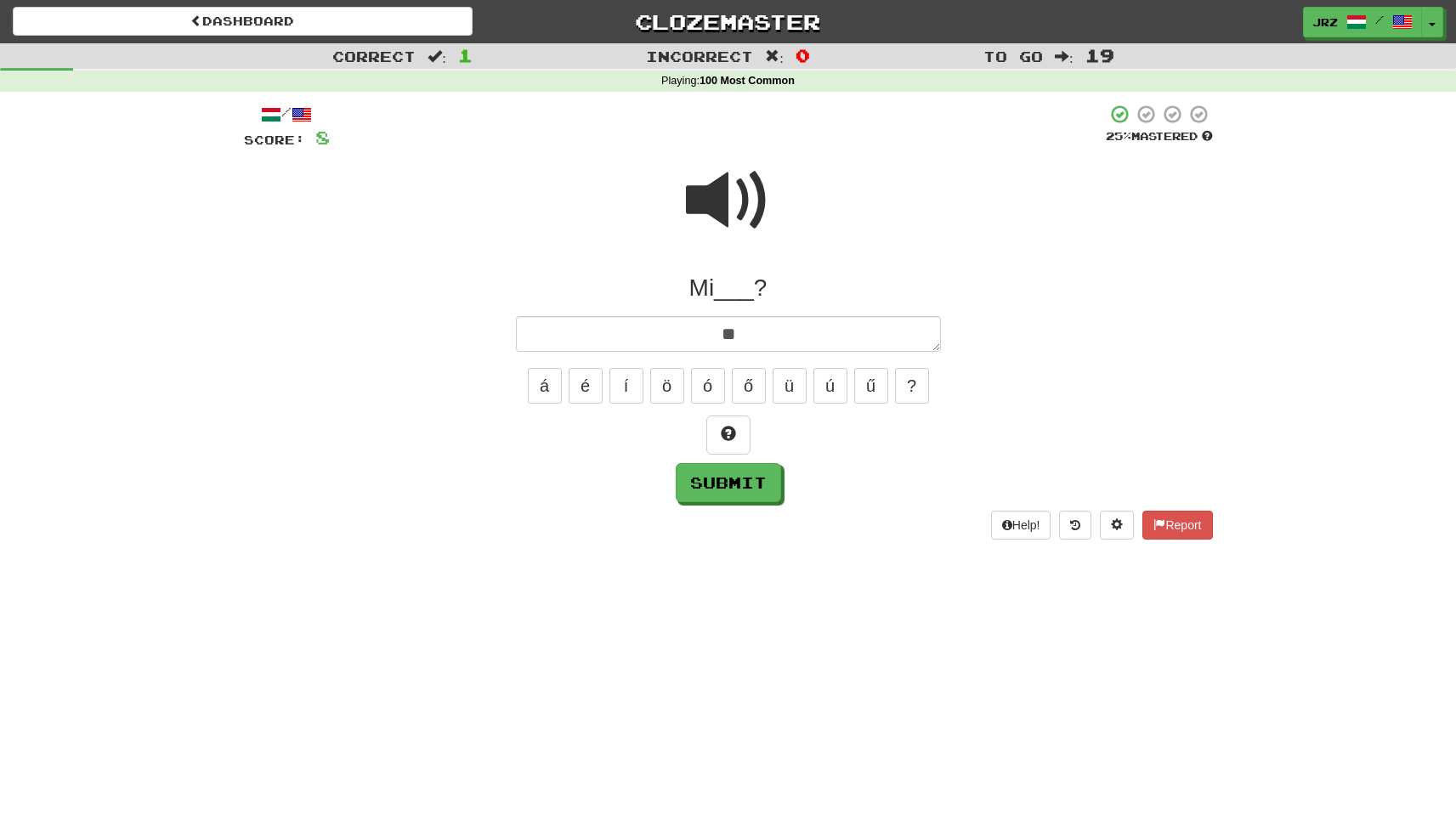 type on "*" 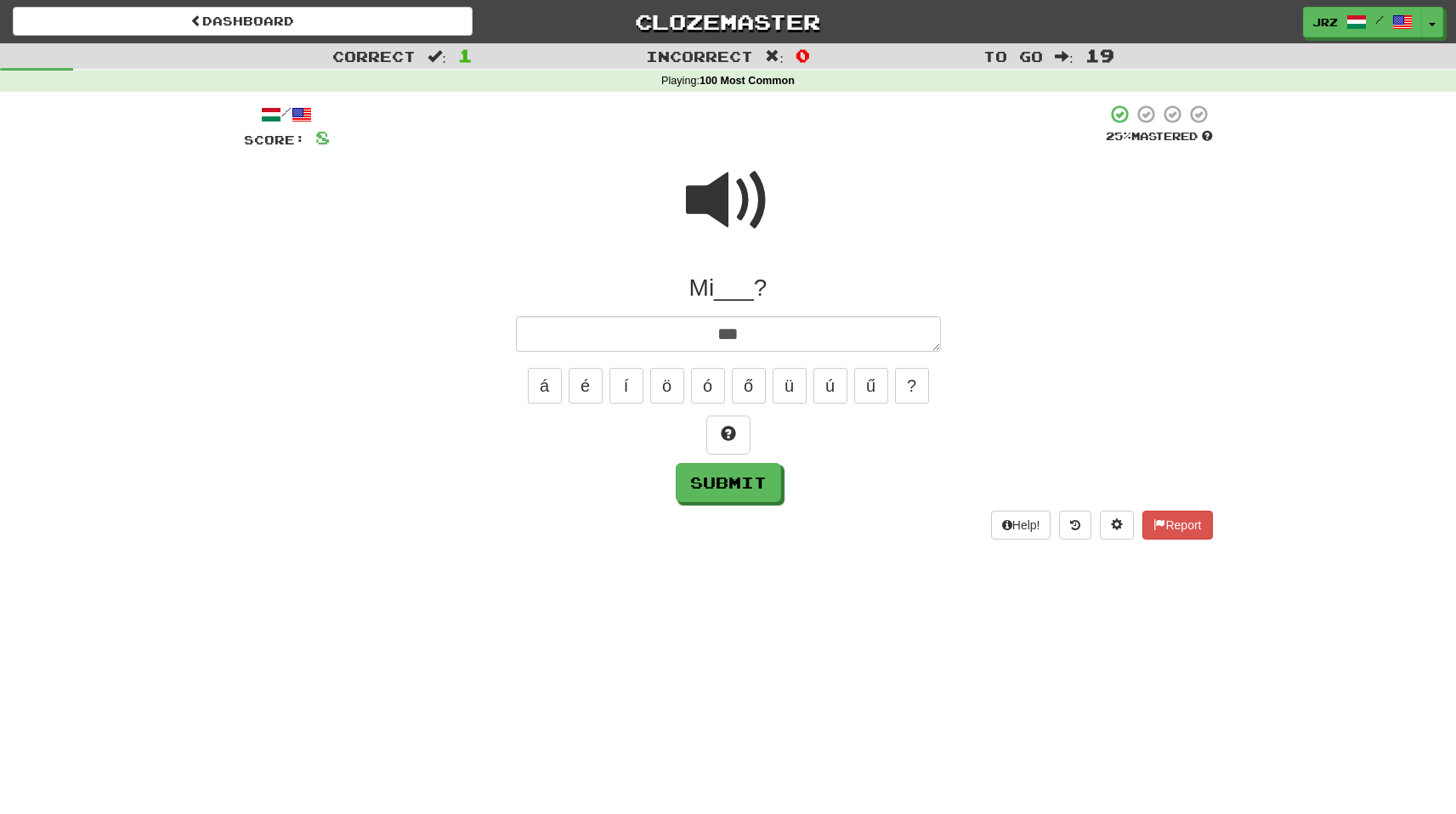 type on "*" 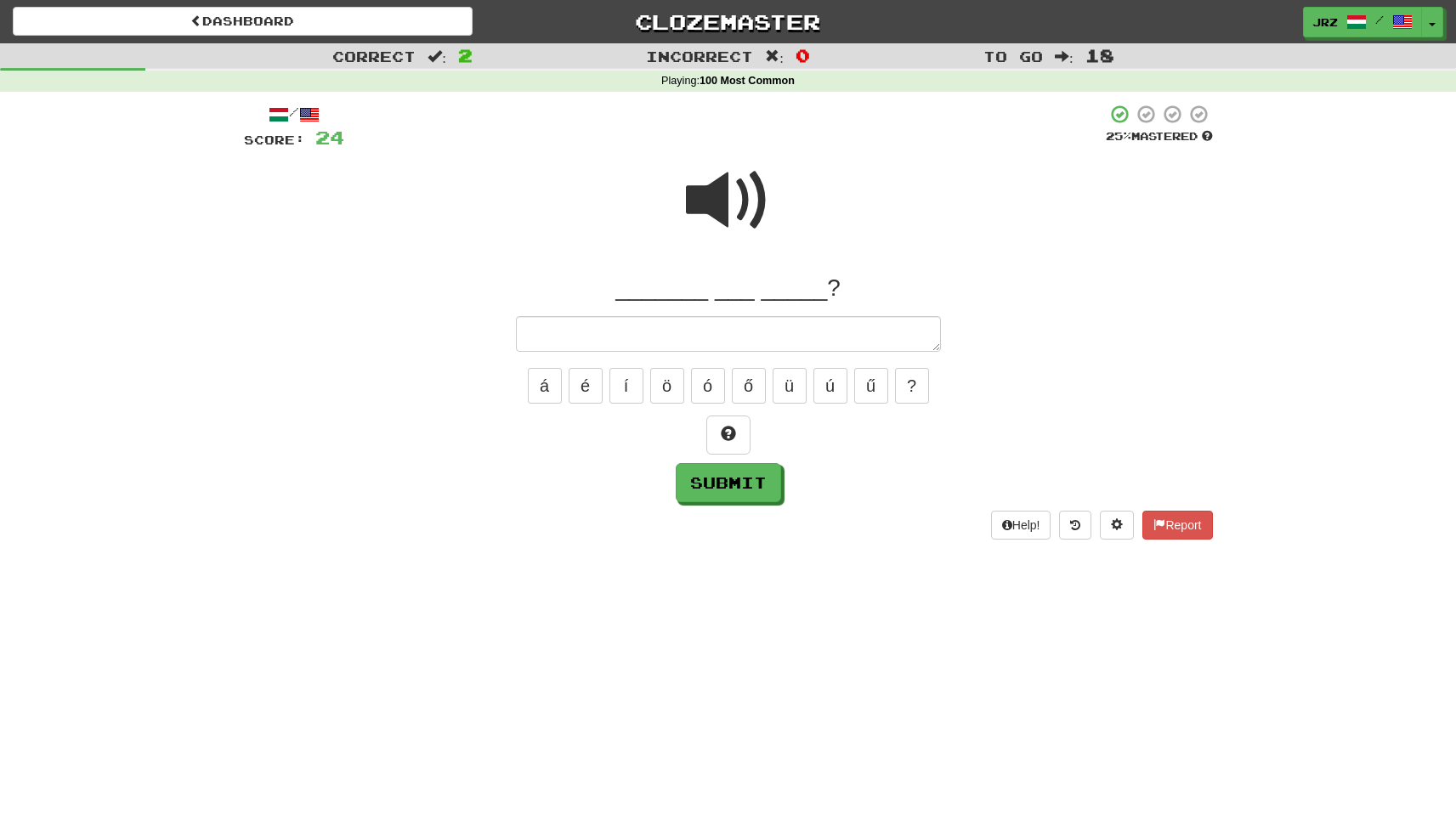 type on "*" 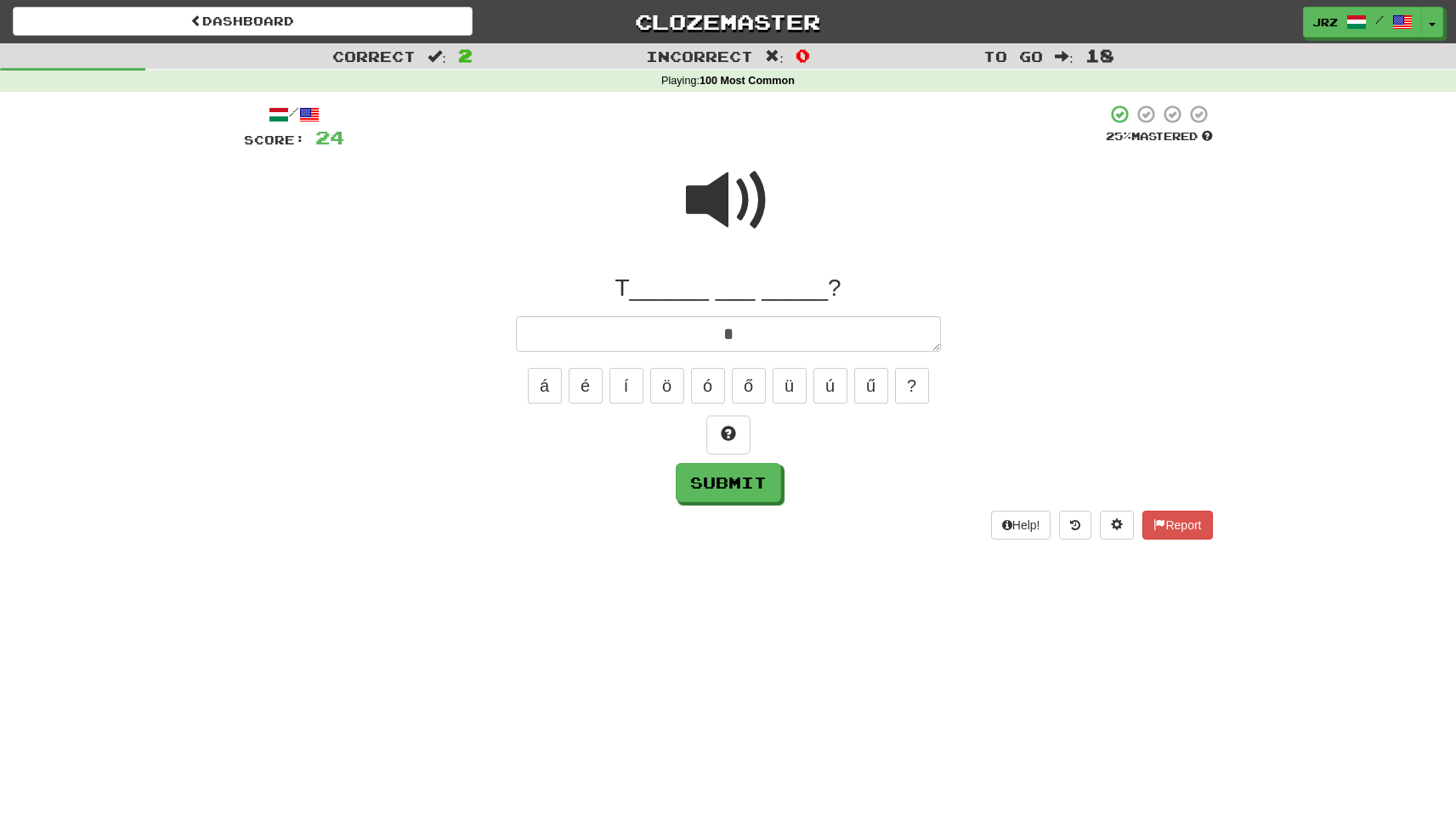 type on "*" 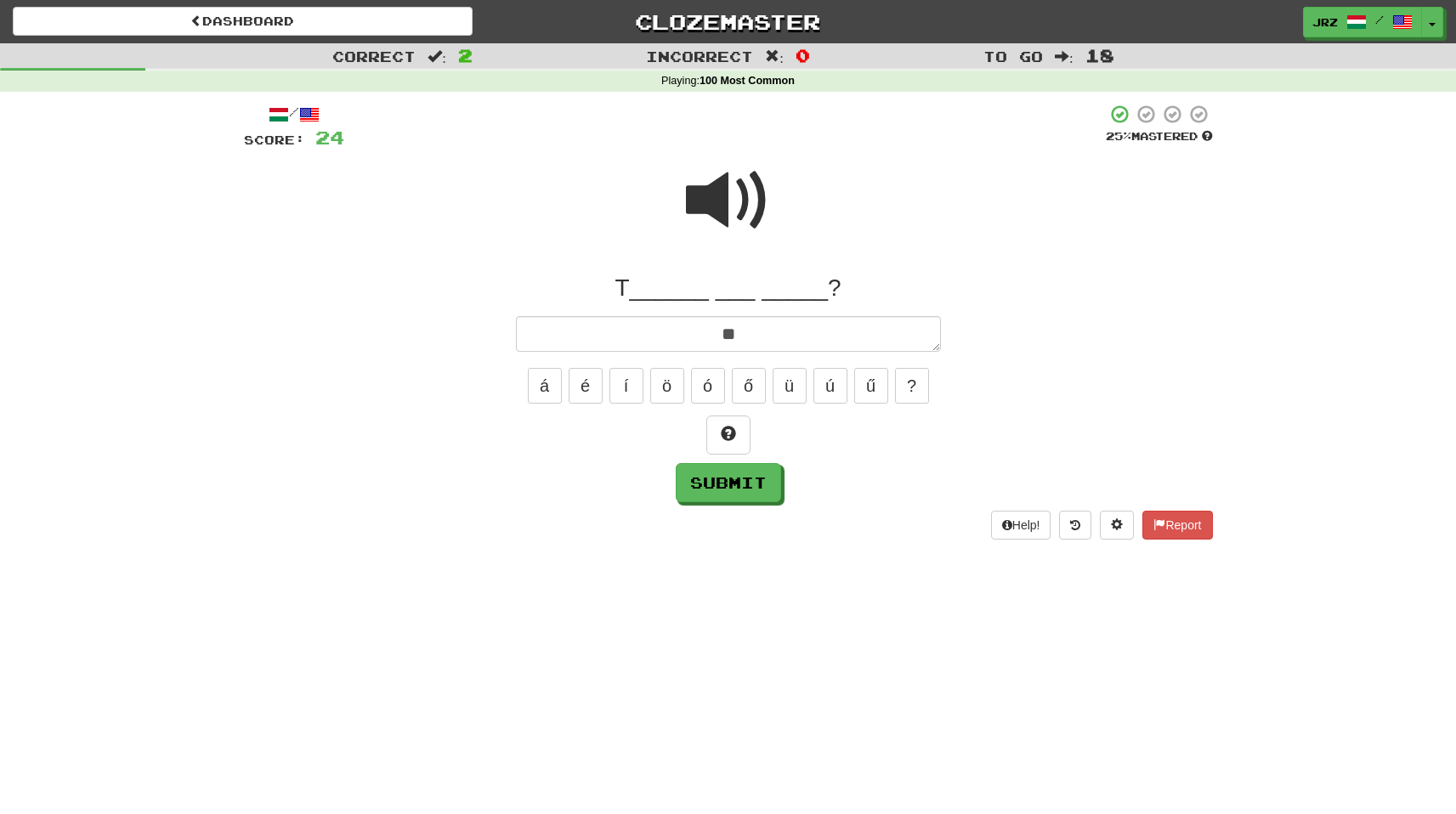 type on "*" 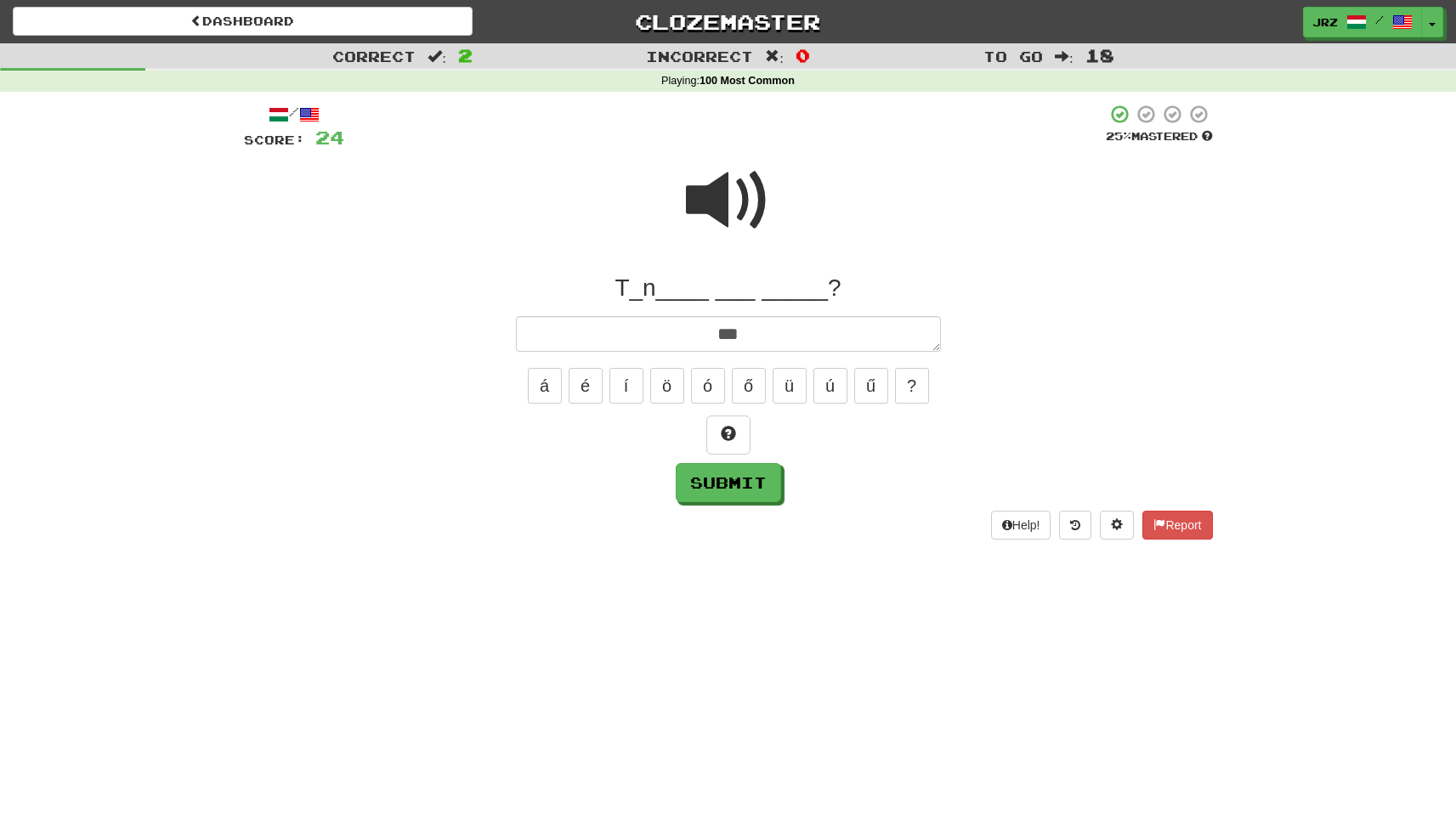 type on "*" 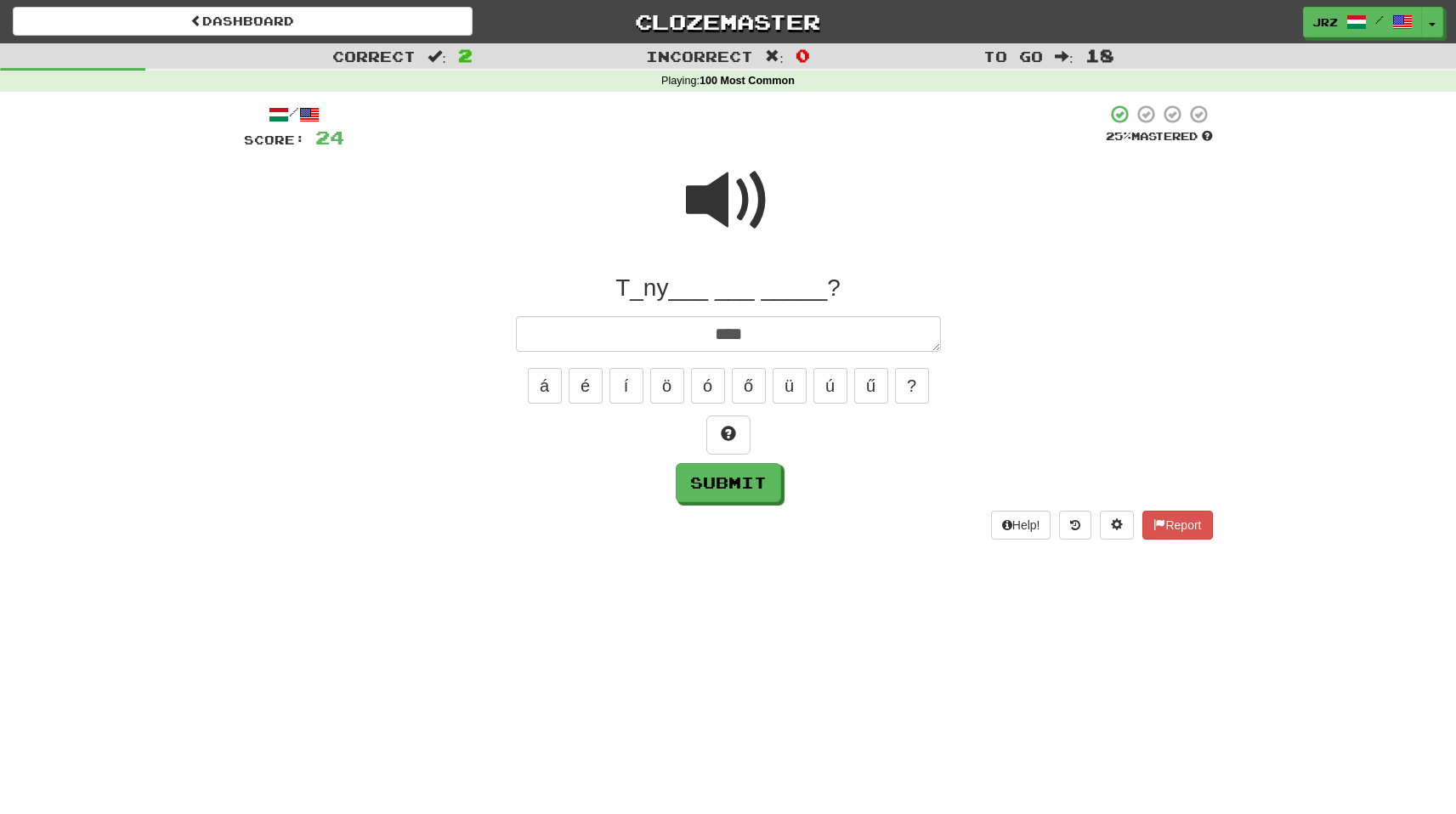 type on "*" 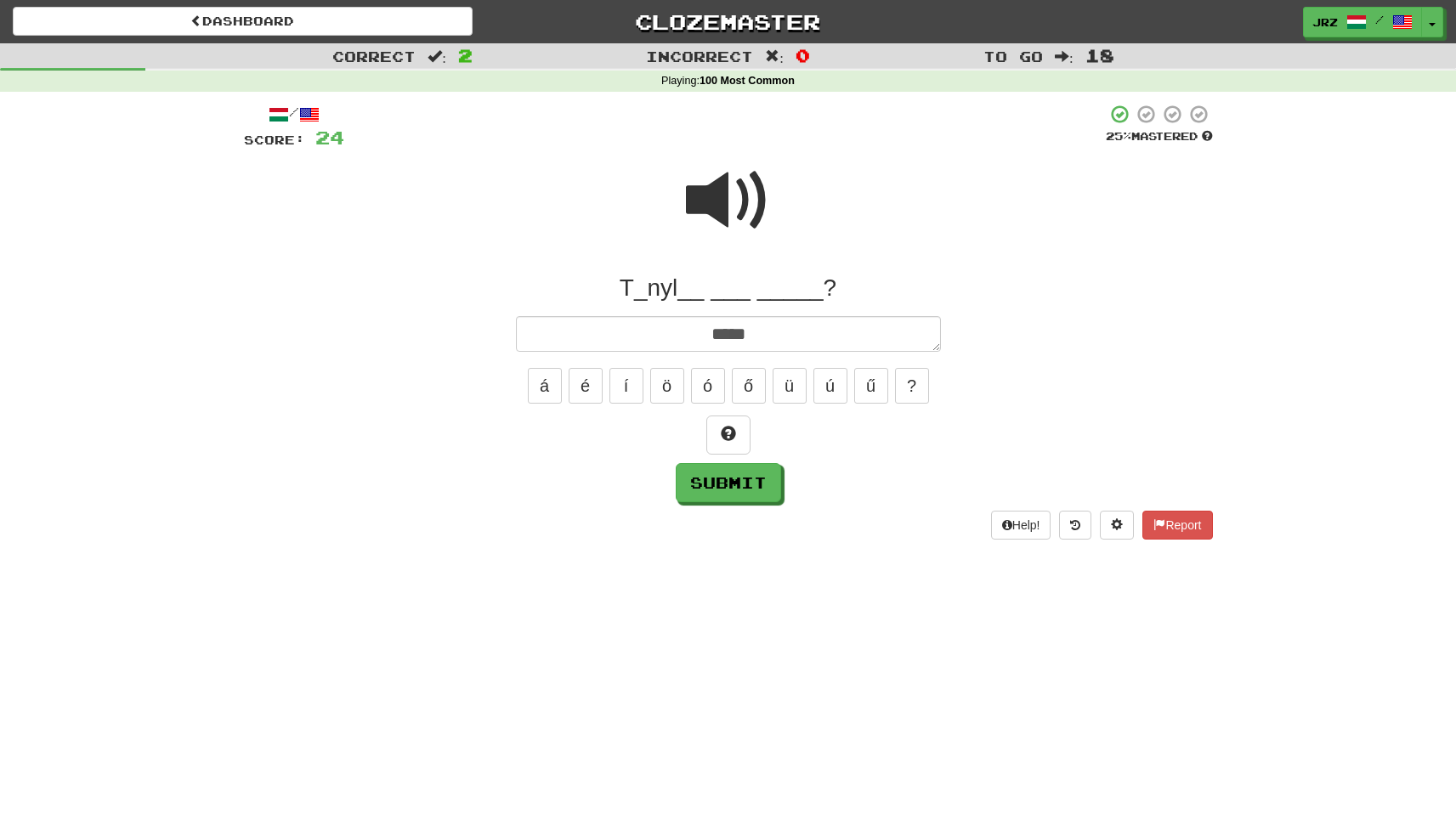 type on "*" 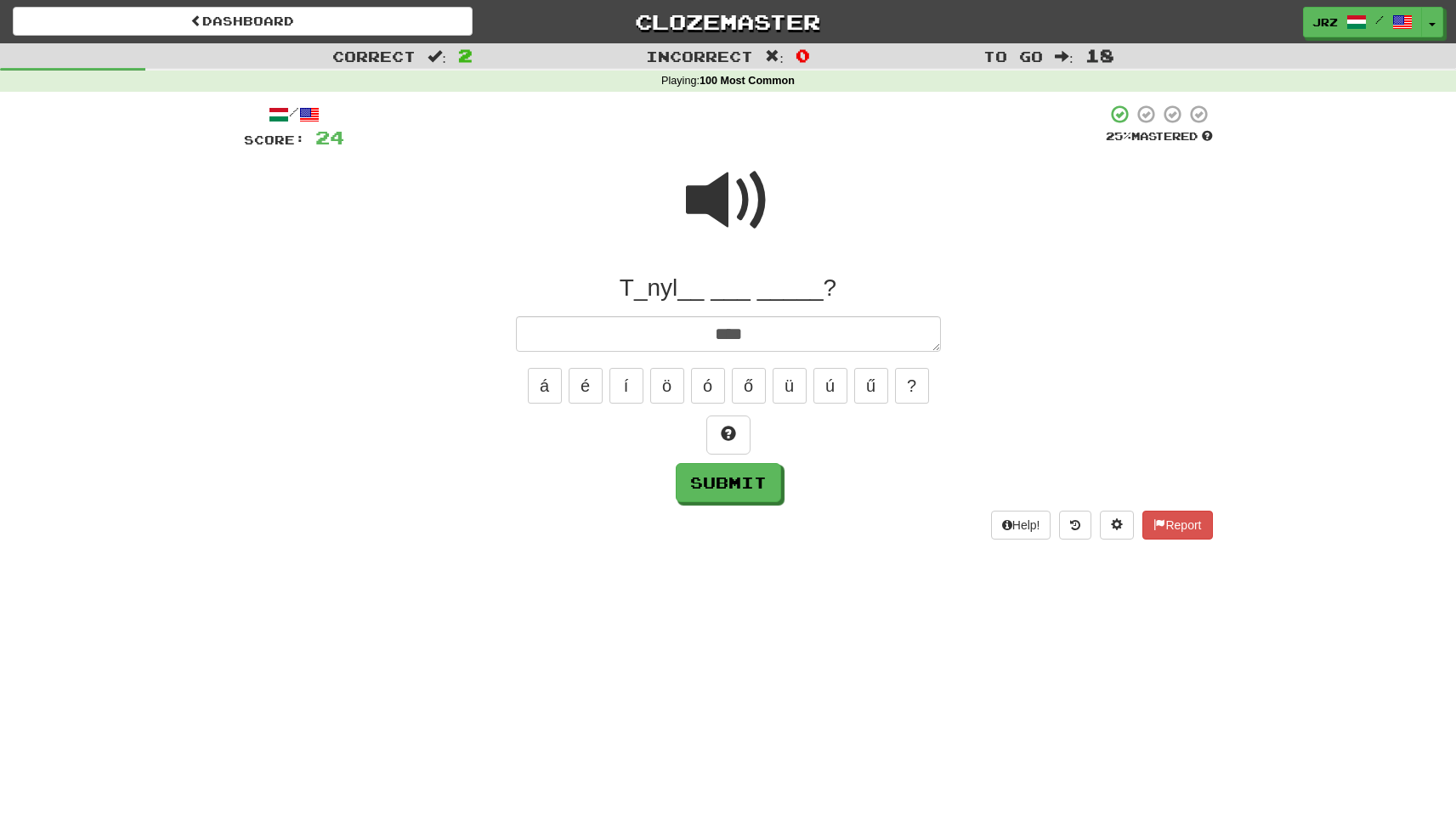 type on "*" 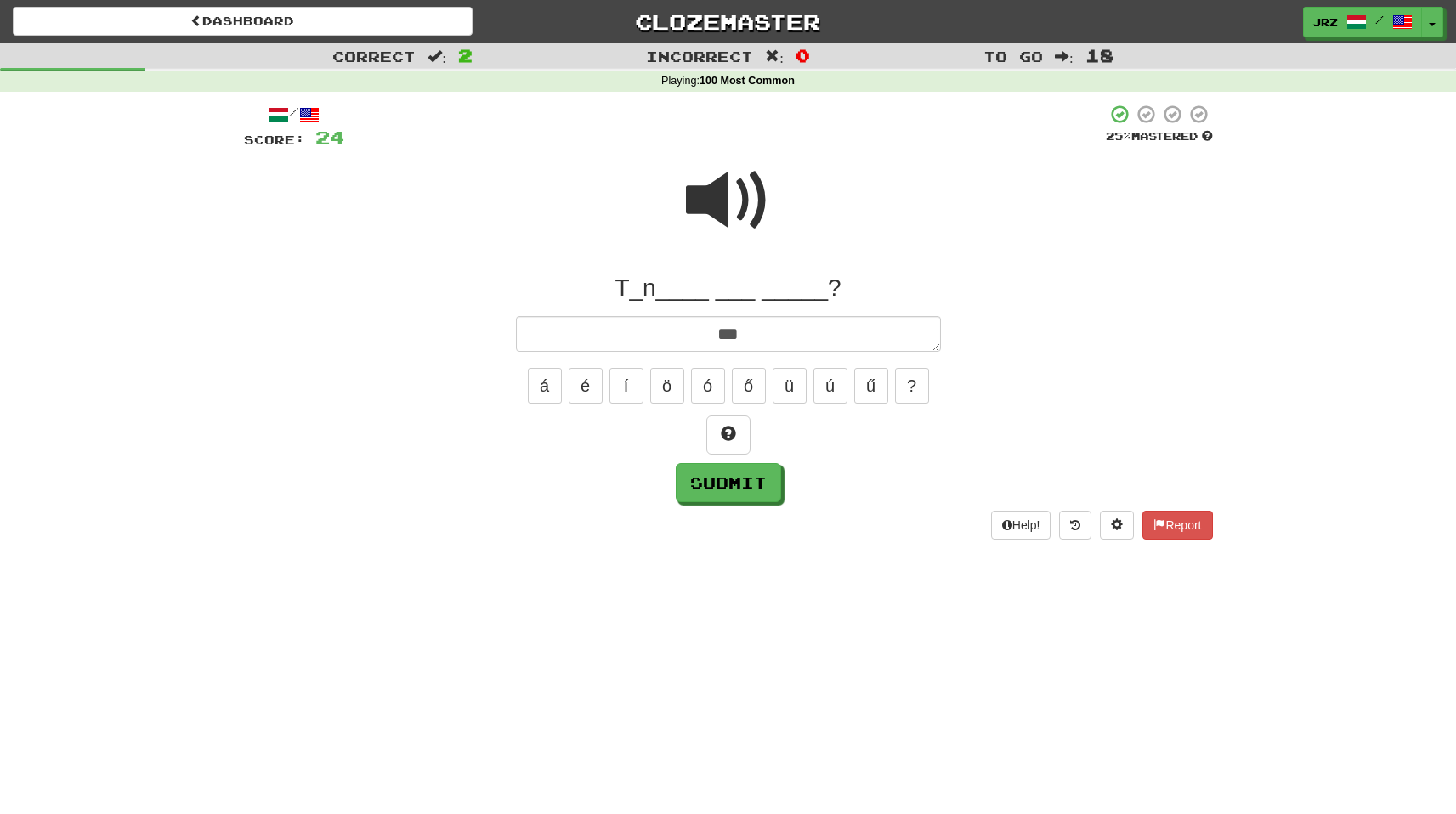 type on "*" 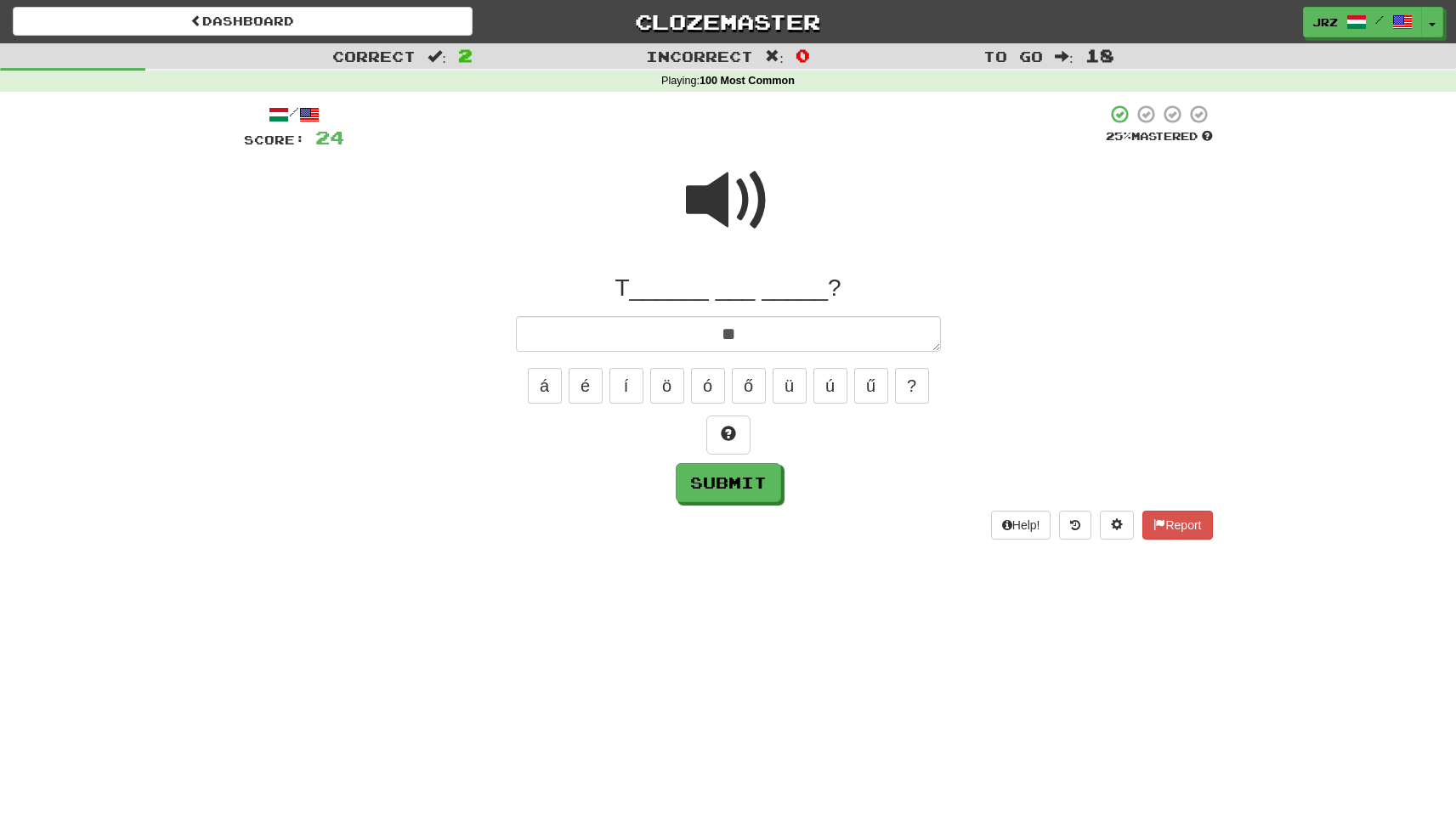 type on "*" 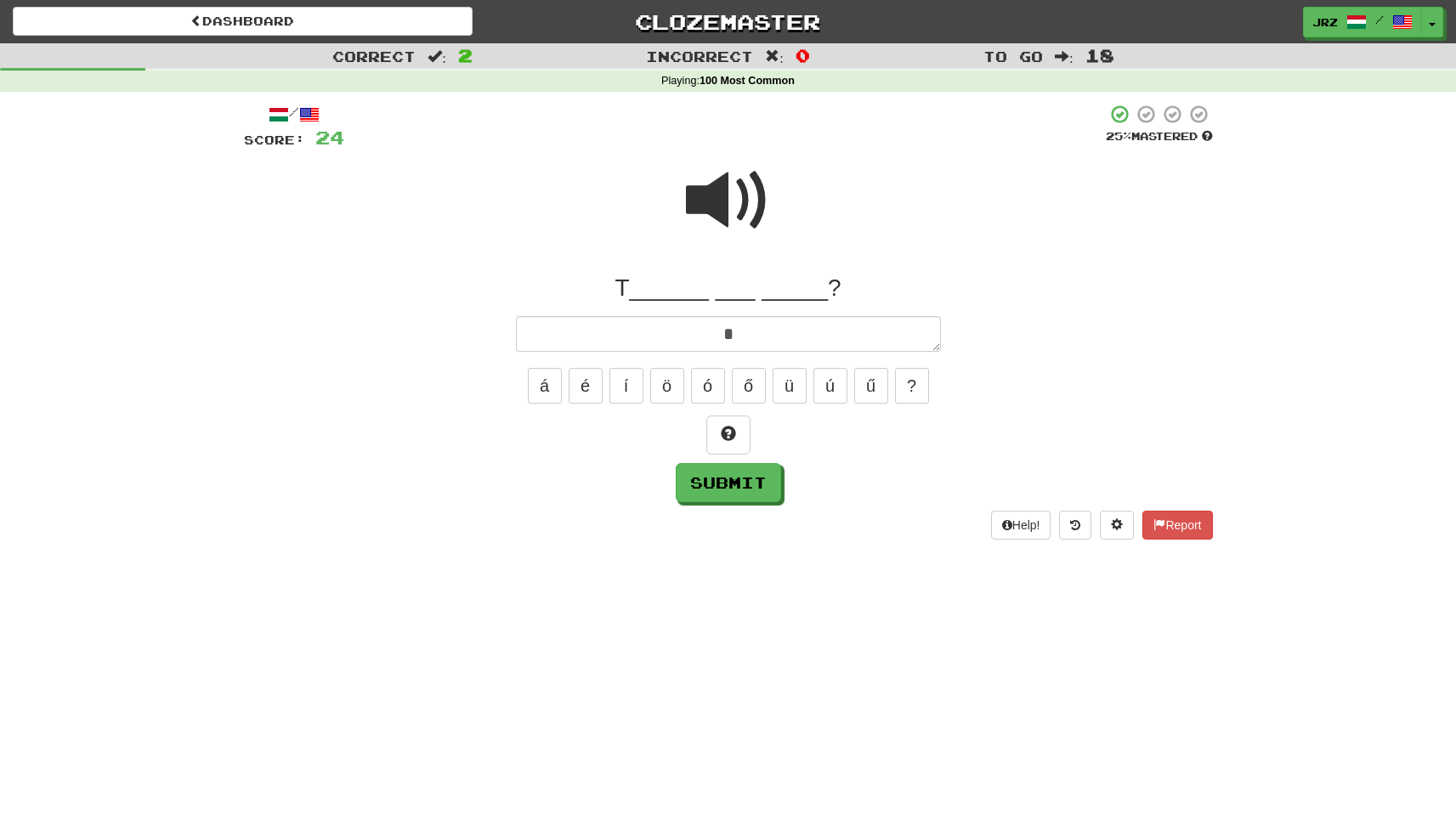 type on "*" 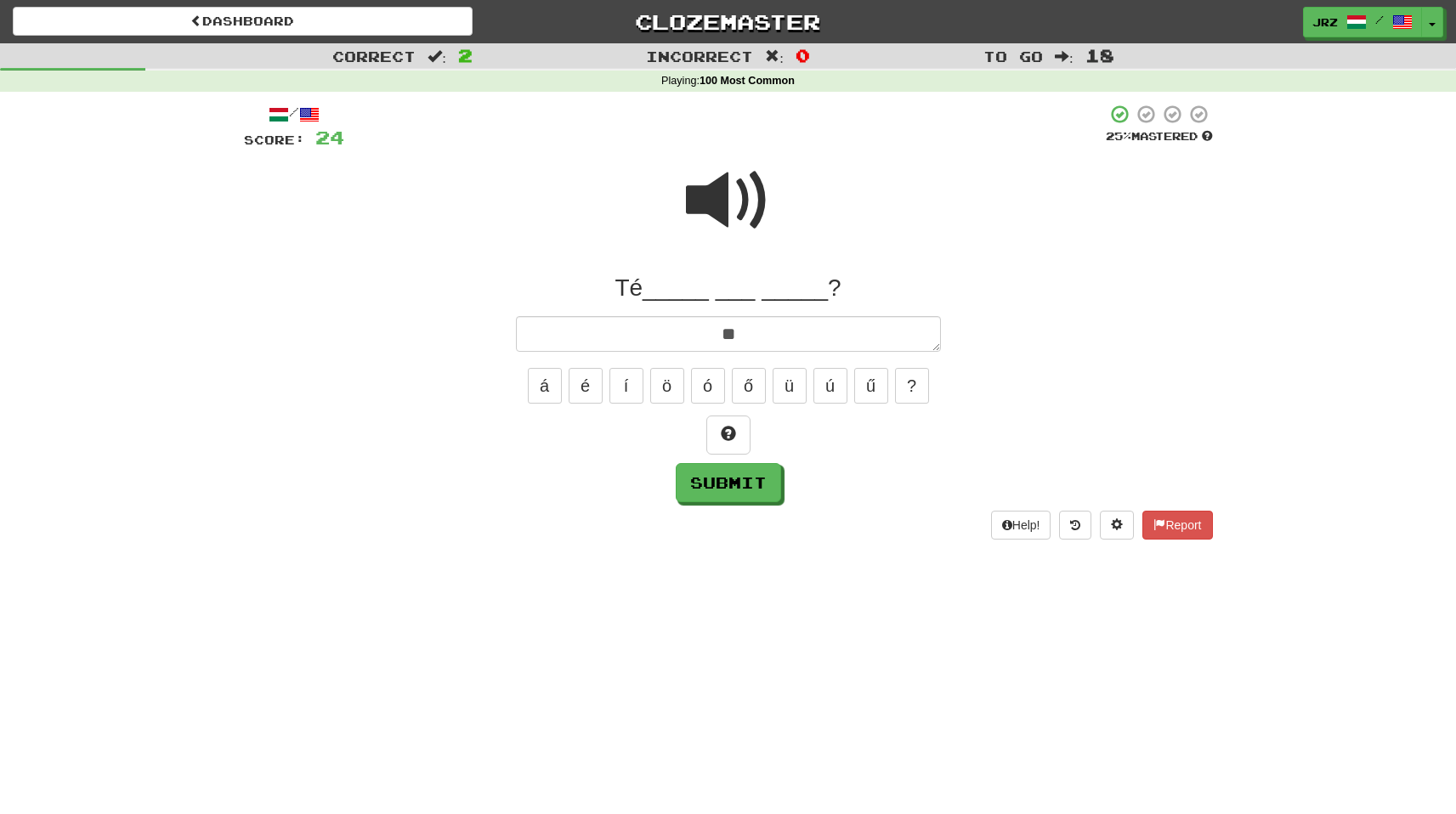 type on "*" 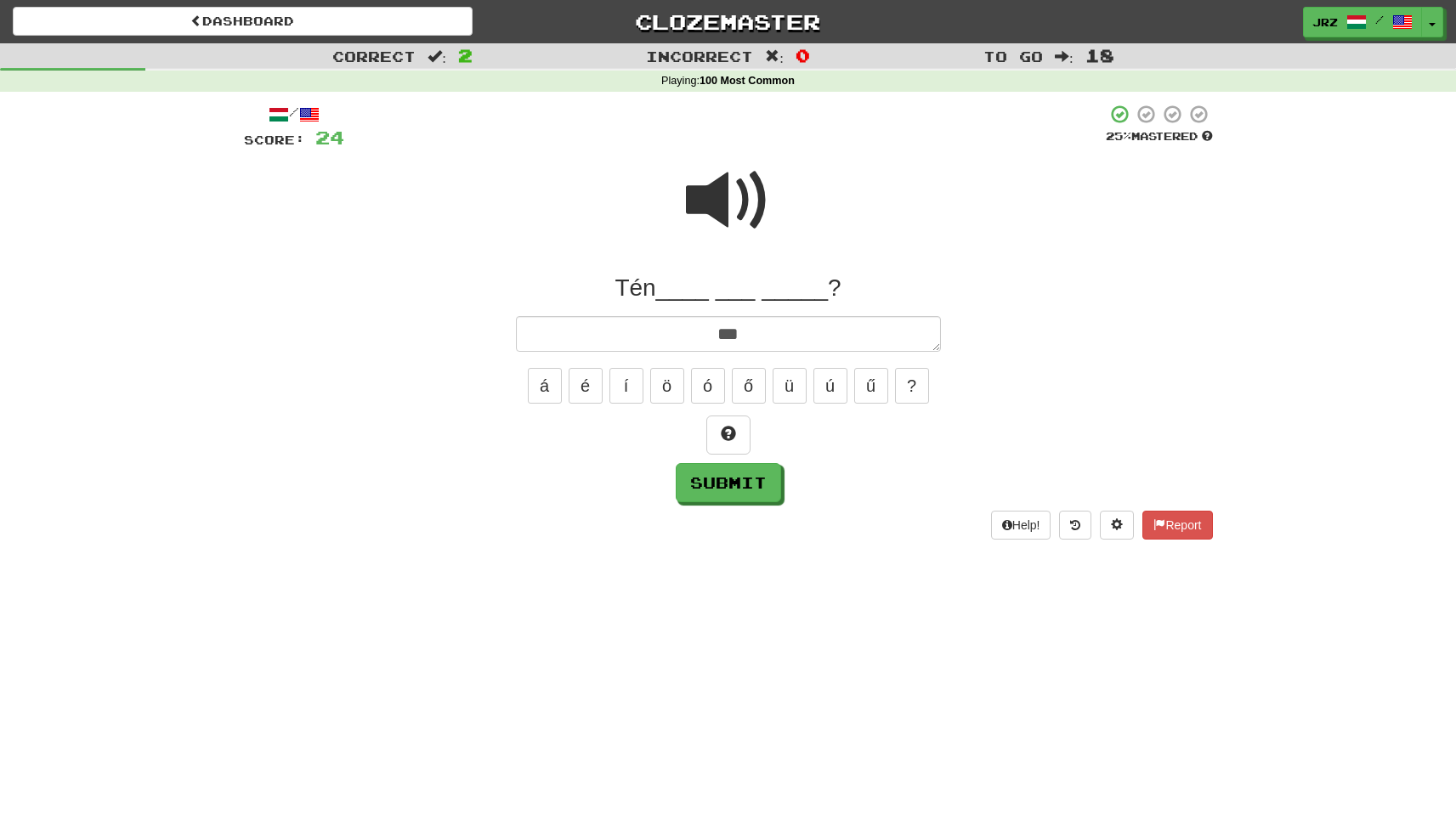 type on "*" 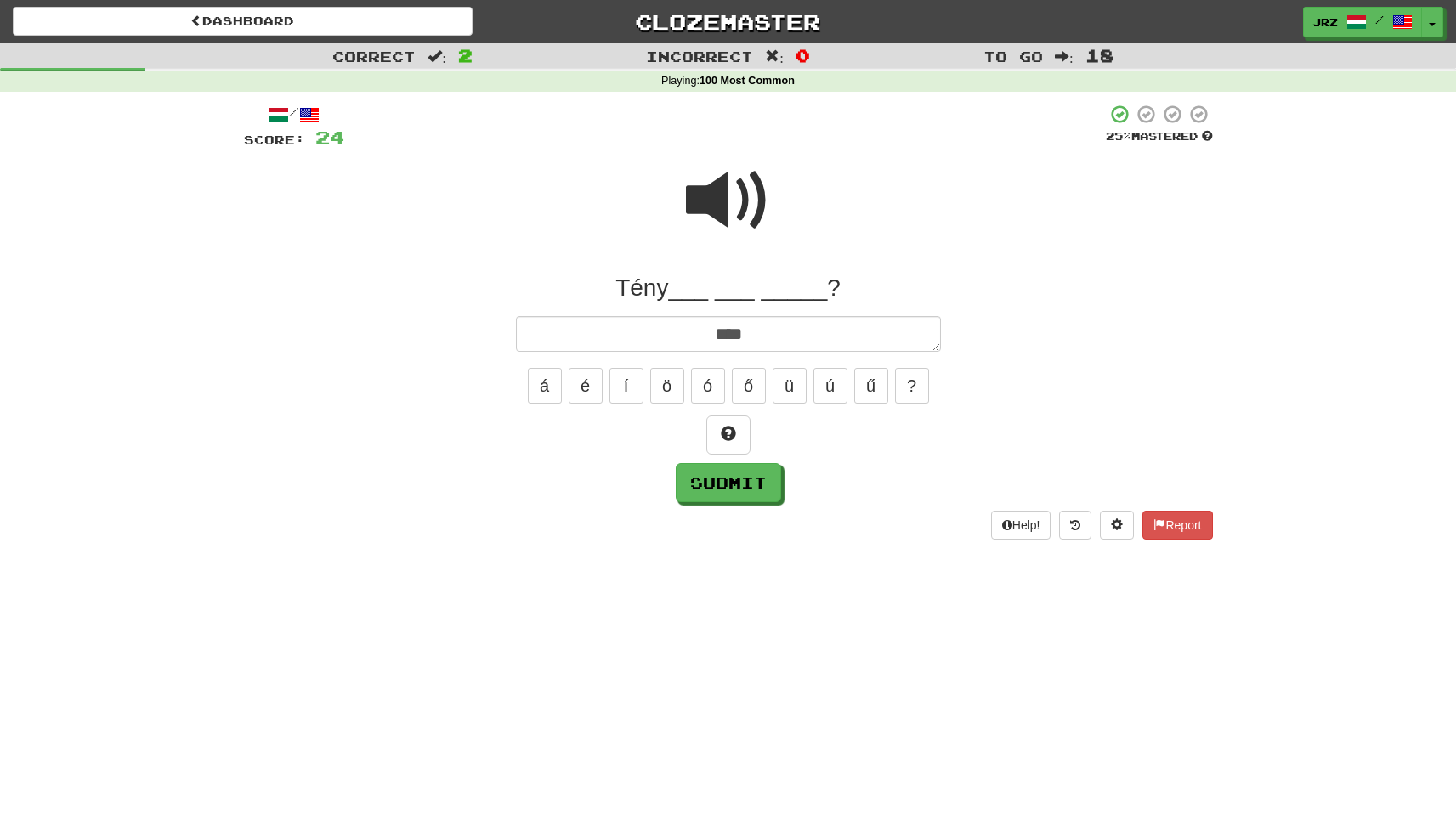 type on "*" 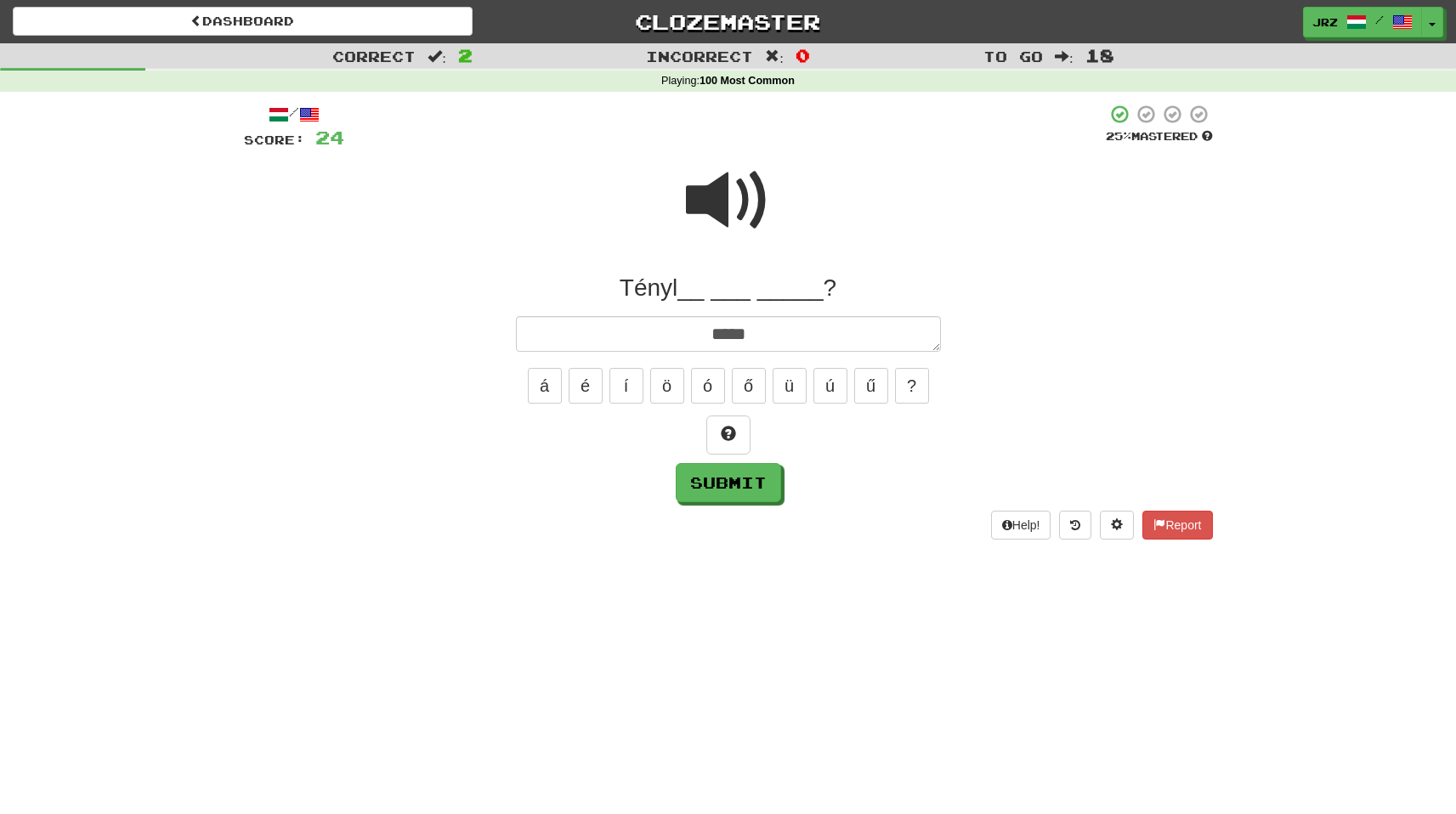 type on "*" 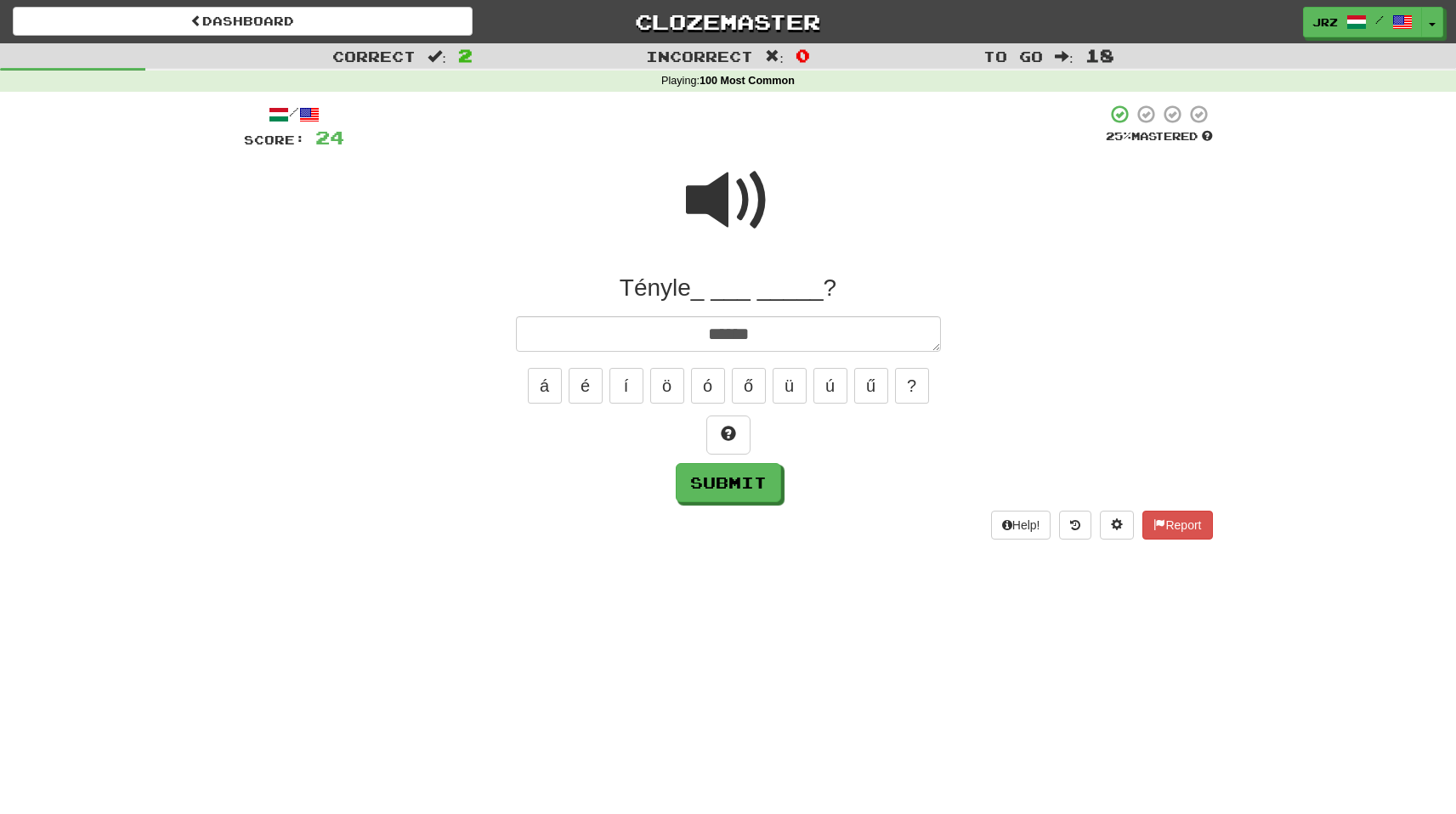 type on "*" 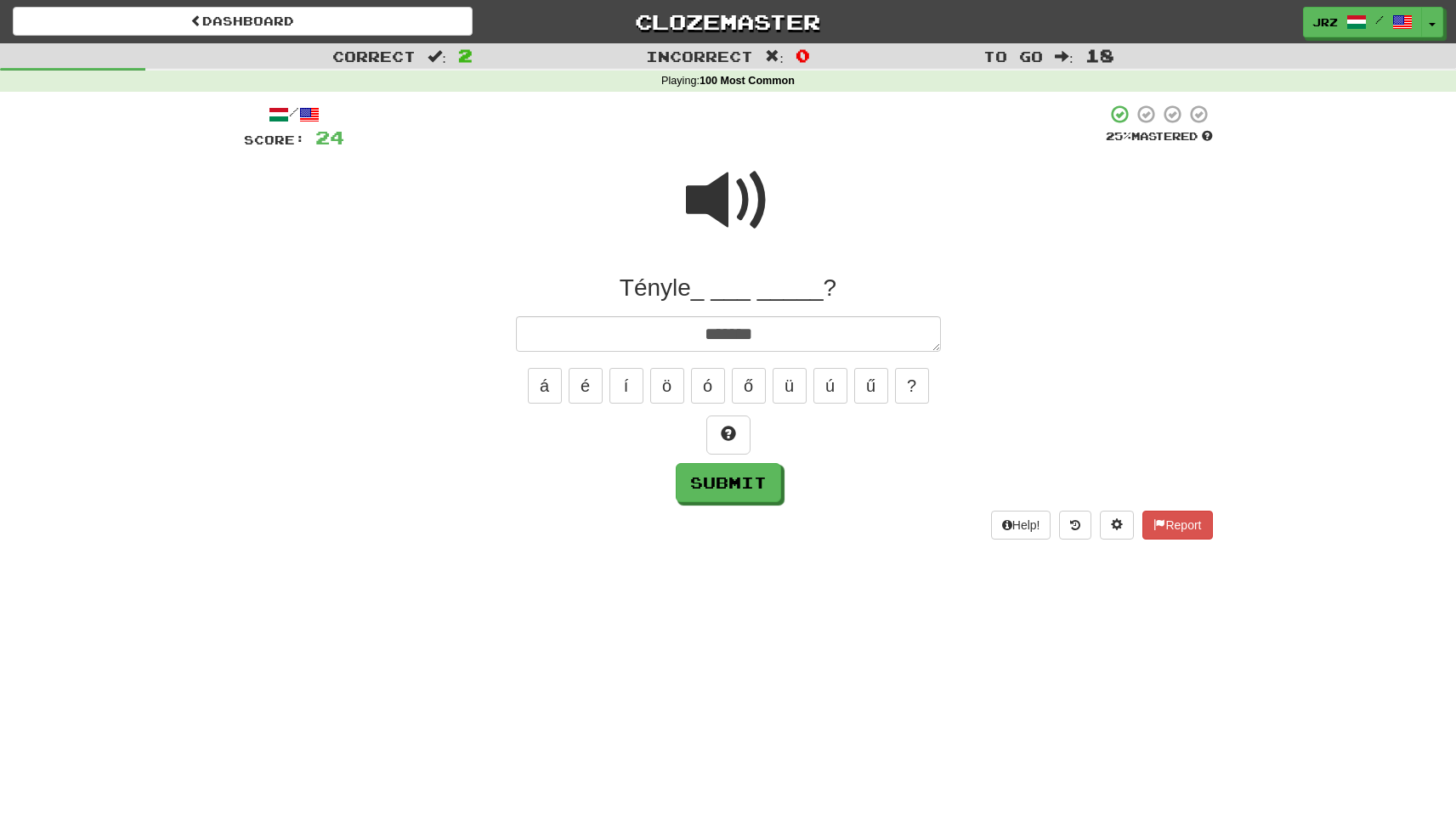 type on "*" 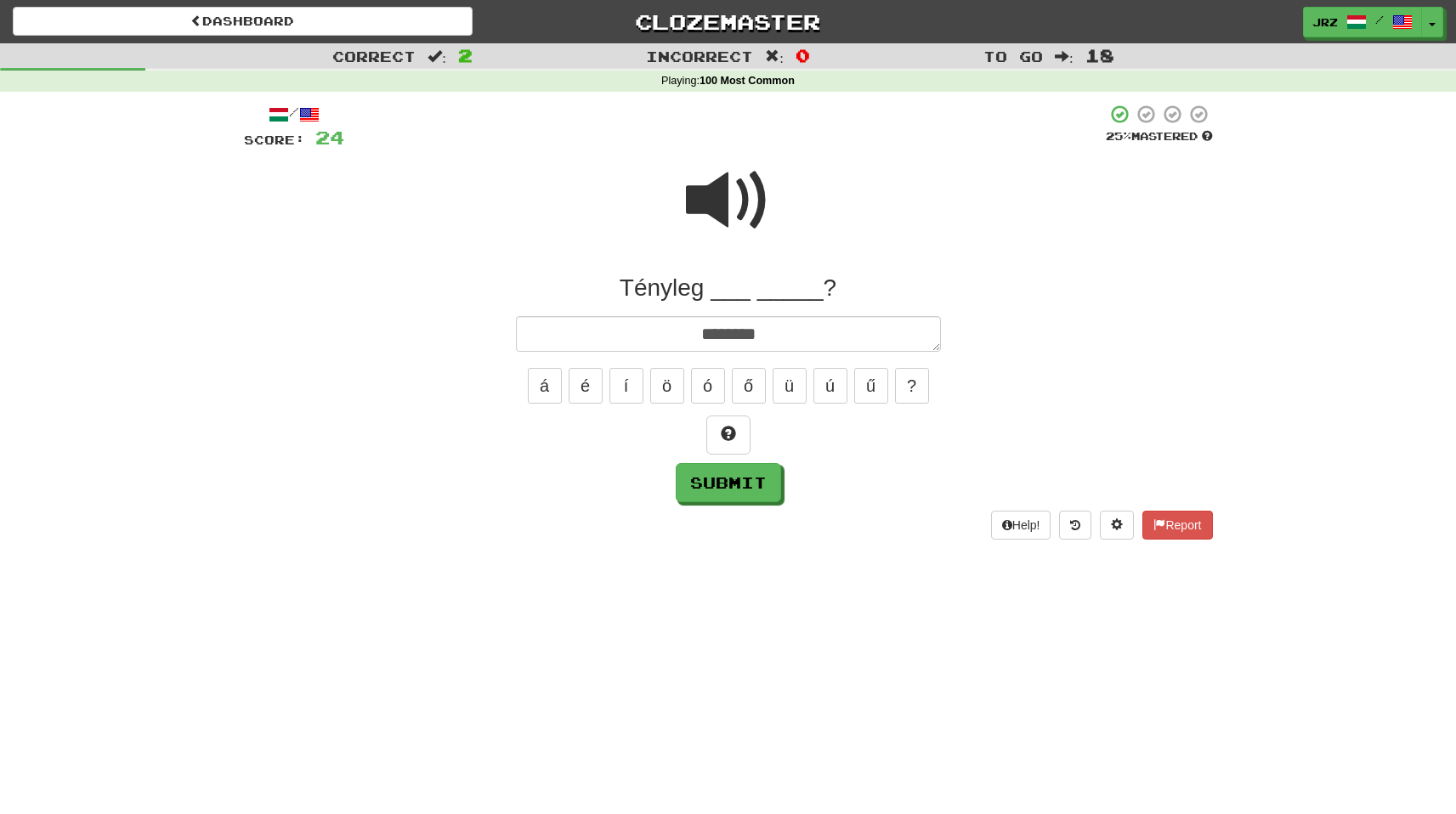 type on "*" 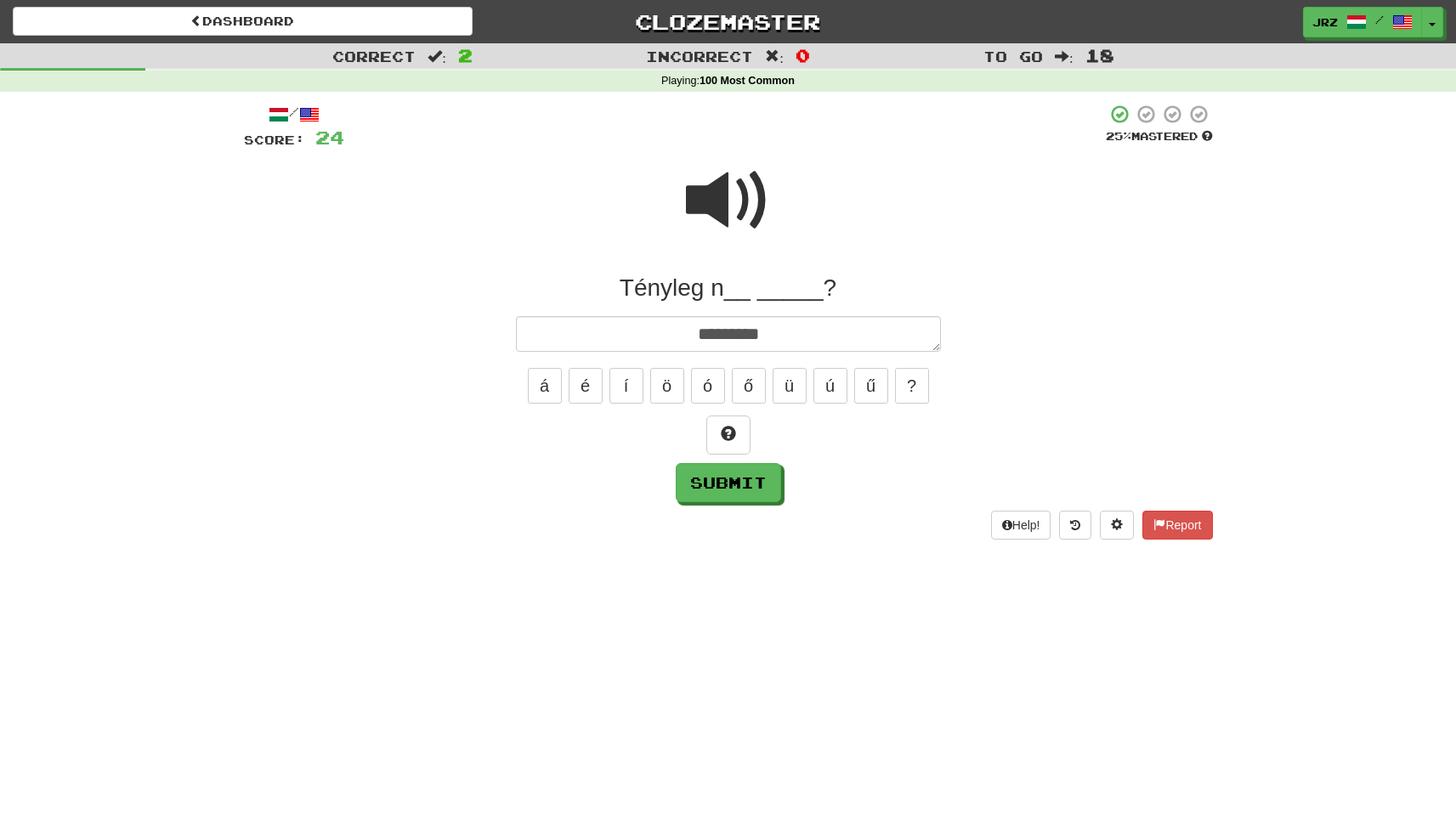 type on "*" 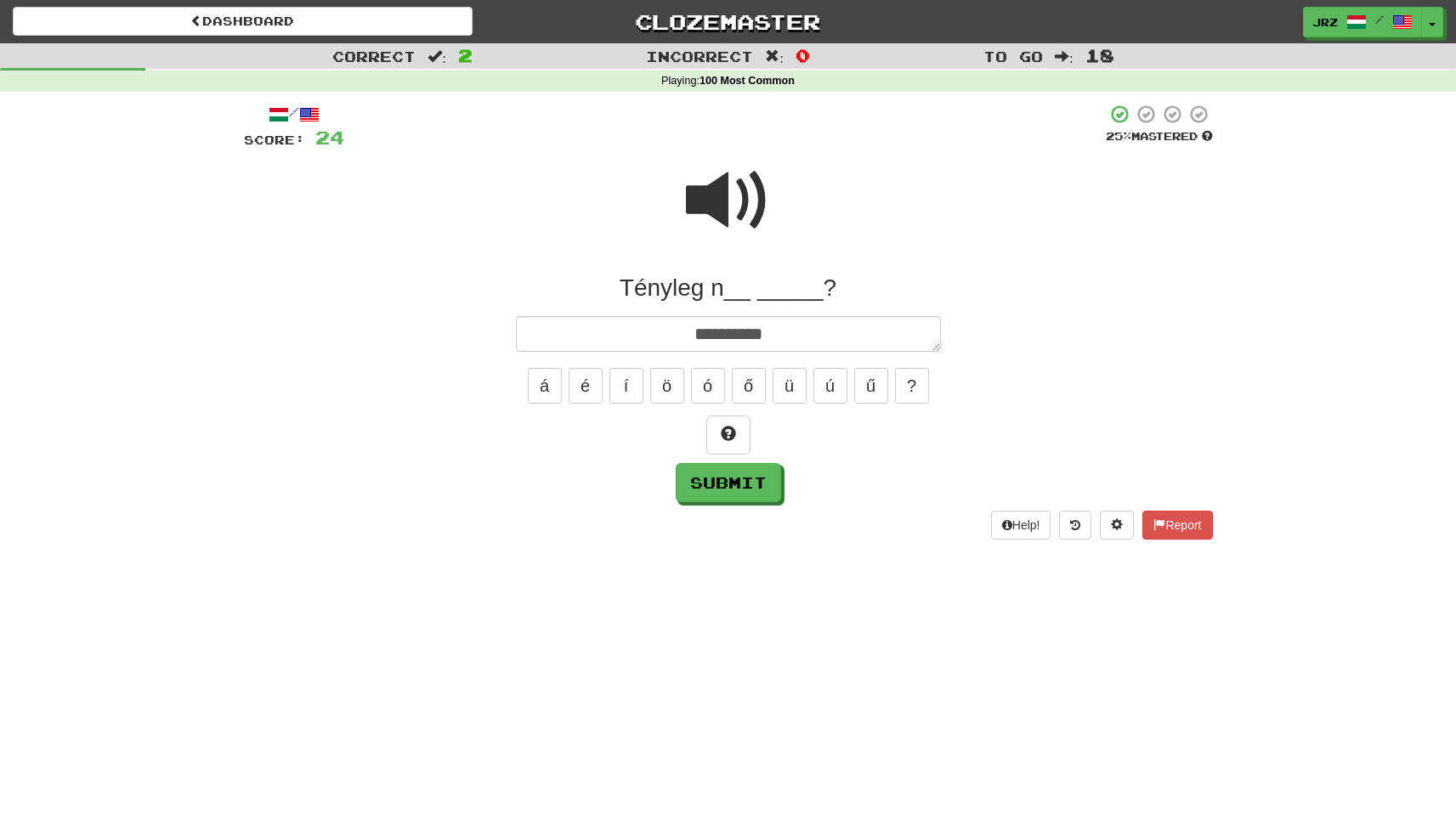 type on "*" 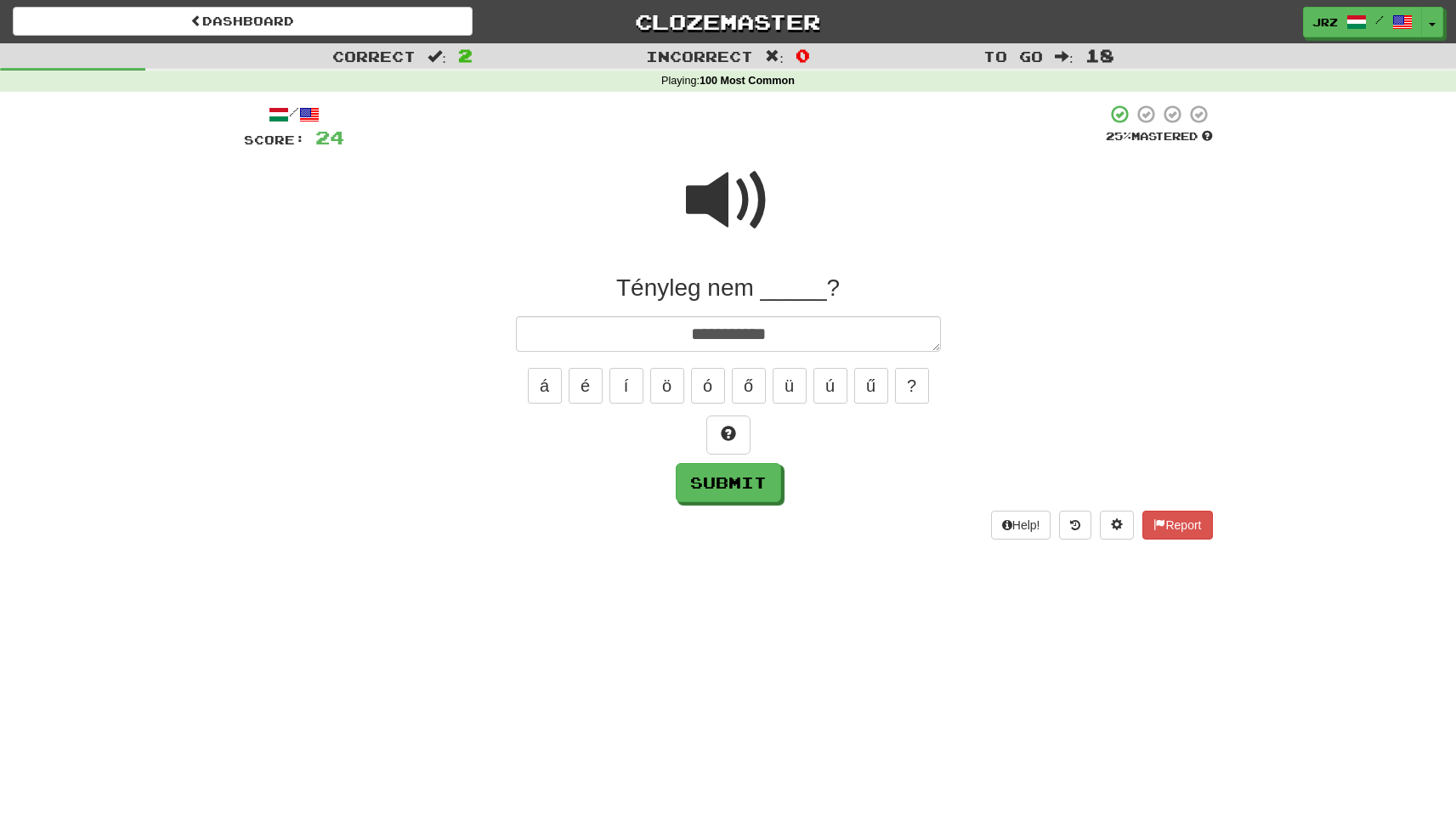 type on "*" 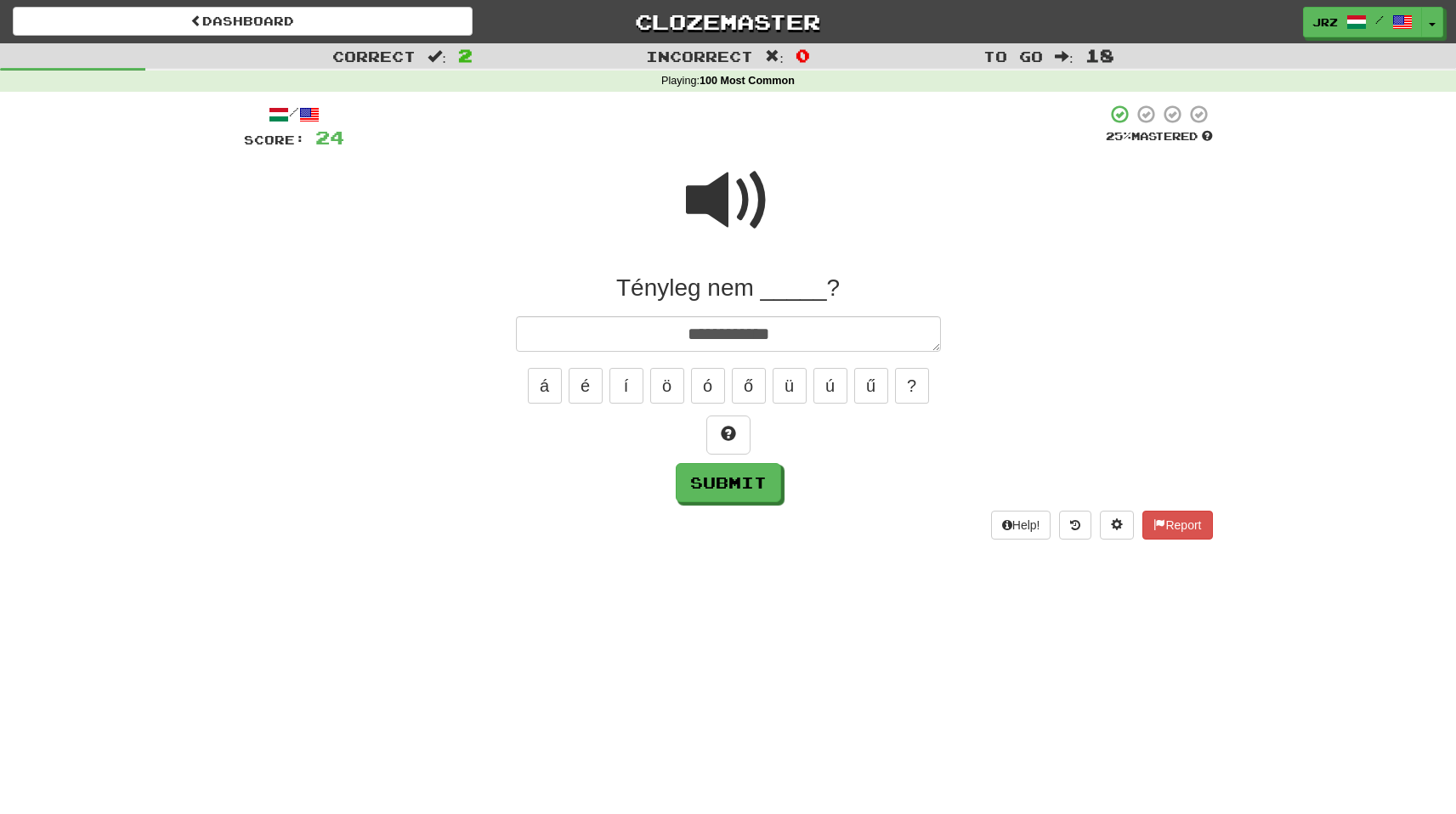 type on "*" 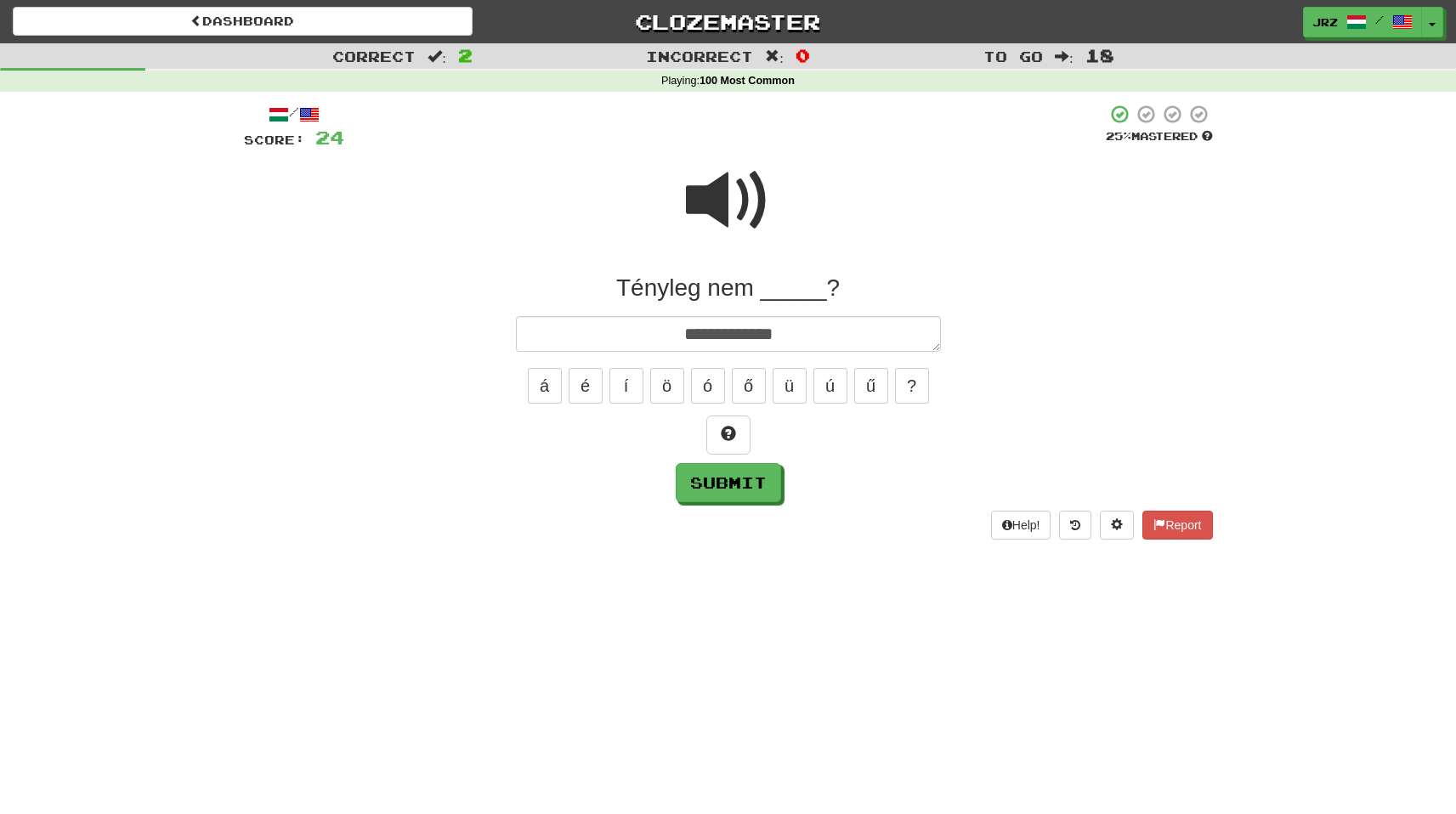 type on "*" 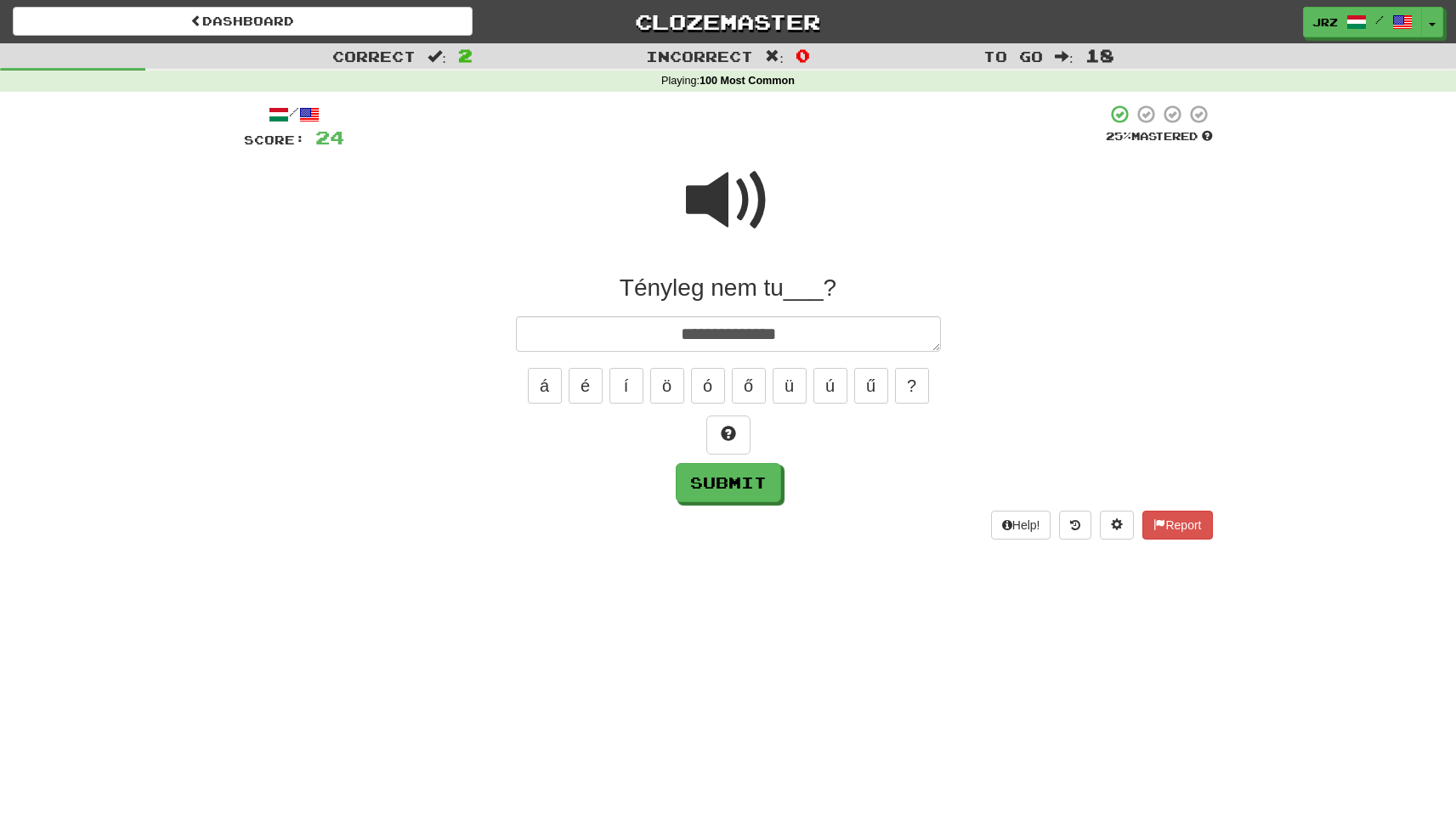 type on "*" 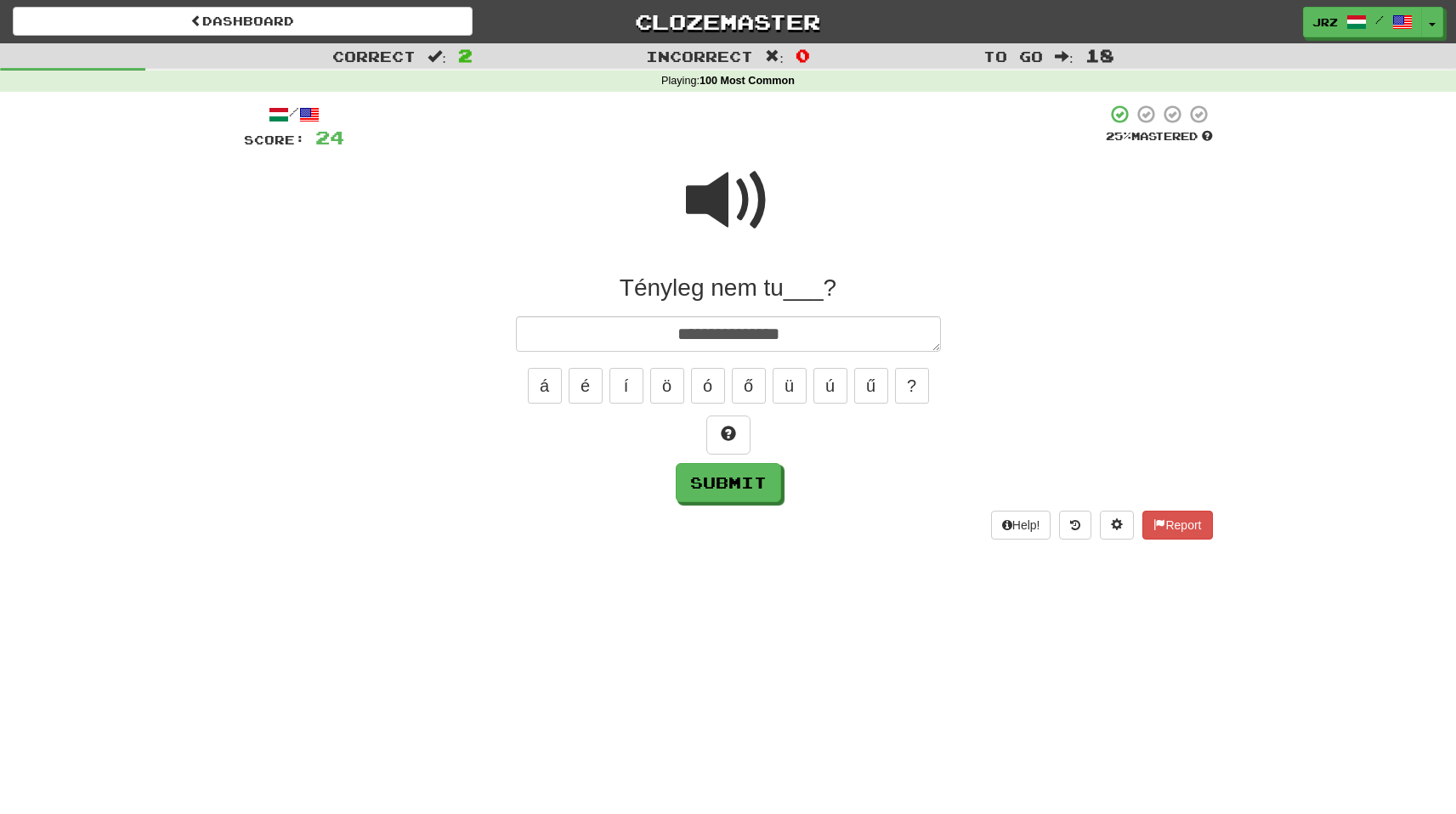 type on "*" 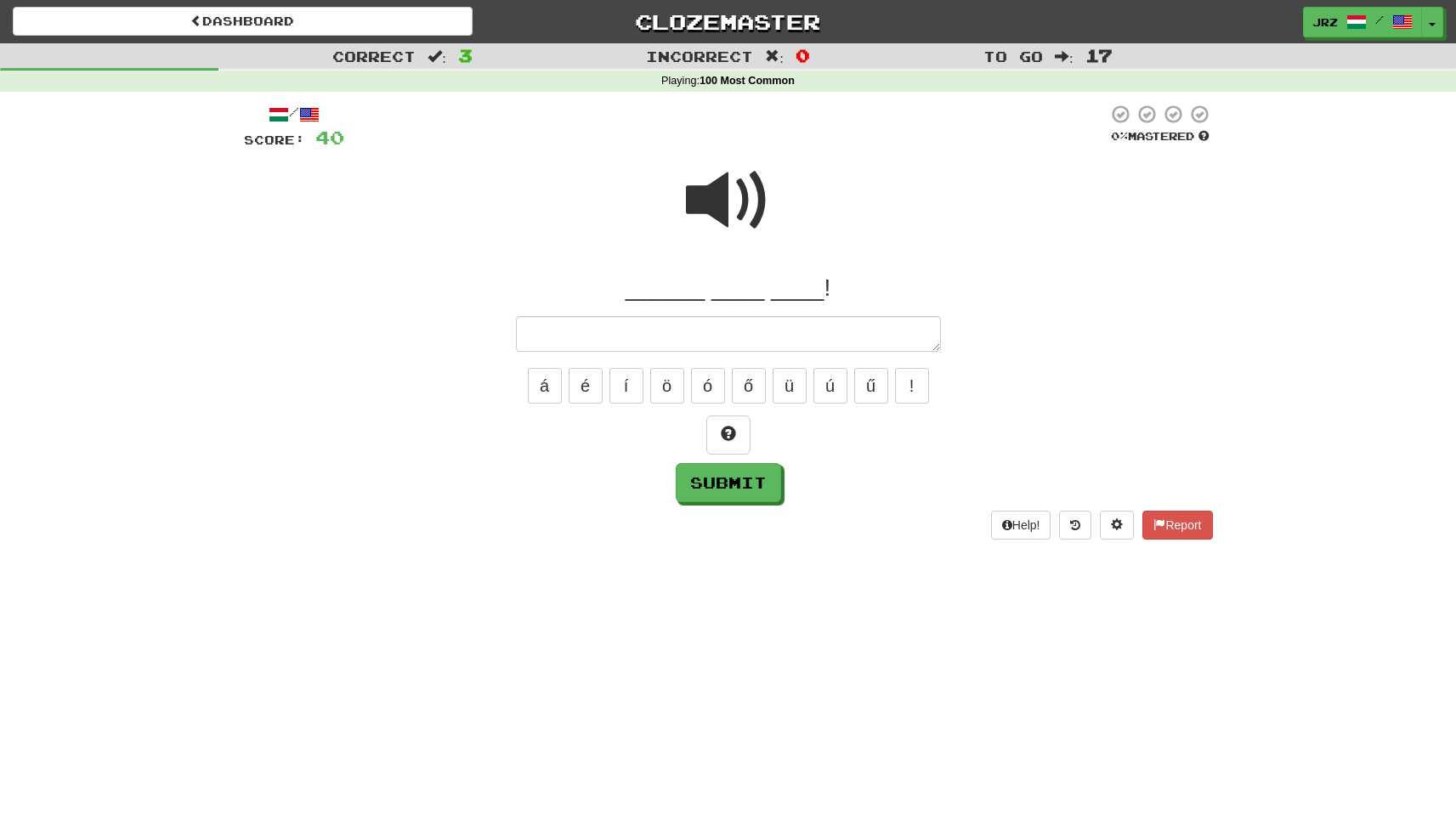 type on "*" 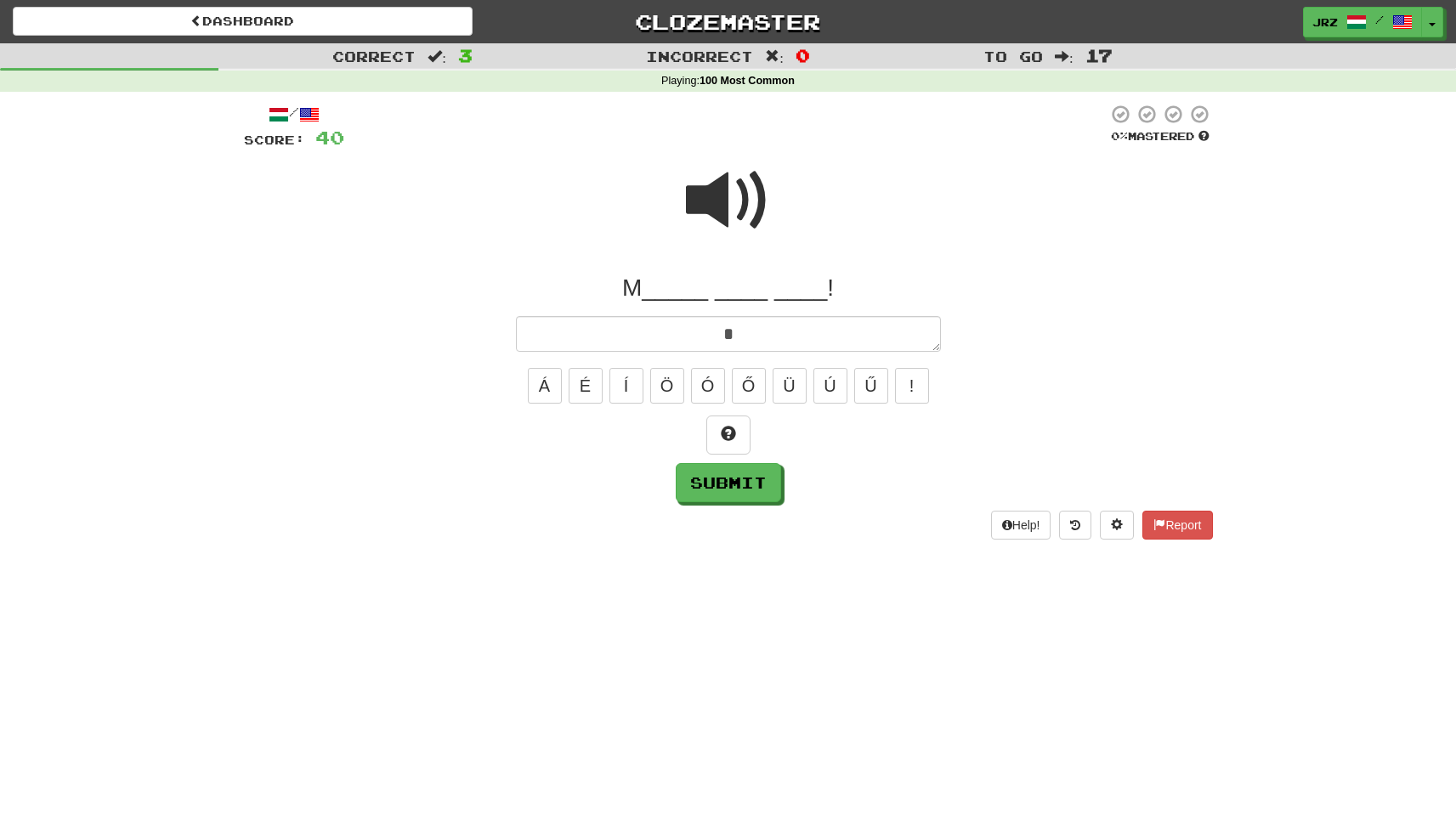 type on "*" 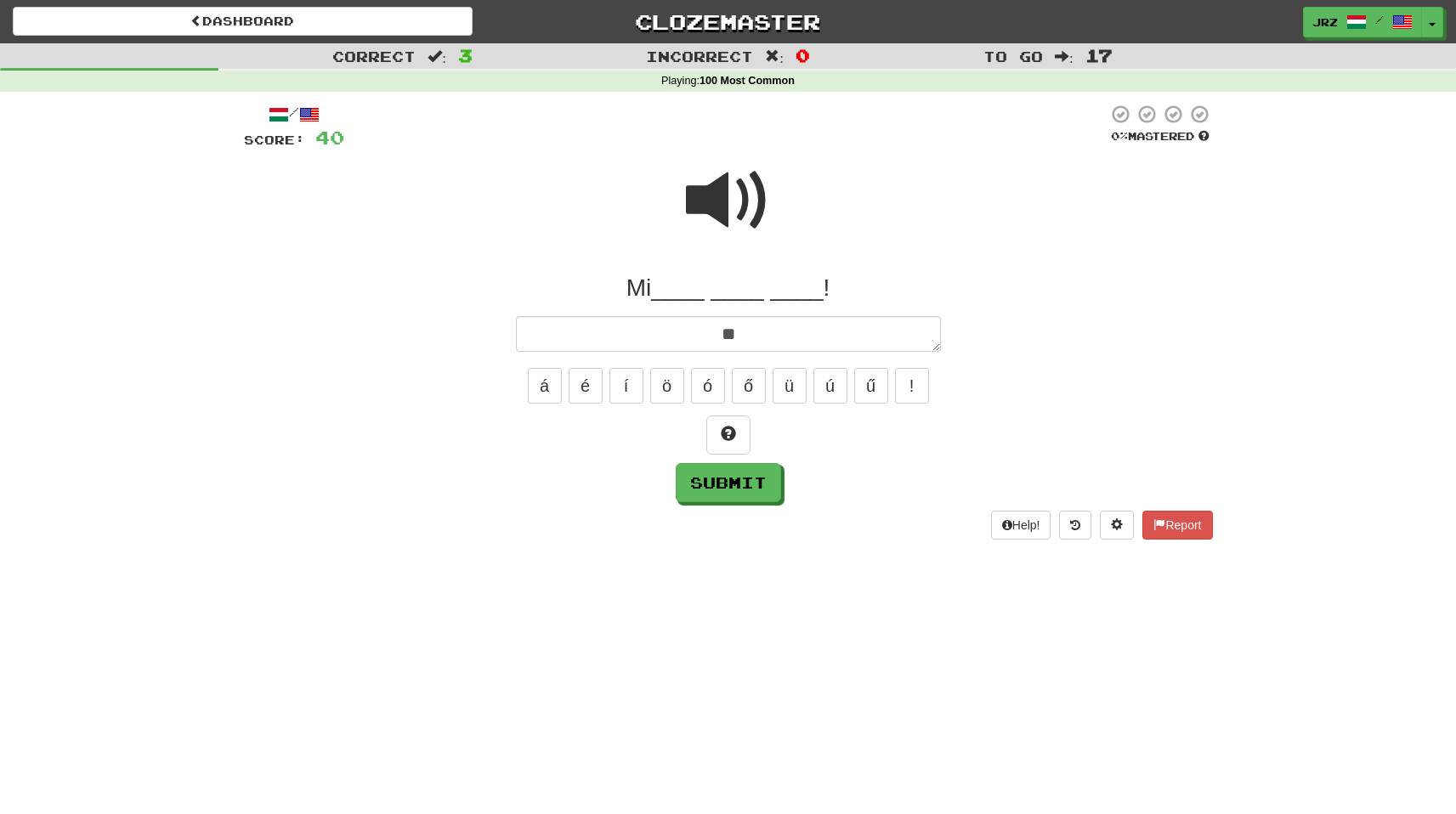 type on "*" 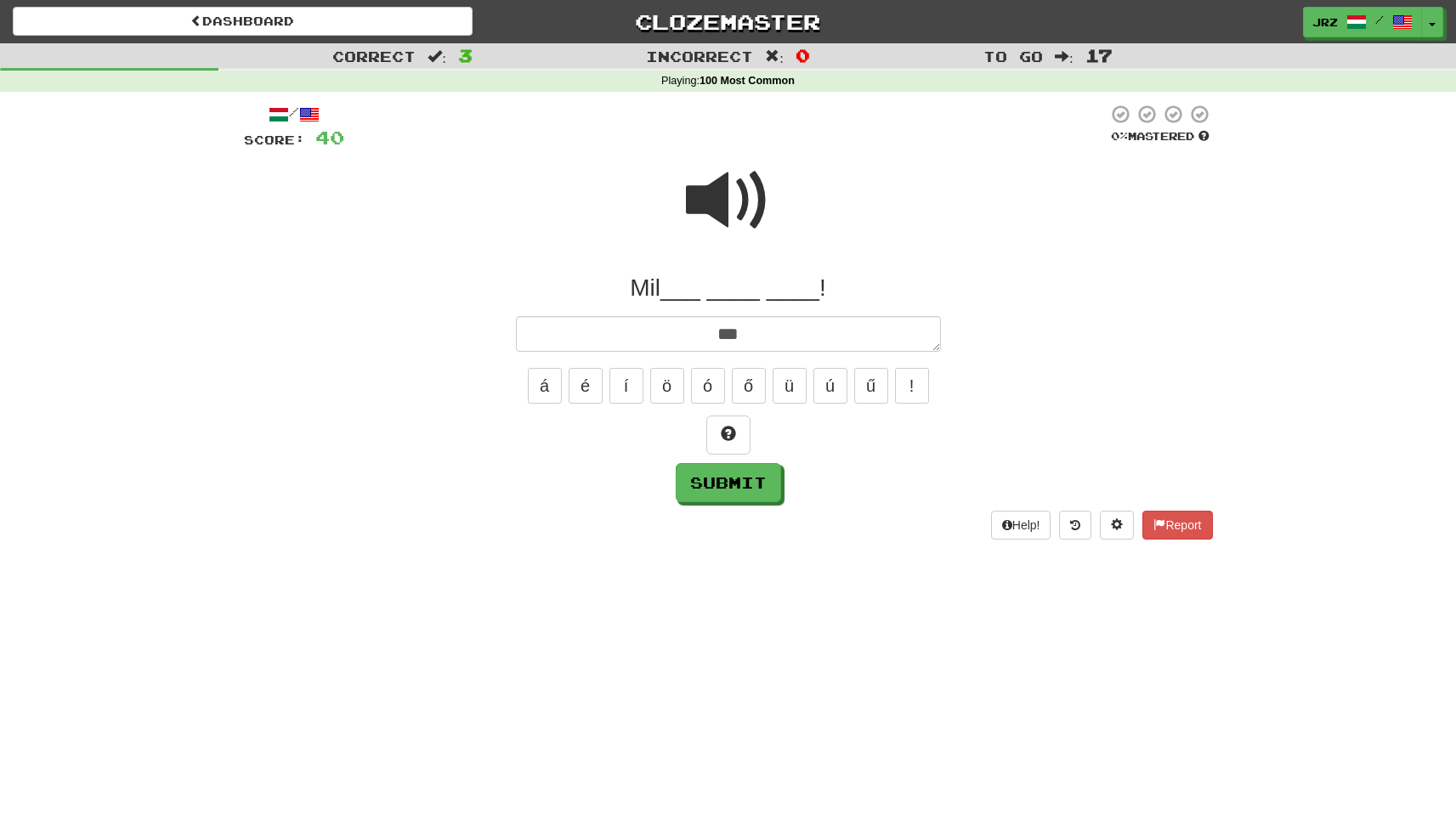 type on "*" 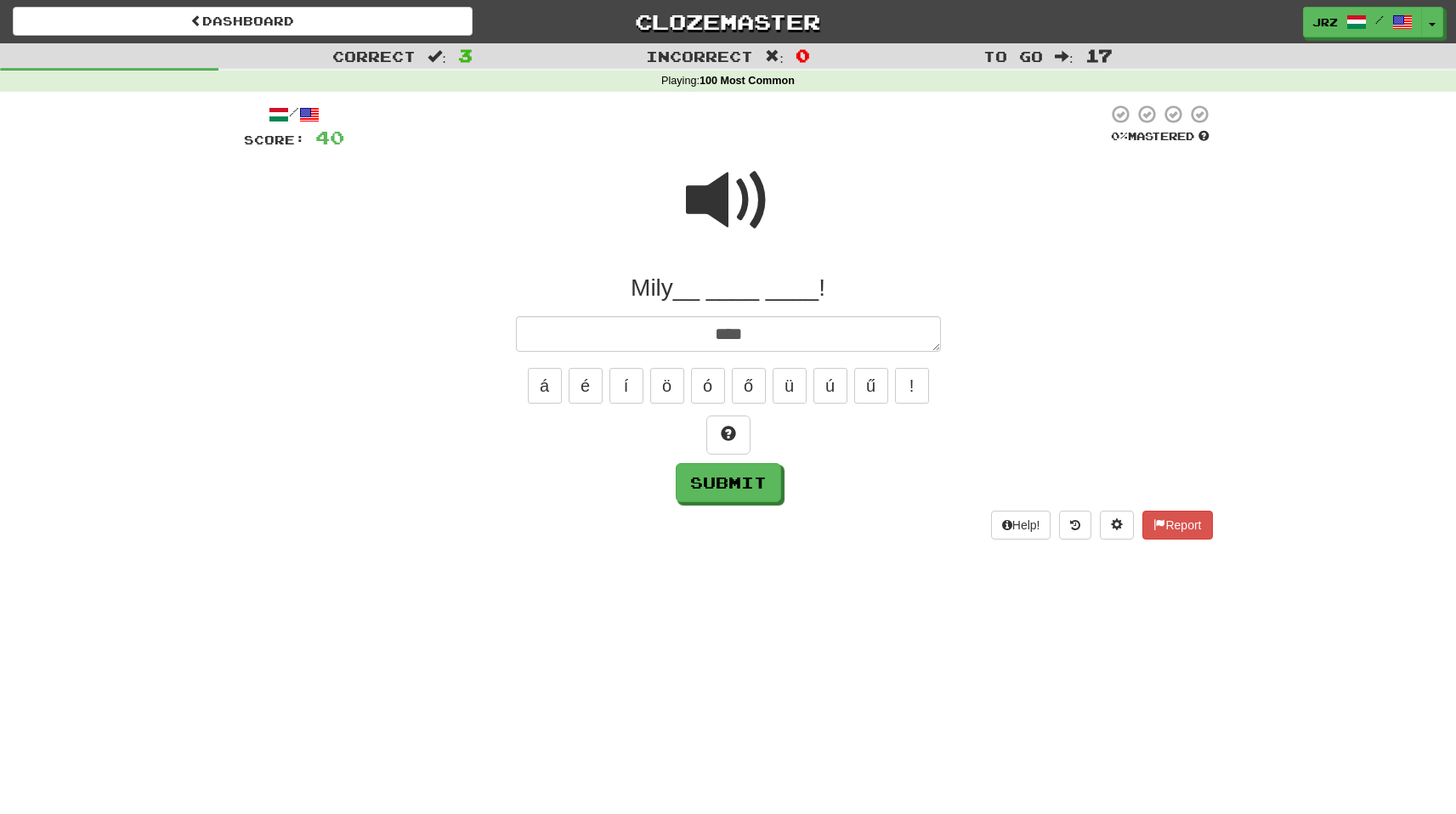 type on "*" 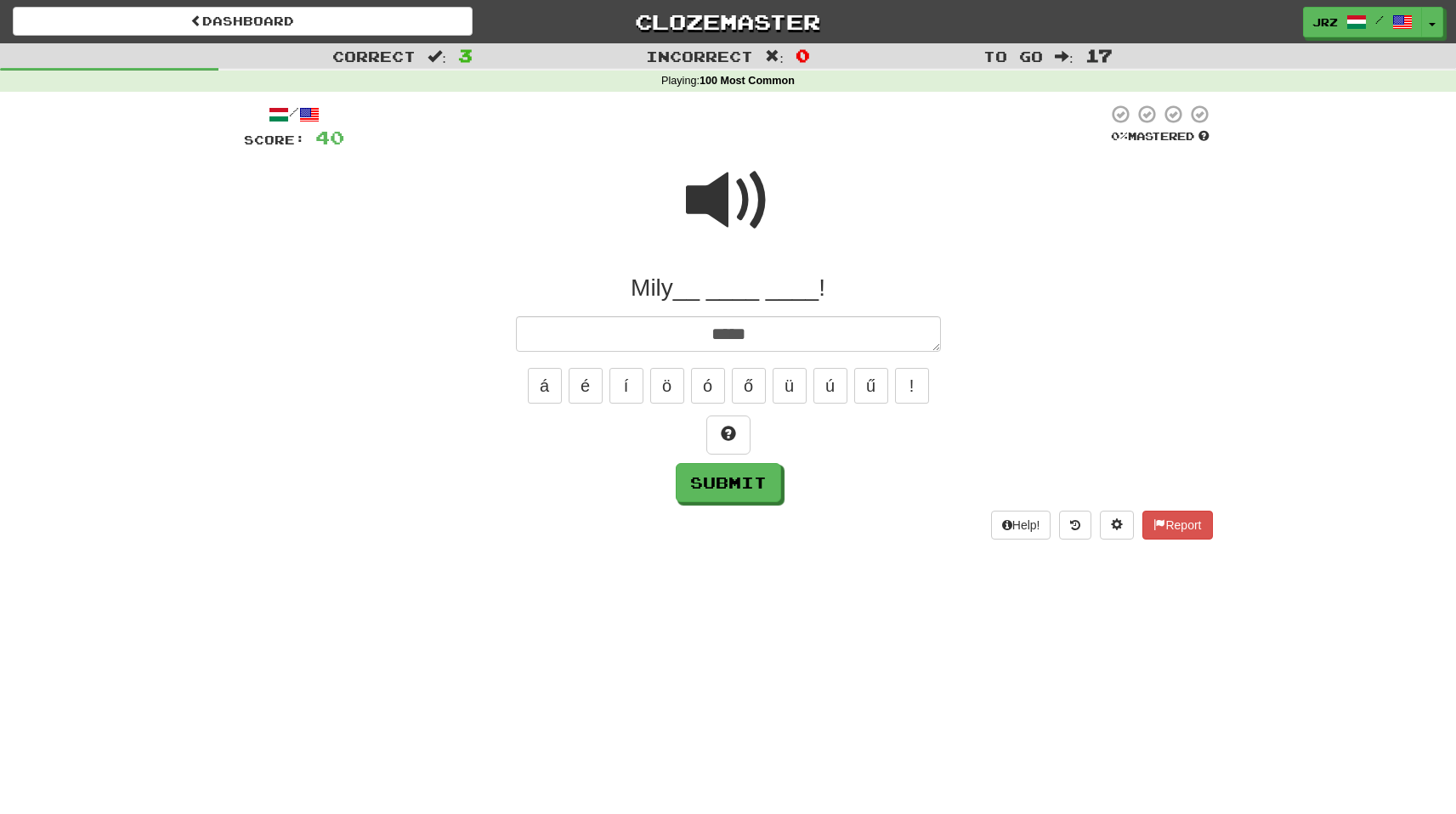 type on "*" 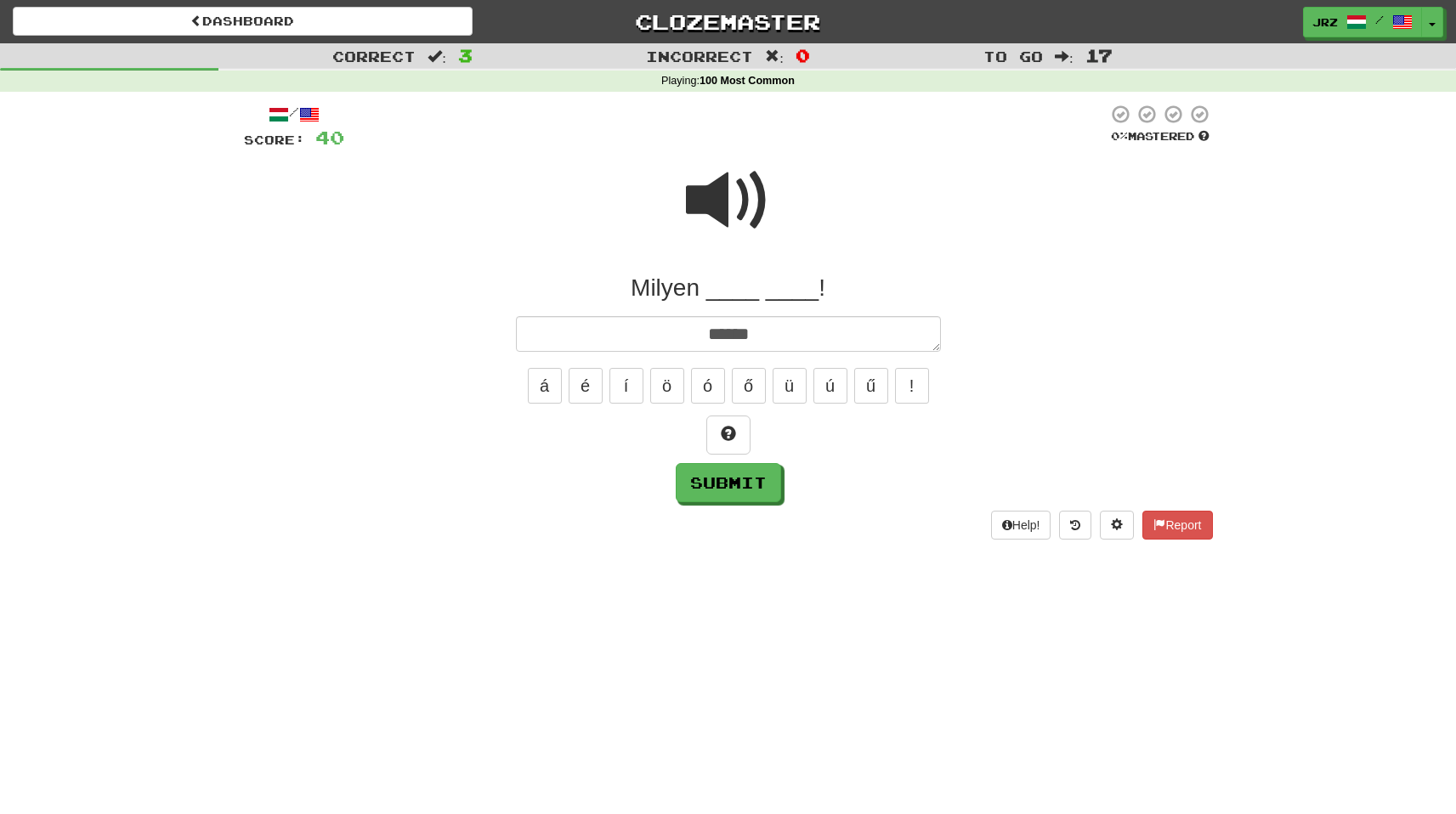 type on "*" 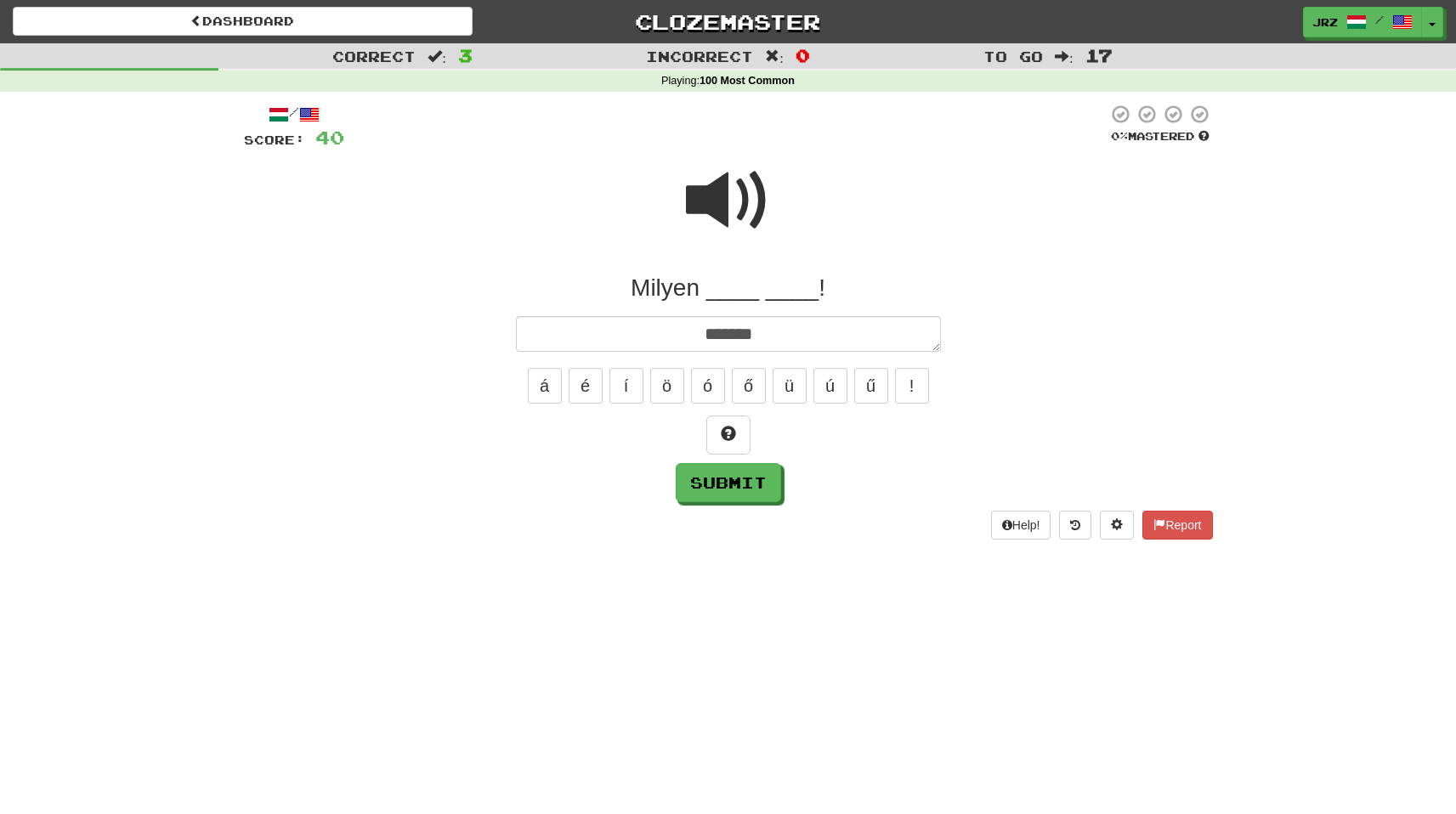 type on "*" 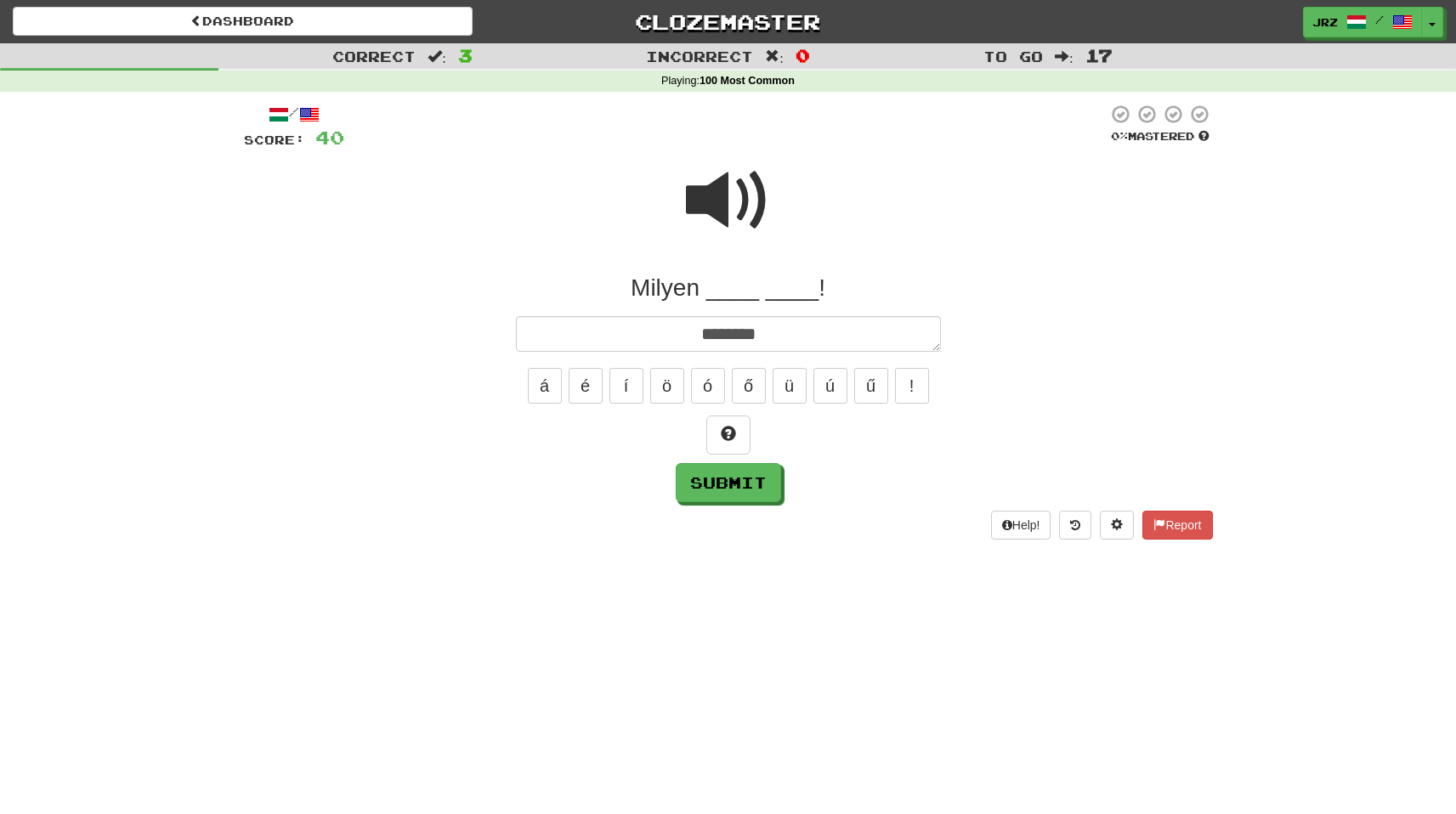 type on "*" 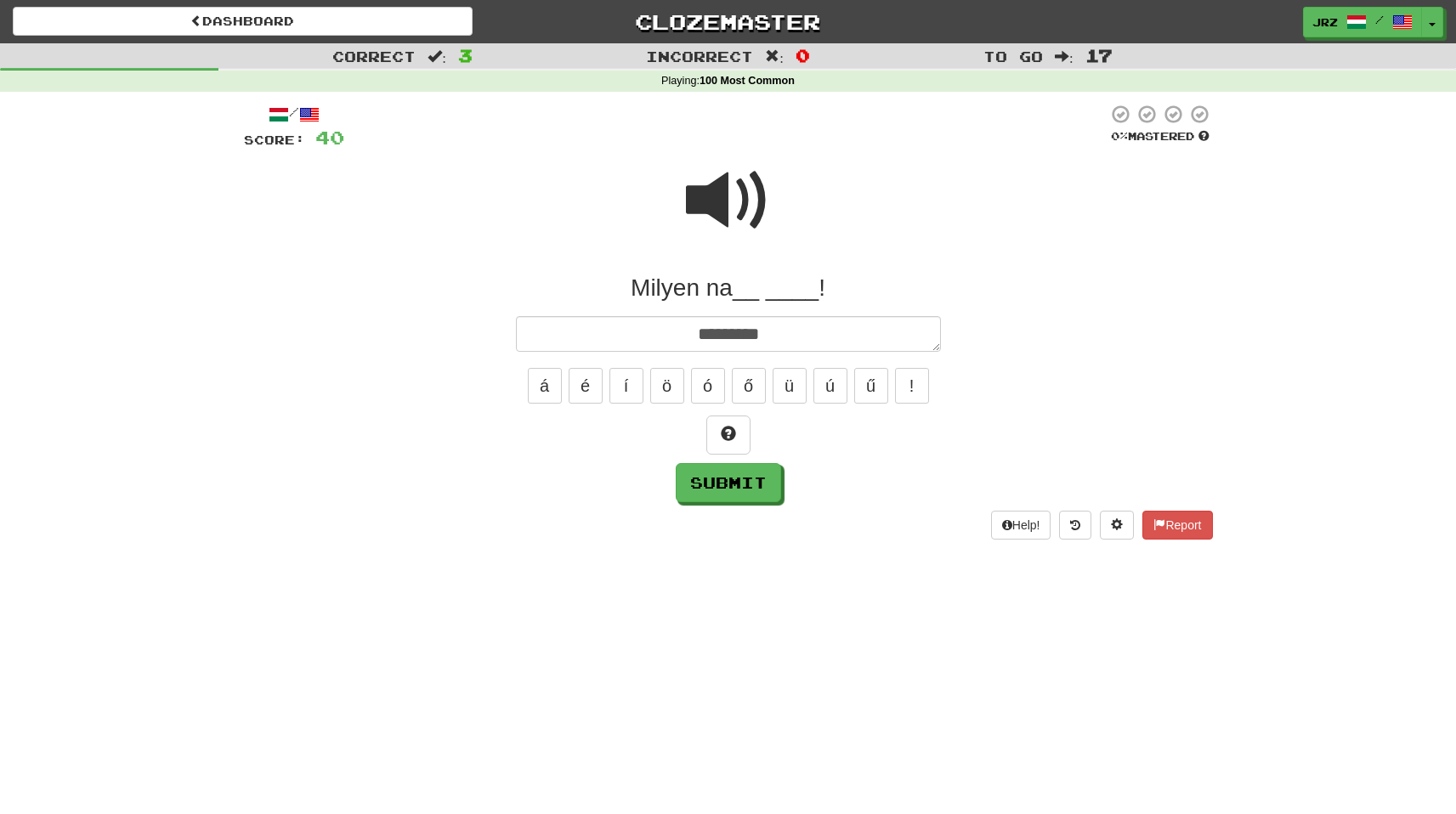 type on "*" 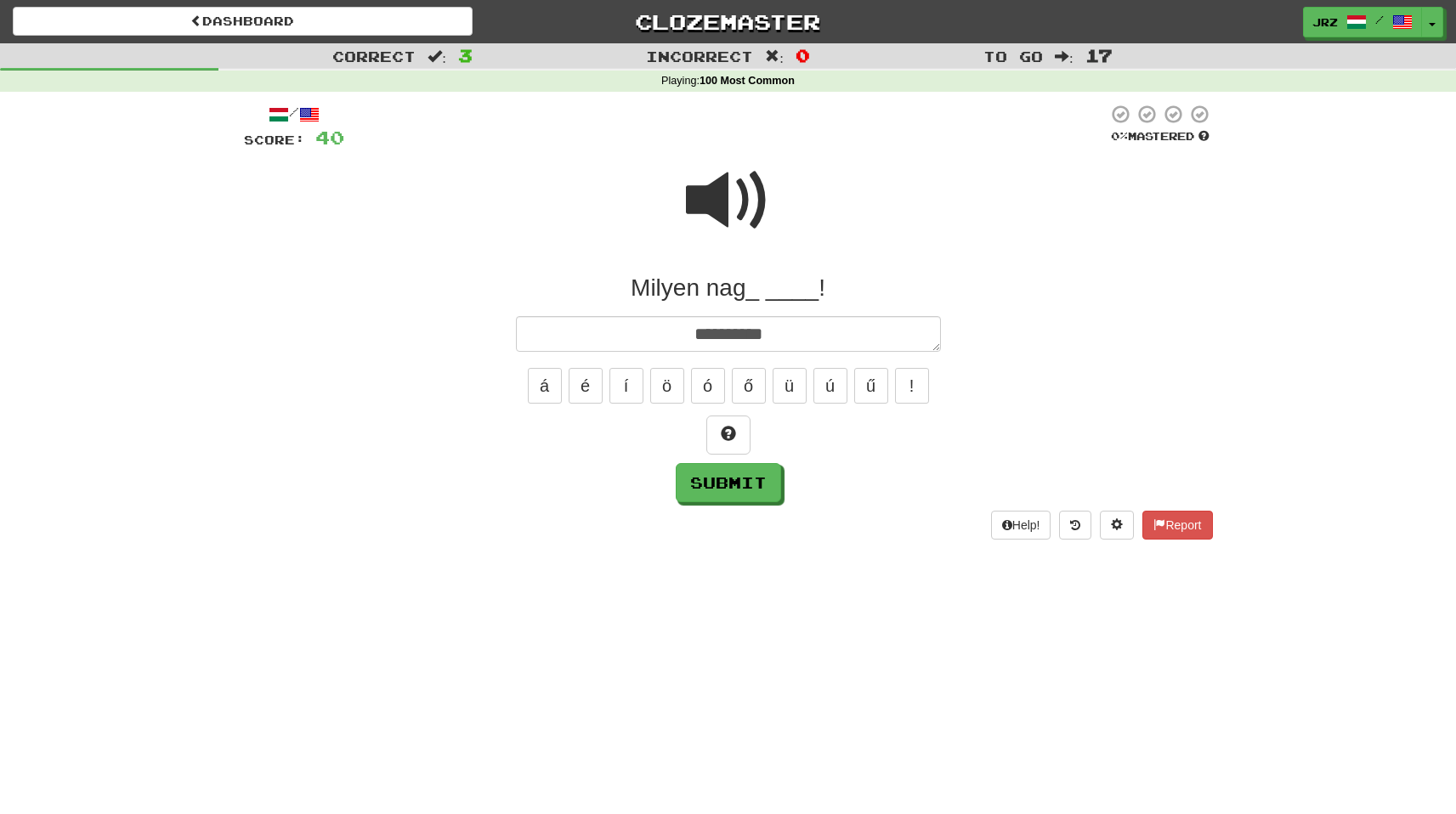 type on "*" 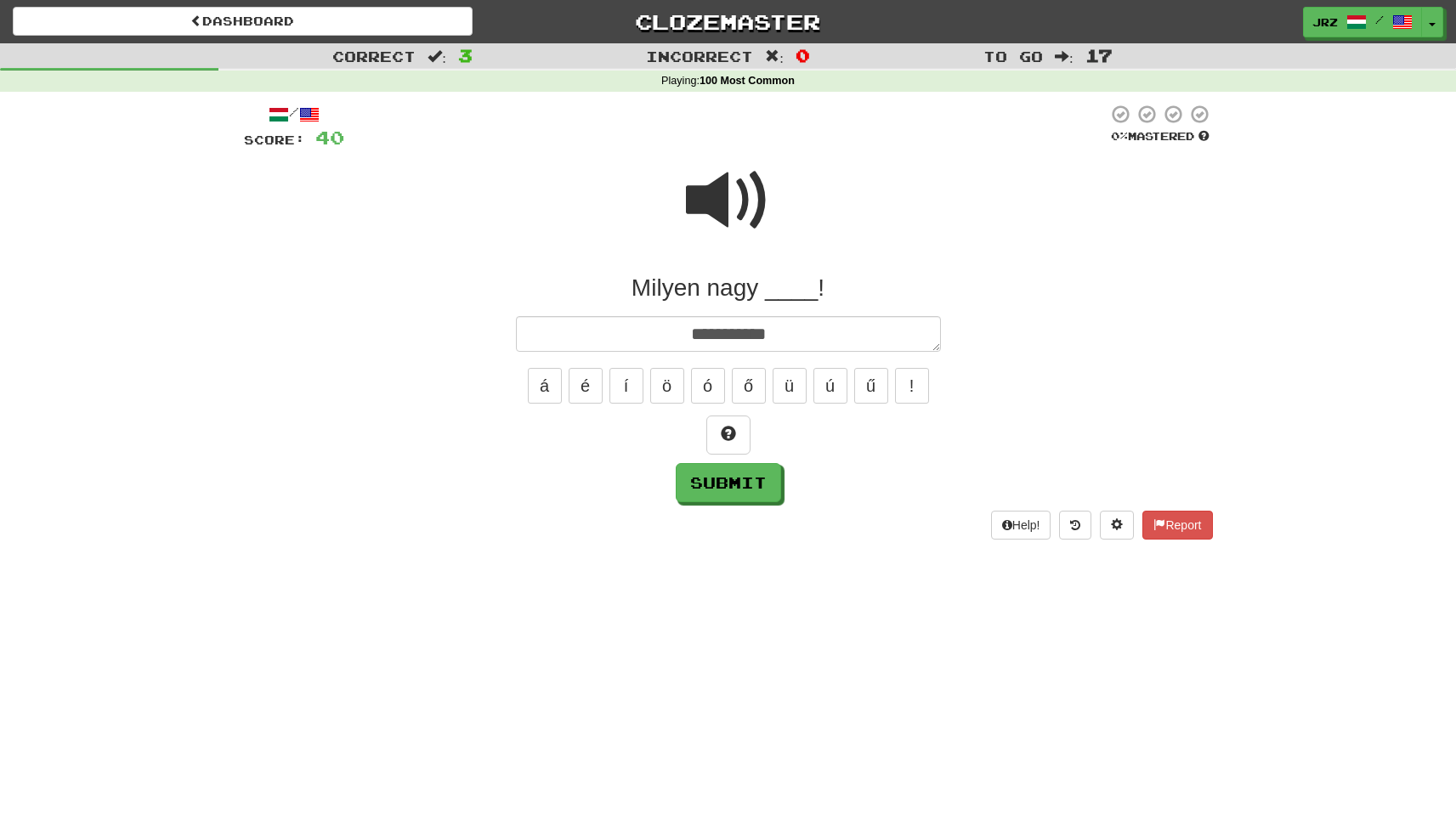 type on "*" 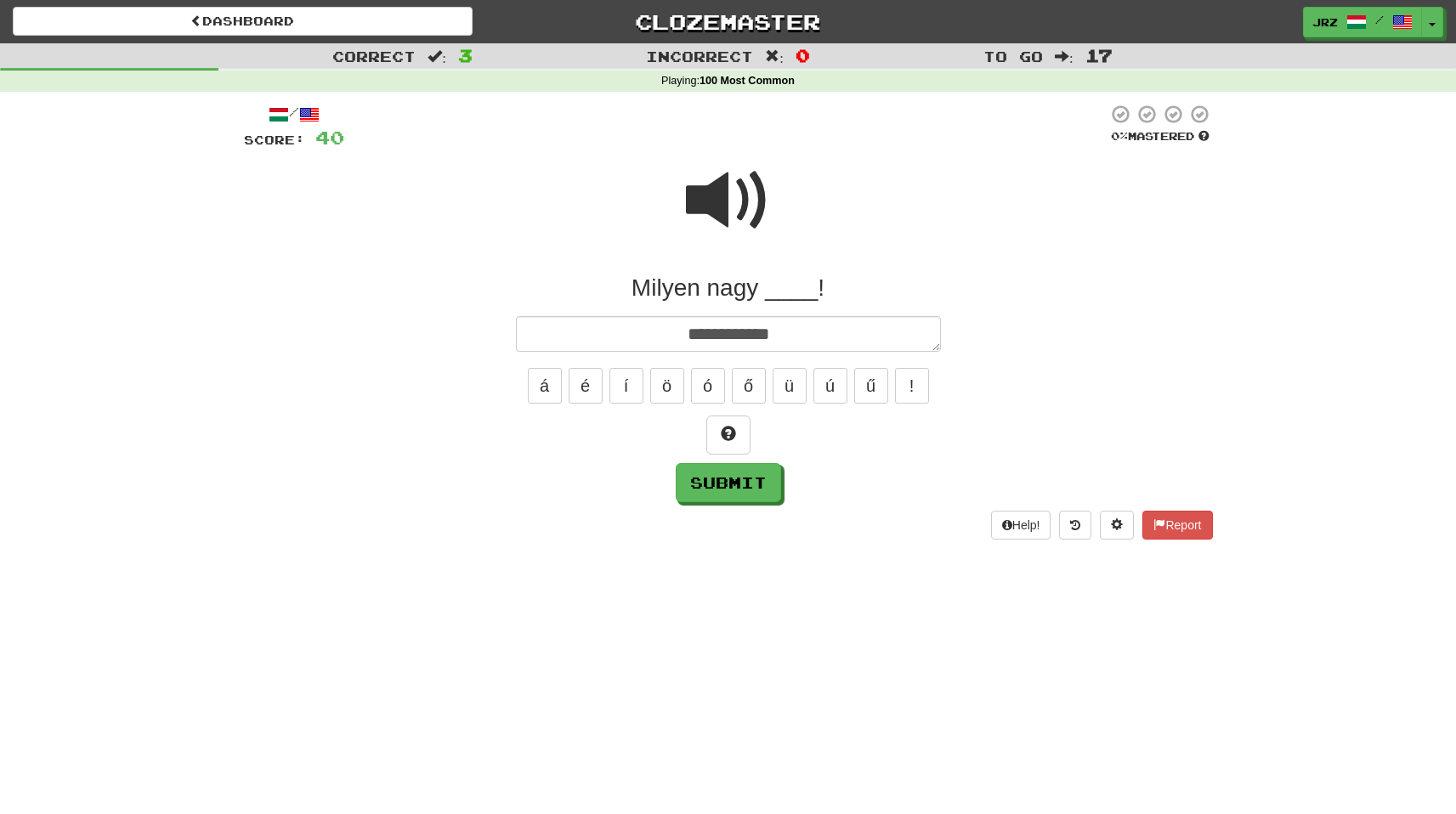 type on "*" 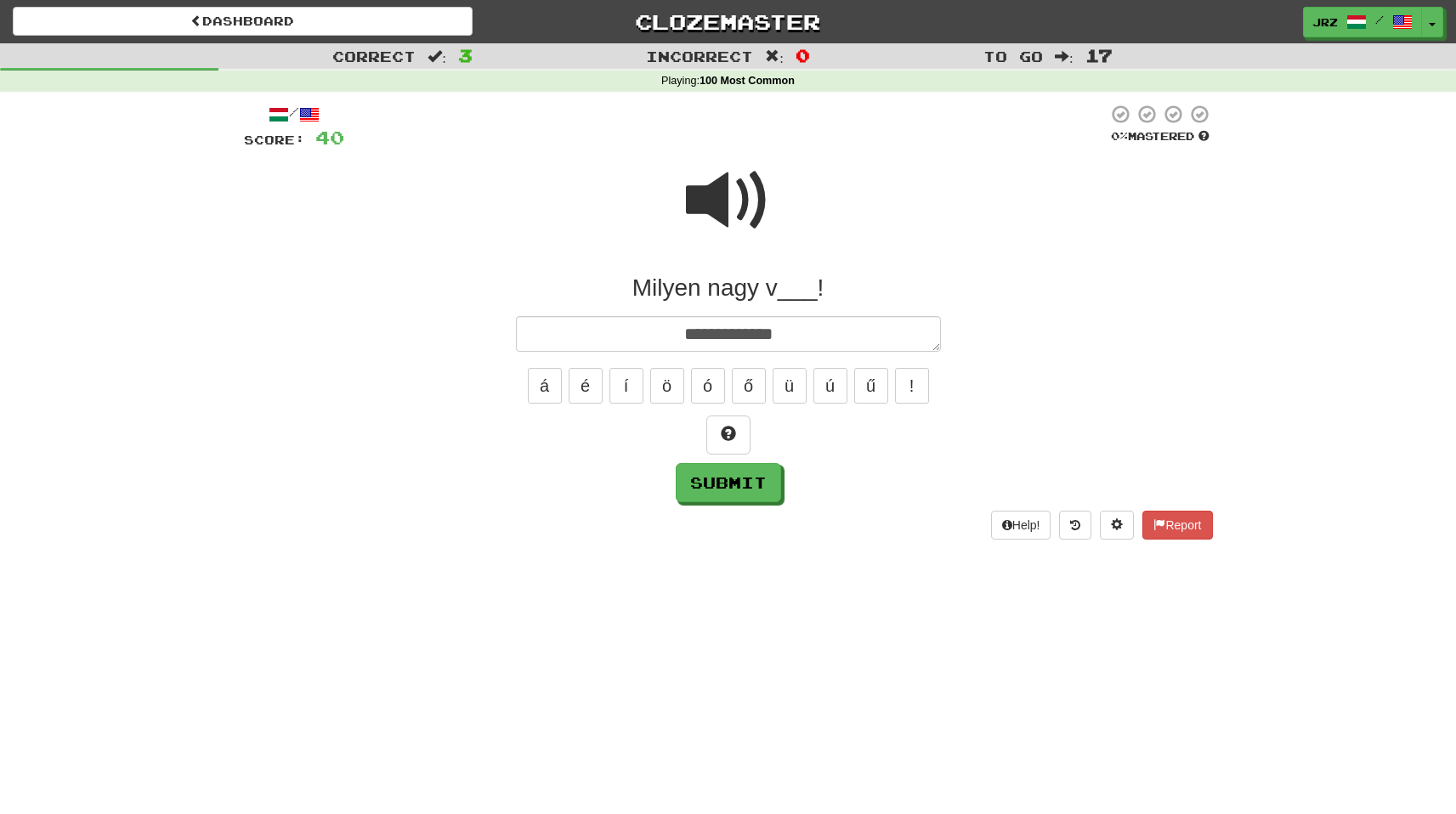type on "*" 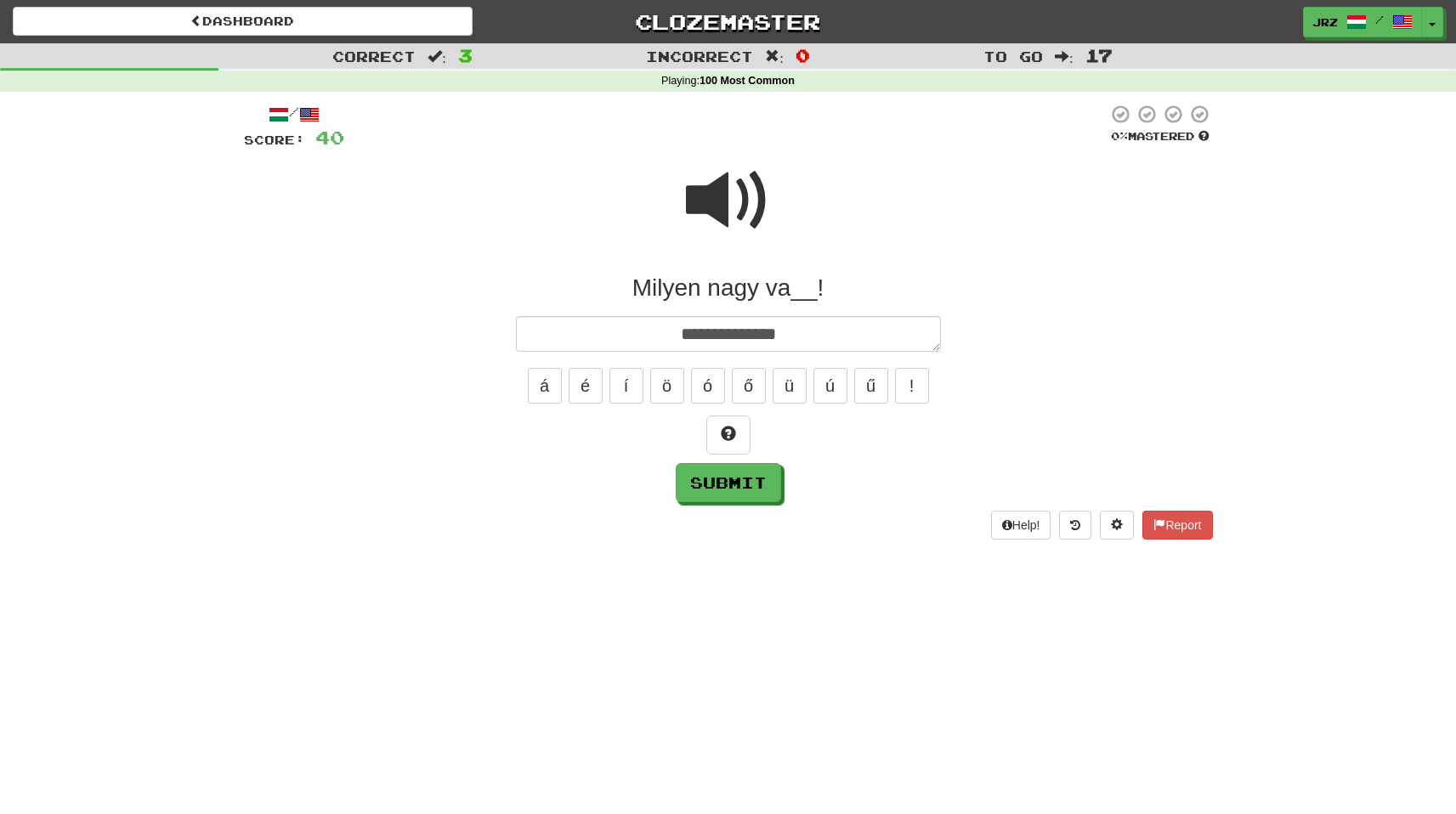 type on "*" 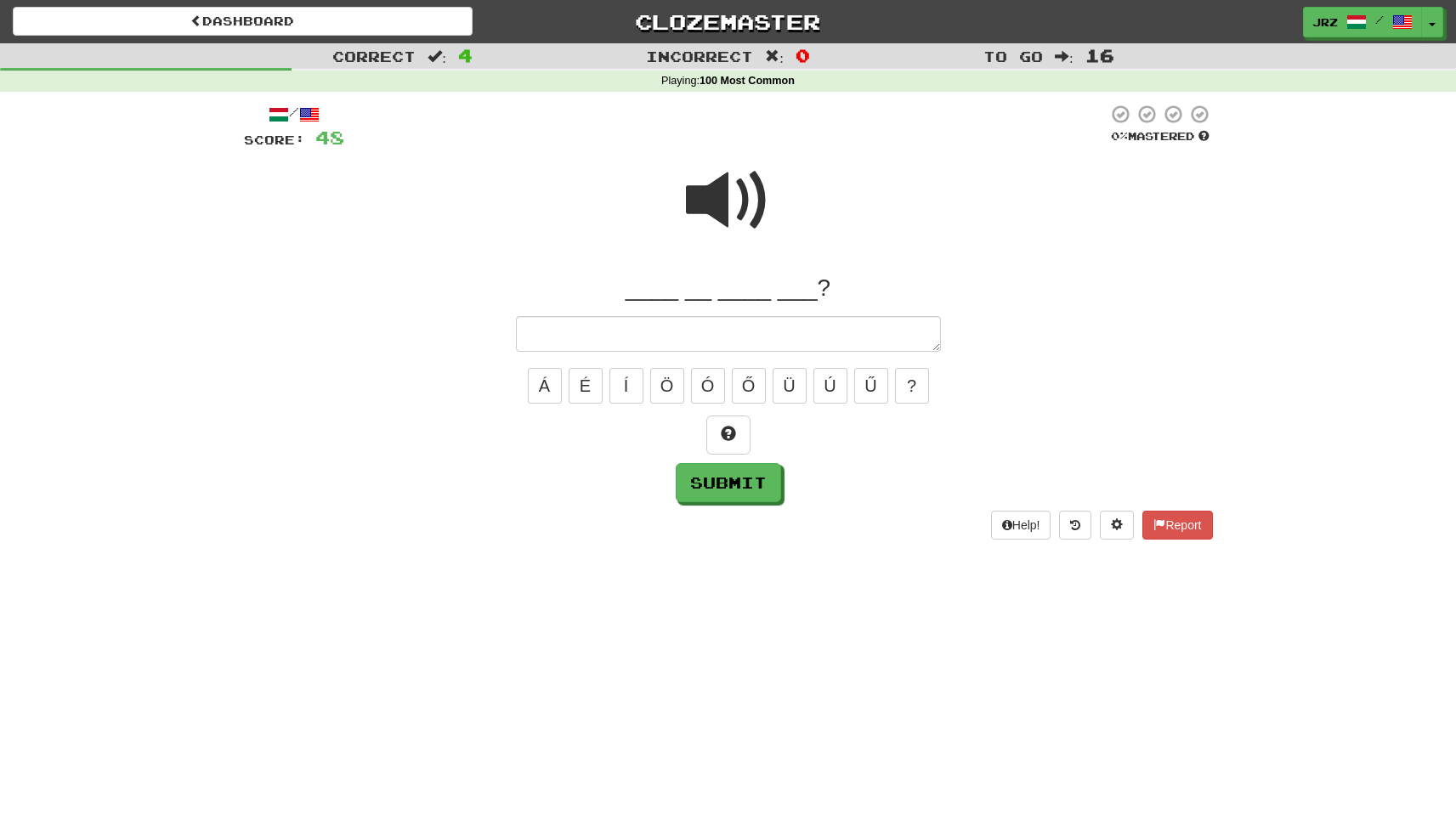 type on "*" 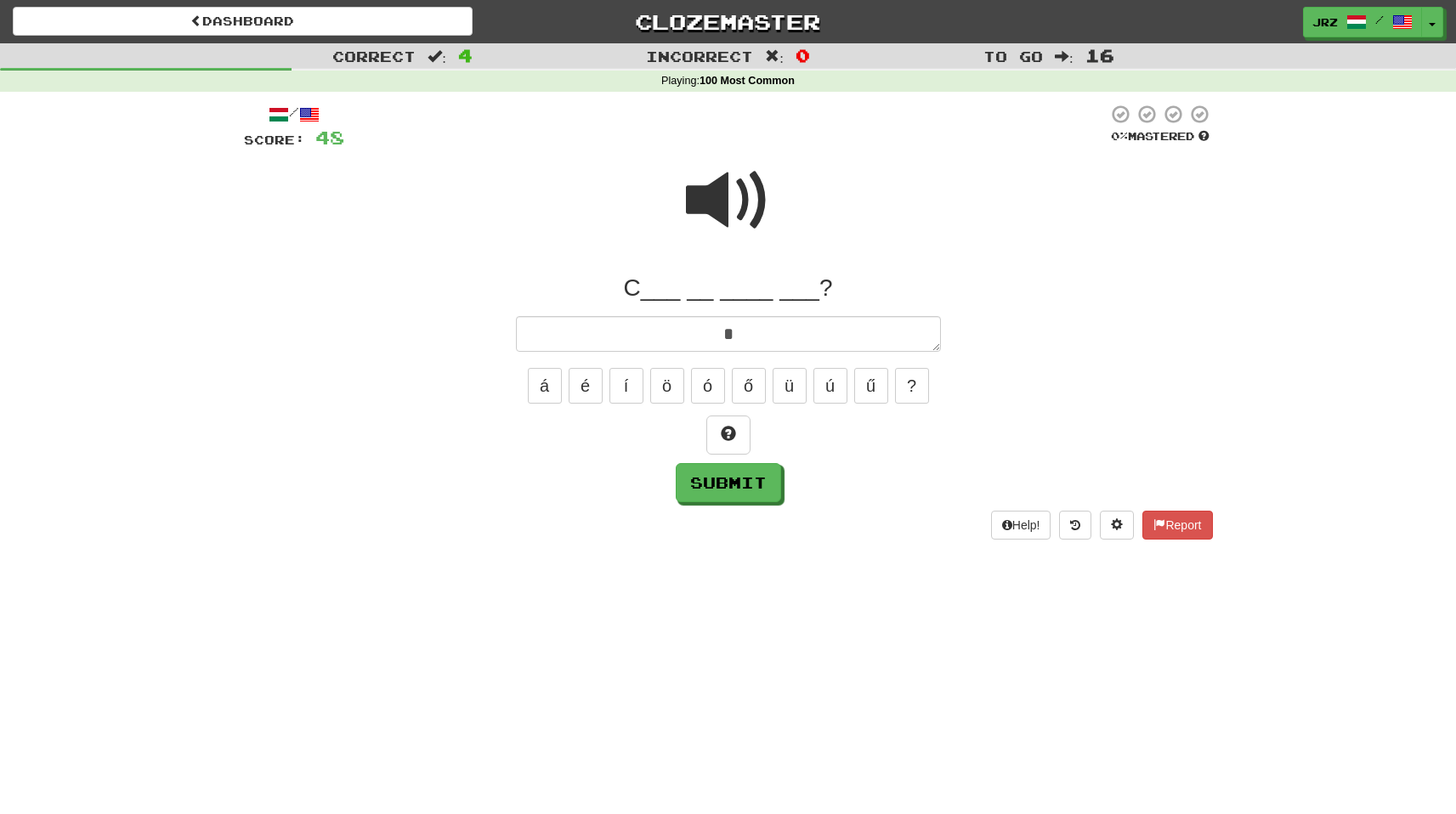 type on "*" 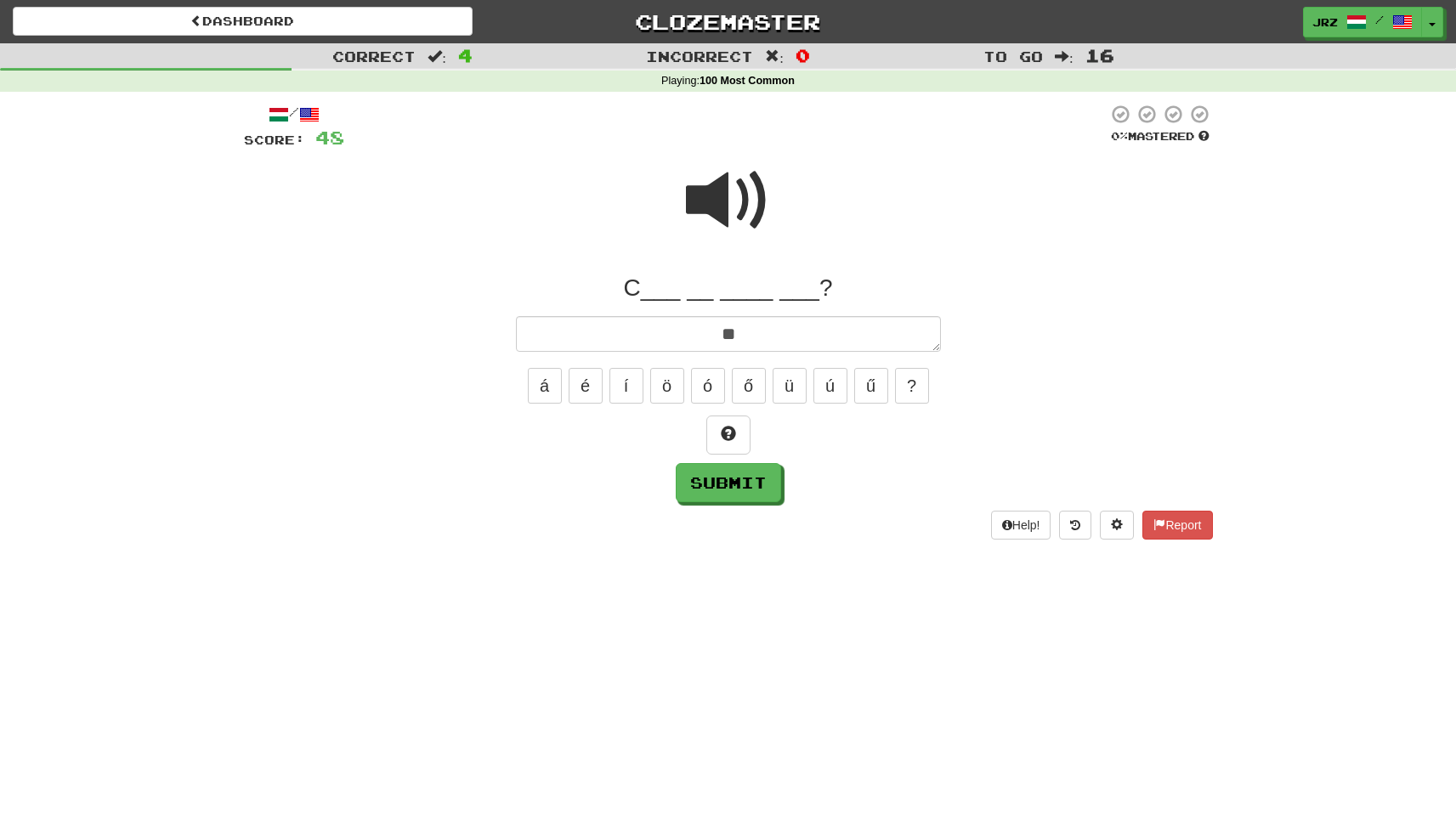 type on "*" 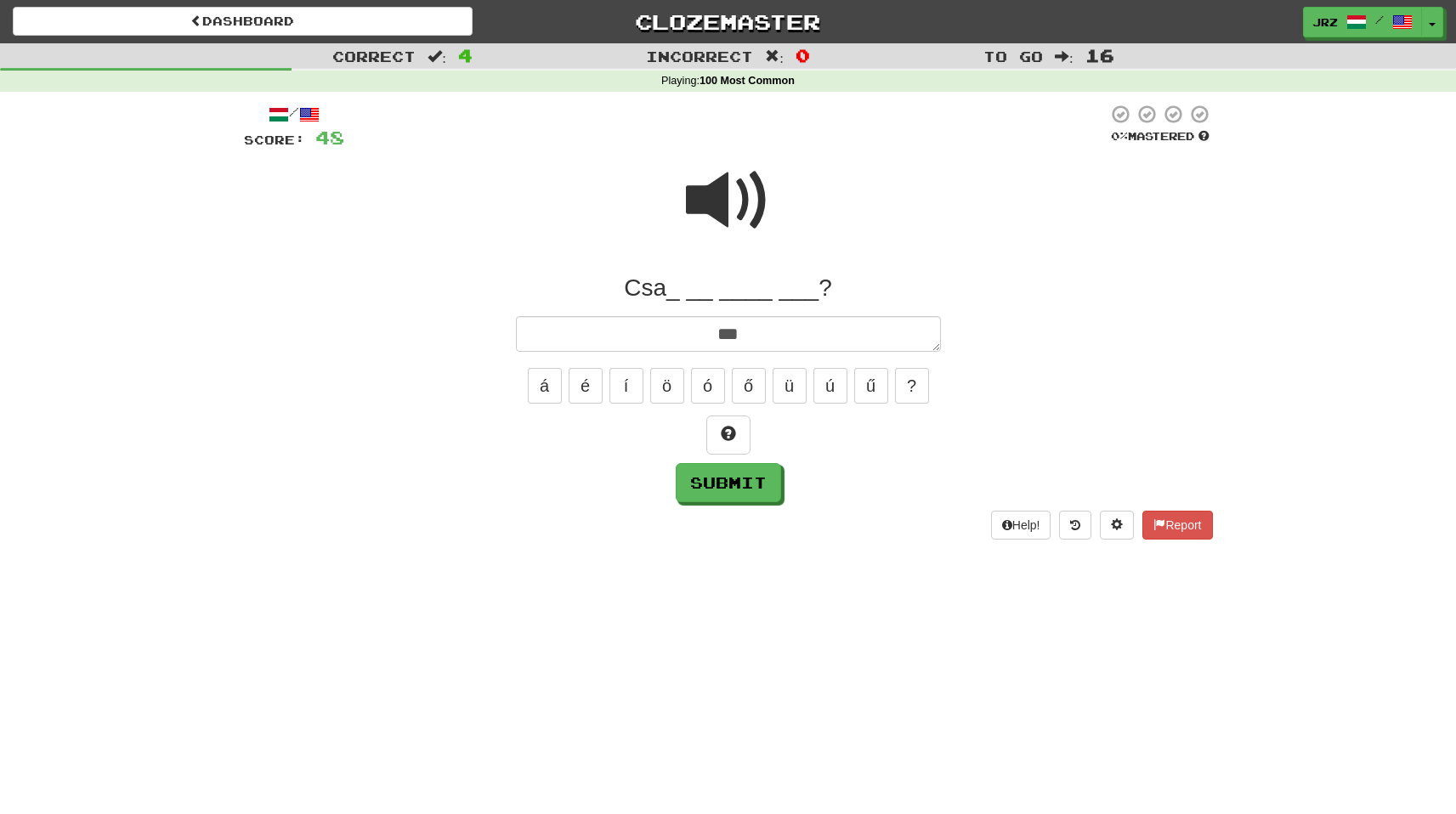 type on "*" 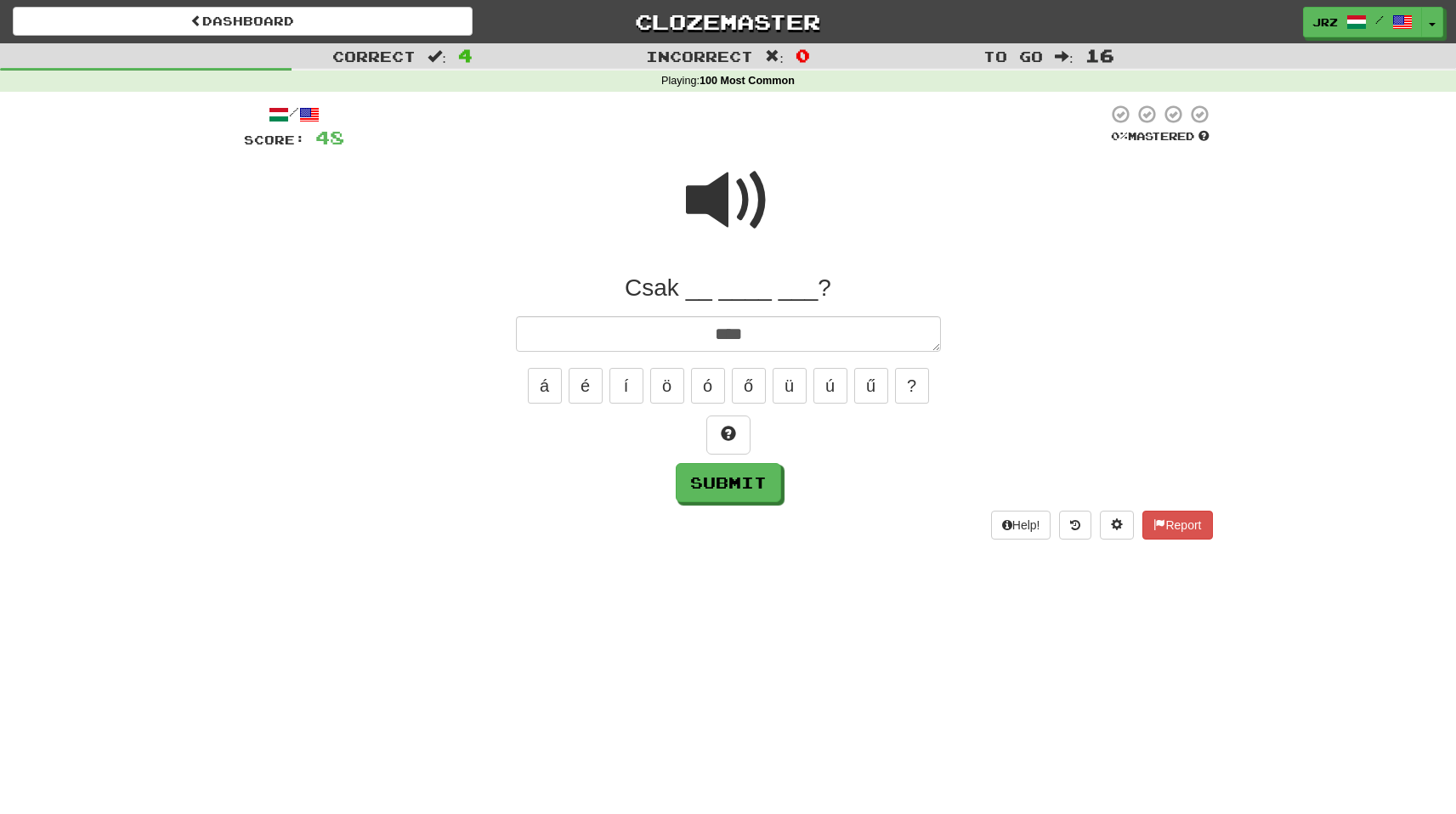 type on "*" 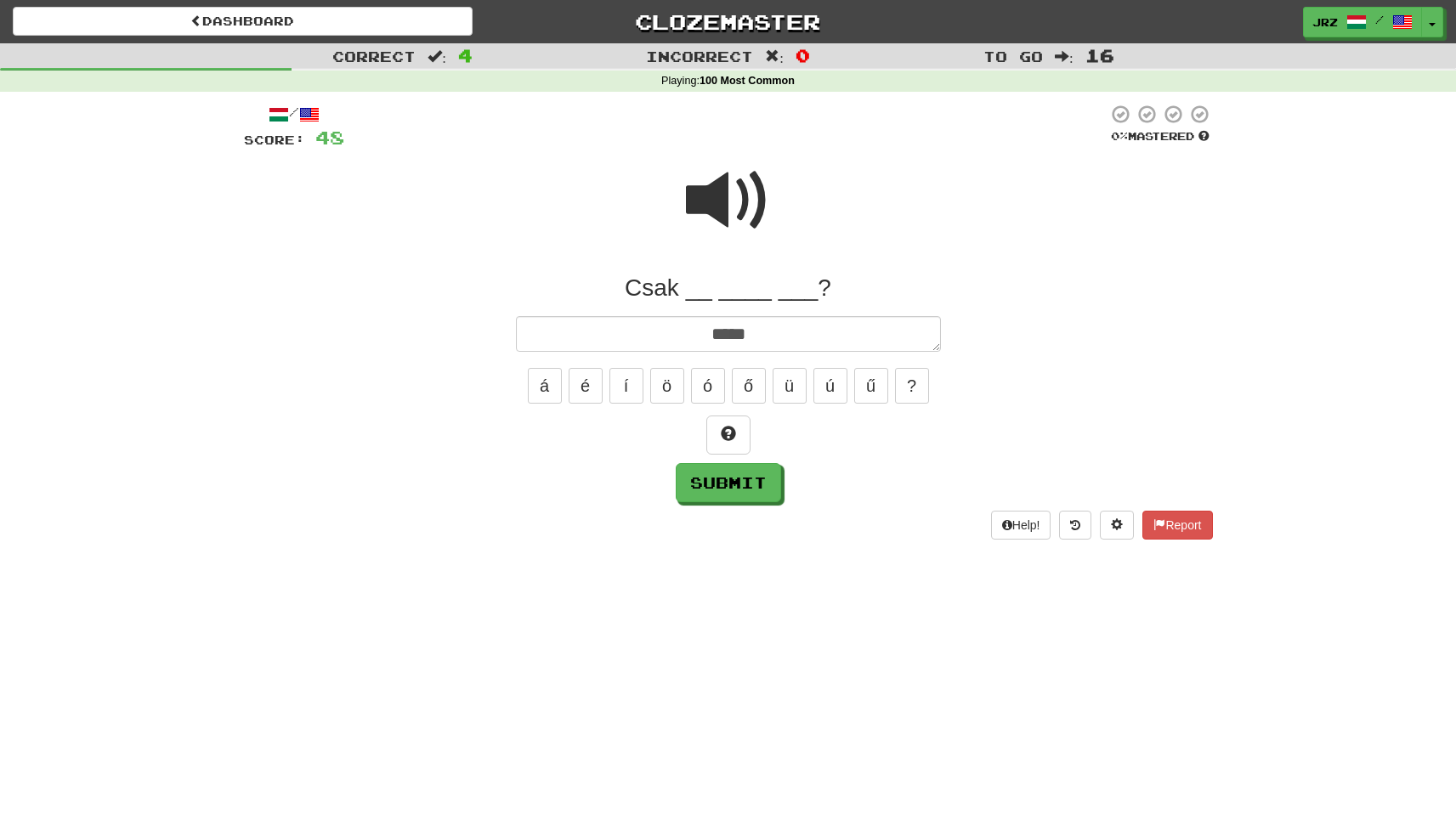 type on "*" 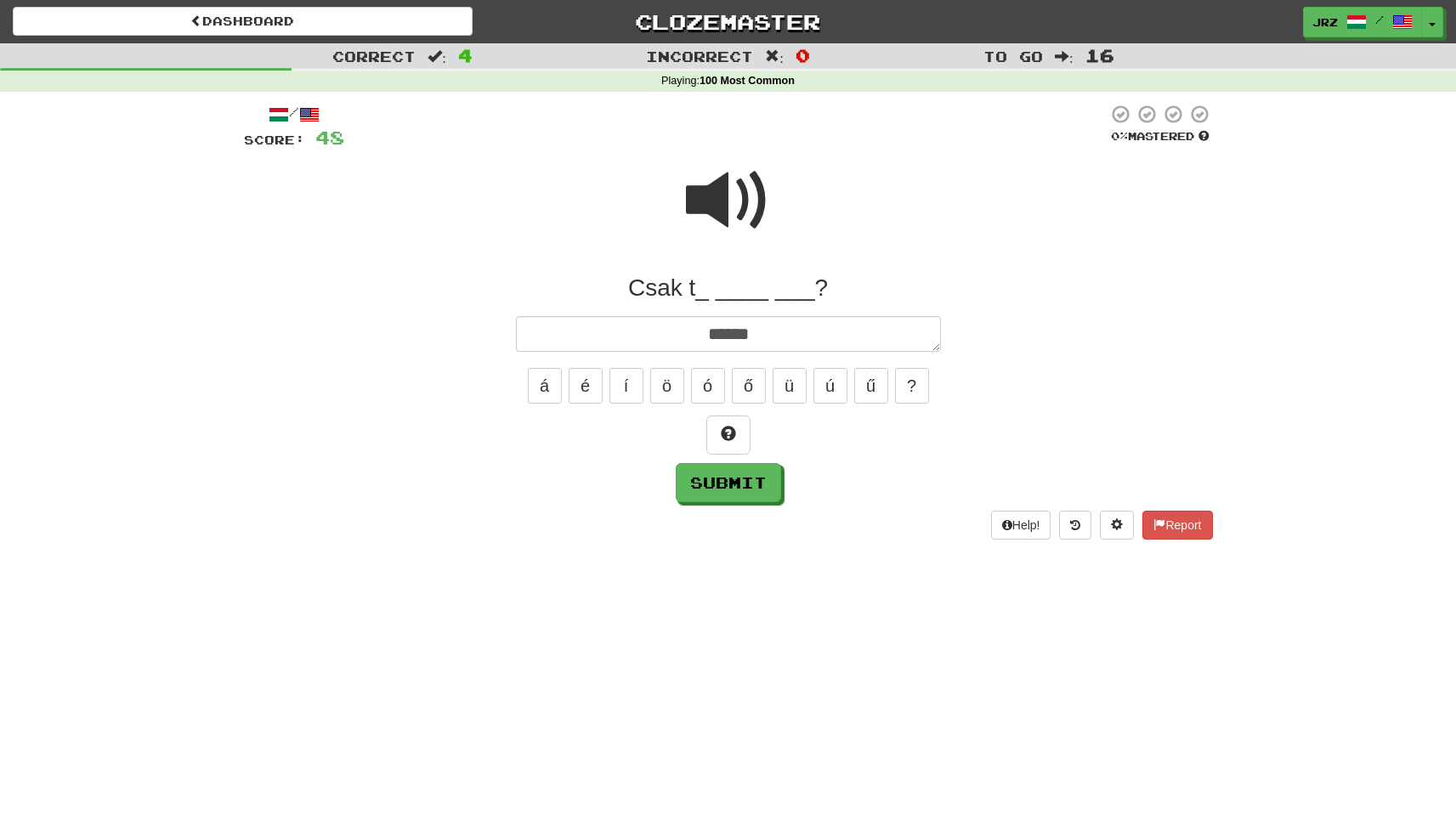 type on "*" 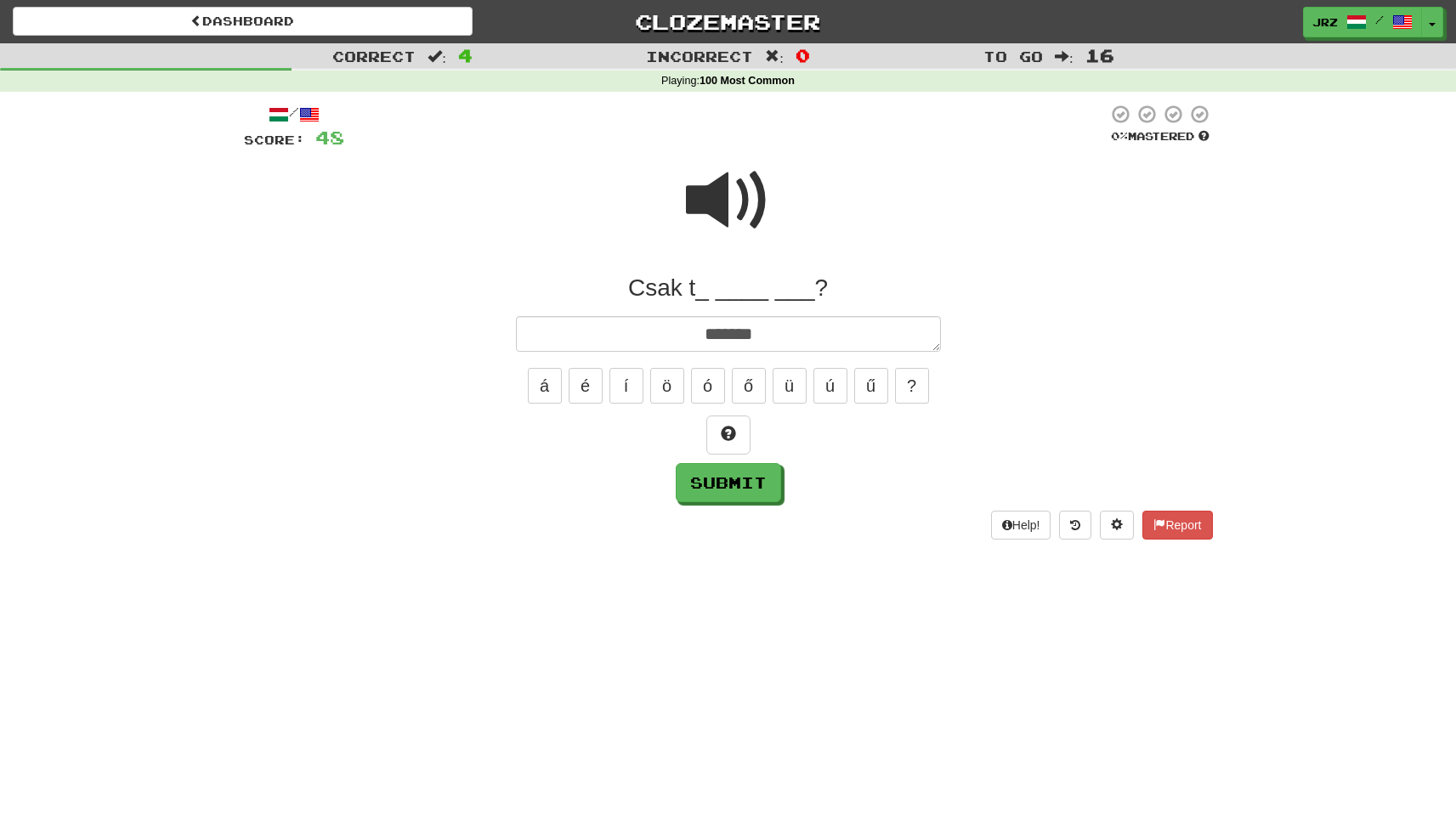 type on "*" 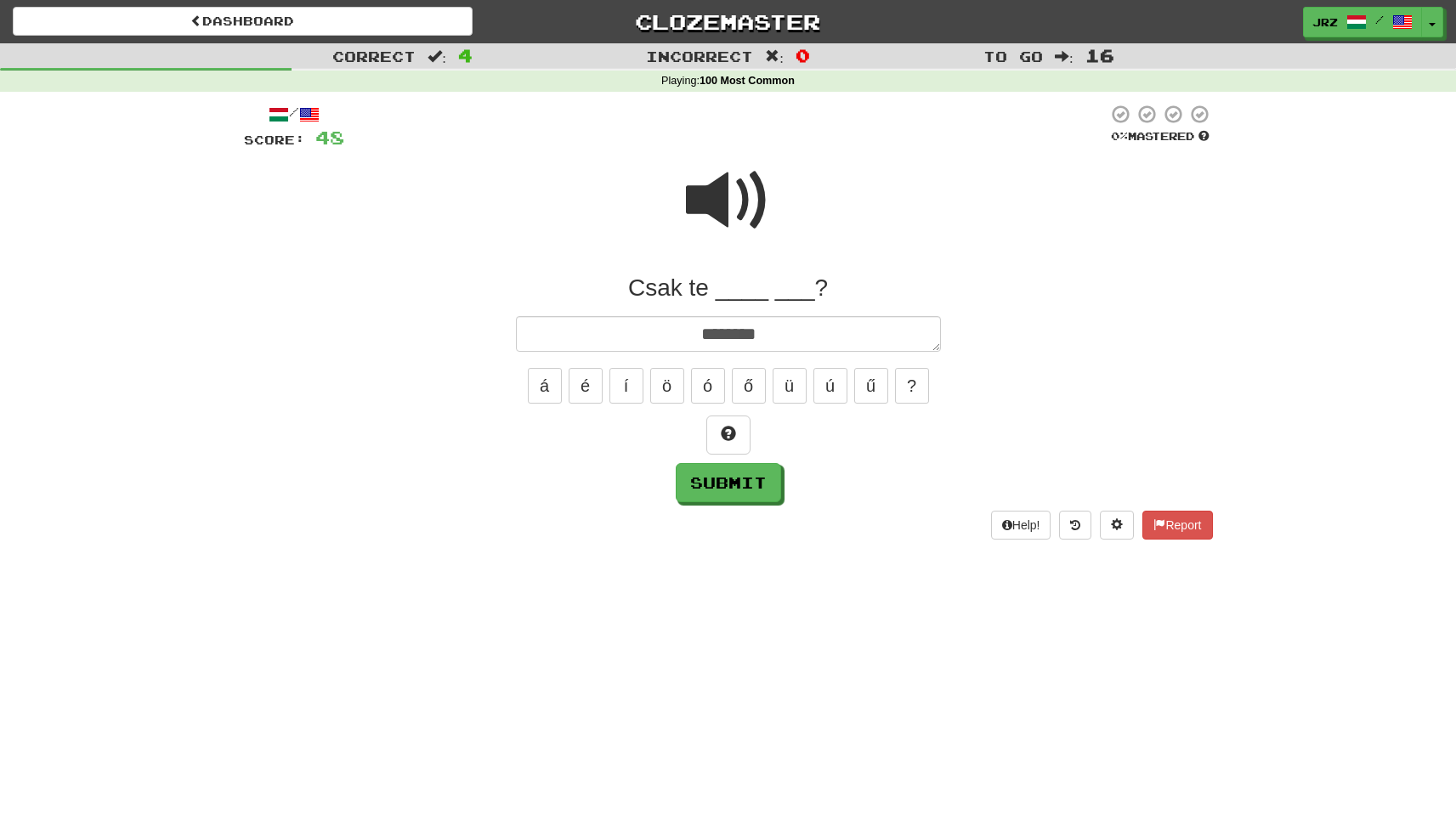 type on "*" 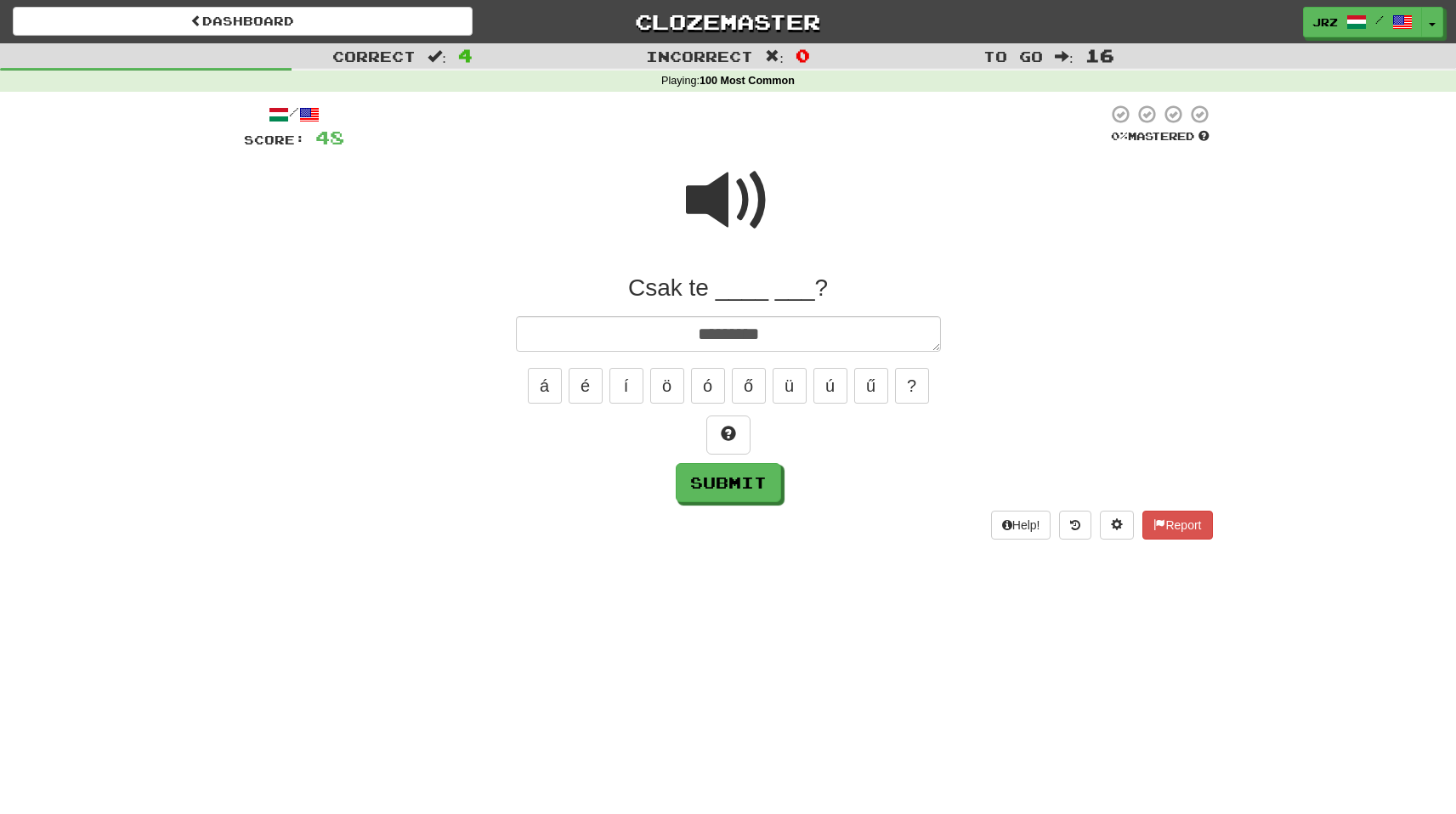 type on "*" 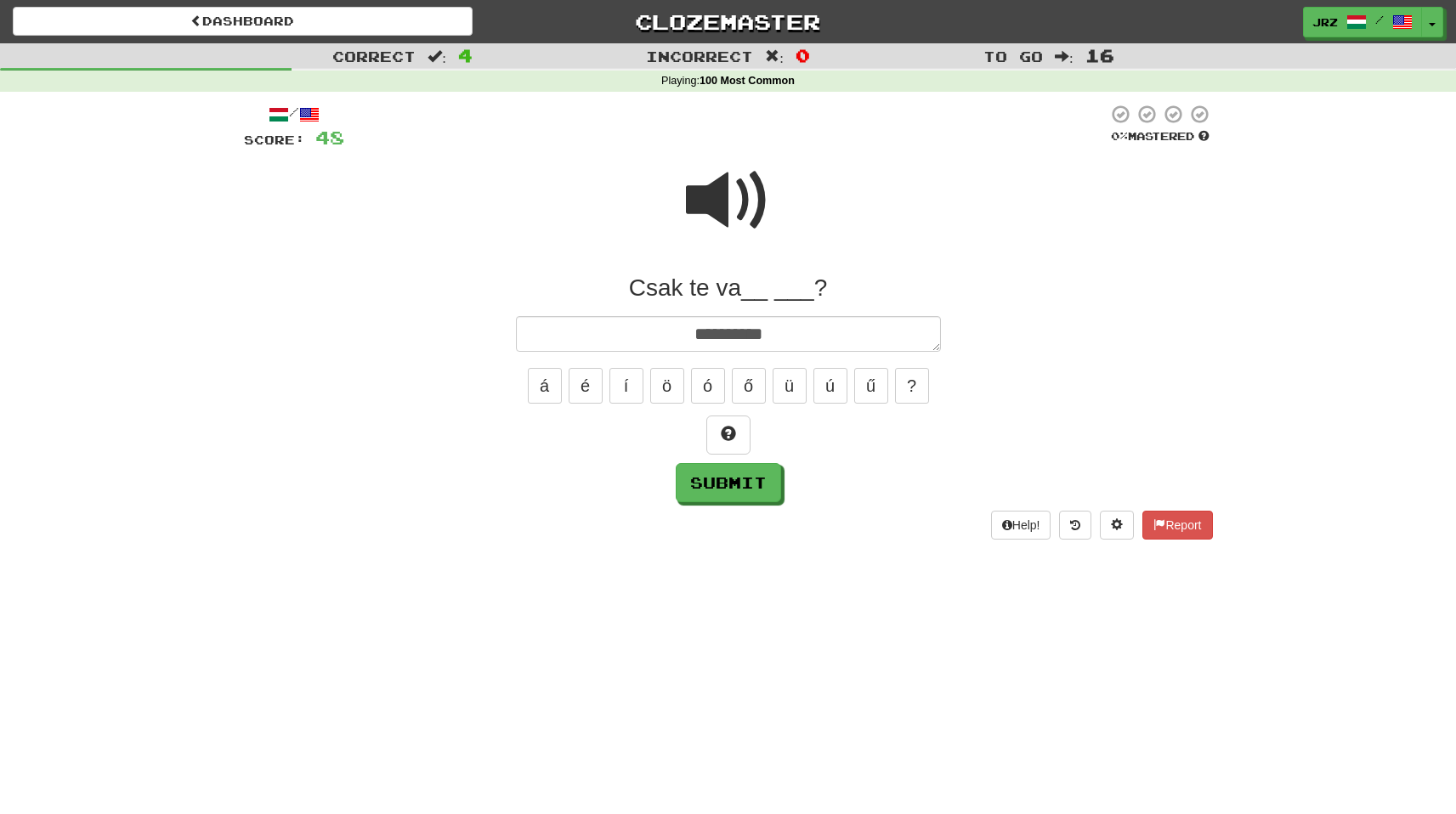 type on "*" 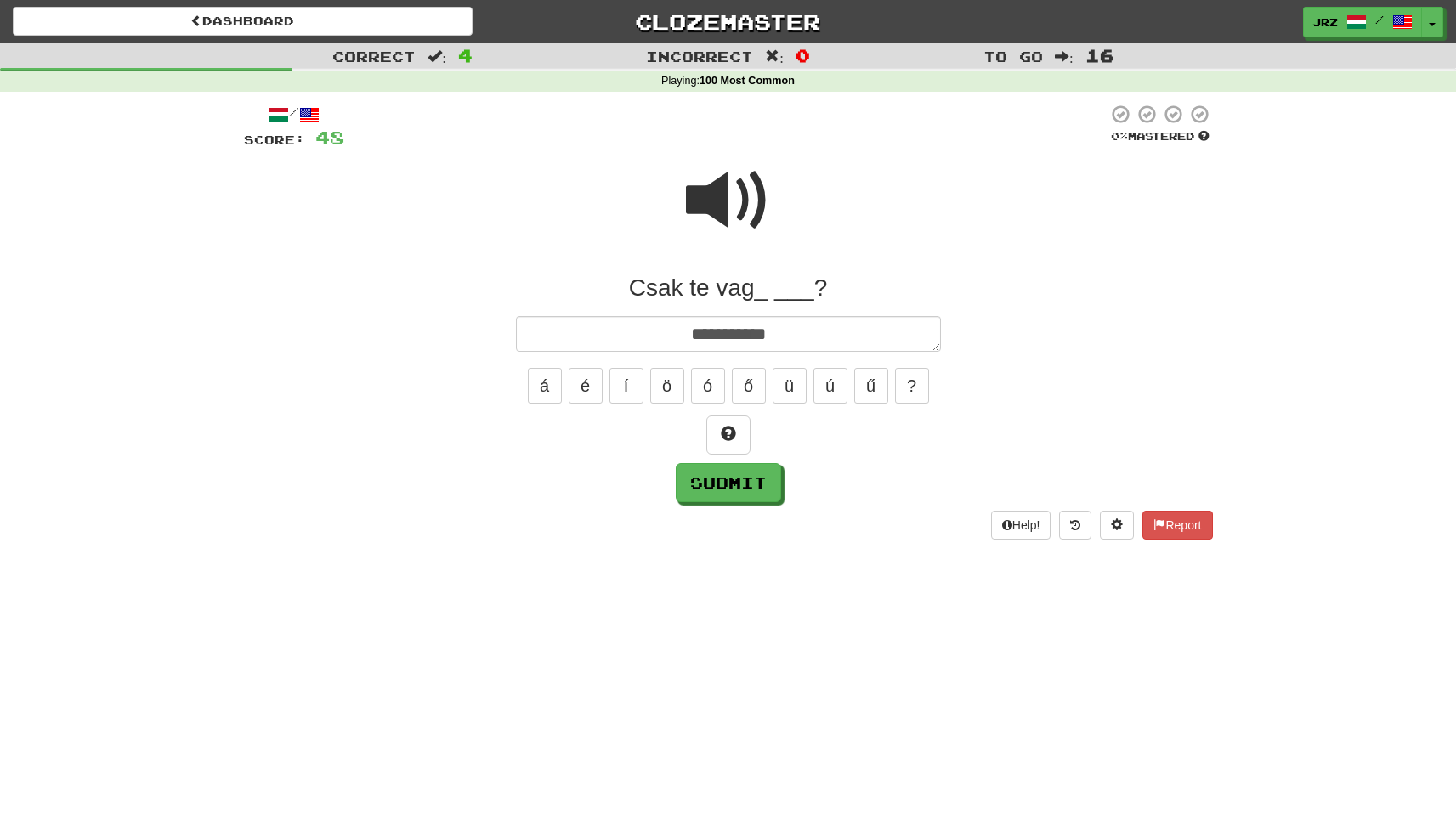 type on "*" 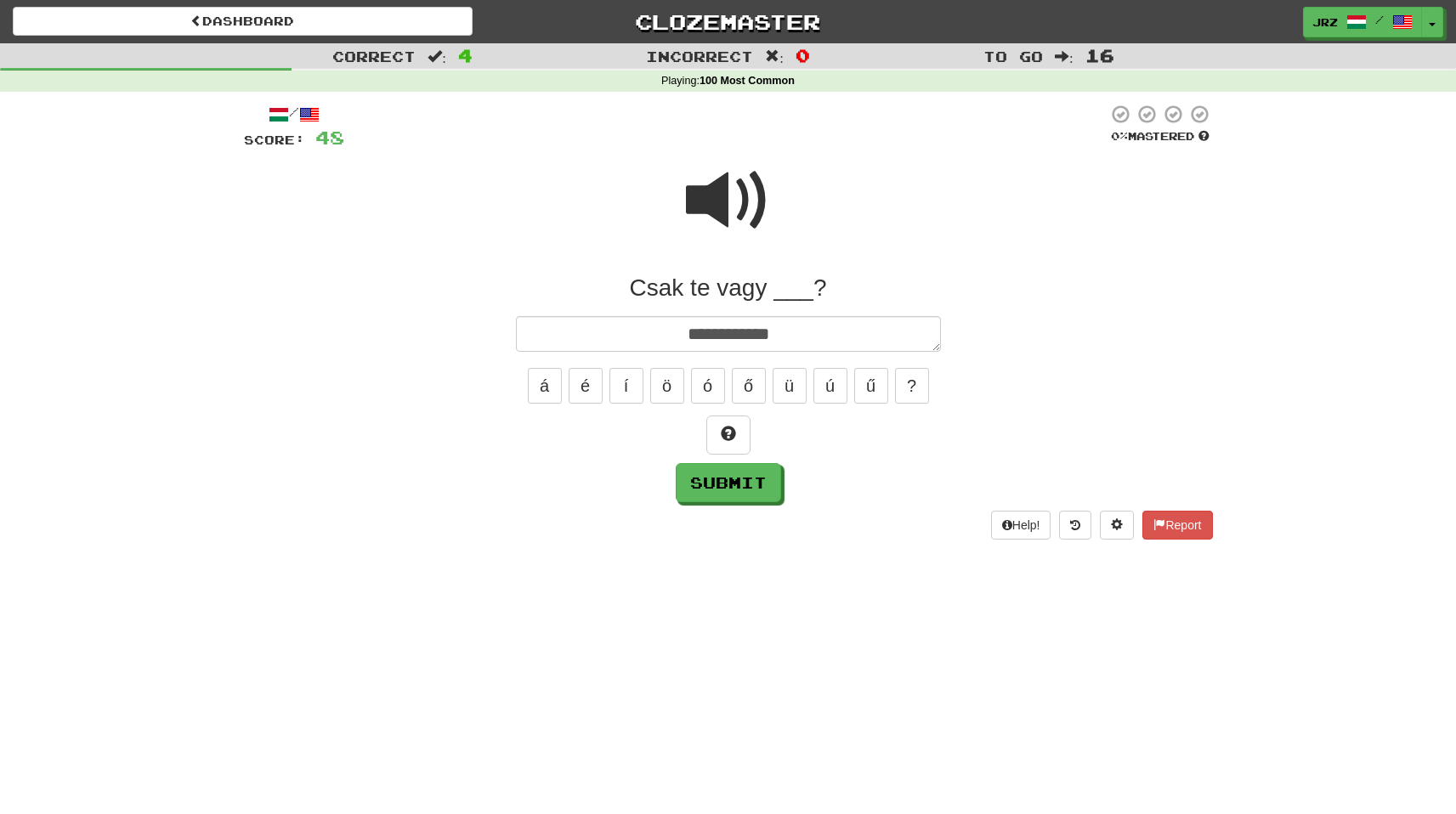 type on "*" 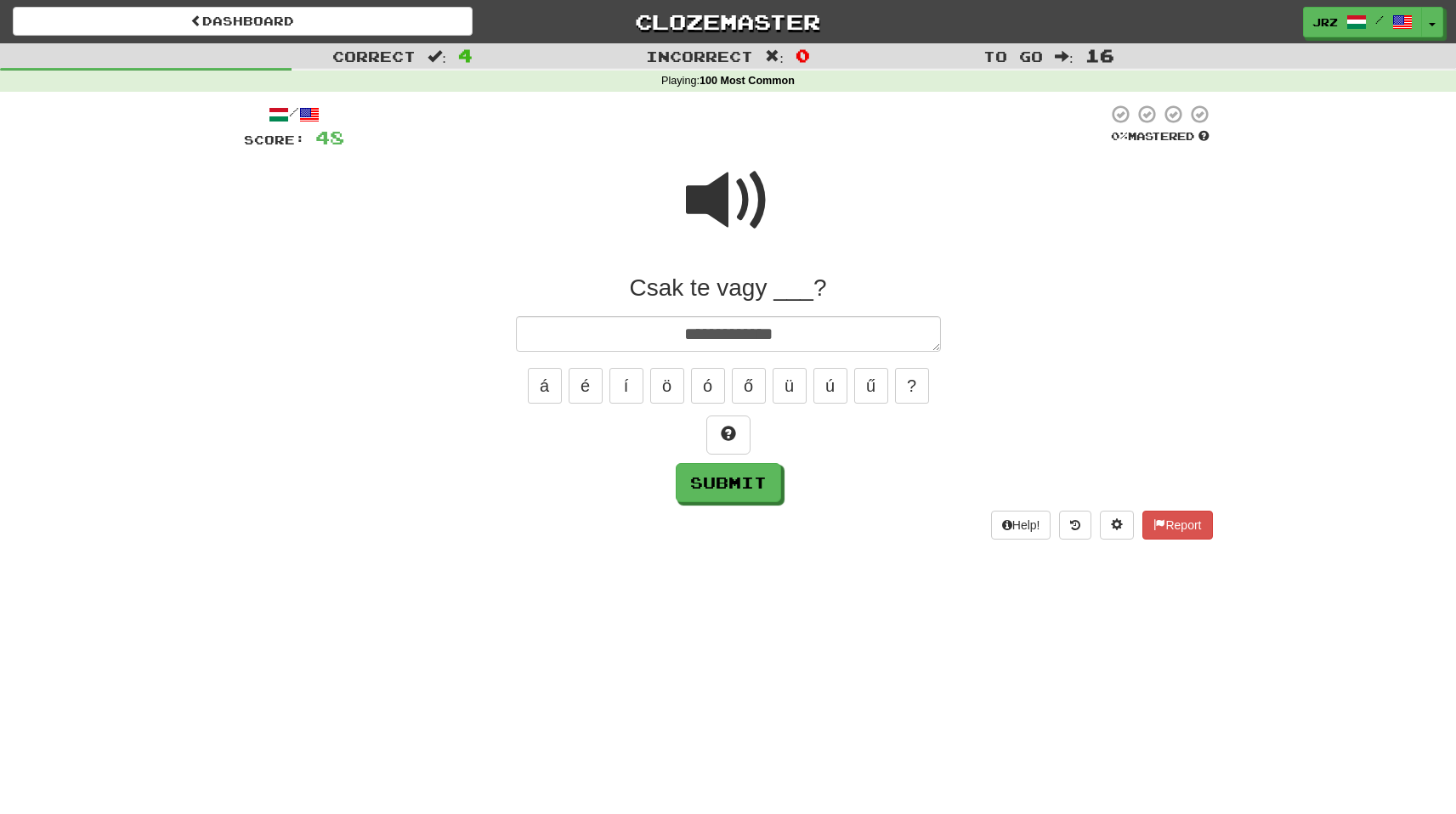 type on "*" 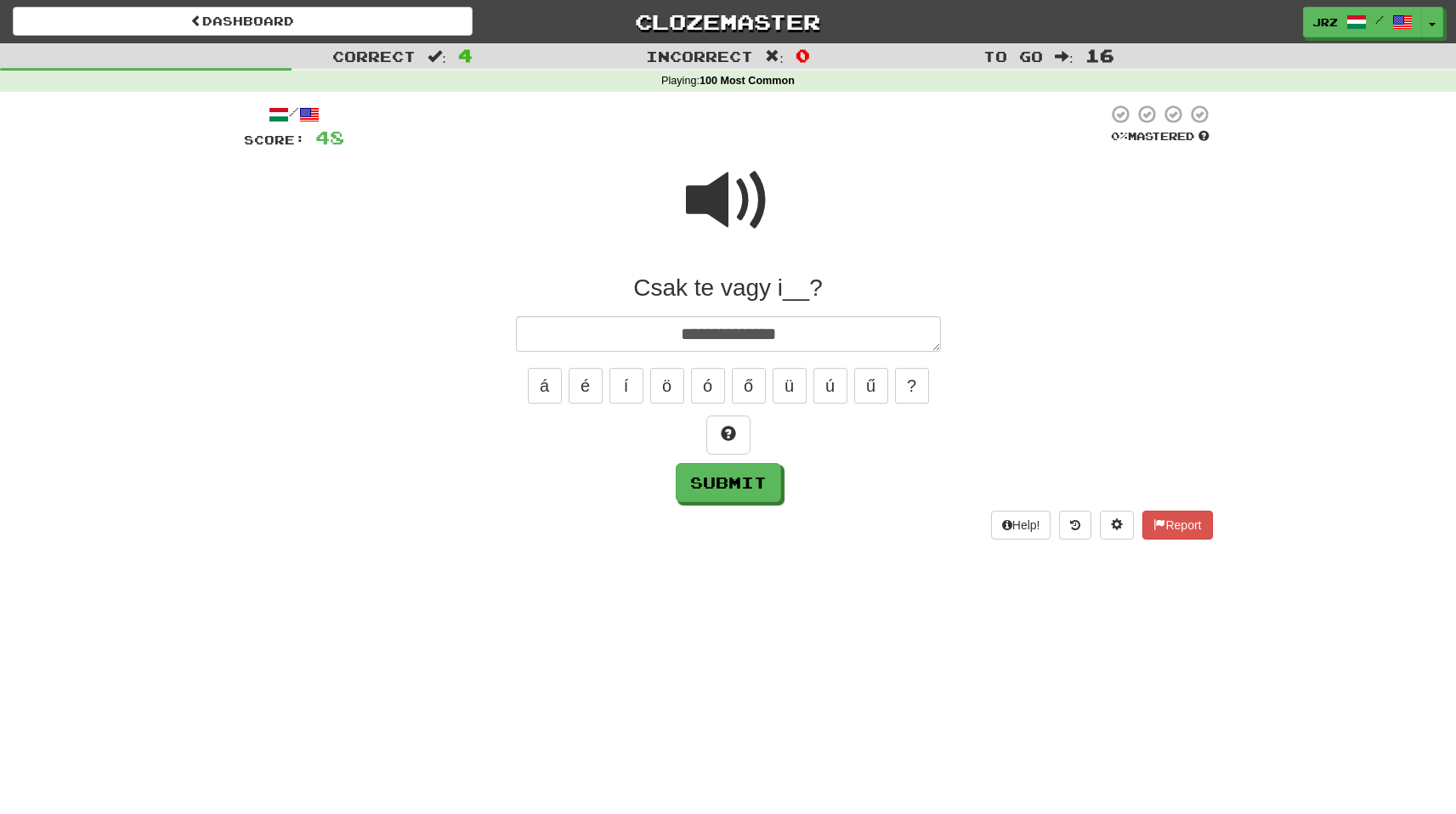 type on "*" 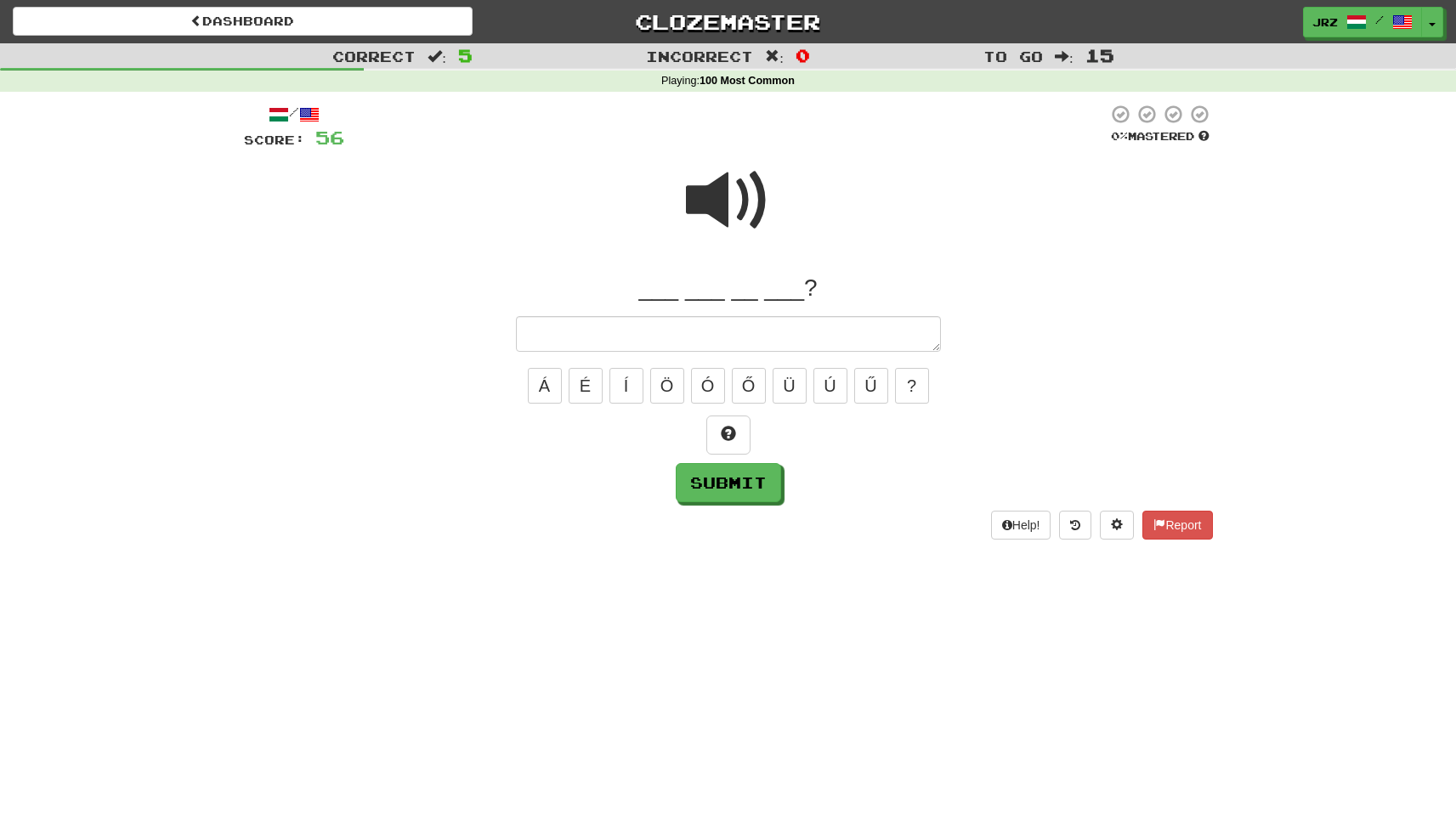 type on "*" 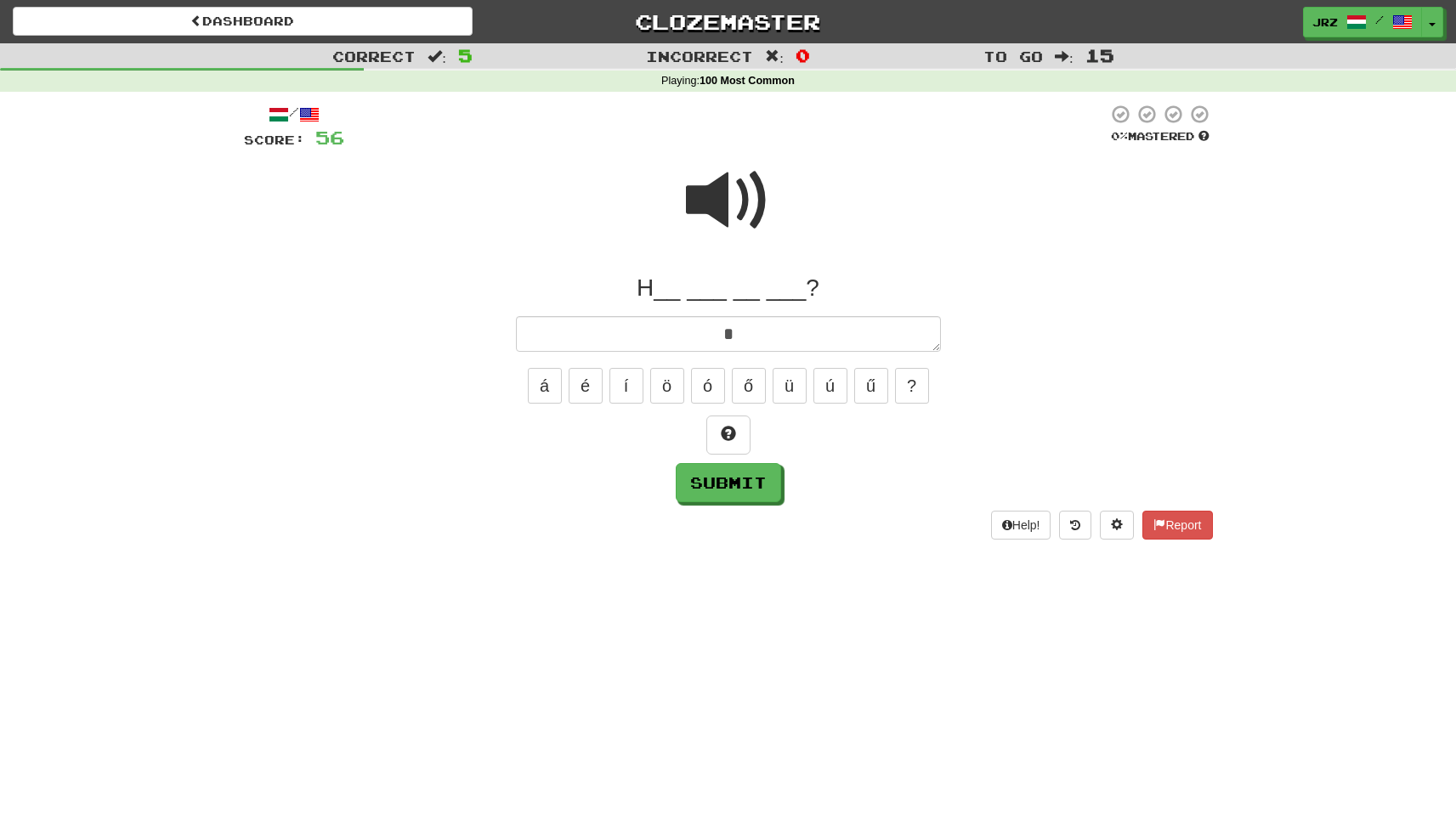 type on "*" 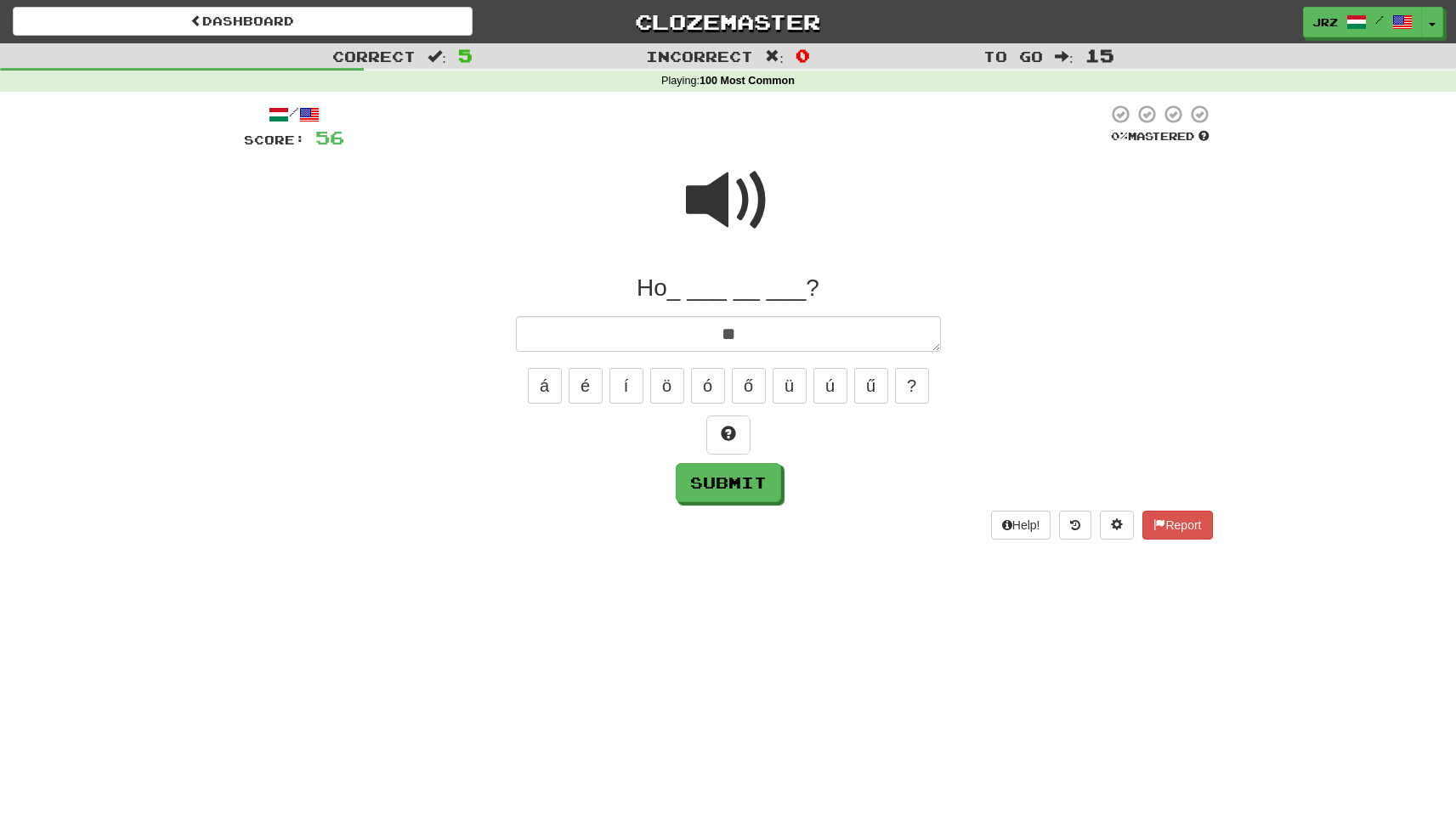 type on "*" 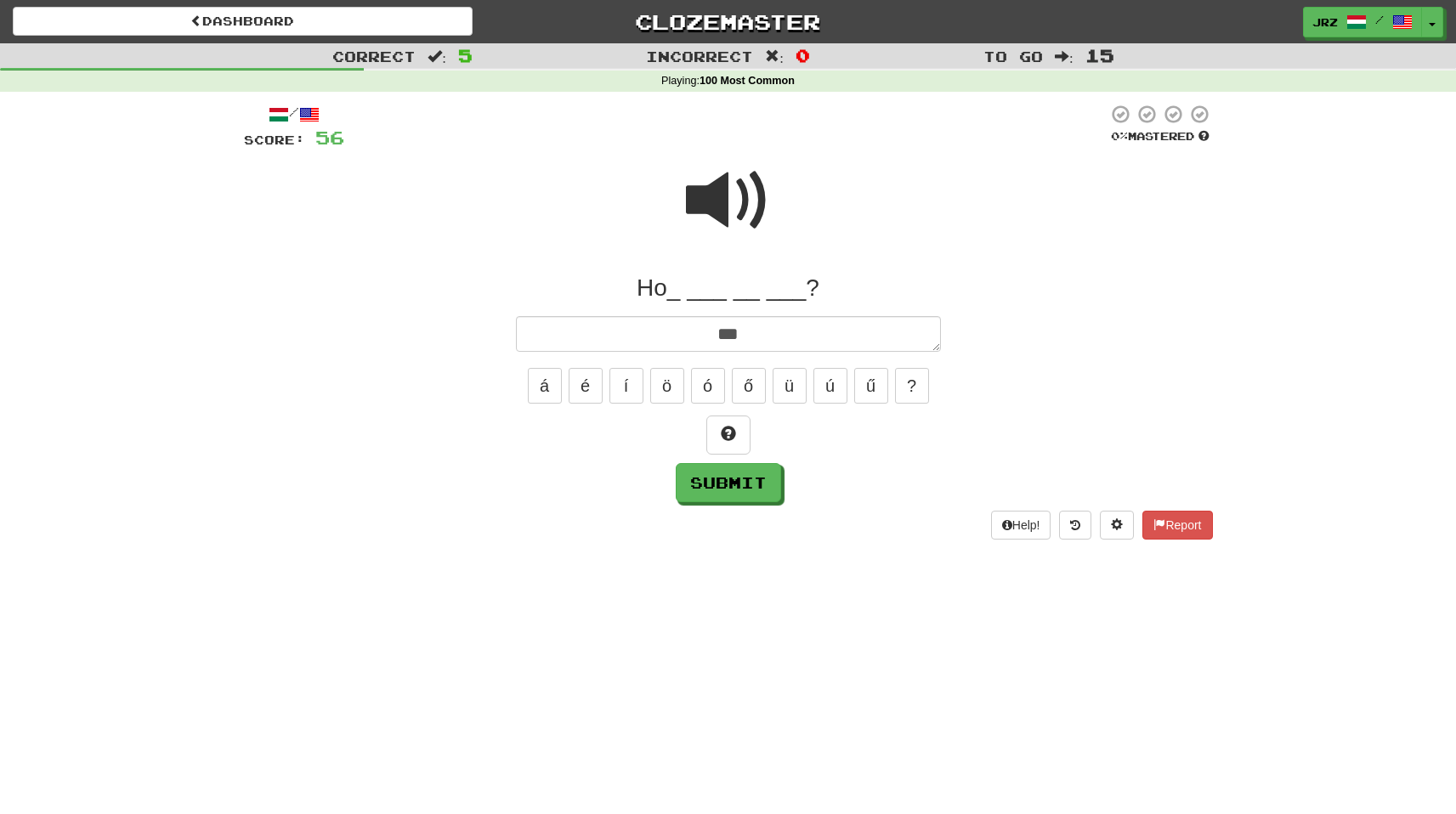 type on "***" 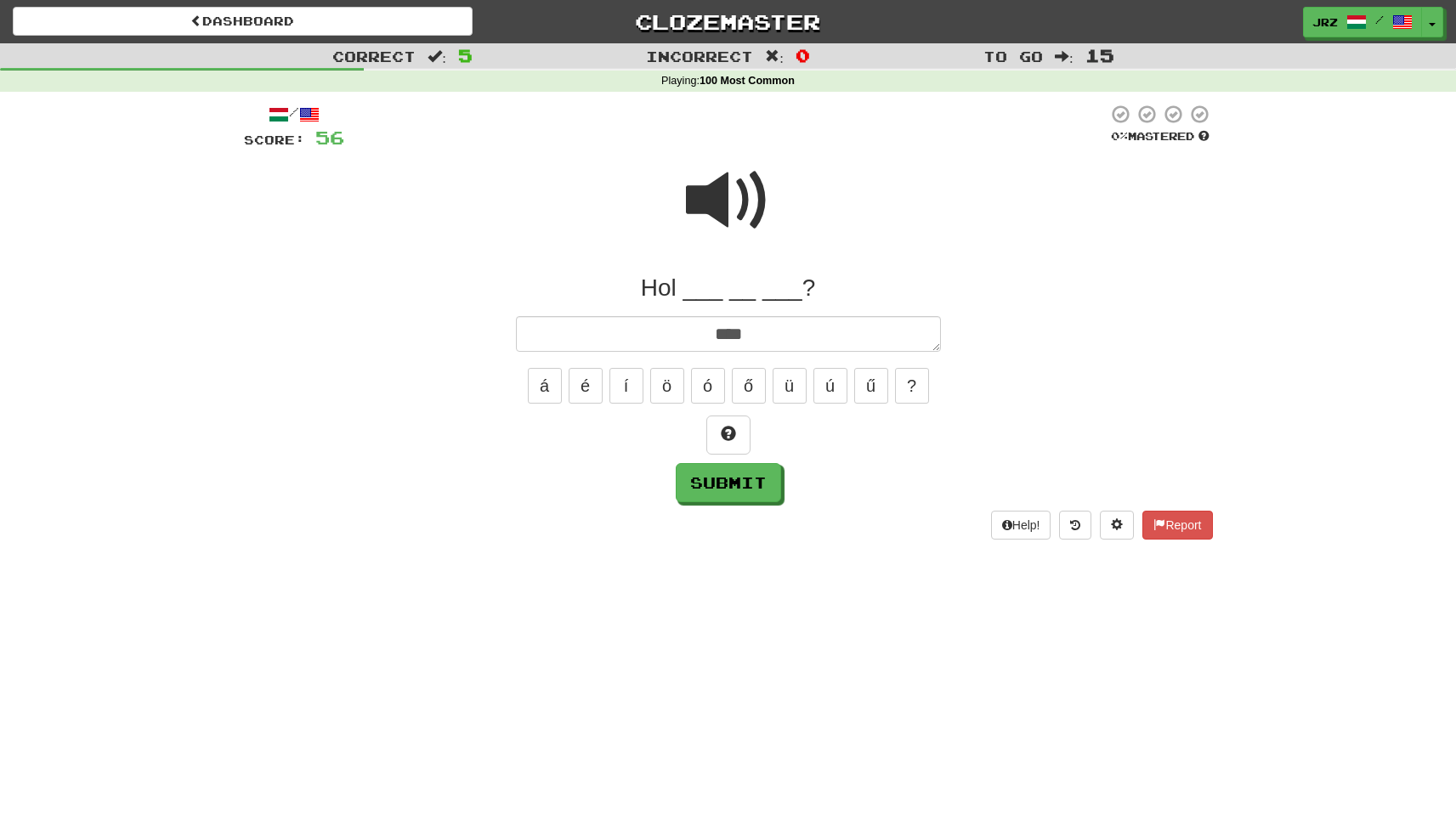 type on "*" 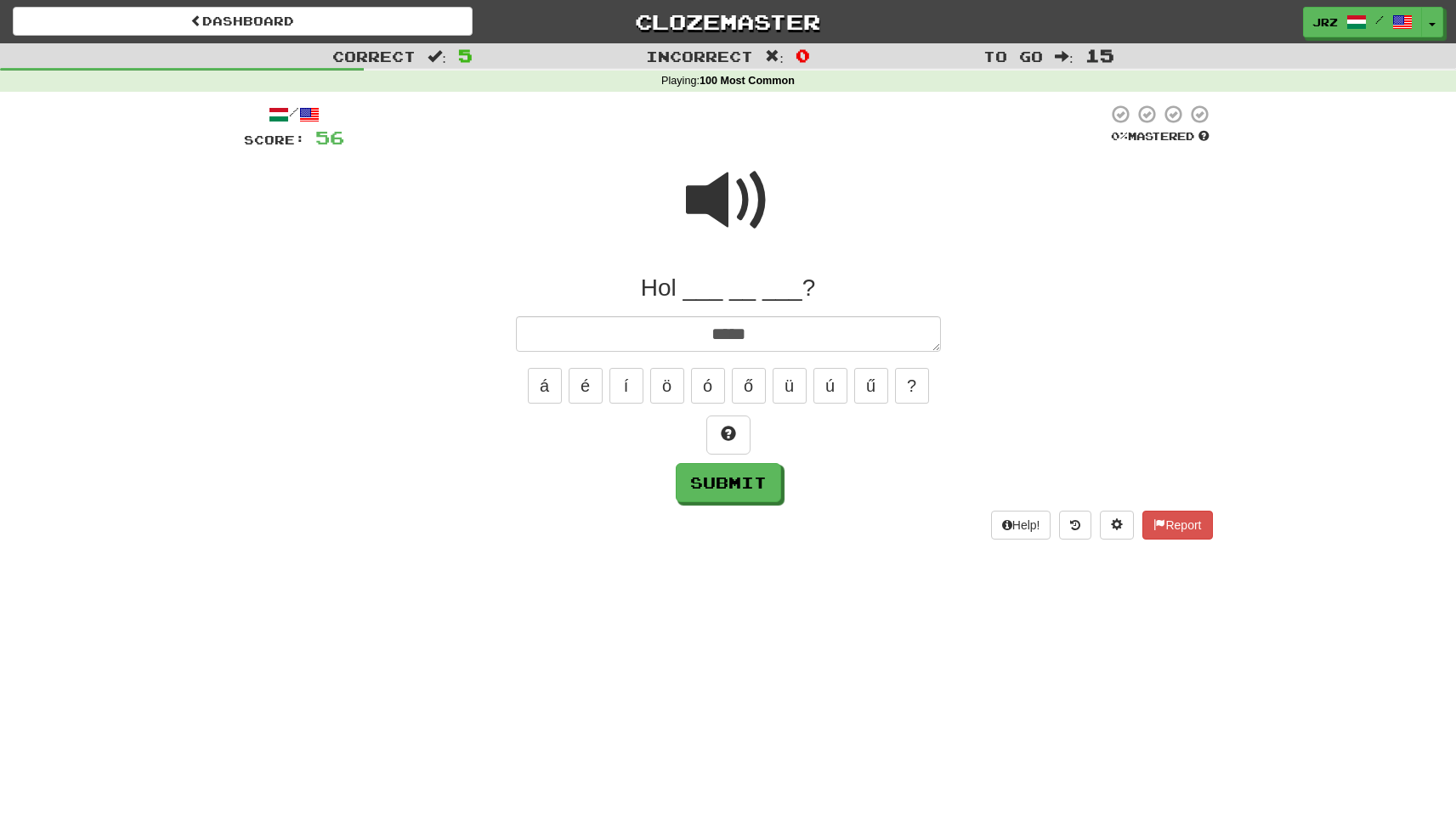 type on "*" 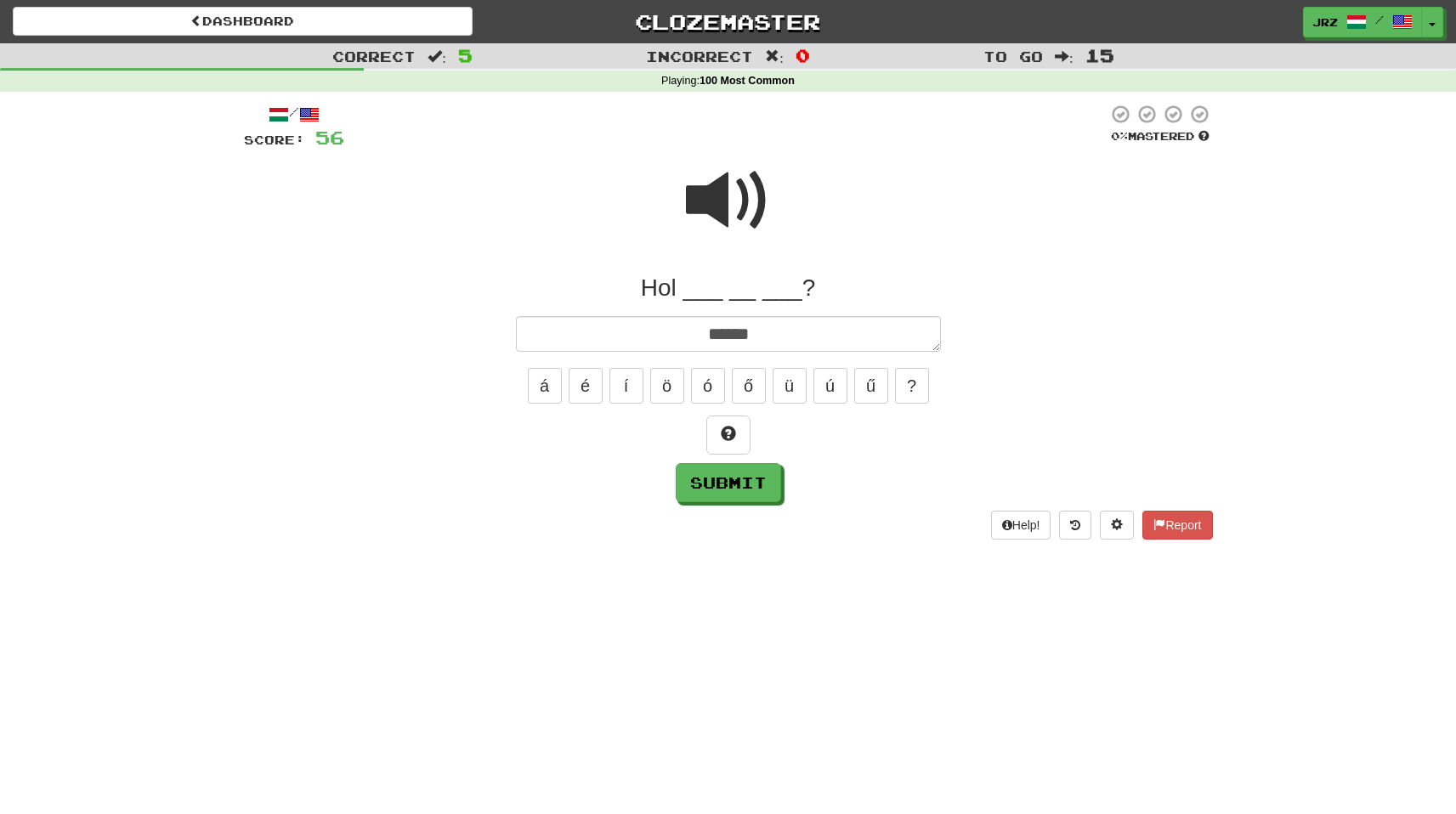 type on "*" 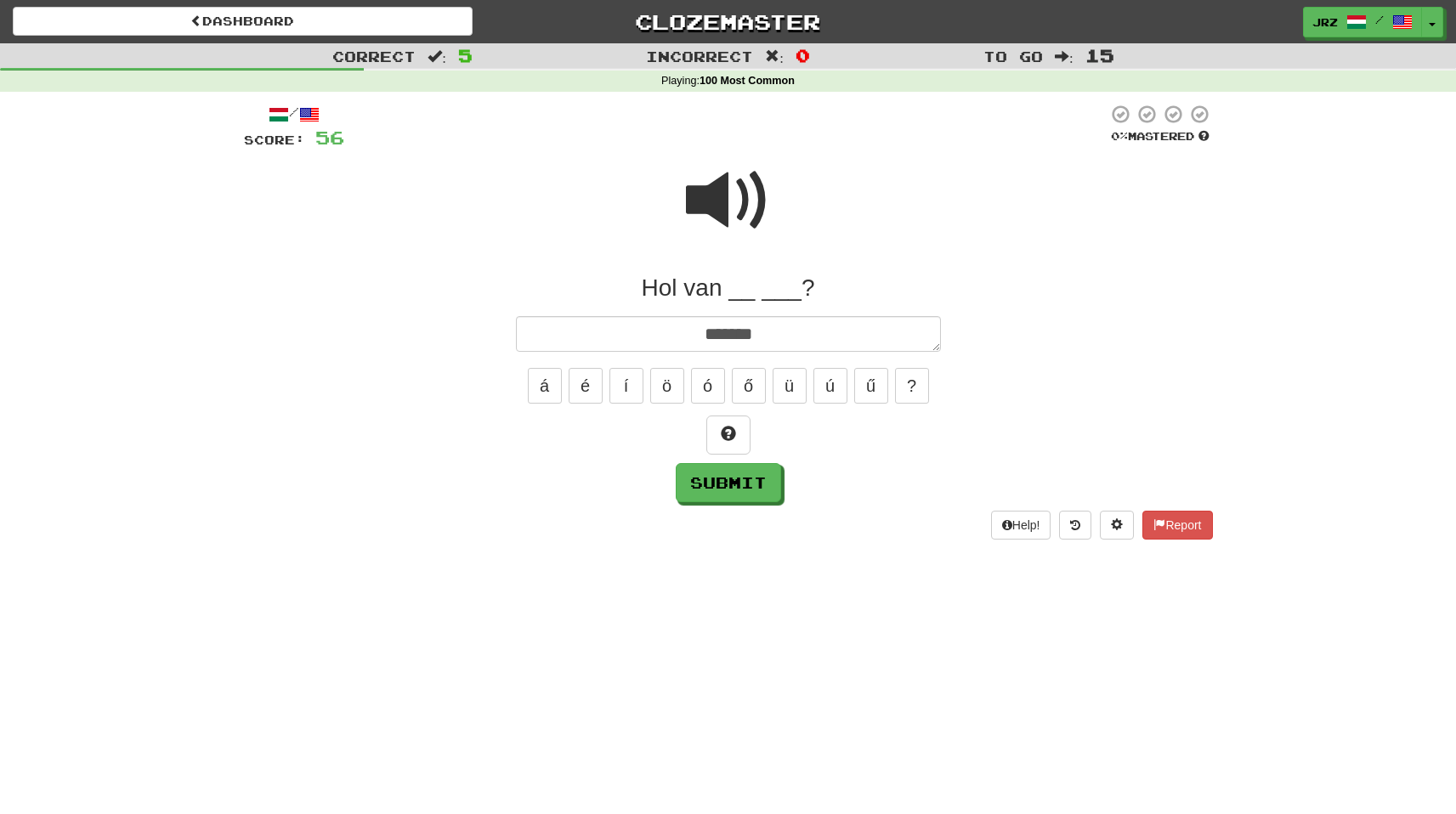 type on "*" 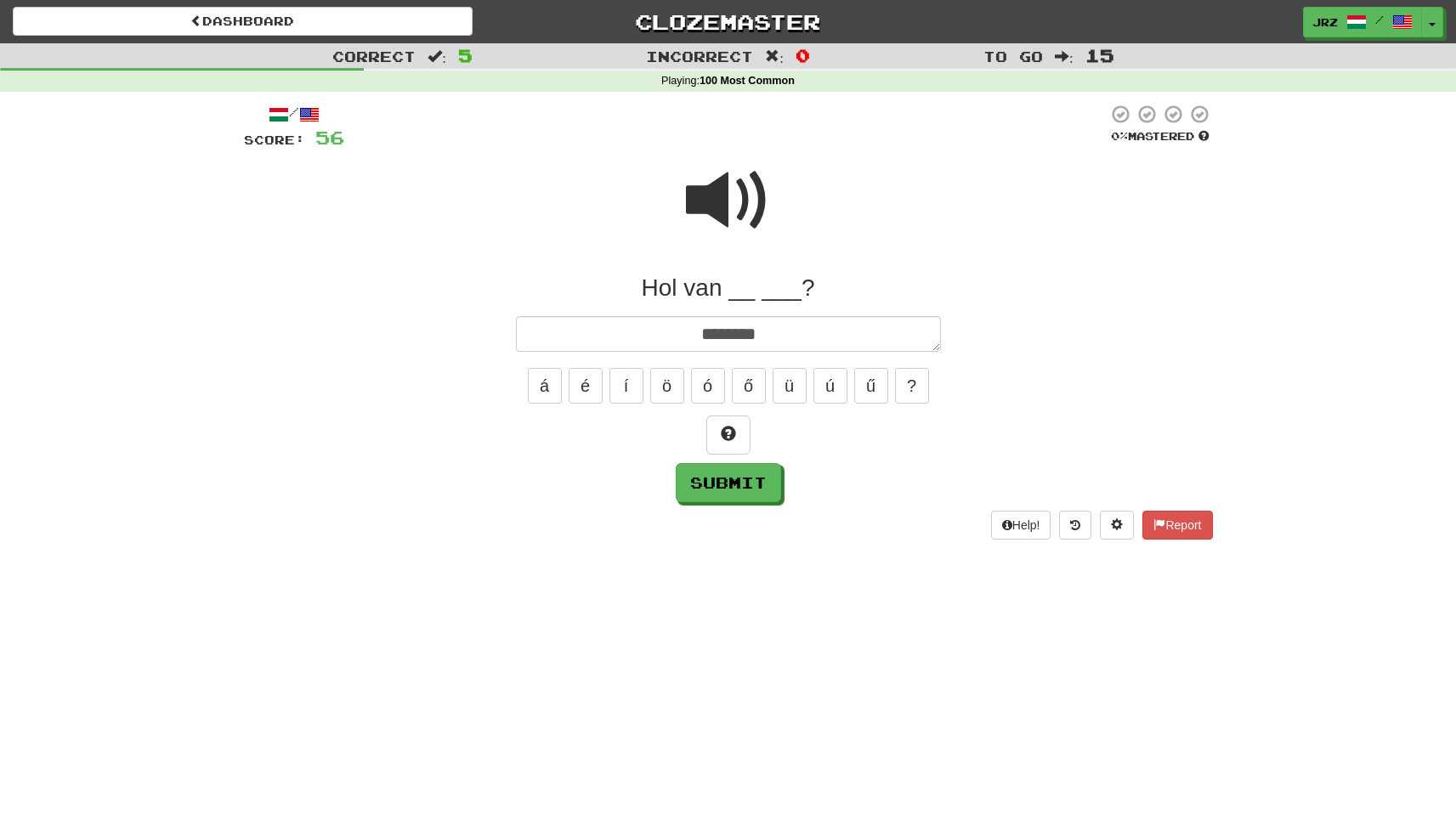 type on "*" 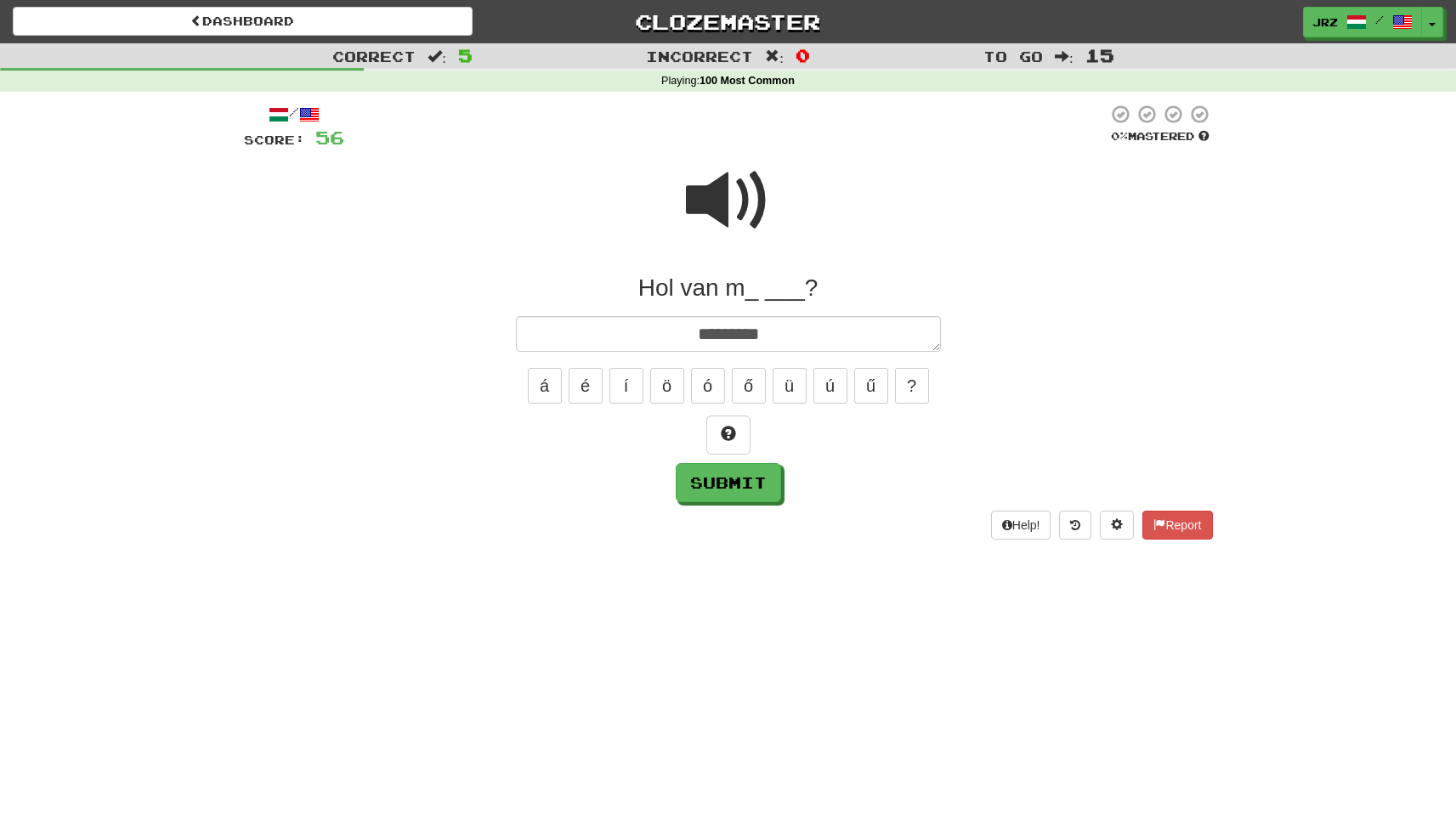 type on "*" 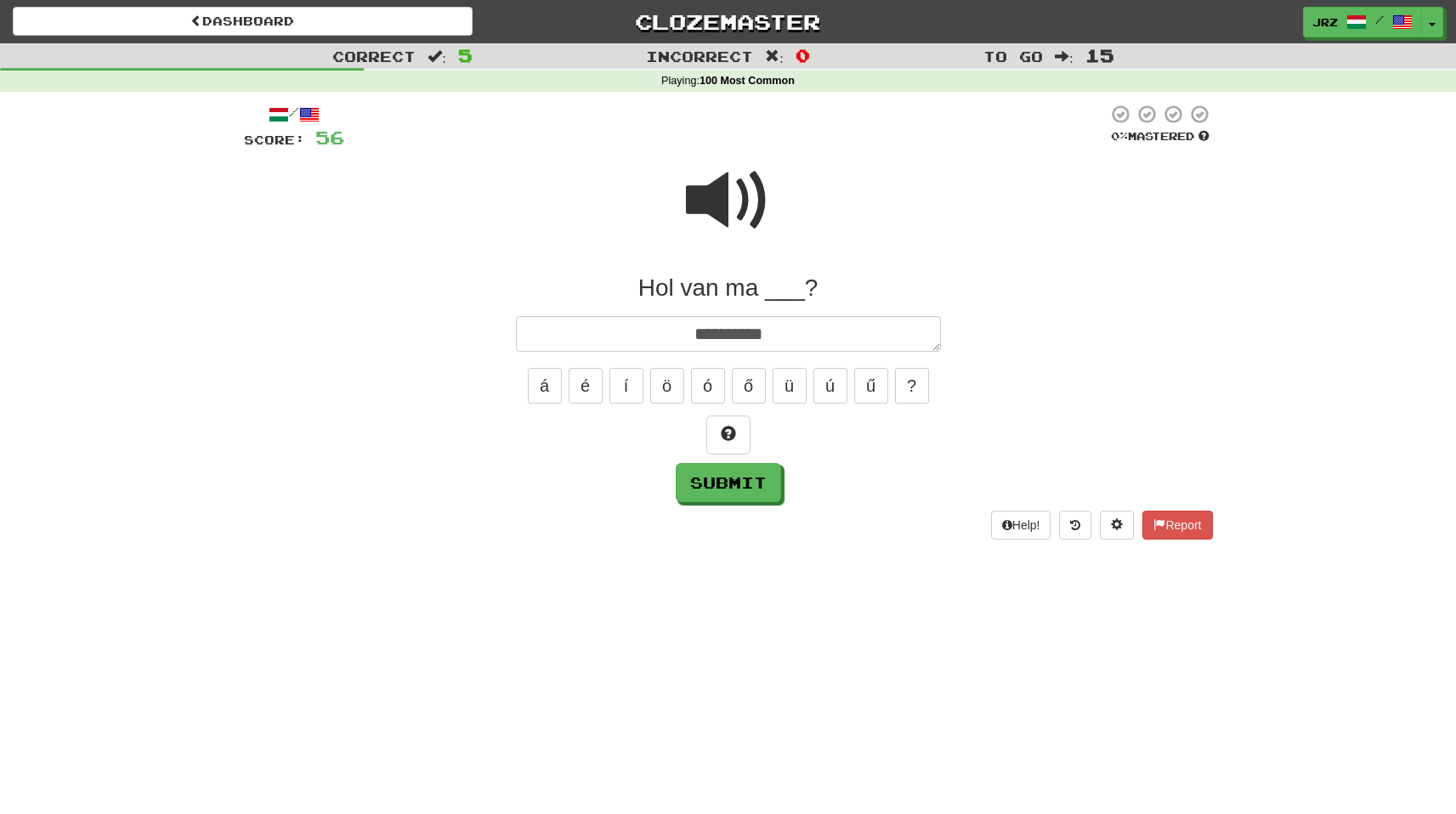 type on "*" 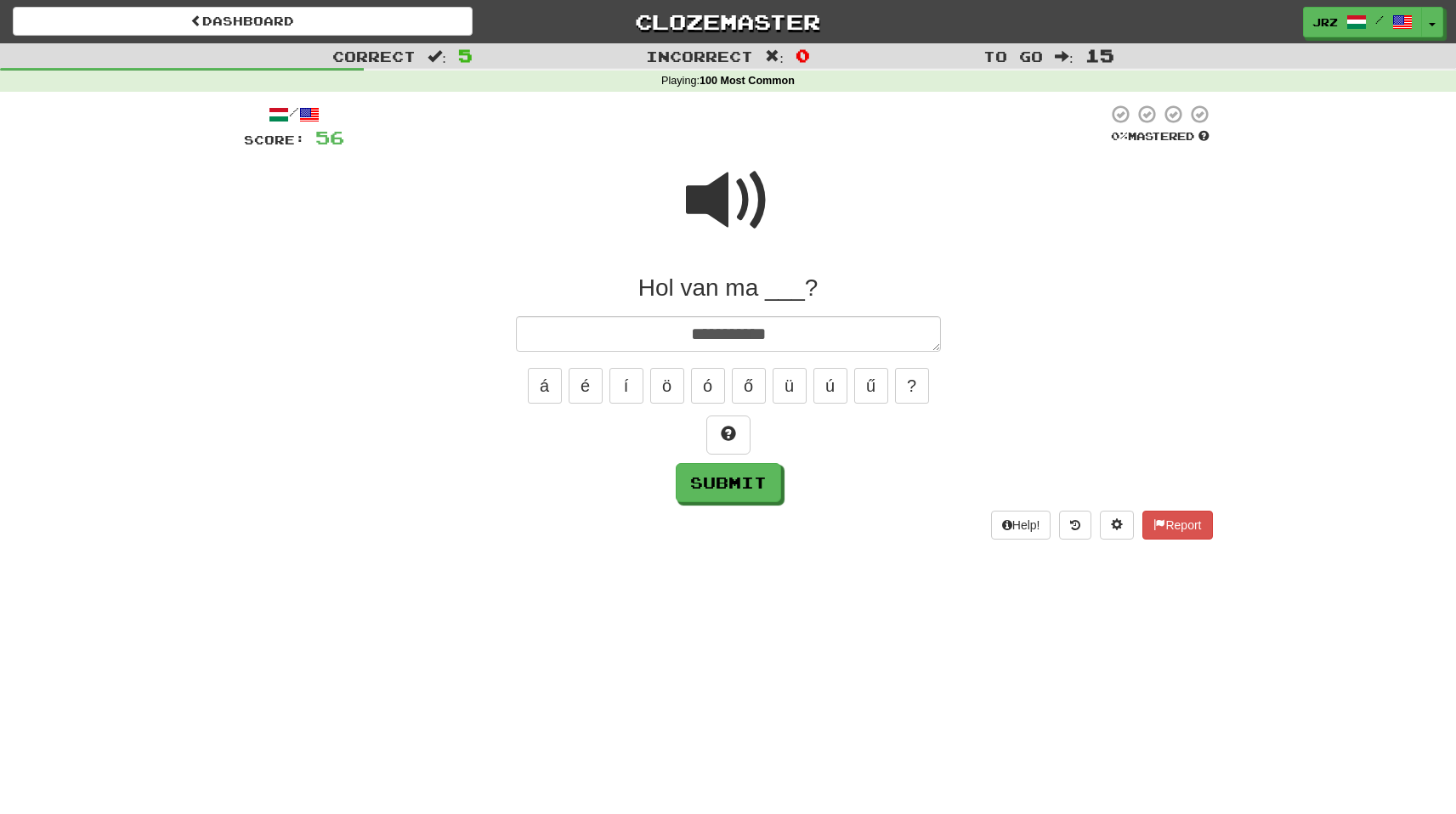 type on "*" 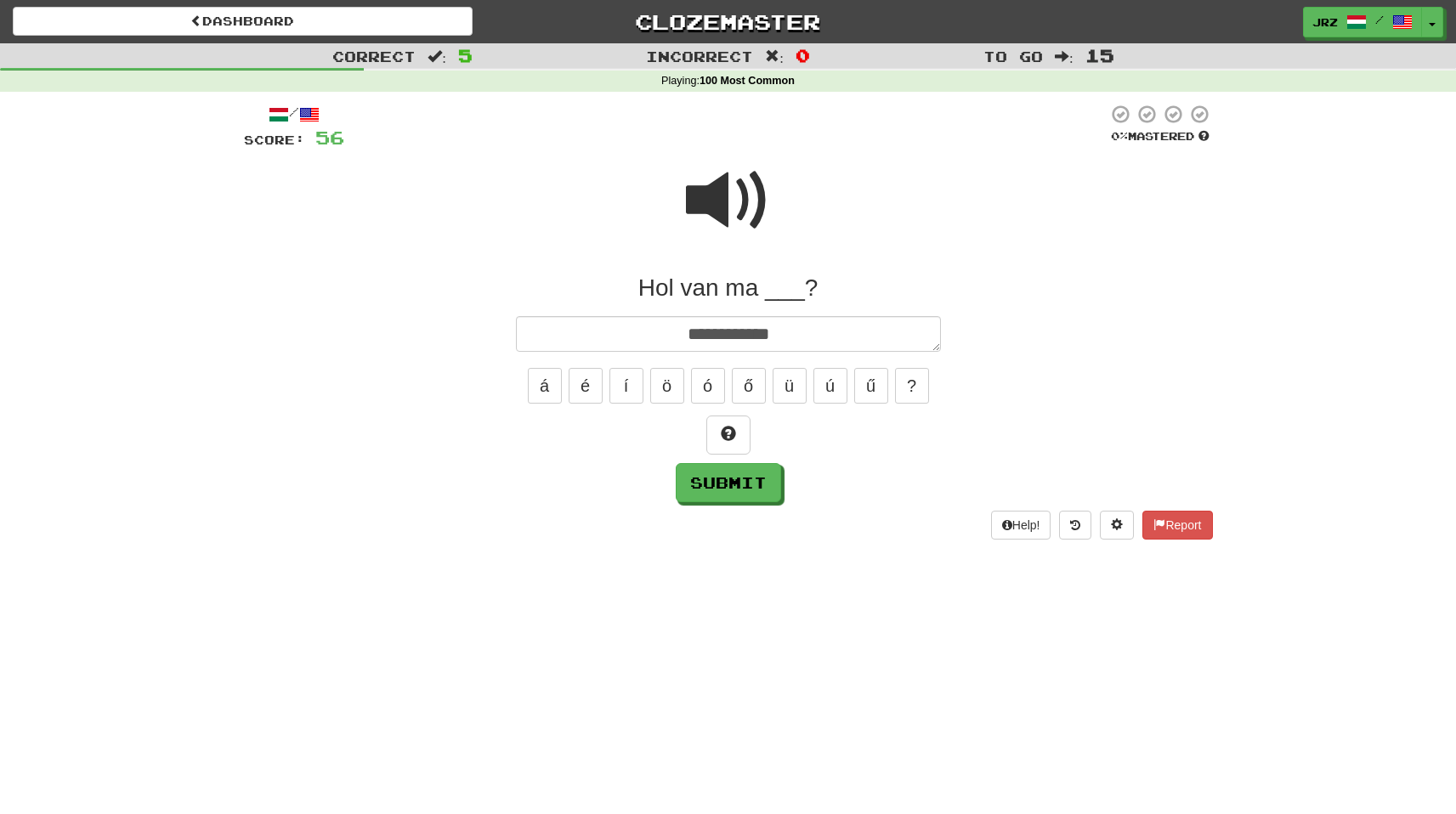 type on "*" 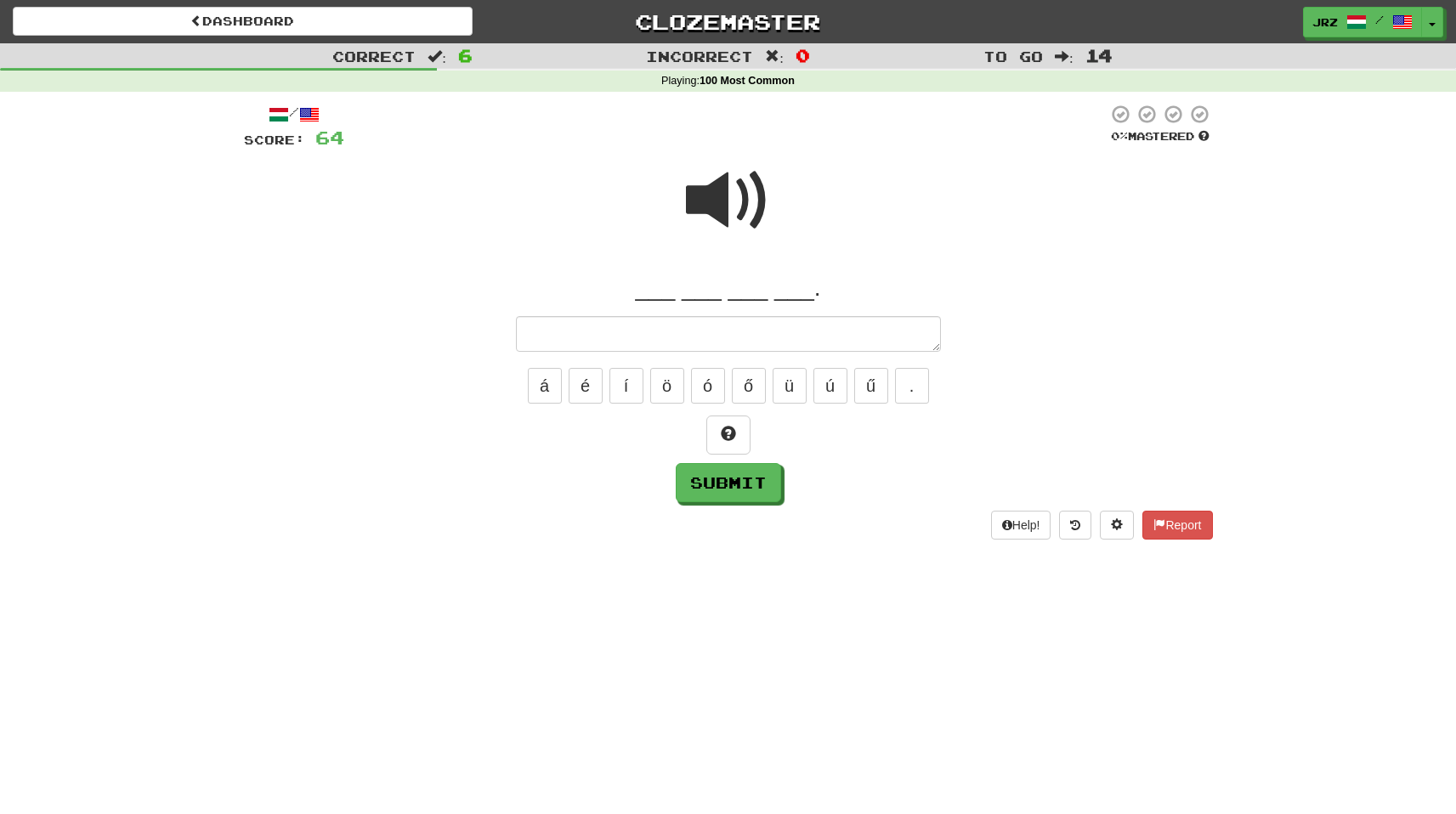 type on "*" 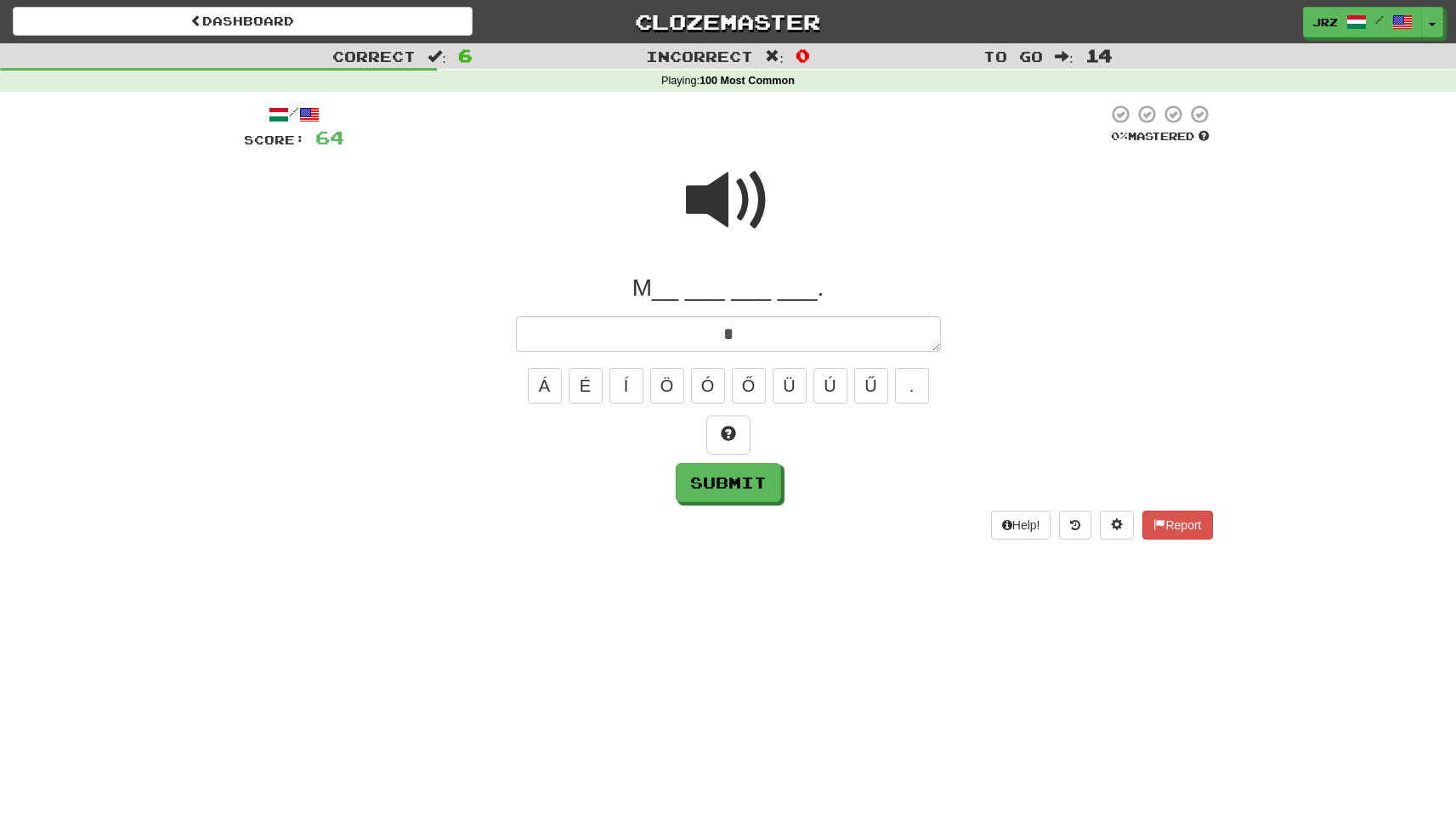 type on "*" 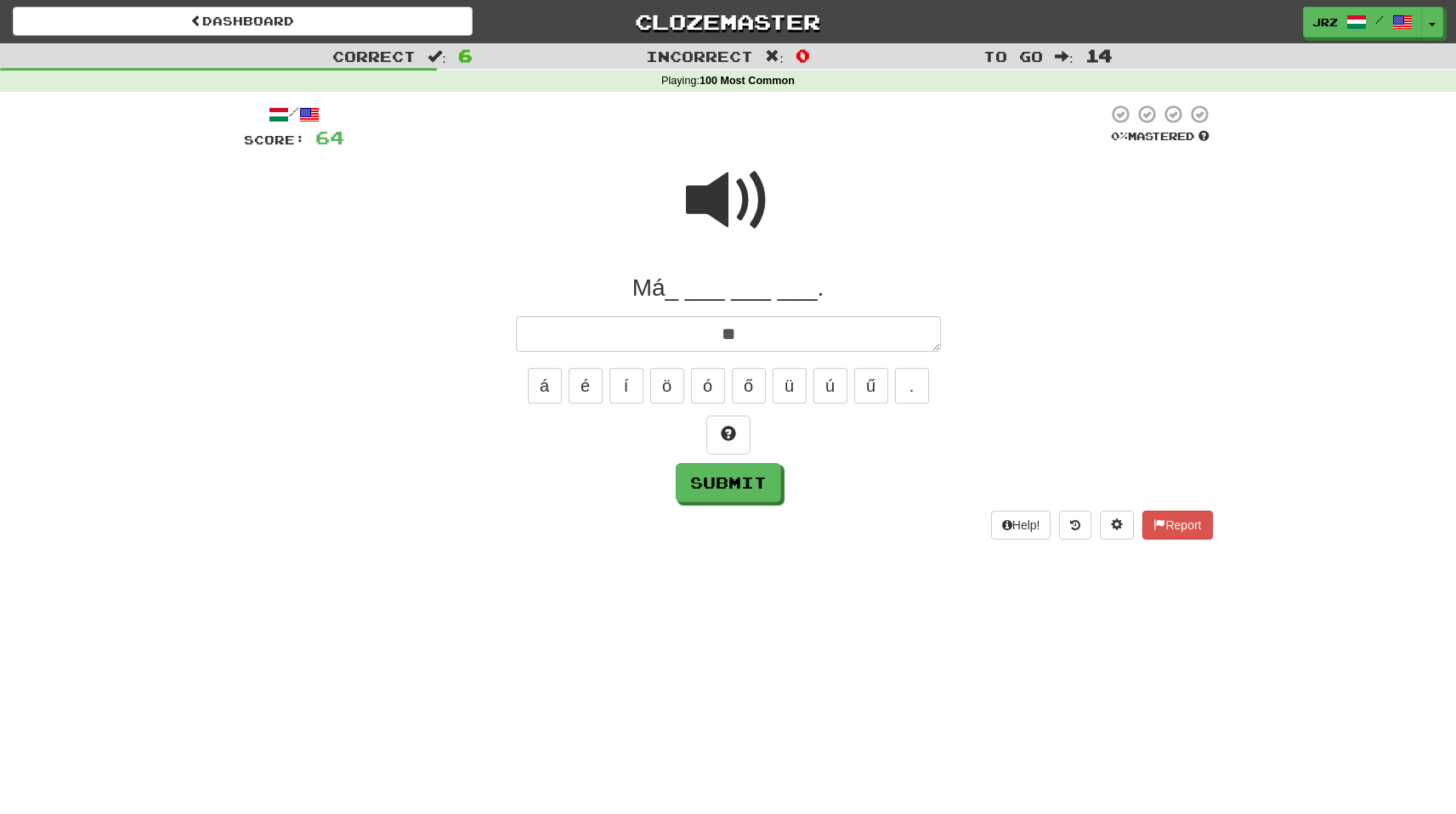 type on "*" 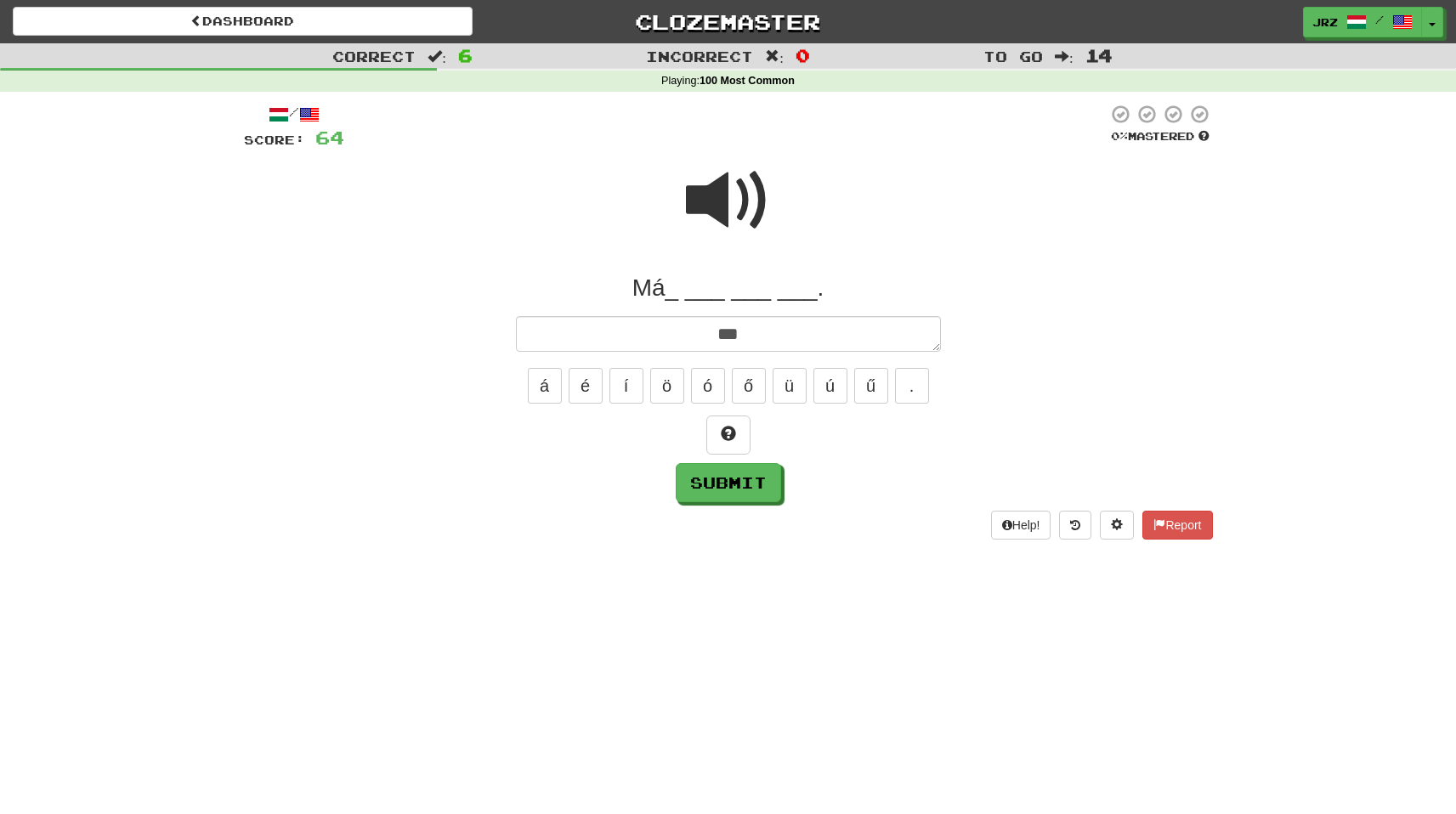 type on "*" 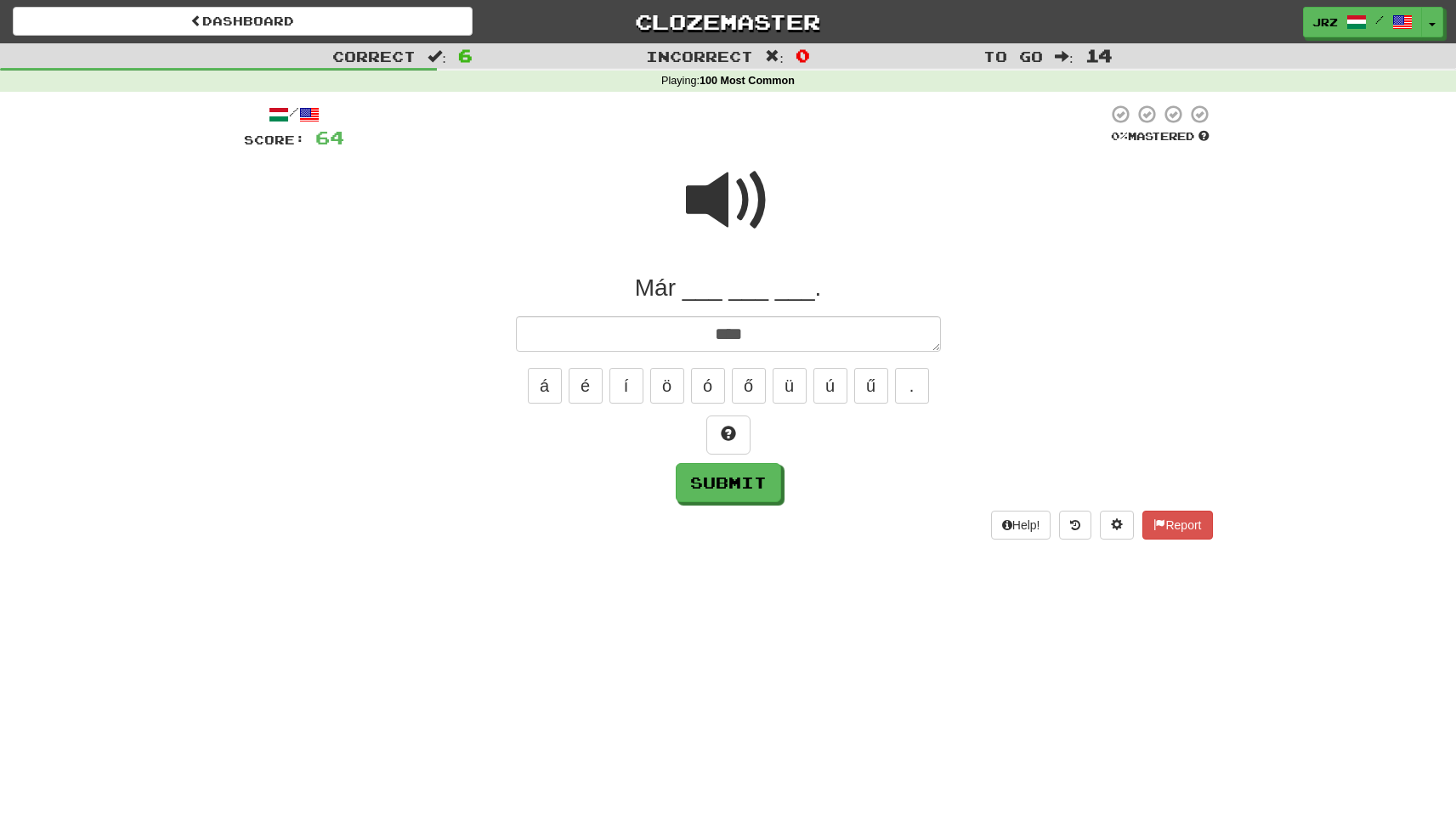 type on "*" 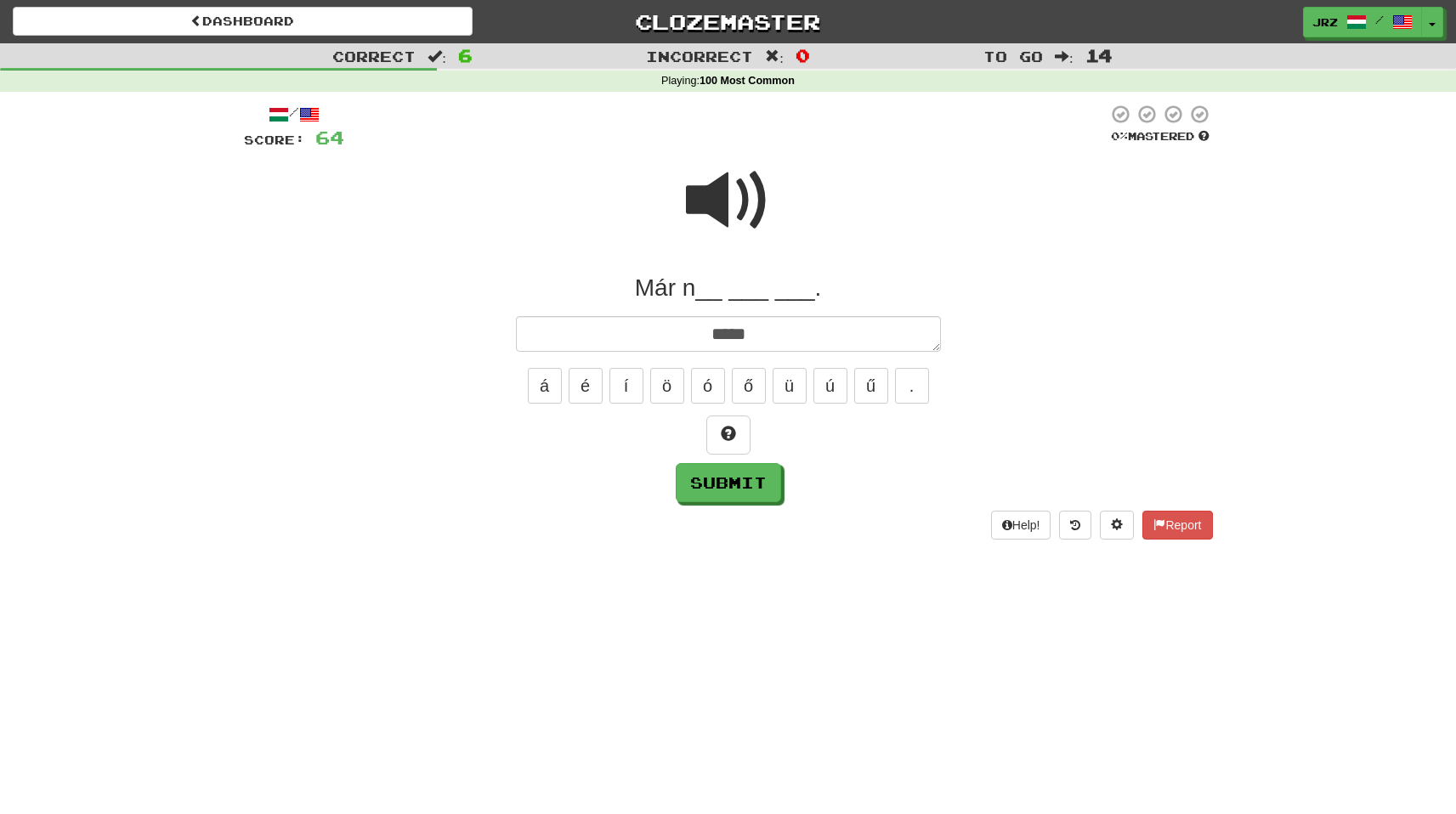 type on "*" 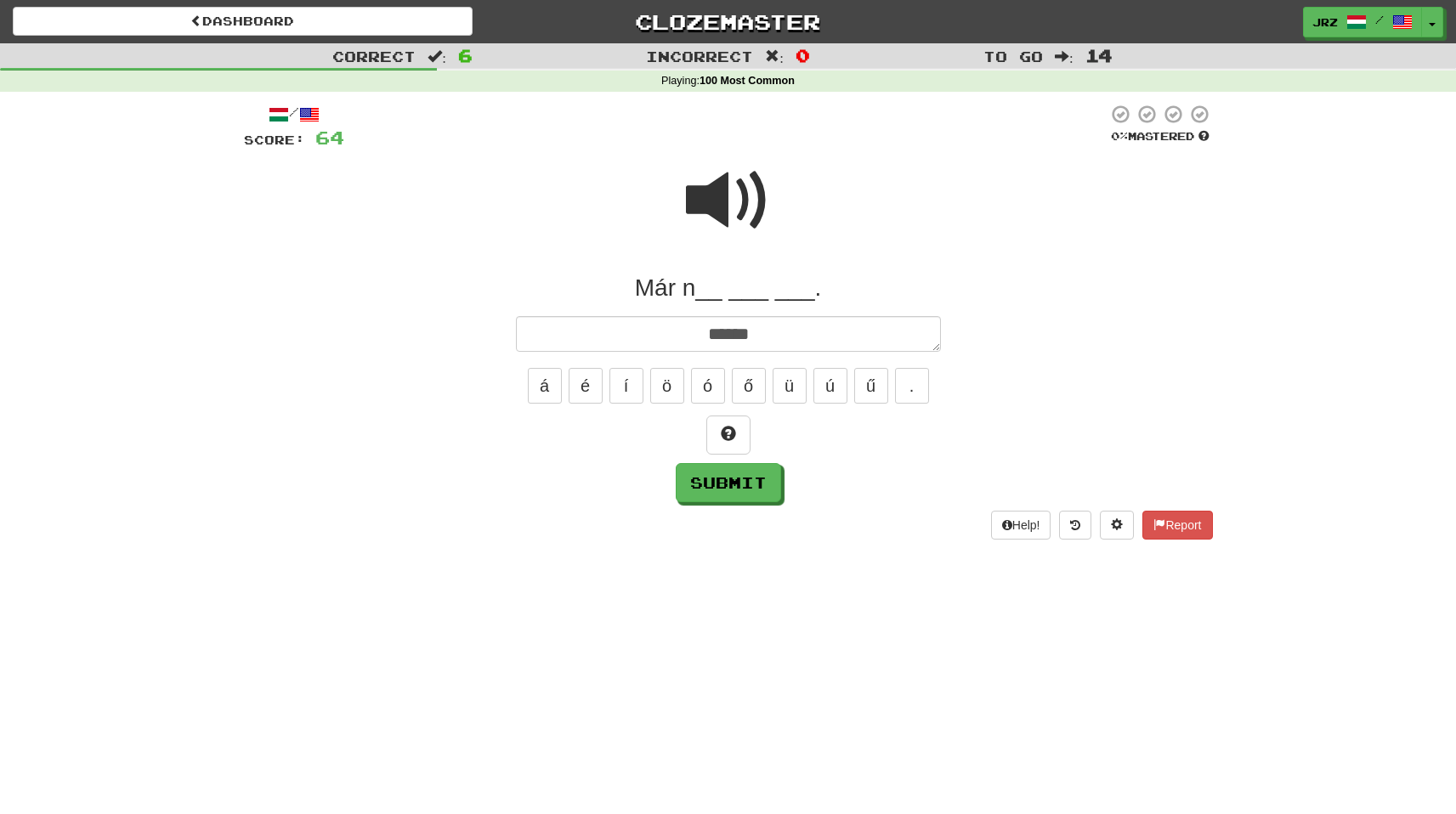 type on "*" 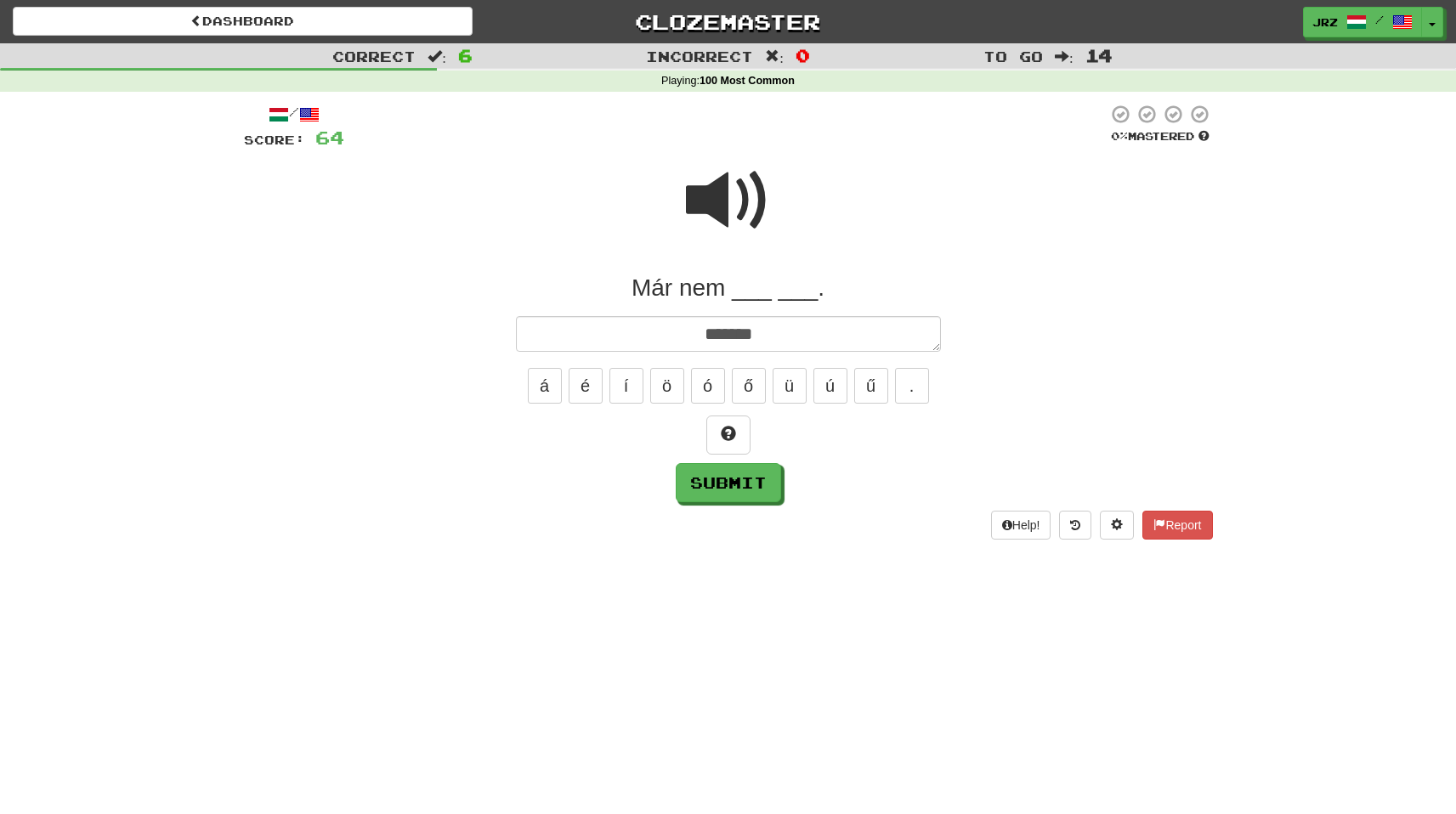 type on "*" 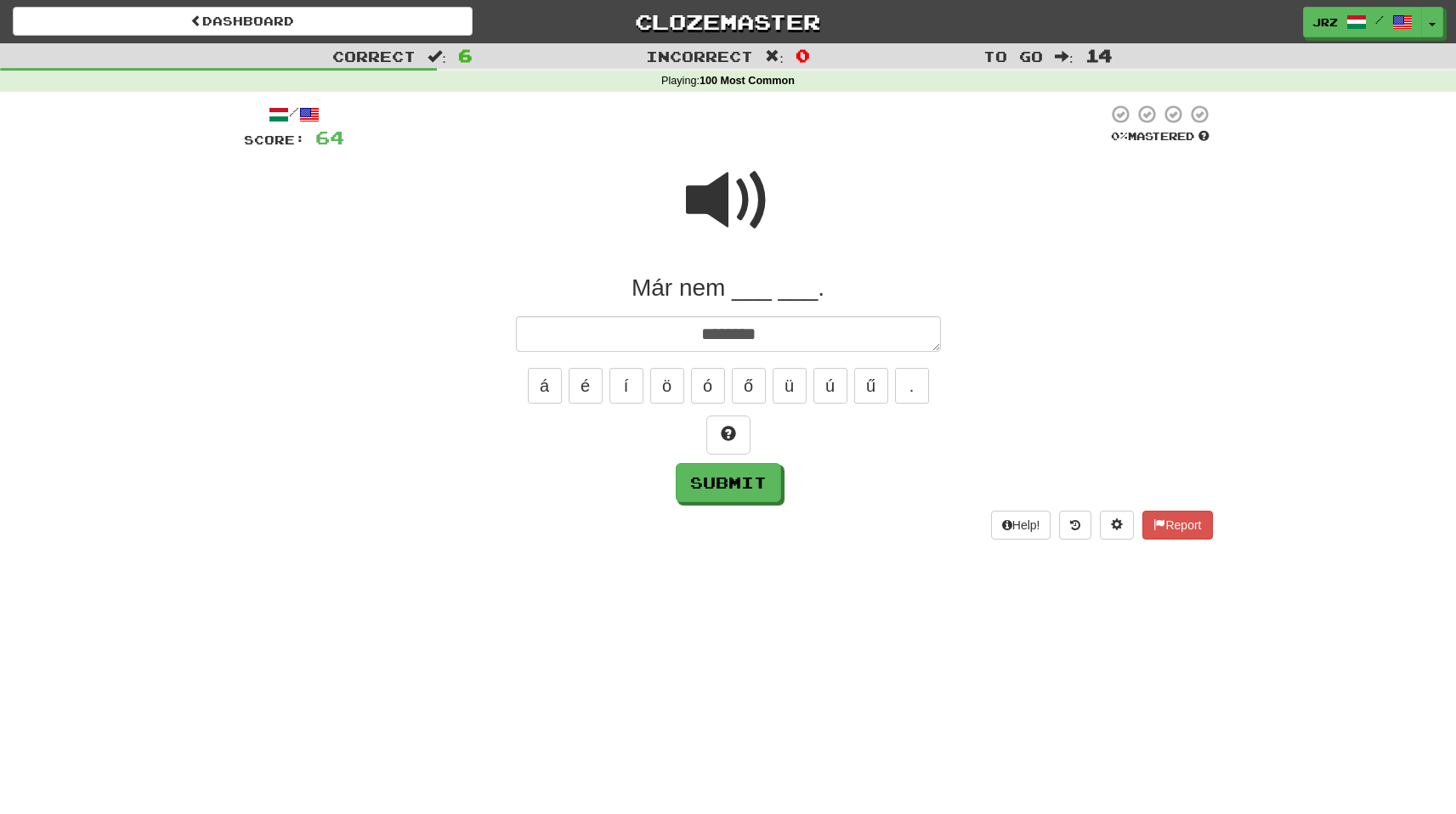 type 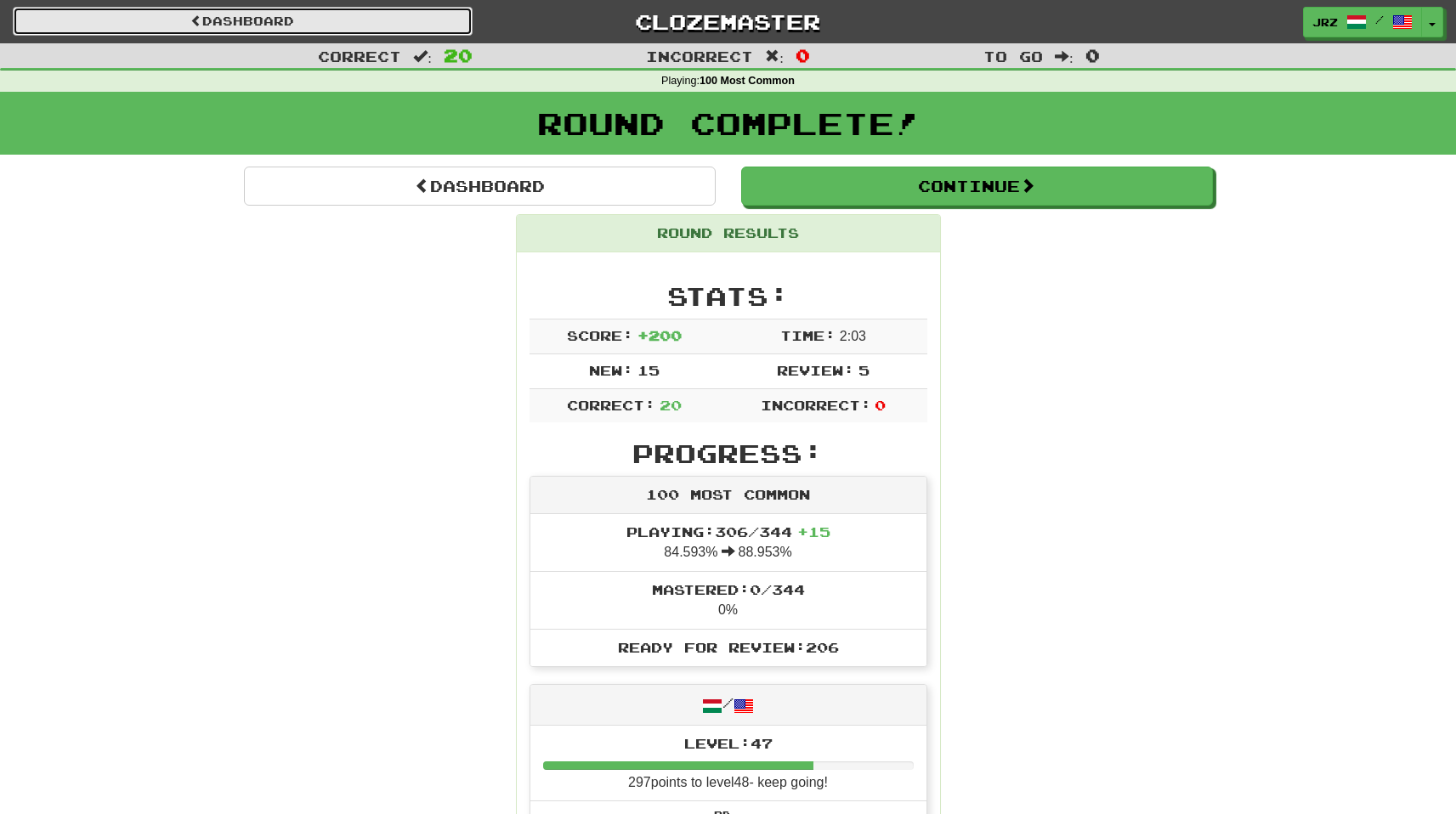click on "Dashboard" at bounding box center (242, 21) 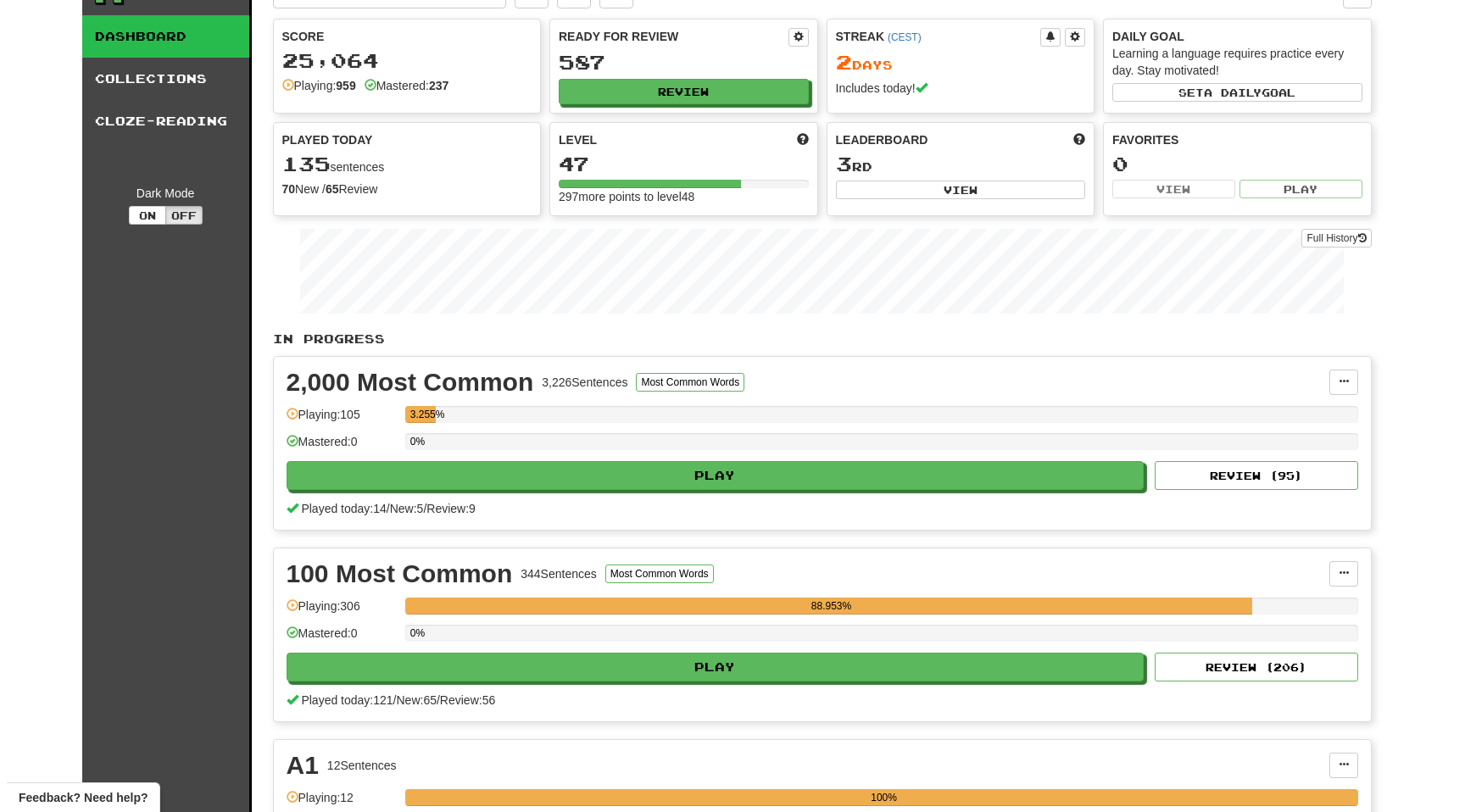 scroll, scrollTop: 39, scrollLeft: 0, axis: vertical 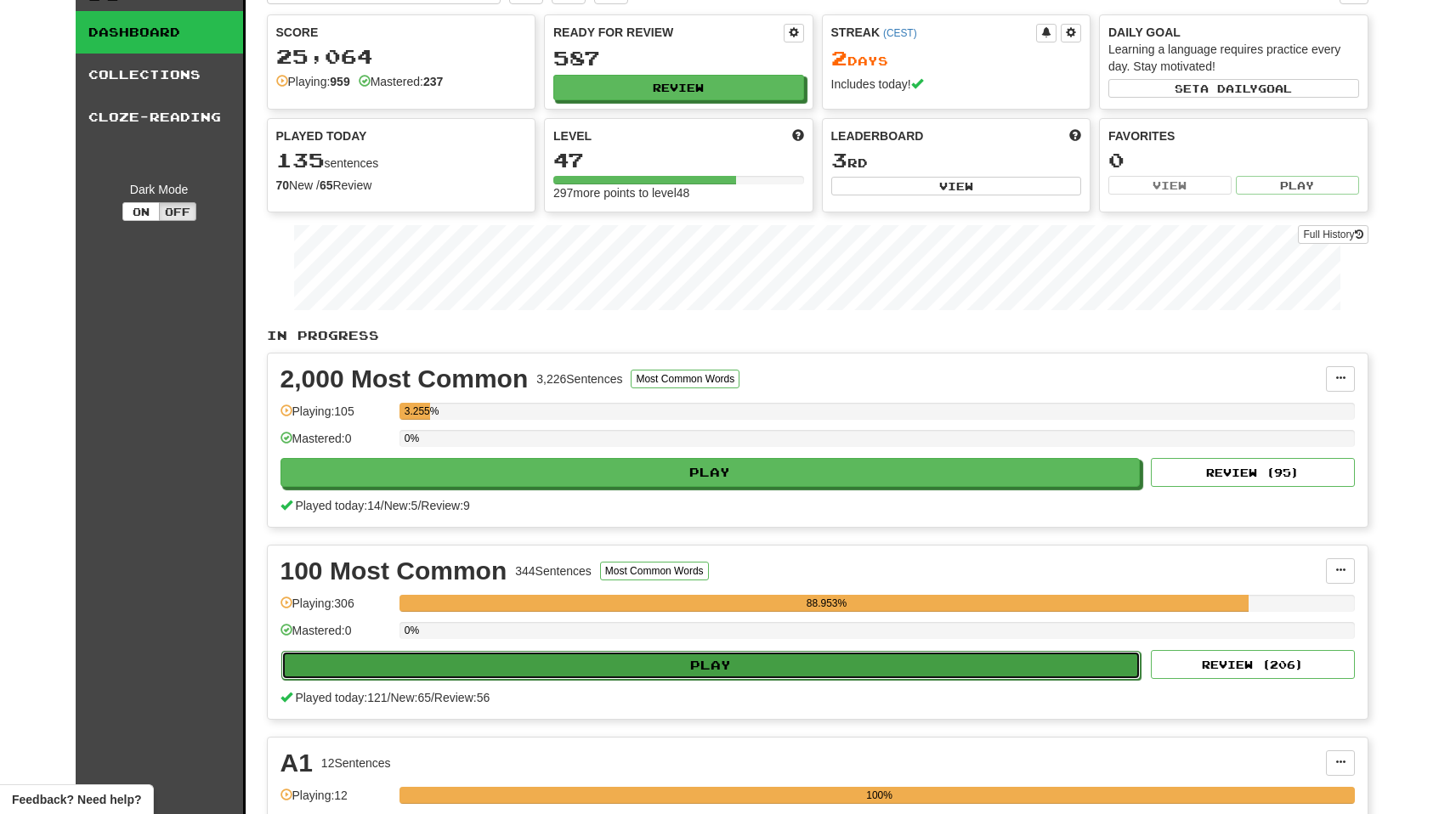 click on "Play" at bounding box center [711, 665] 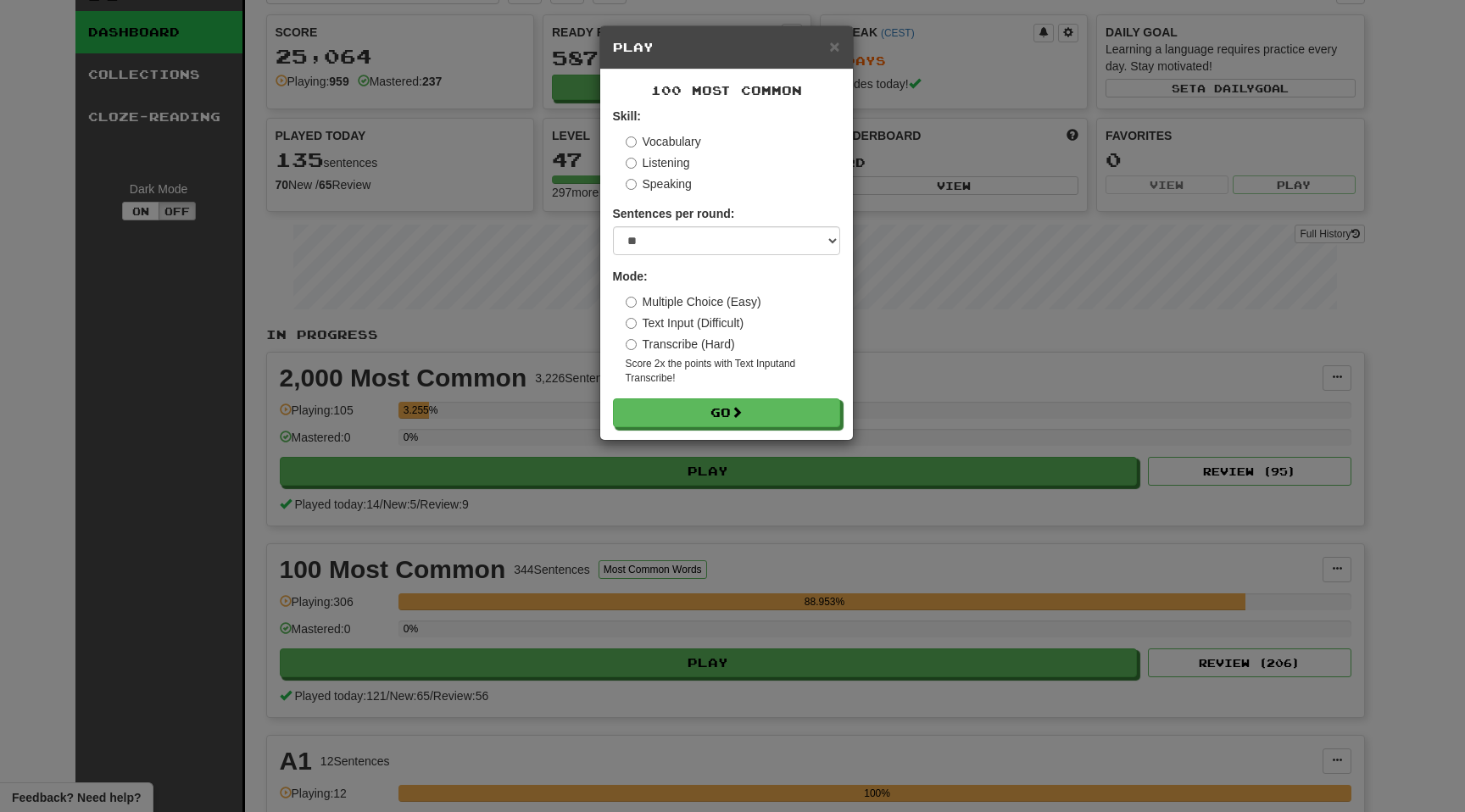 click on "Transcribe (Hard)" at bounding box center (680, 344) 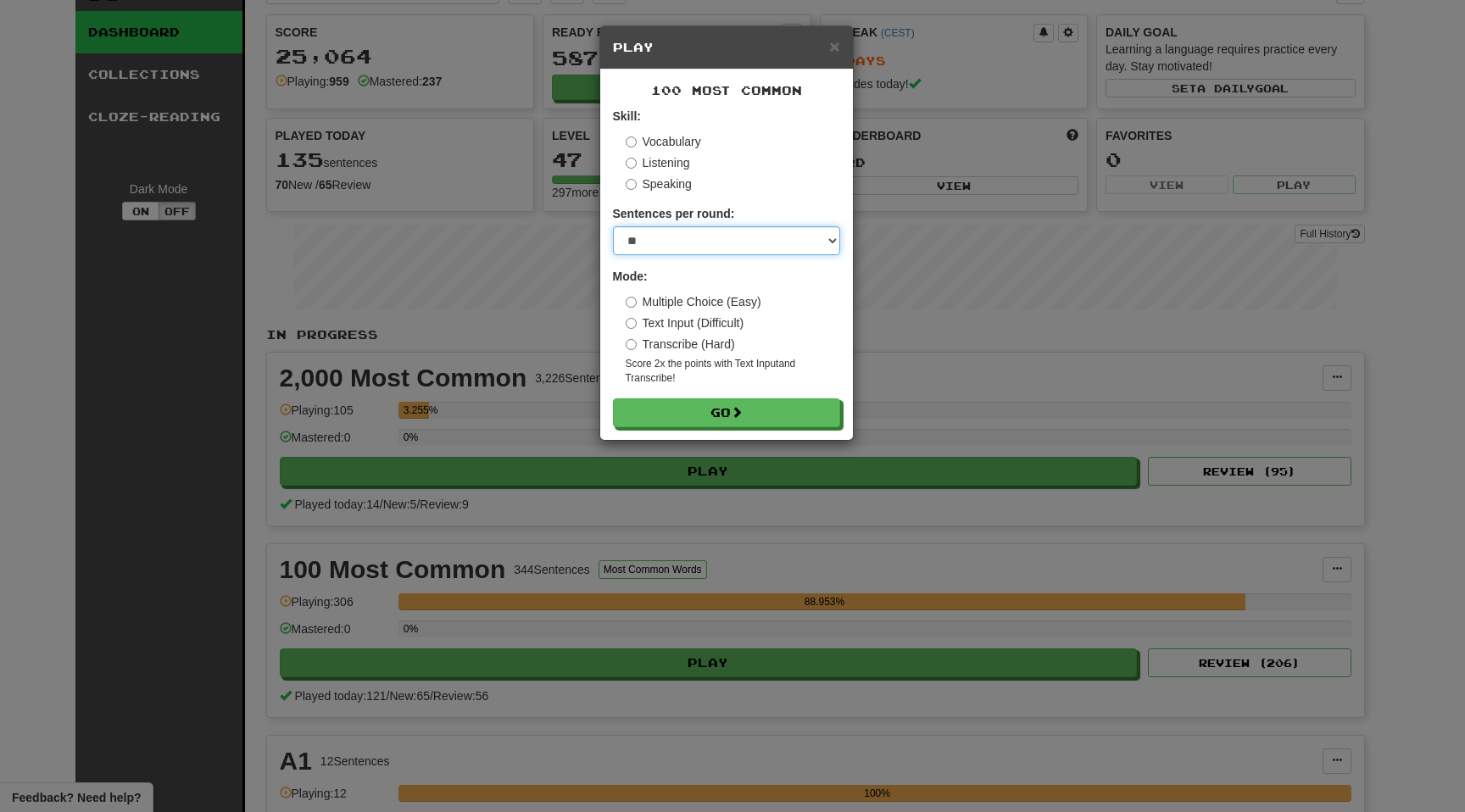 click on "* ** ** ** ** ** *** ********" at bounding box center [727, 241] 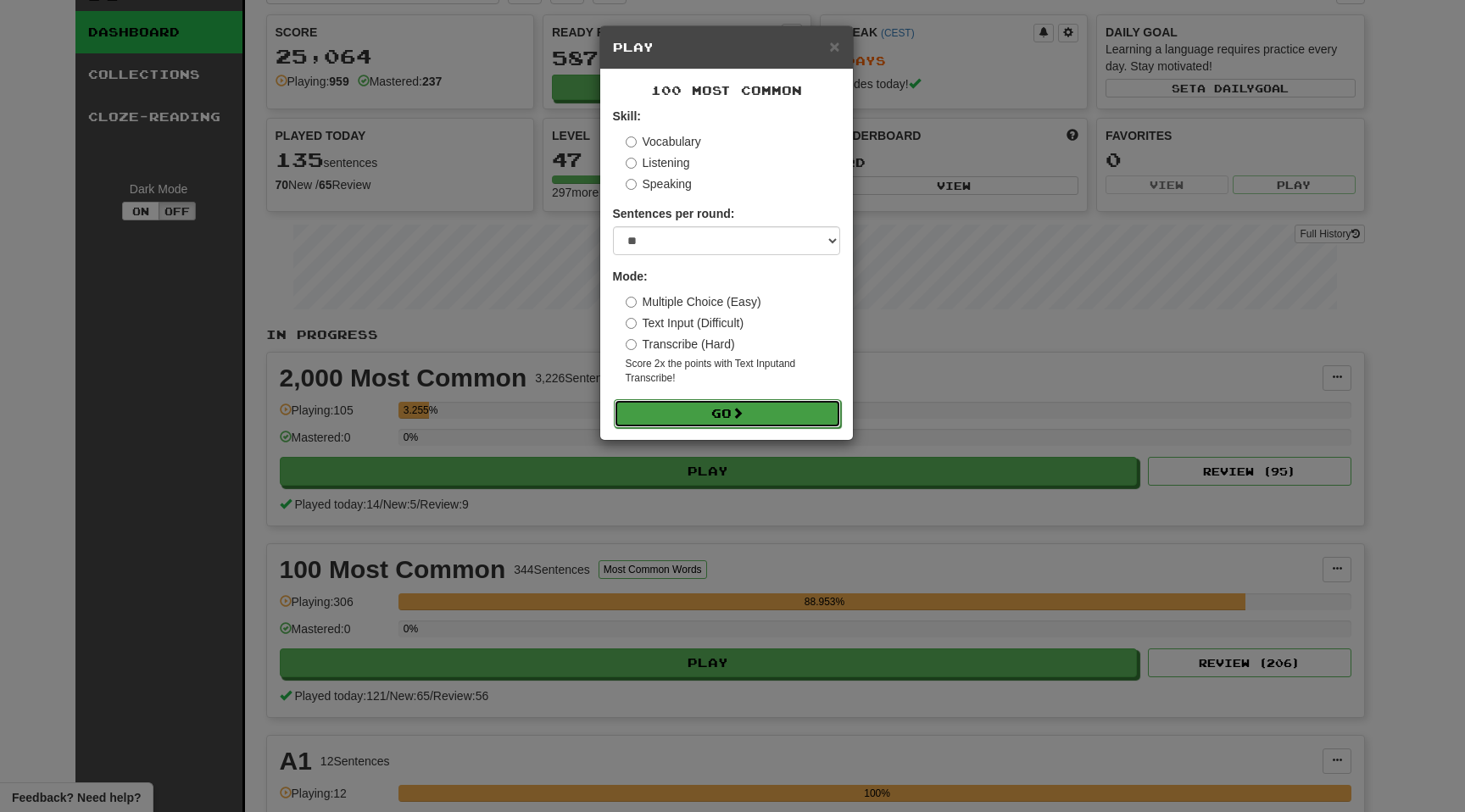 click on "Go" at bounding box center [727, 414] 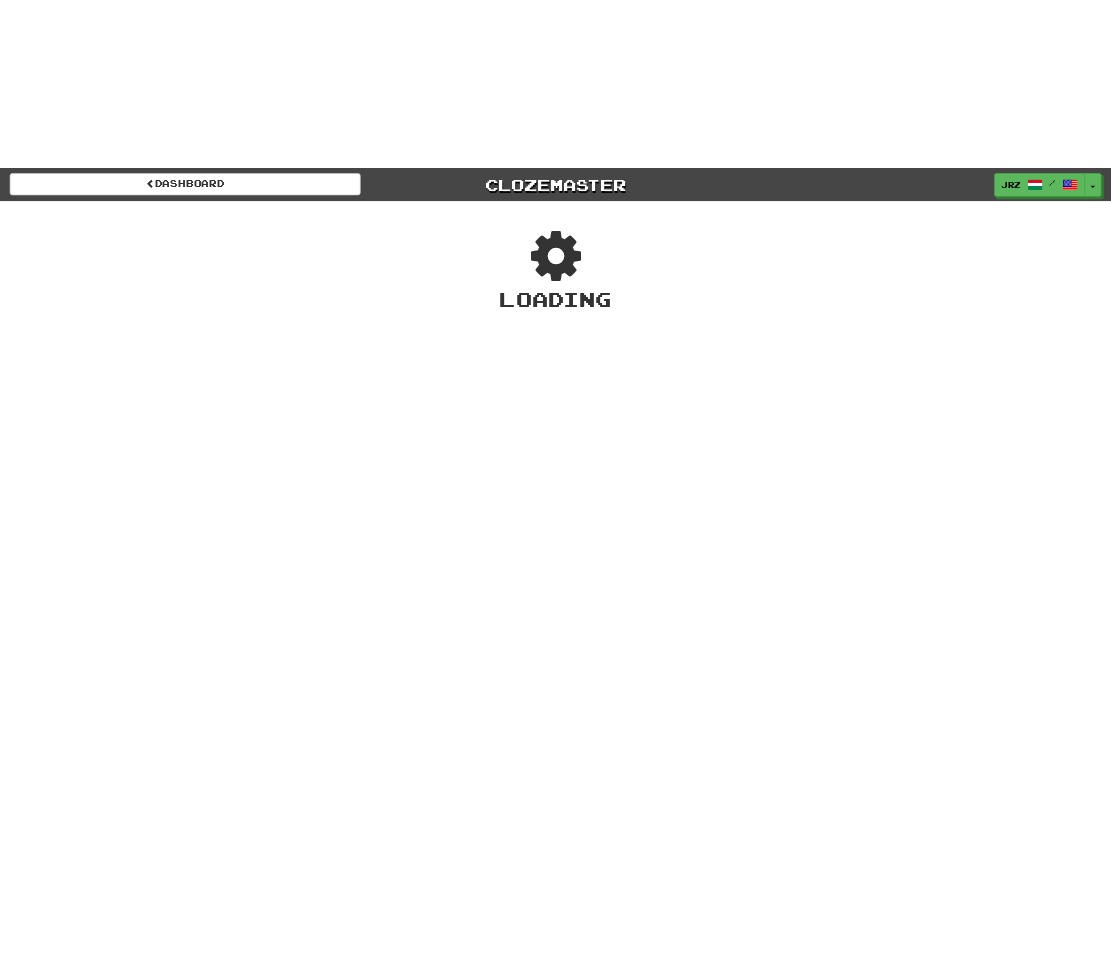 scroll, scrollTop: 0, scrollLeft: 0, axis: both 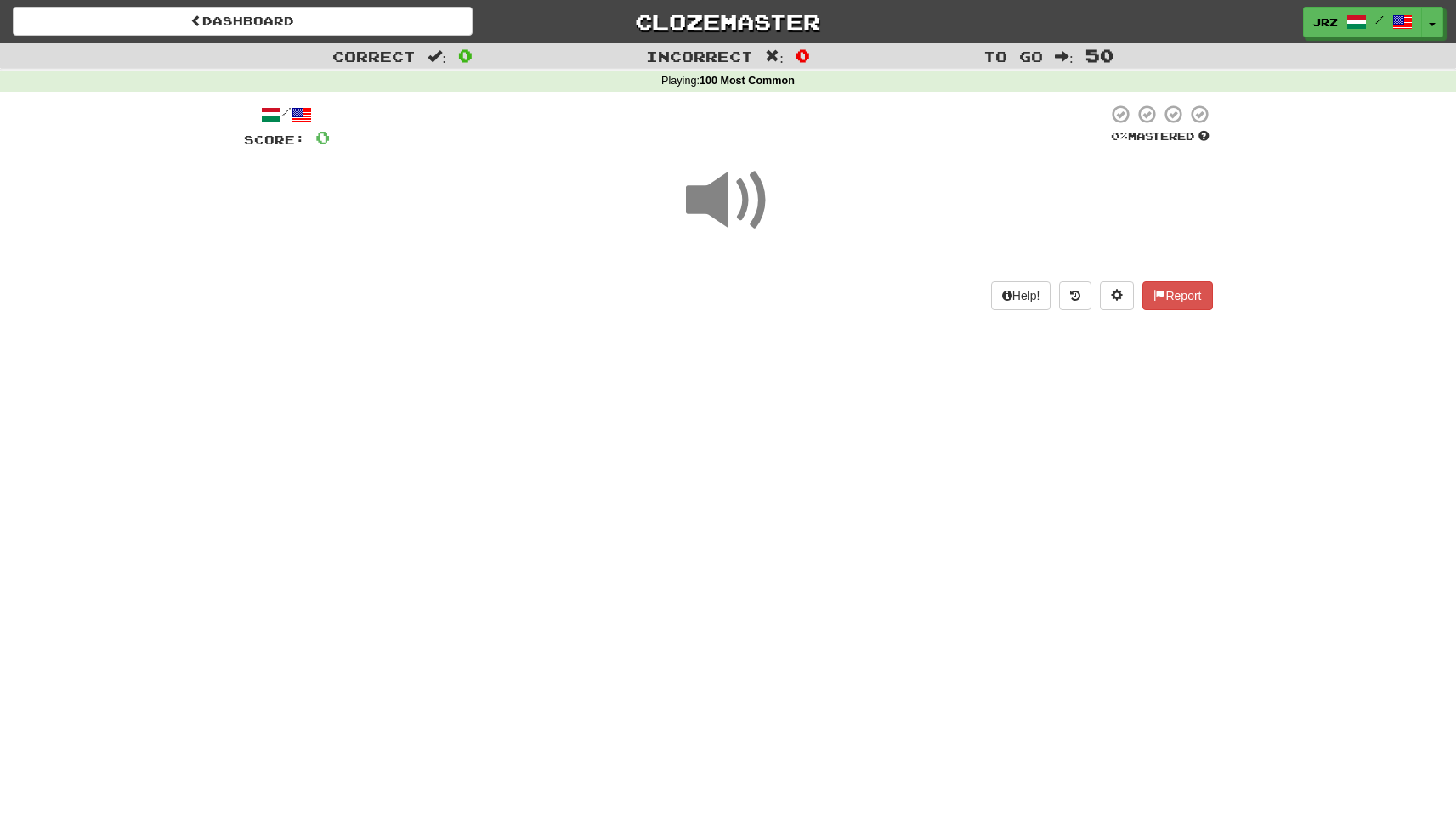 click on "Dashboard
Clozemaster
jrz
/
Toggle Dropdown
Dashboard
Leaderboard
Activity Feed
Notifications
Profile
Discussions
Deutsch
/
English
Streak:
0
Review:
13
Points Today: 0
English
/
Tagalog
Streak:
0
Review:
20
Points Today: 0
Español
/
English
Streak:
0
Review:
20
Points Today: 0
Magyar
/
English
Streak:
2
Review:
587
Points Today: 1068
Nederlands
/
English
Streak:
0
Review:
14
Points Today: 0
Tagalog
/
English
Streak:
0
Review:
14
Points Today: 0
Languages
Account
Logout
jrz
/
Toggle Dropdown
Dashboard
Leaderboard" at bounding box center (728, 407) 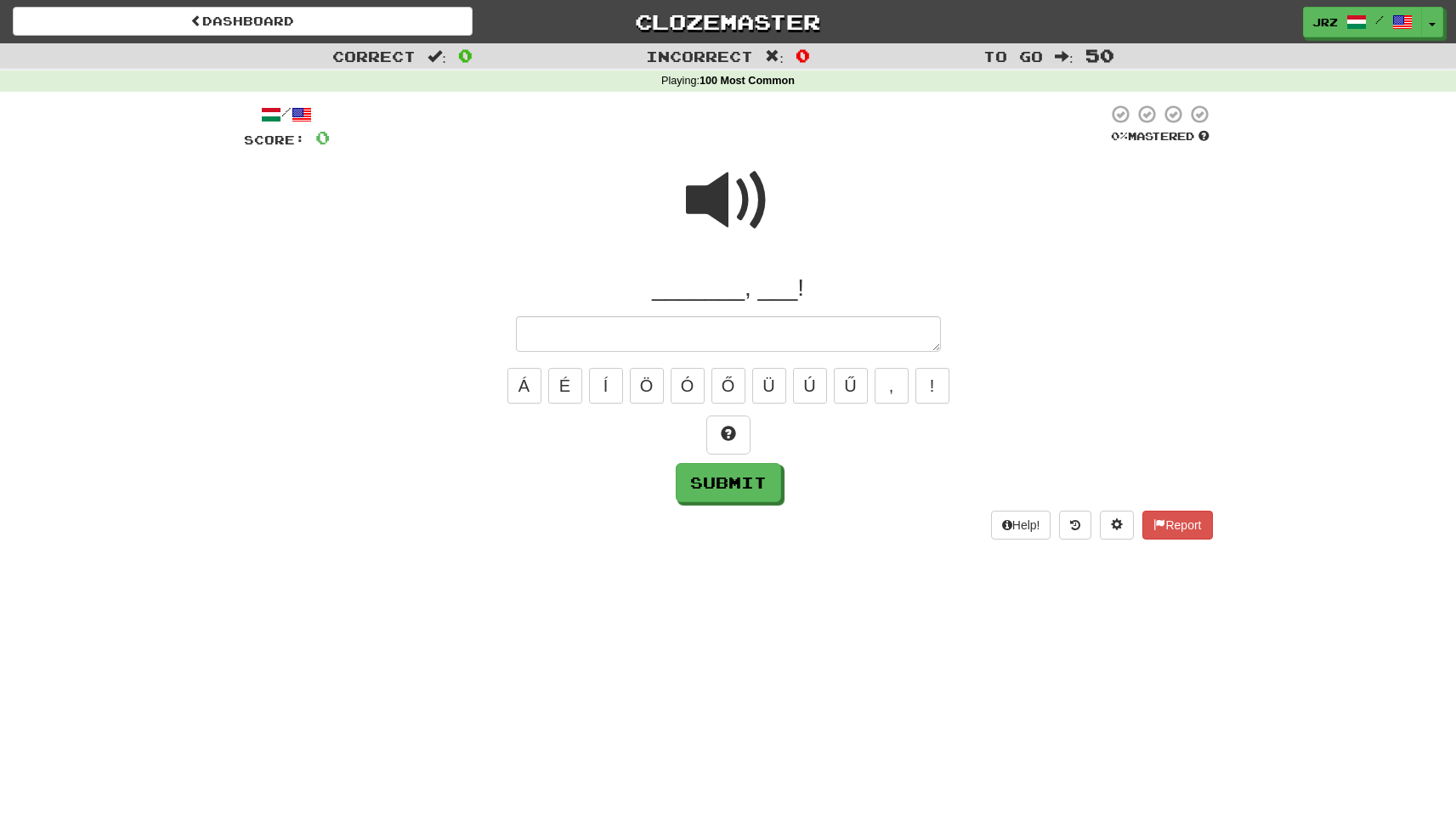 type on "*" 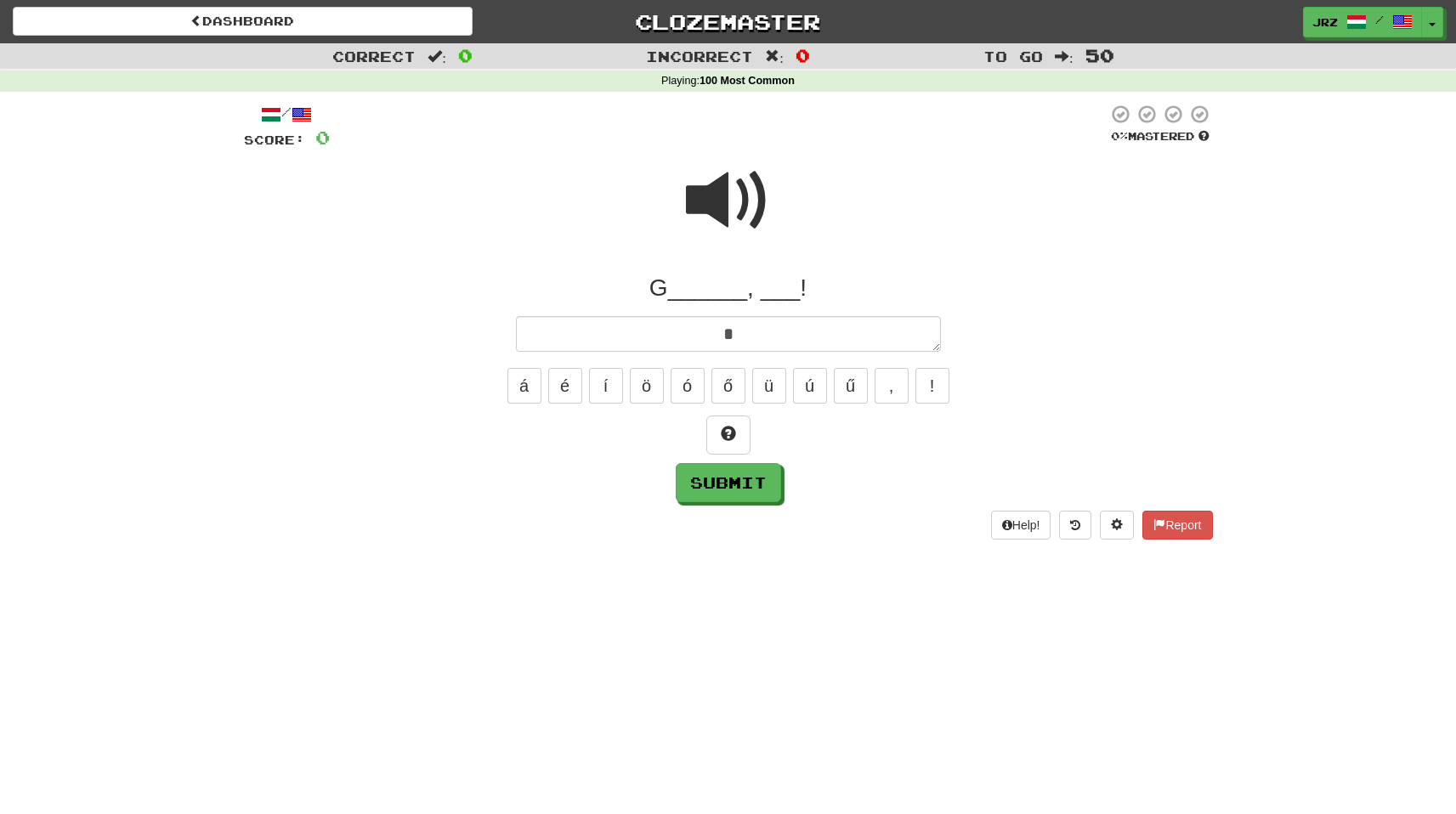 type on "*" 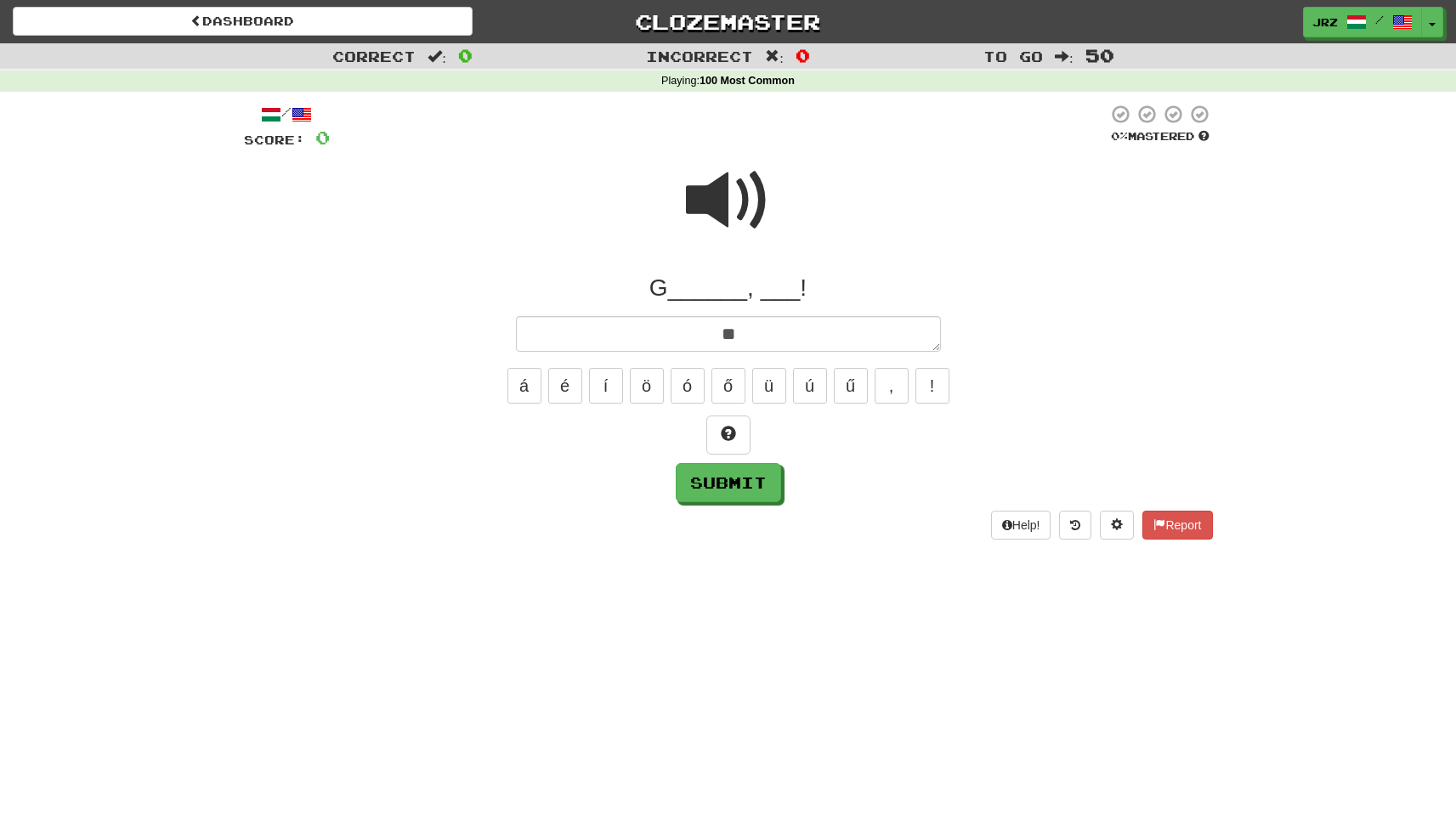 type on "*" 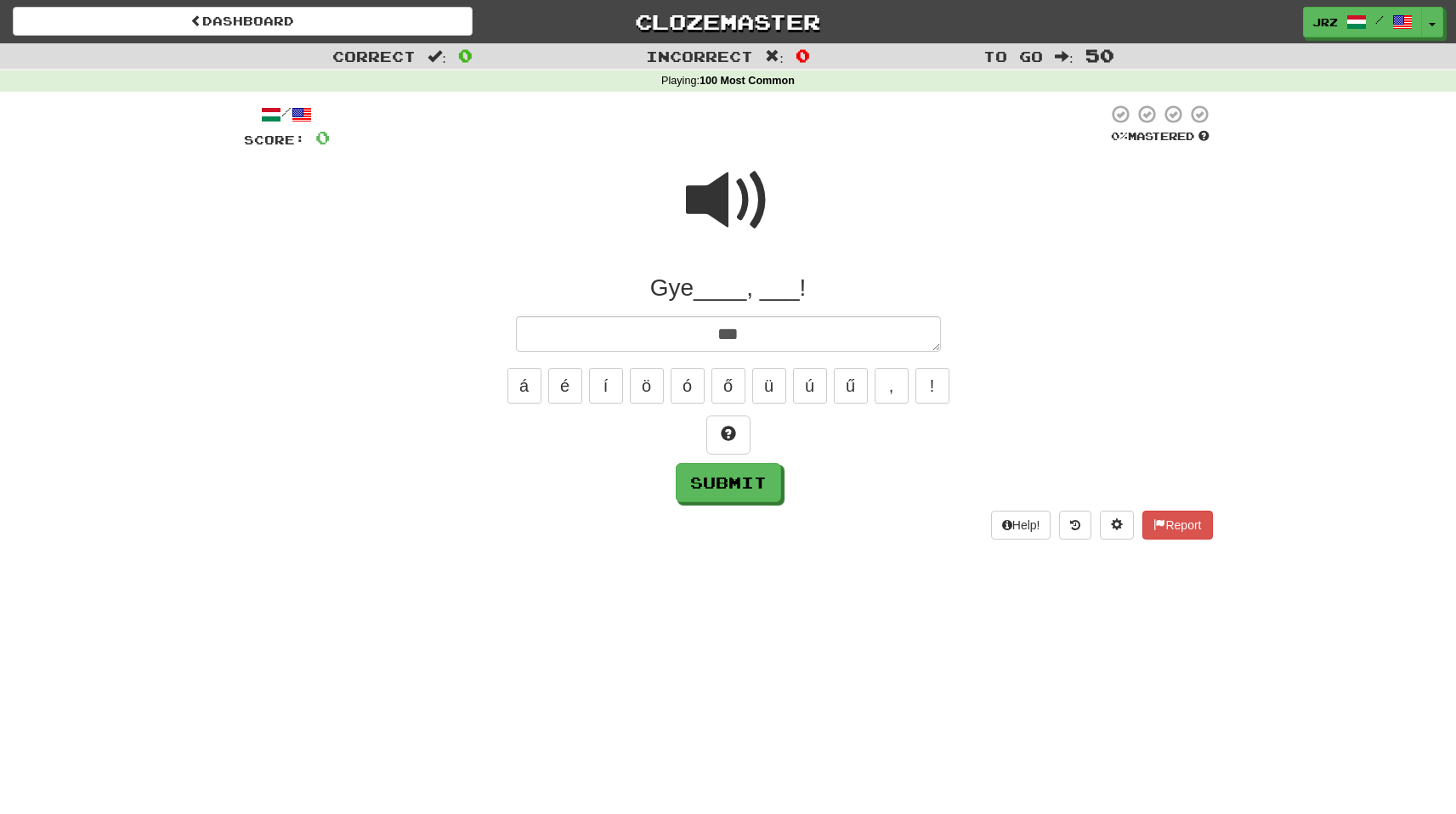 type on "*" 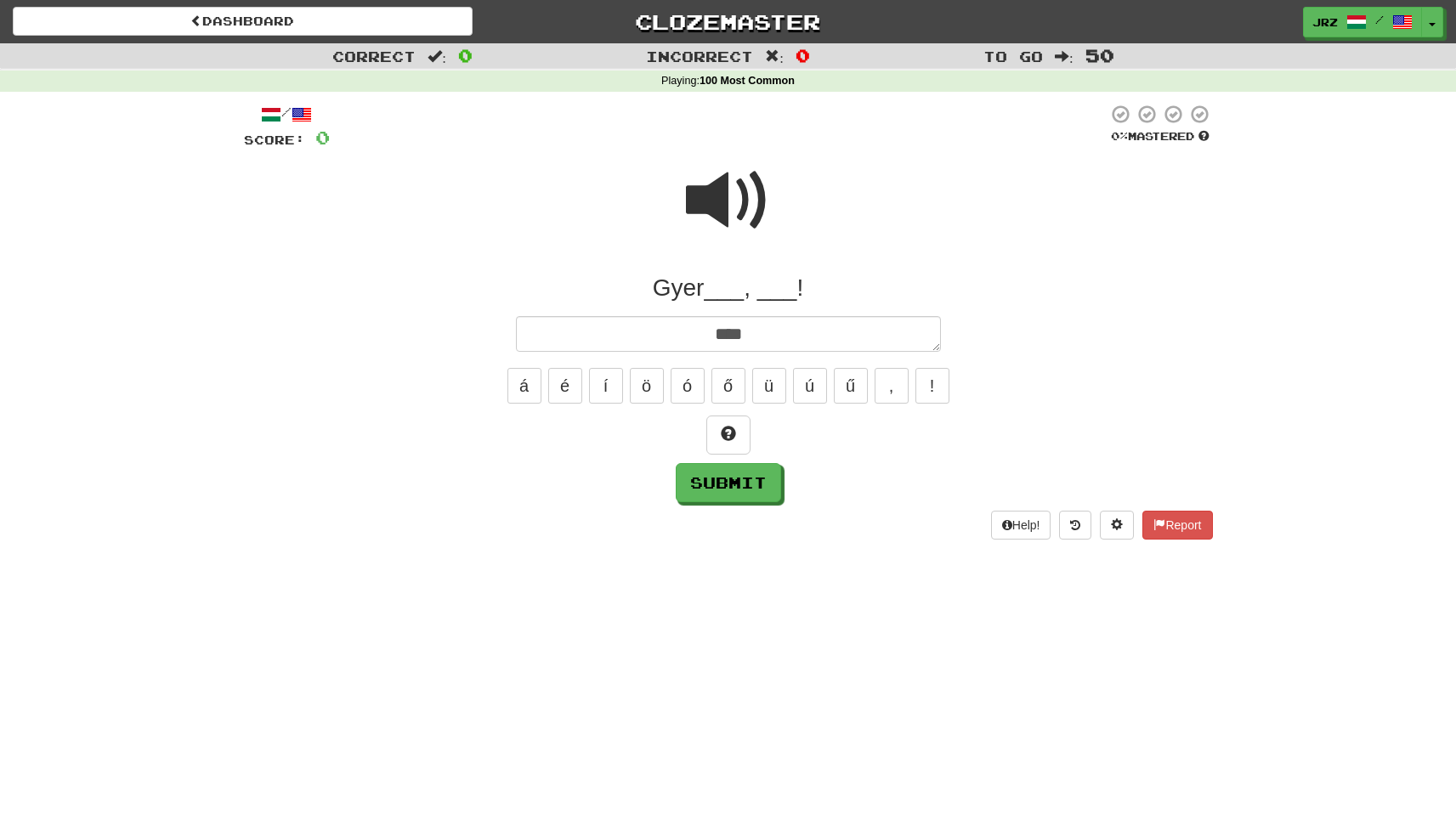 type on "*" 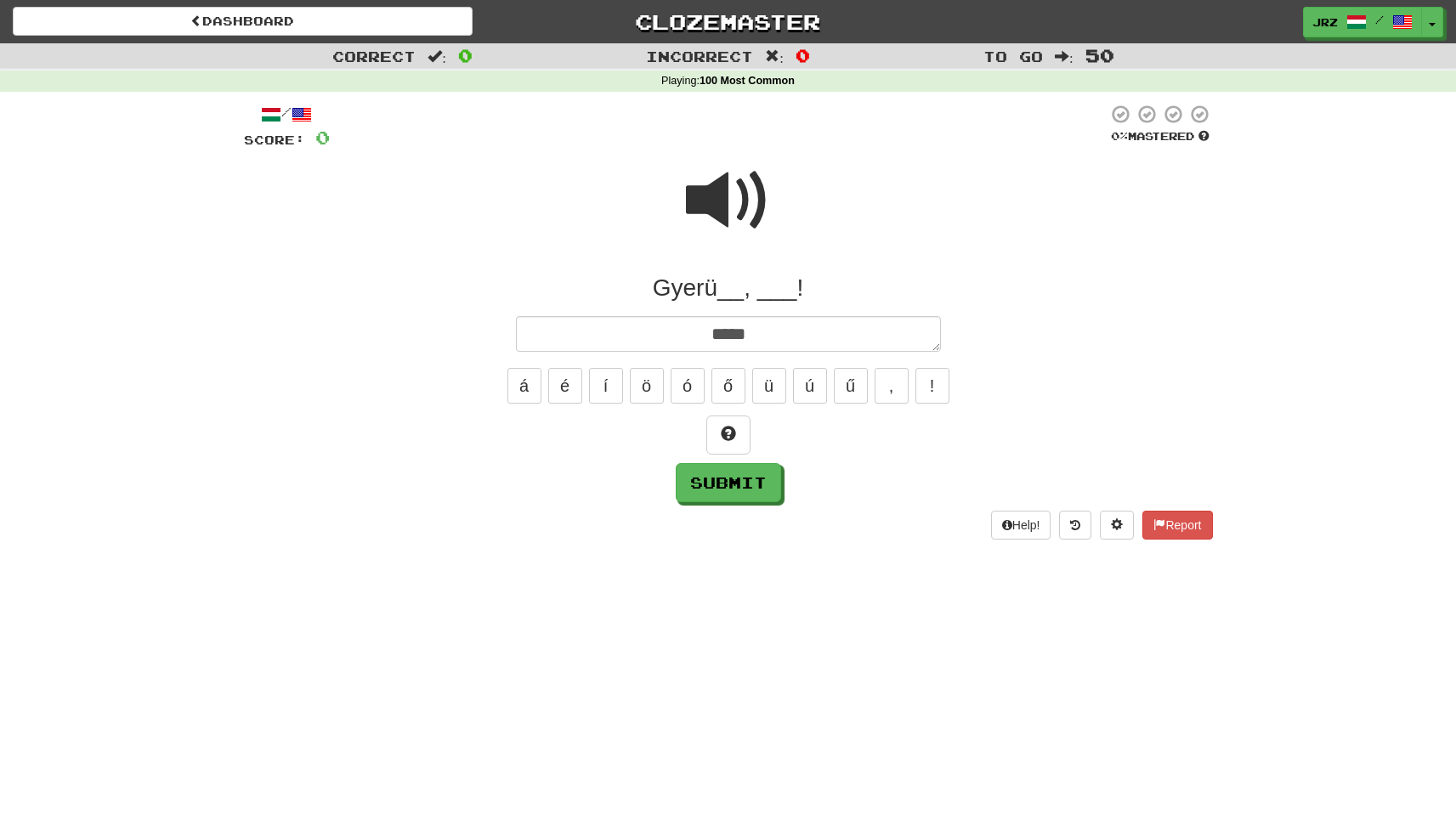 type on "*" 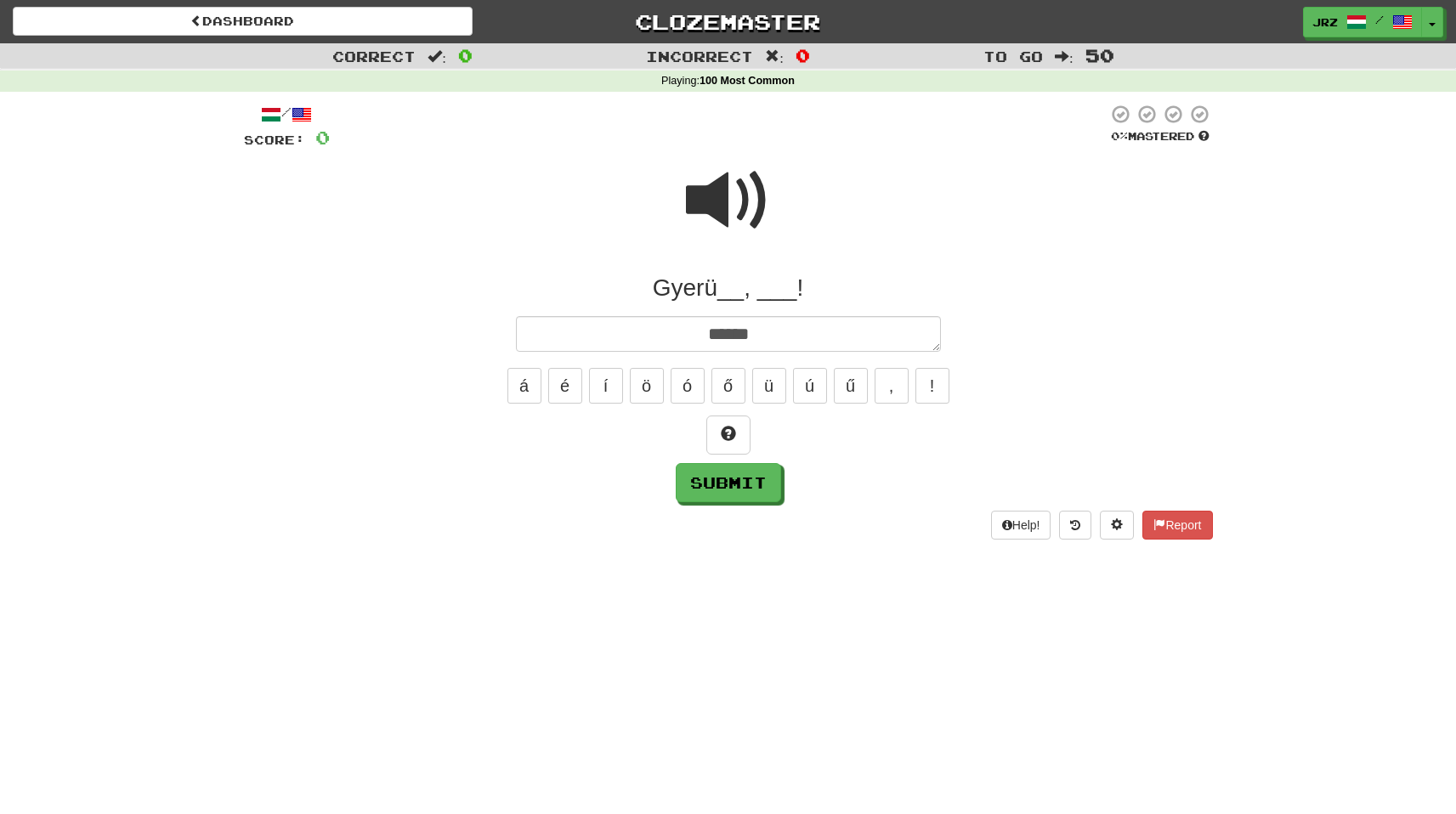 type on "*" 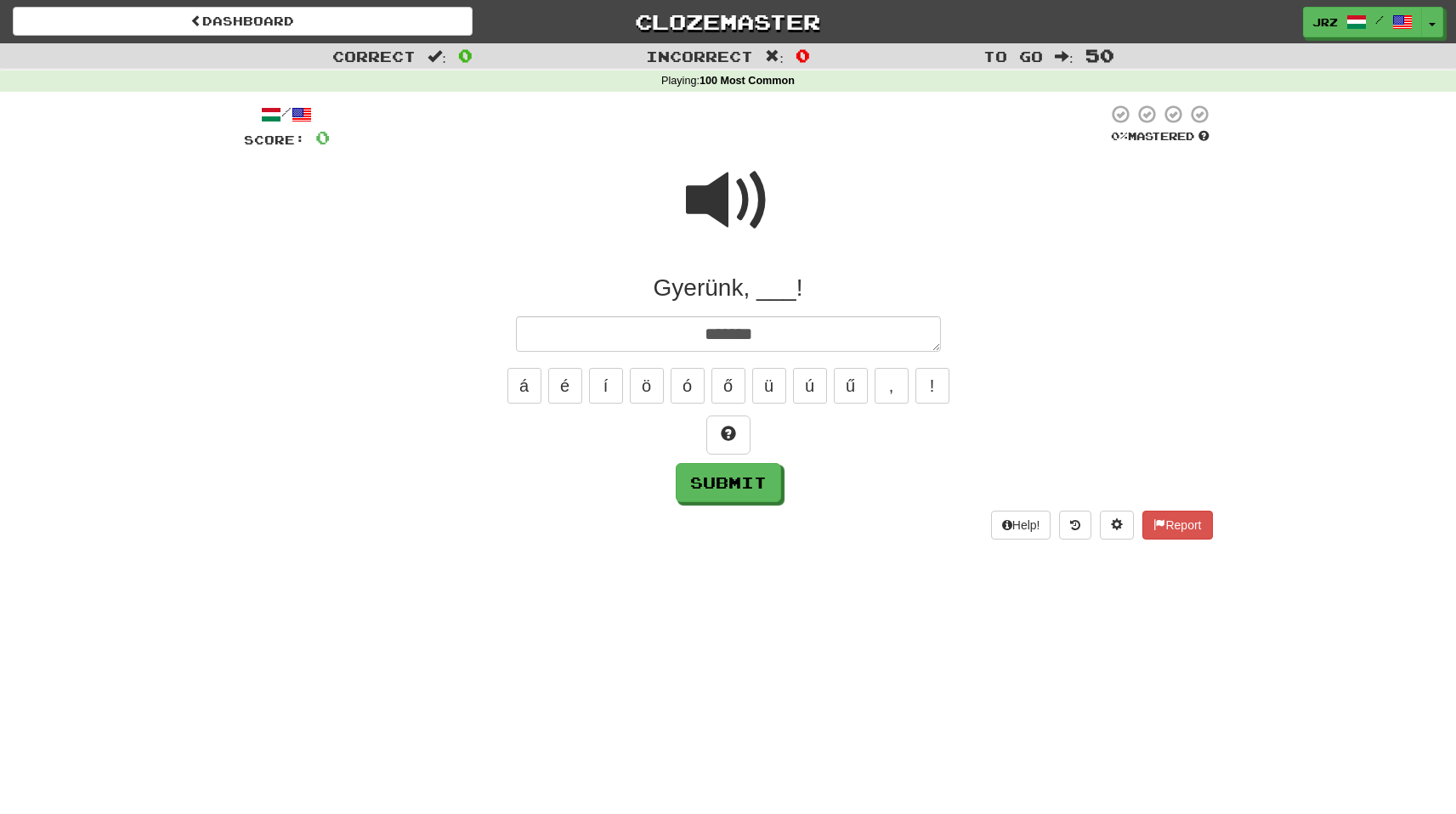 type on "*" 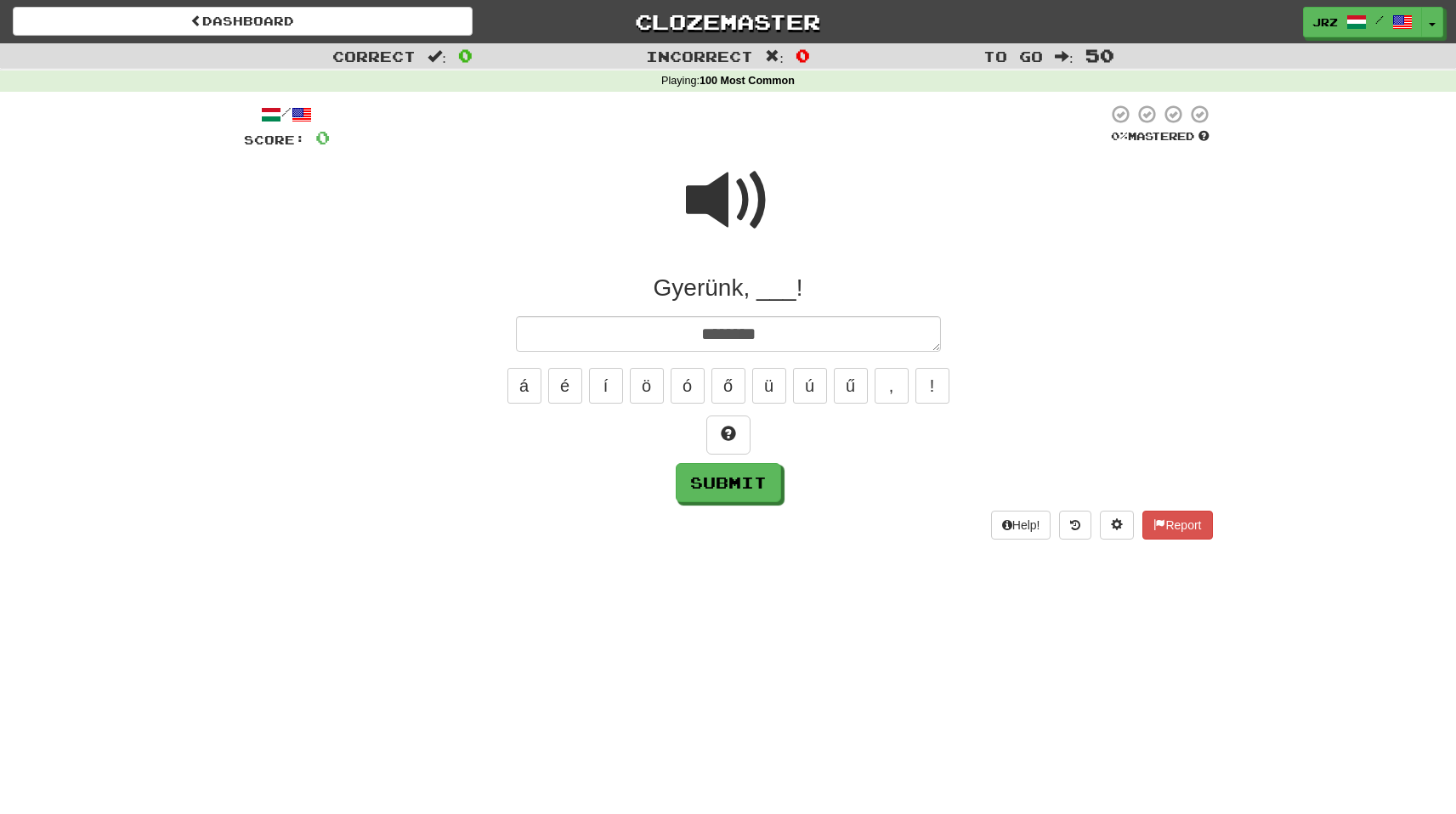 type on "*" 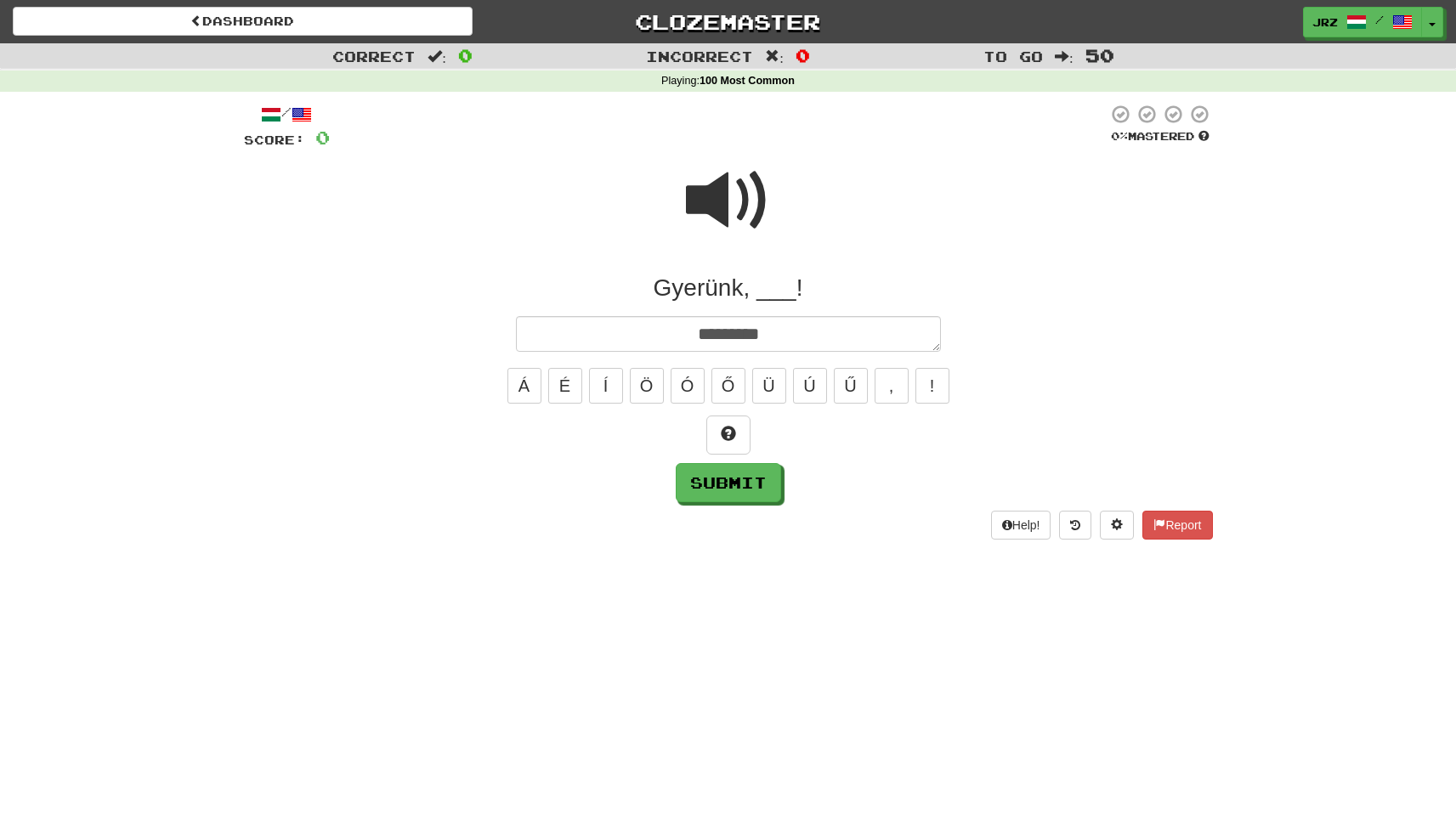 type on "*" 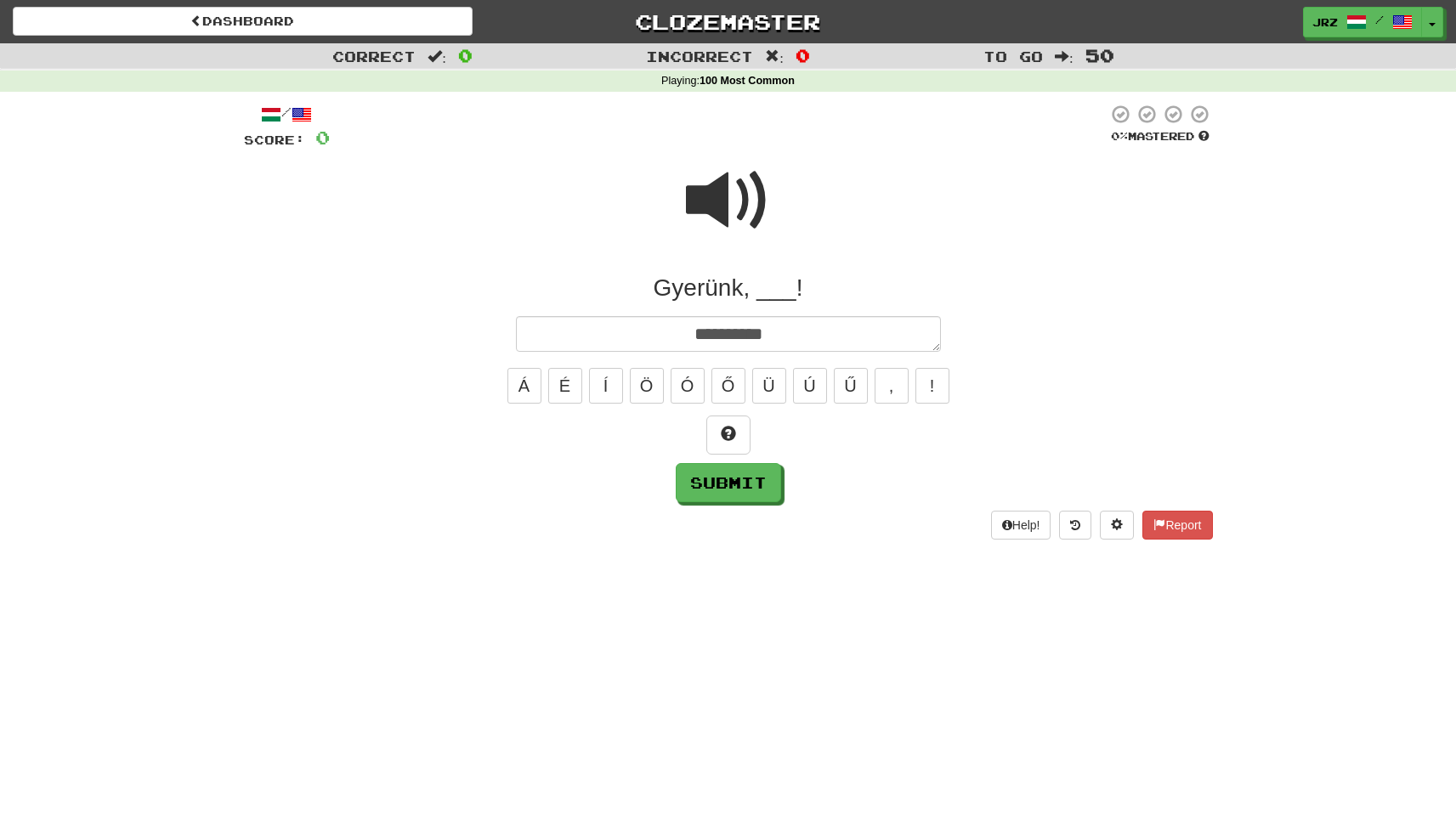 type on "*" 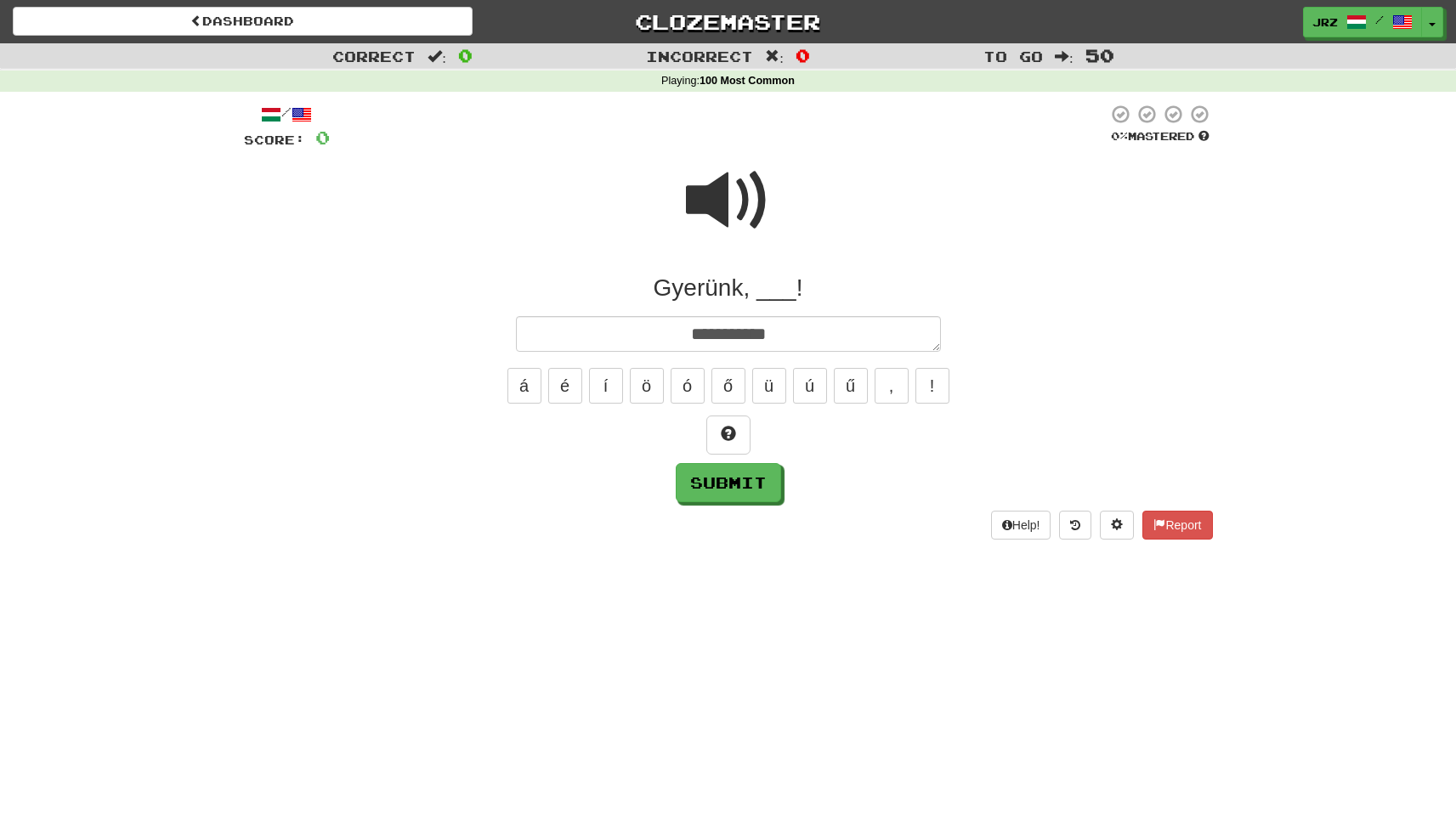 type on "*" 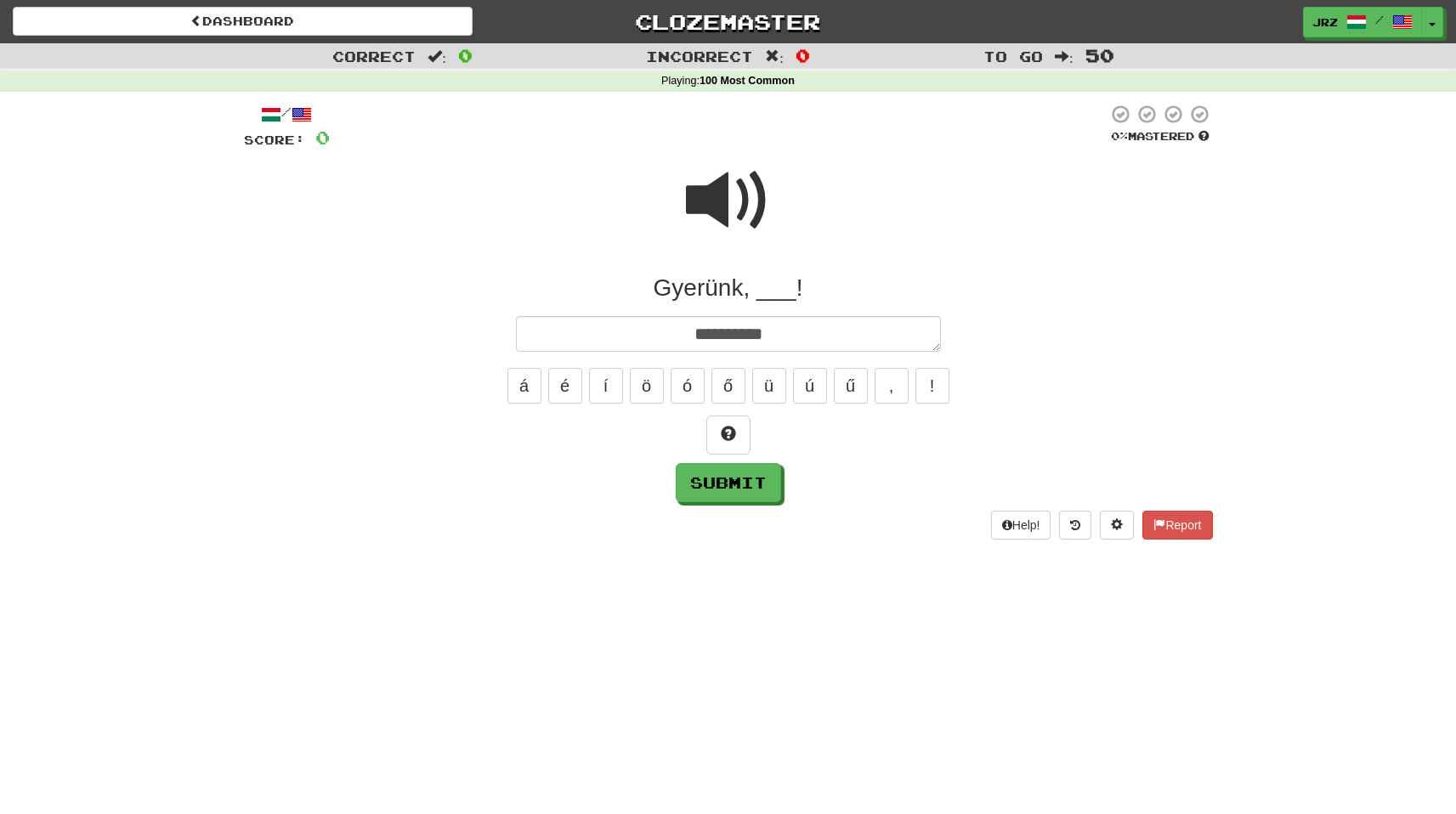 type on "*" 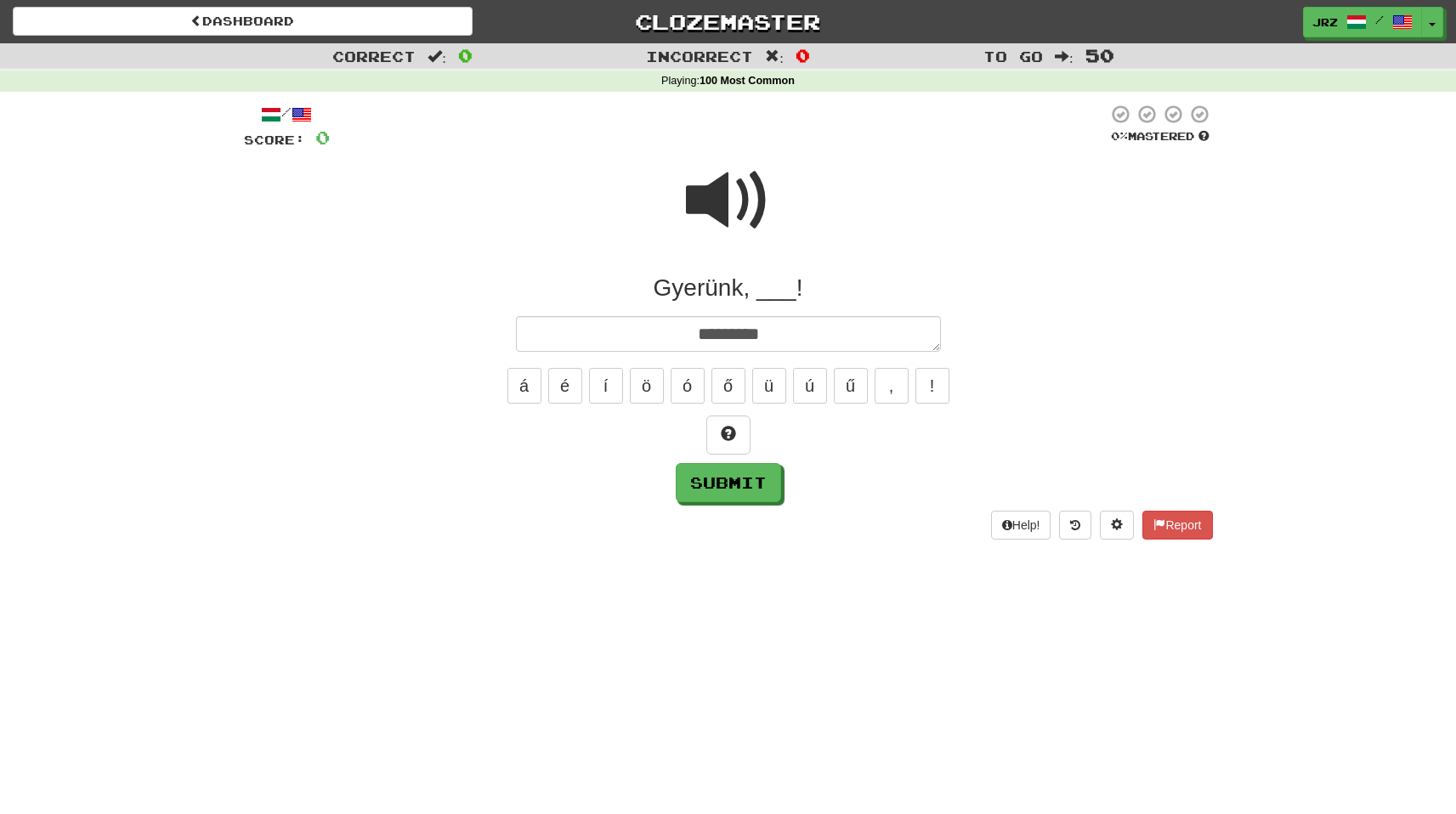 type on "*" 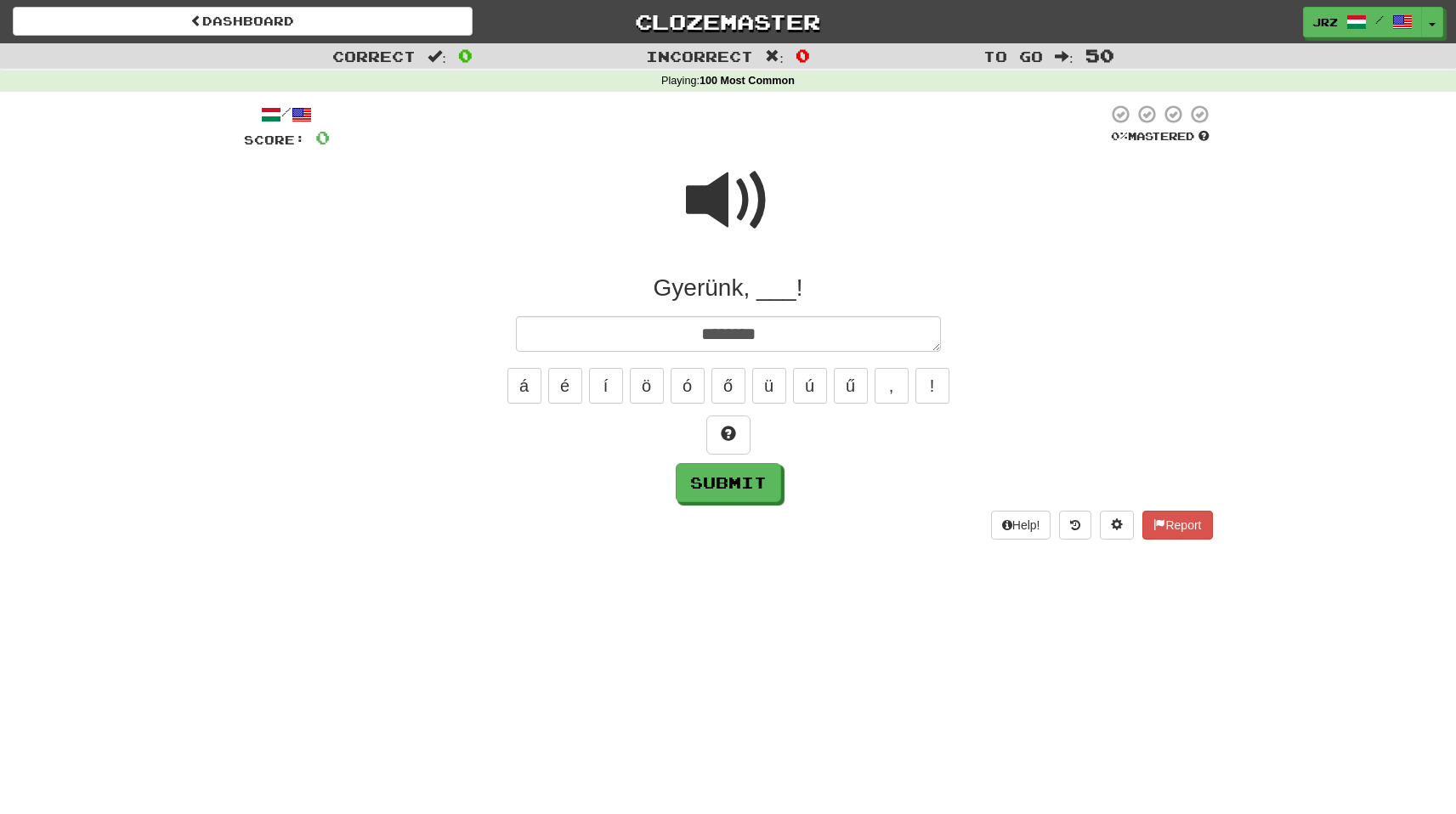 type on "*" 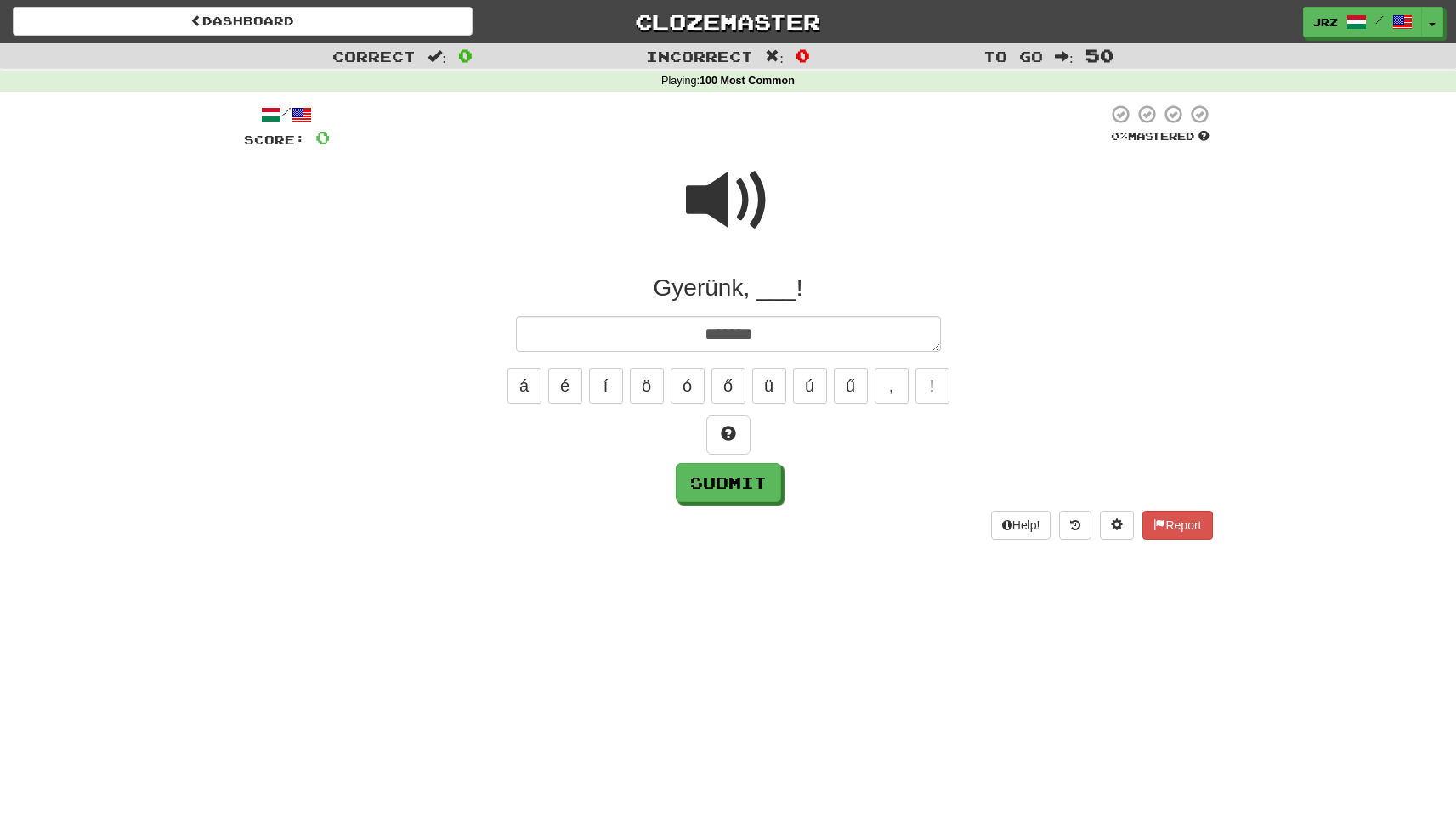 type on "*" 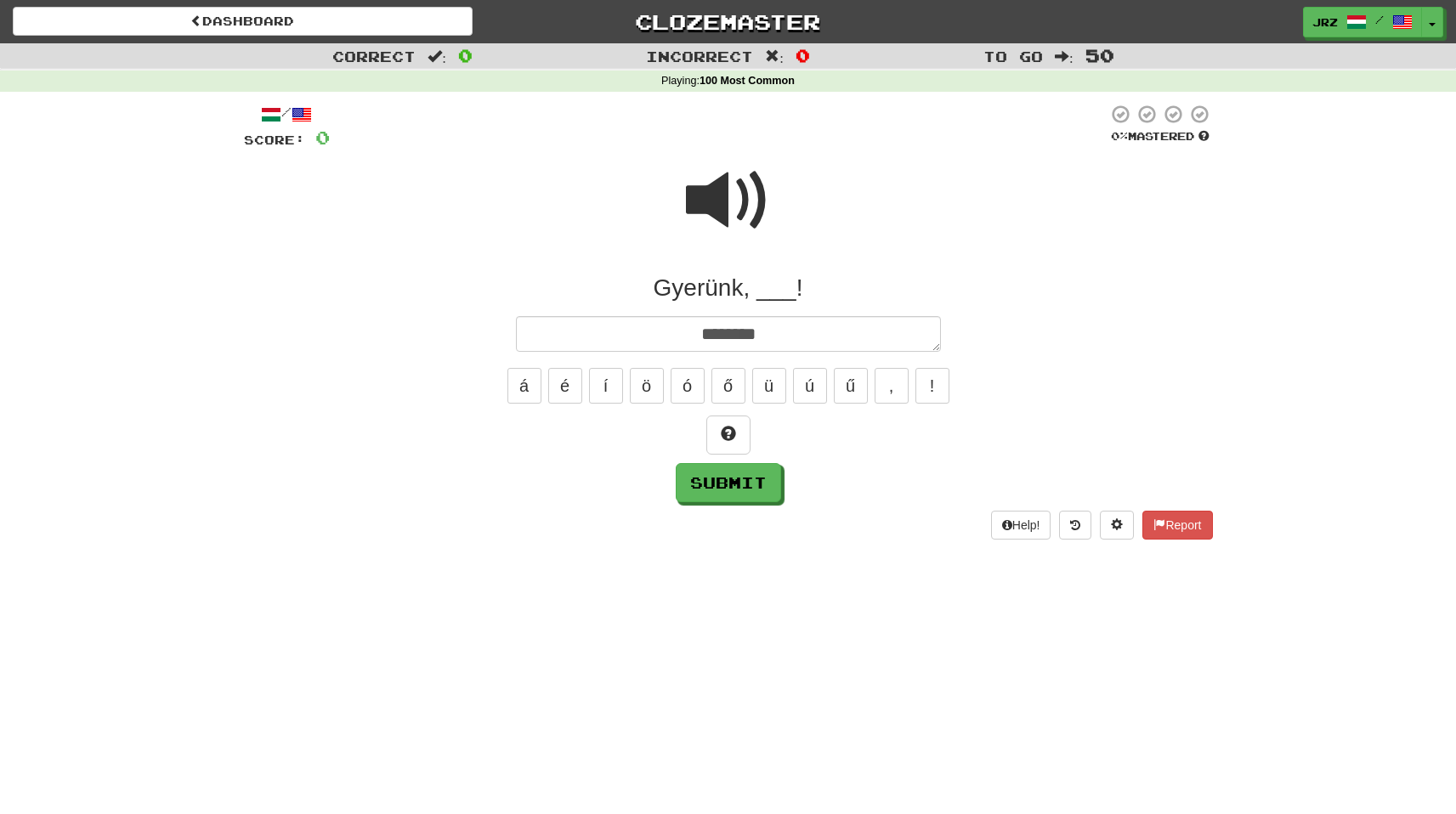 type on "*" 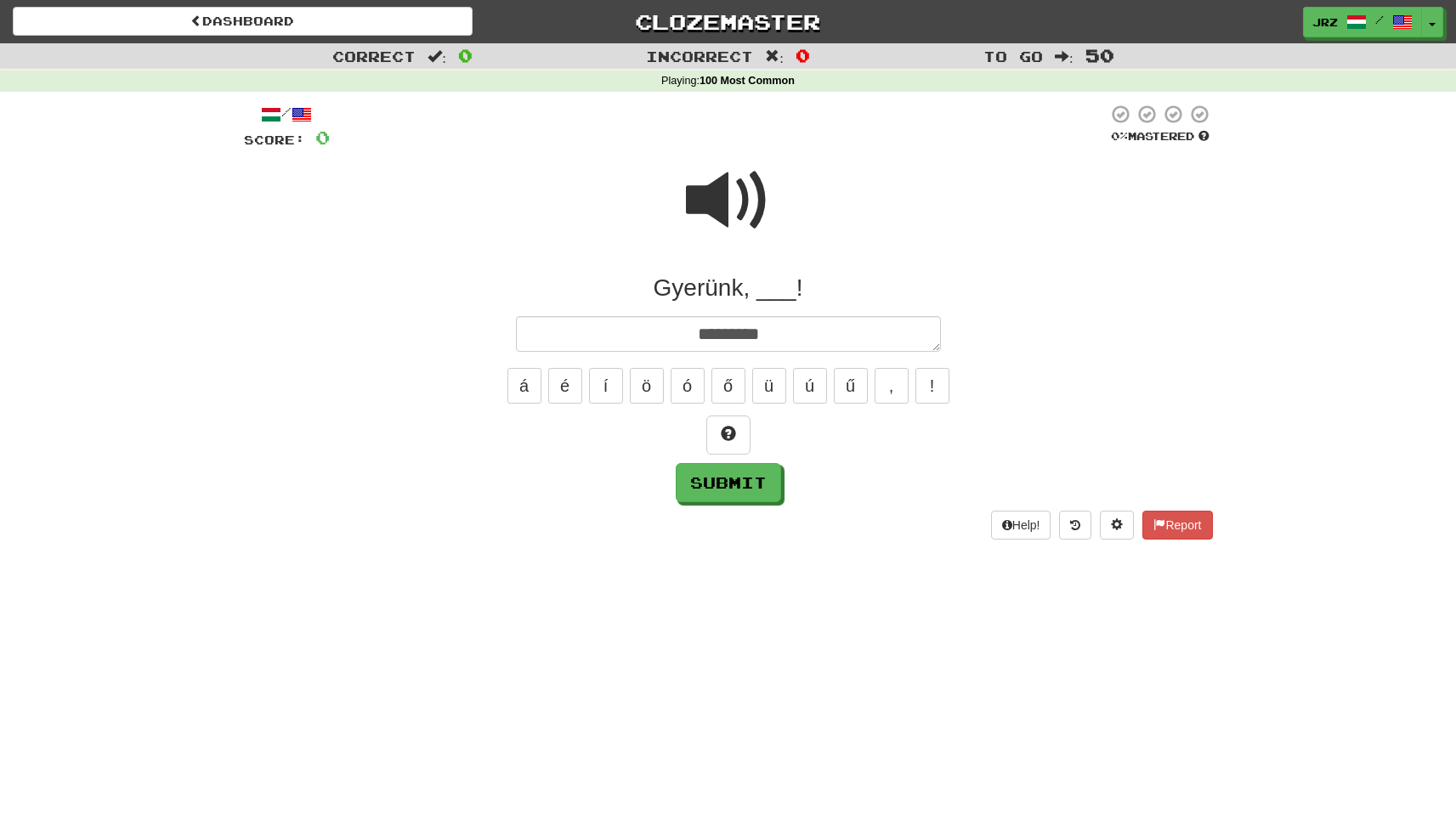 type on "*" 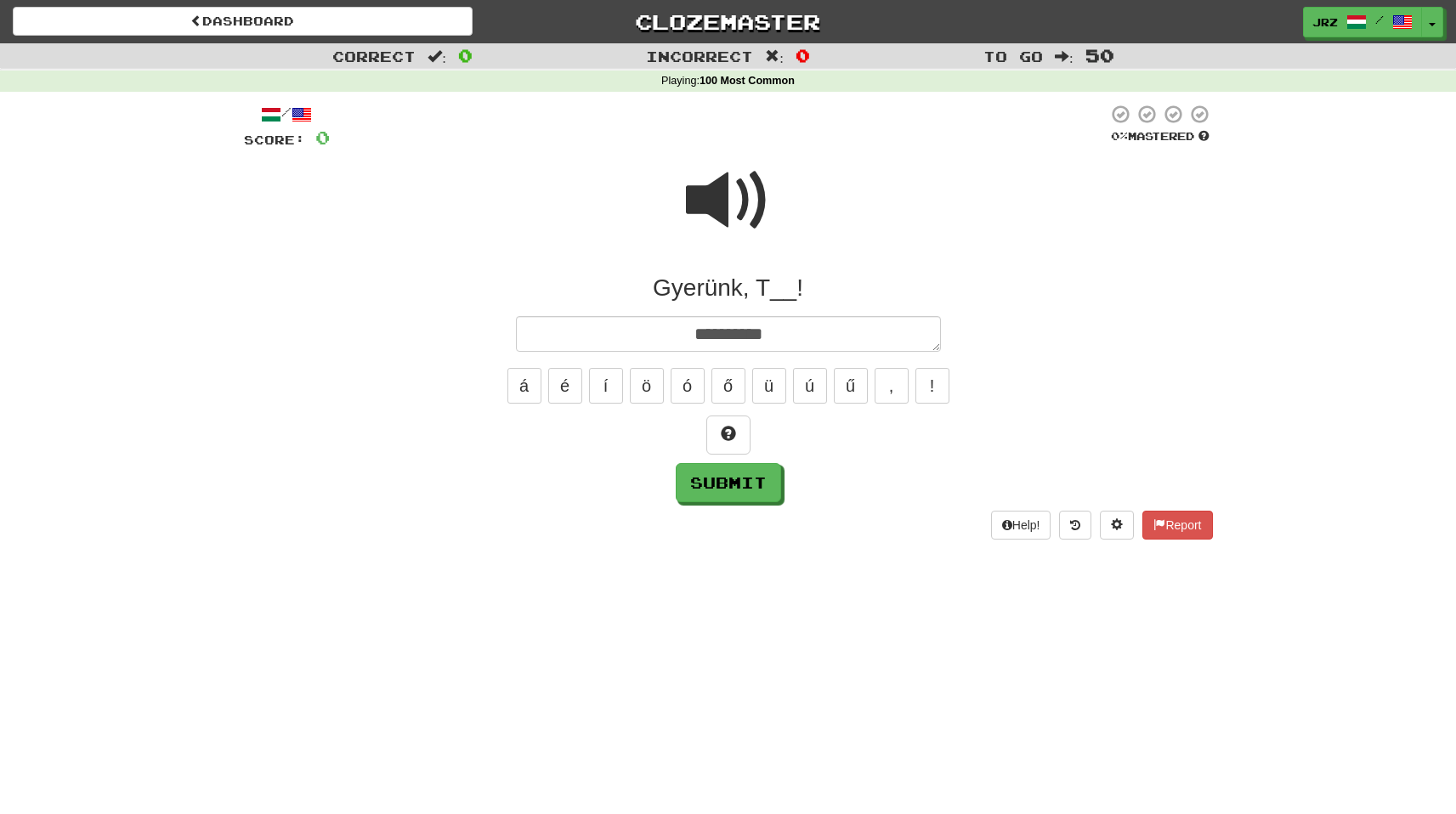 type on "*" 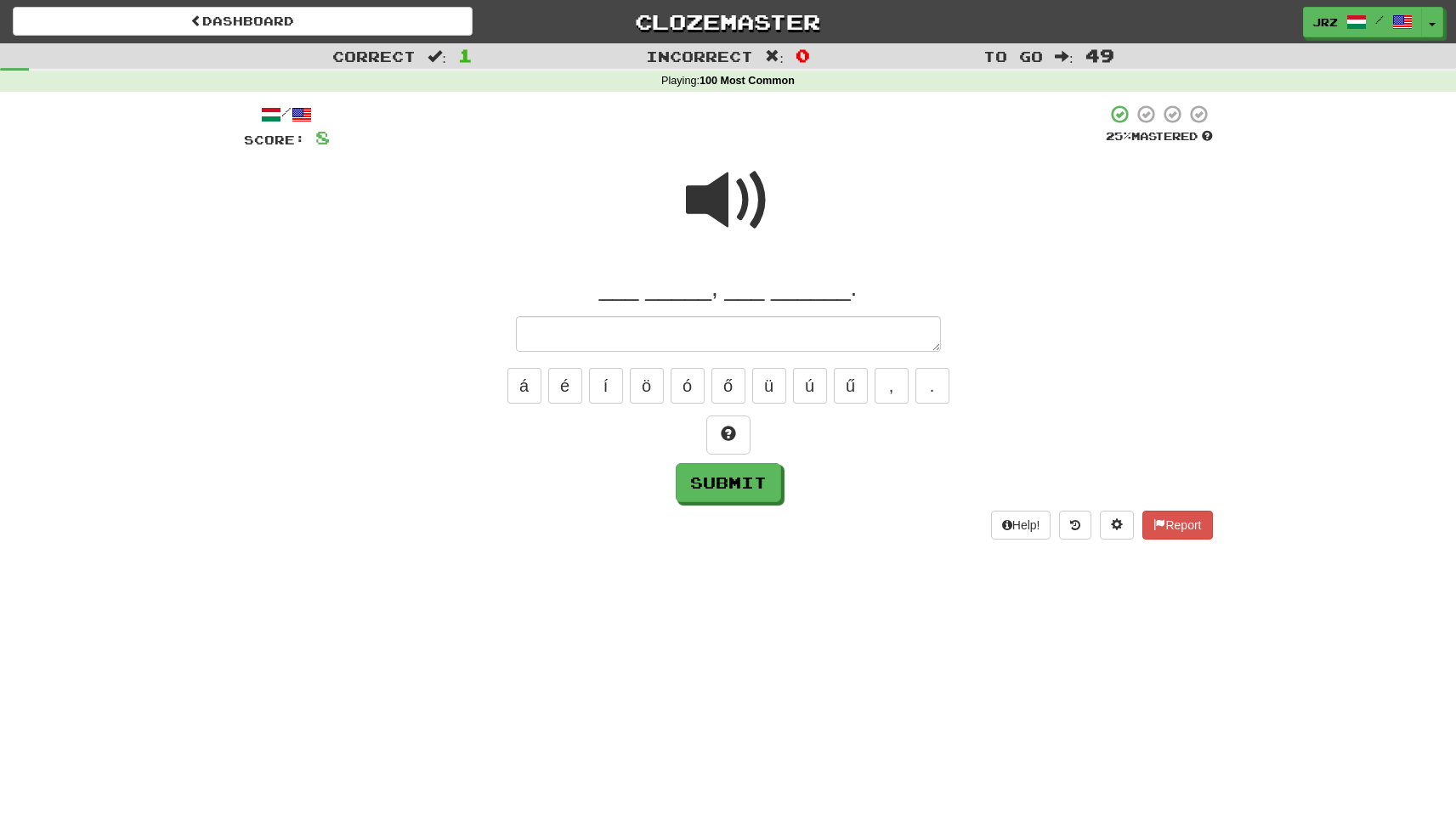 type on "*" 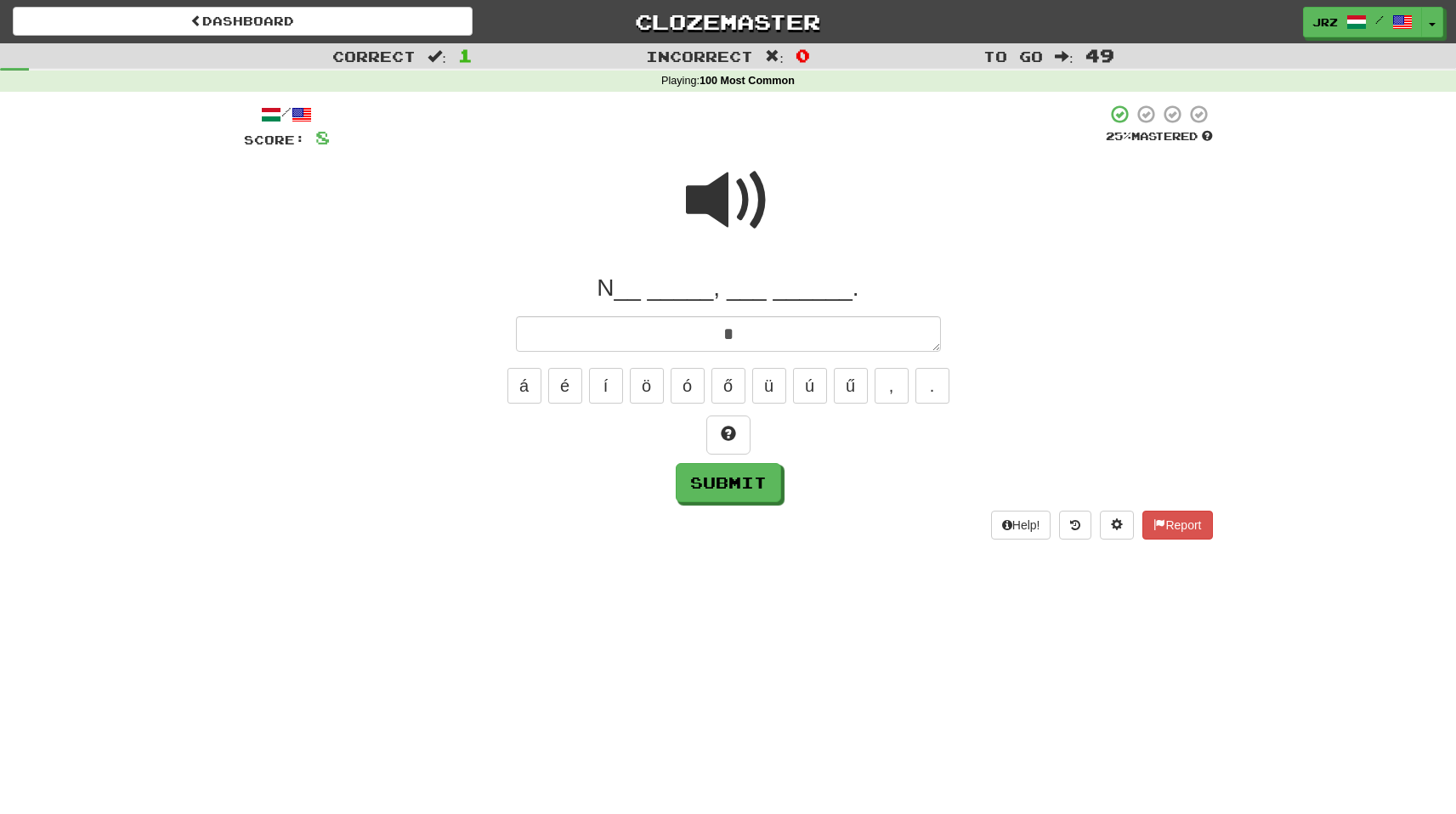 type on "*" 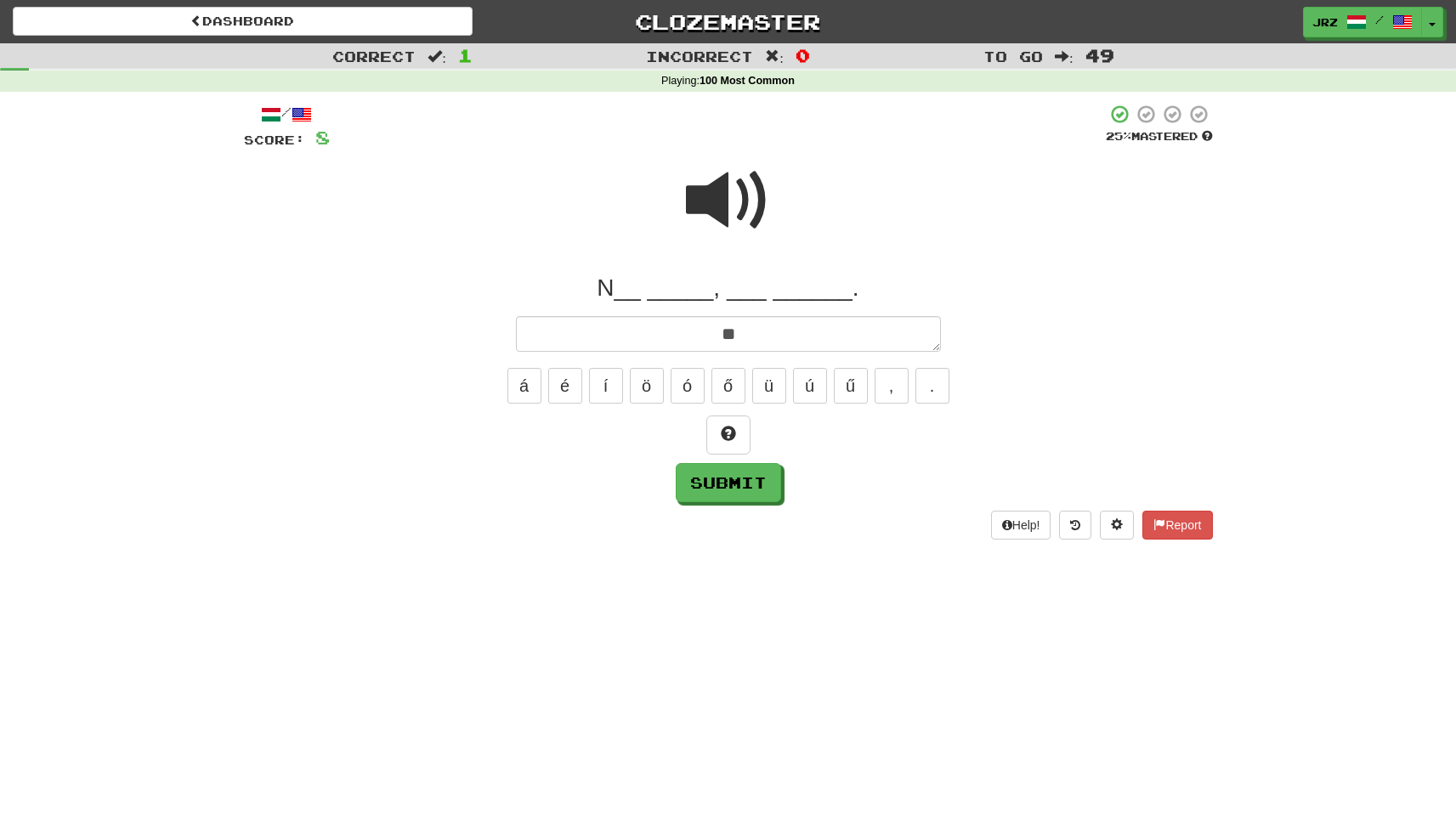 type on "*" 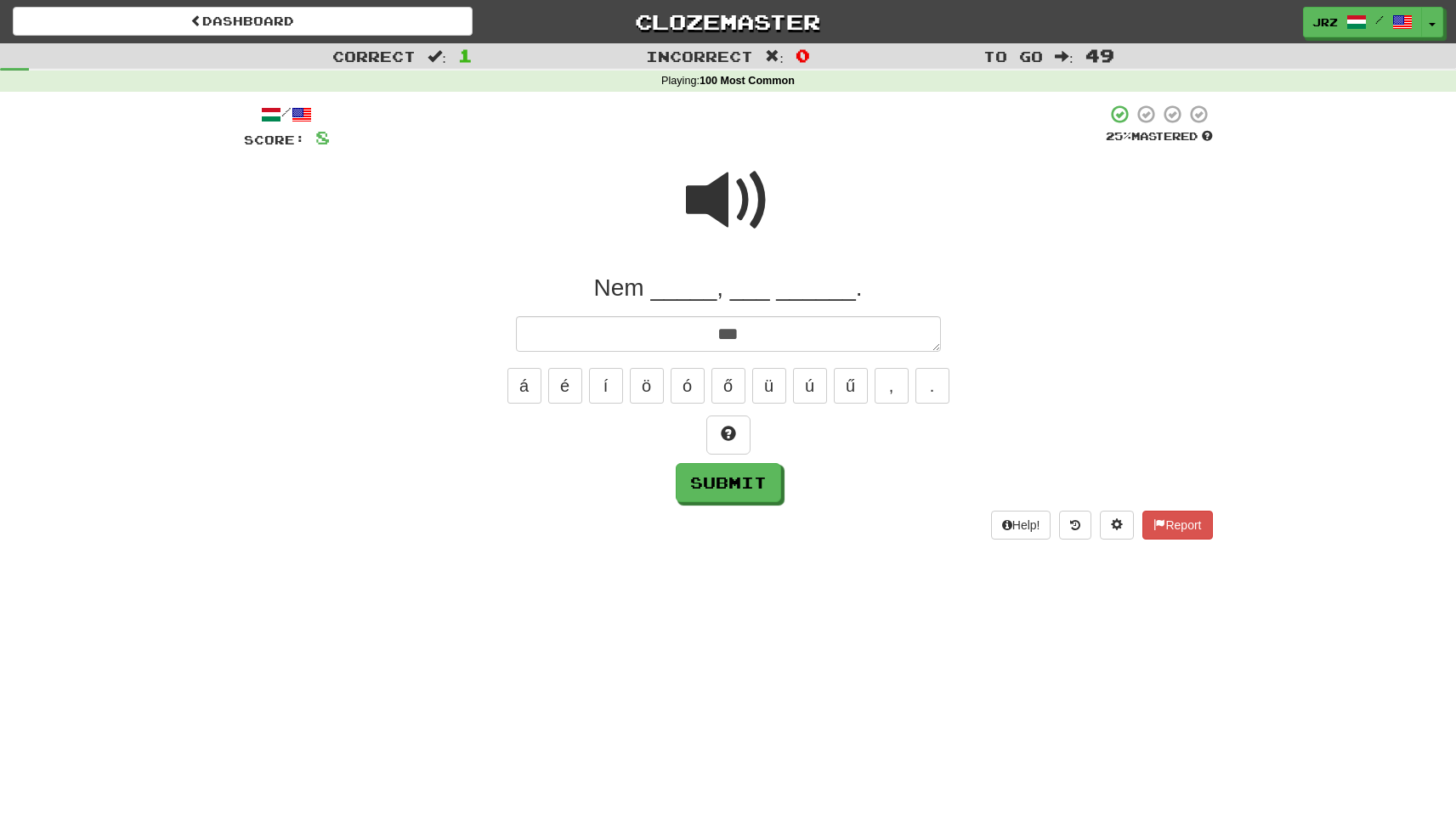 type on "*" 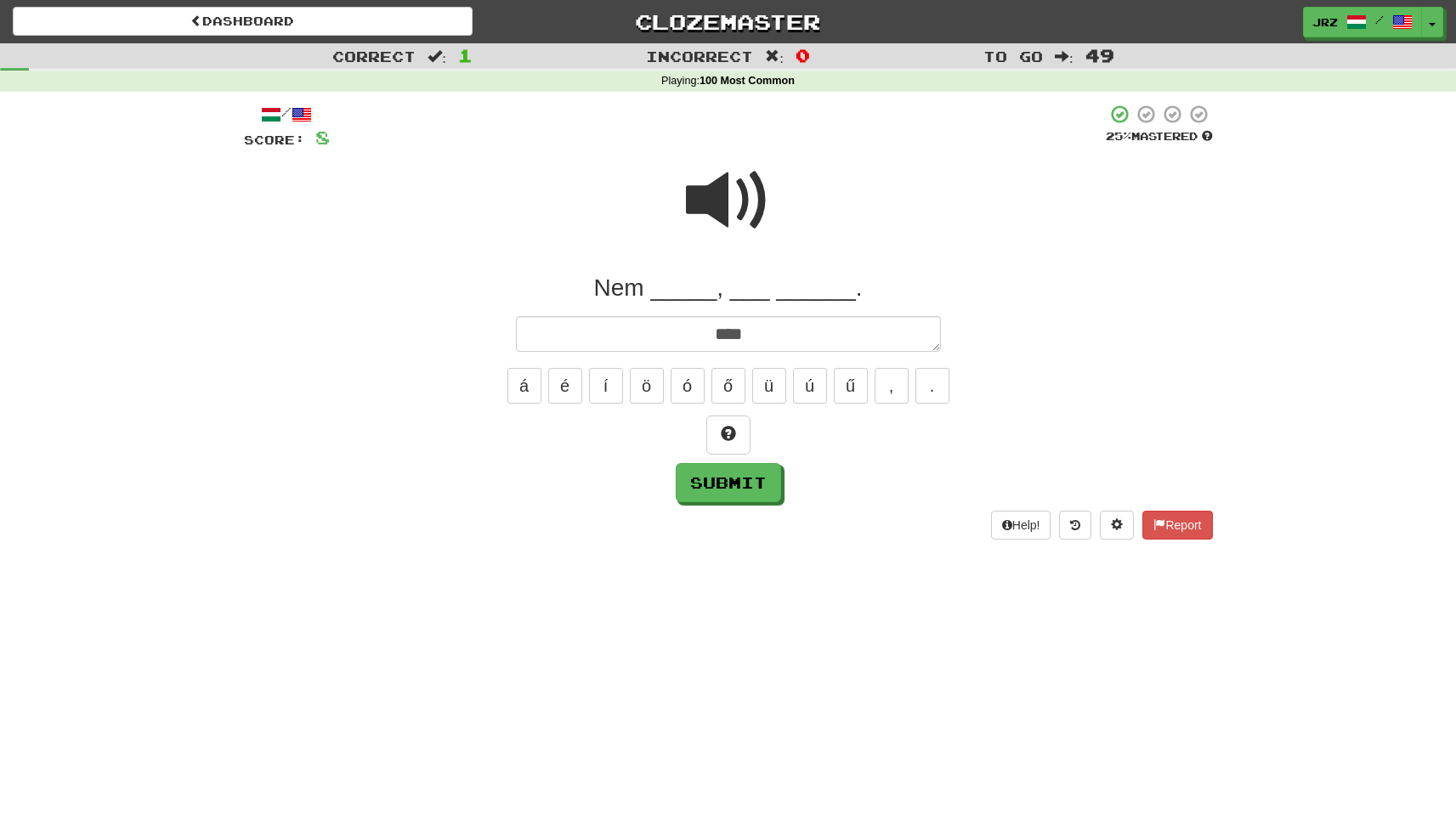 type on "*" 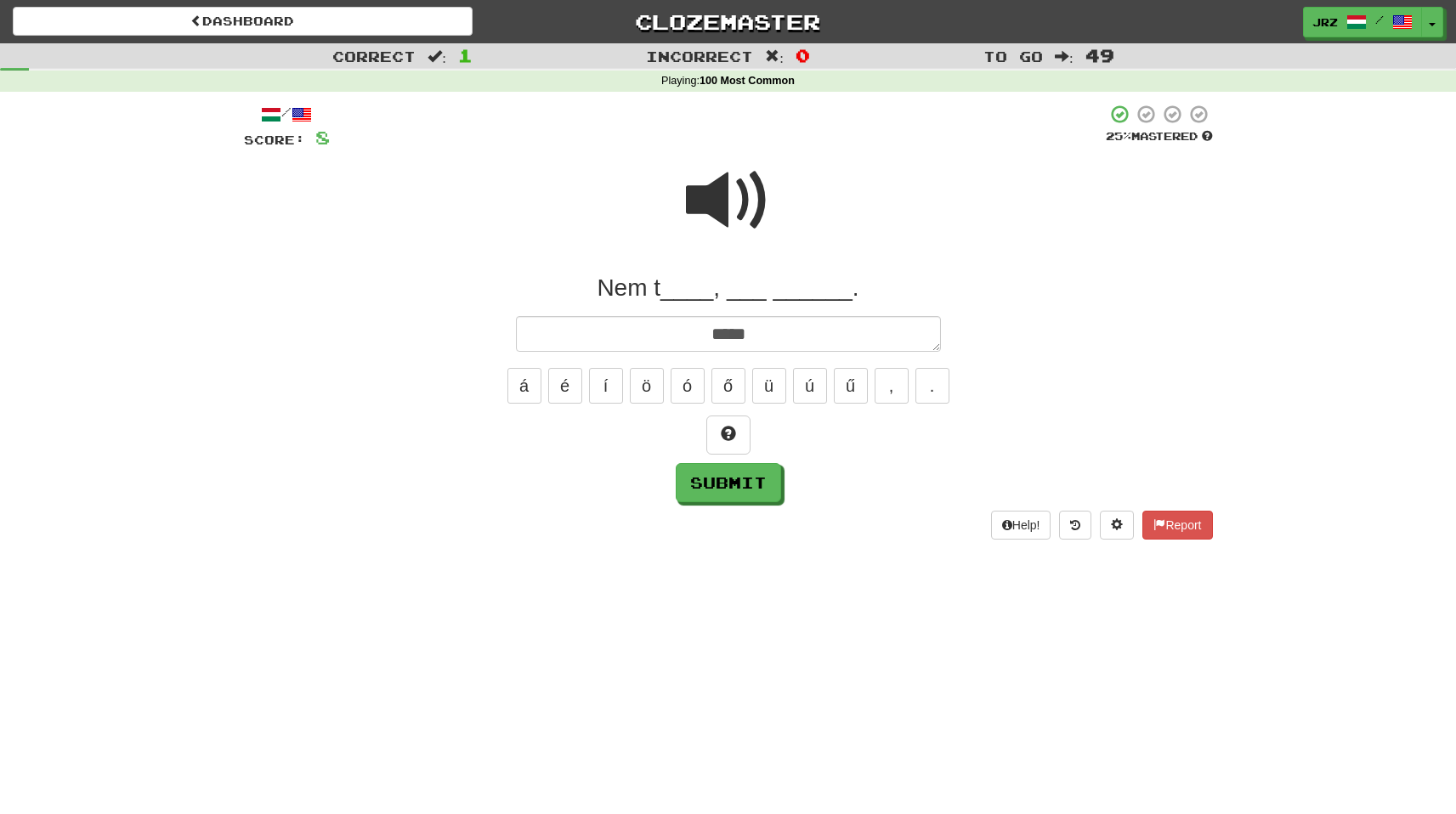 type on "*" 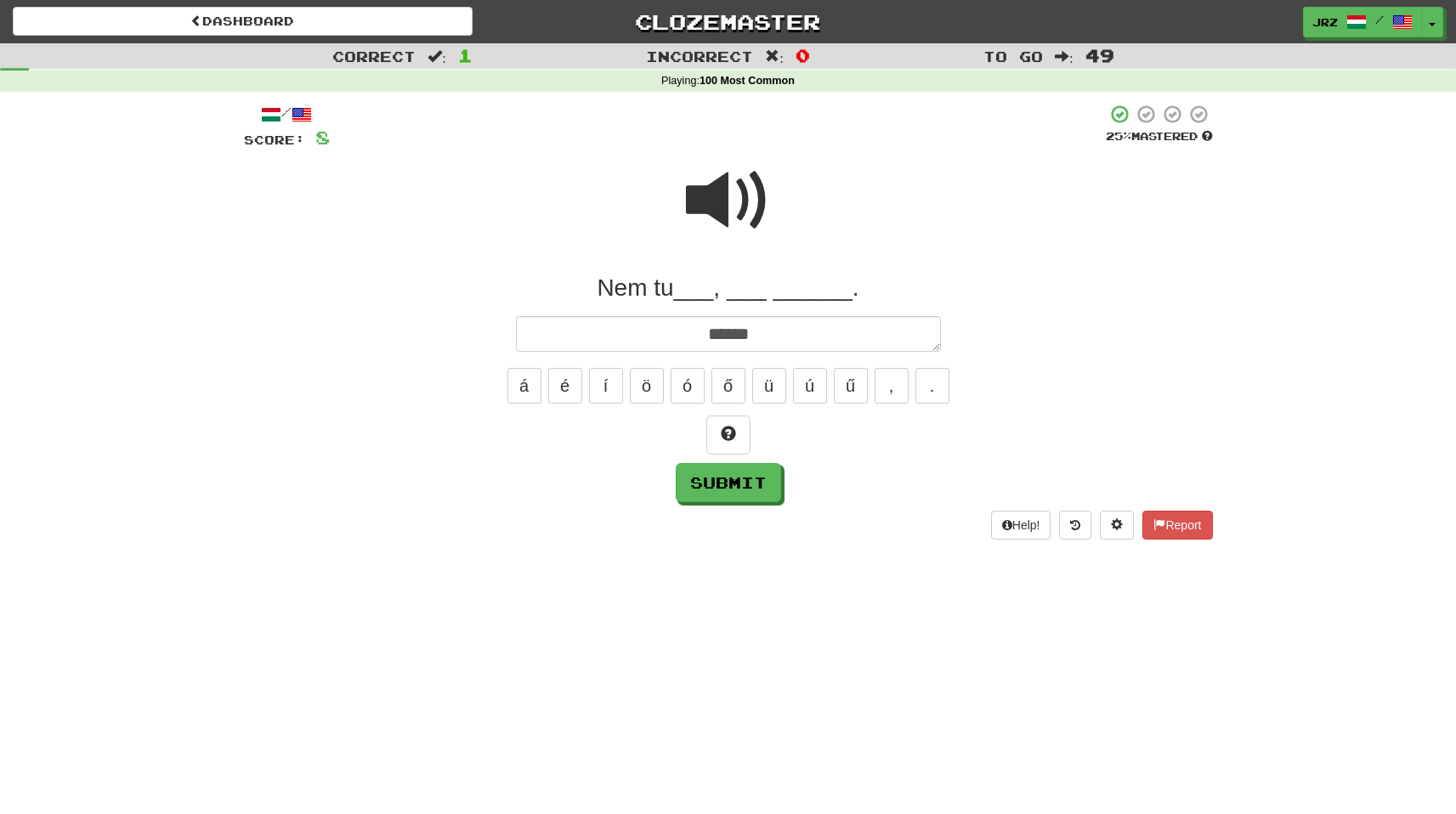 type on "*" 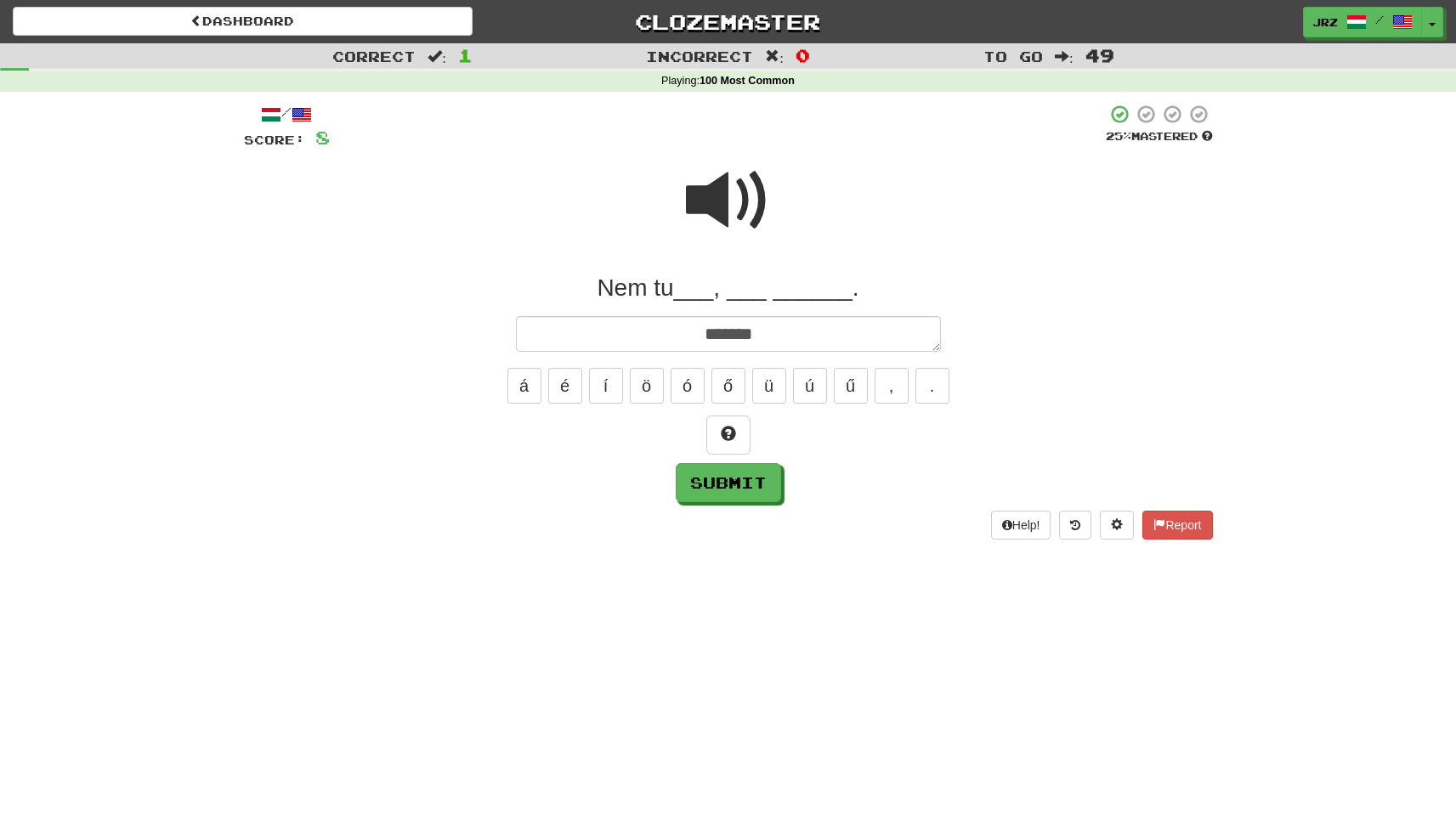 type on "*" 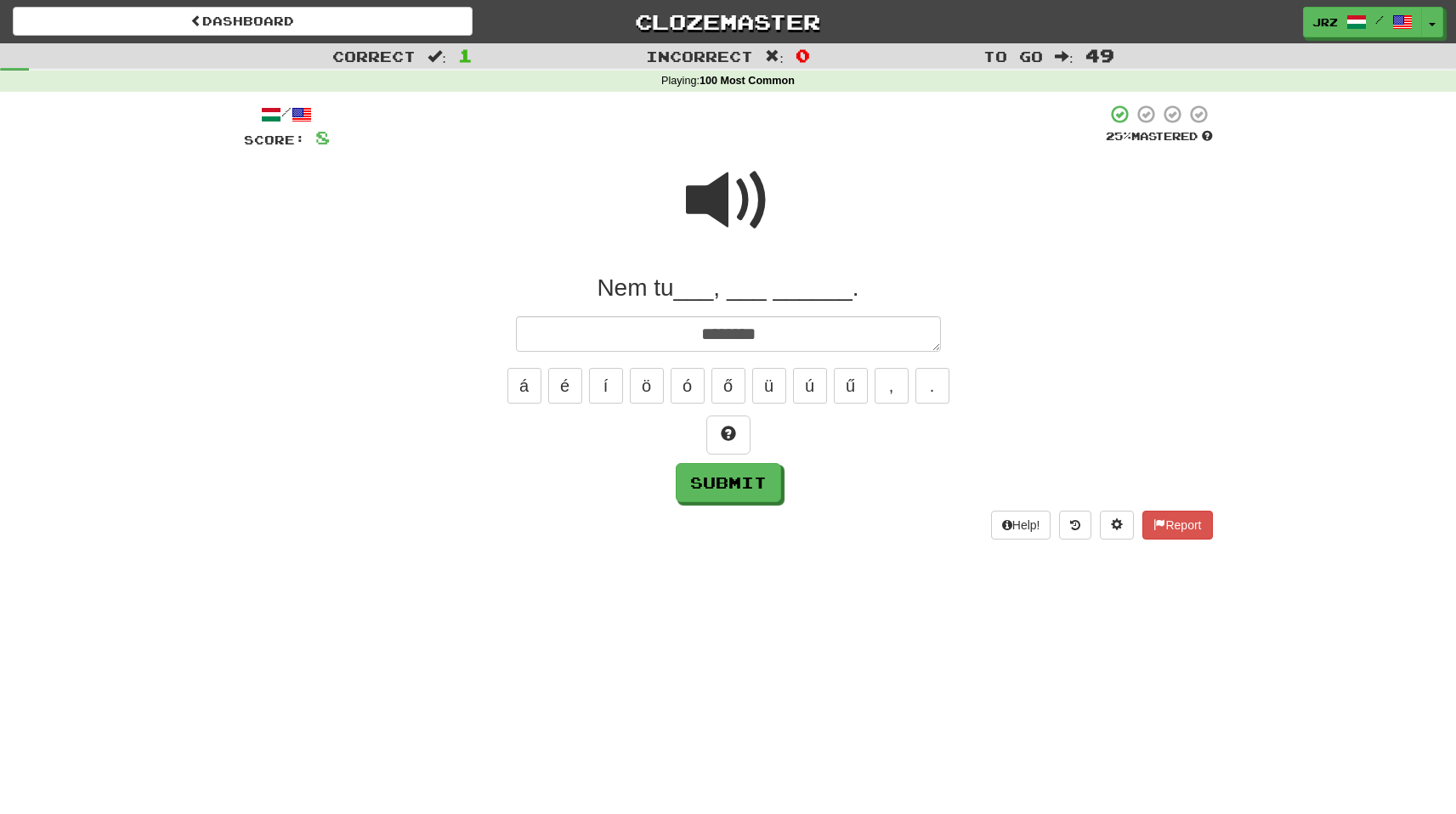 type on "*" 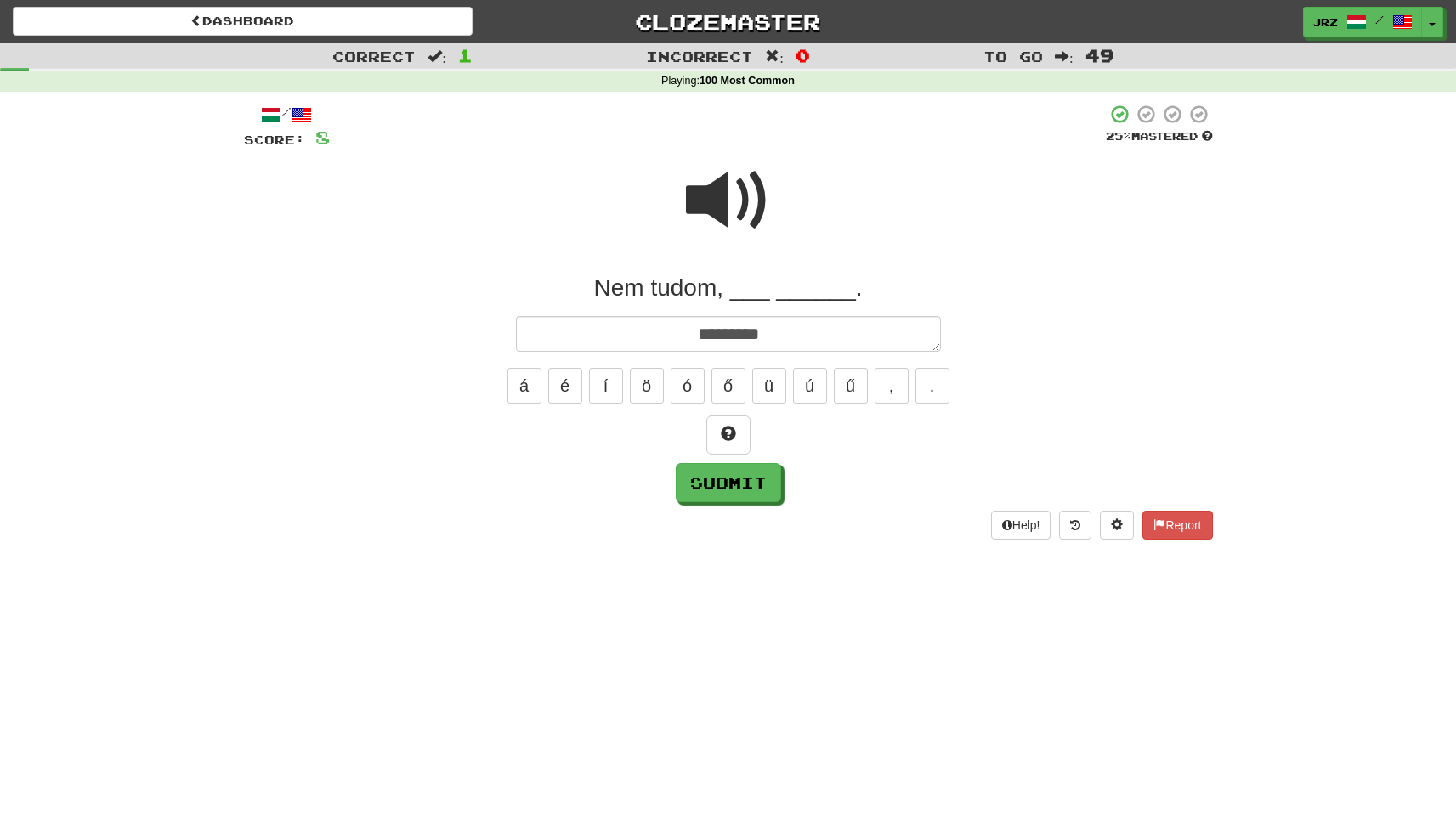type on "*" 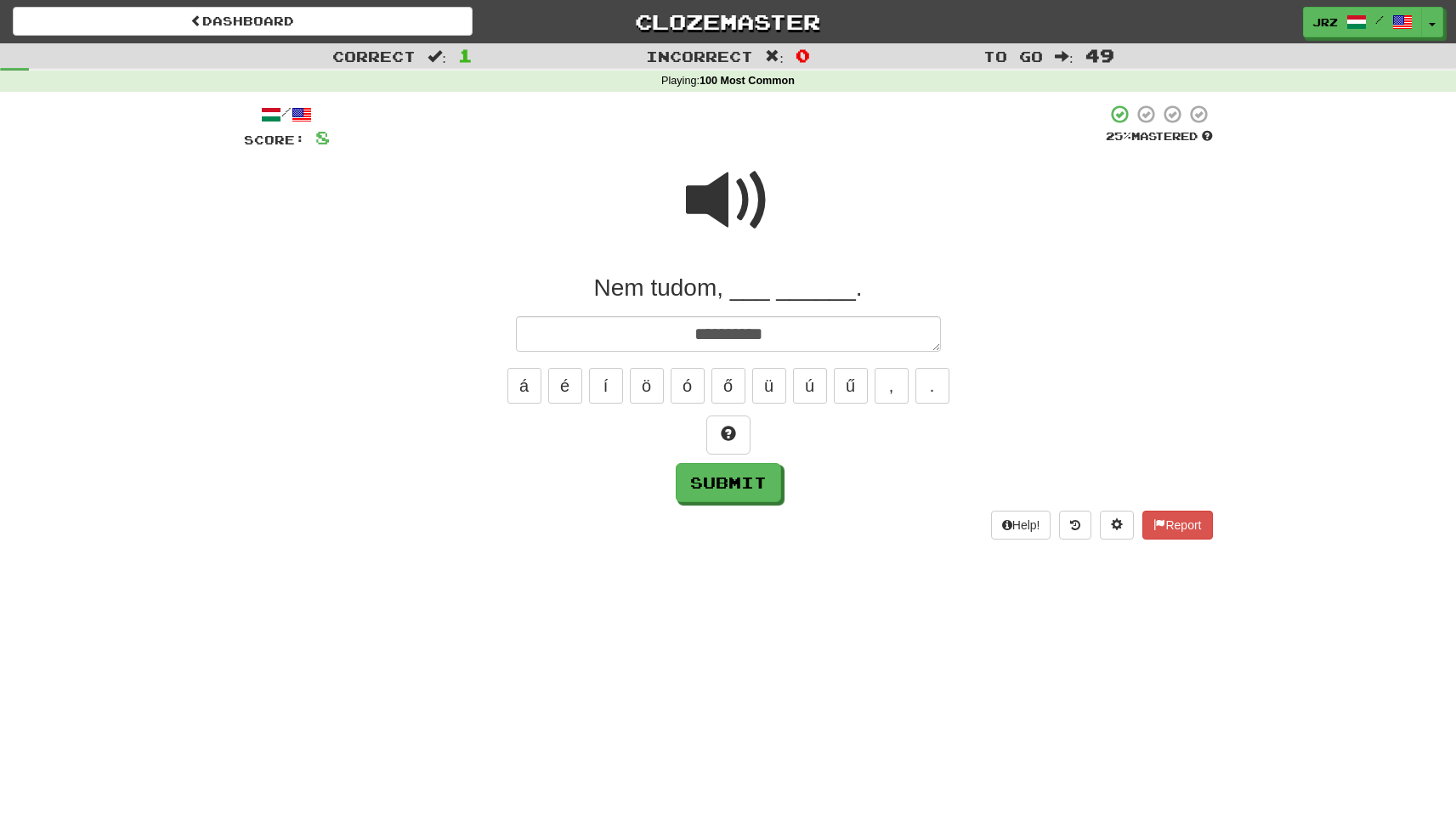 type on "*" 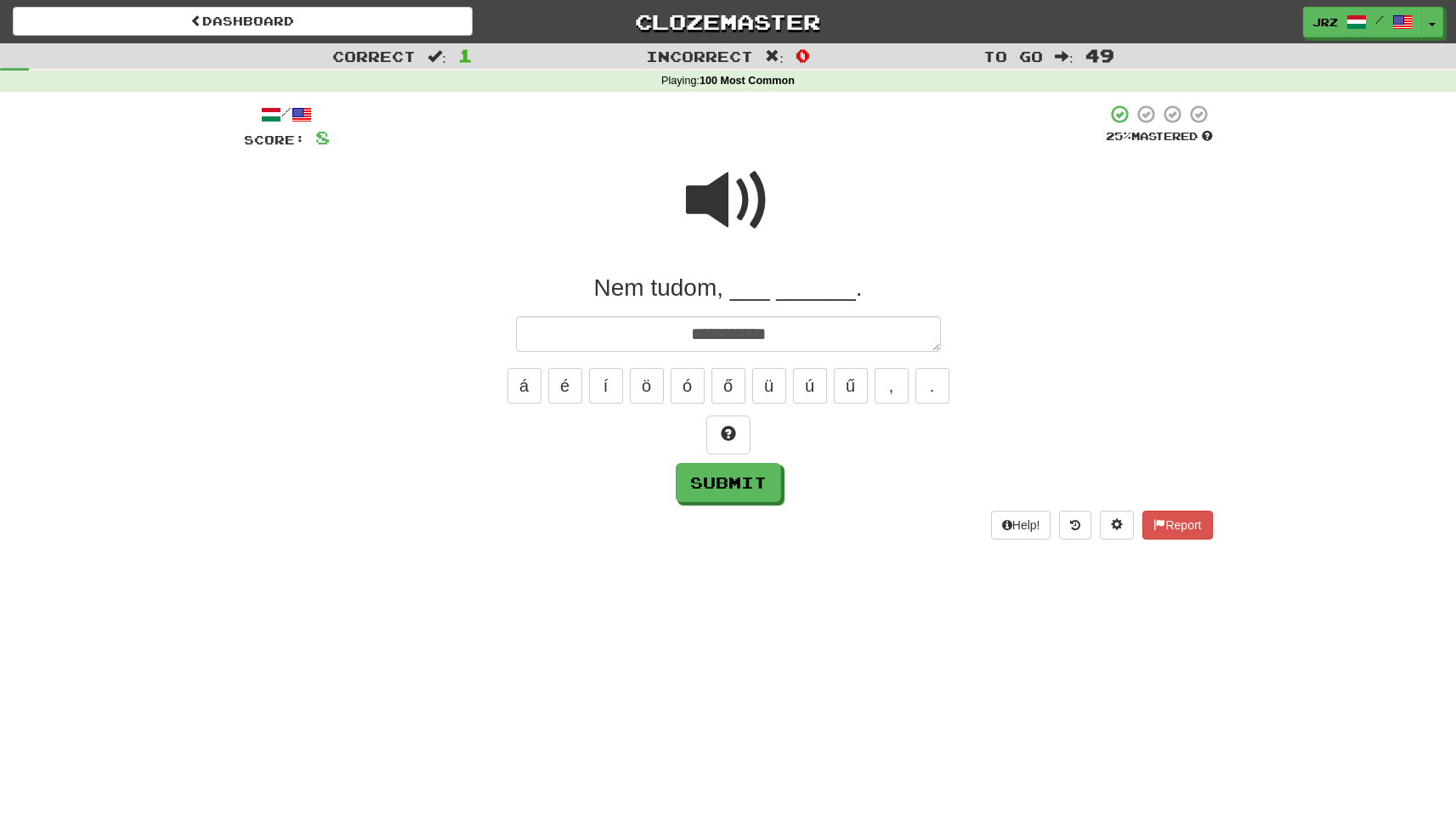 type on "*" 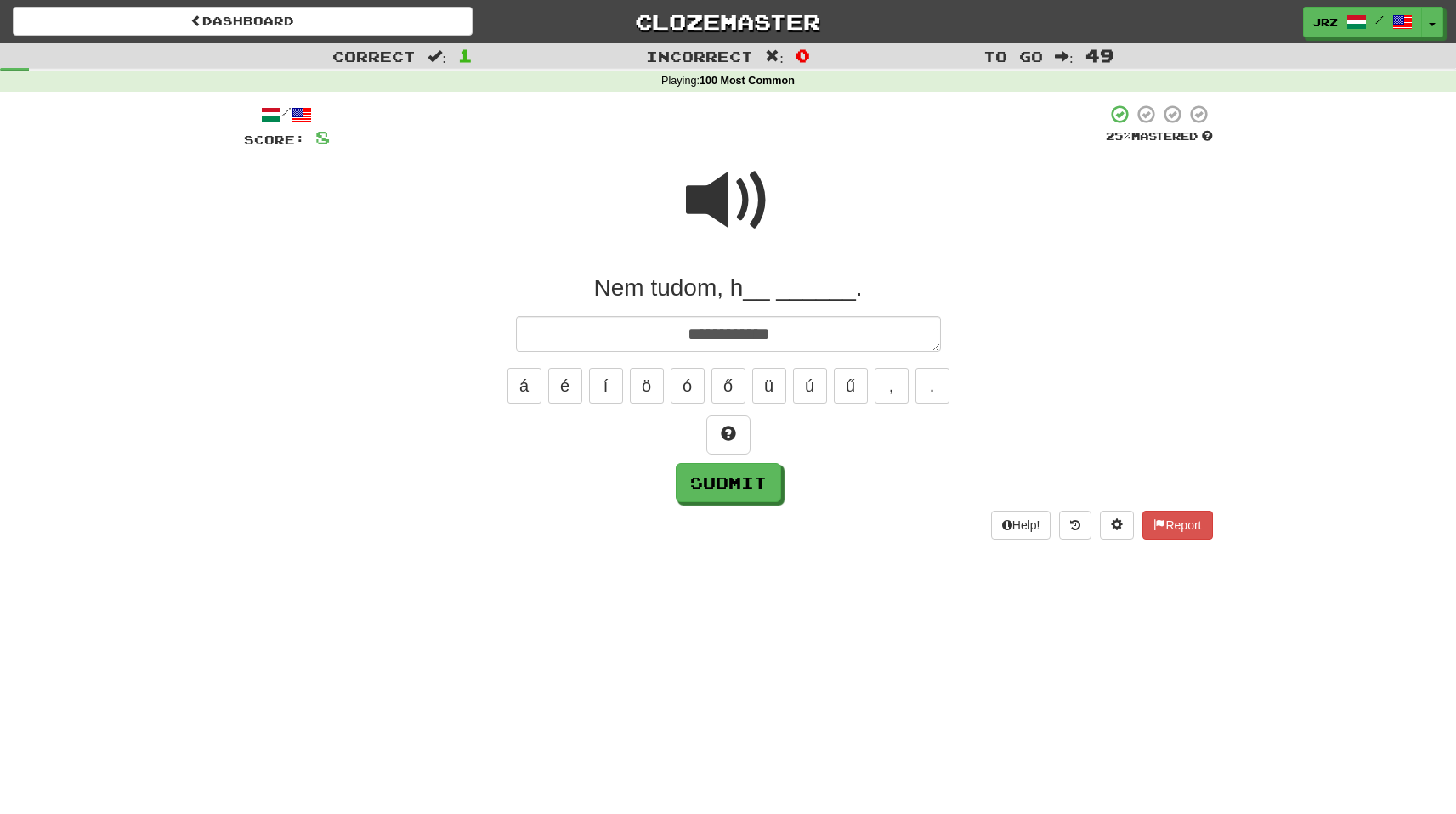 type on "*" 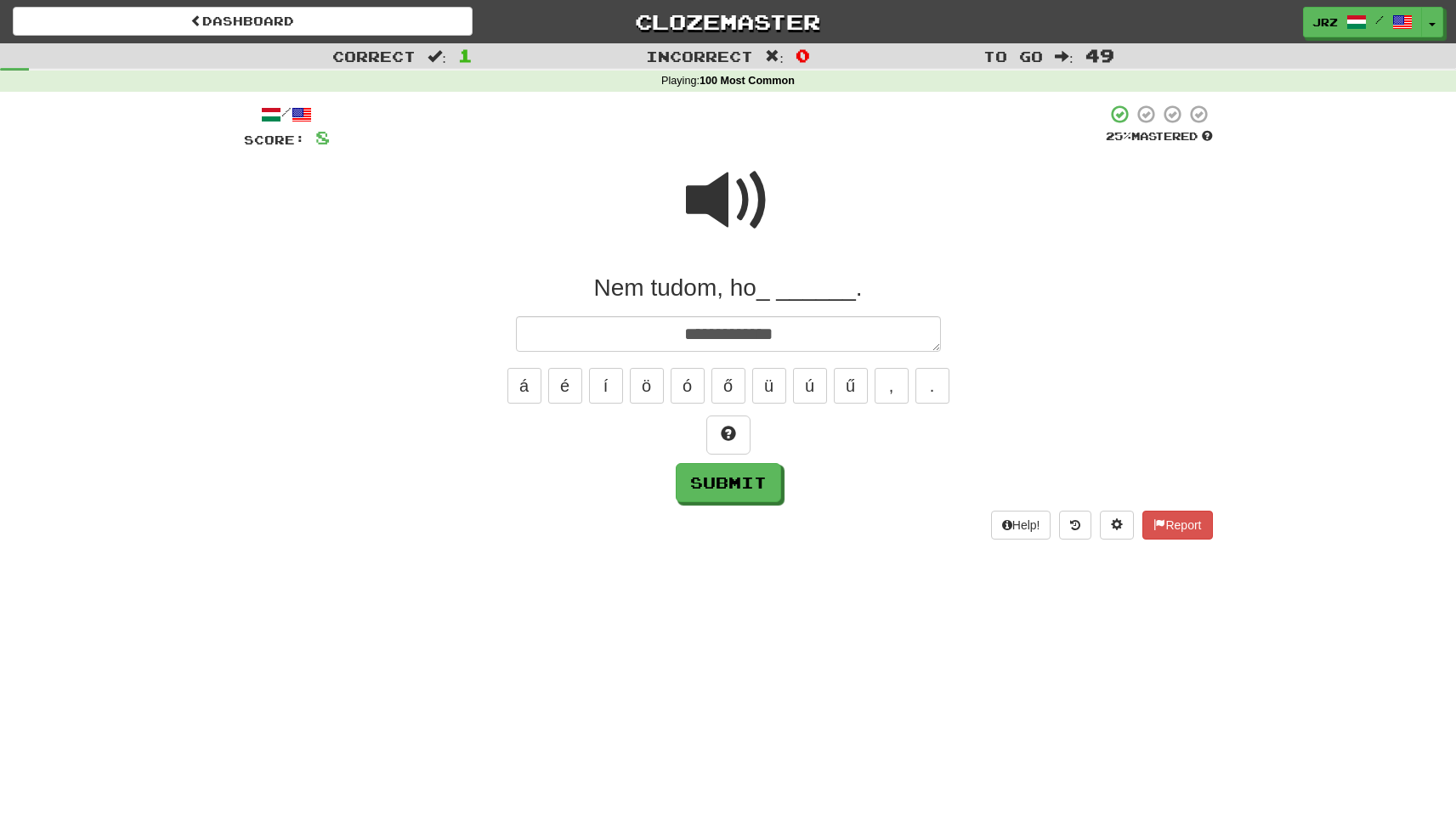 type on "*" 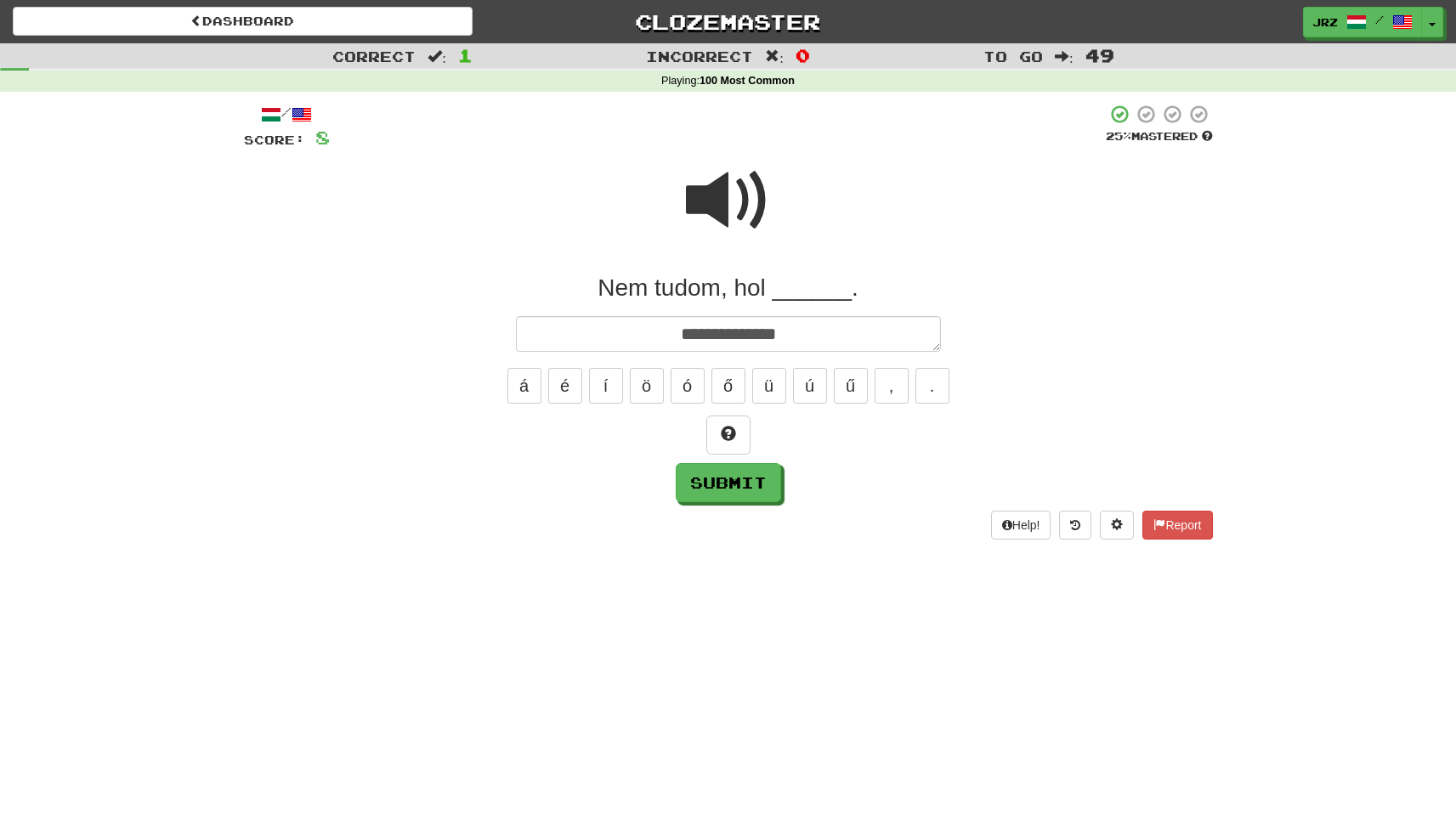 type on "*" 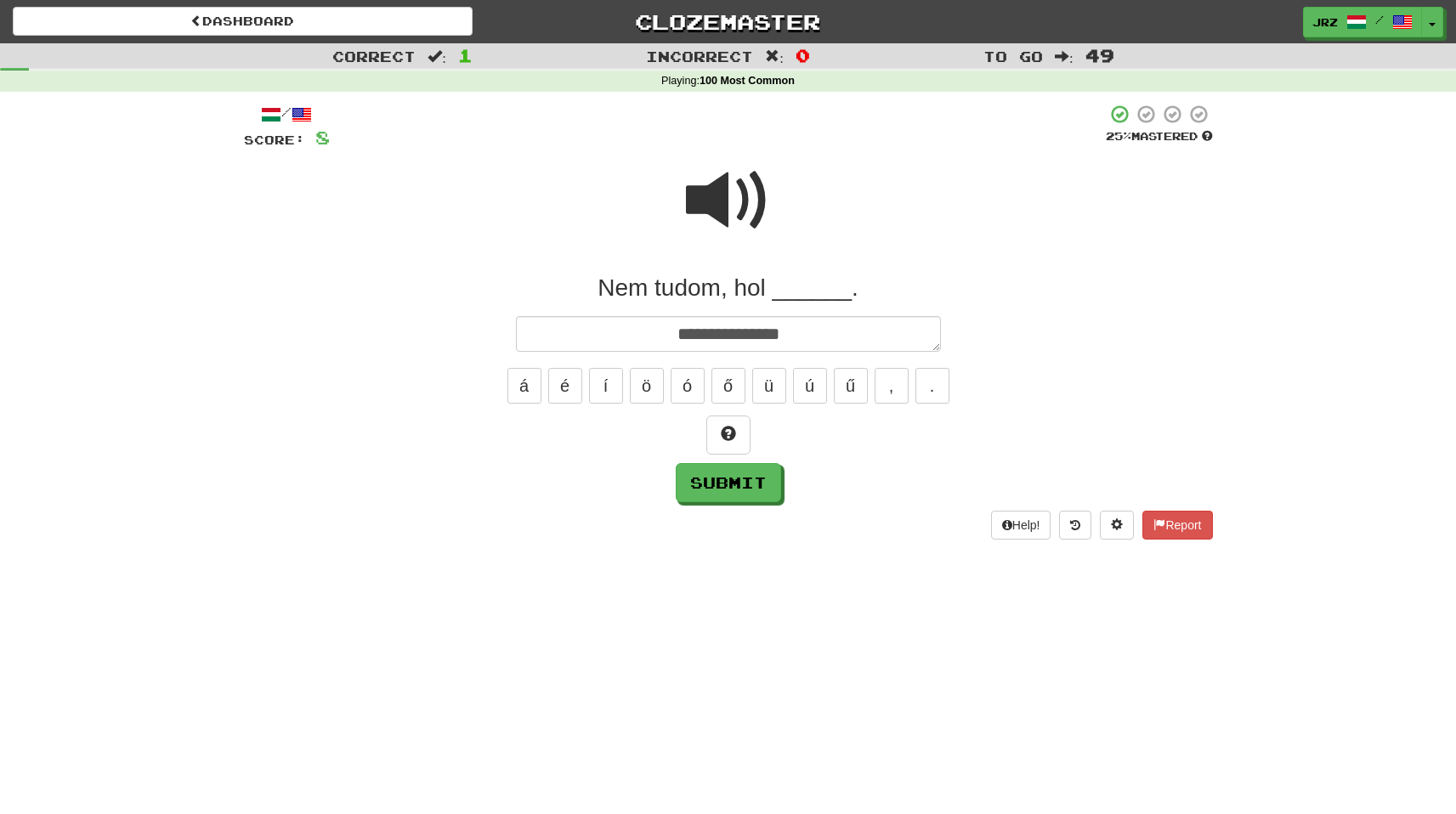 type on "*" 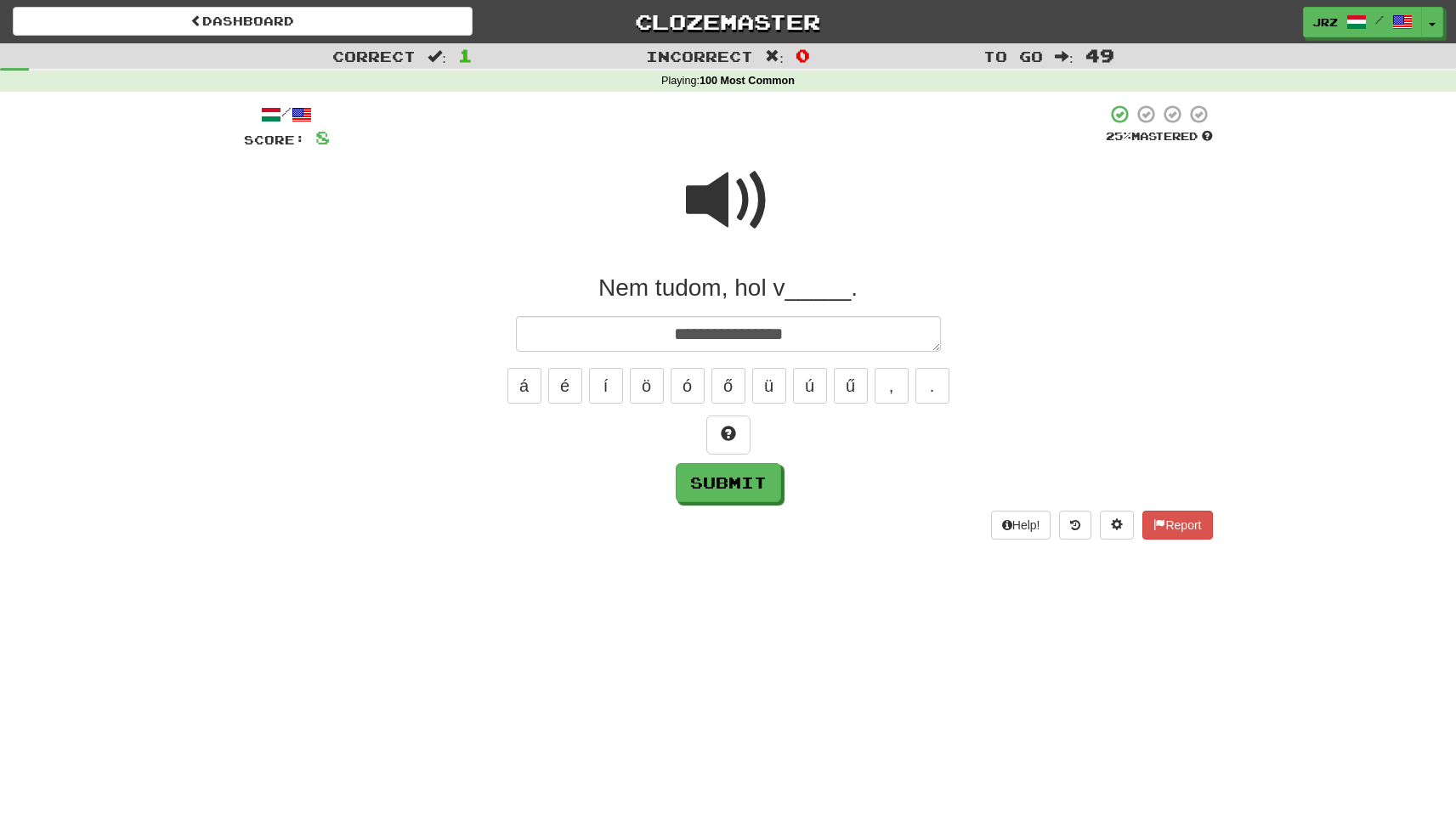 type on "*" 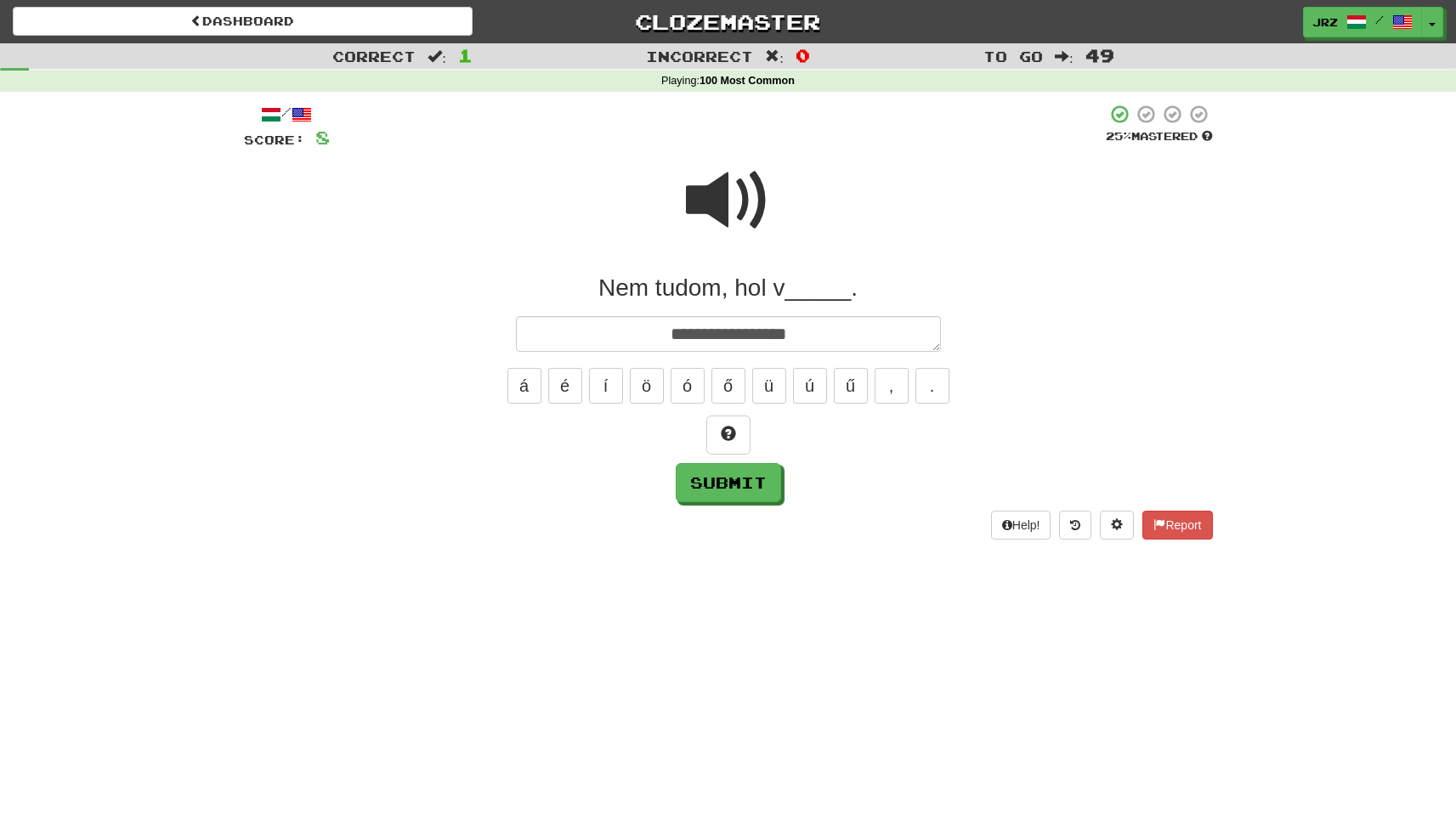 type on "*" 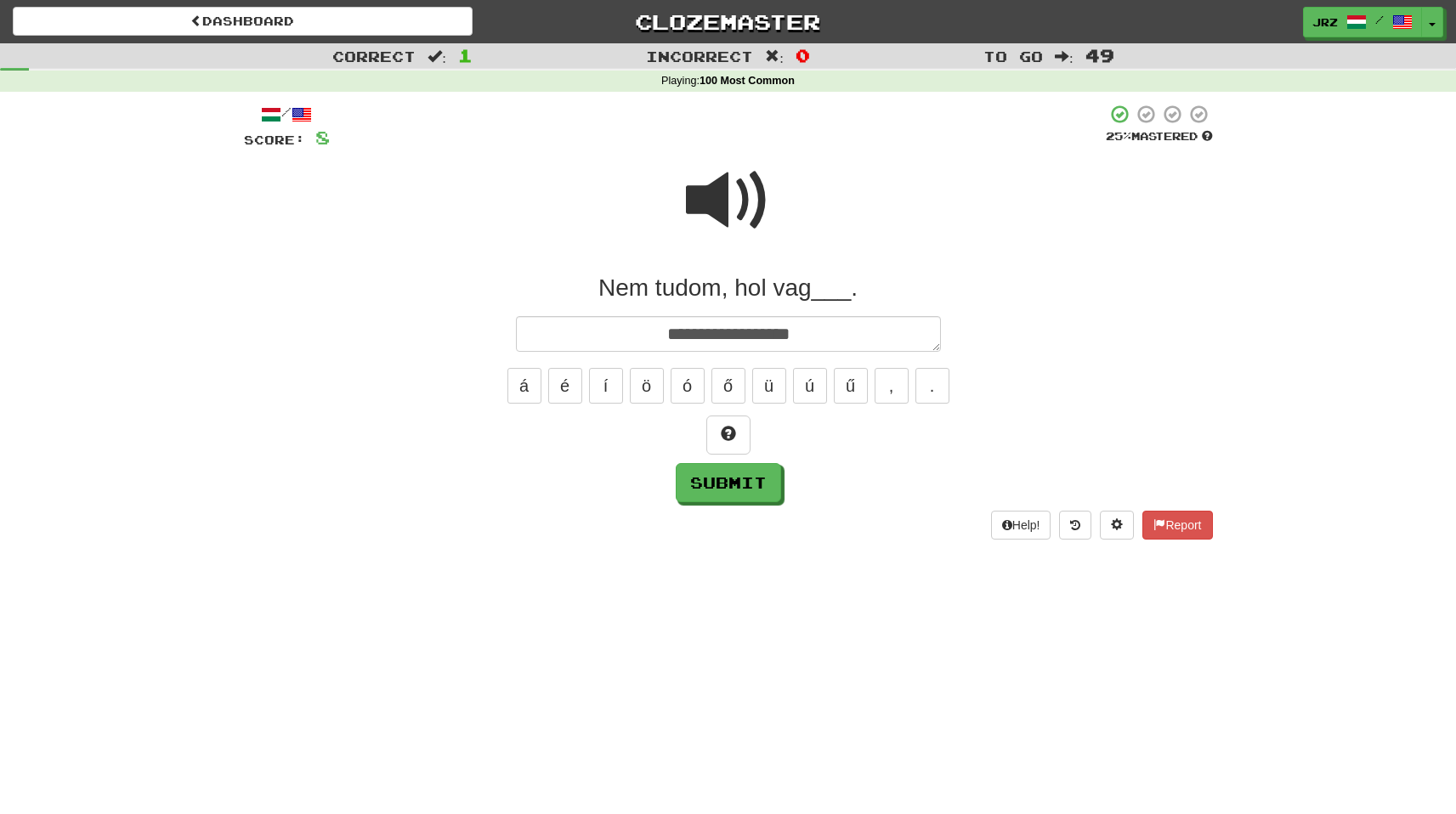 type on "*" 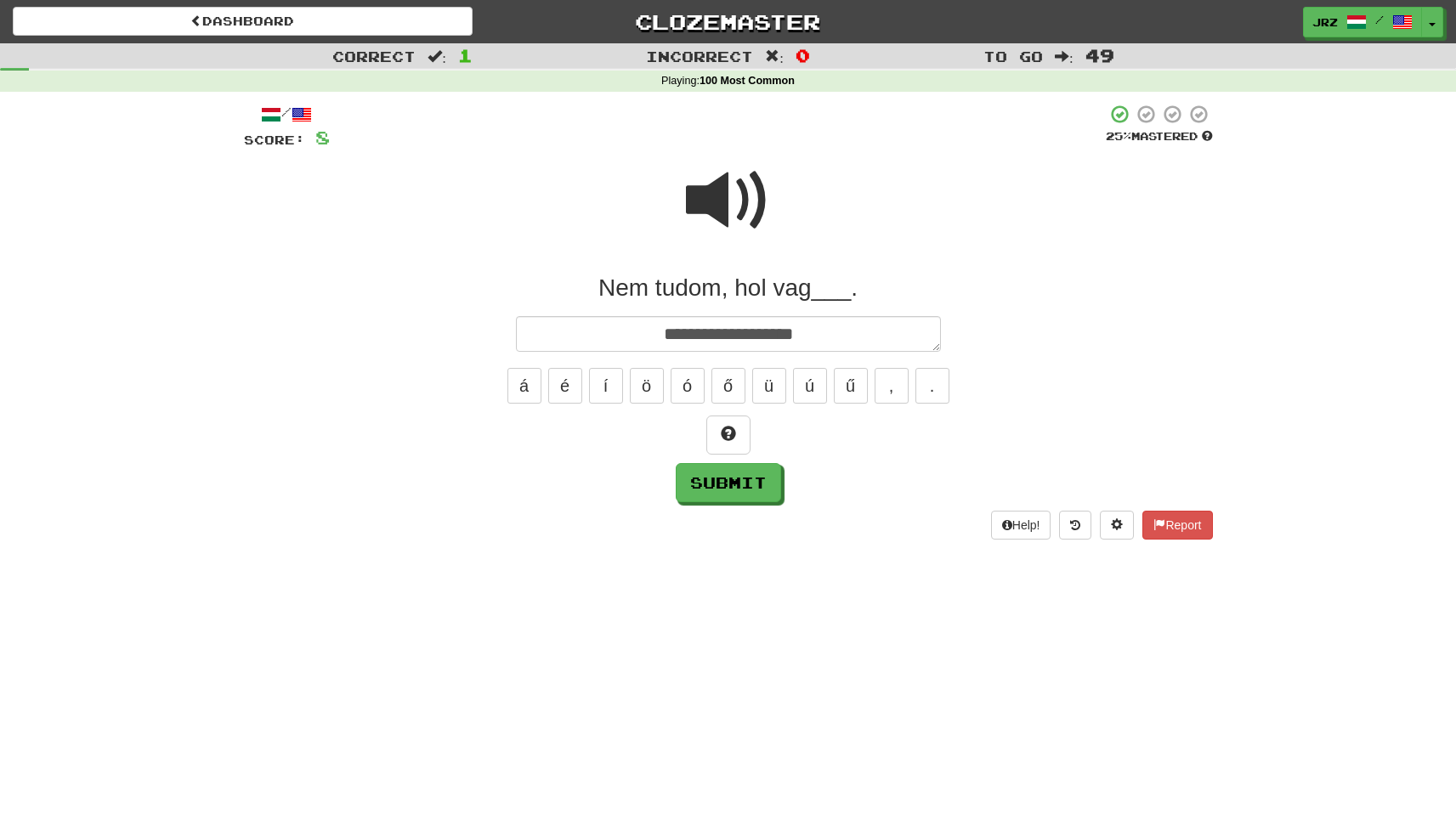type on "*" 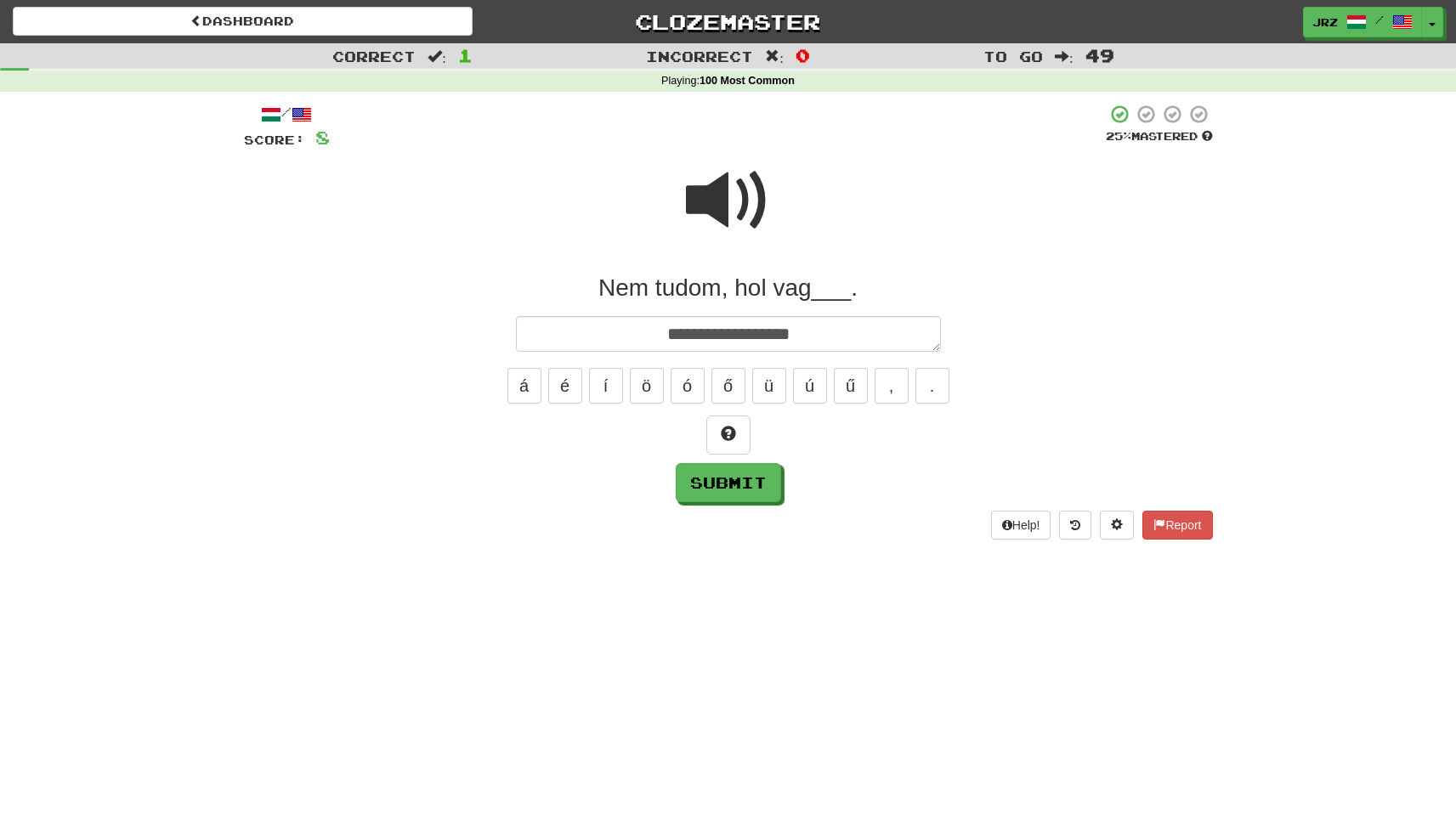 type on "**********" 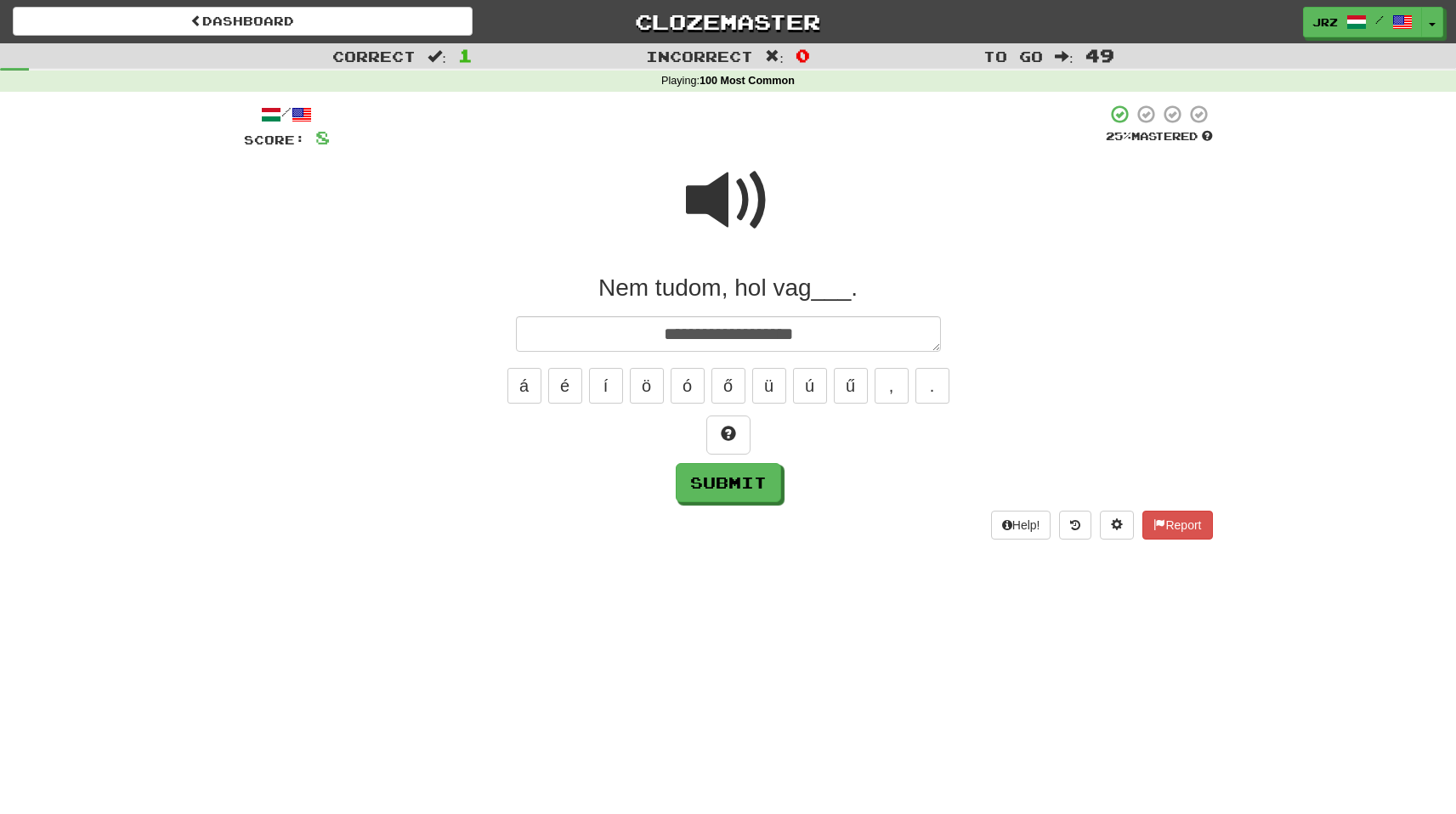type on "*" 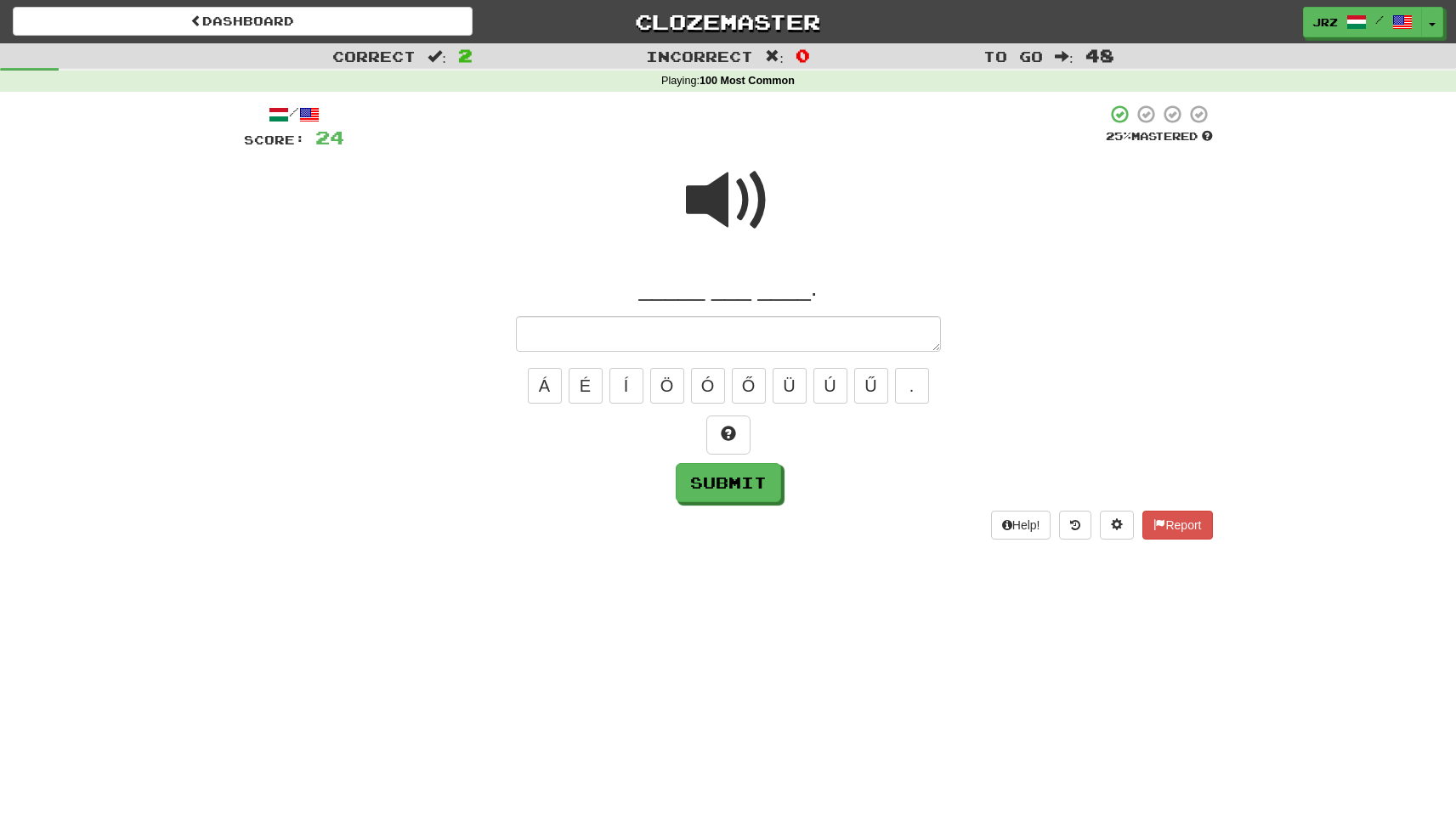 type on "*" 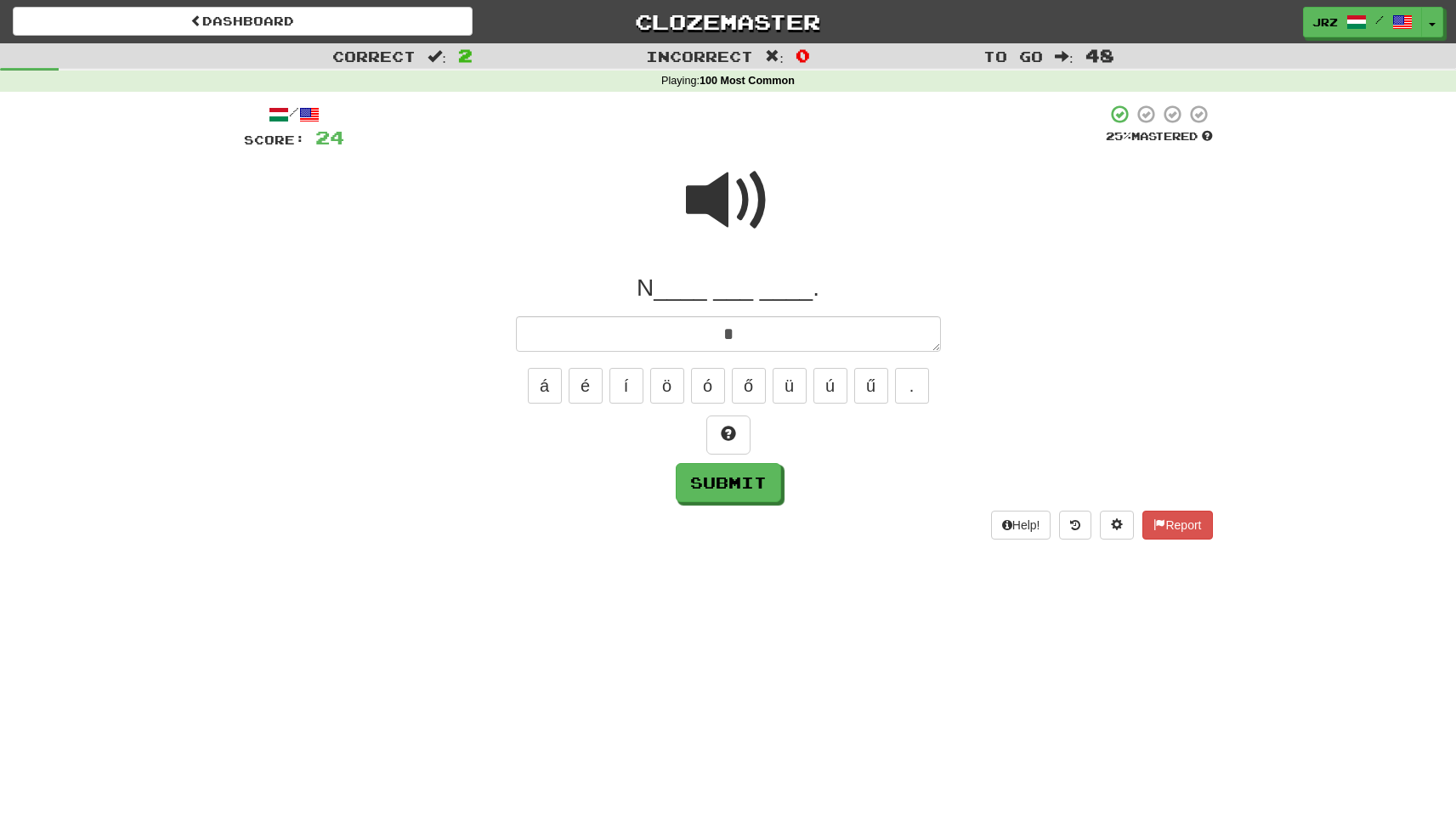 type on "*" 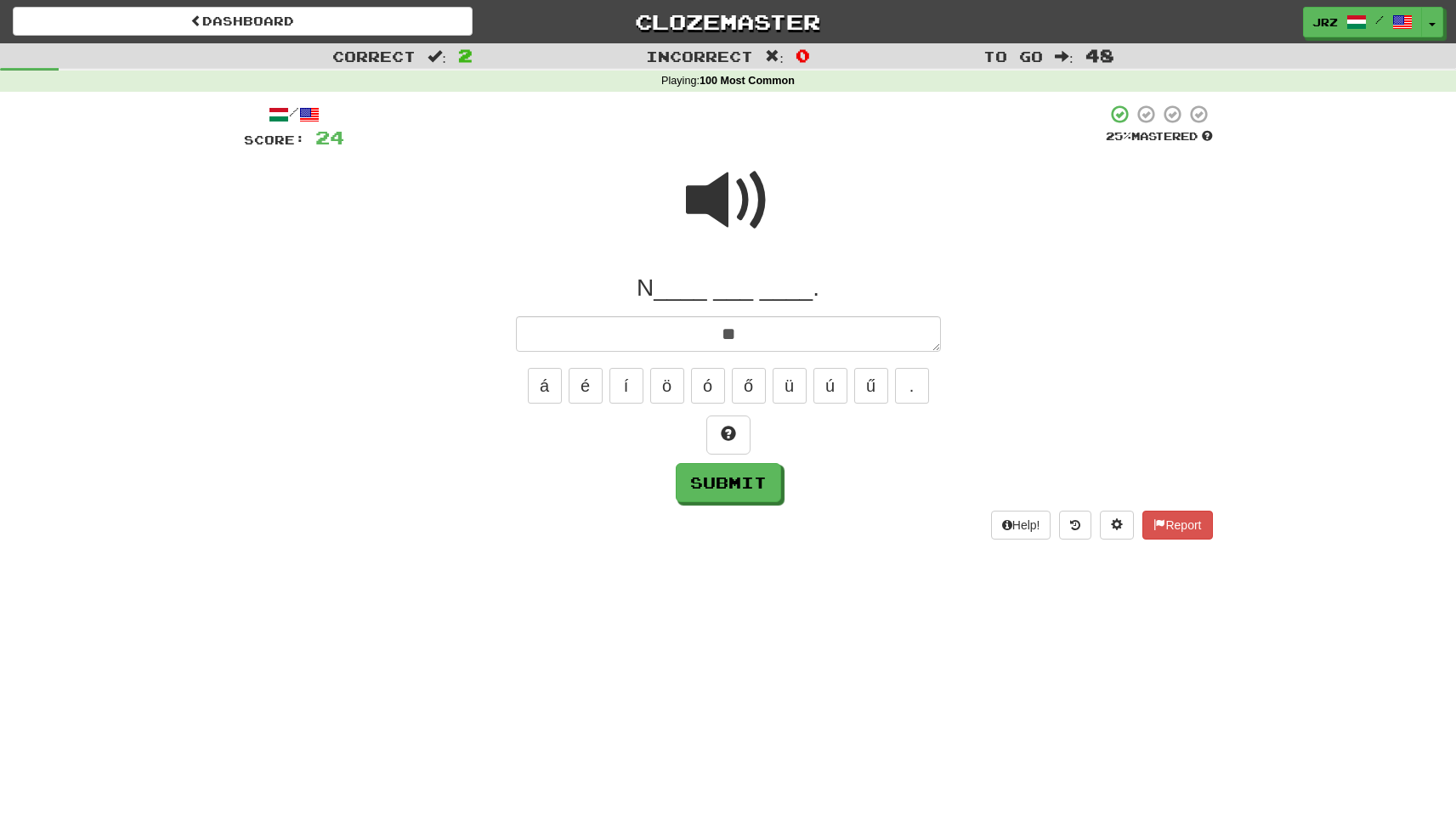 type on "*" 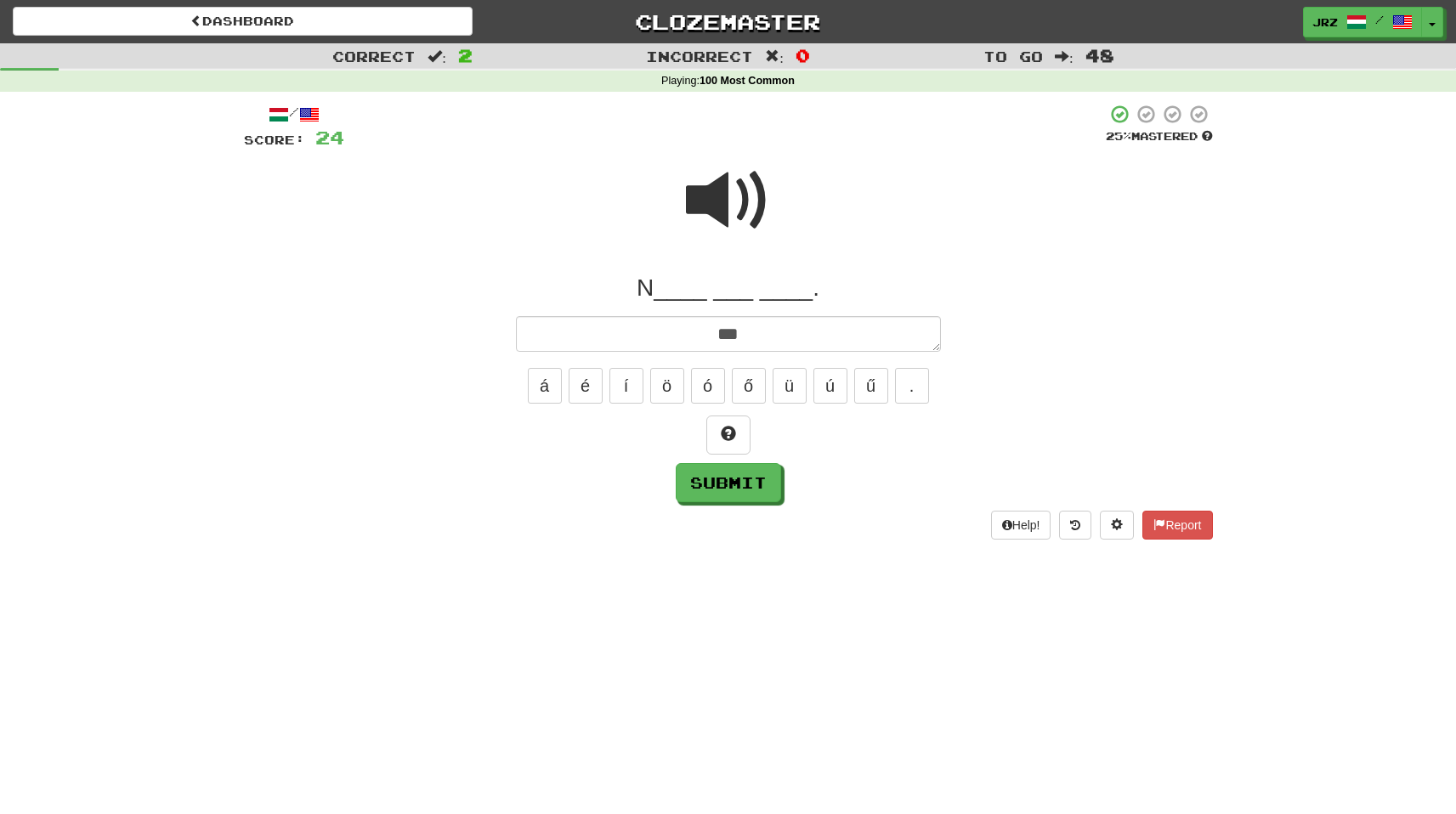 type on "****" 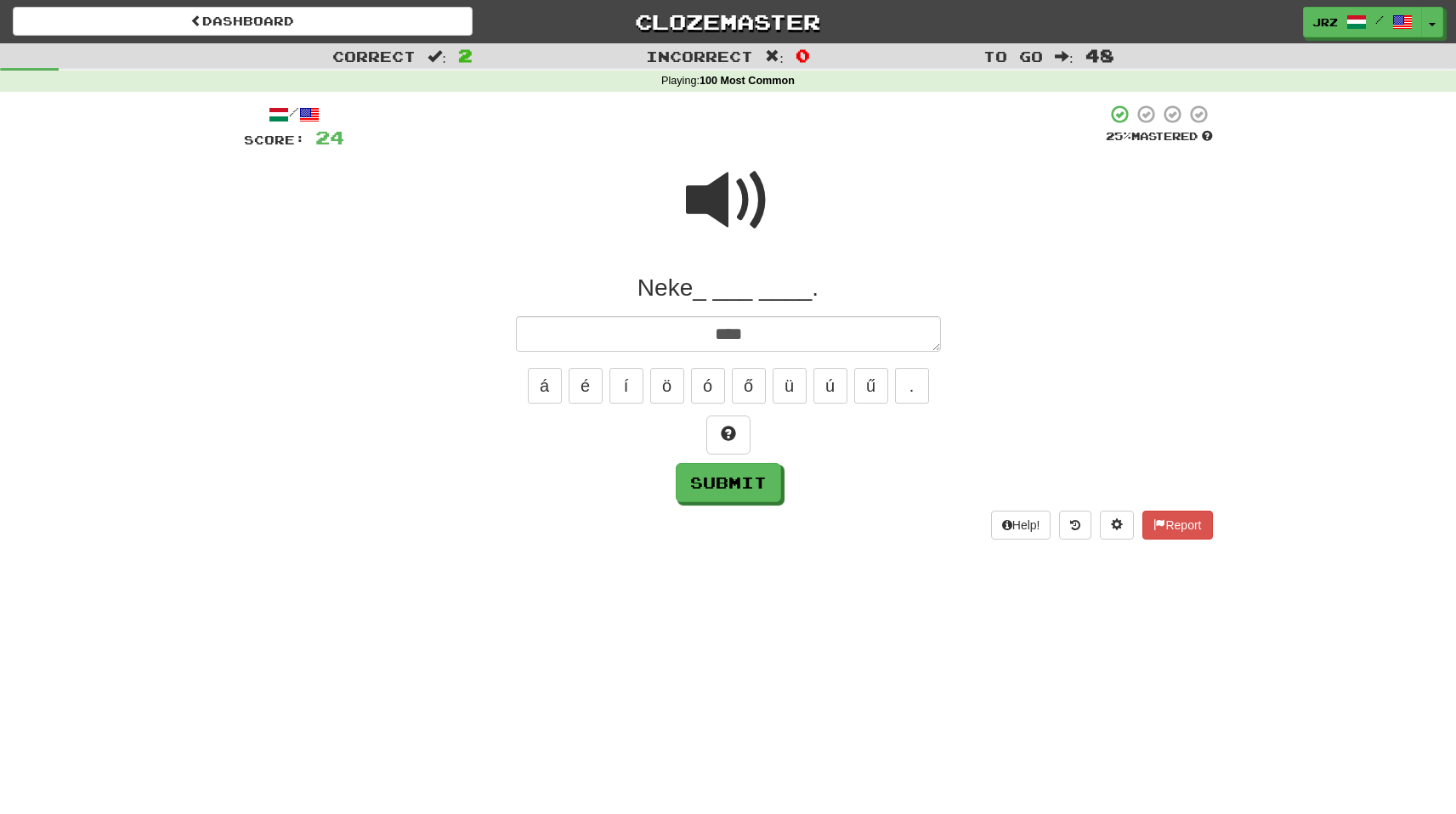 type on "*" 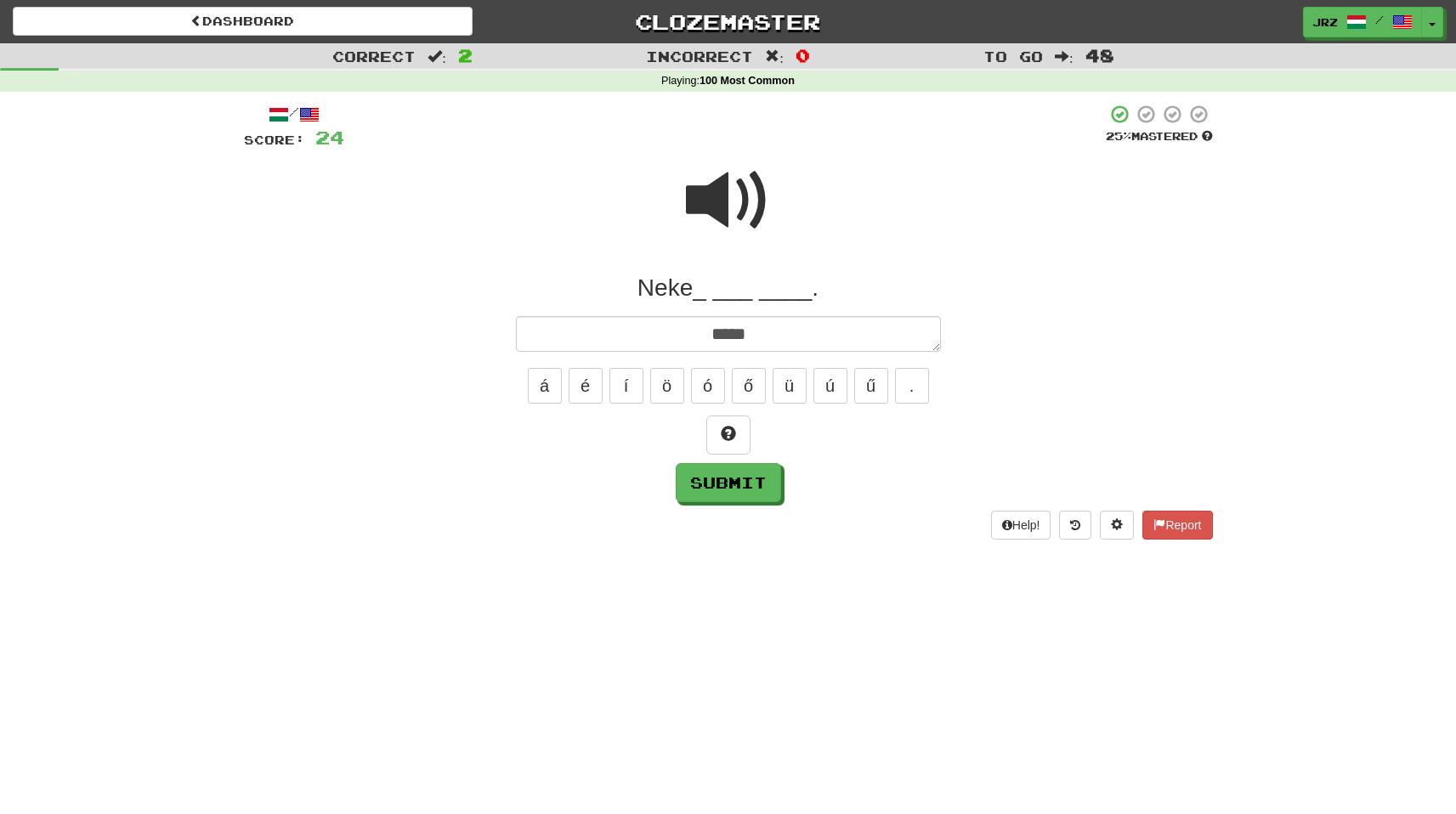 type on "*" 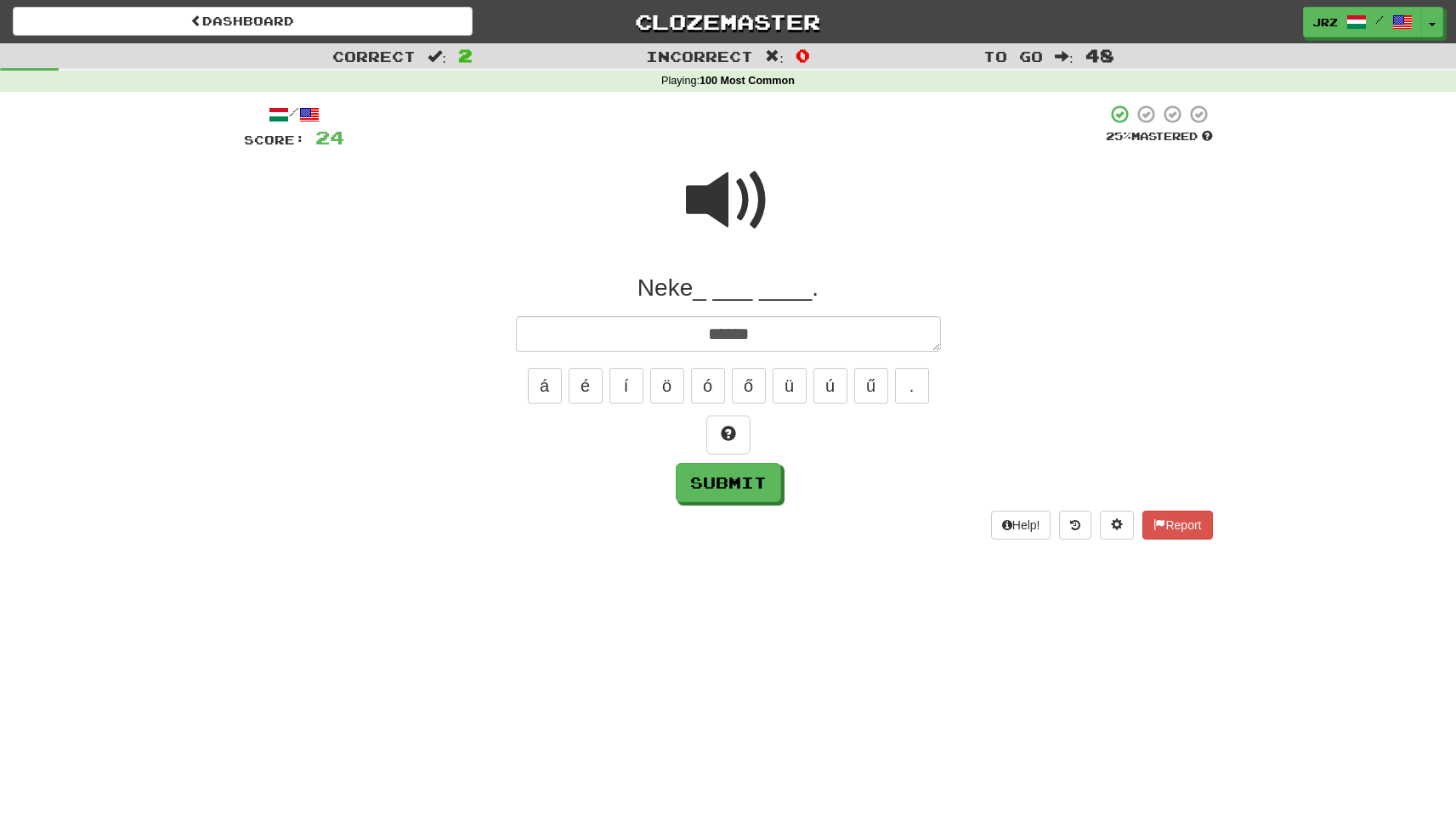 type on "*" 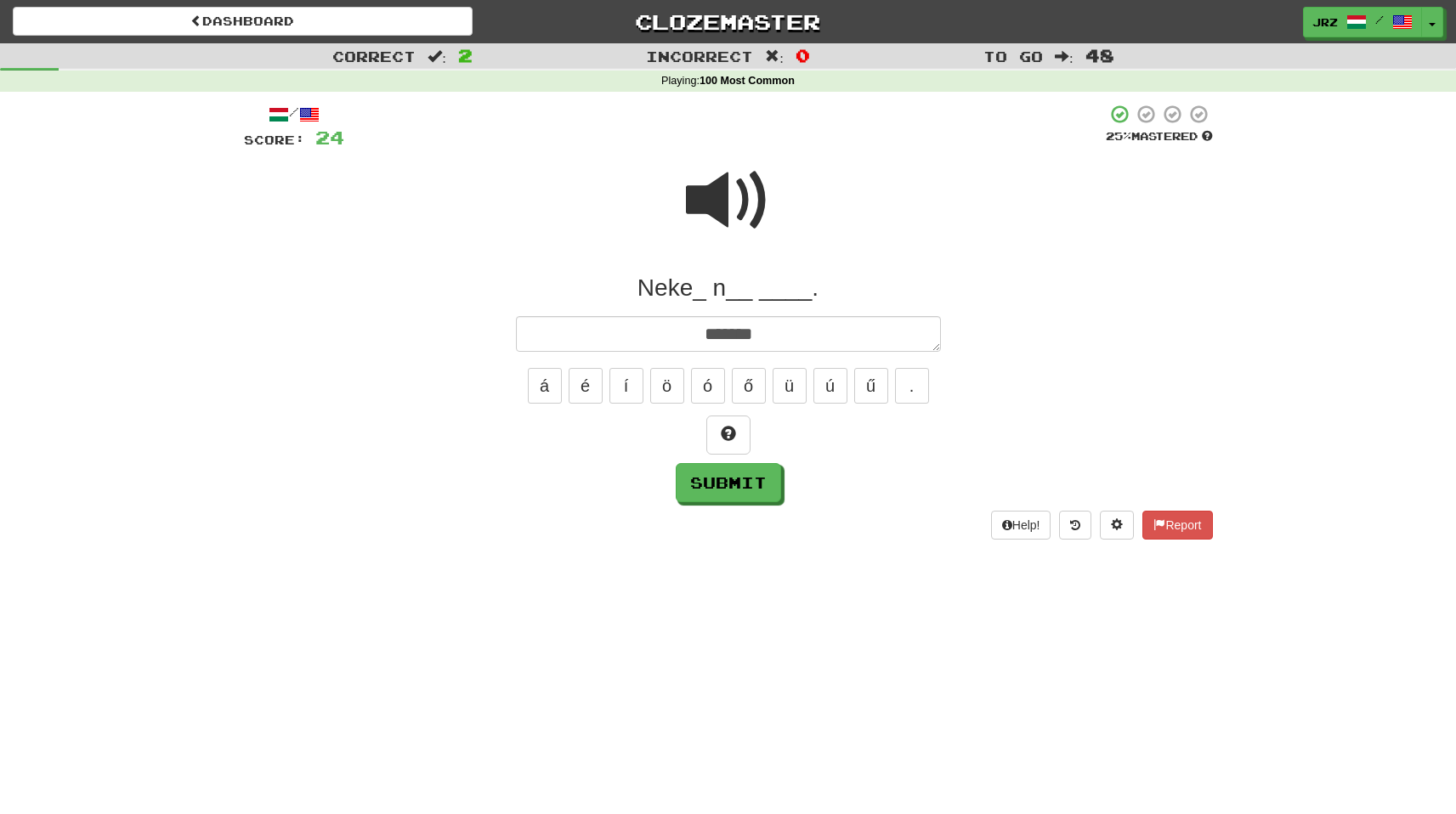 type on "*" 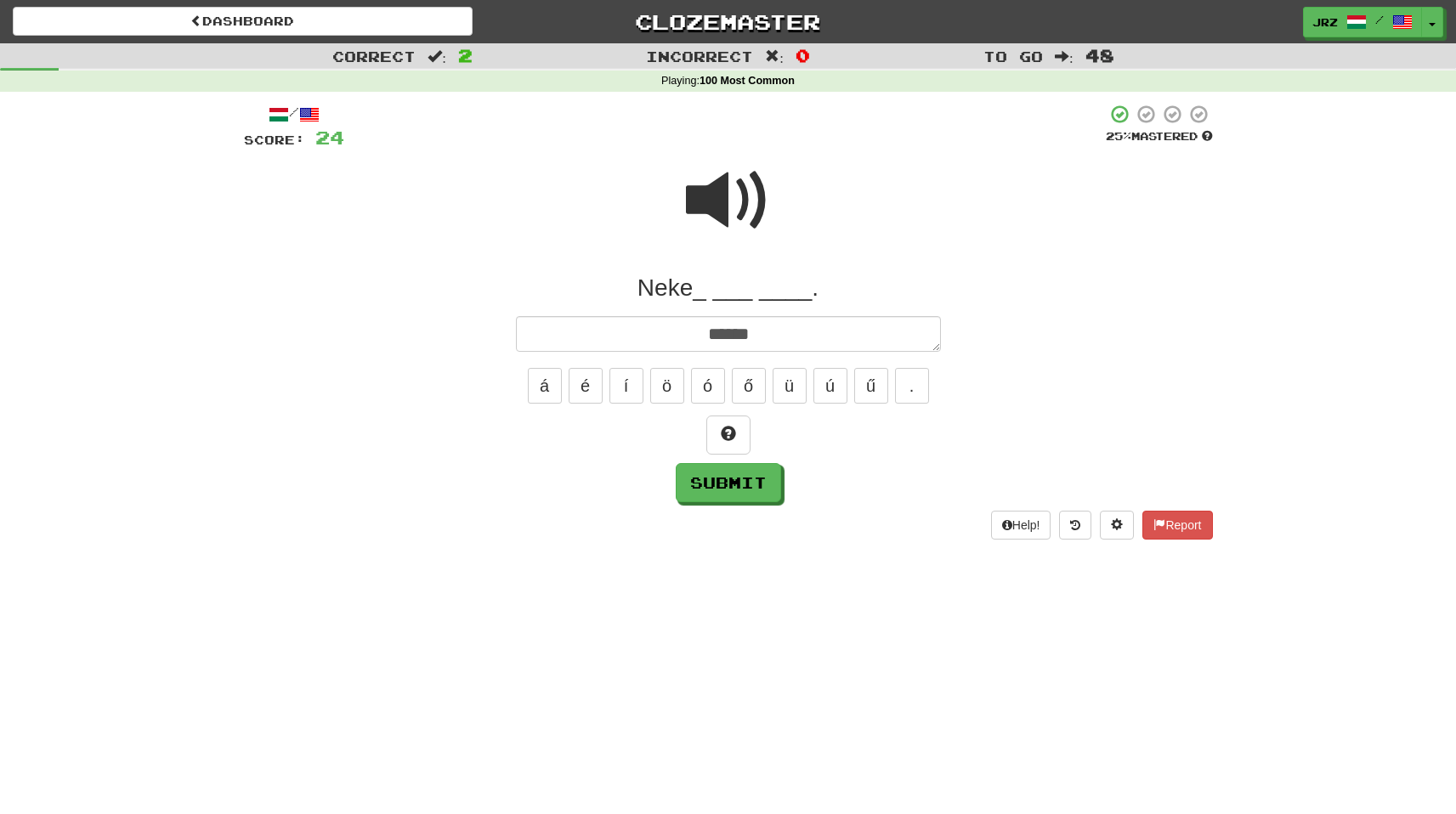 type on "*" 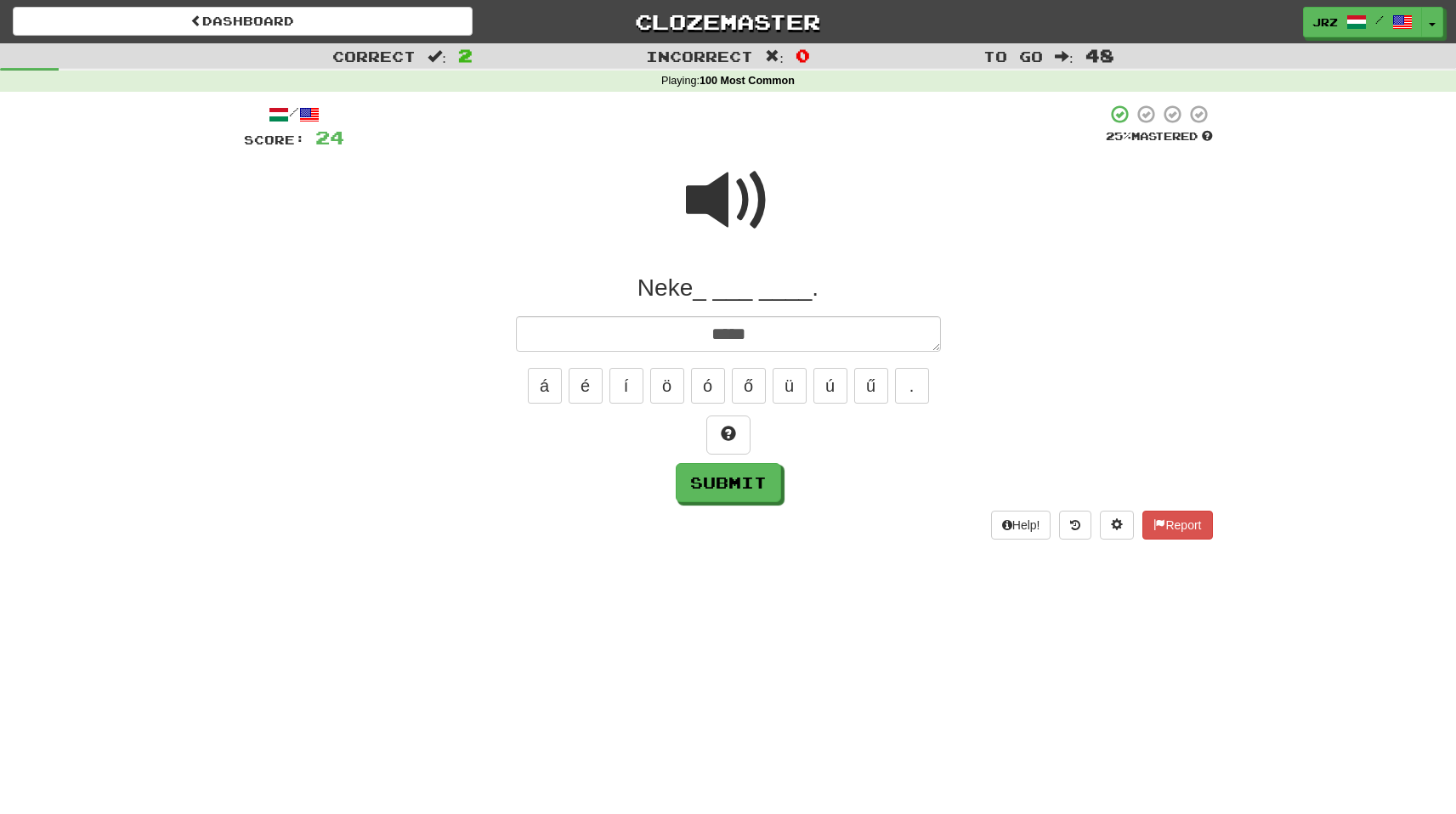 type on "*" 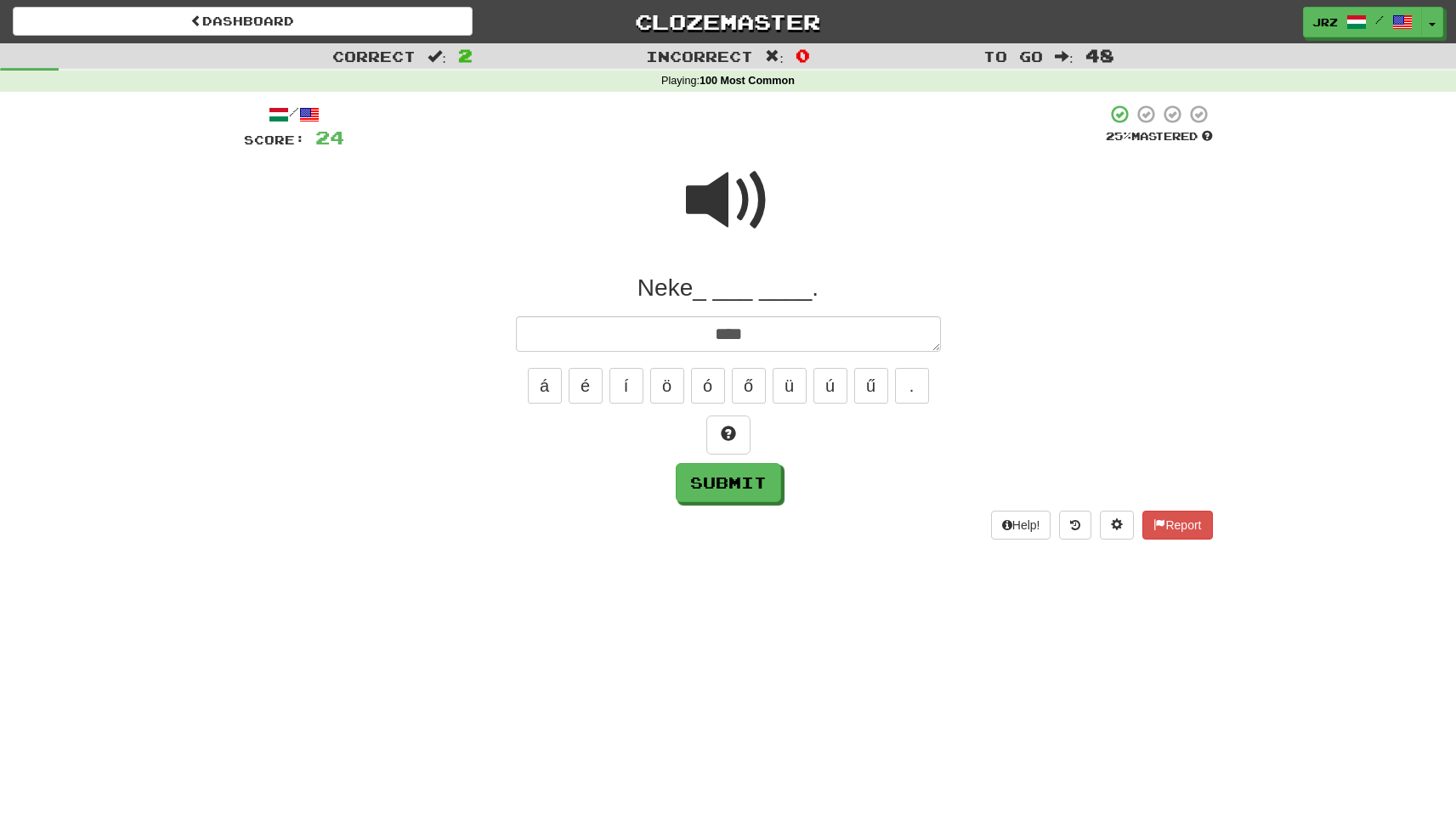 type on "*" 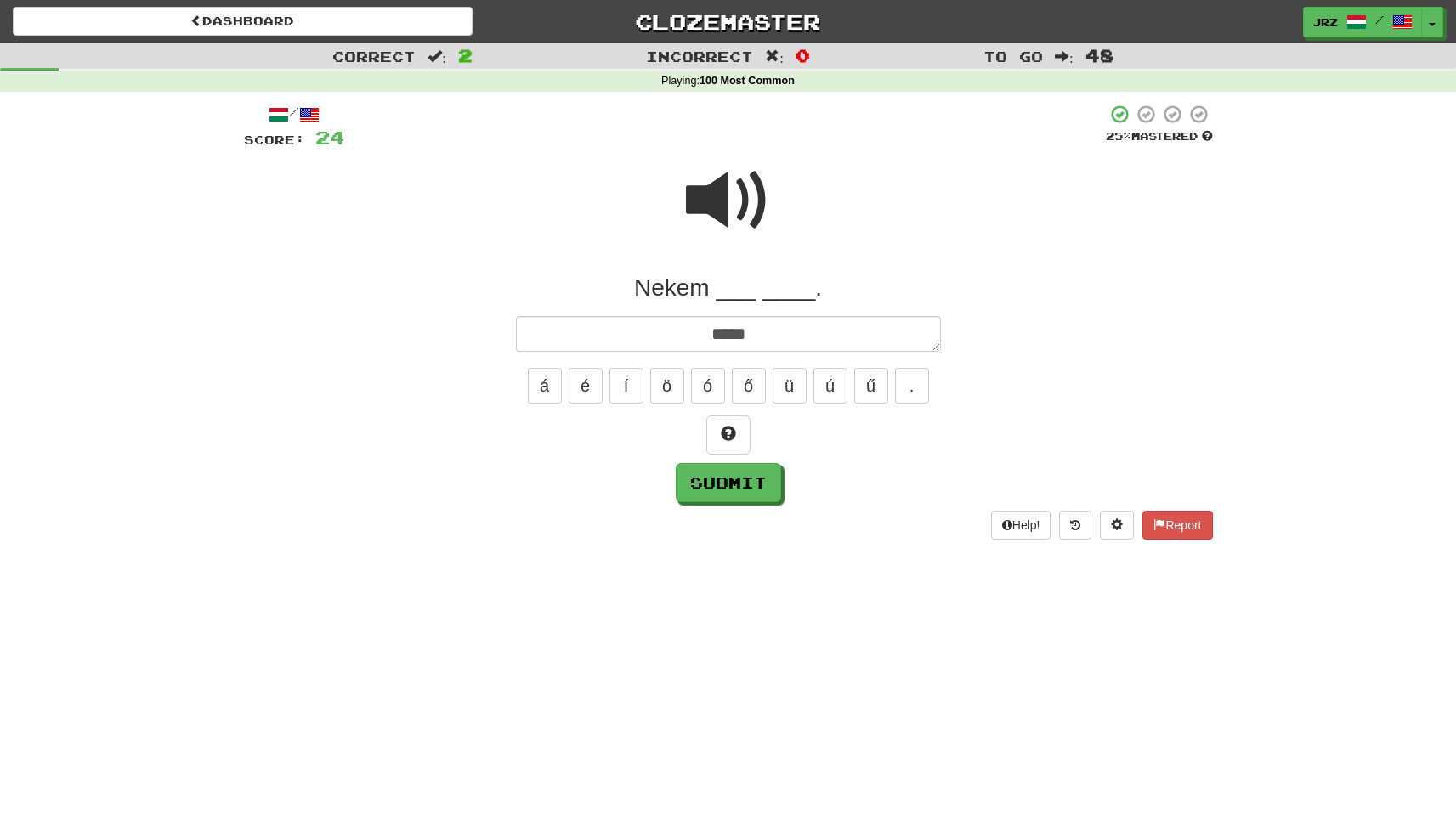 type on "*" 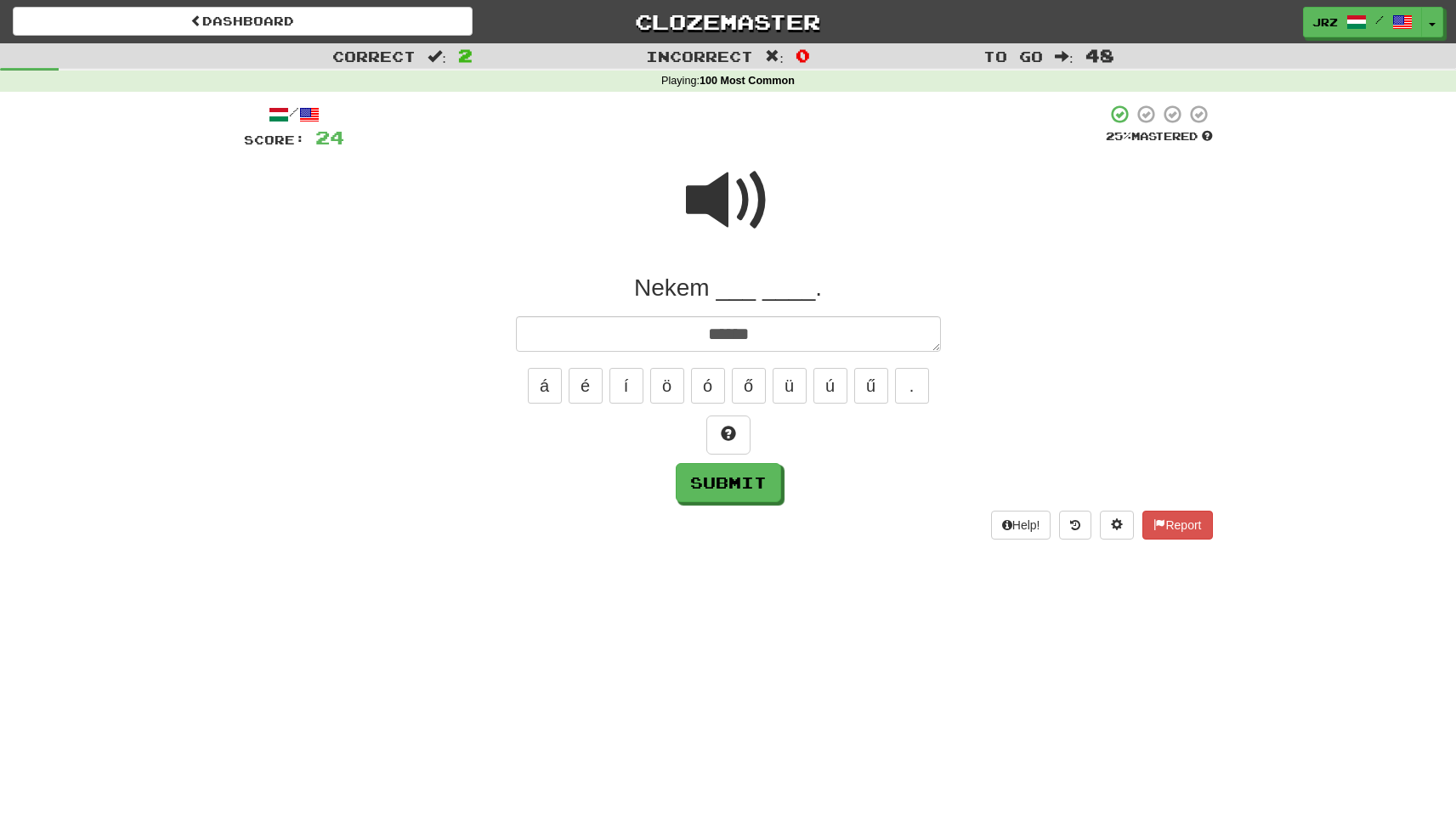 type on "*" 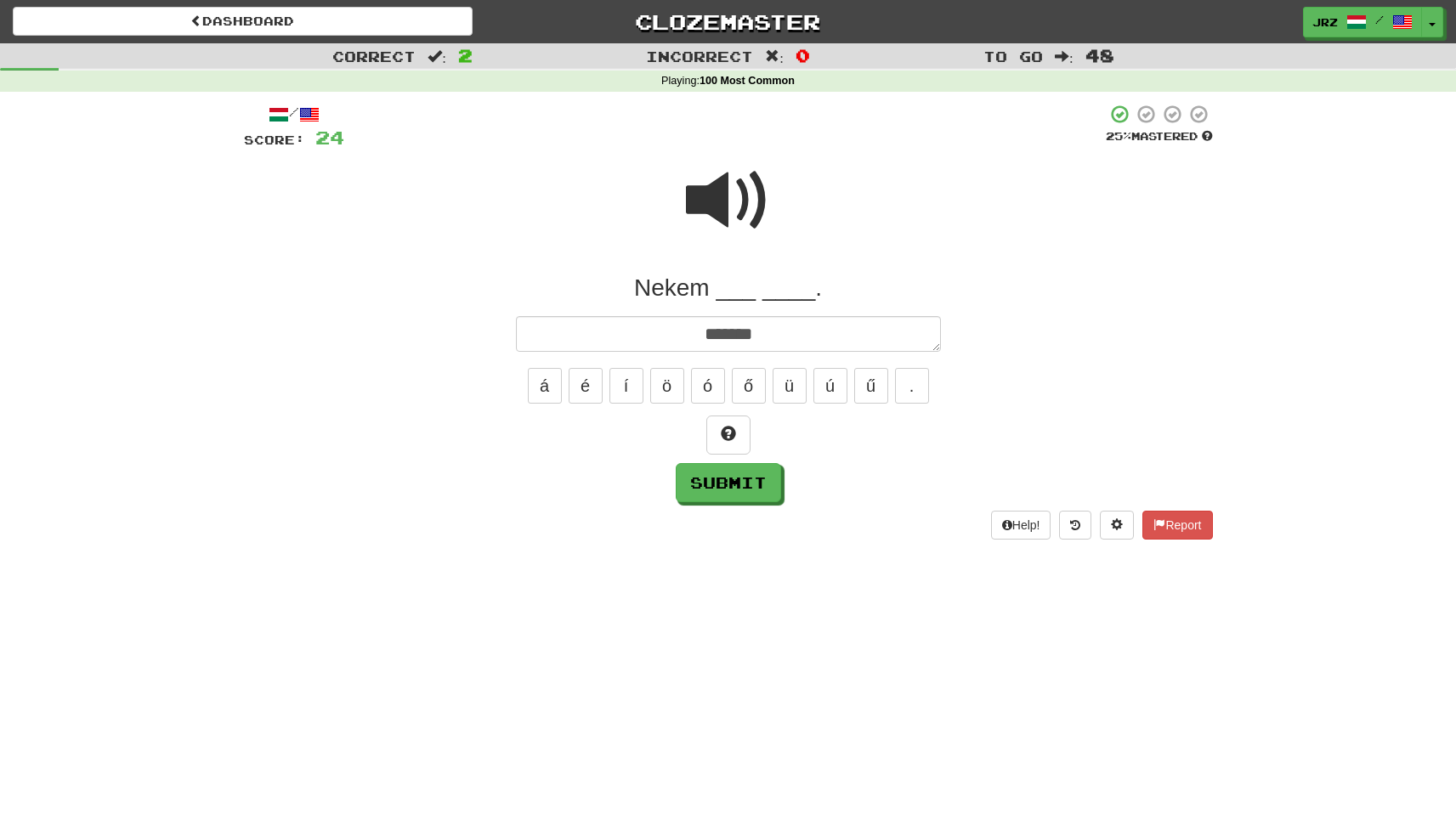 type on "*" 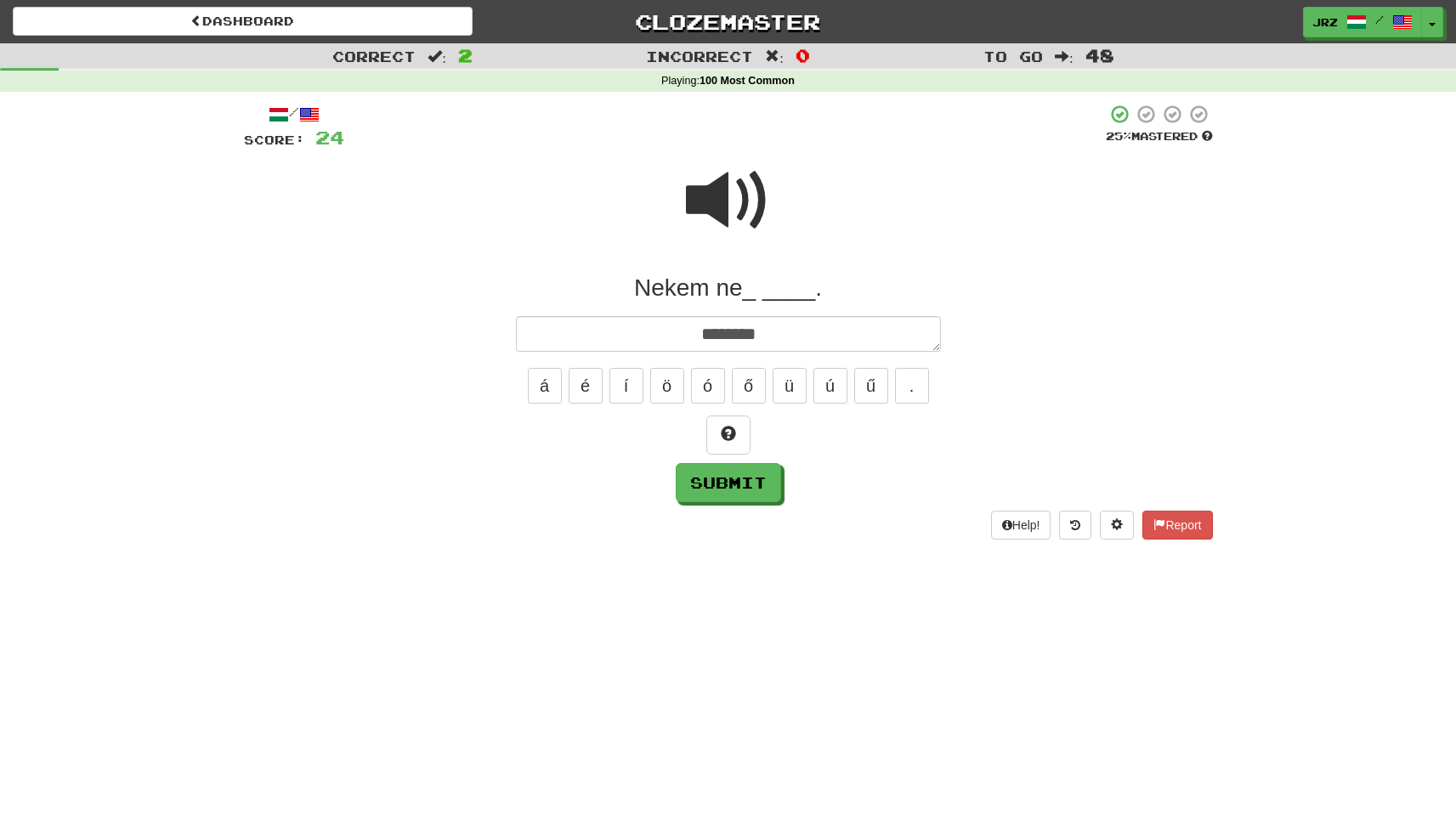 type on "*" 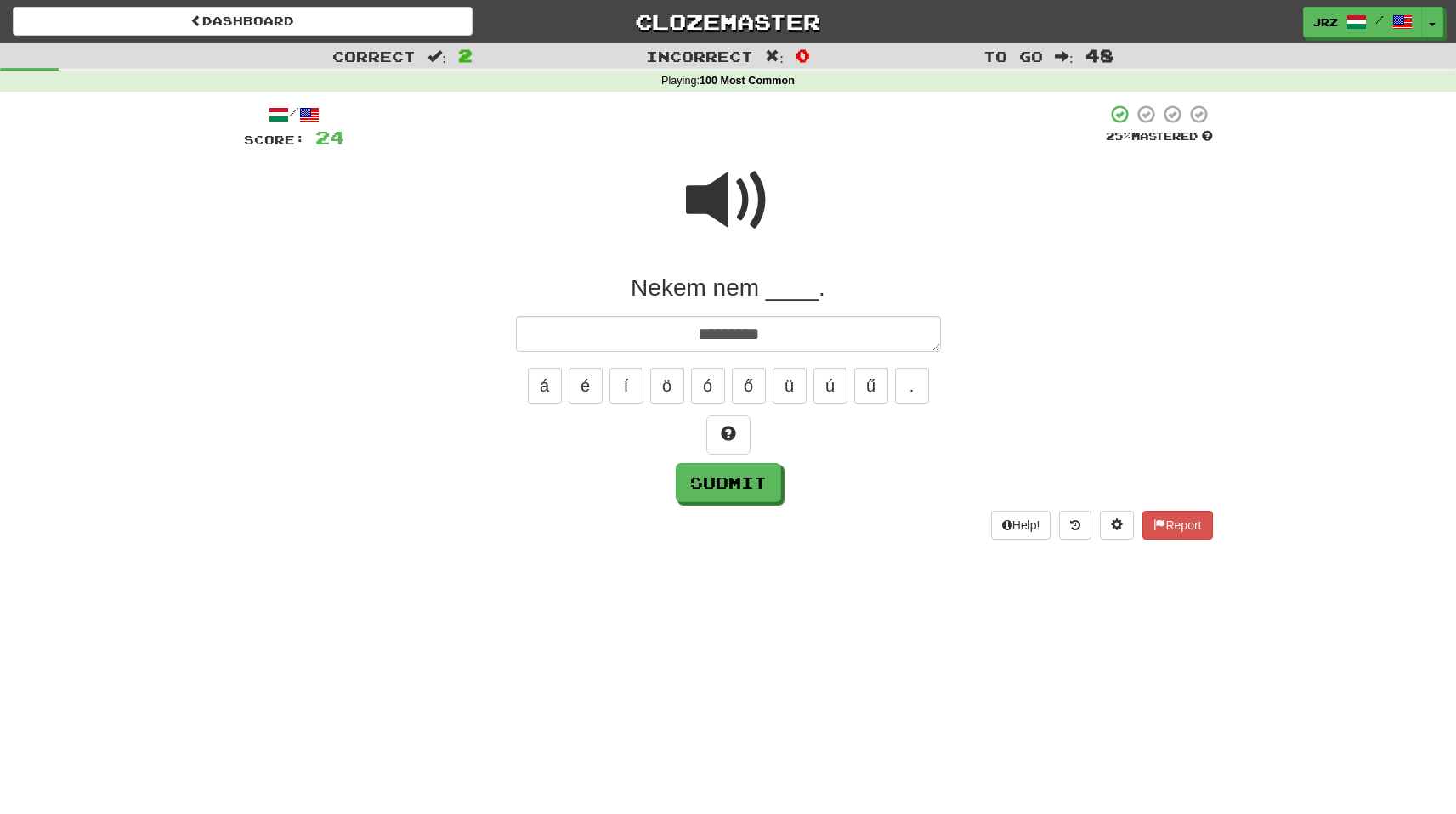 type on "*" 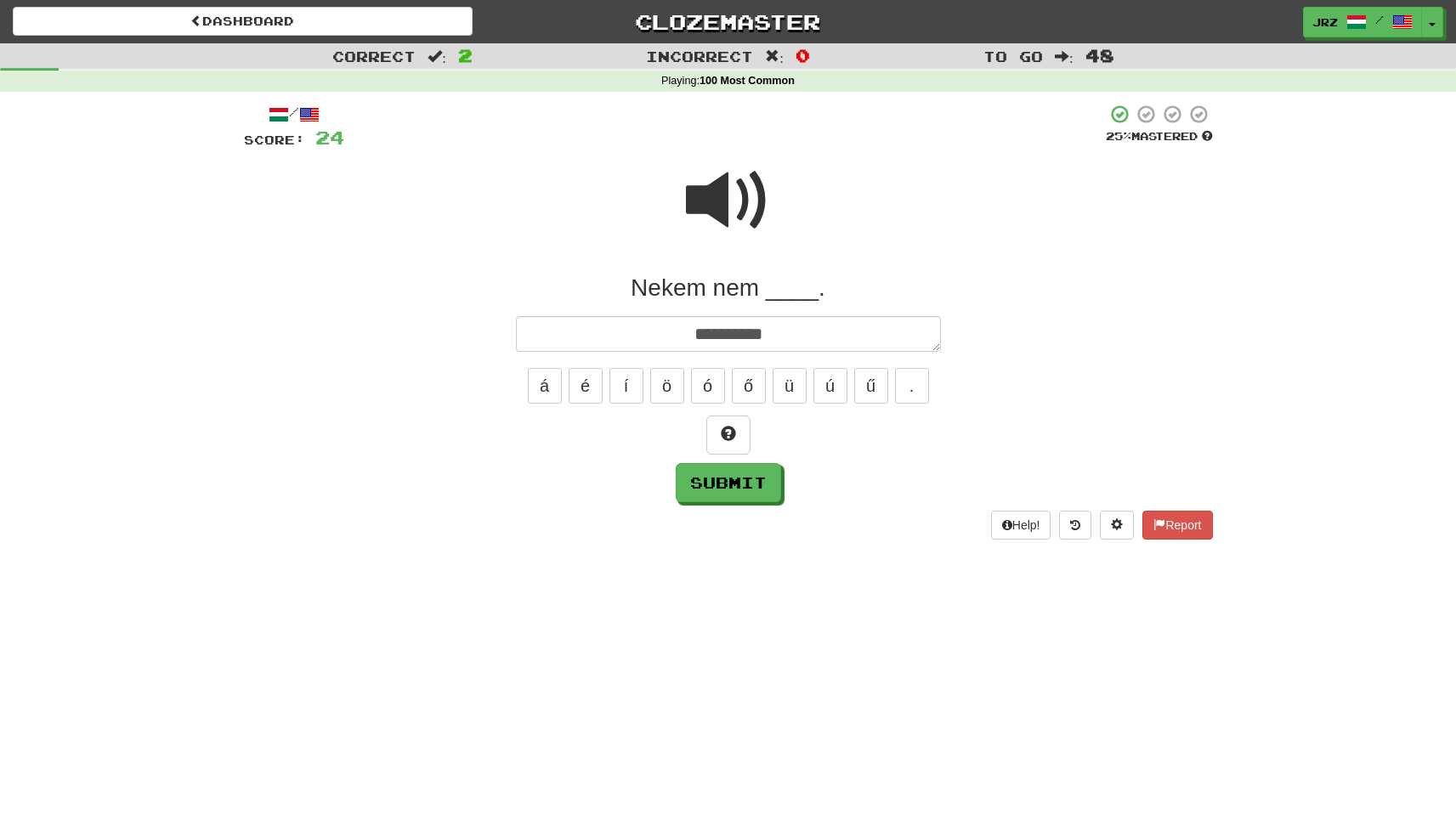 type on "*" 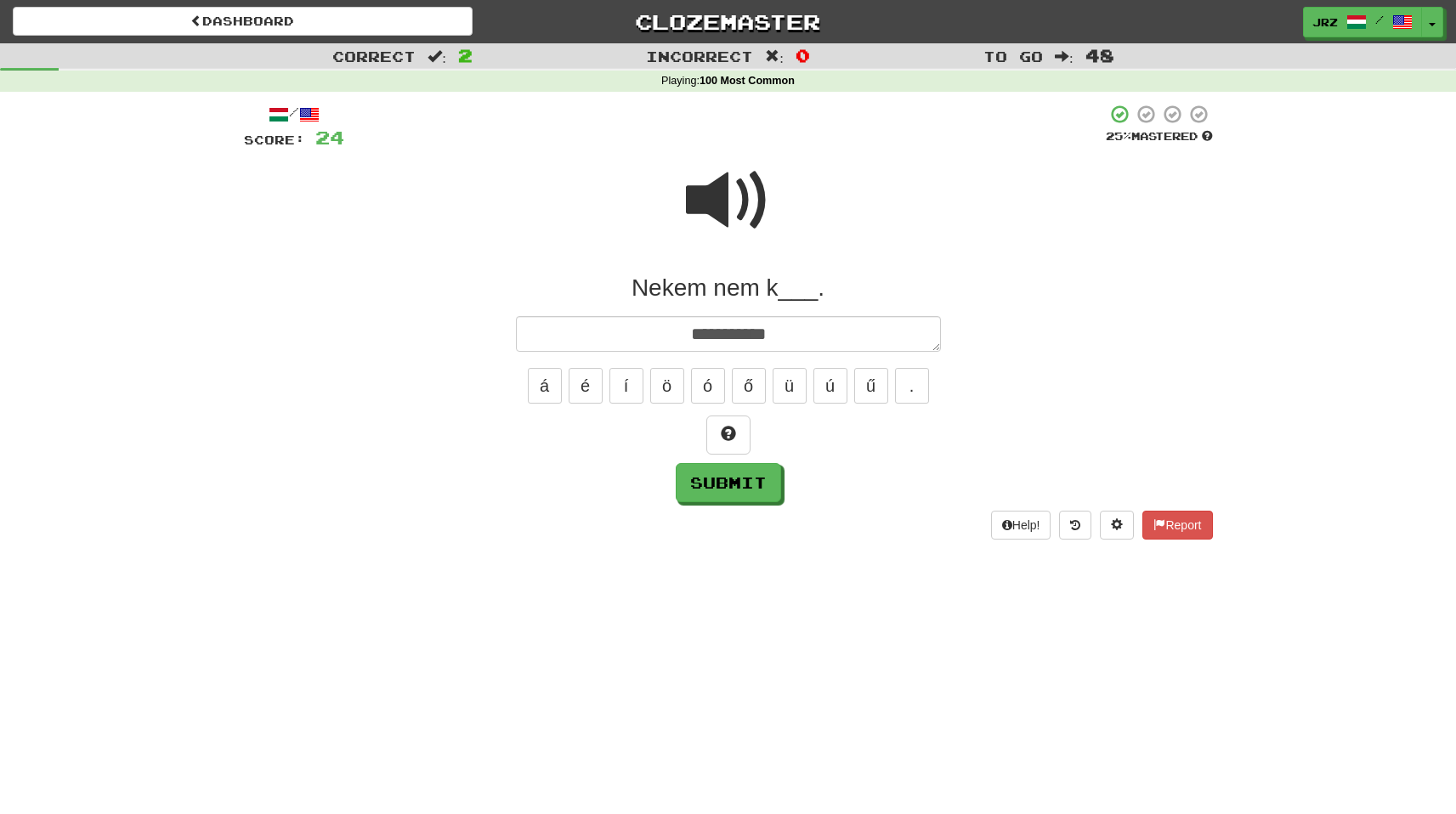 type on "**********" 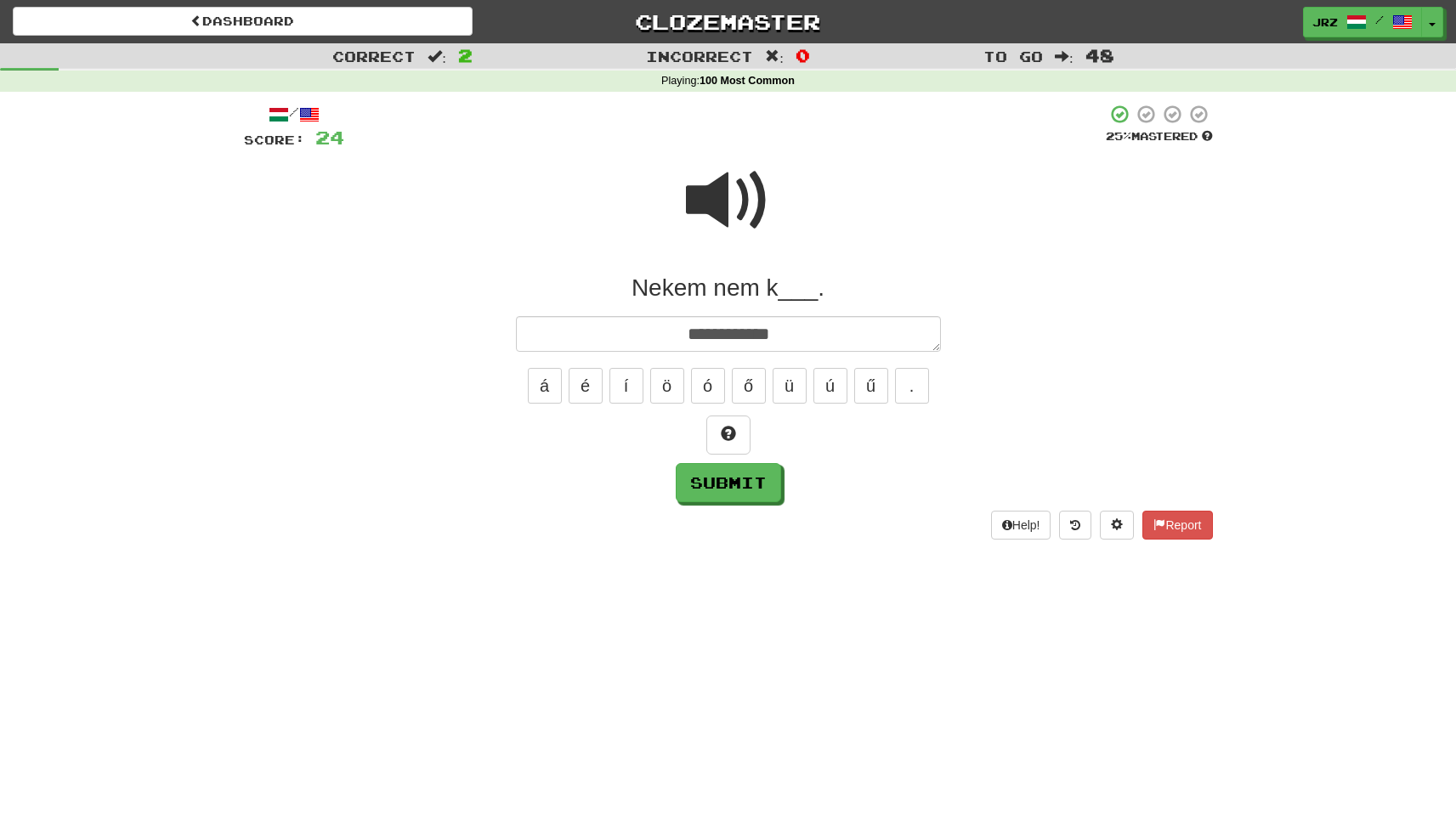 type on "*" 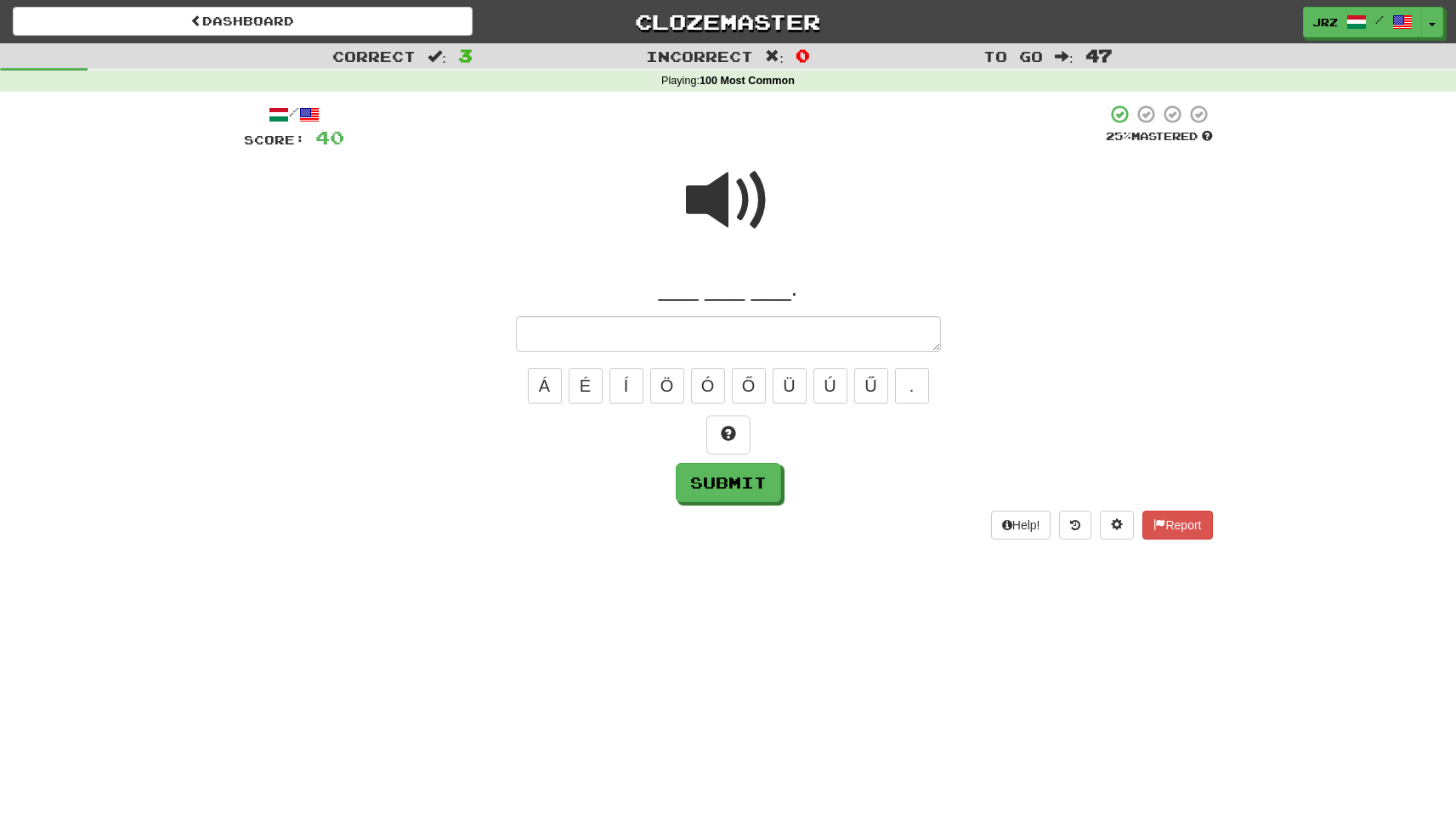 type on "*" 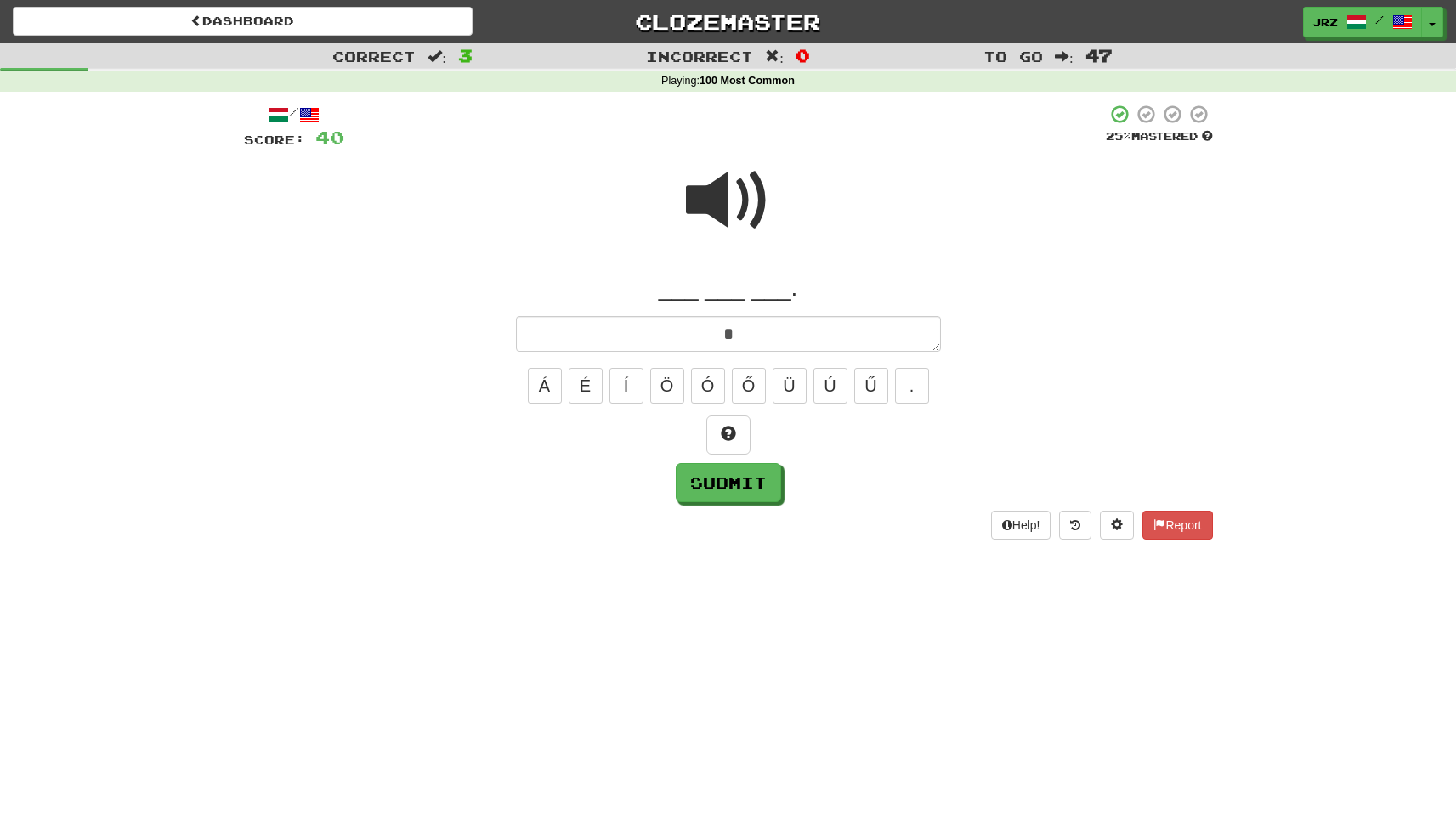 type on "*" 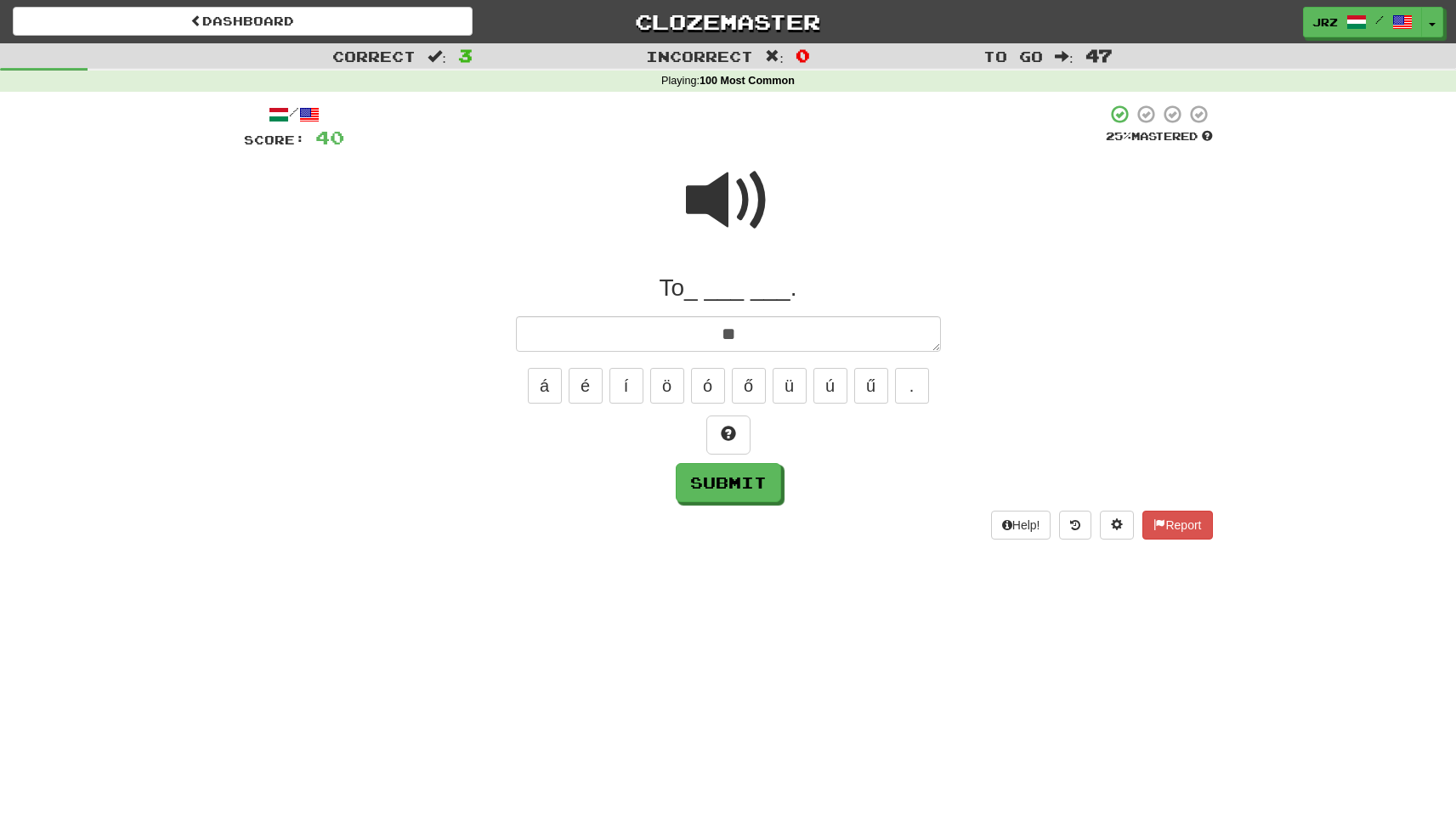 type on "*" 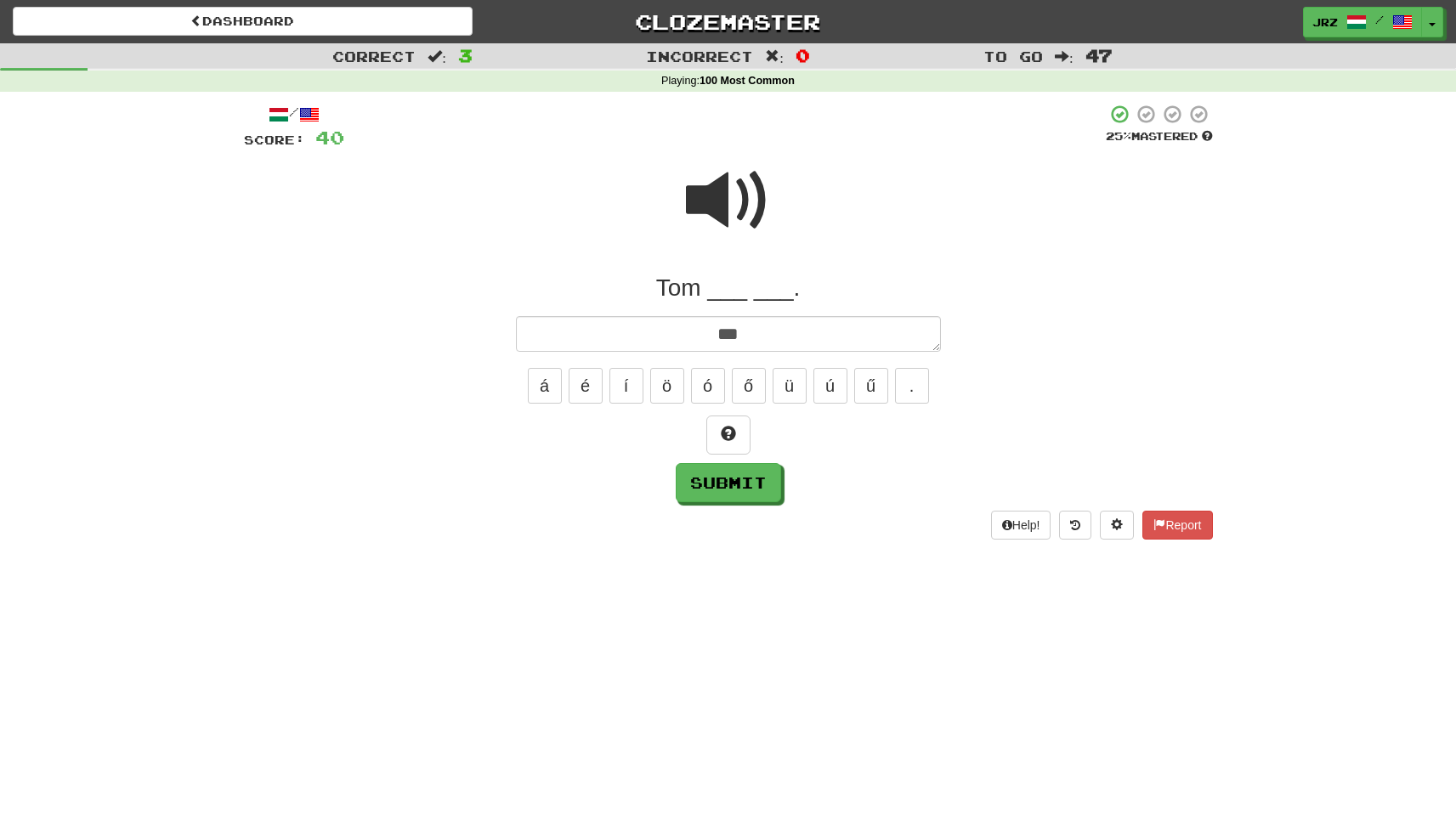 type on "*" 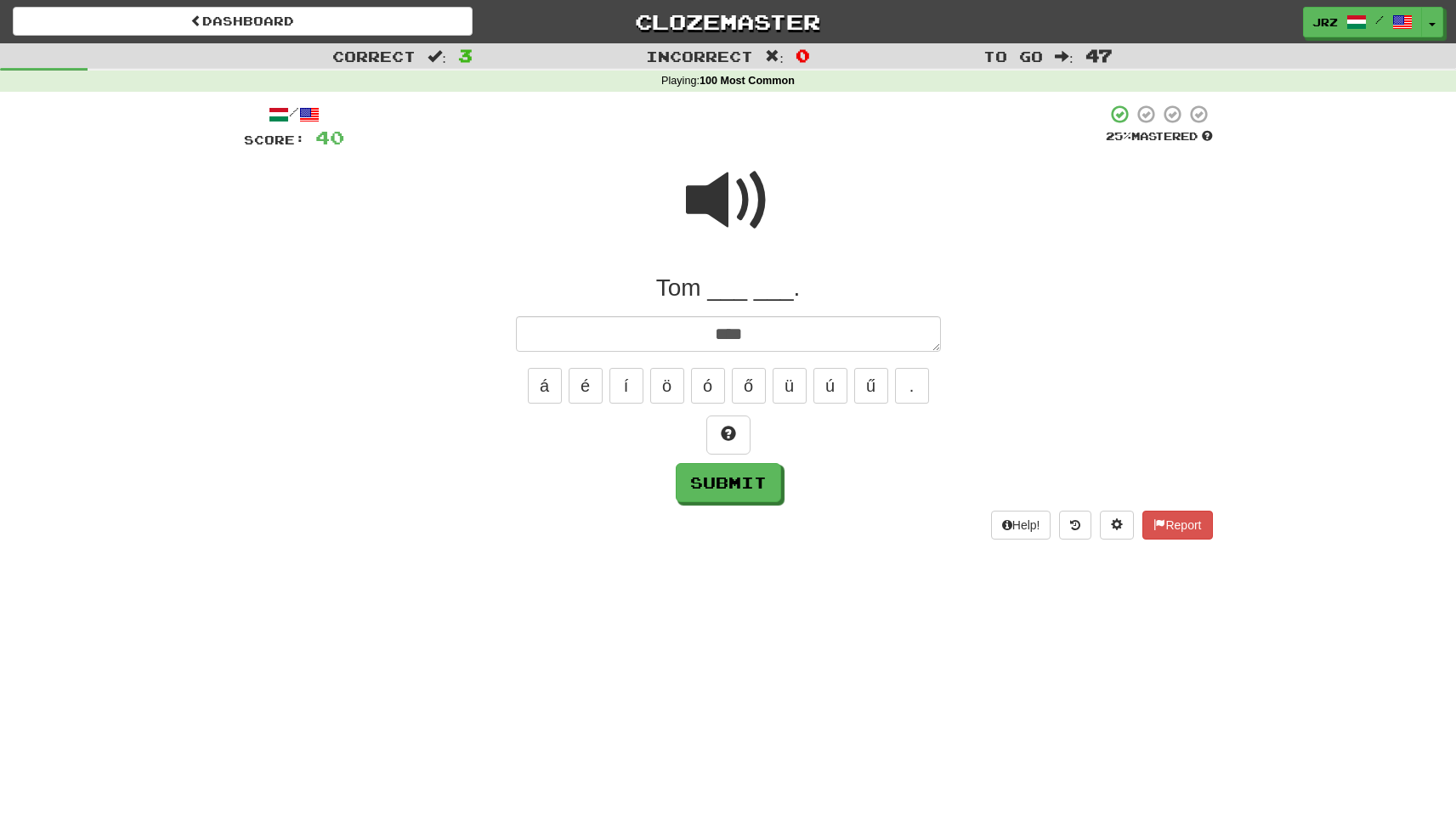 type on "*" 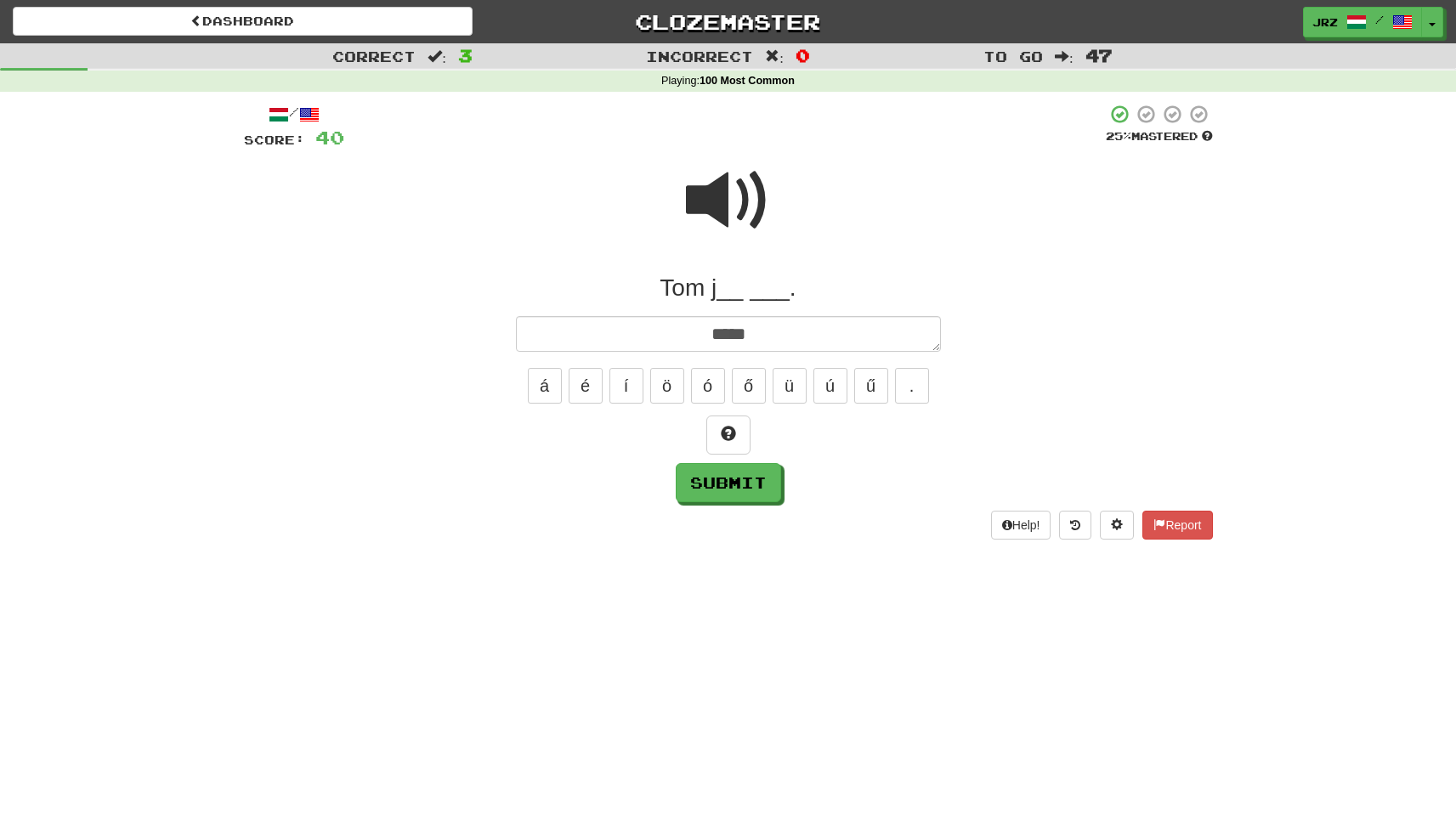 type on "*" 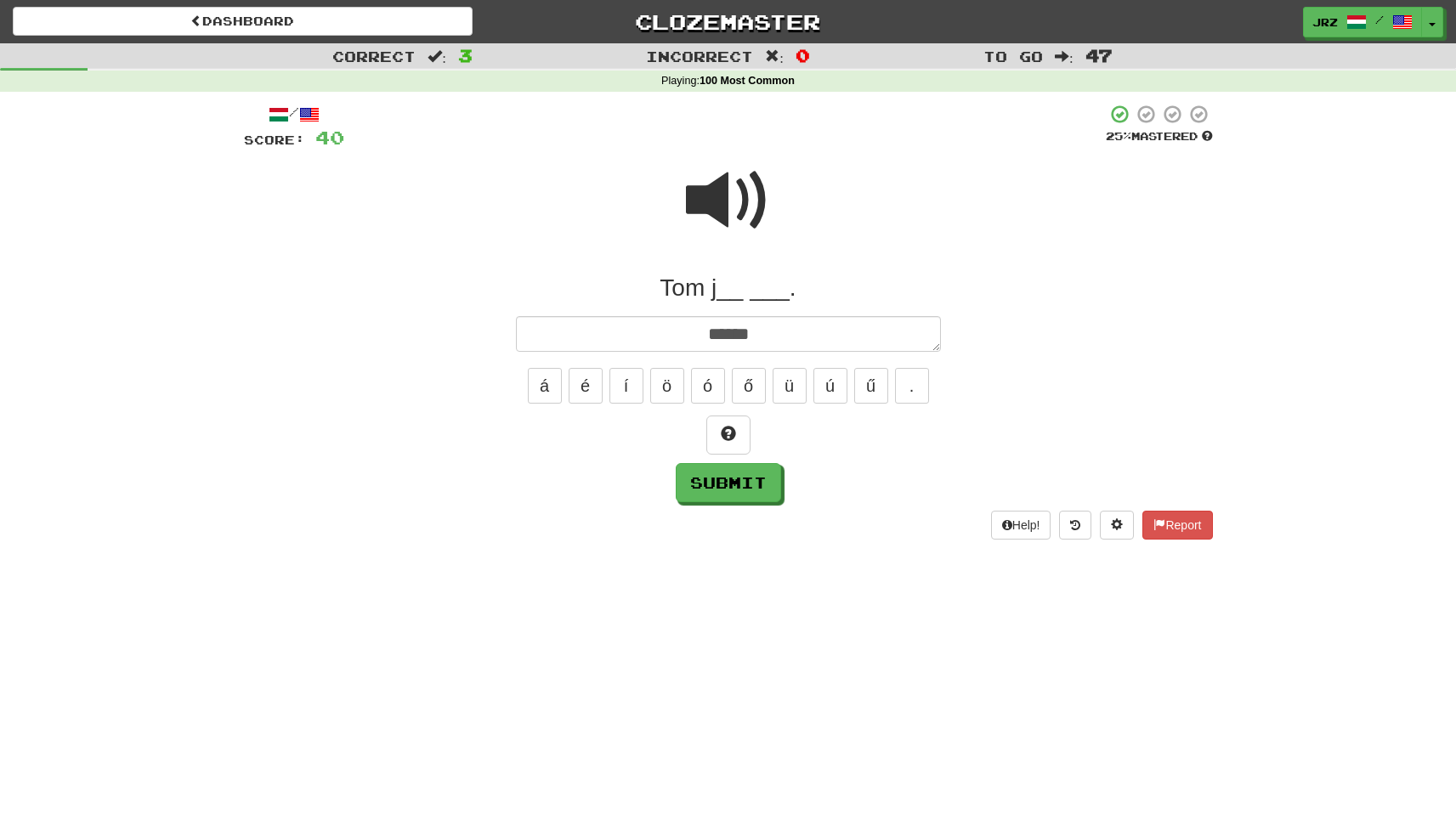 type on "*" 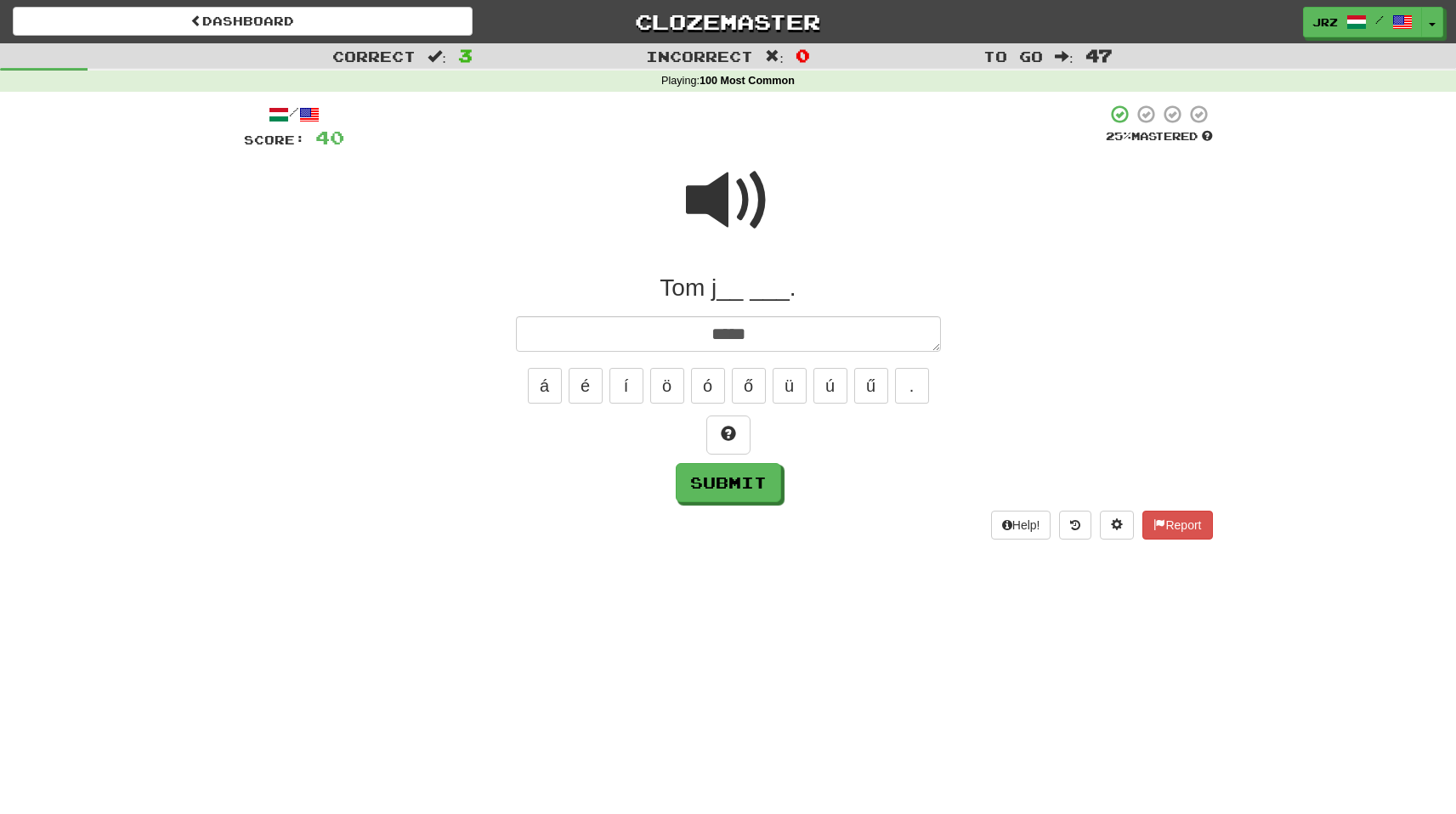type on "*" 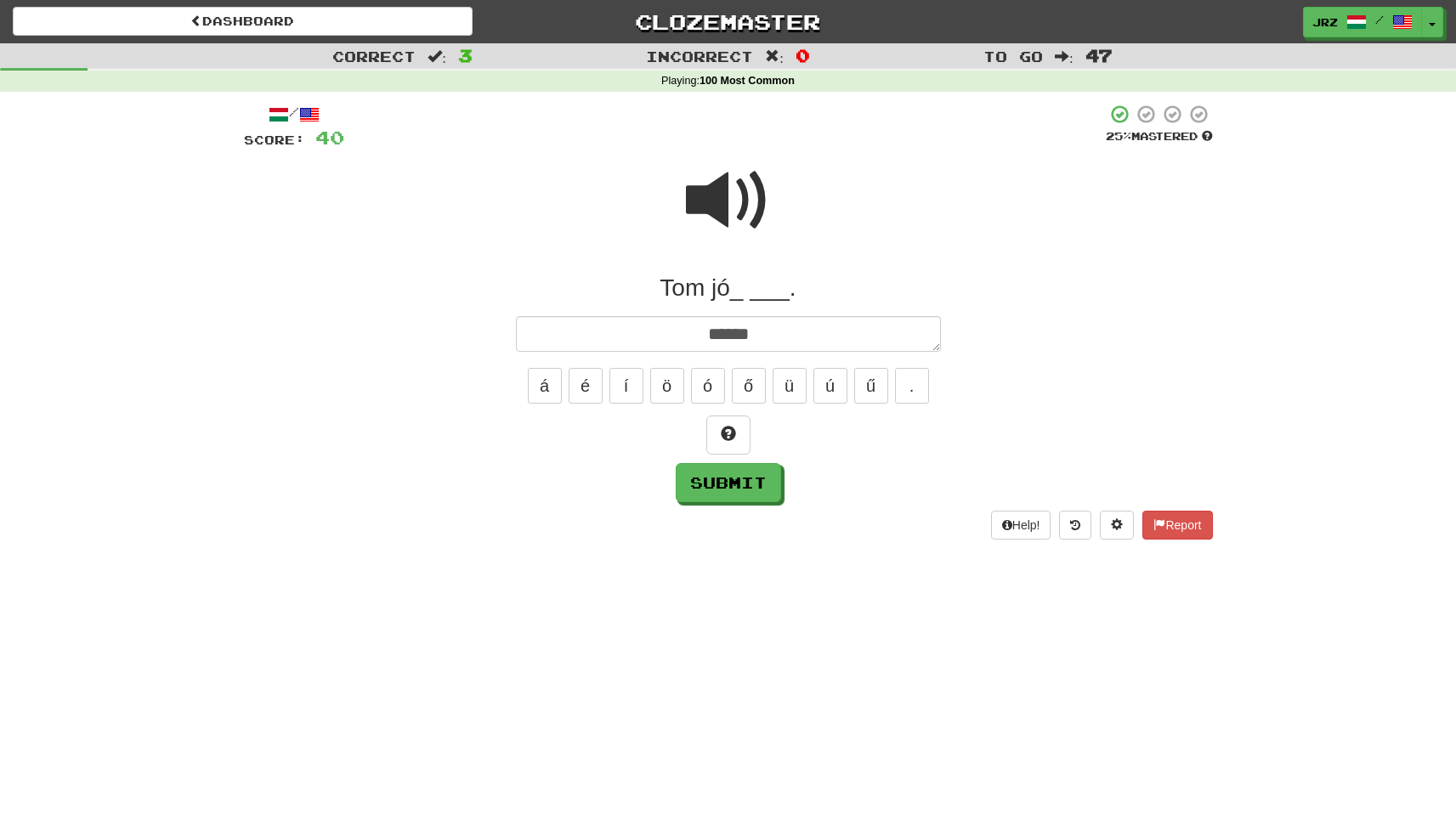 type on "*" 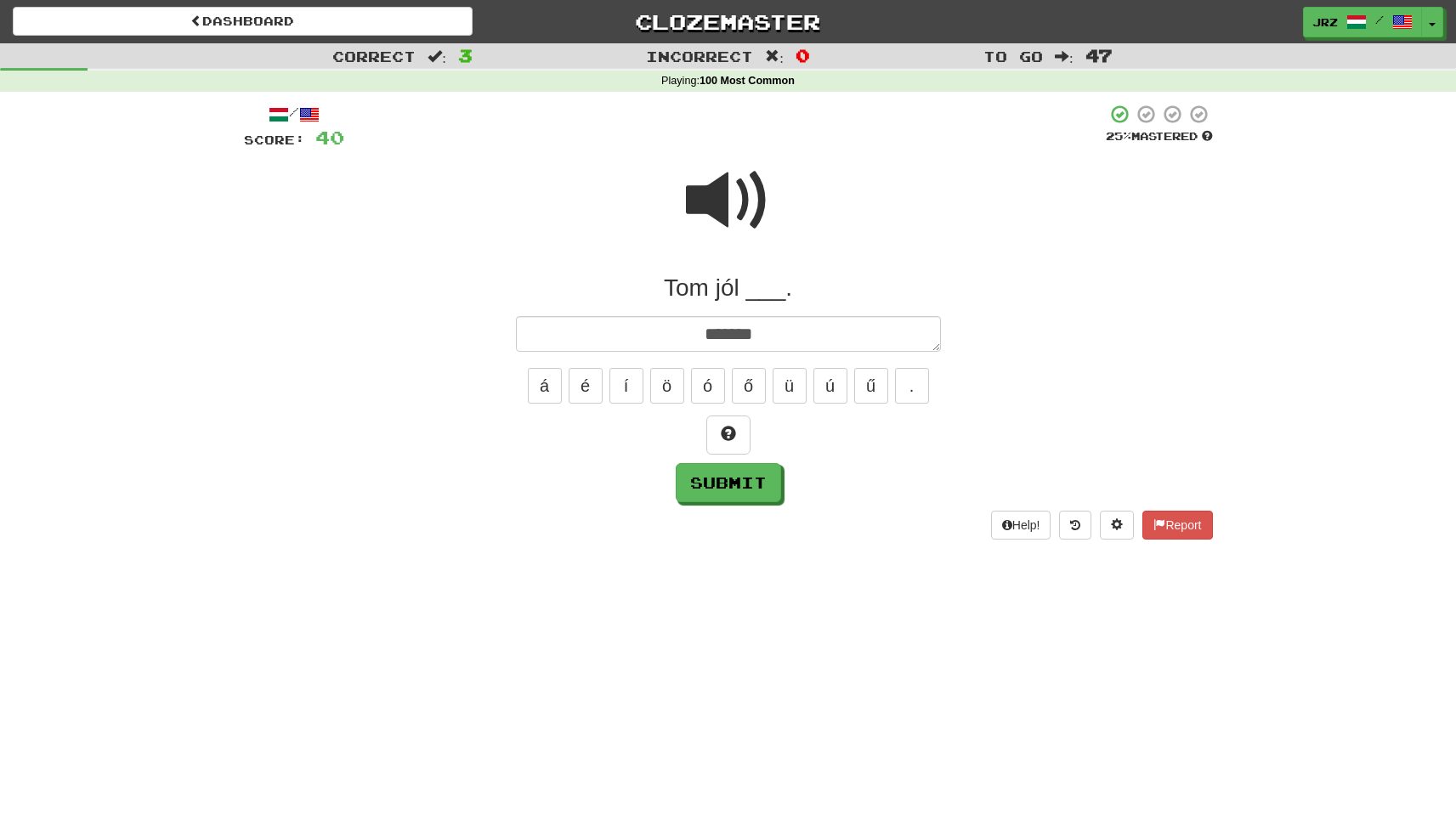 type on "*" 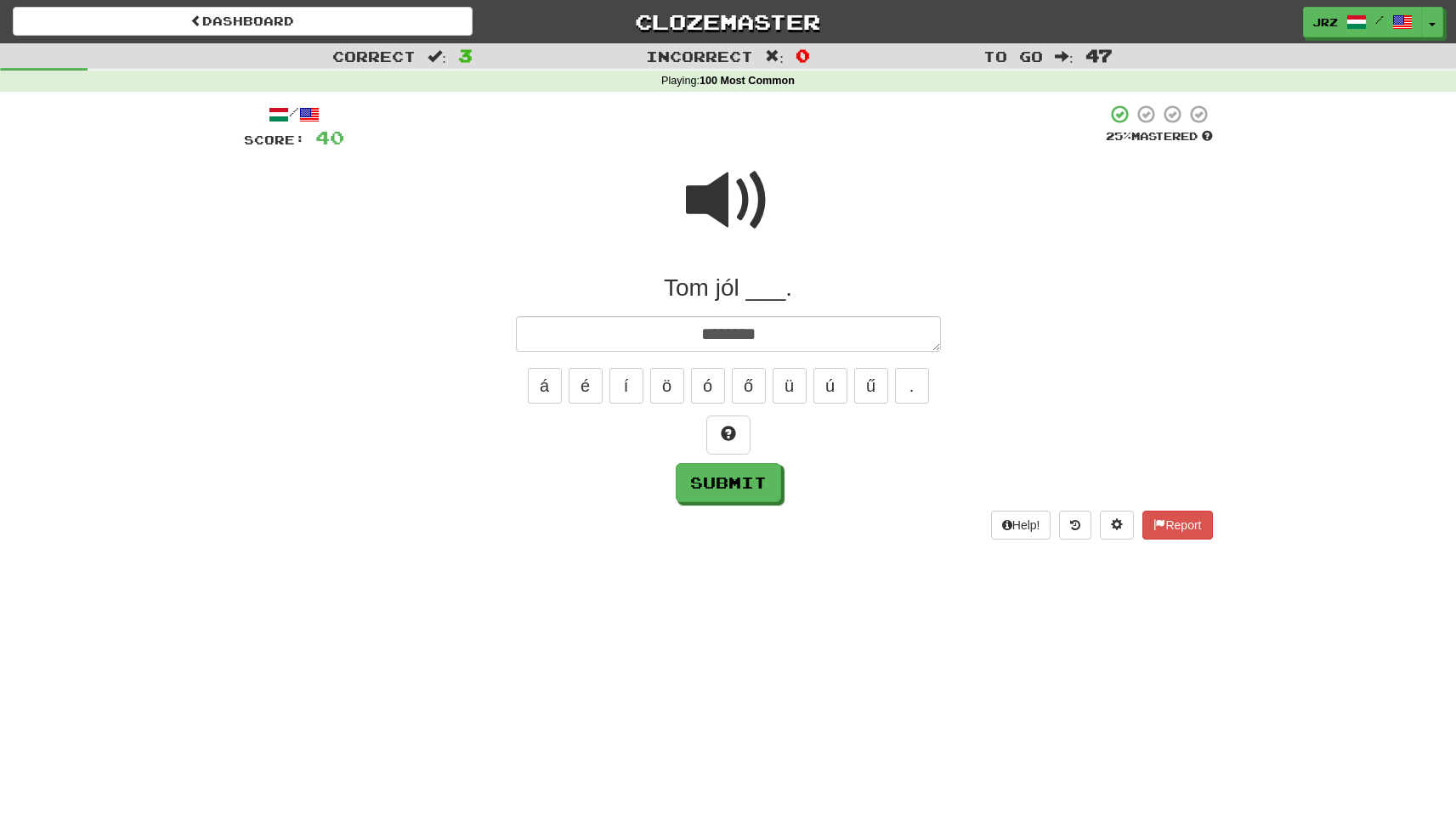 type on "*" 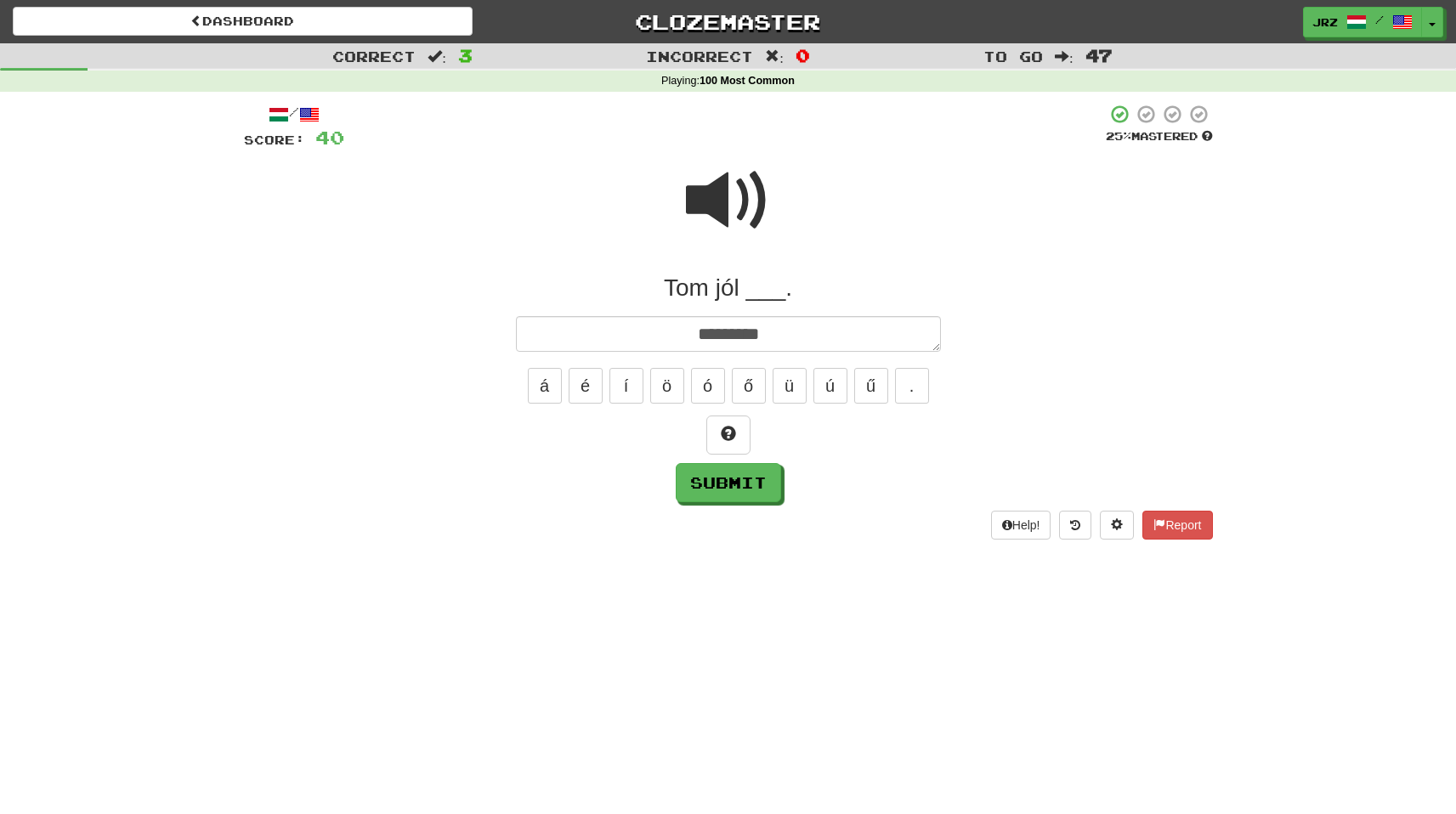 type on "*" 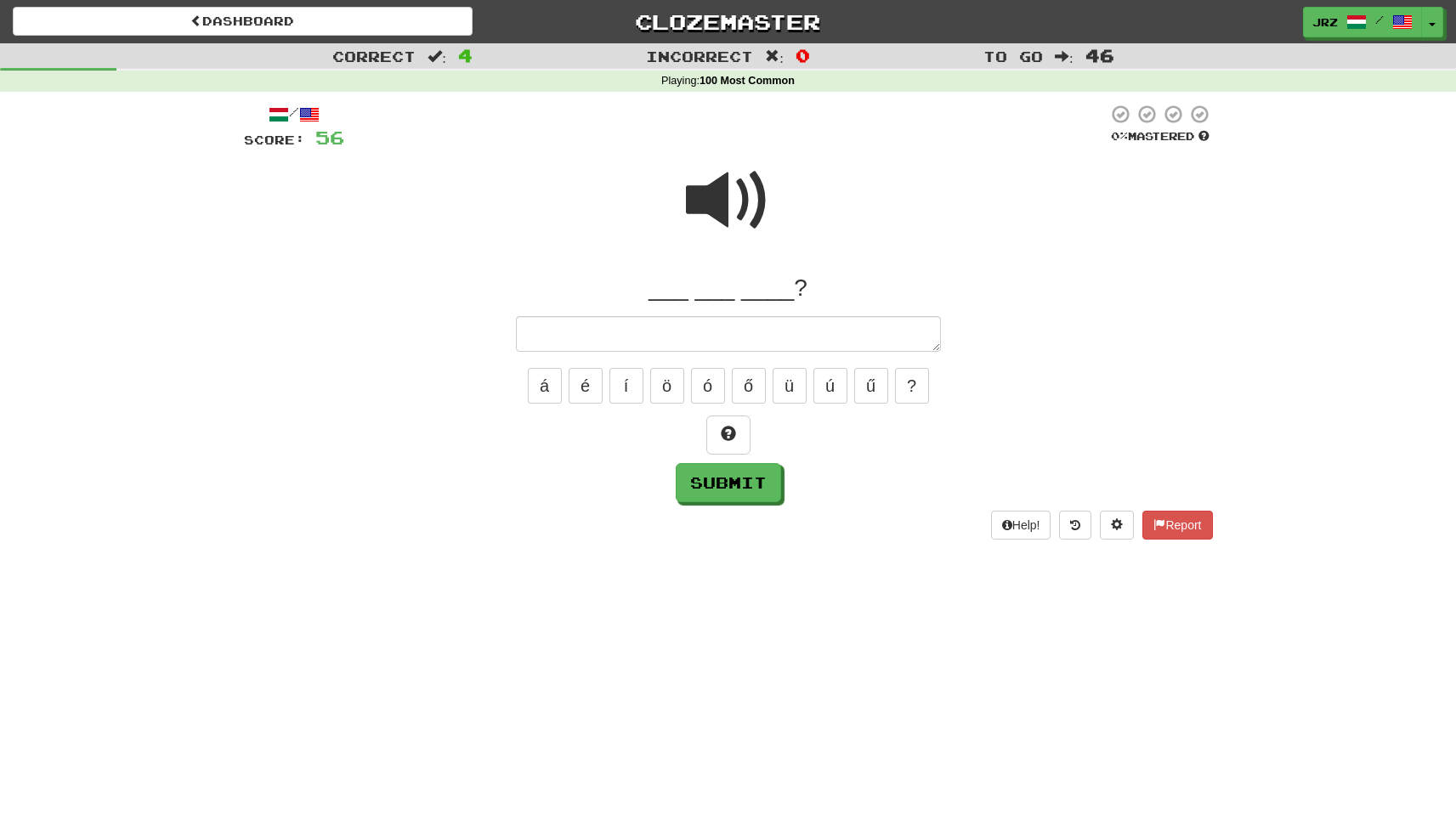 type on "*" 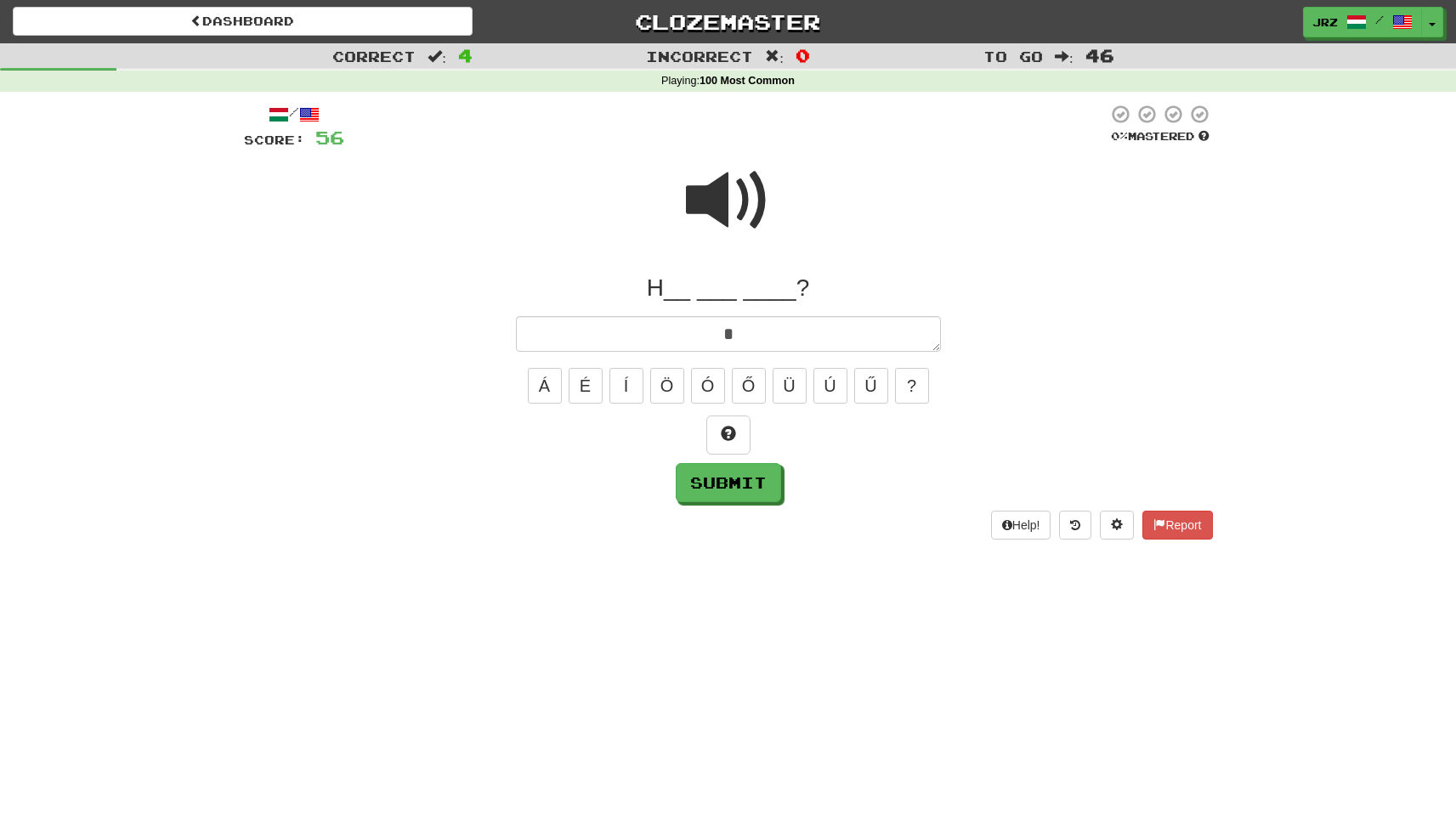 type on "*" 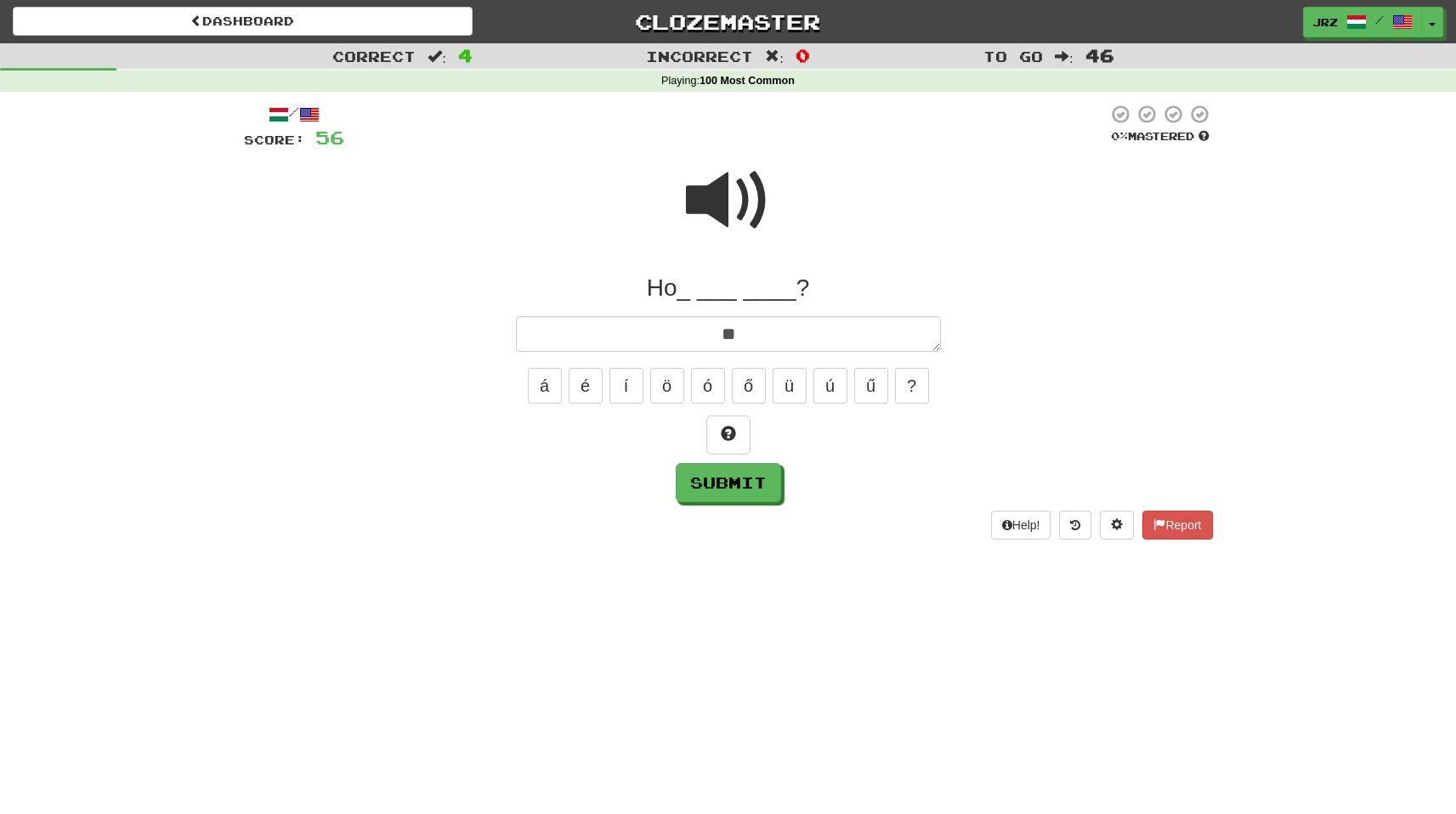 type on "*" 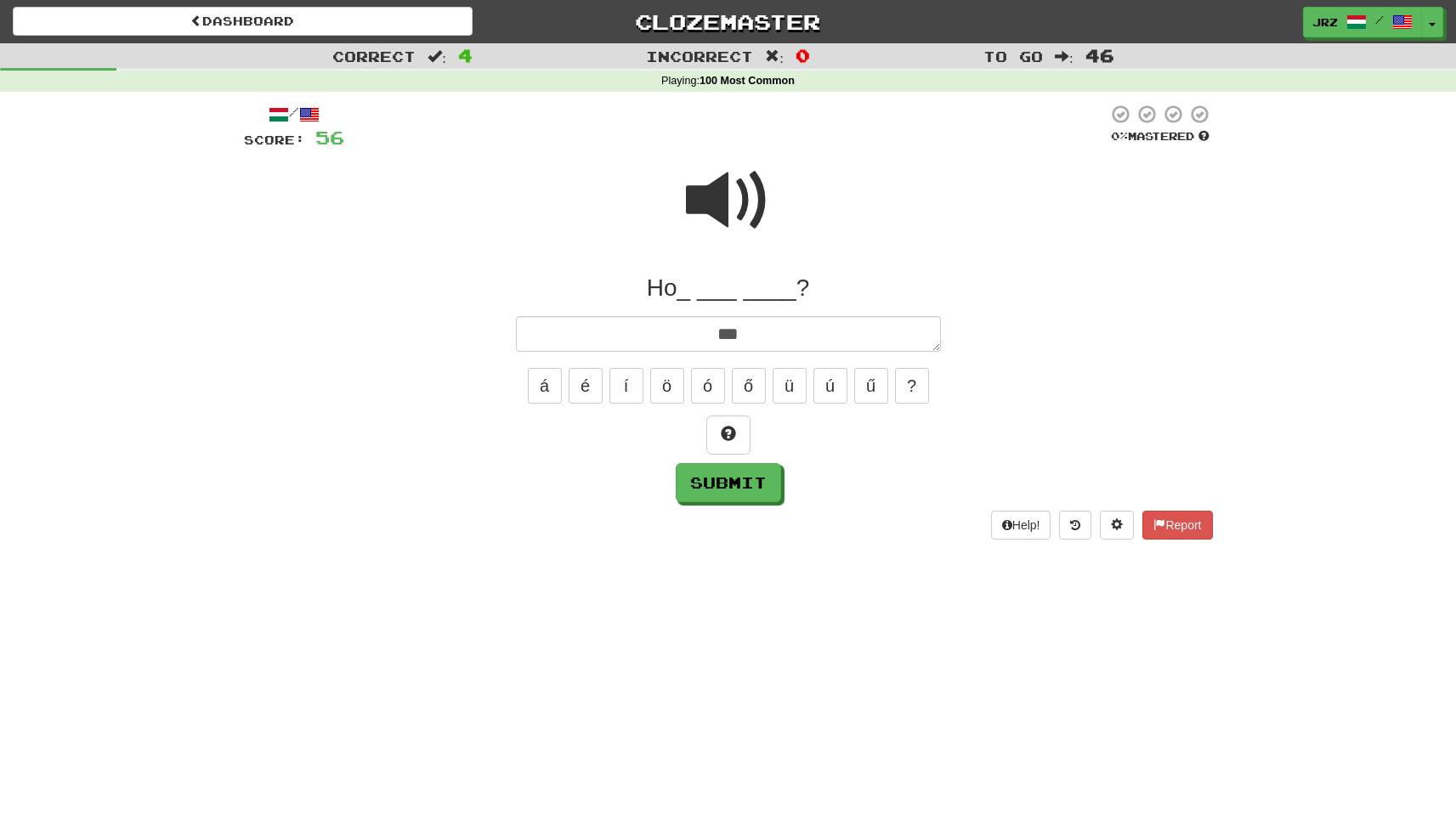 type on "*" 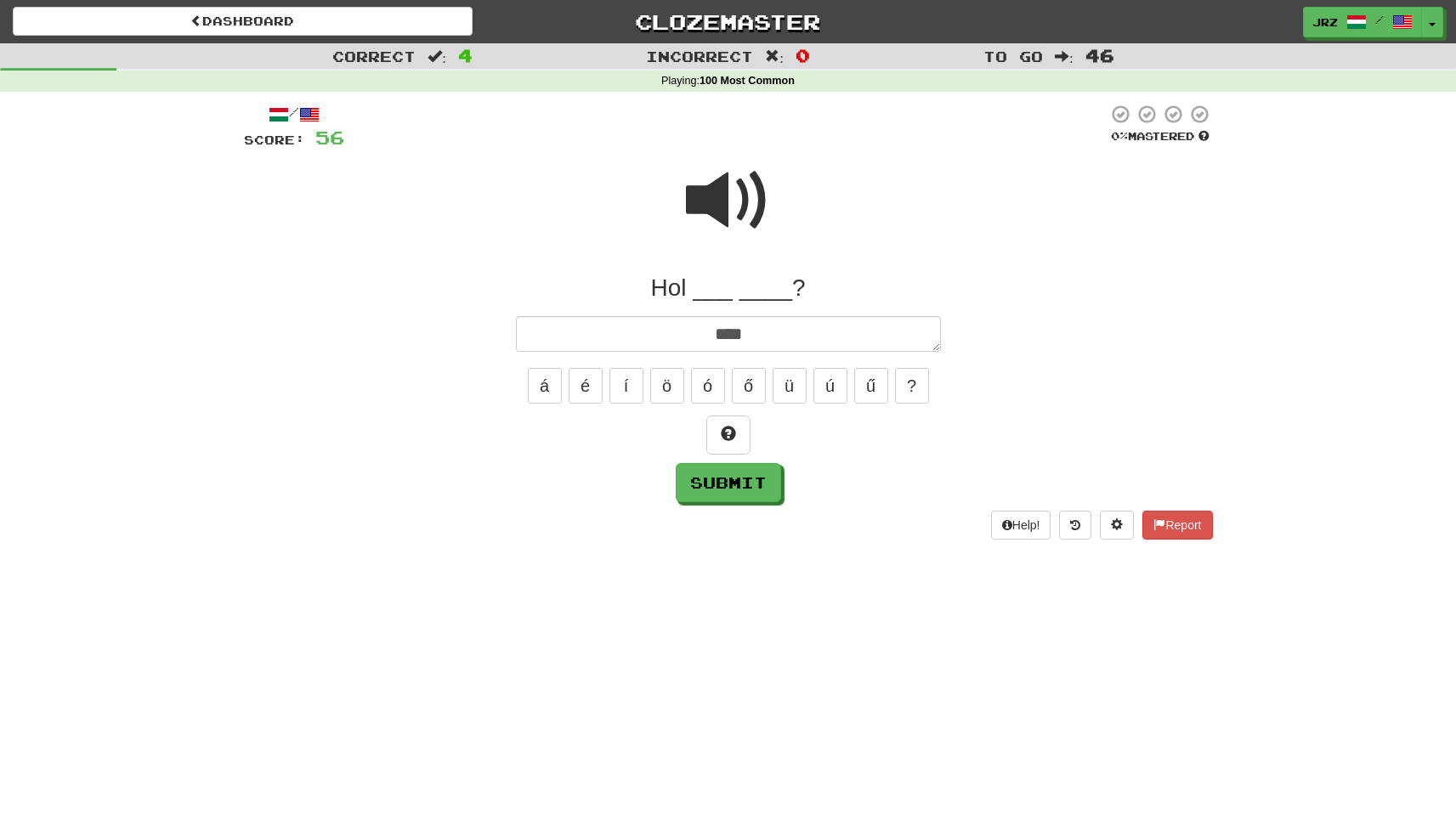 type on "*" 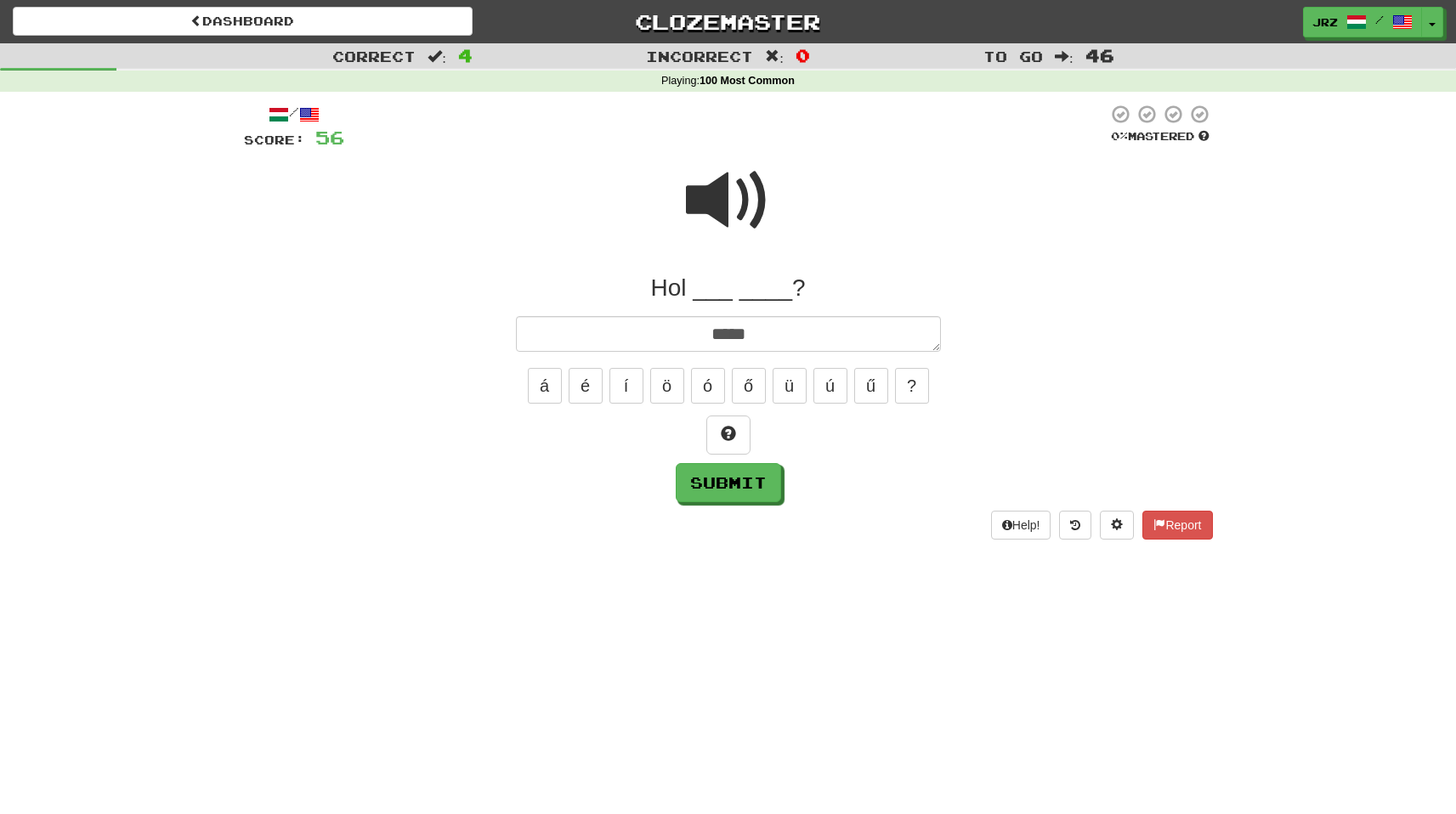 type on "*" 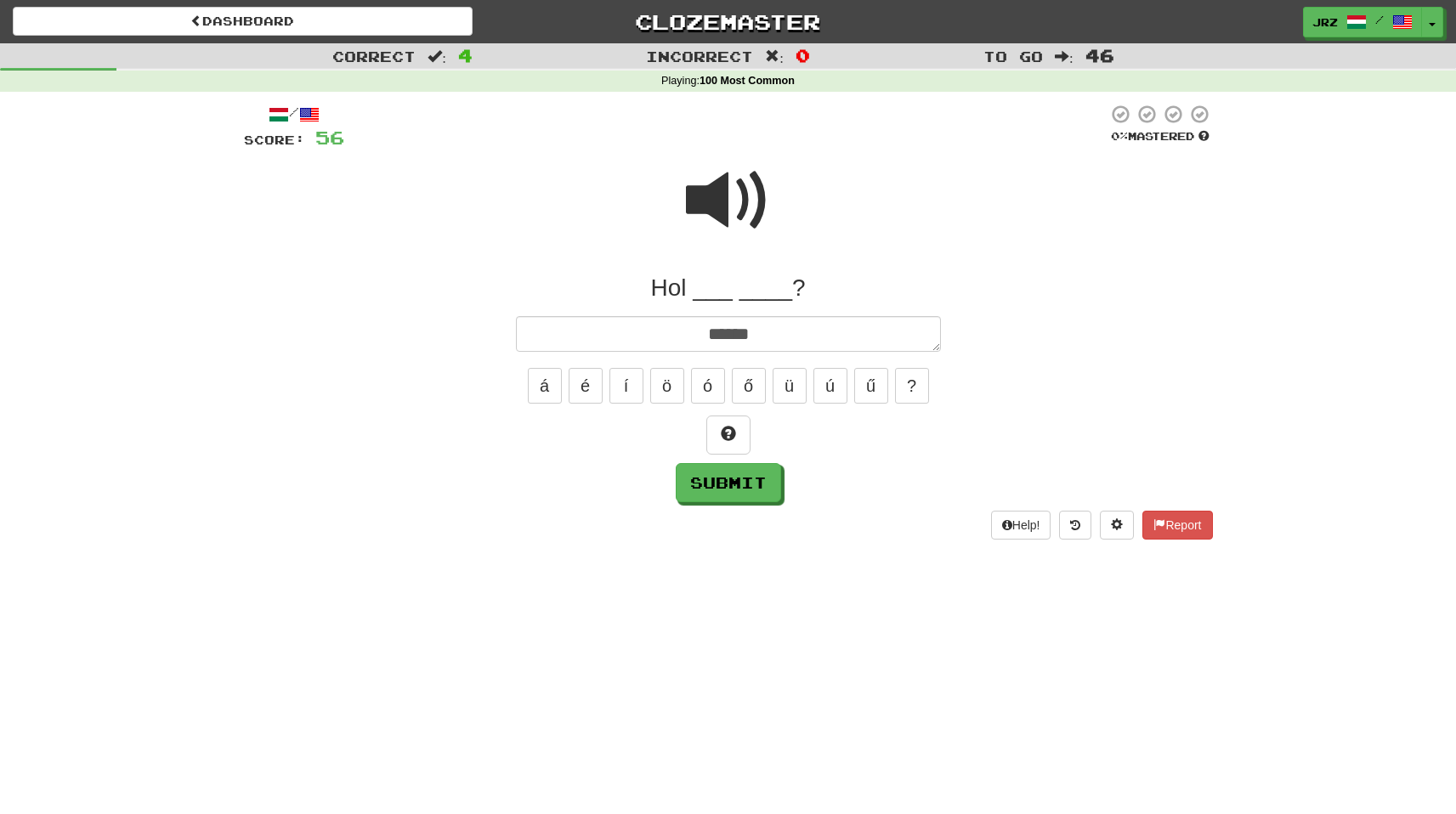 type on "*" 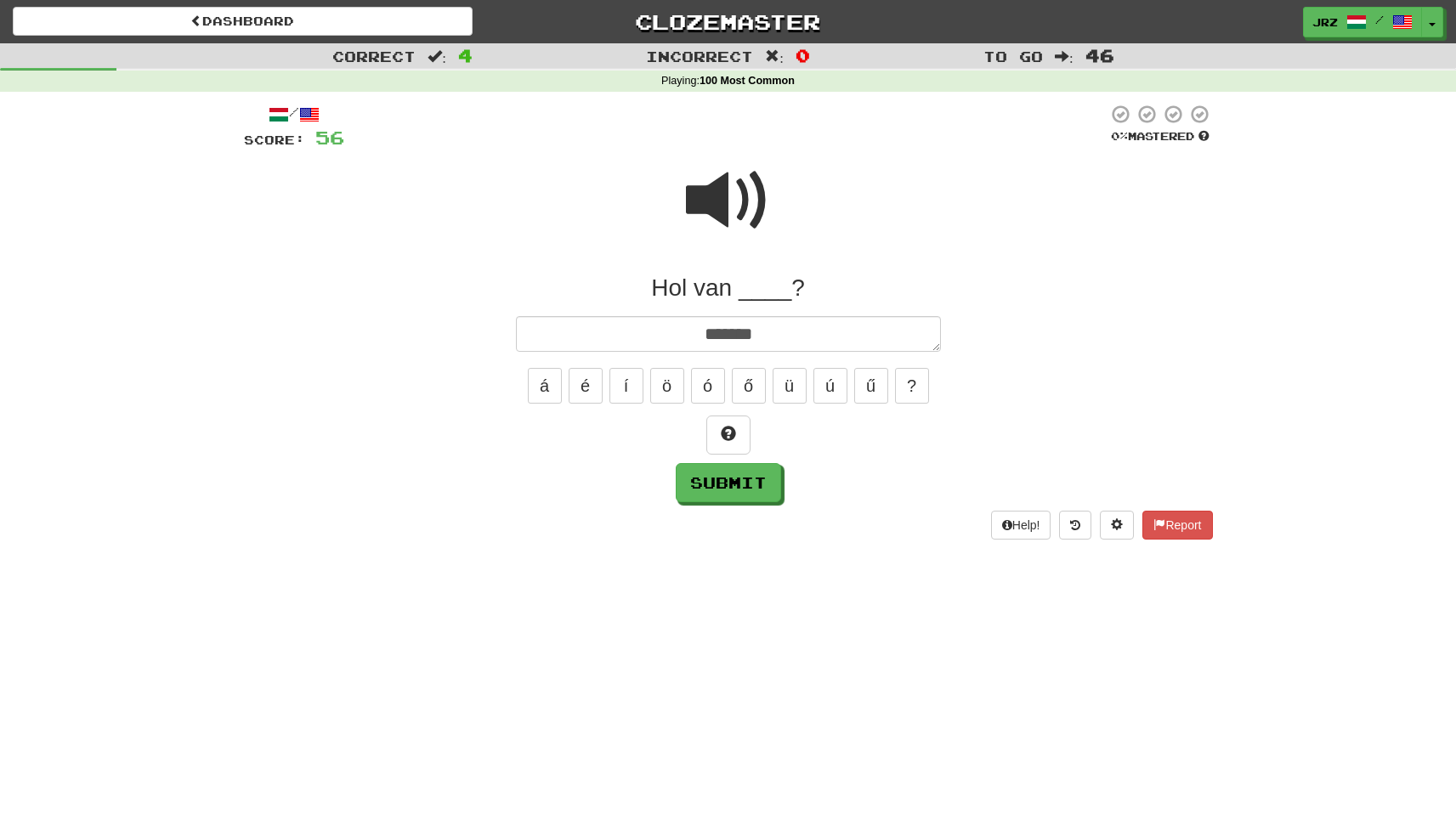 type on "*" 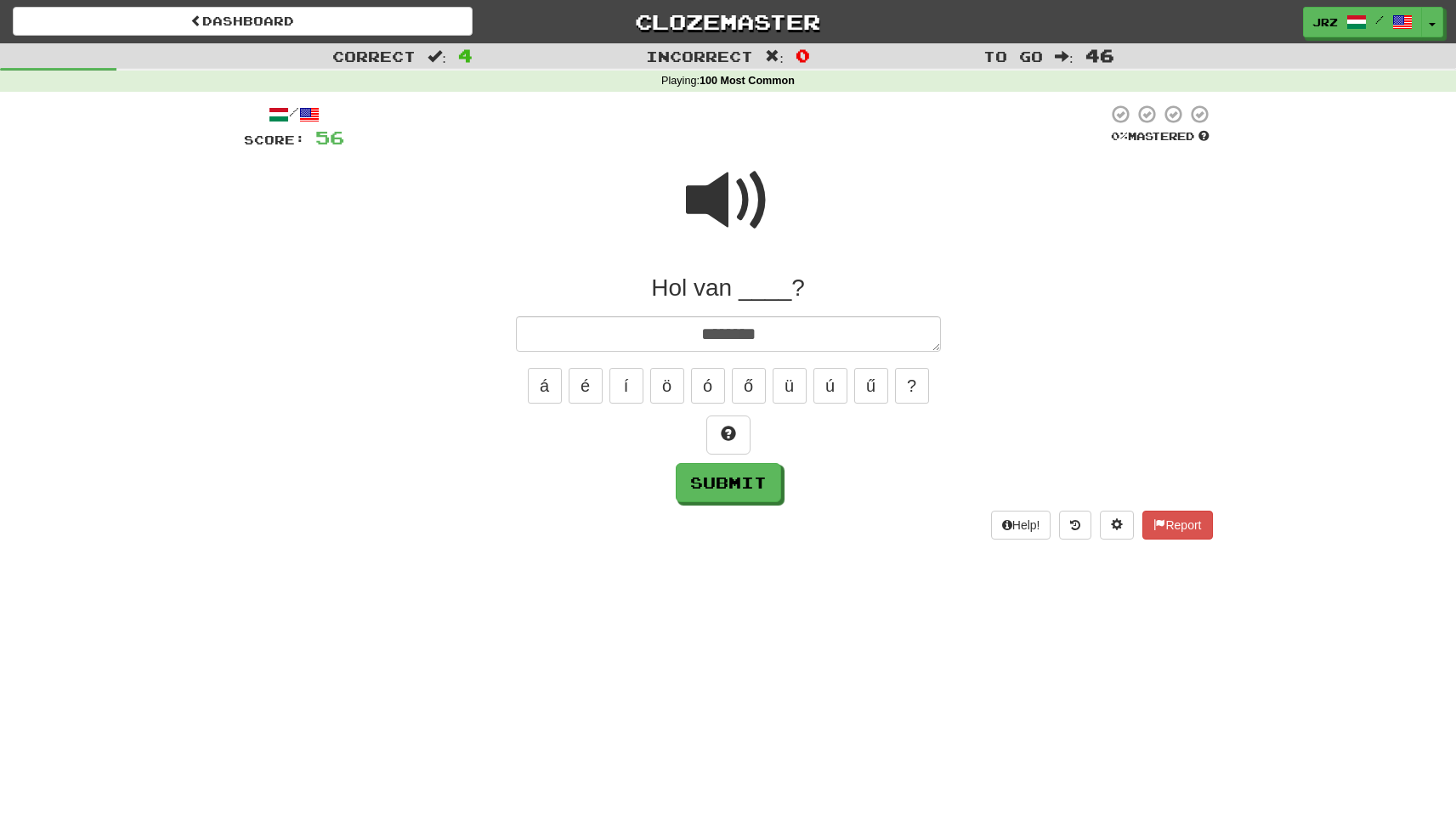 type on "*" 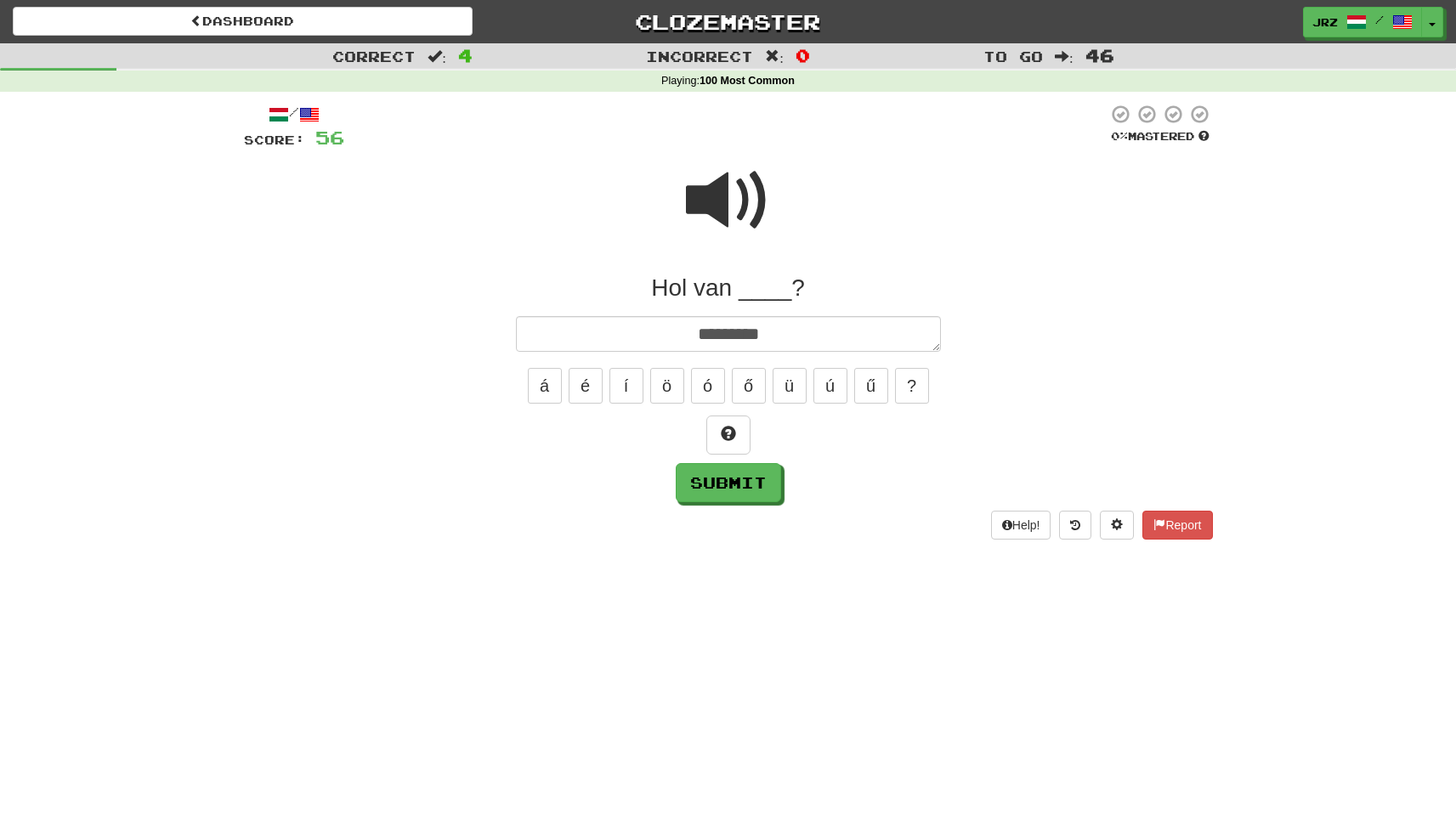 type on "*" 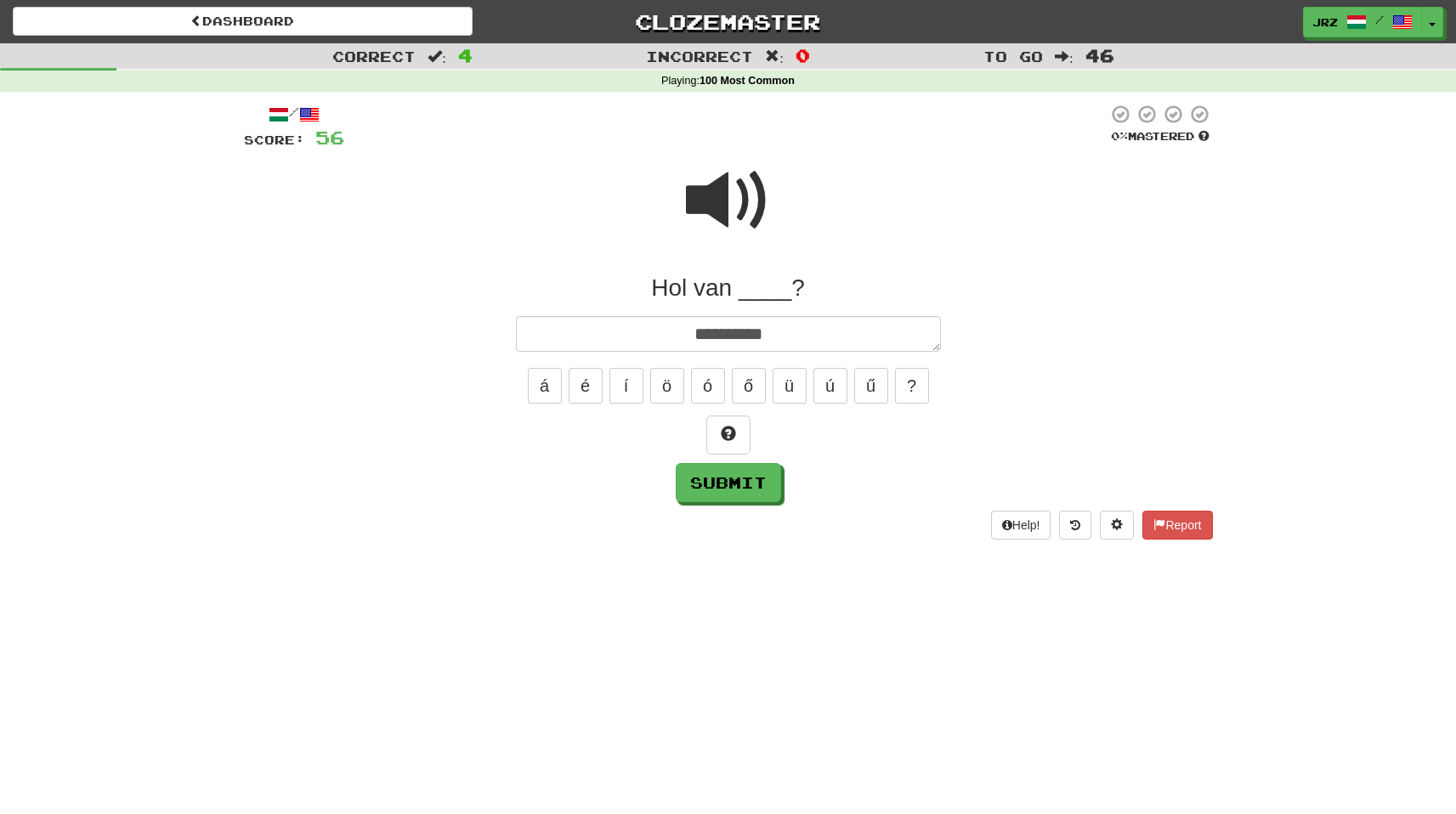 type on "*" 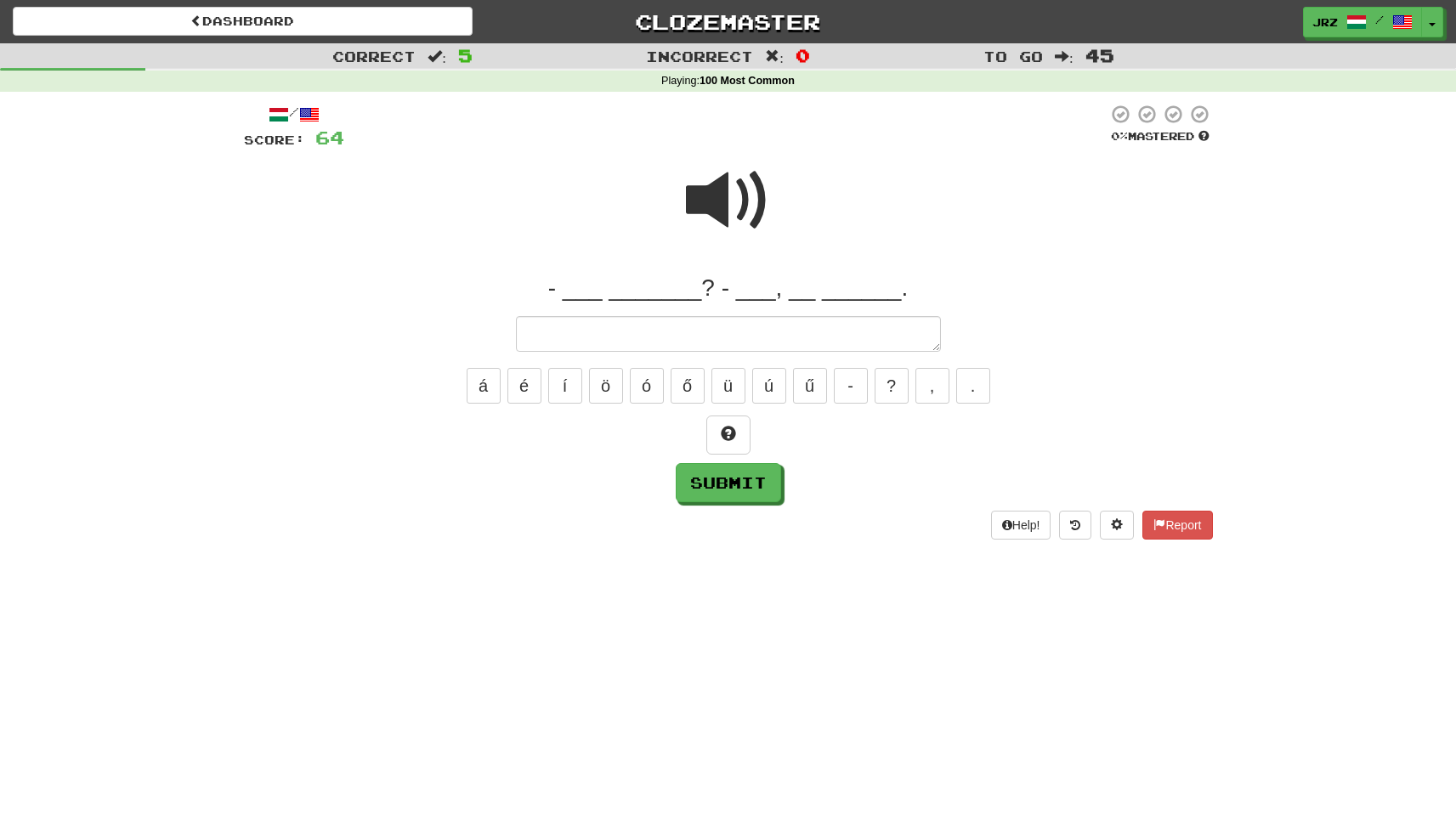 type on "*" 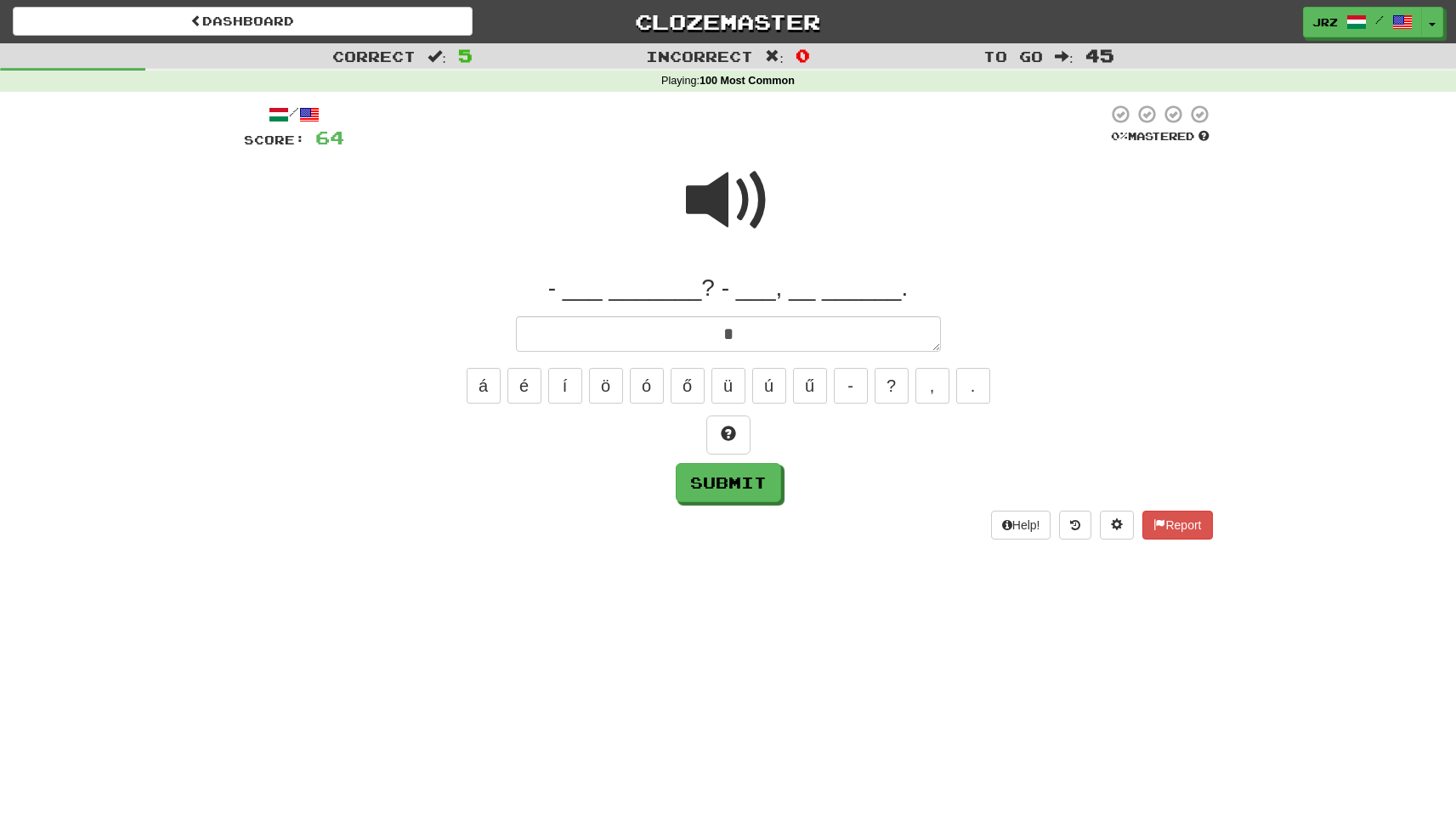 type 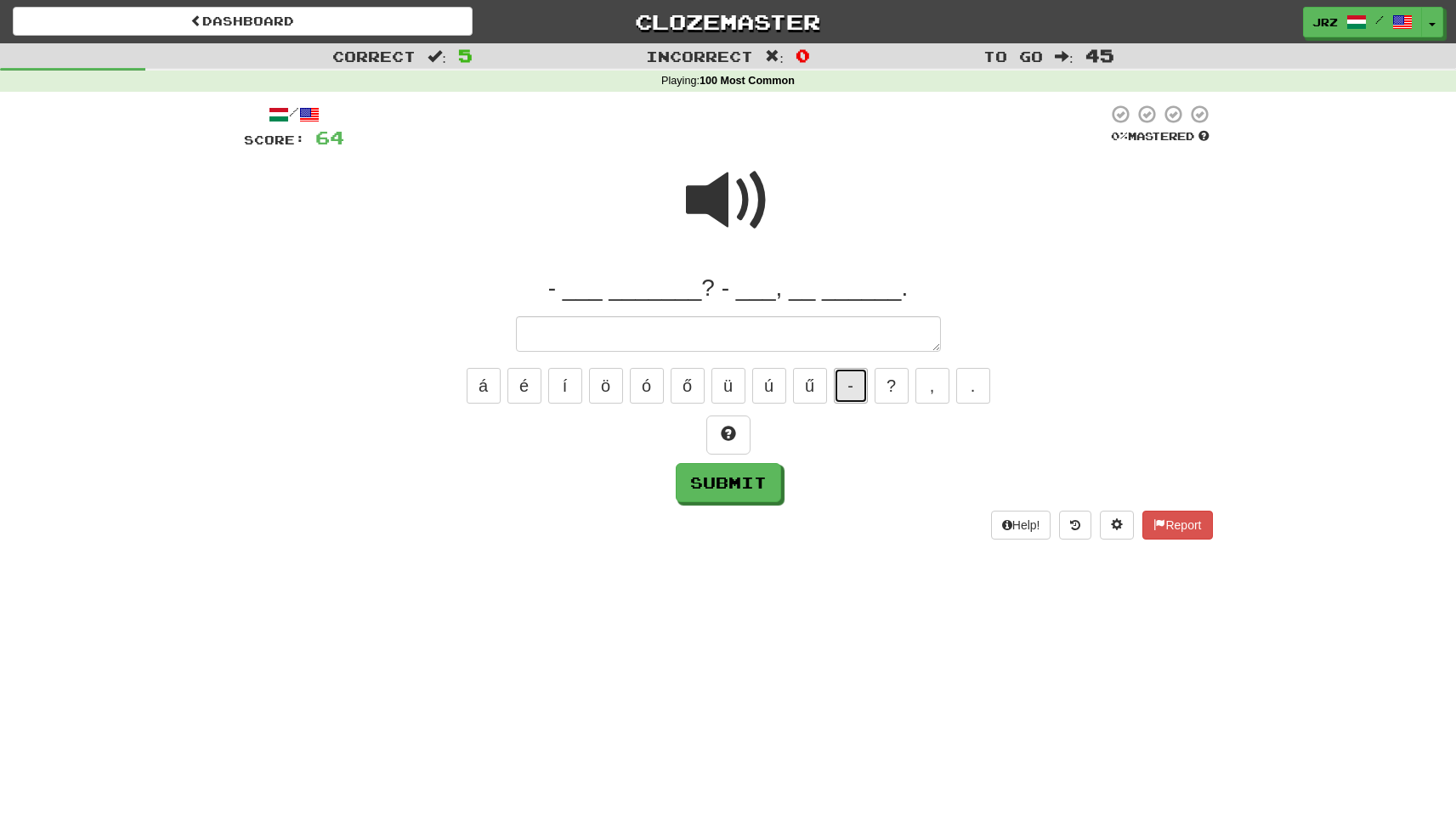 click on "-" at bounding box center (851, 386) 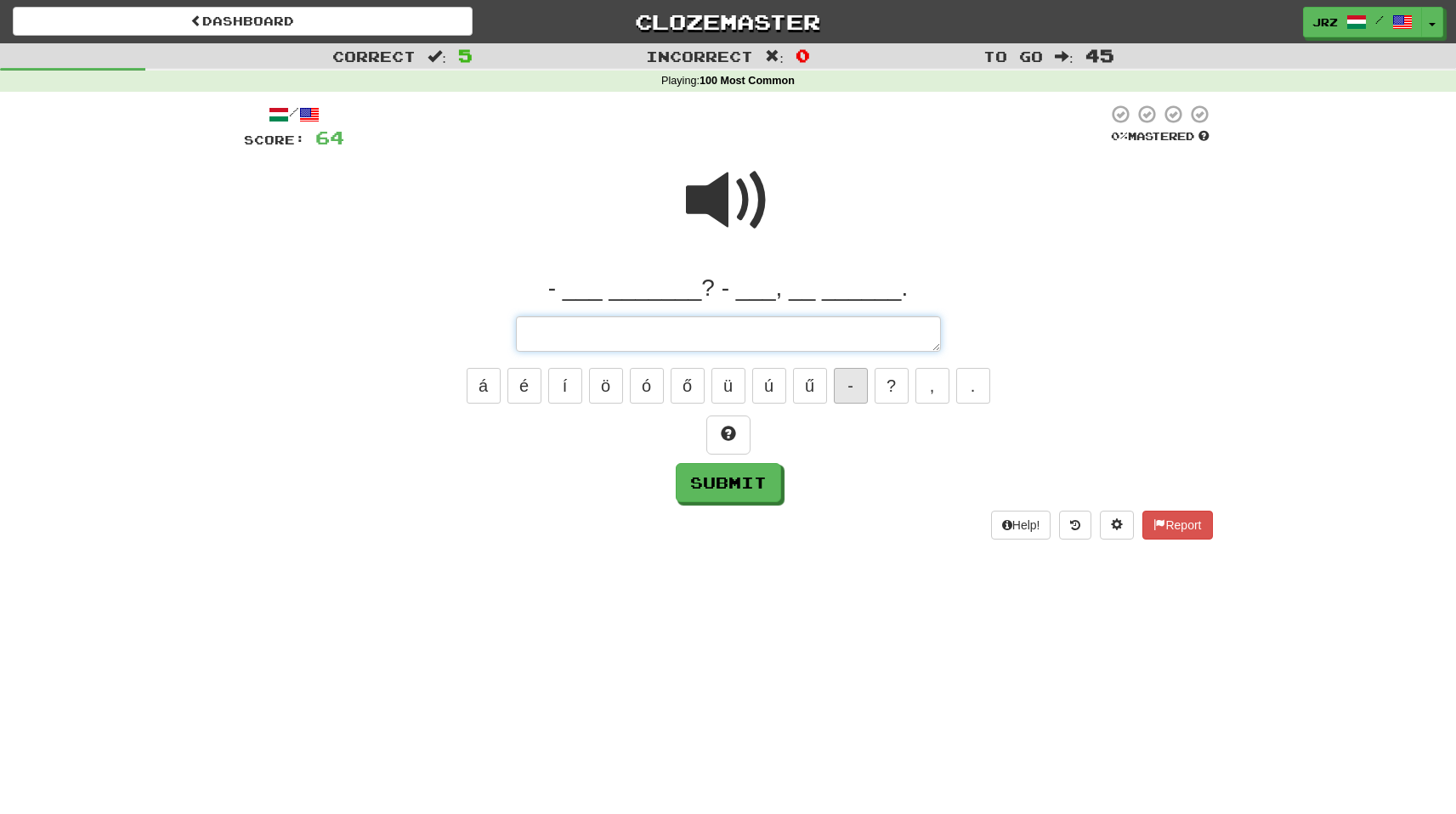 type on "*" 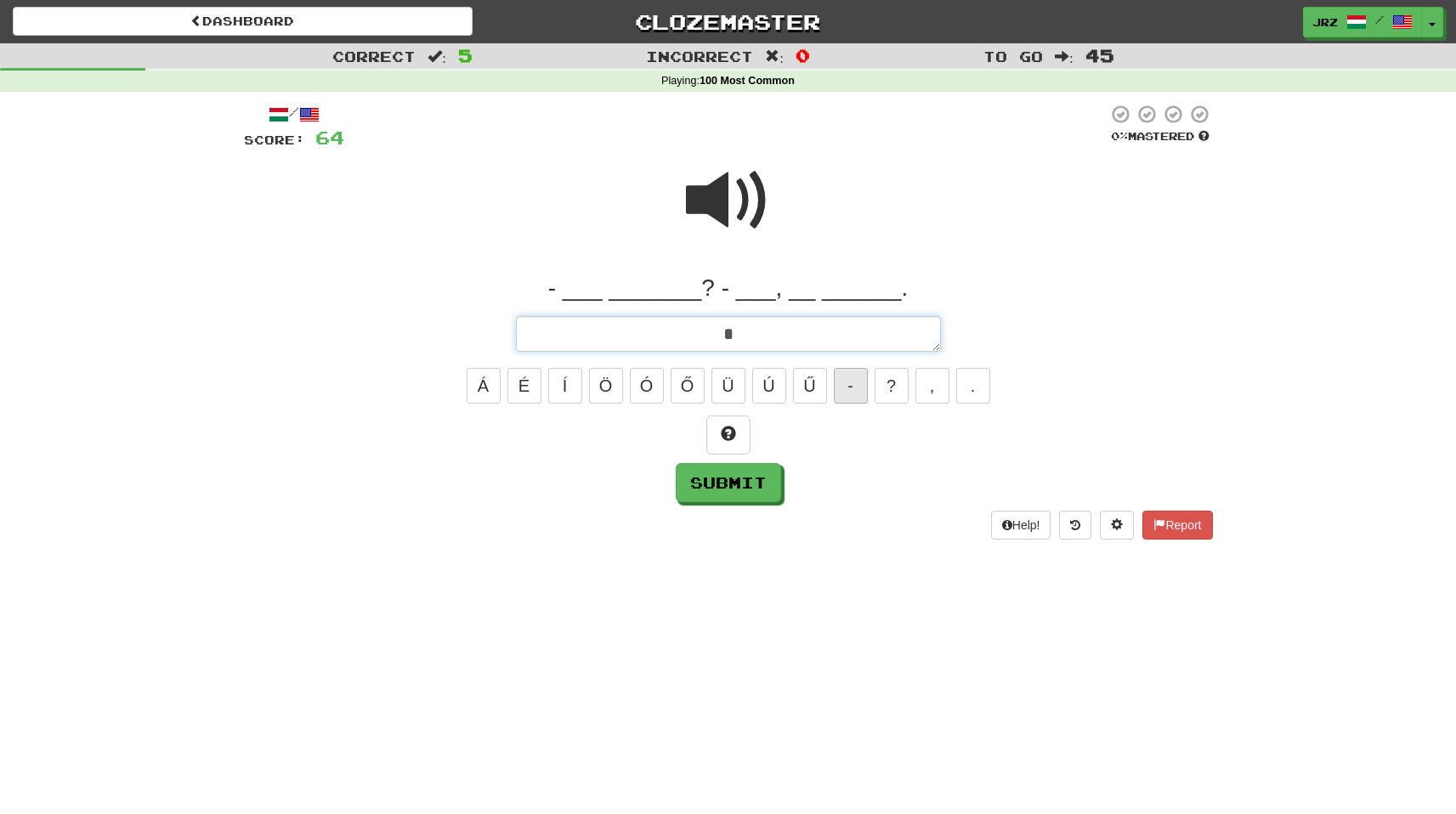 type on "*" 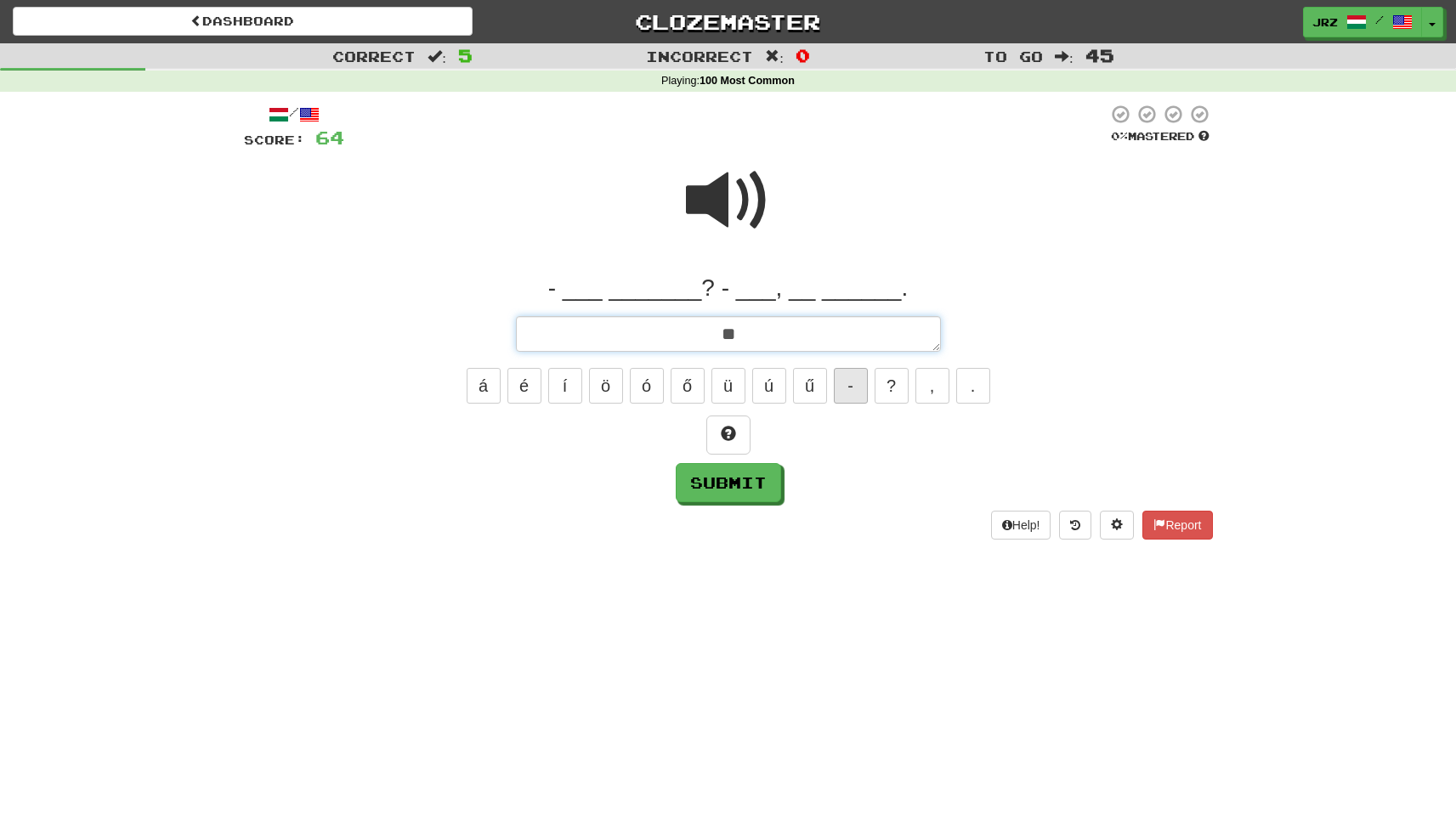 type on "*" 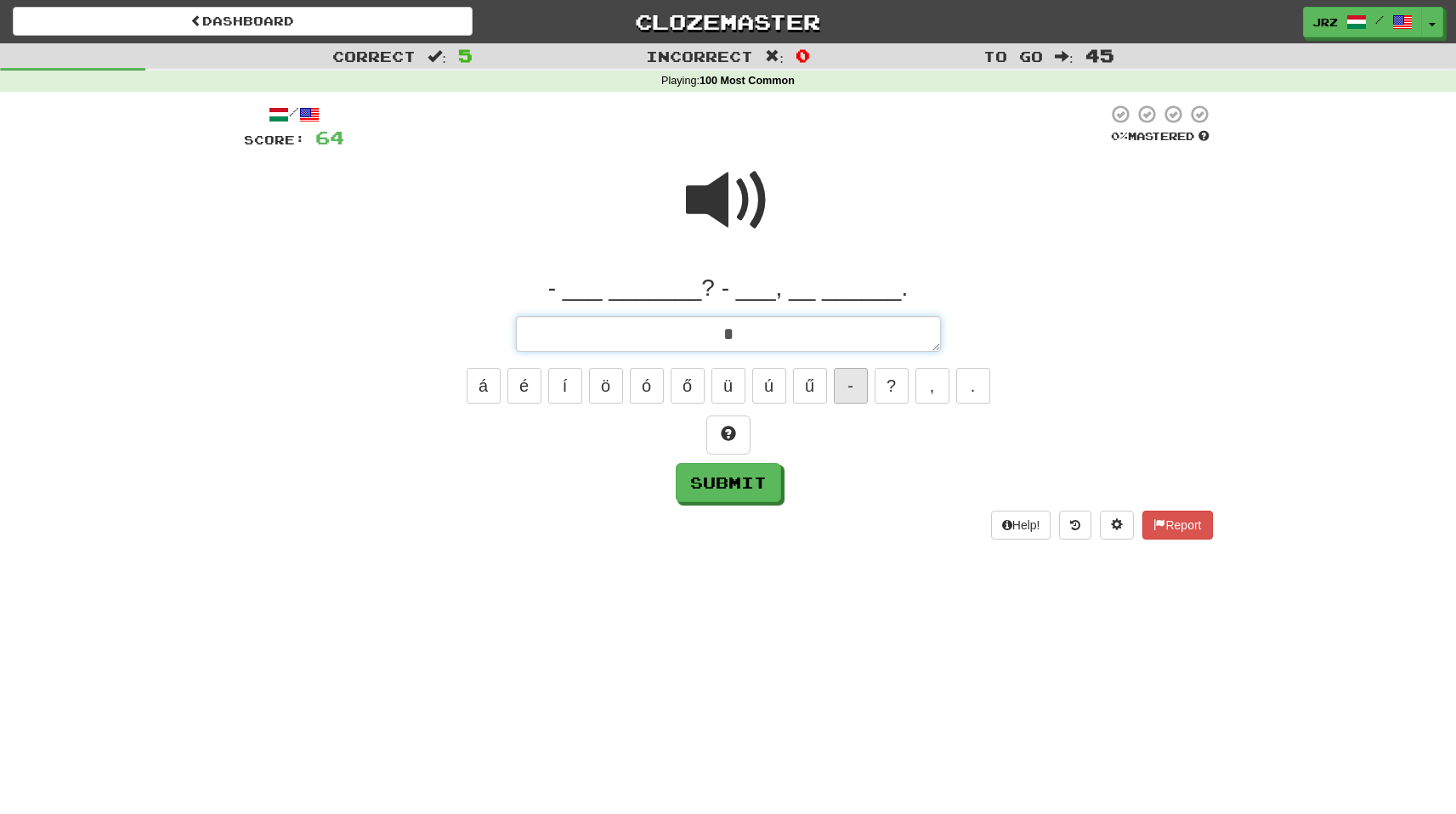 type on "*" 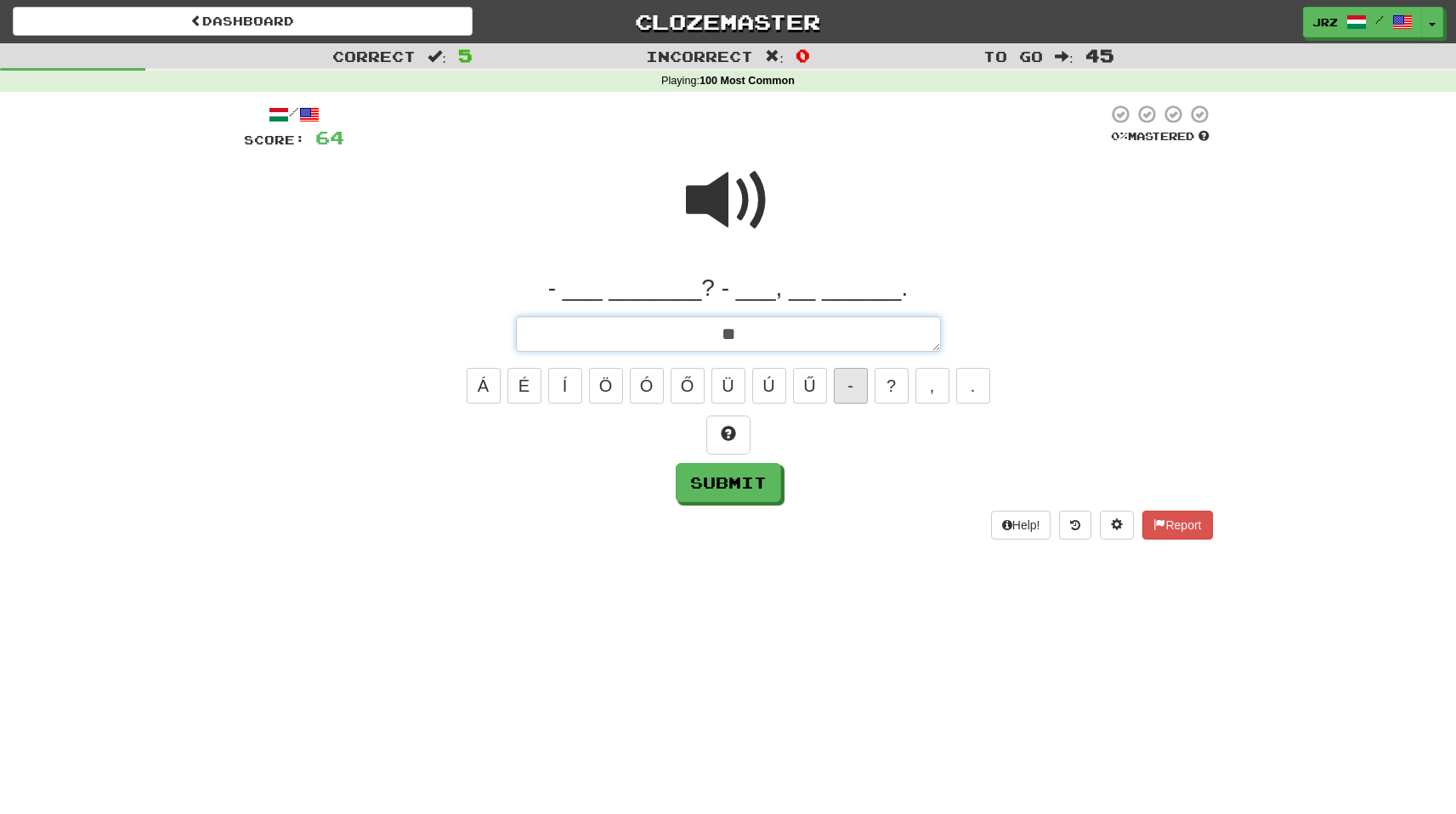 type on "*" 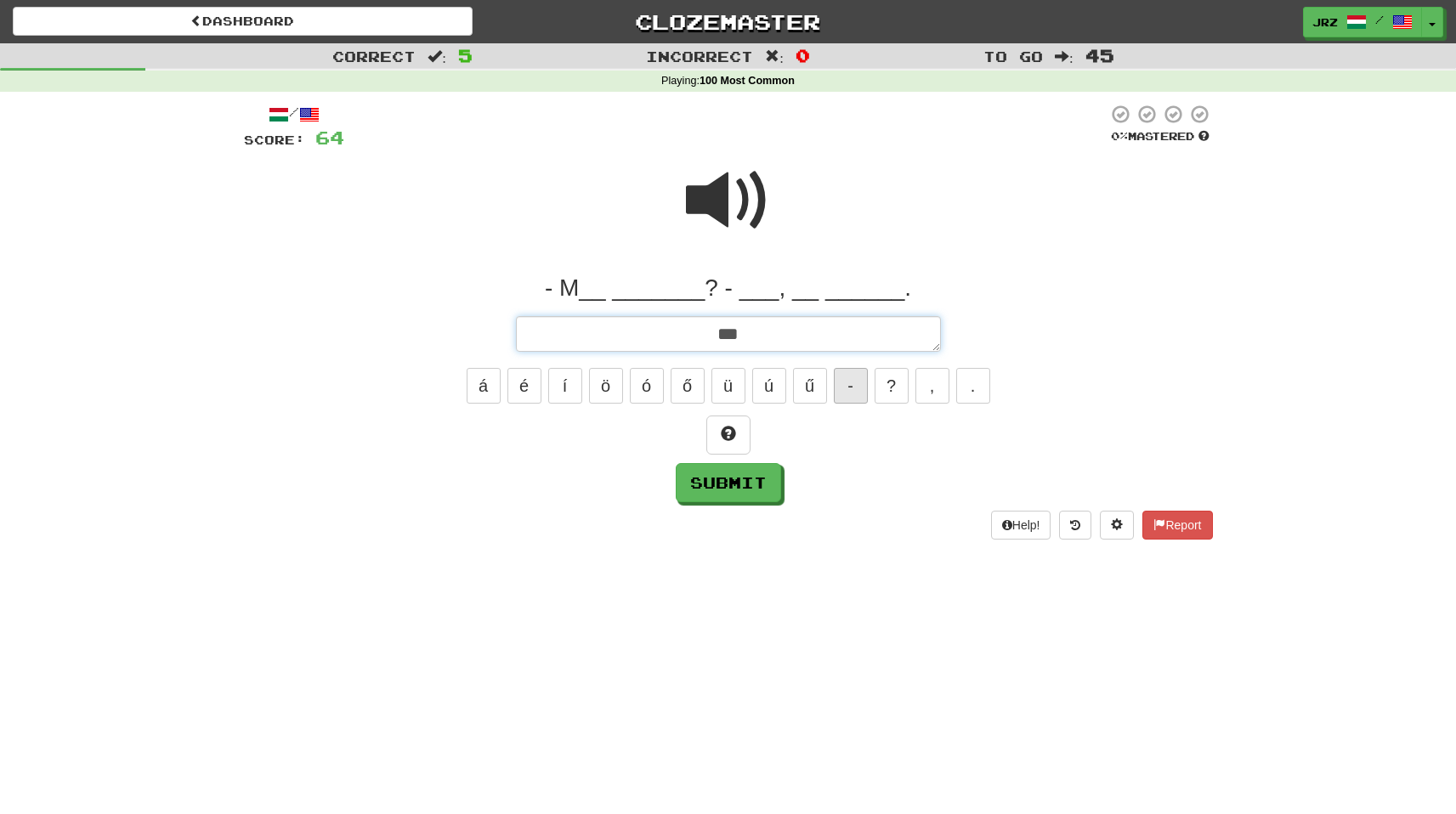 type on "*" 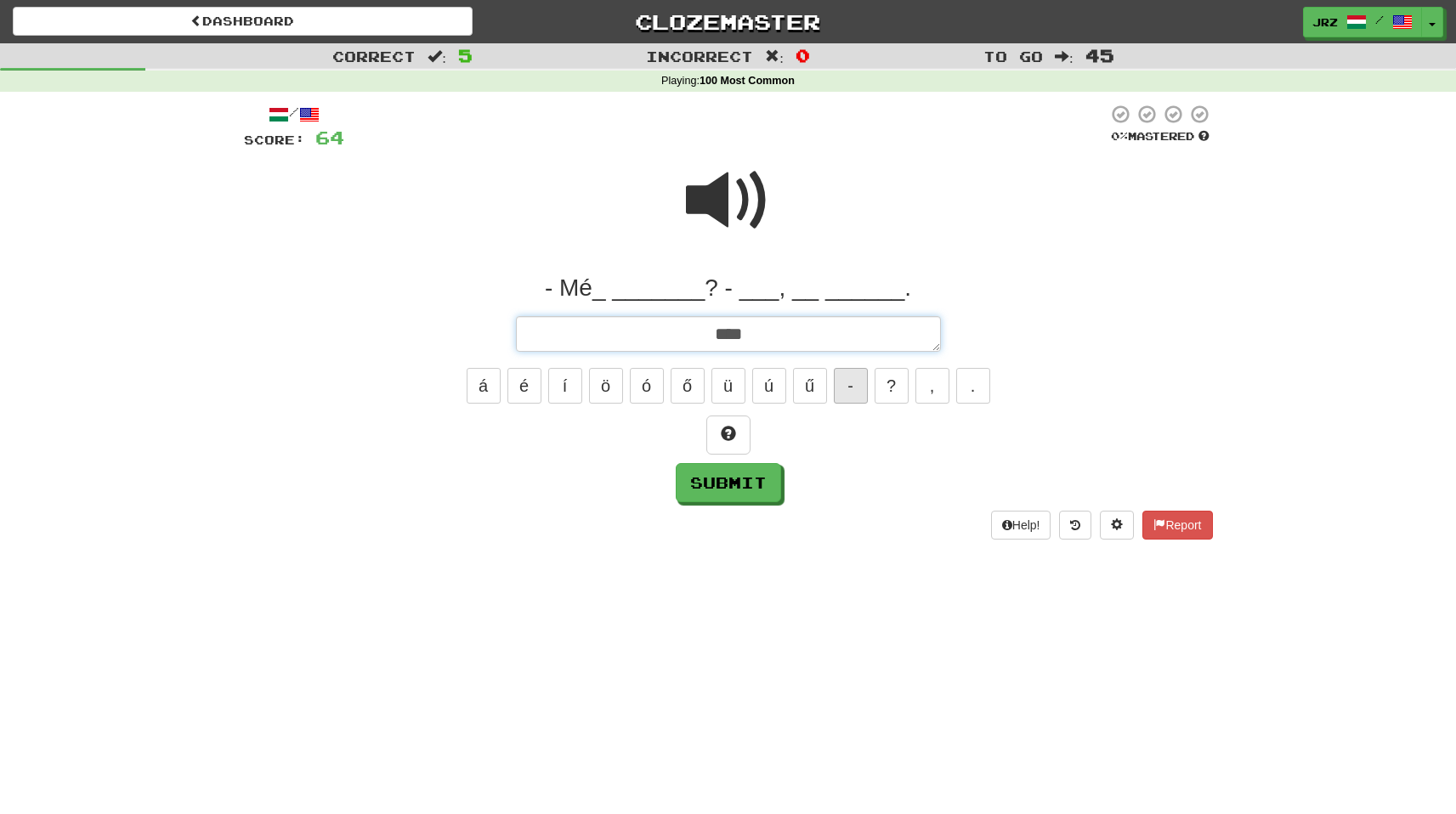 type on "*" 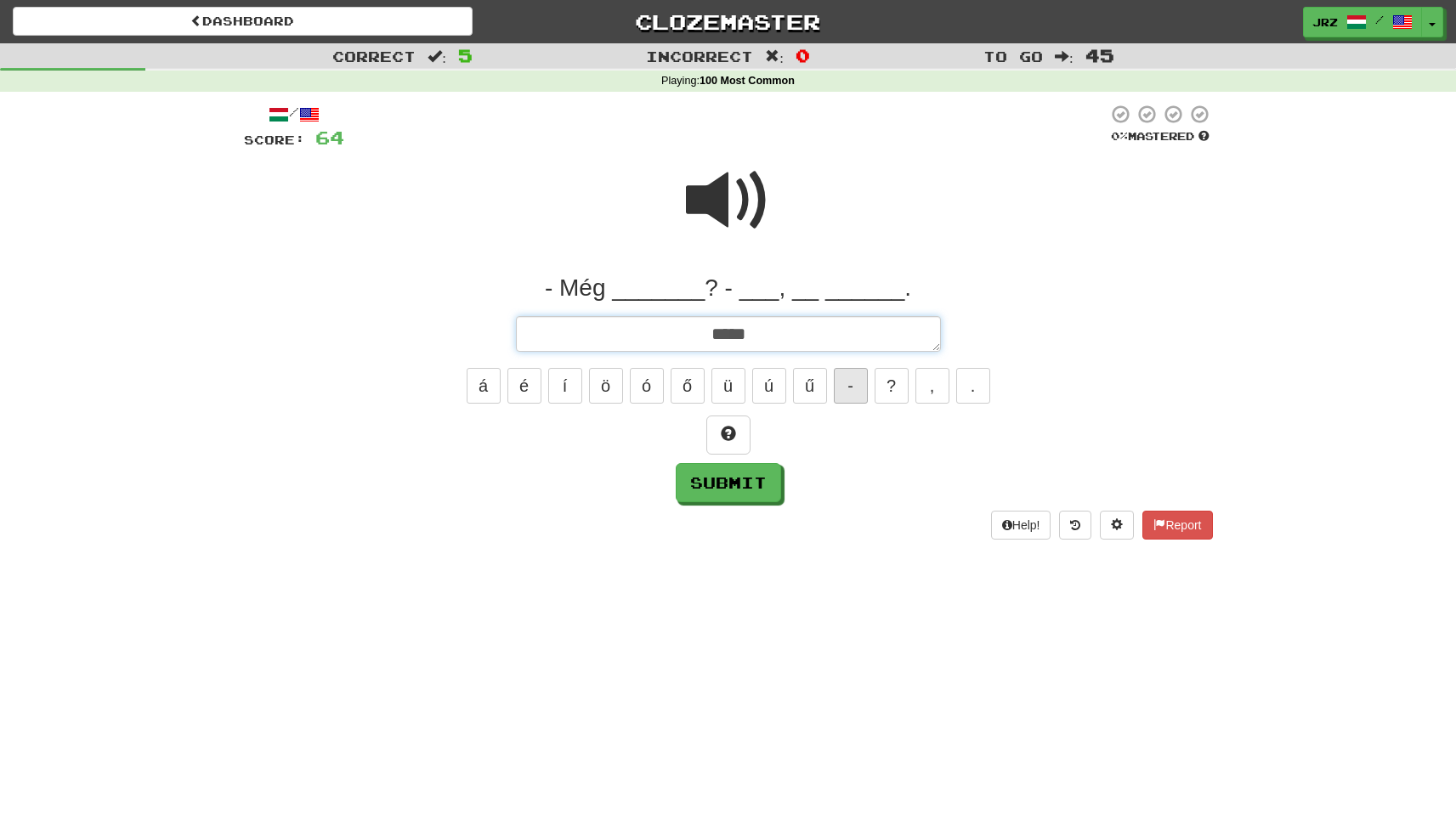 type on "*" 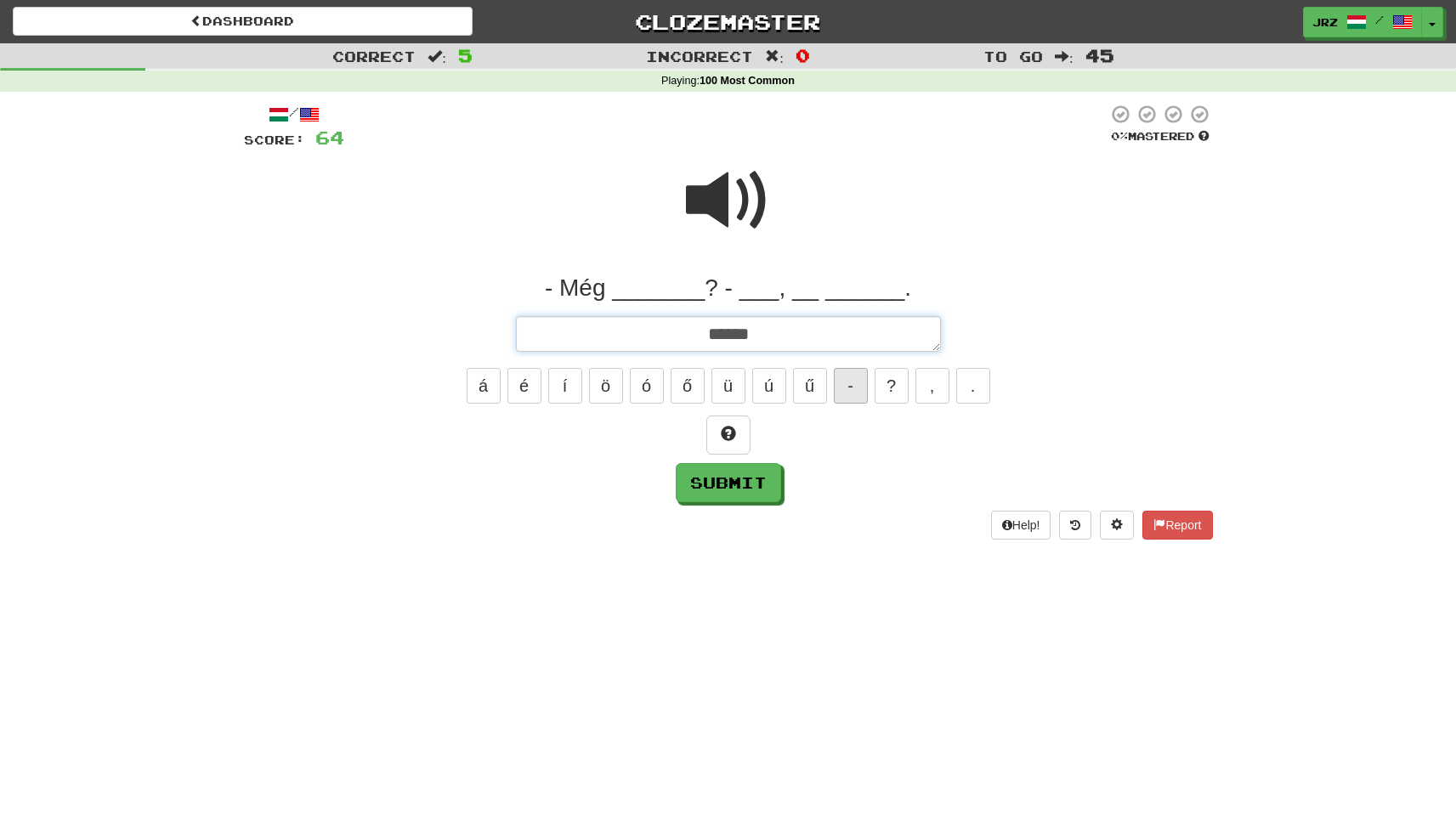 type on "*" 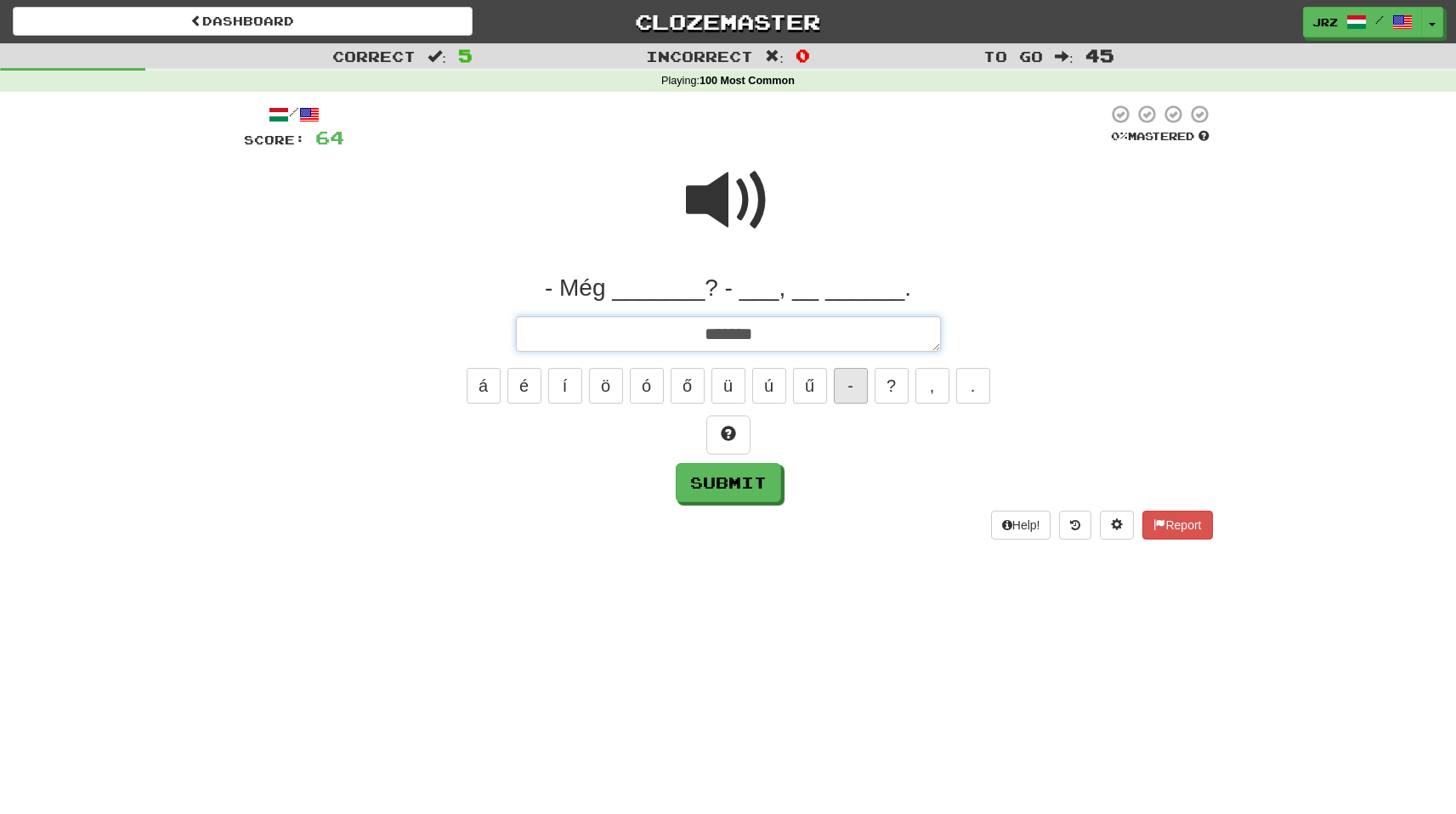 type on "*" 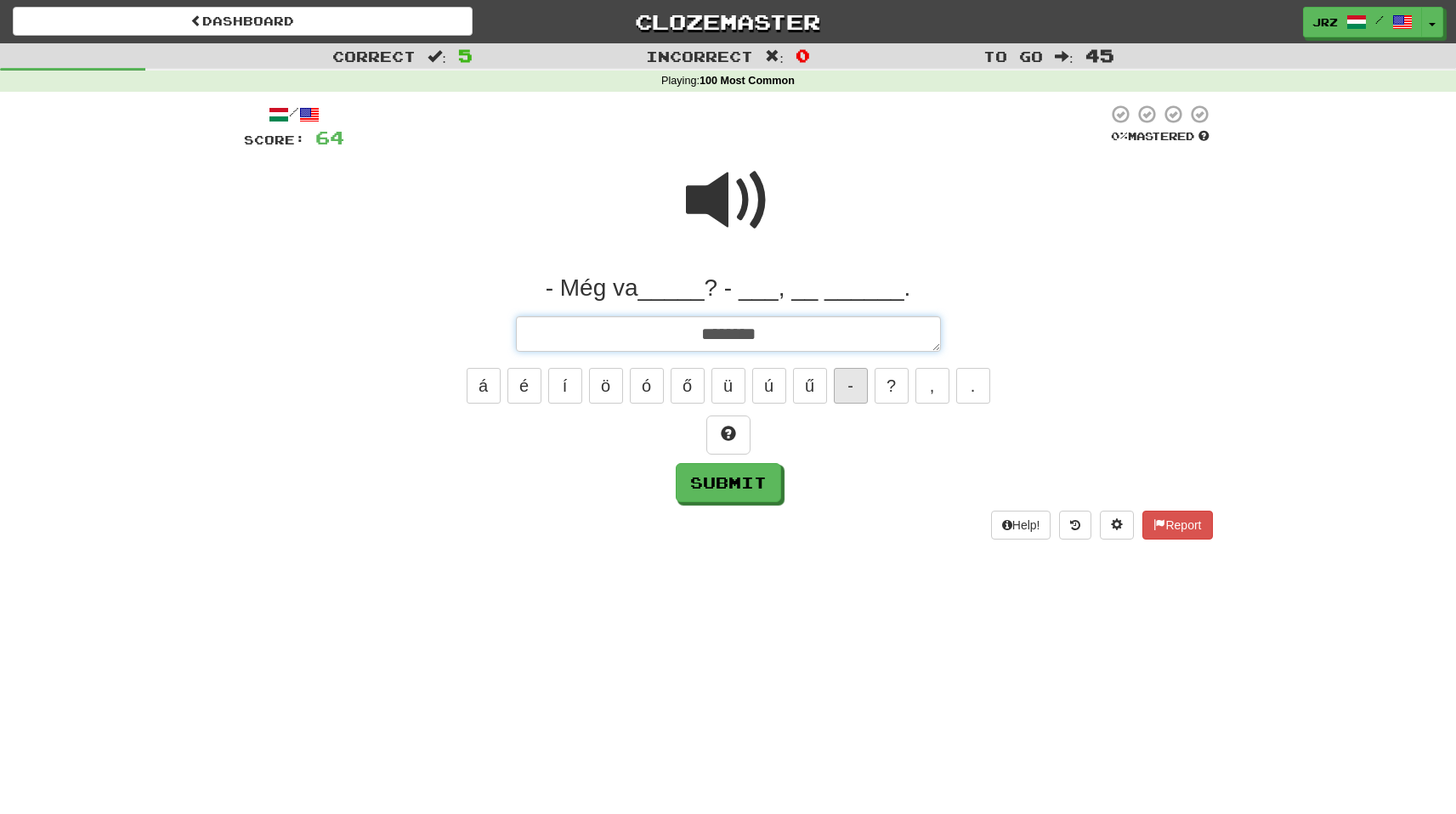 type on "*" 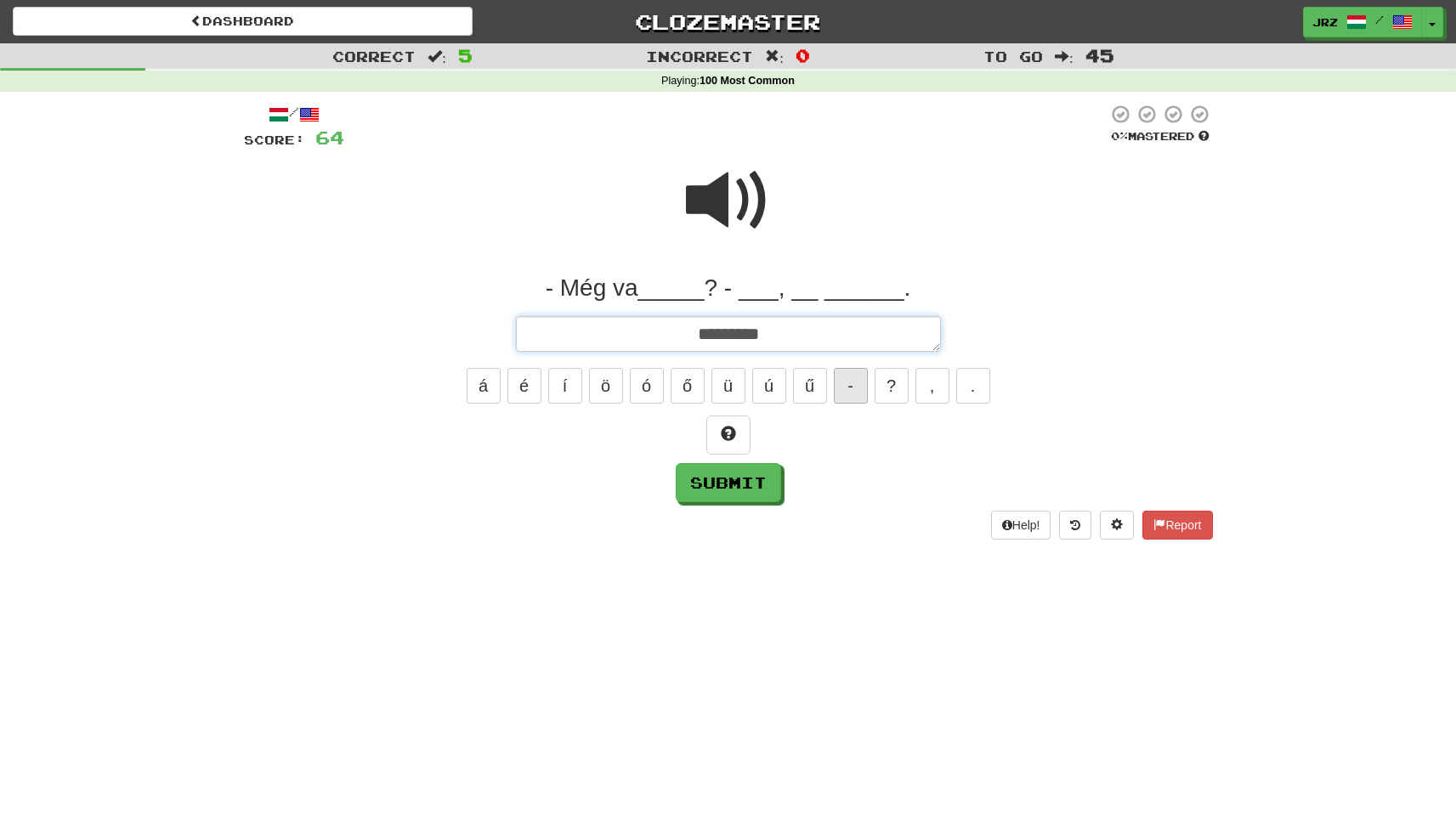 type on "*" 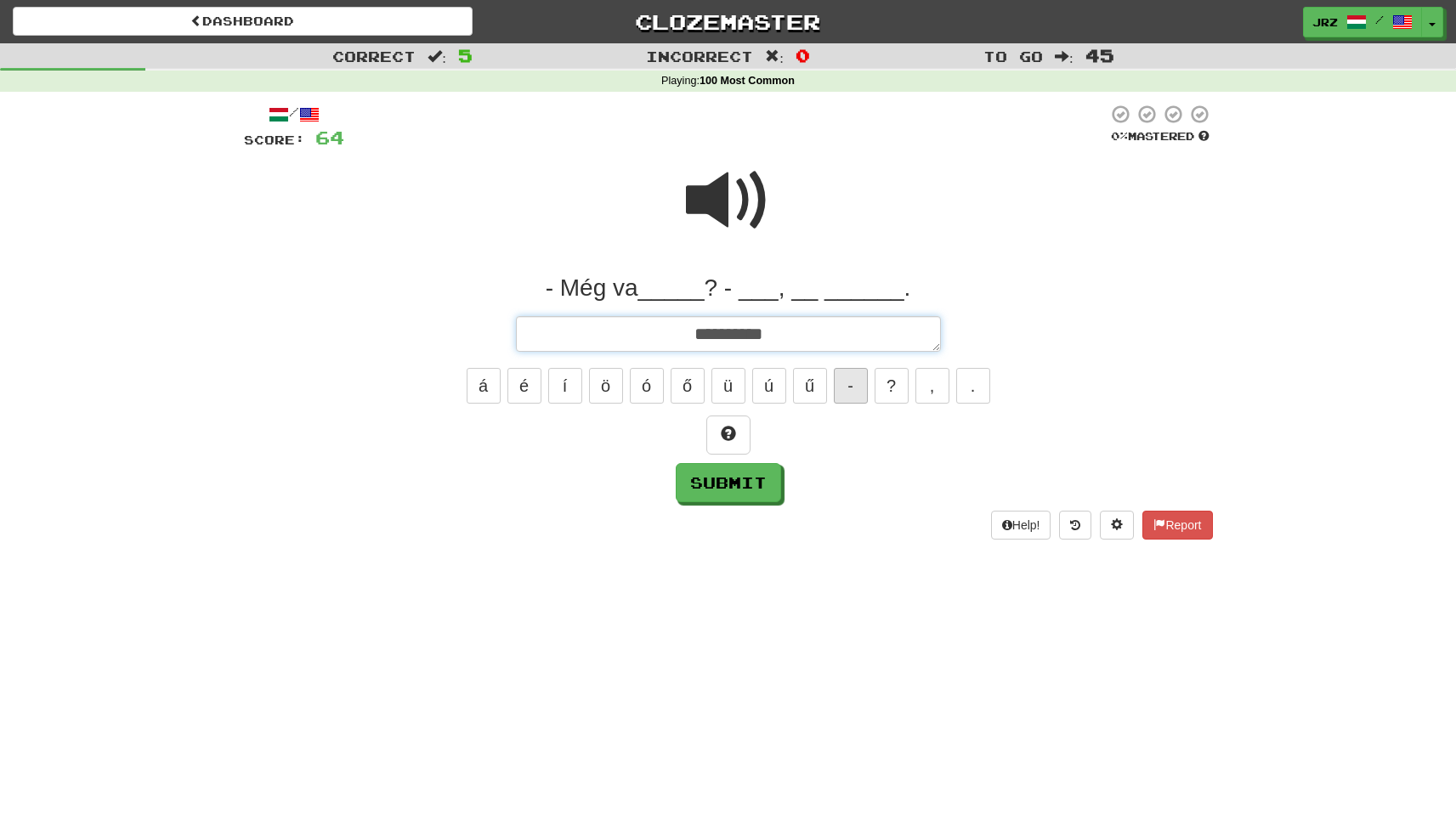 type on "*" 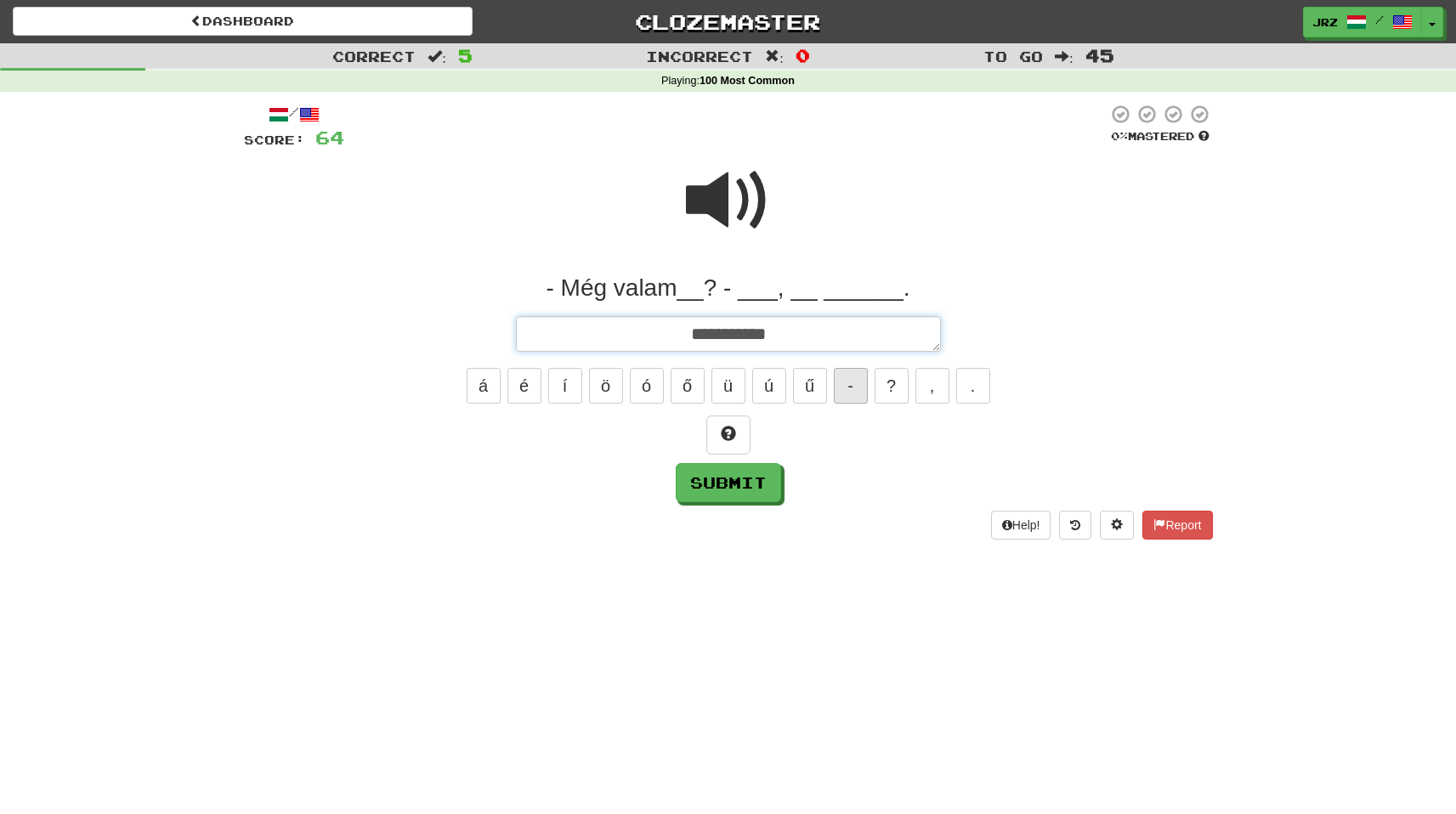 type on "*" 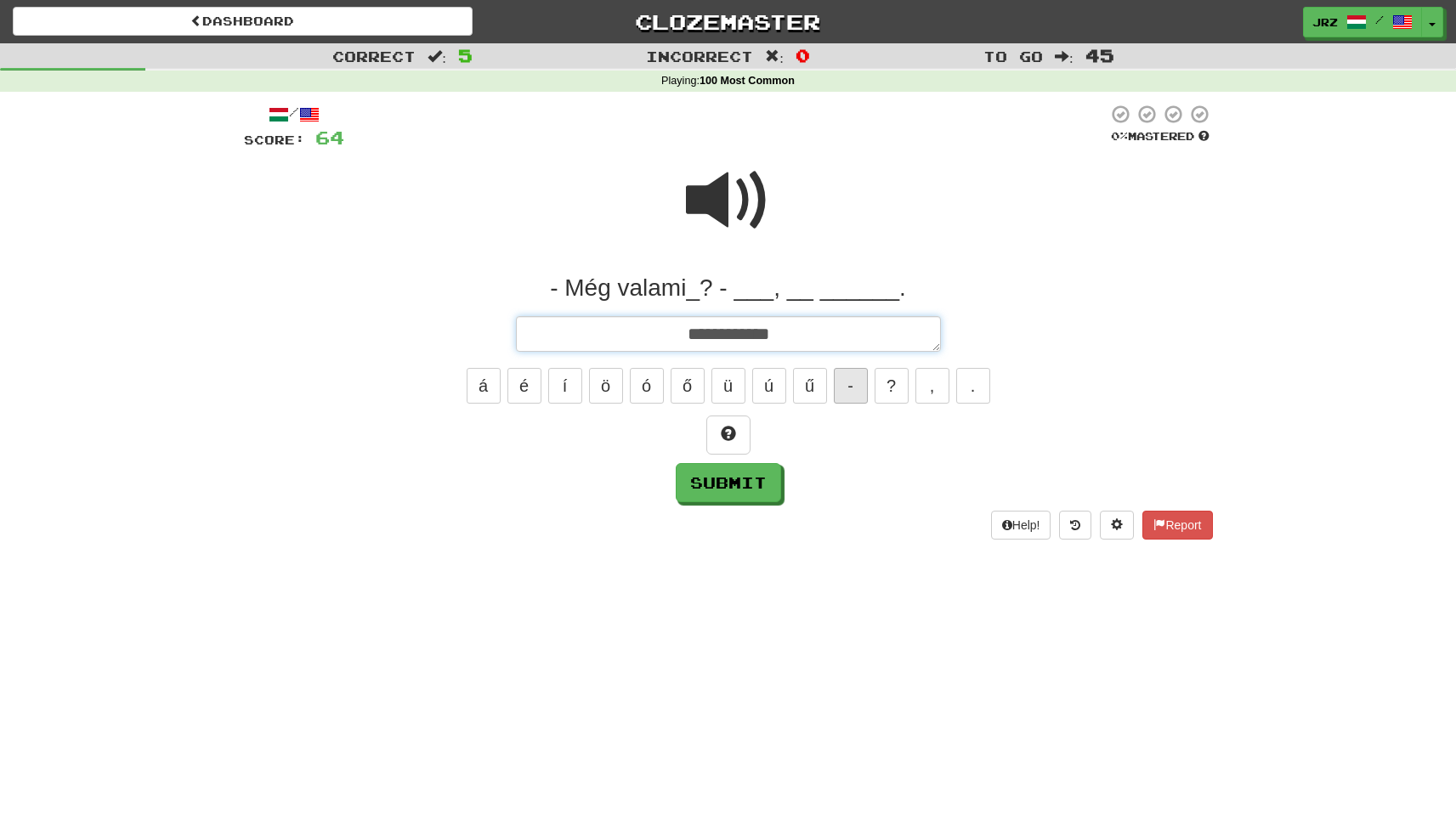 type on "*" 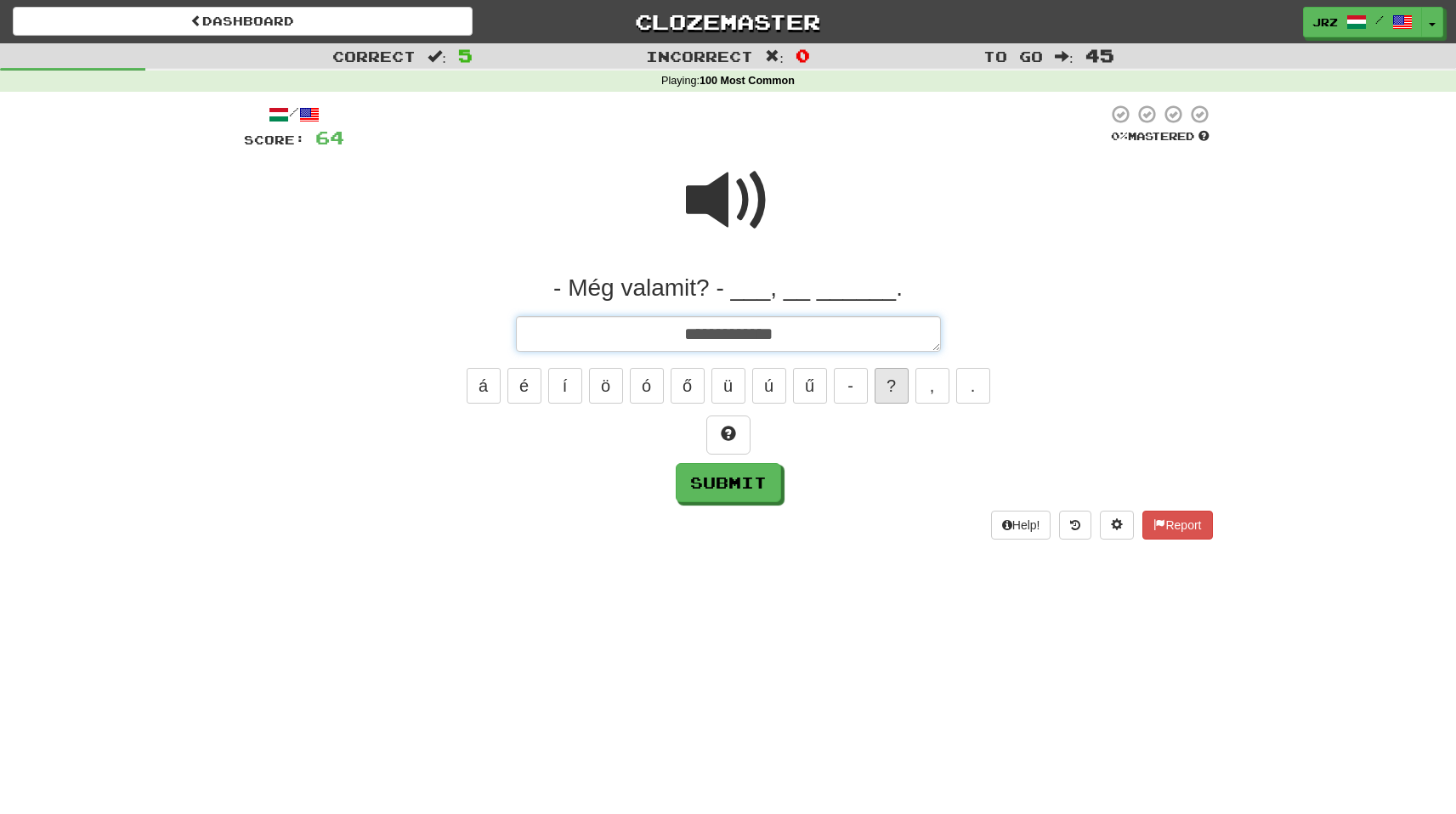 type on "**********" 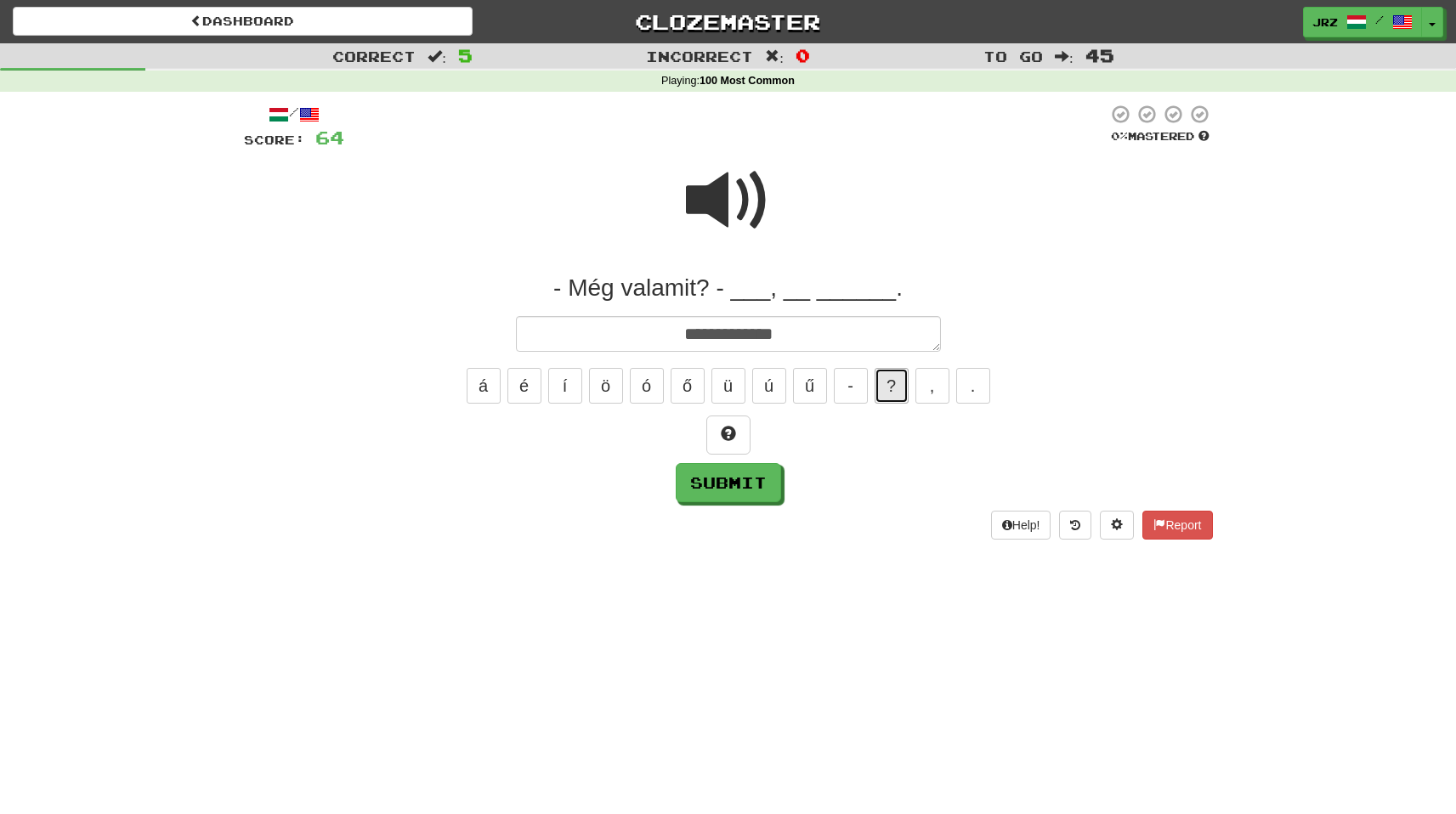 click on "?" at bounding box center [892, 386] 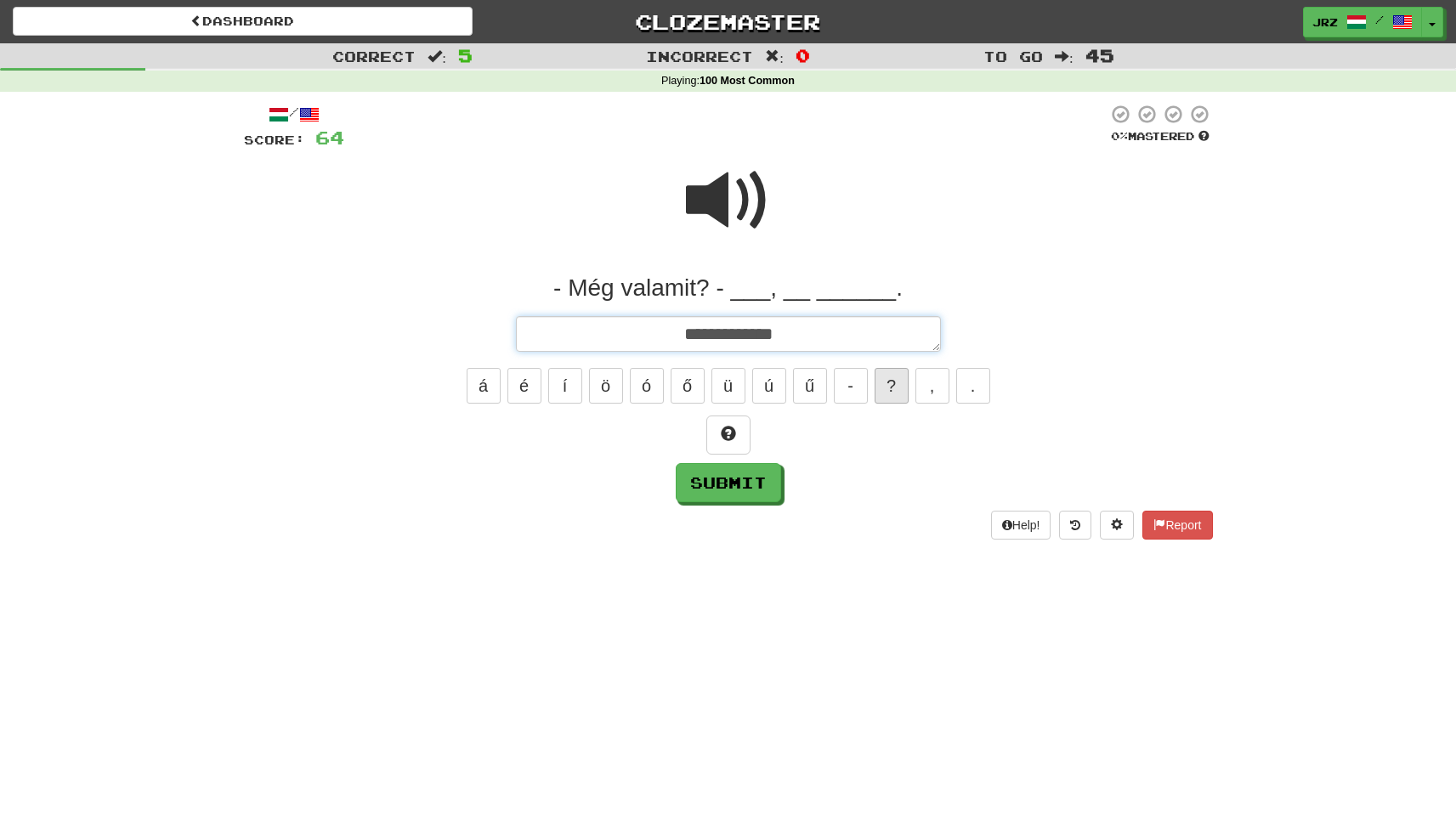 type on "*" 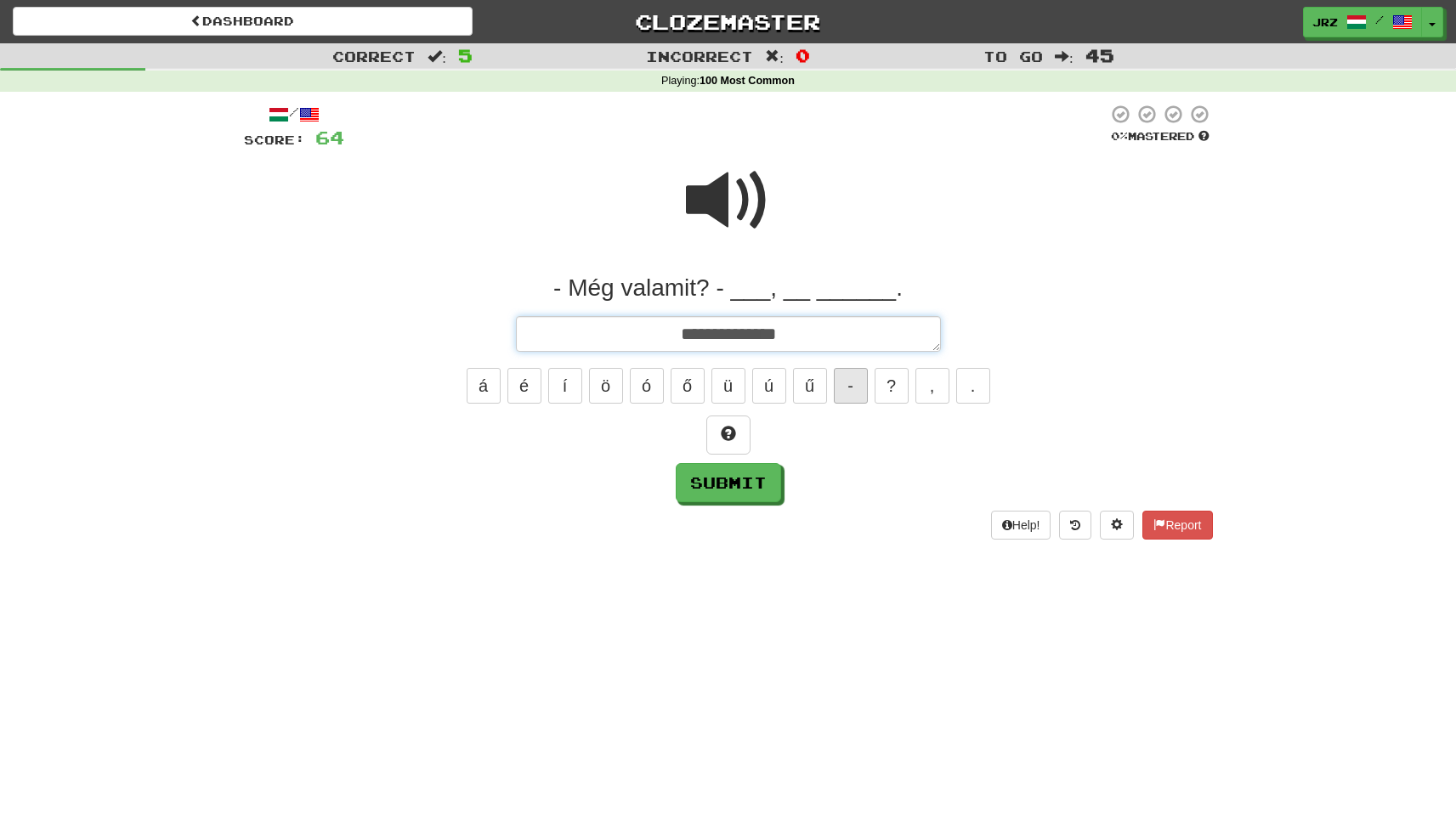 type on "*" 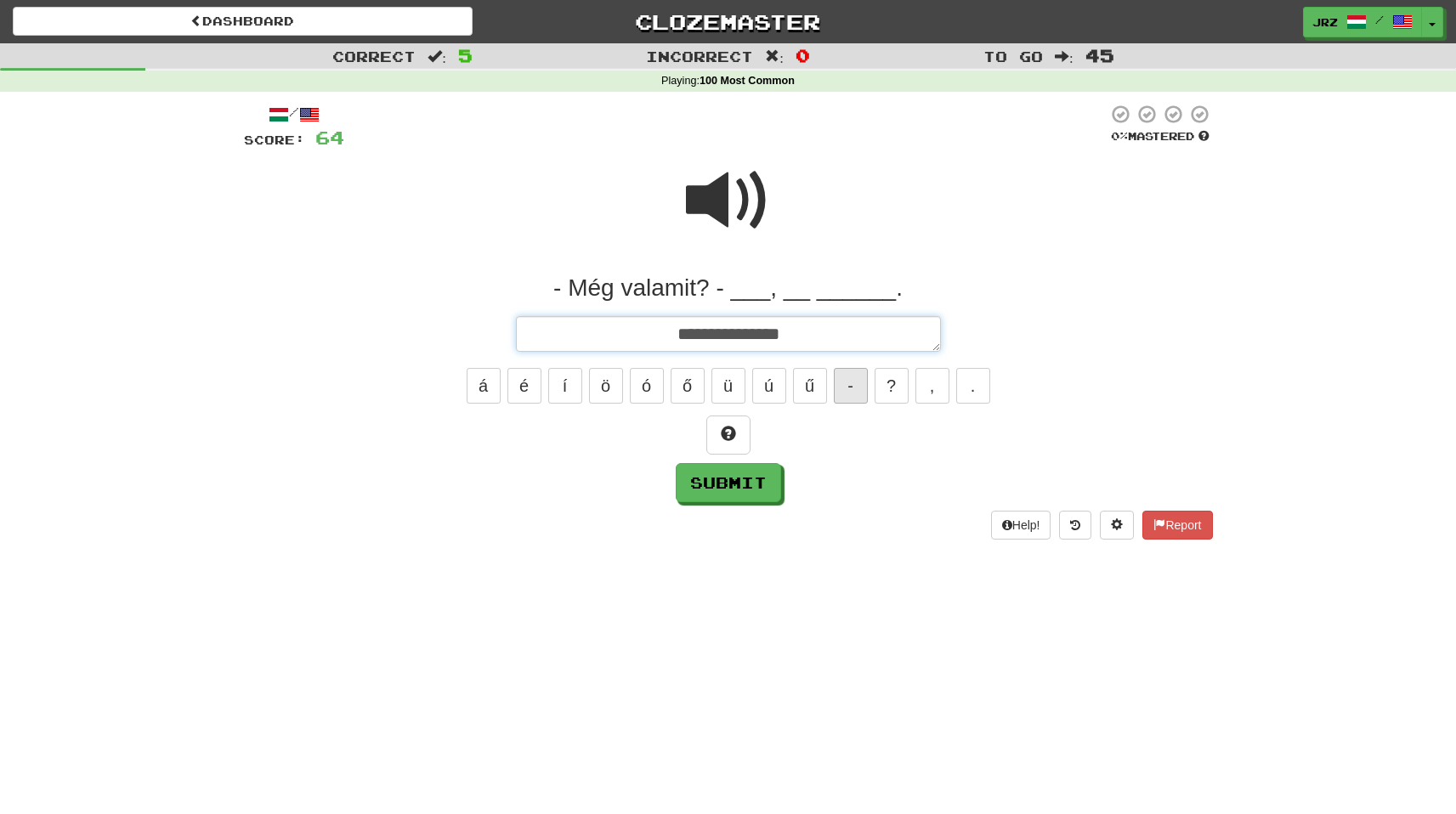type on "**********" 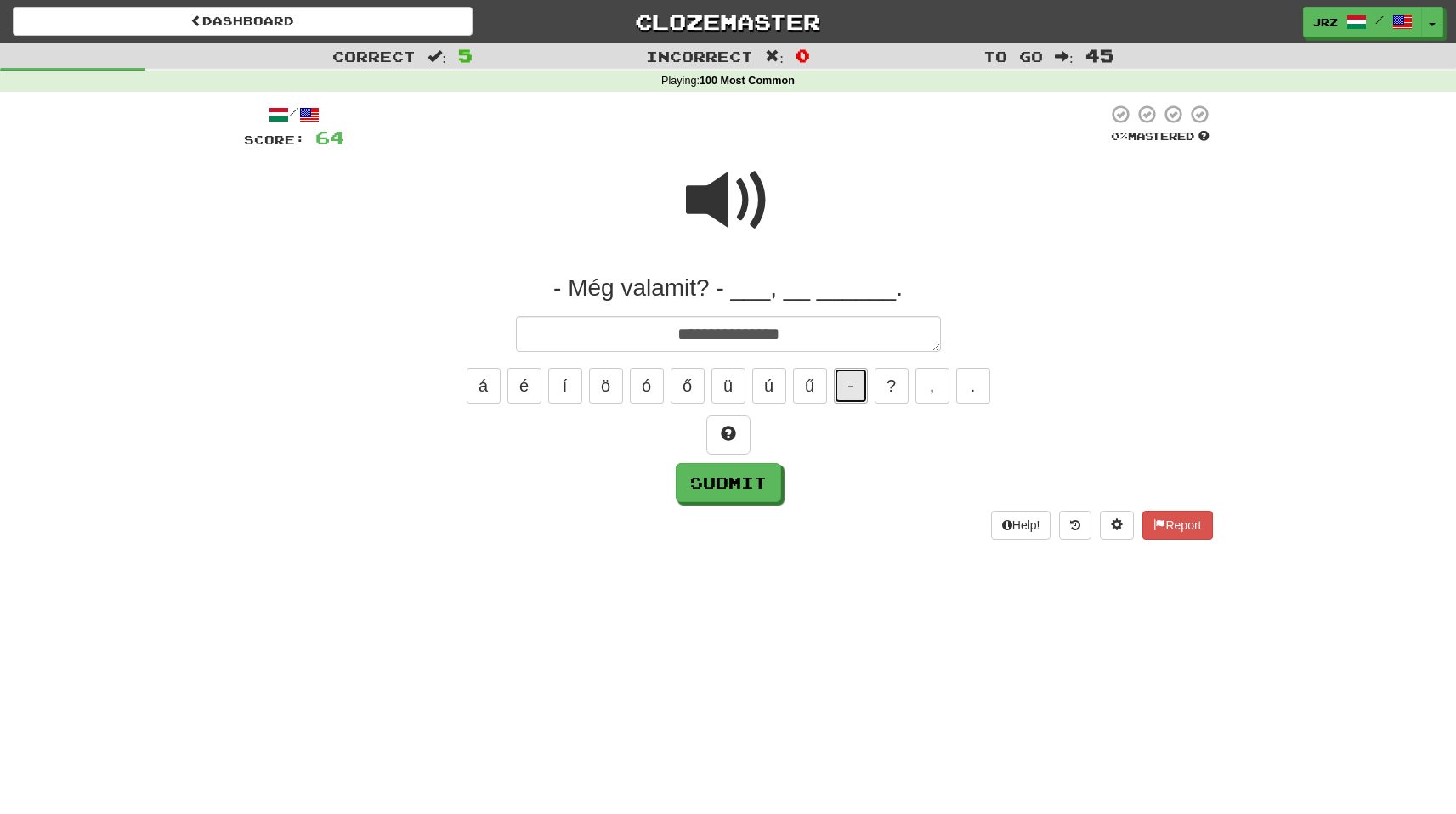 click on "-" at bounding box center [851, 386] 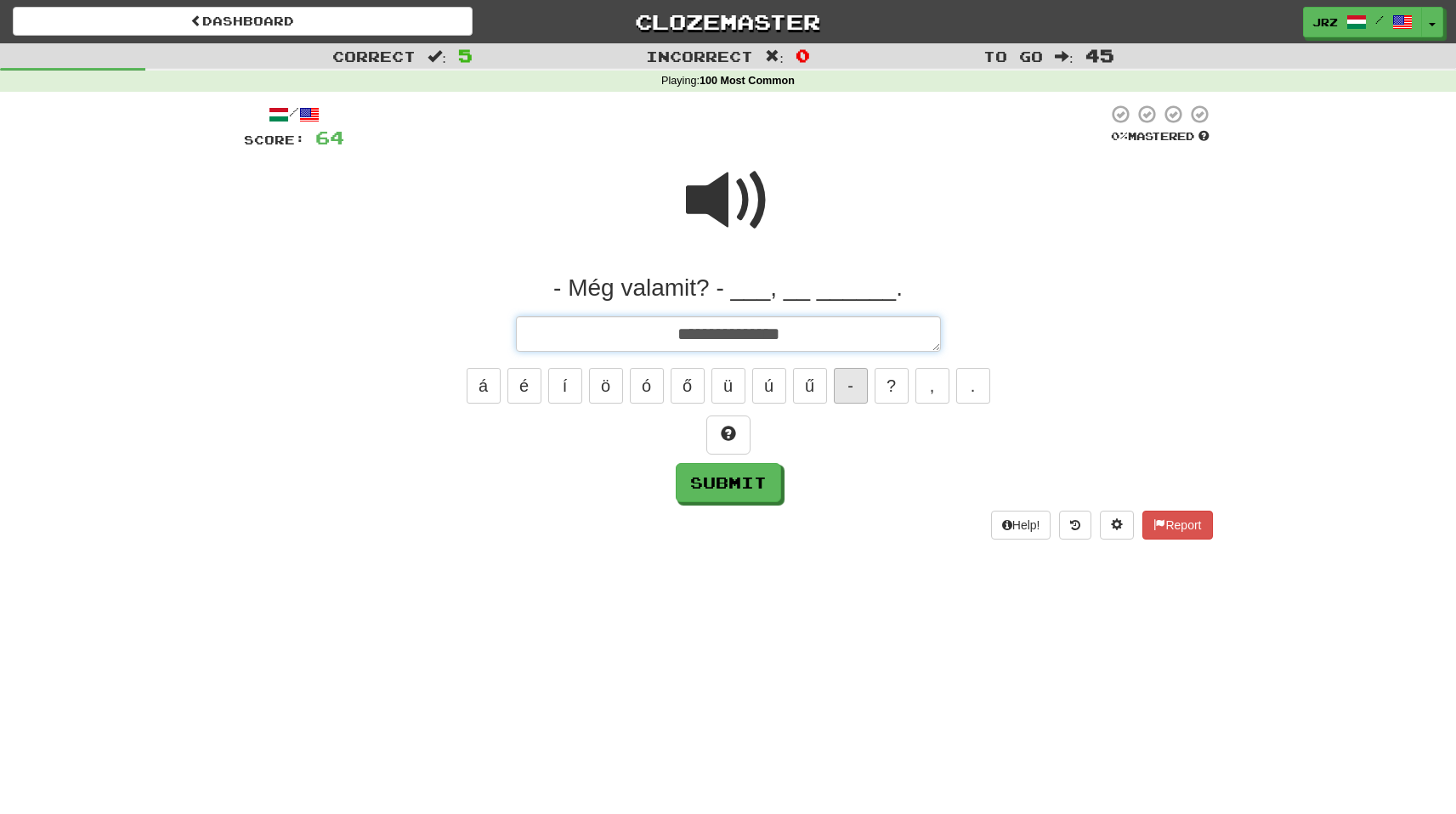 type on "*" 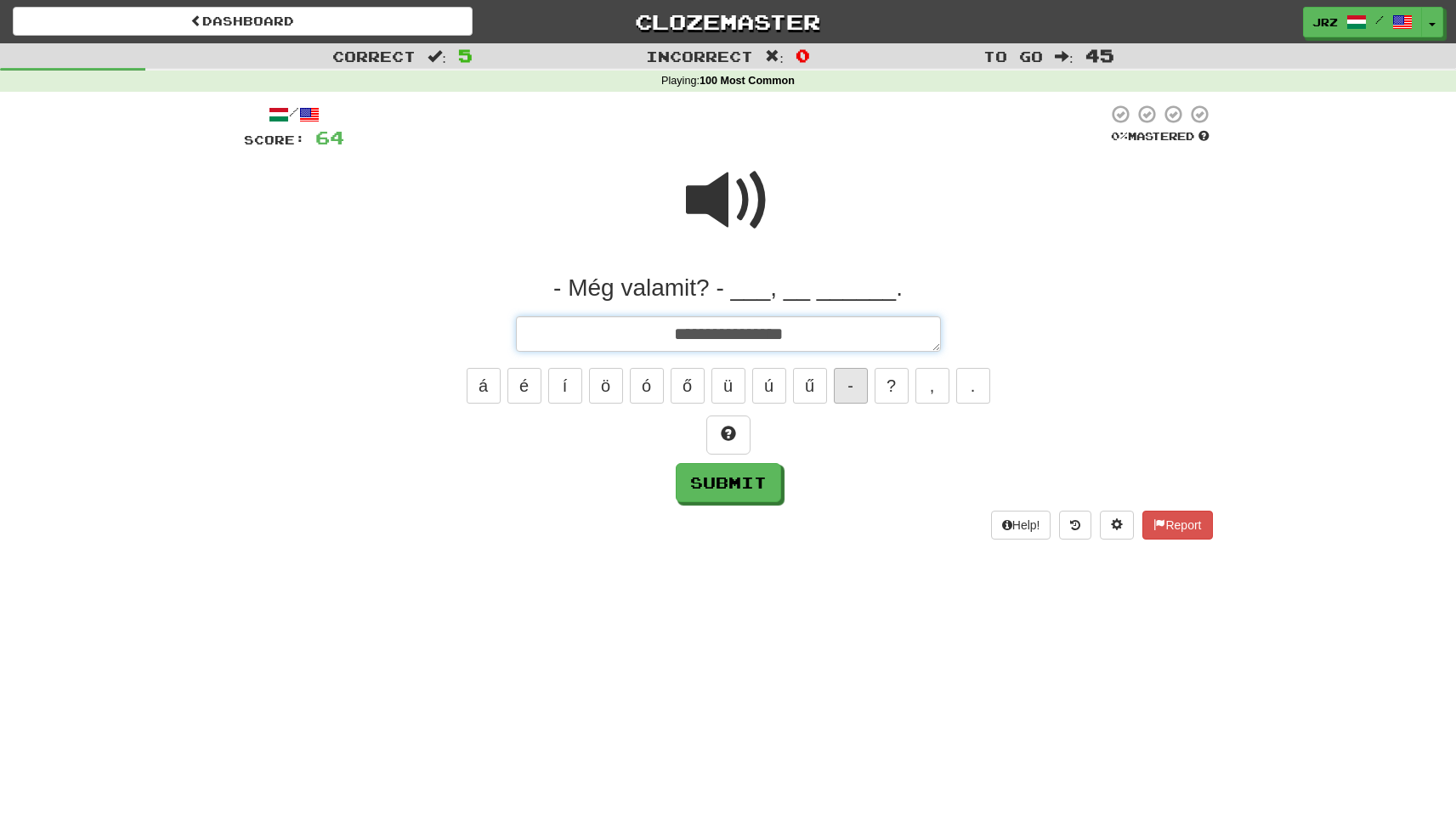 type on "*" 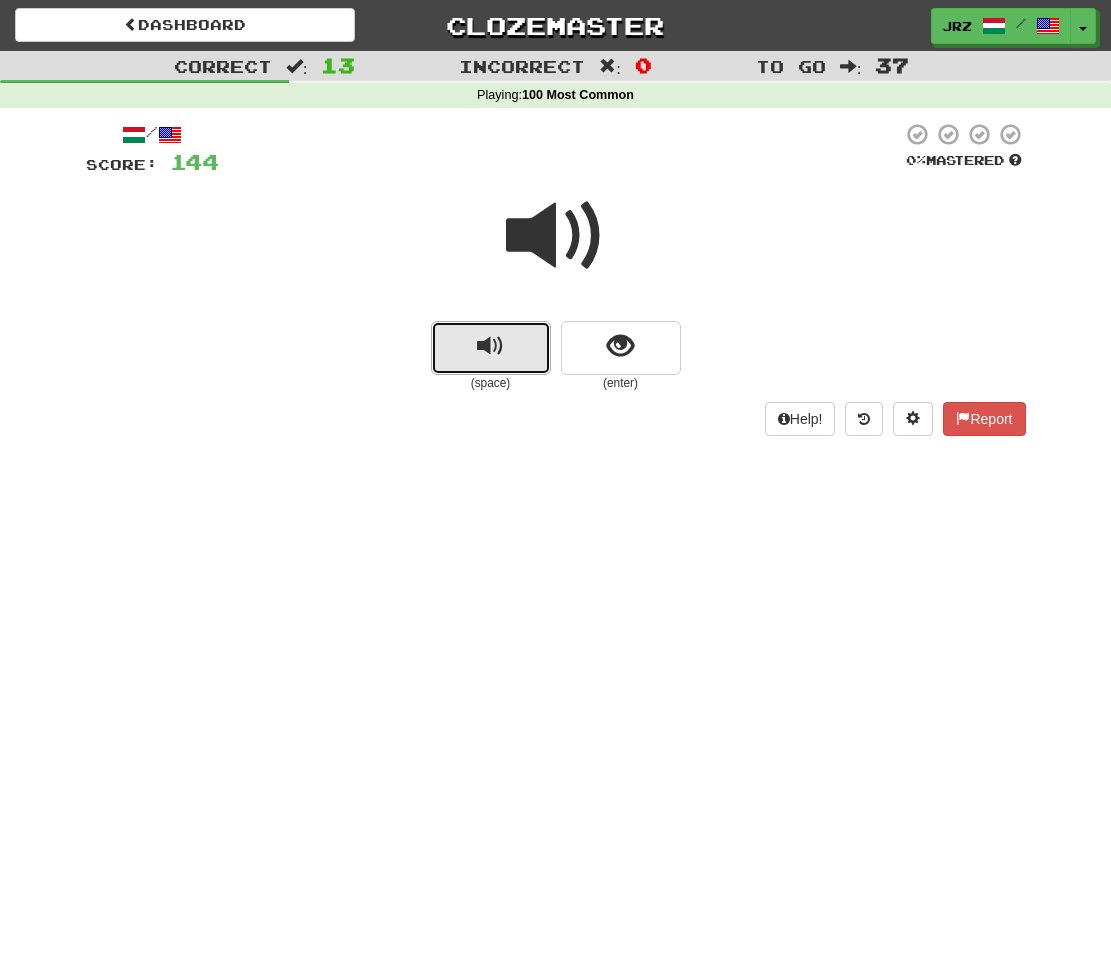 click at bounding box center (491, 348) 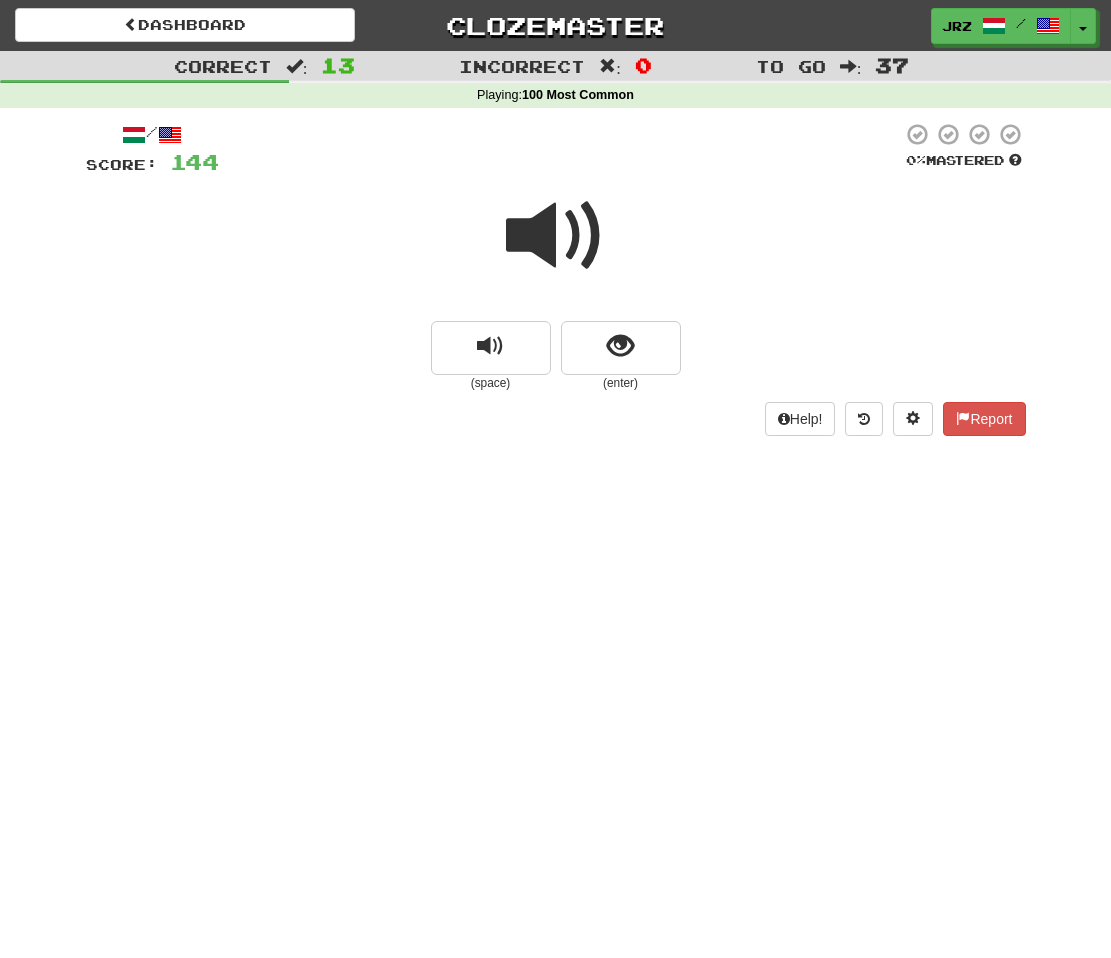 click on "Dashboard
Clozemaster
jrz
/
Toggle Dropdown
Dashboard
Leaderboard
Activity Feed
Notifications
Profile
Discussions
Deutsch
/
English
Streak:
0
Review:
13
Points Today: 0
English
/
Tagalog
Streak:
0
Review:
20
Points Today: 0
Español
/
English
Streak:
0
Review:
20
Points Today: 0
Magyar
/
English
Streak:
2
Review:
587
Points Today: 1068
Nederlands
/
English
Streak:
0
Review:
14
Points Today: 0
Tagalog
/
English
Streak:
0
Review:
14
Points Today: 0
Languages
Account
Logout
jrz
/
Toggle Dropdown
Dashboard
Leaderboard" at bounding box center [555, 479] 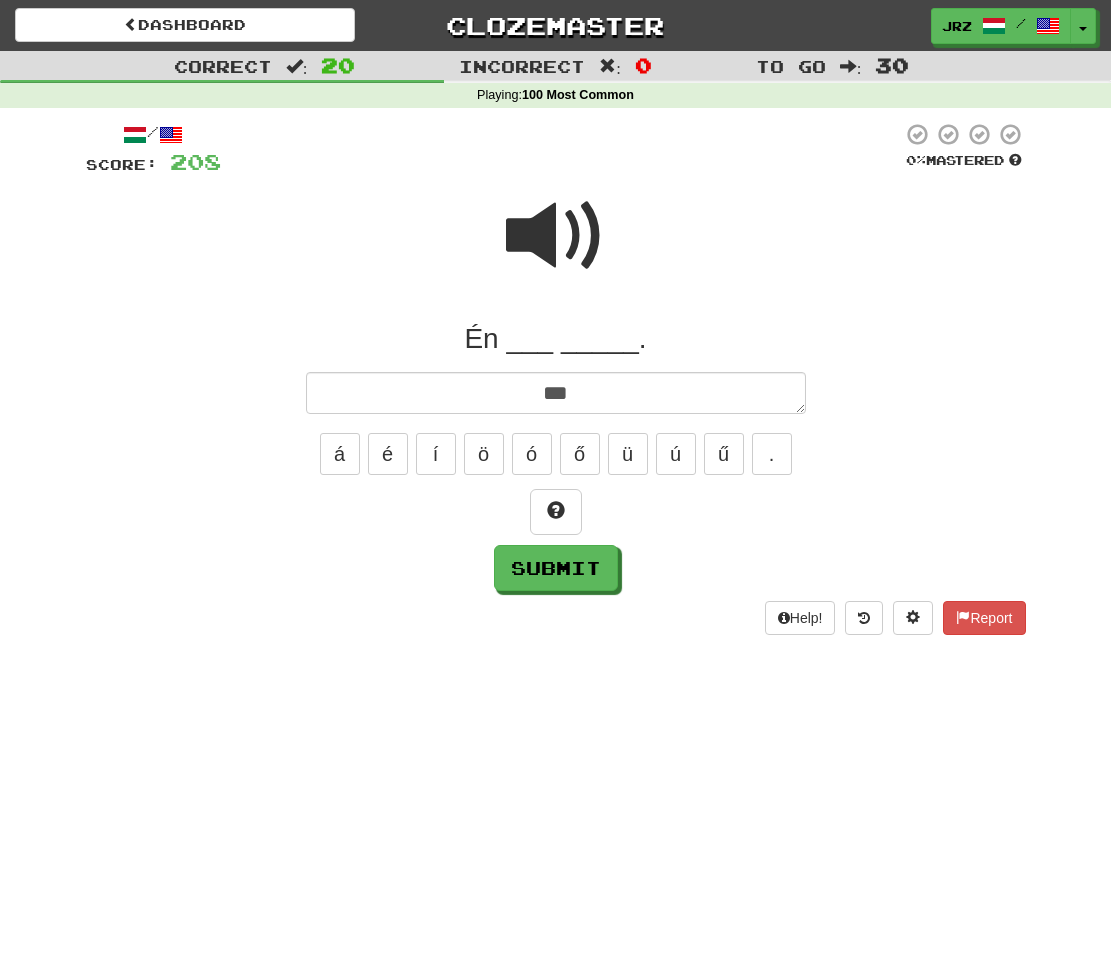click at bounding box center [556, 236] 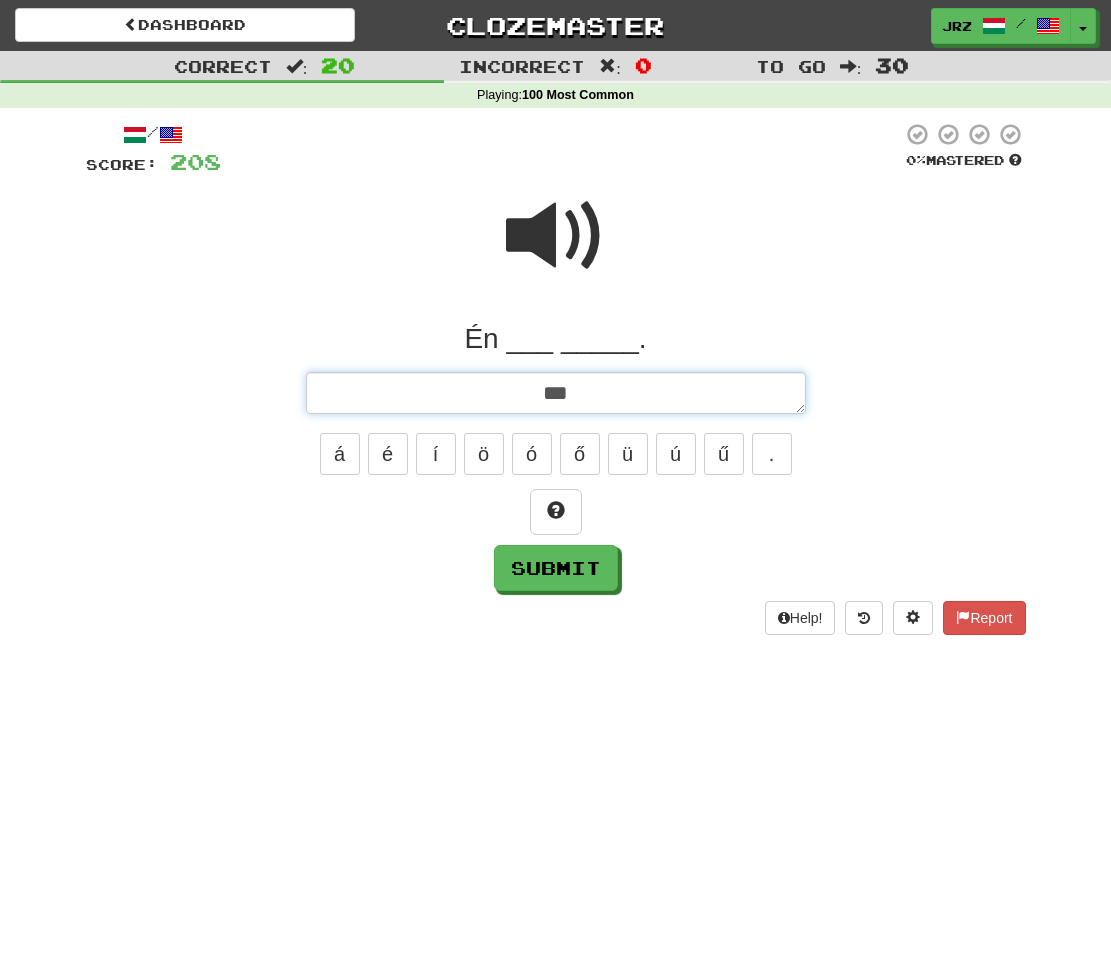 click on "**" at bounding box center (556, 393) 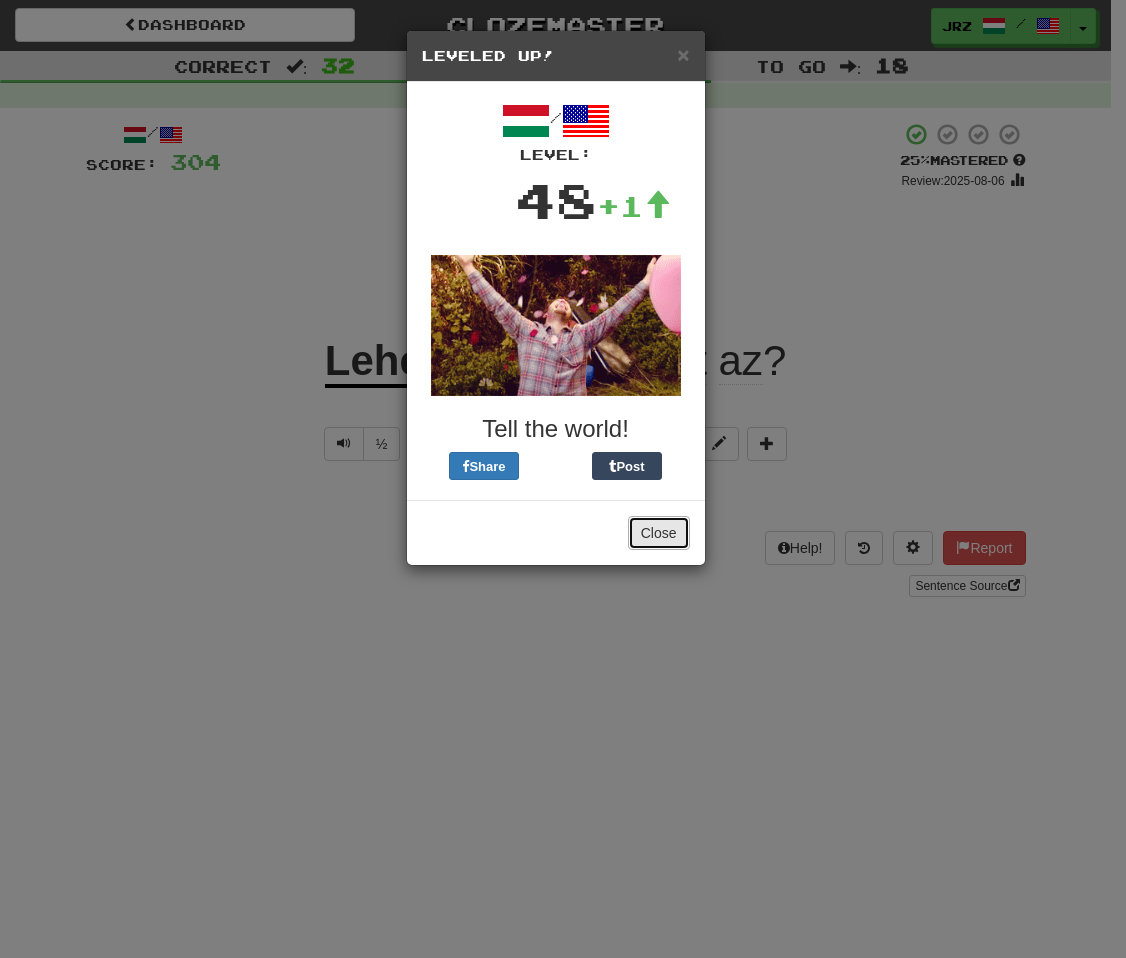 click on "Close" at bounding box center (659, 533) 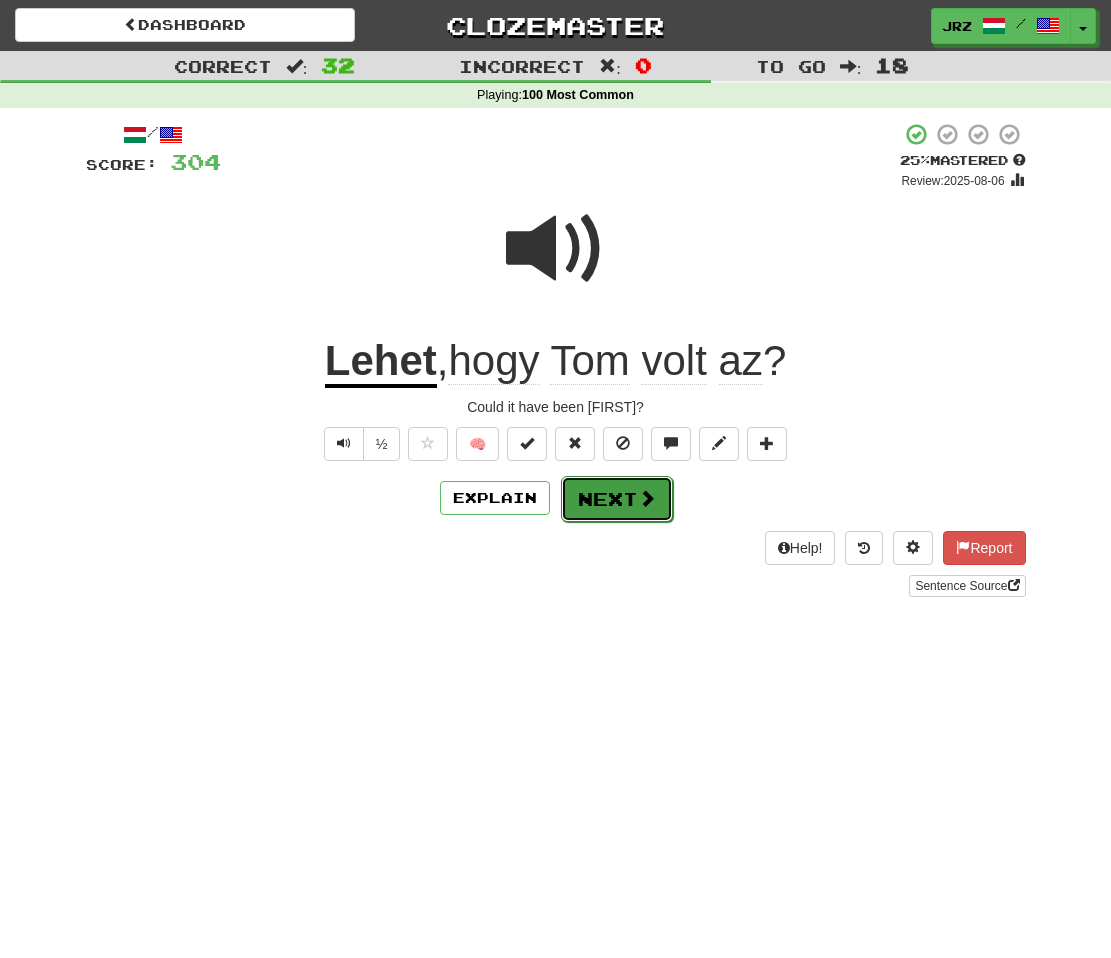 click on "Next" at bounding box center (617, 499) 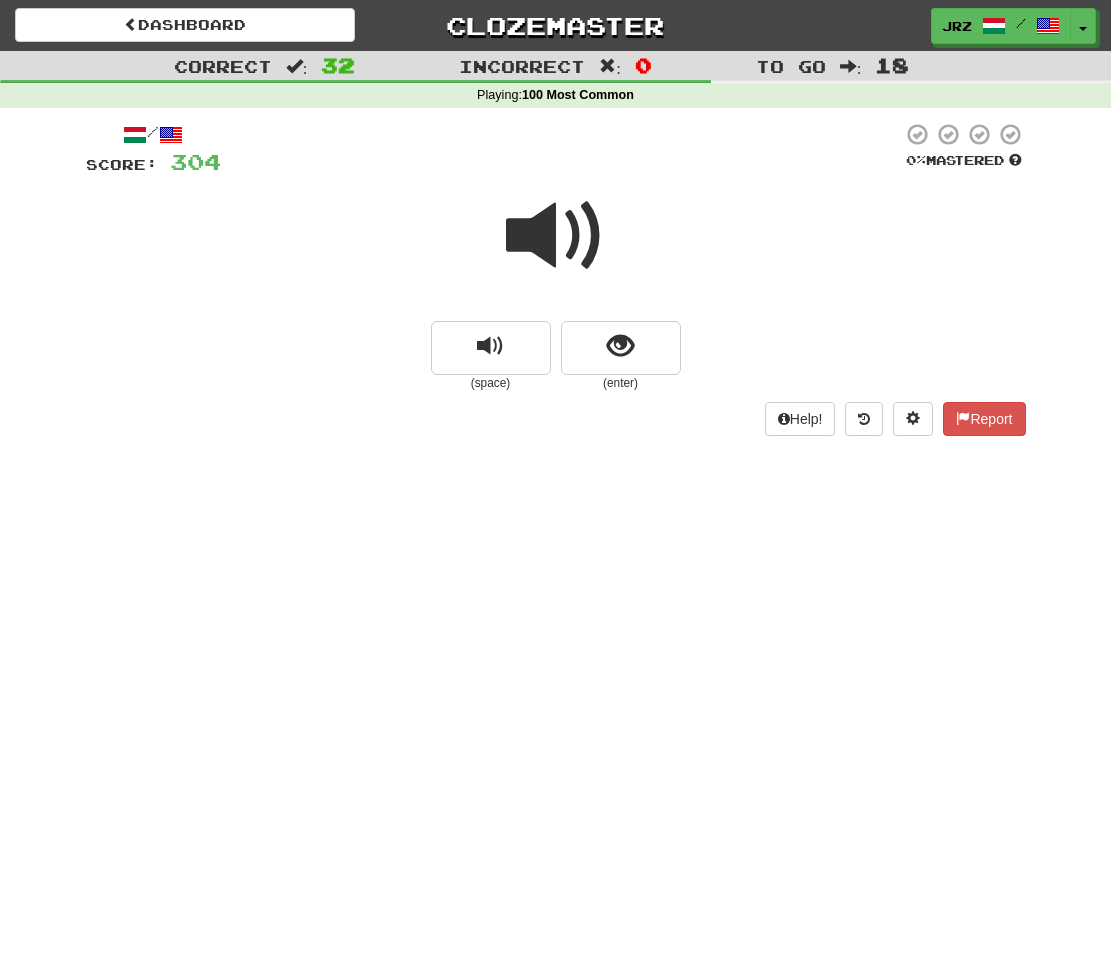 click on "Dashboard
Clozemaster
jrz
/
Toggle Dropdown
Dashboard
Leaderboard
Activity Feed
Notifications
Profile
Discussions
Deutsch
/
English
Streak:
0
Review:
13
Points Today: 0
English
/
Tagalog
Streak:
0
Review:
20
Points Today: 0
Español
/
English
Streak:
0
Review:
20
Points Today: 0
Magyar
/
English
Streak:
2
Review:
587
Points Today: 1068
Nederlands
/
English
Streak:
0
Review:
14
Points Today: 0
Tagalog
/
English
Streak:
0
Review:
14
Points Today: 0
Languages
Account
Logout
jrz
/
Toggle Dropdown
Dashboard
Leaderboard" at bounding box center [555, 479] 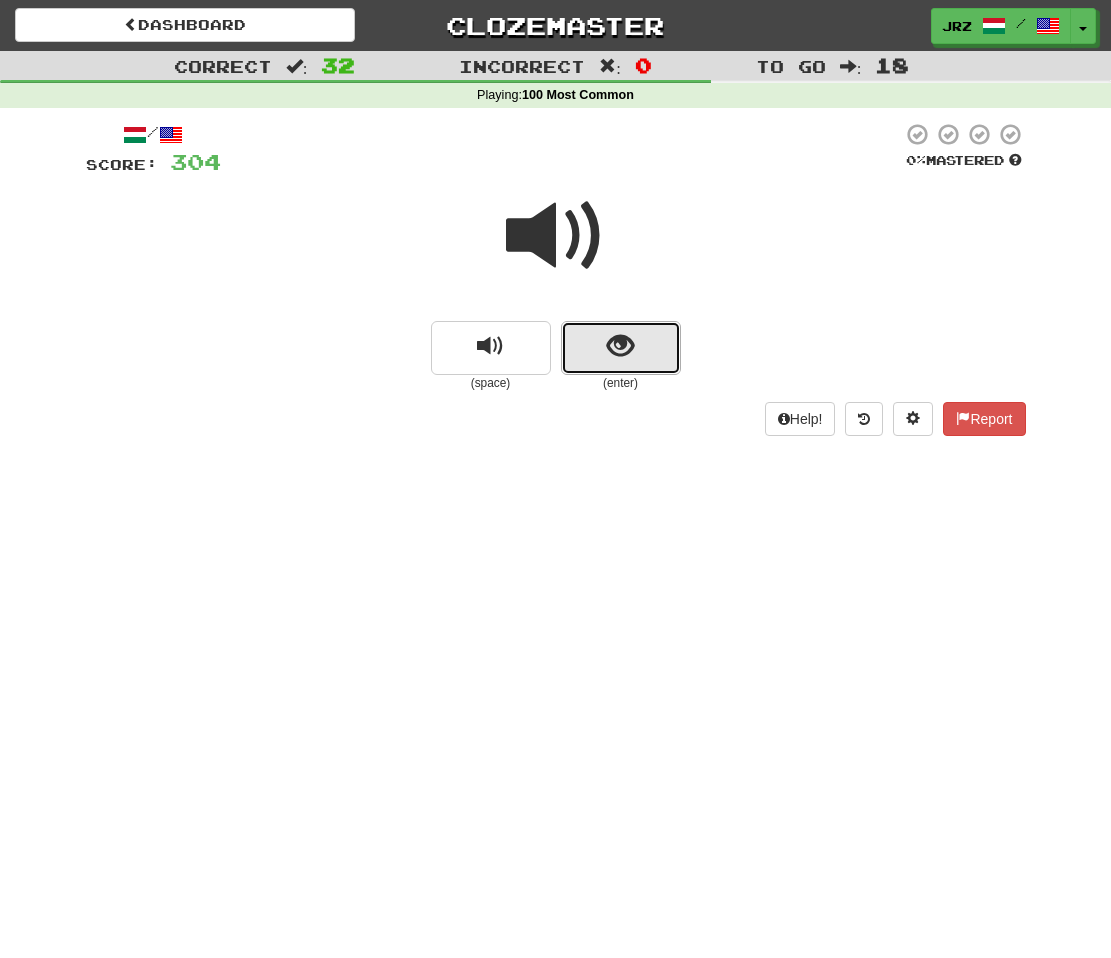 click at bounding box center (620, 346) 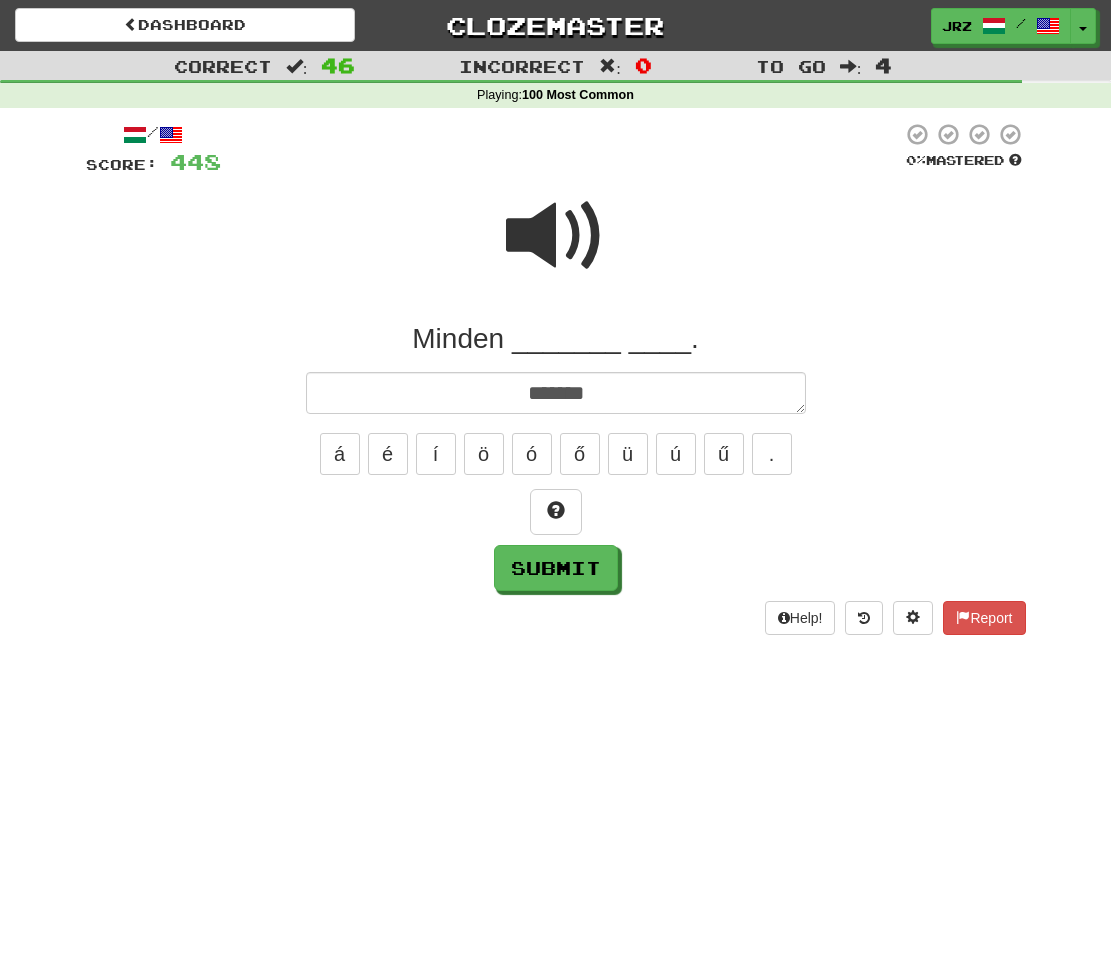 click at bounding box center (556, 236) 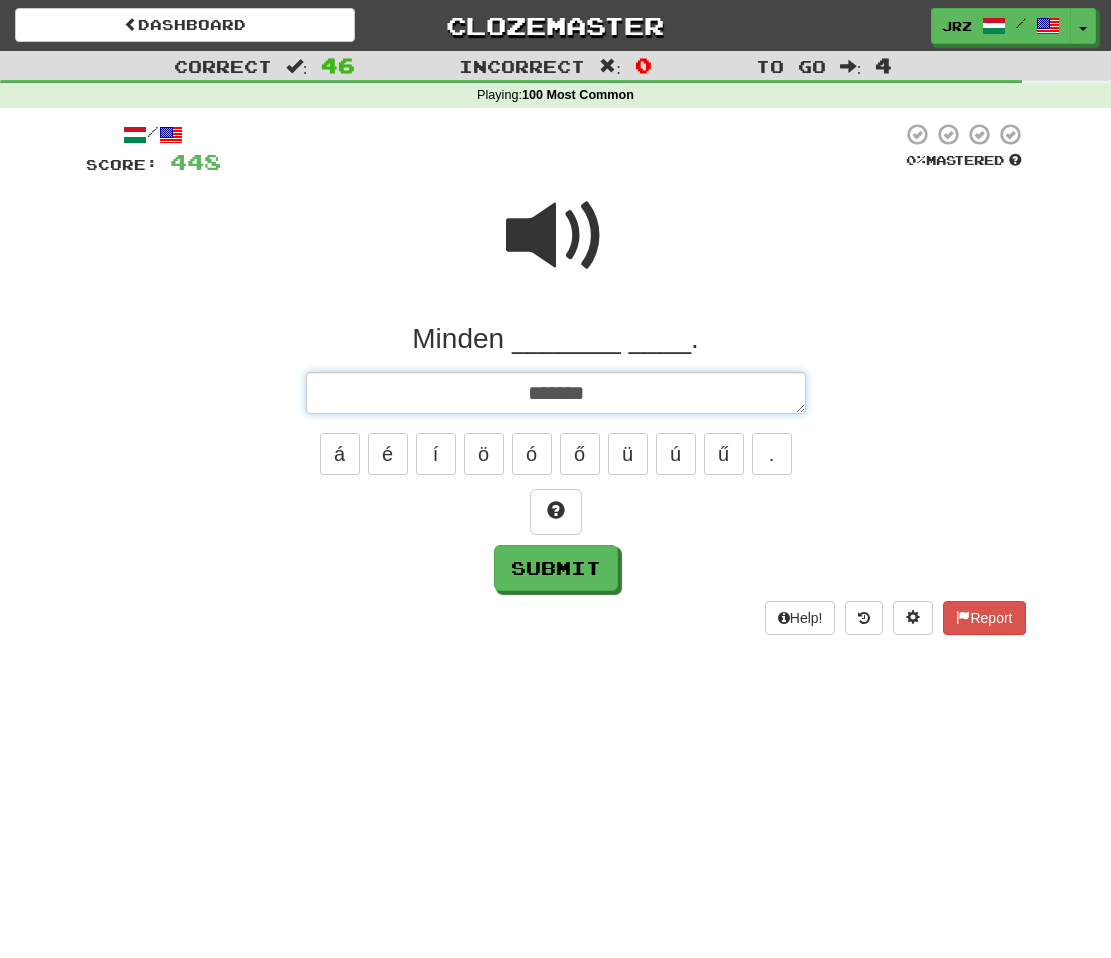 click on "******" at bounding box center [556, 393] 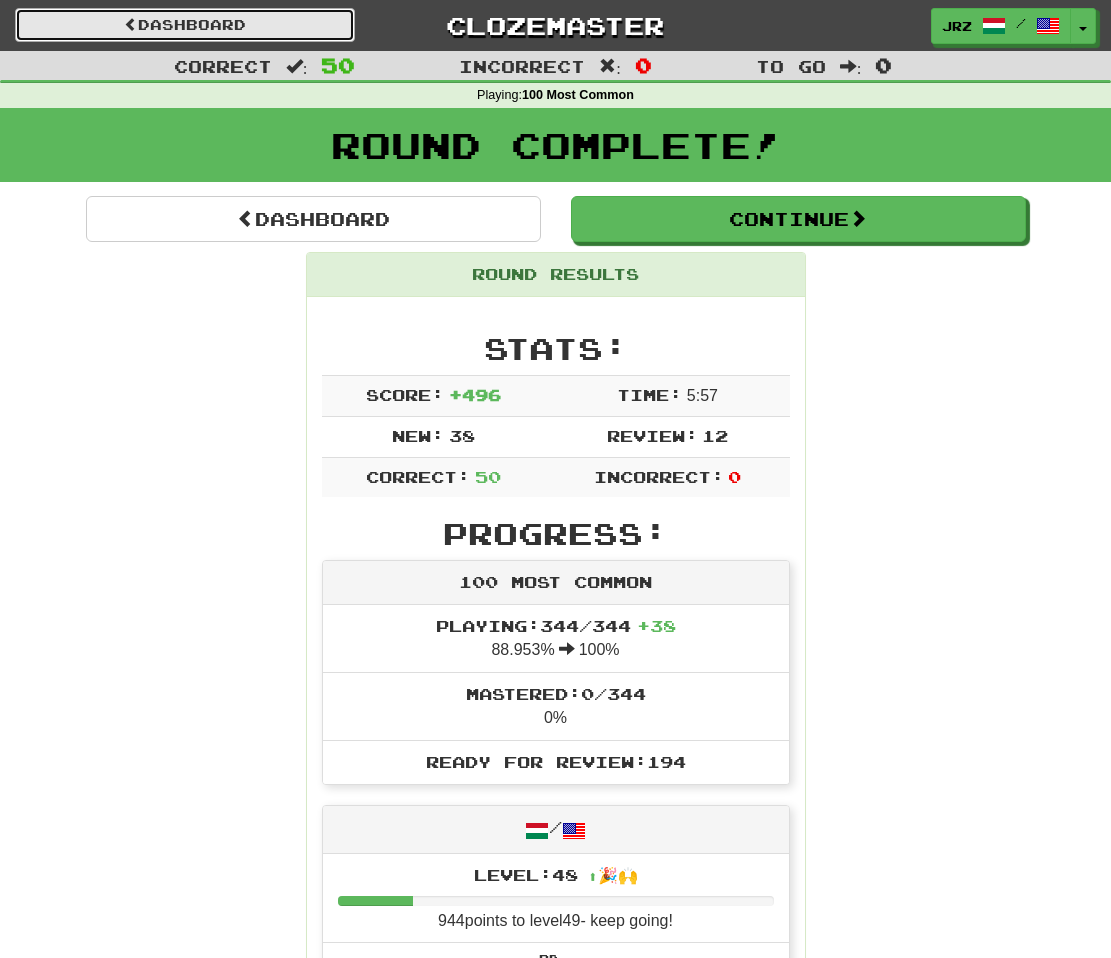 click on "Dashboard" at bounding box center (185, 25) 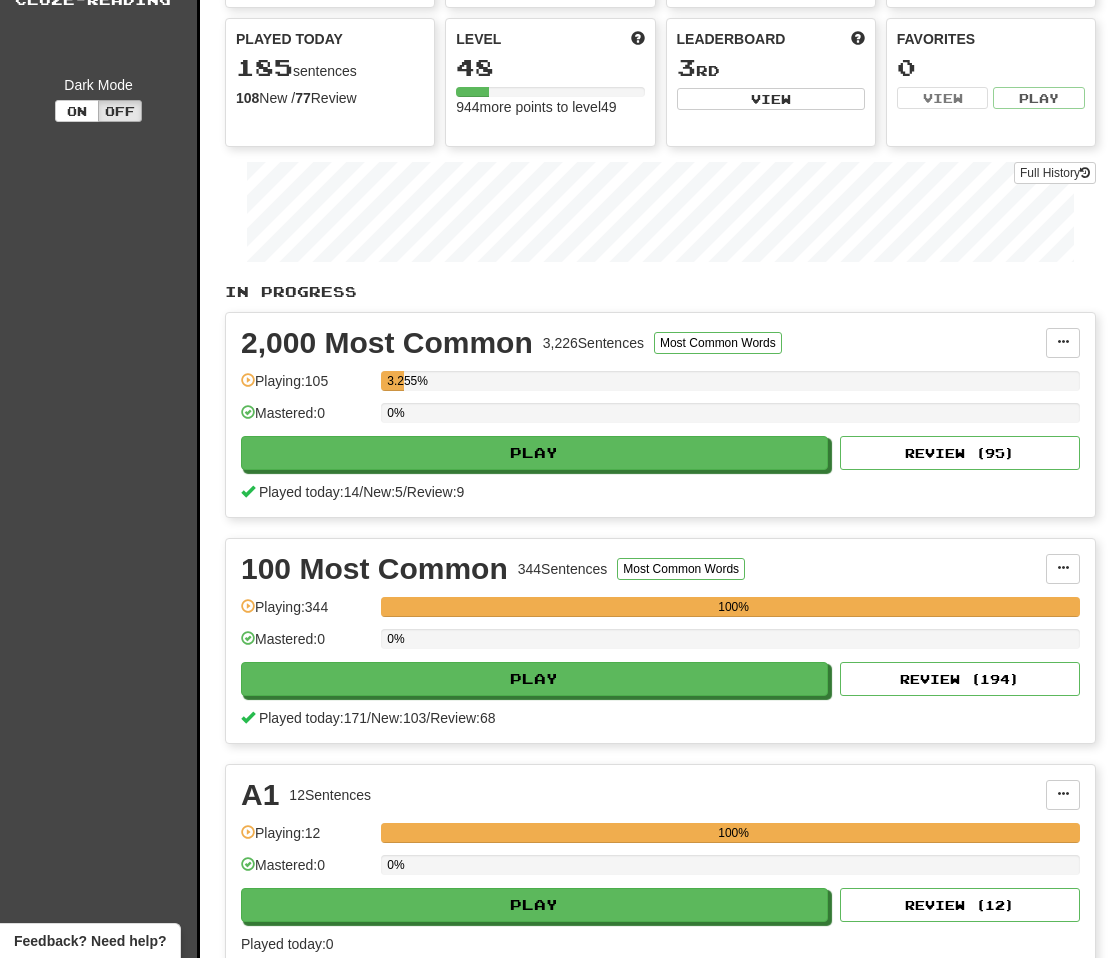 scroll, scrollTop: 66, scrollLeft: 0, axis: vertical 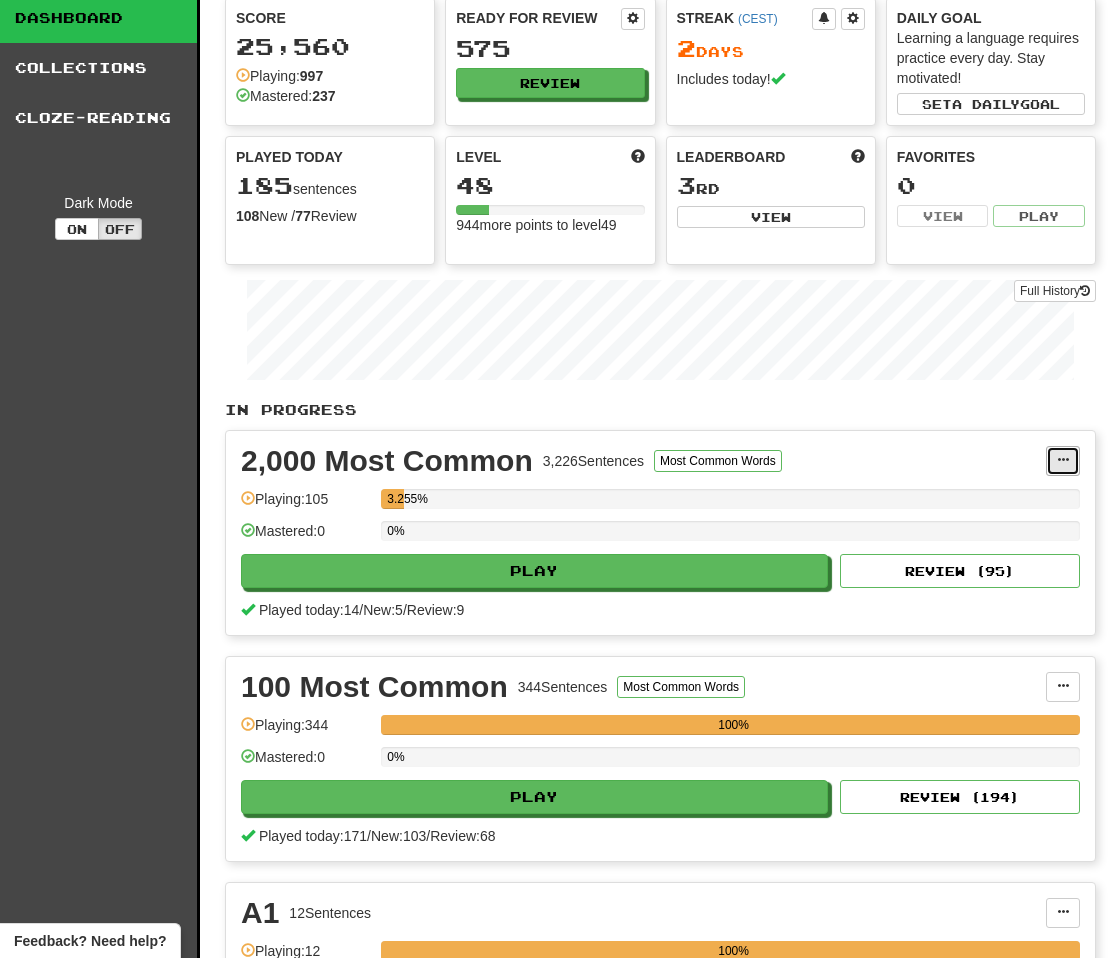 click at bounding box center (1063, 460) 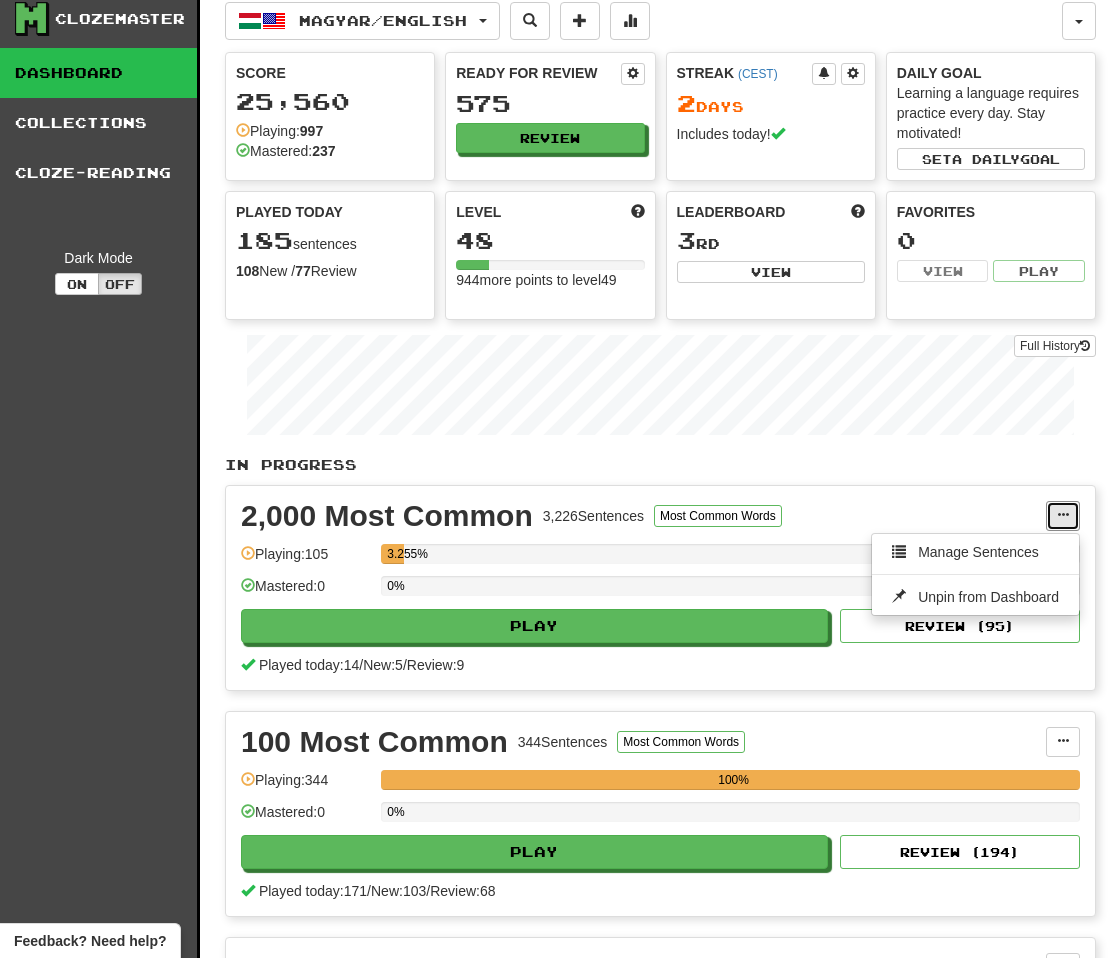 scroll, scrollTop: 0, scrollLeft: 0, axis: both 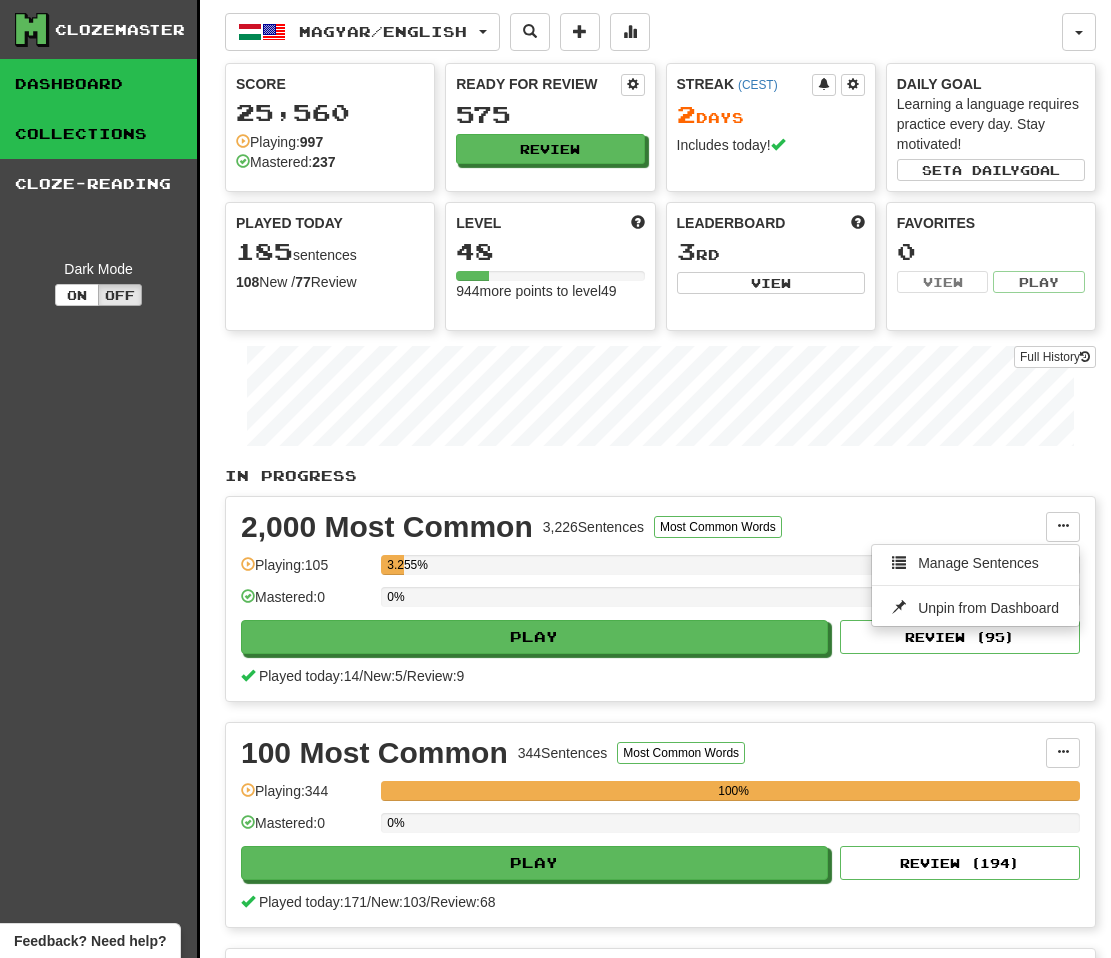 click on "Collections" at bounding box center (98, 134) 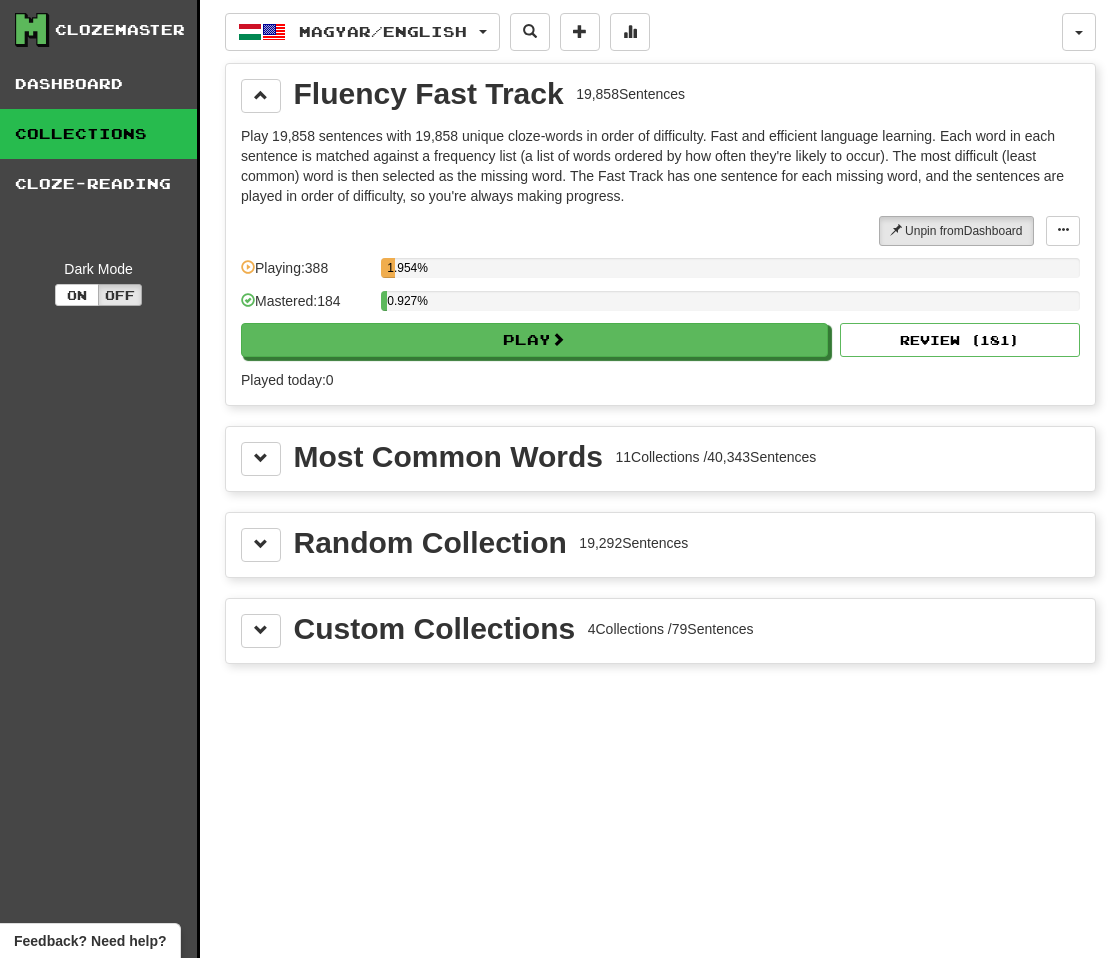 click on "Most Common Words" at bounding box center [448, 457] 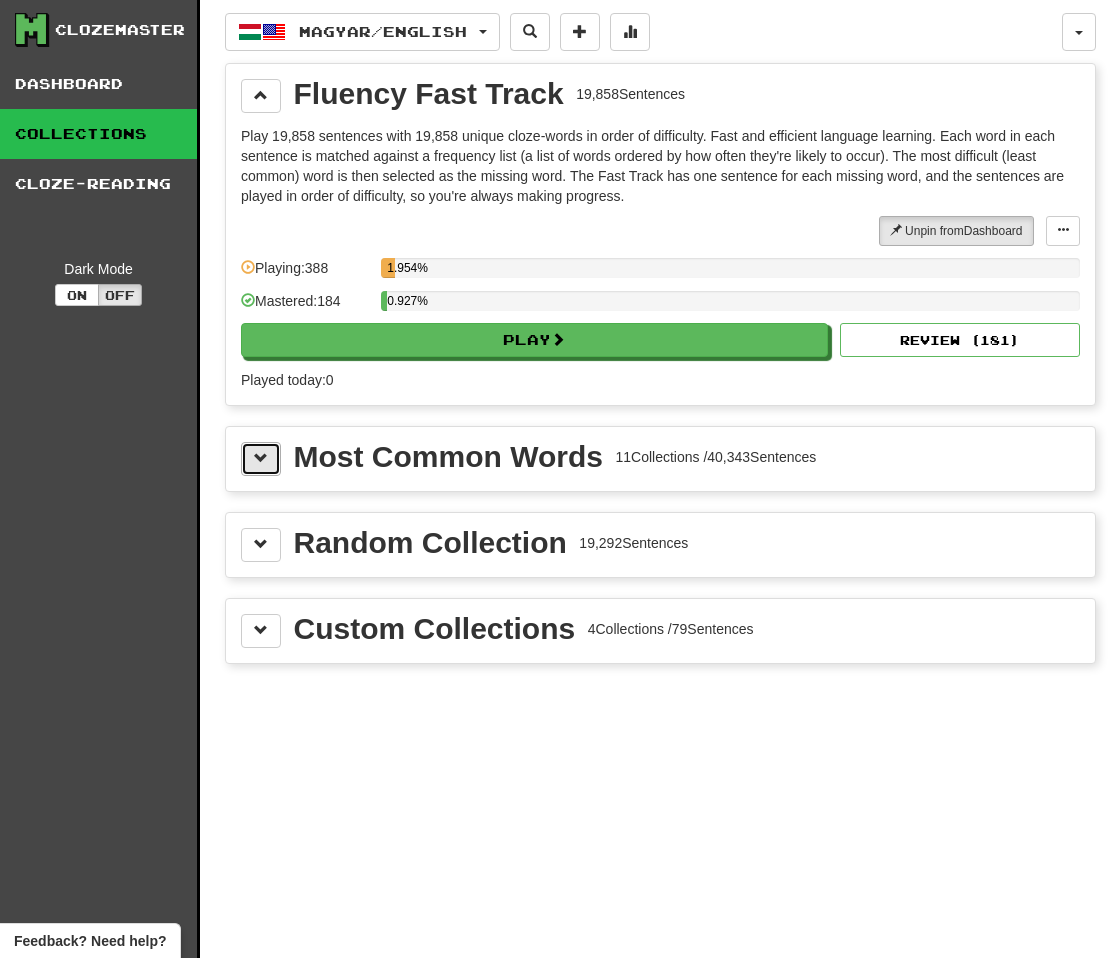 click at bounding box center [261, 458] 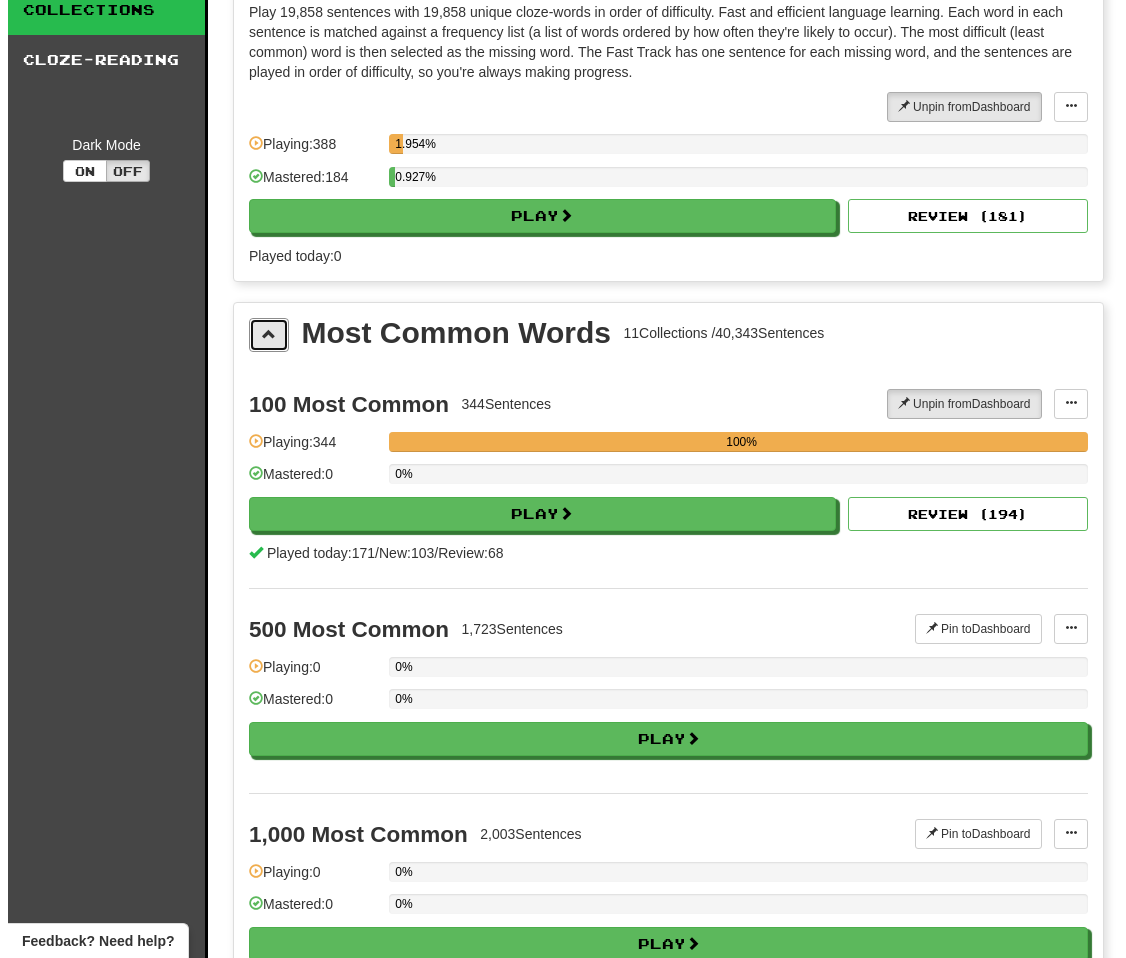 scroll, scrollTop: 71, scrollLeft: 0, axis: vertical 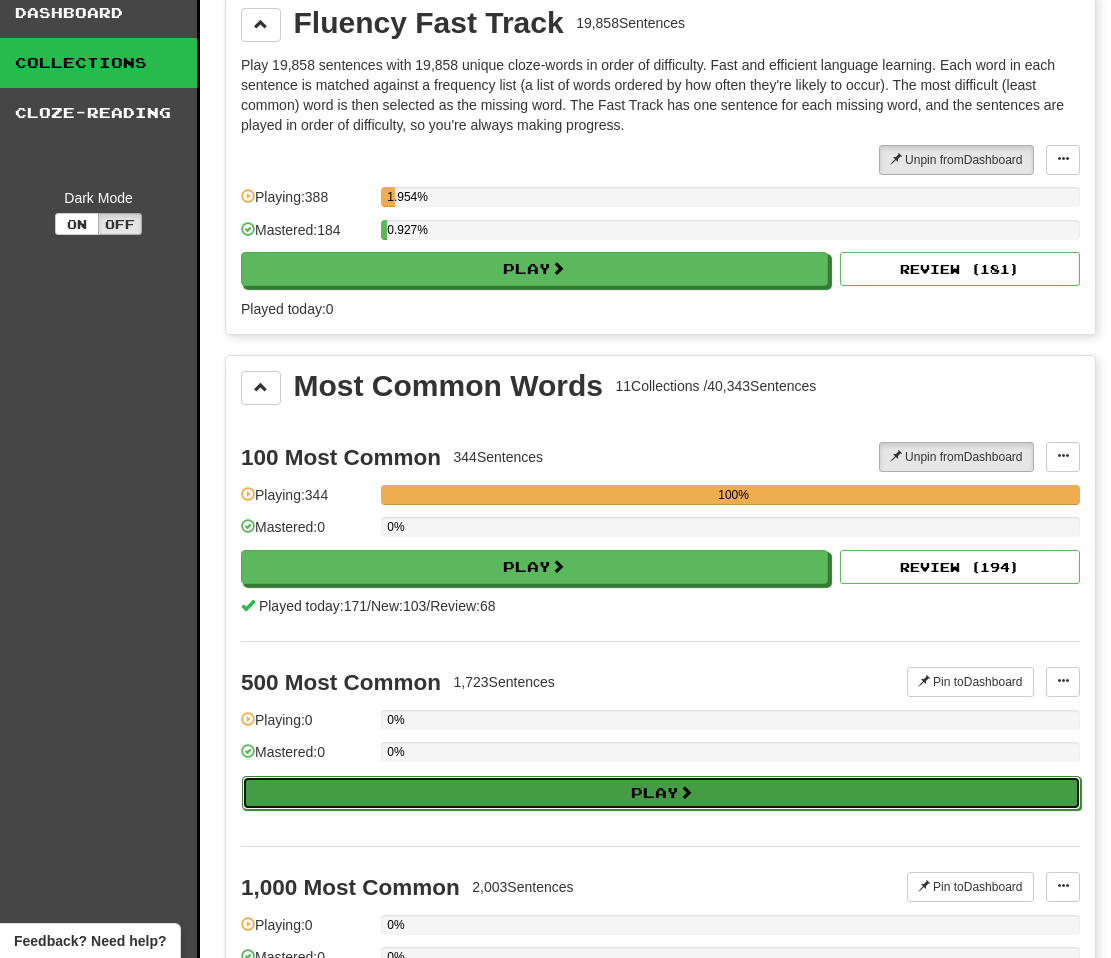 click on "Play" at bounding box center (661, 793) 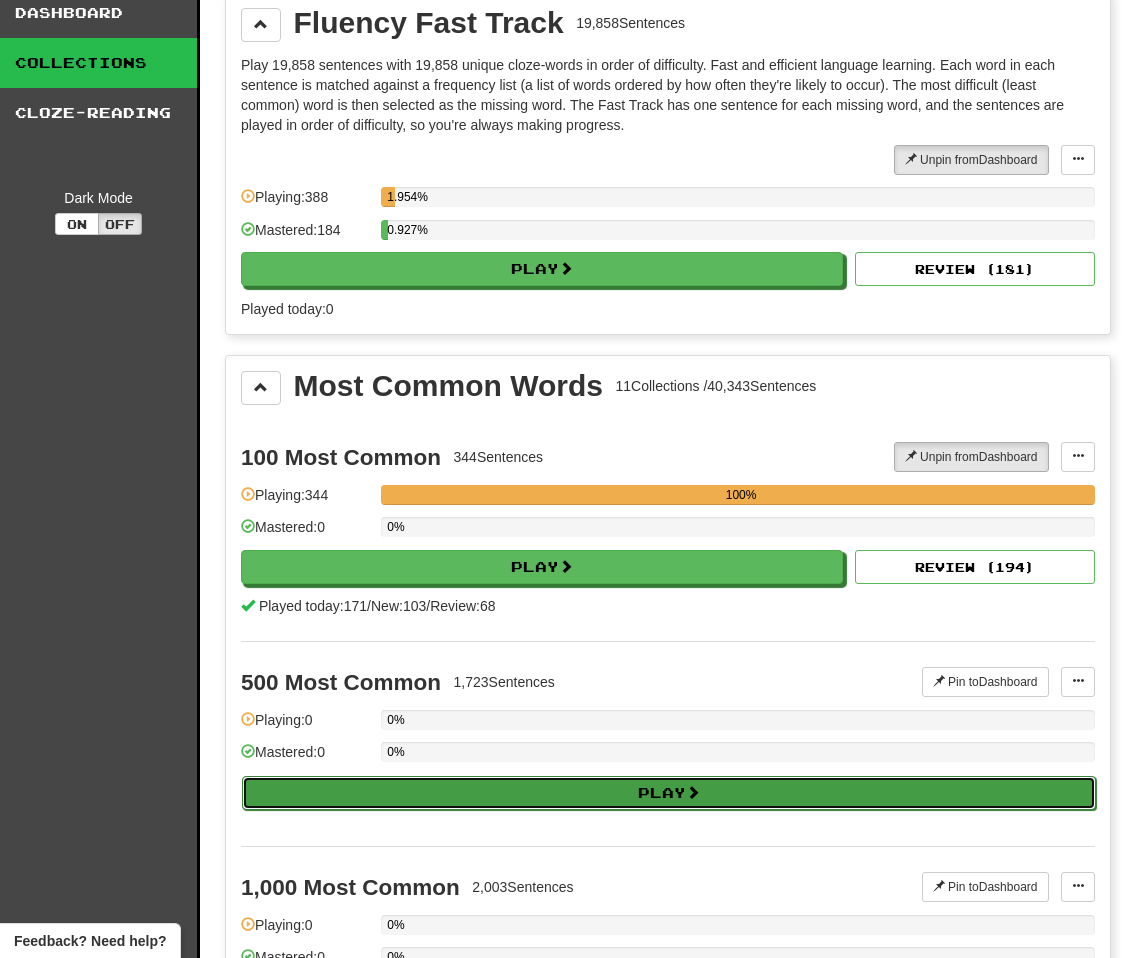 select on "**" 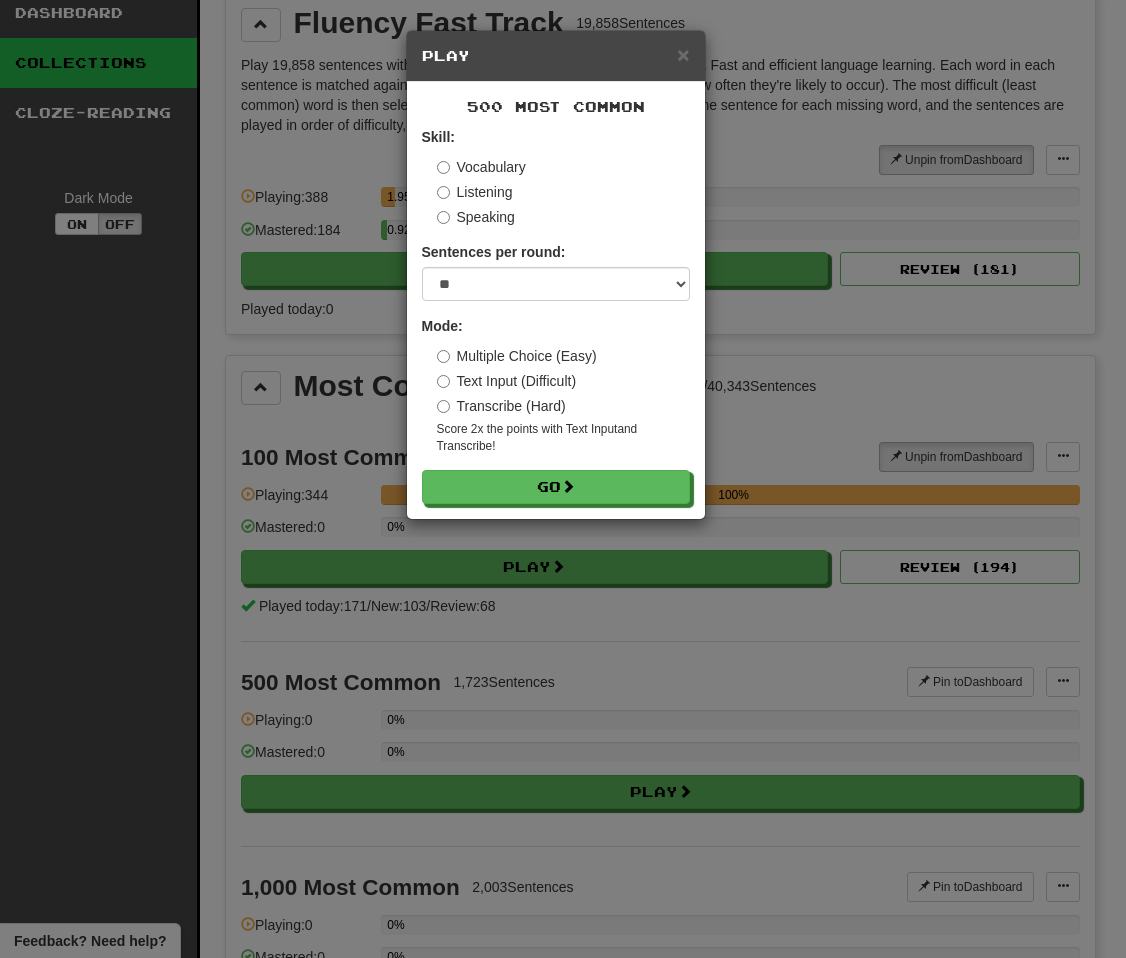 click on "Transcribe (Hard)" at bounding box center (501, 406) 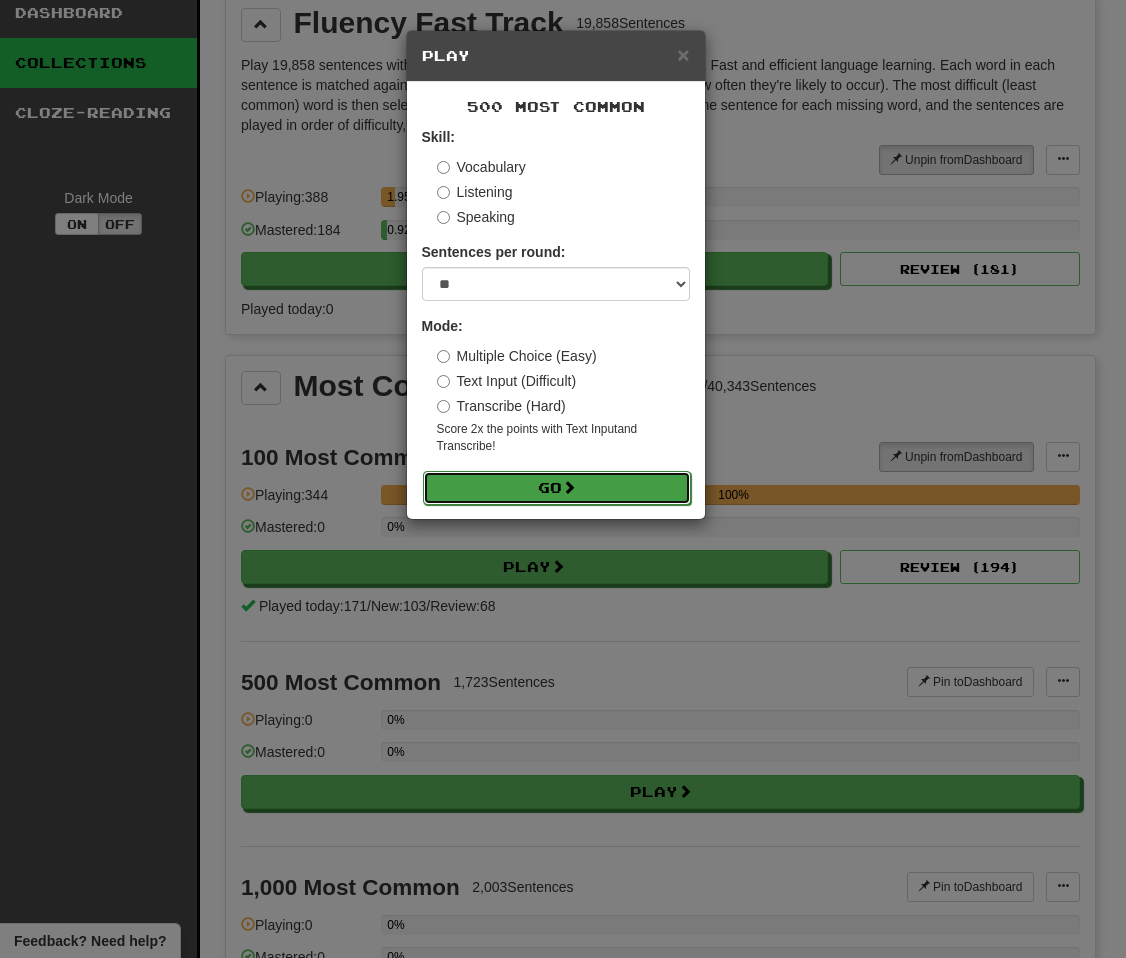 click on "Go" at bounding box center [557, 488] 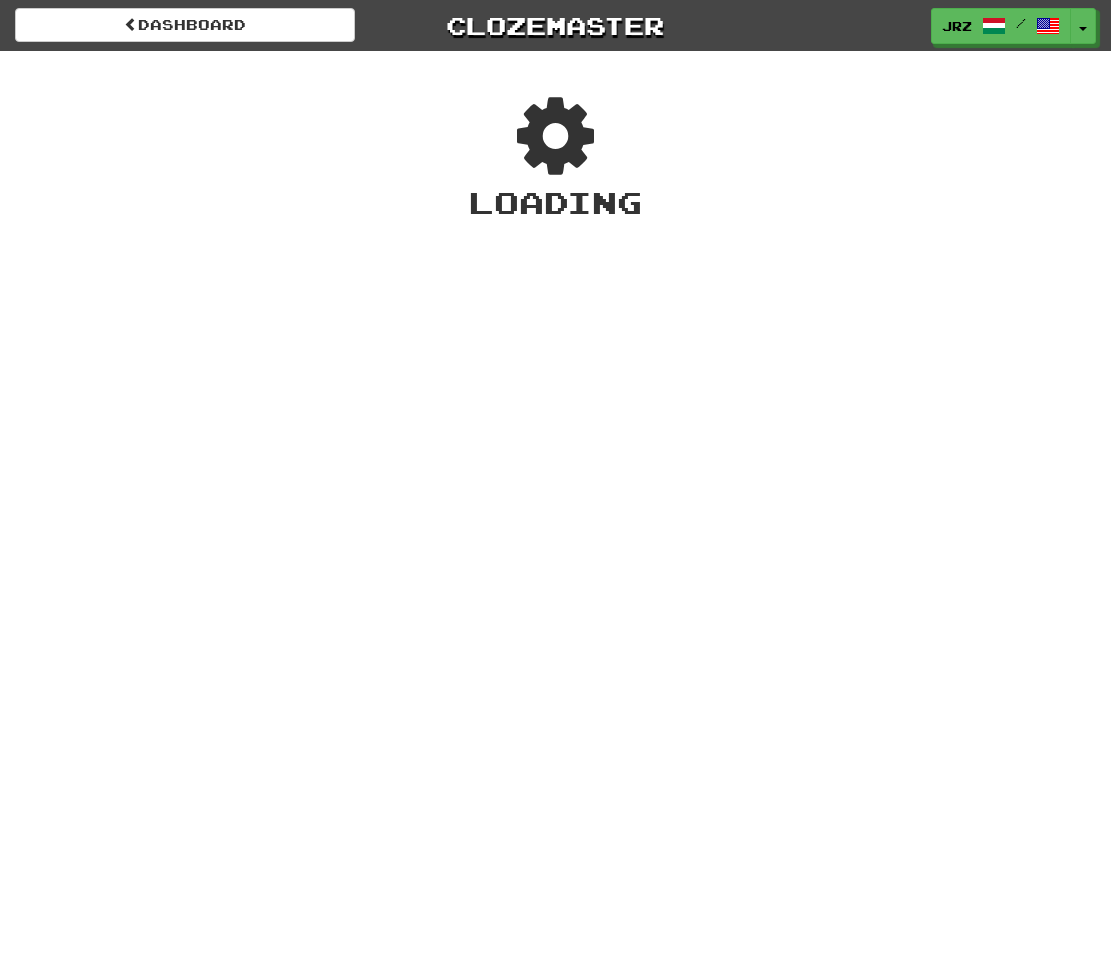 scroll, scrollTop: 0, scrollLeft: 0, axis: both 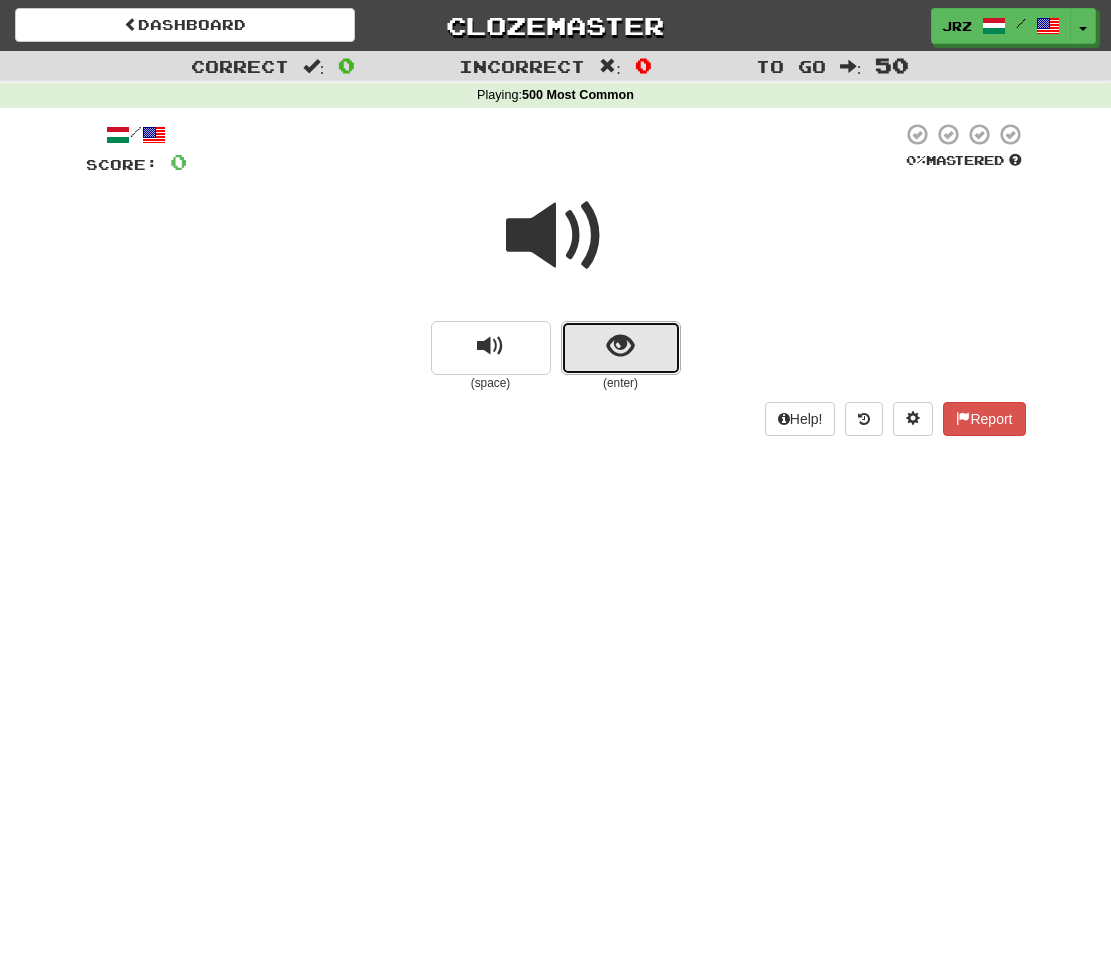 click at bounding box center [621, 348] 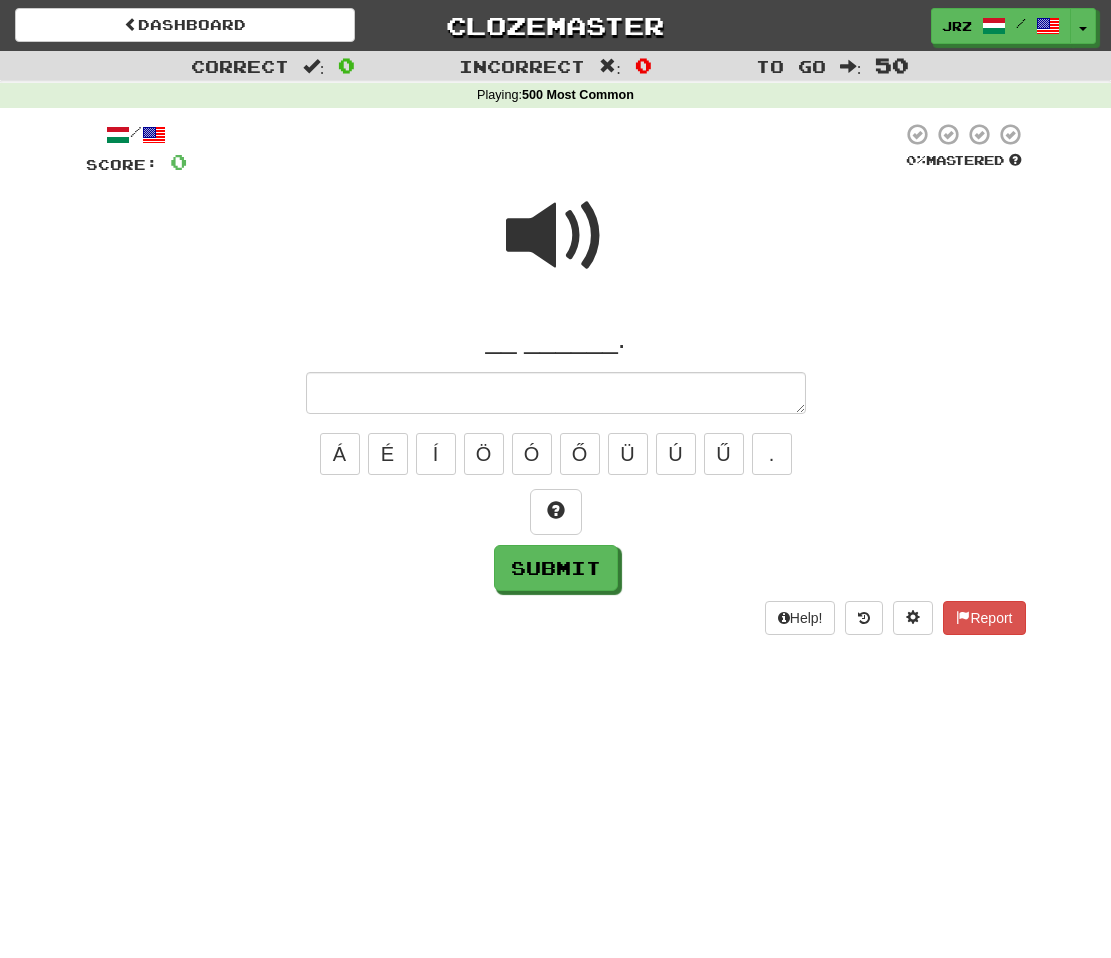 type on "*" 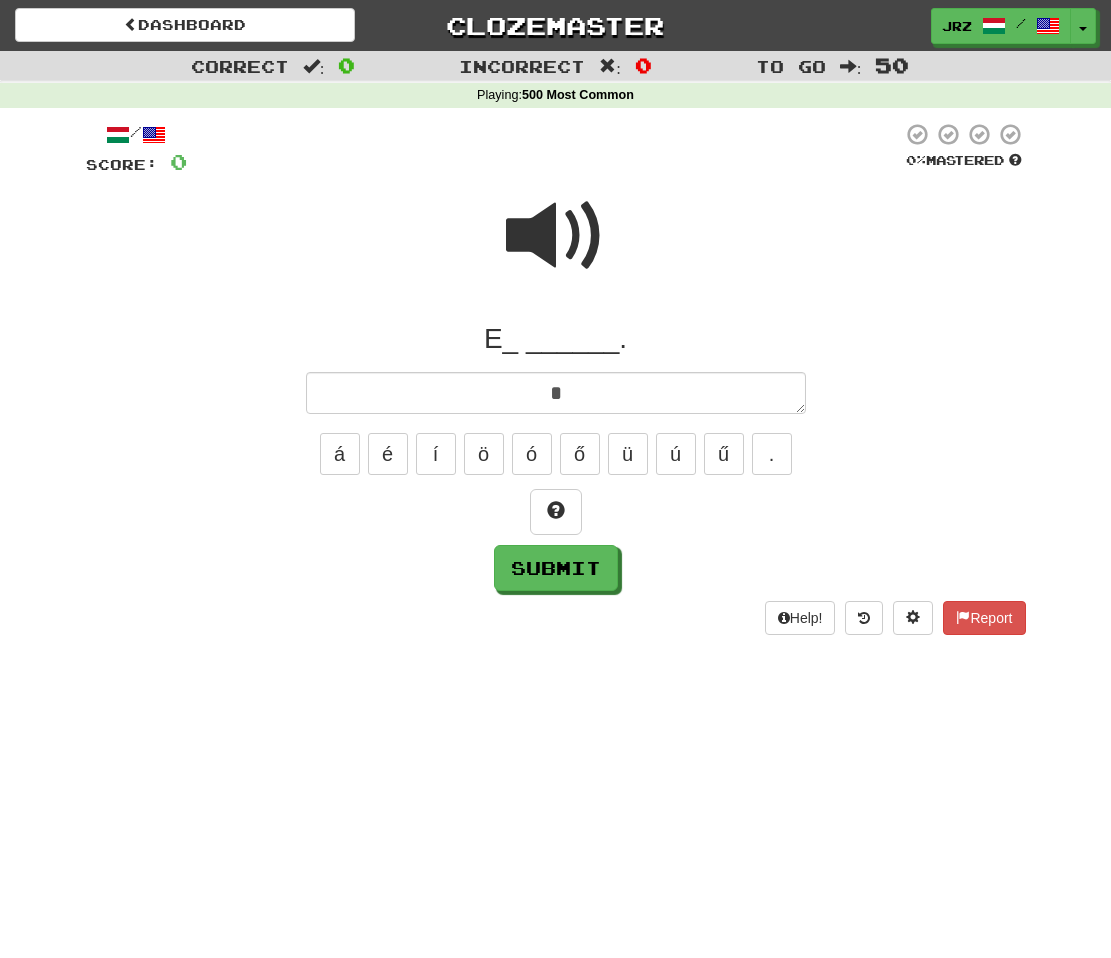 type on "*" 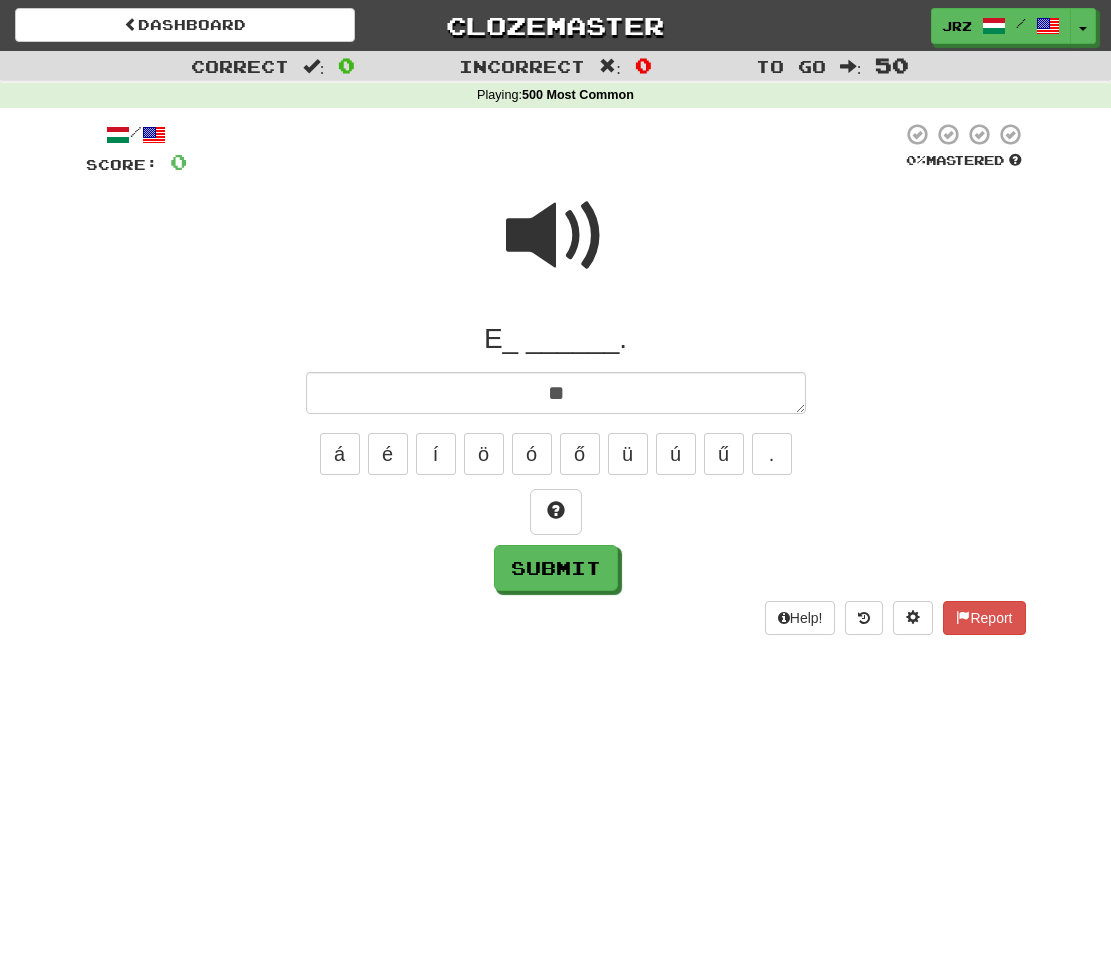 type on "*" 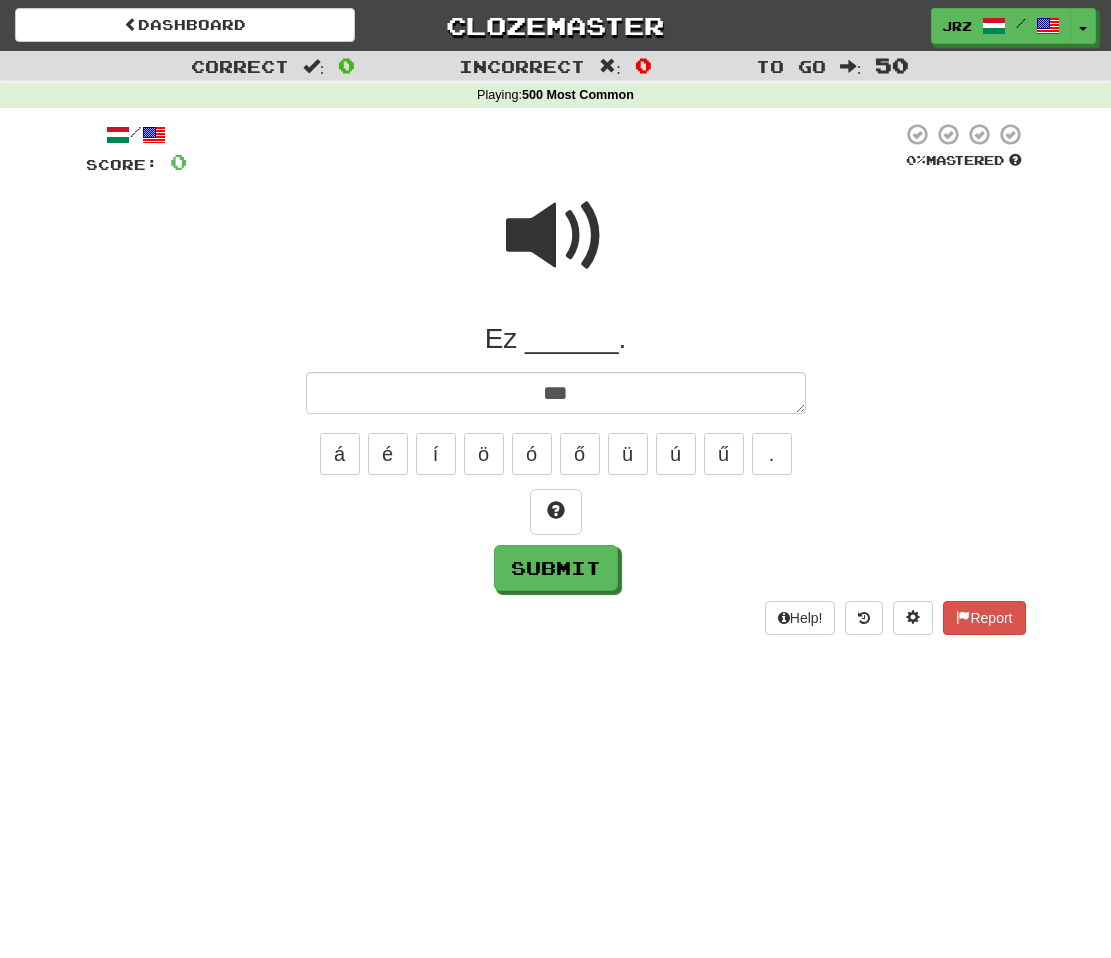 type on "*" 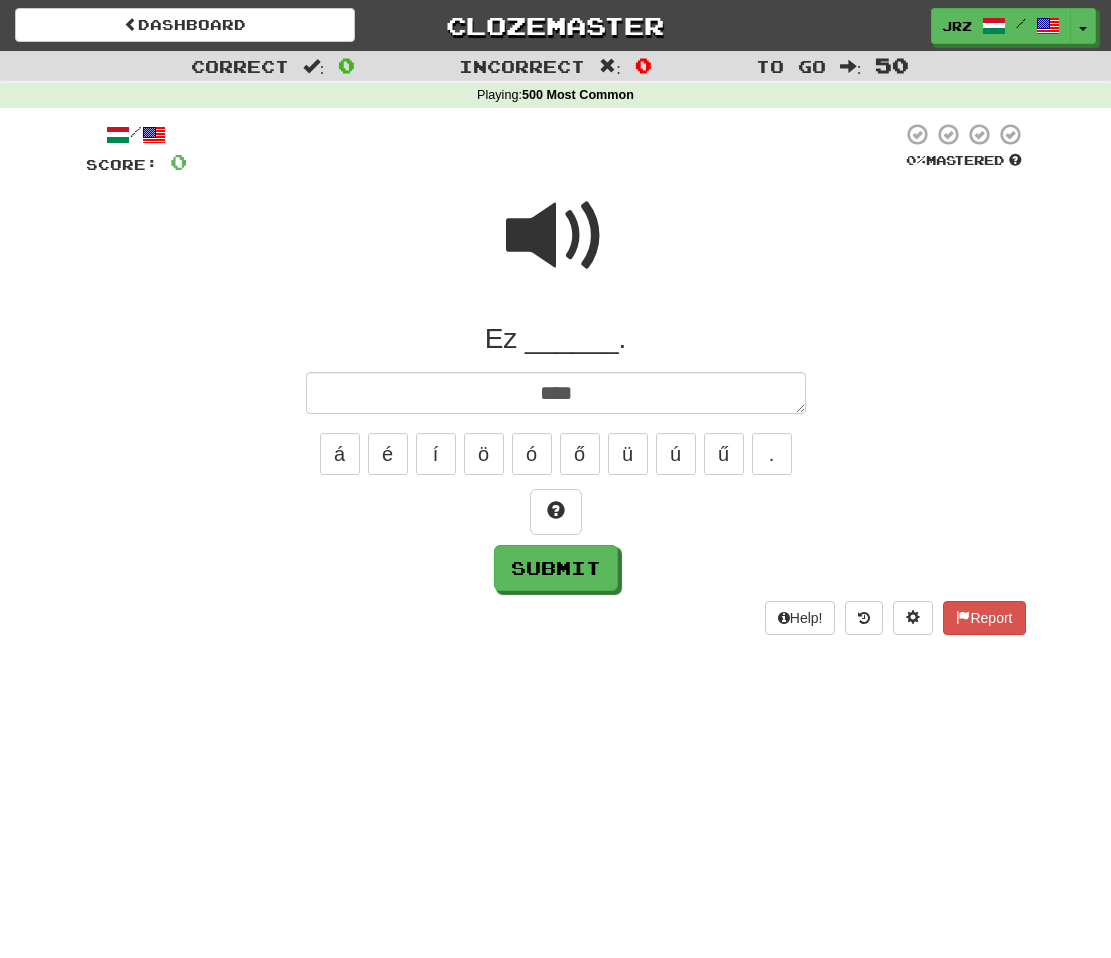 type on "*" 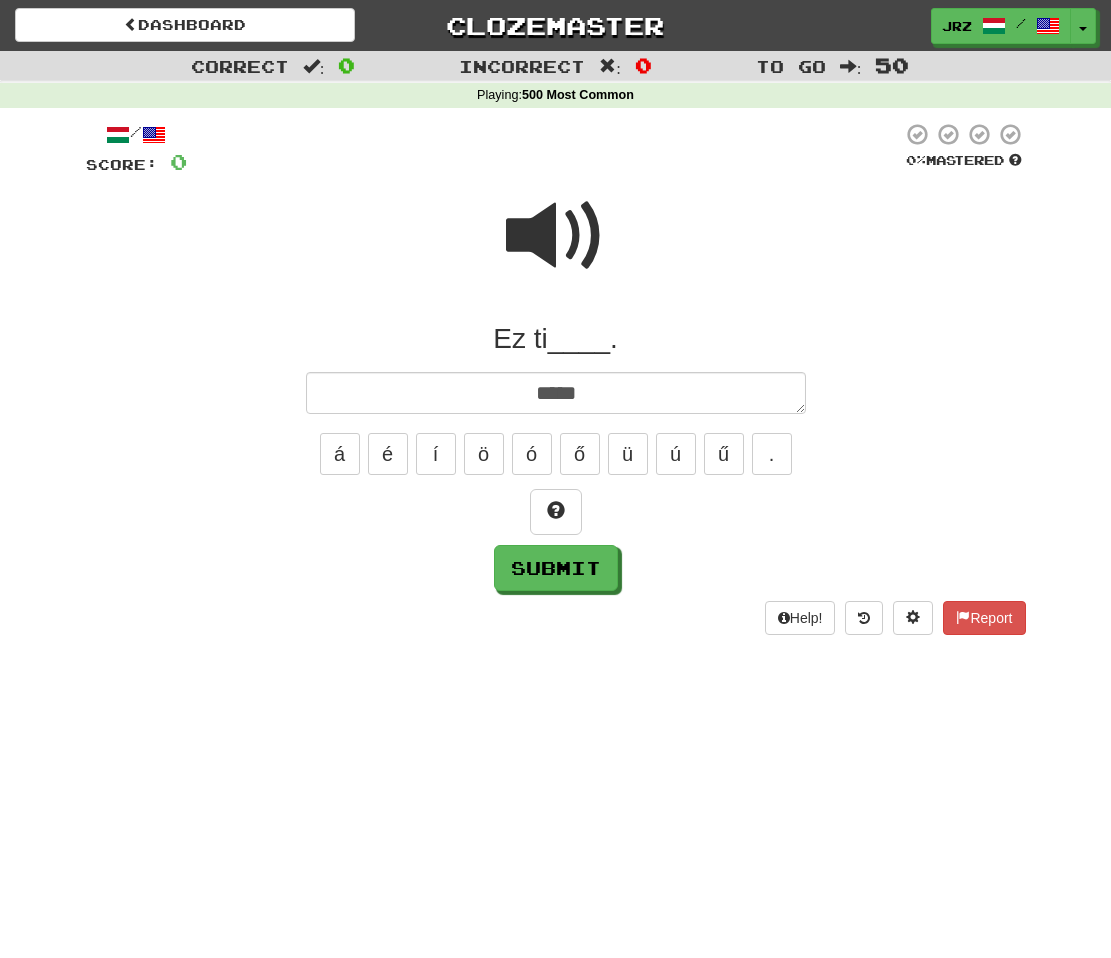 type on "*" 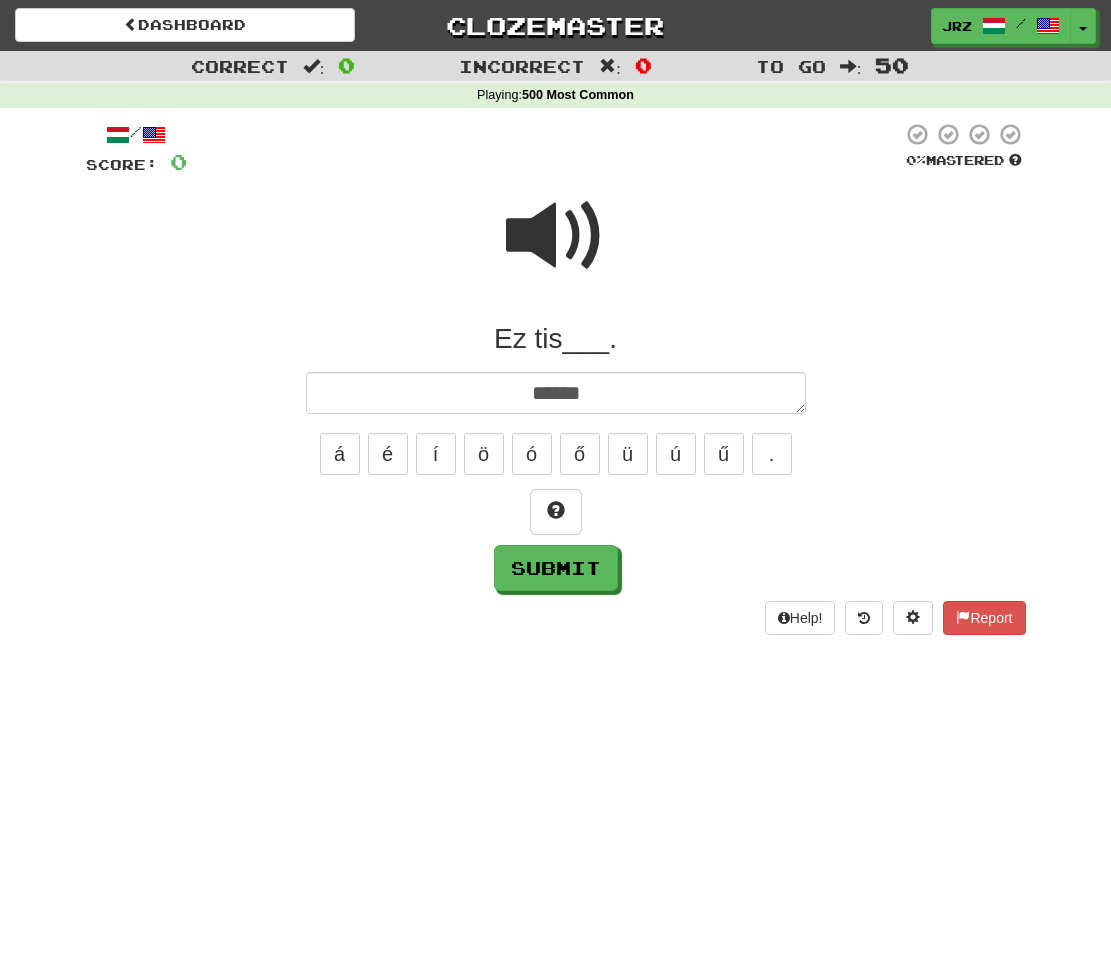 type on "*" 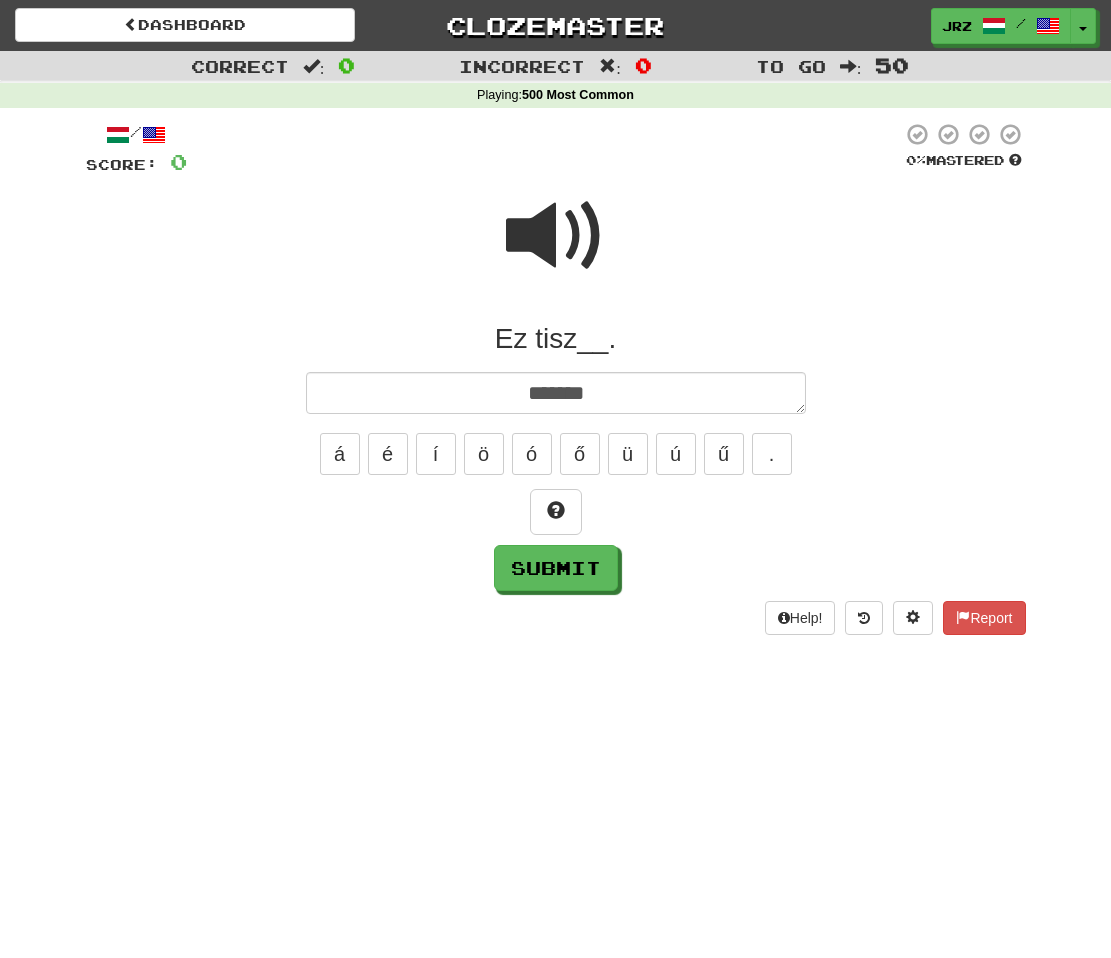 type on "*" 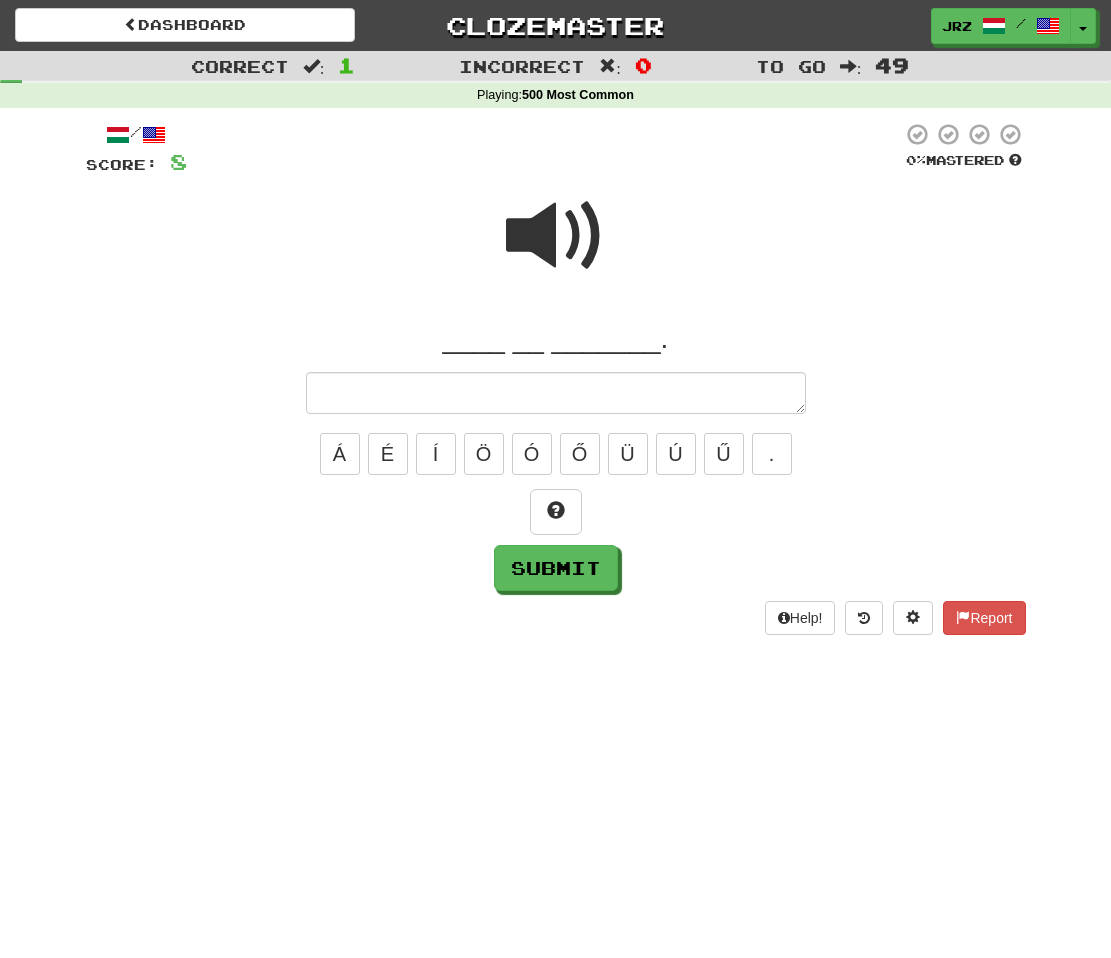 type on "*" 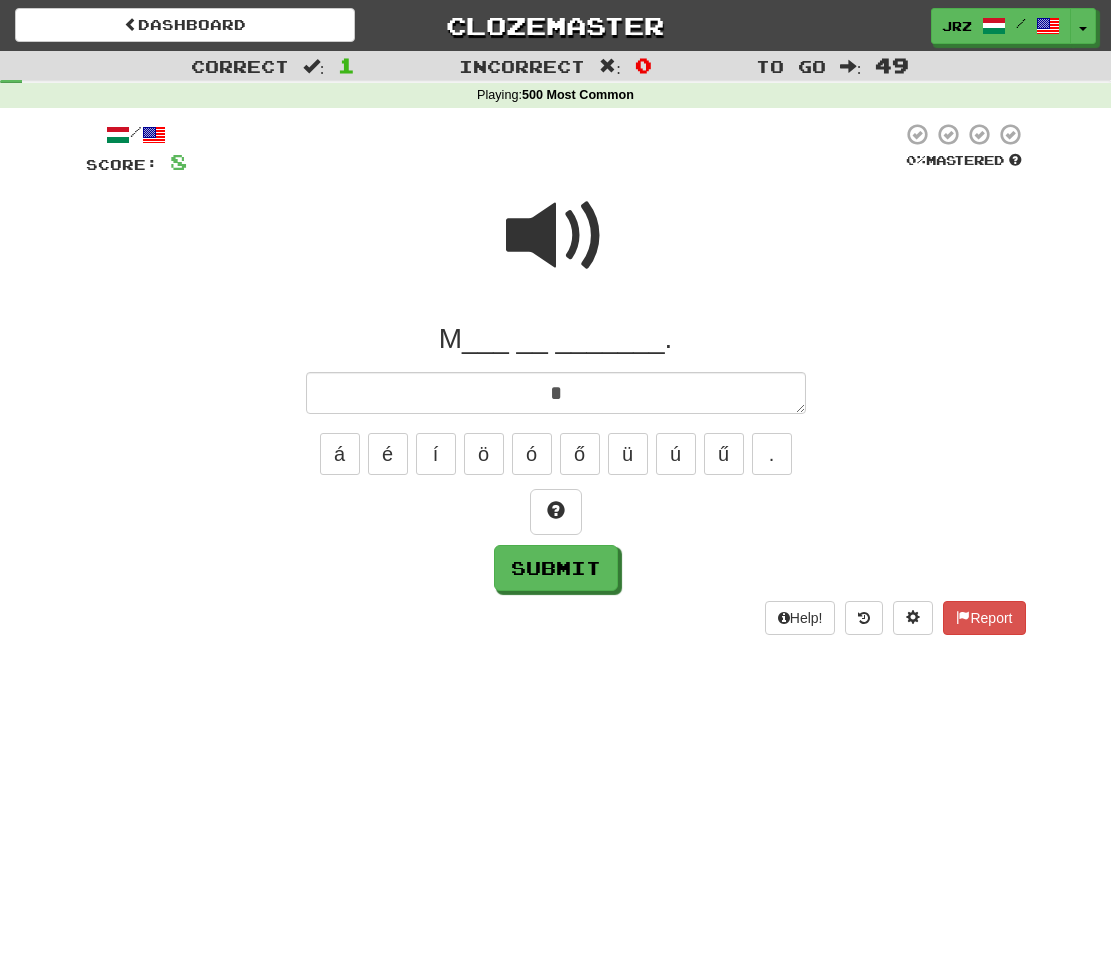 type on "*" 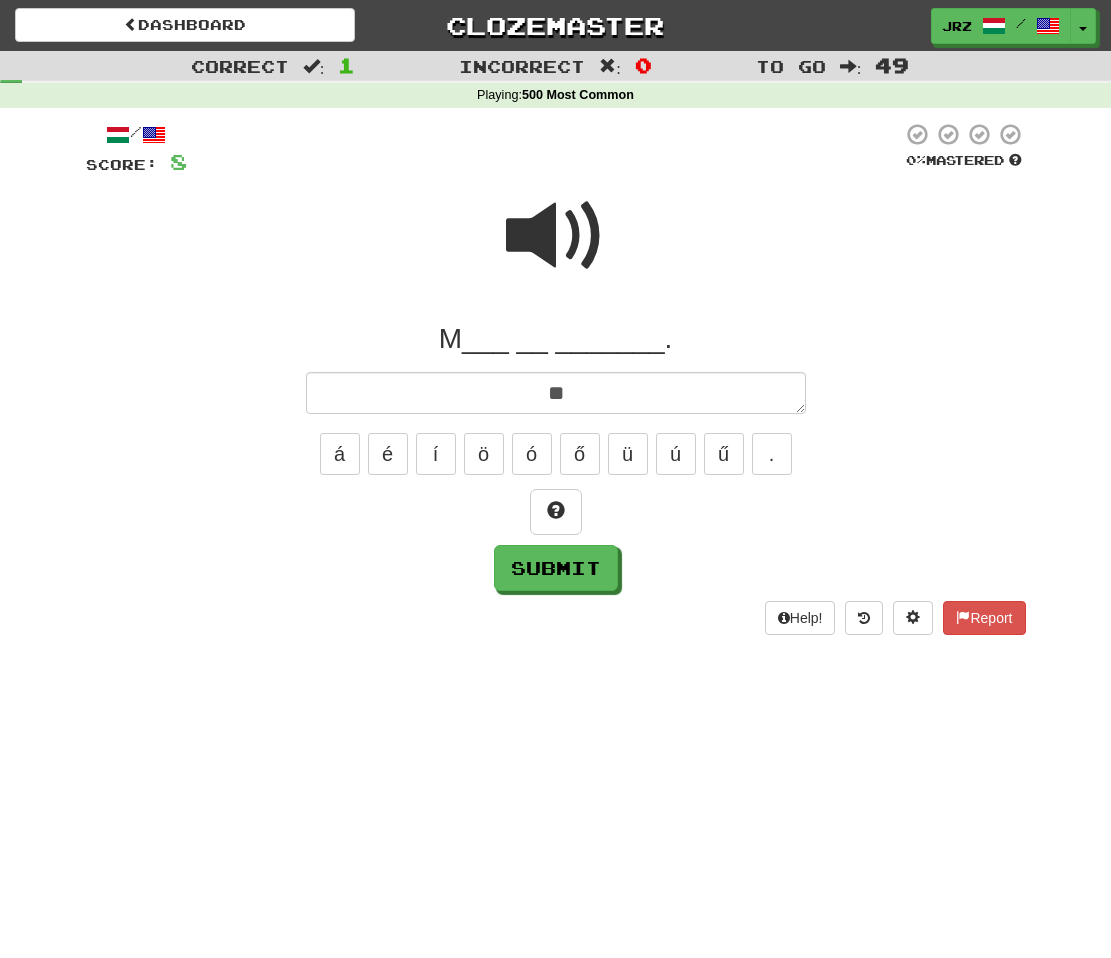 type on "*" 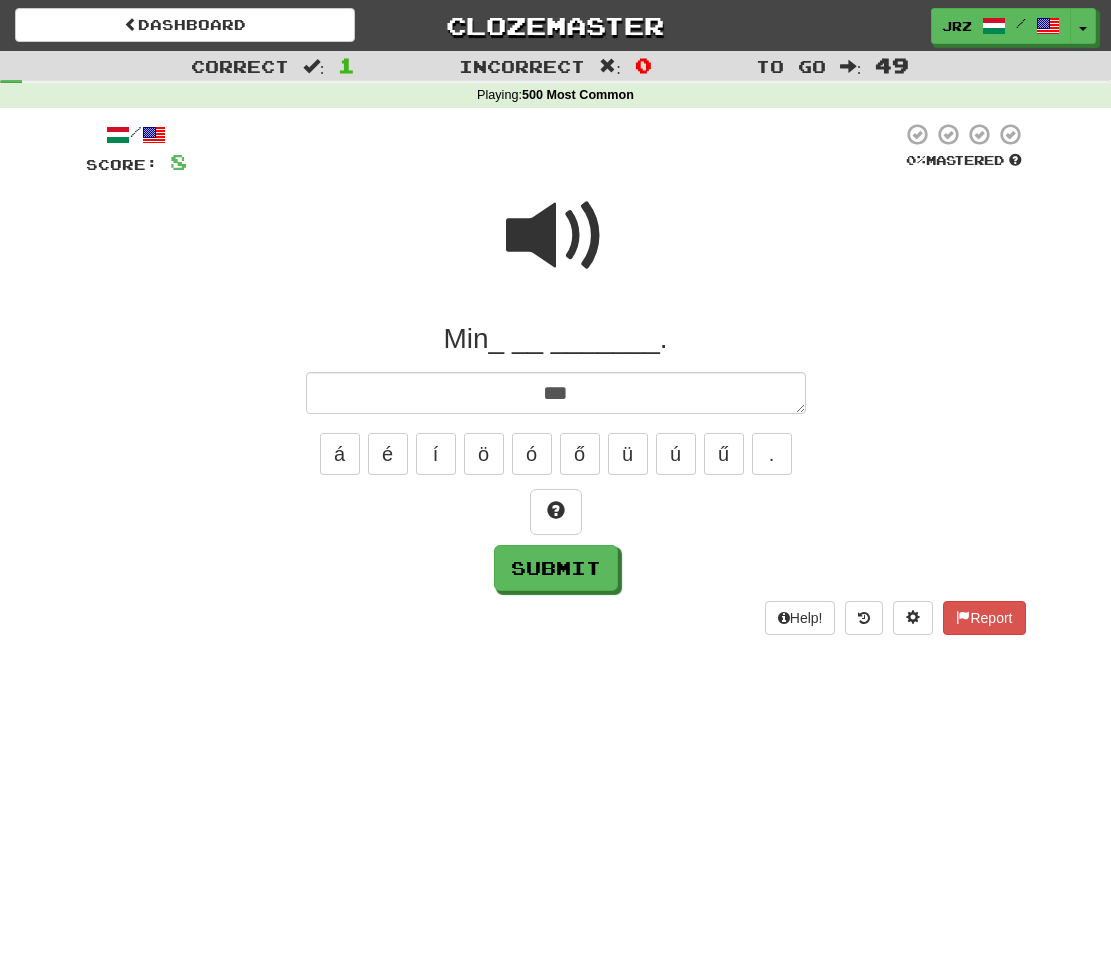 type on "*" 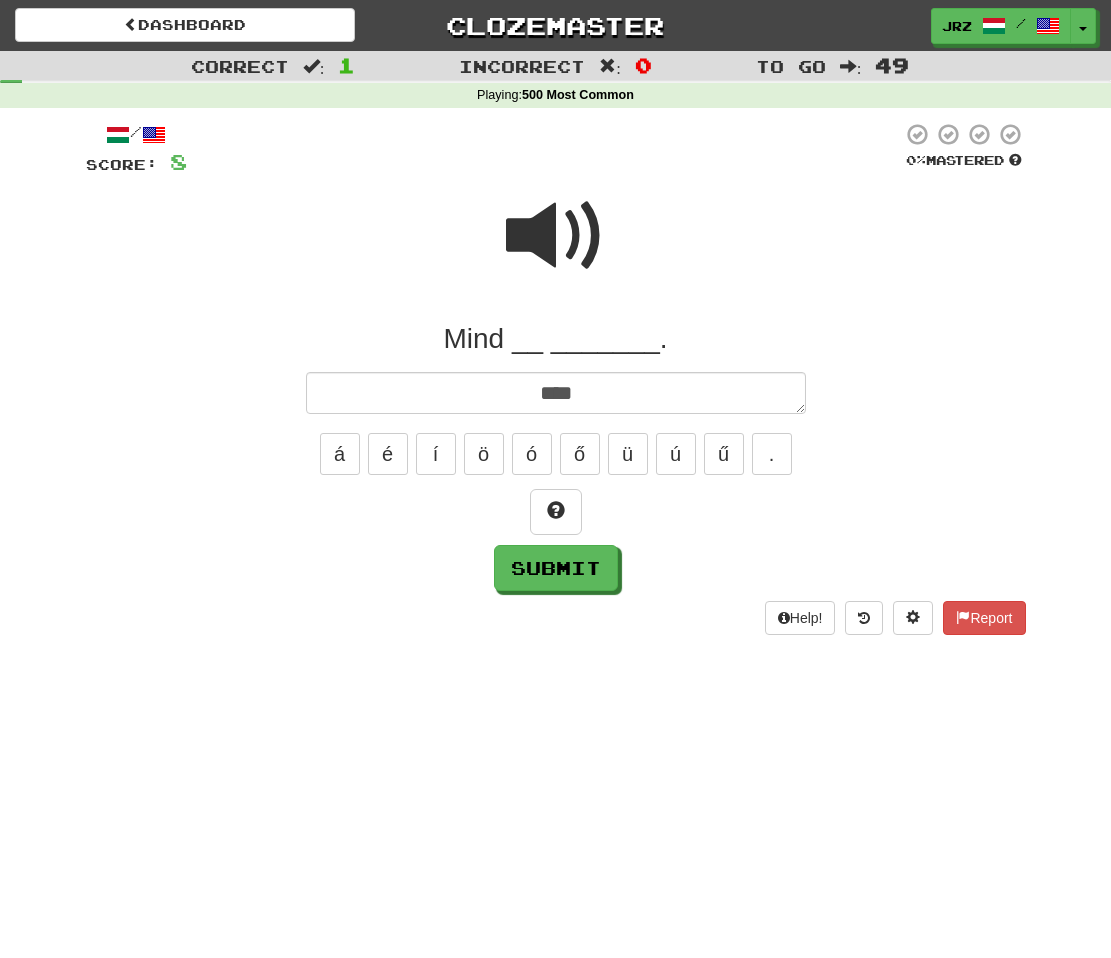 type on "*" 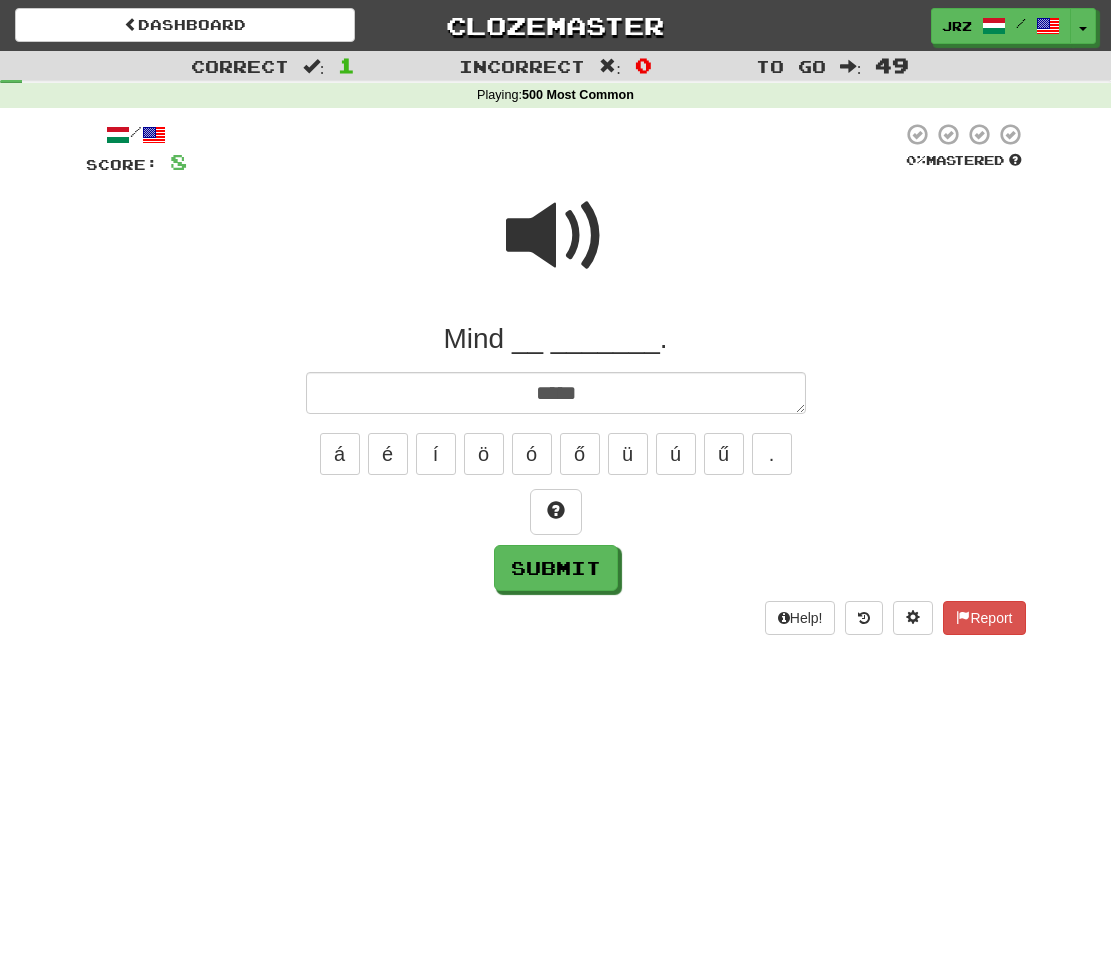 type on "*" 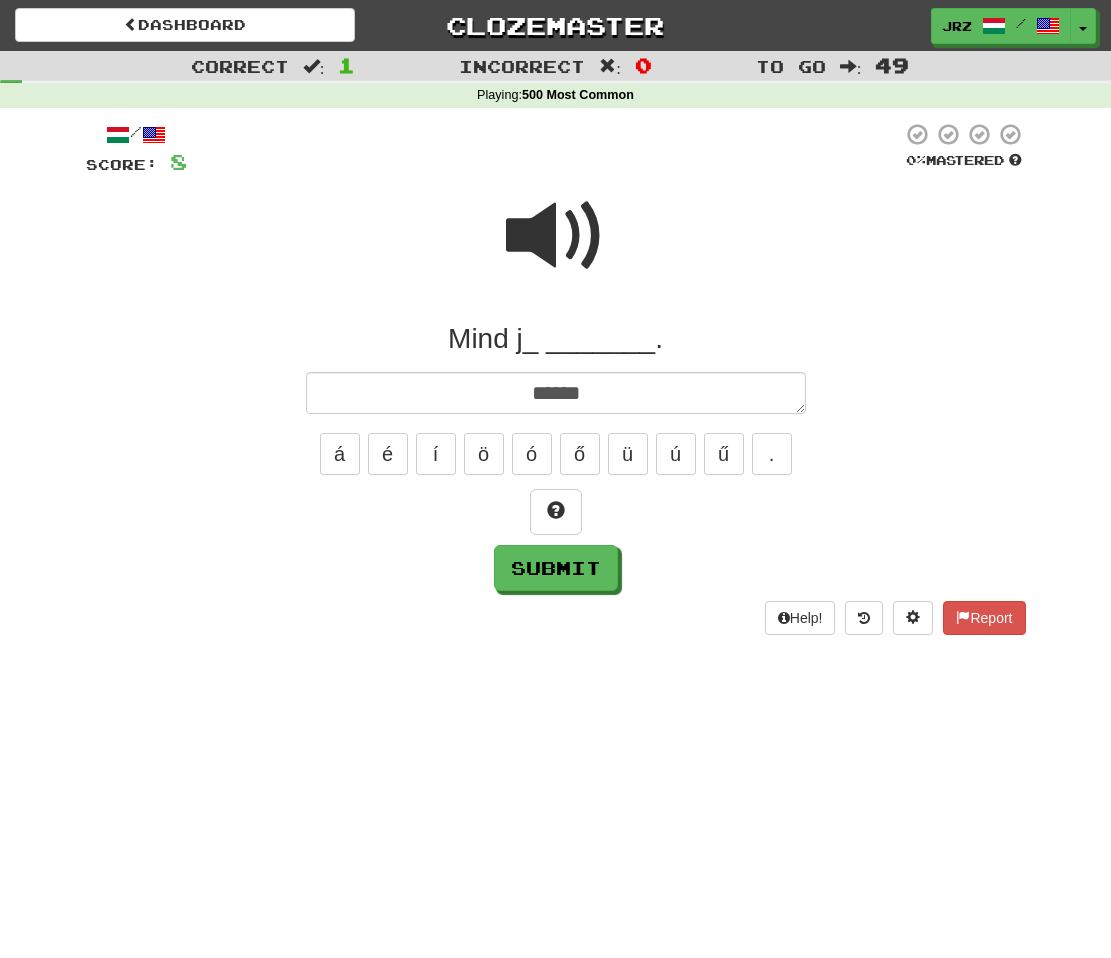 type on "*" 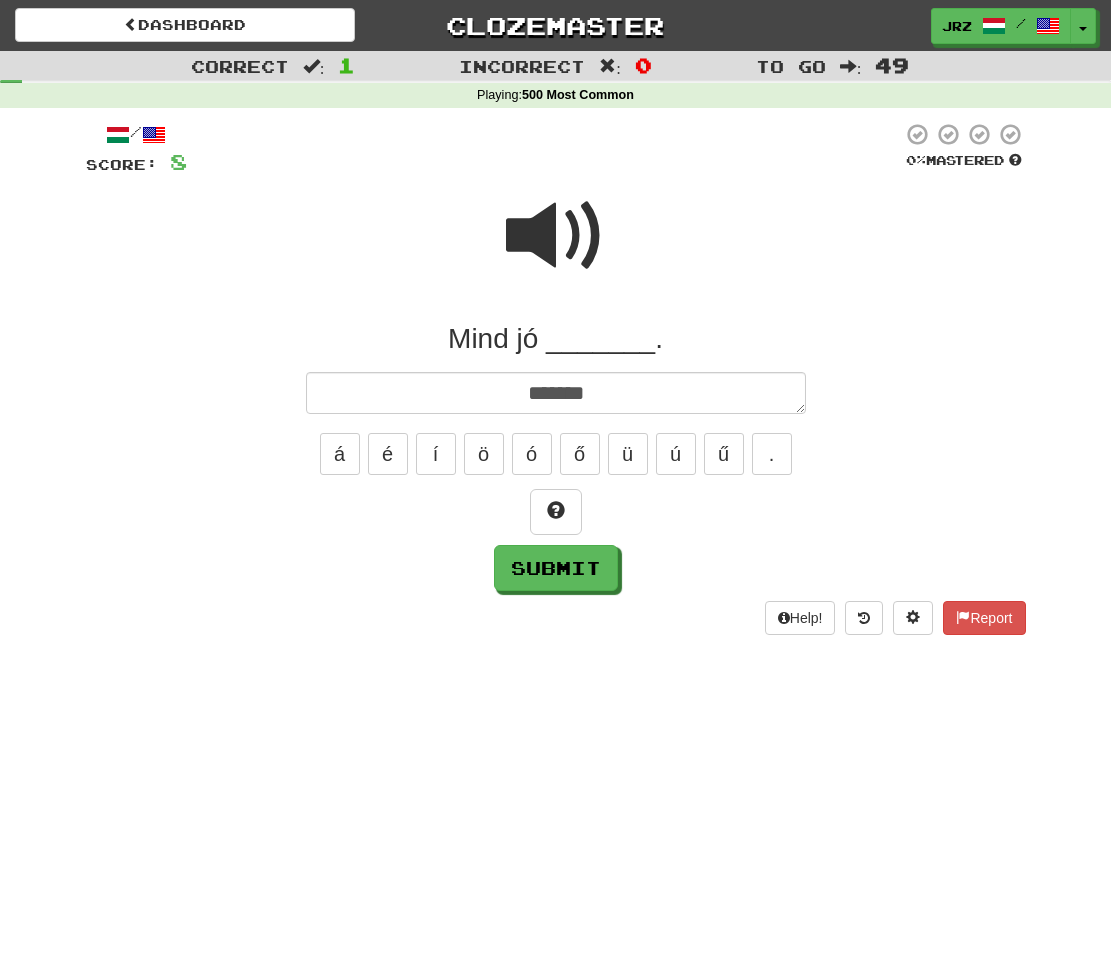 type on "*" 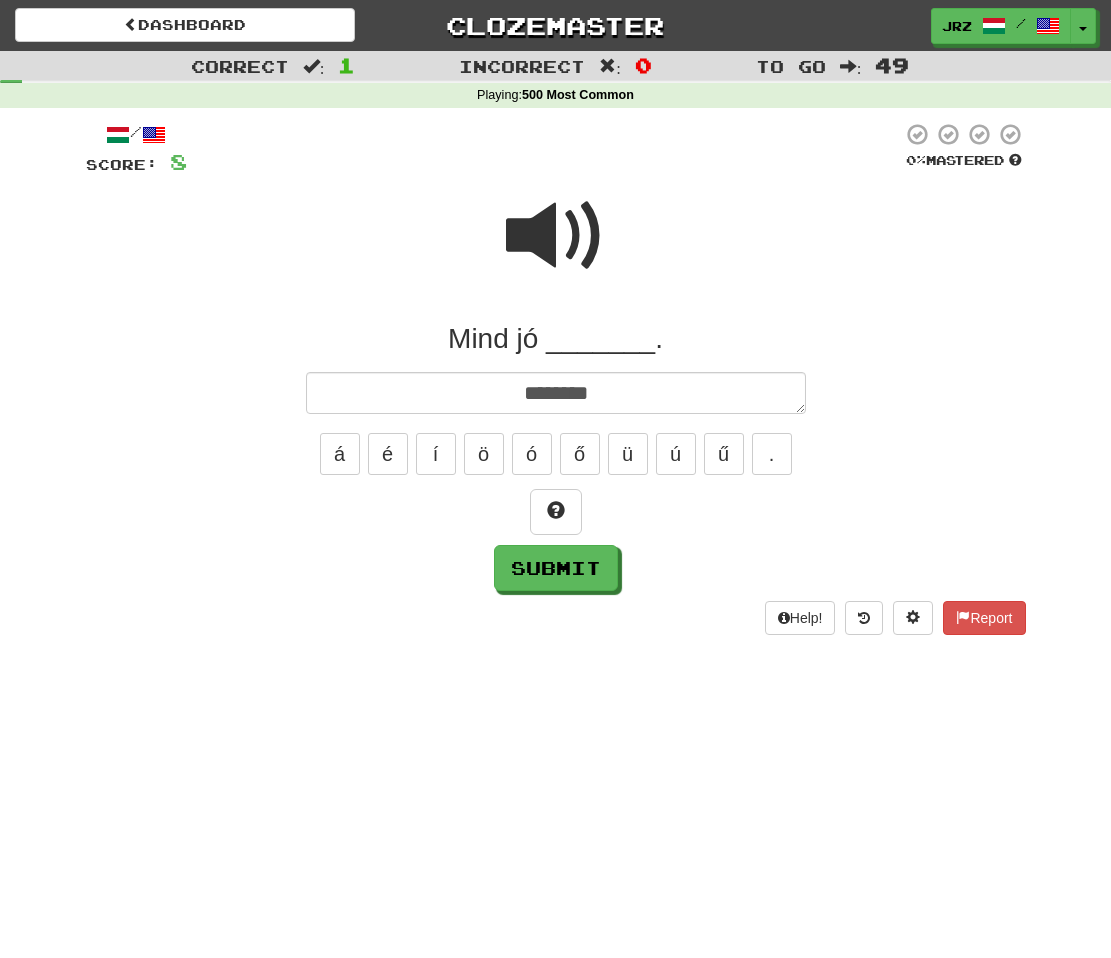 type on "*" 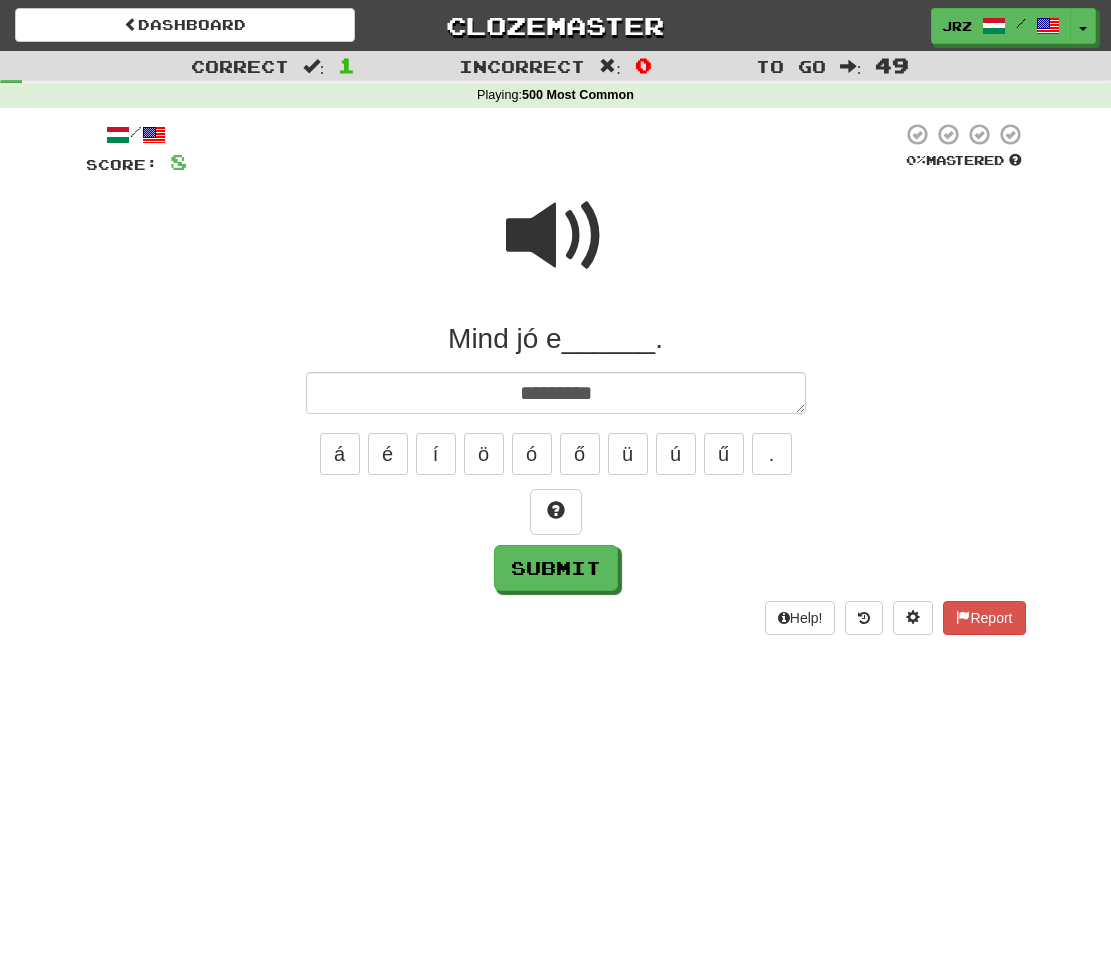 type on "*" 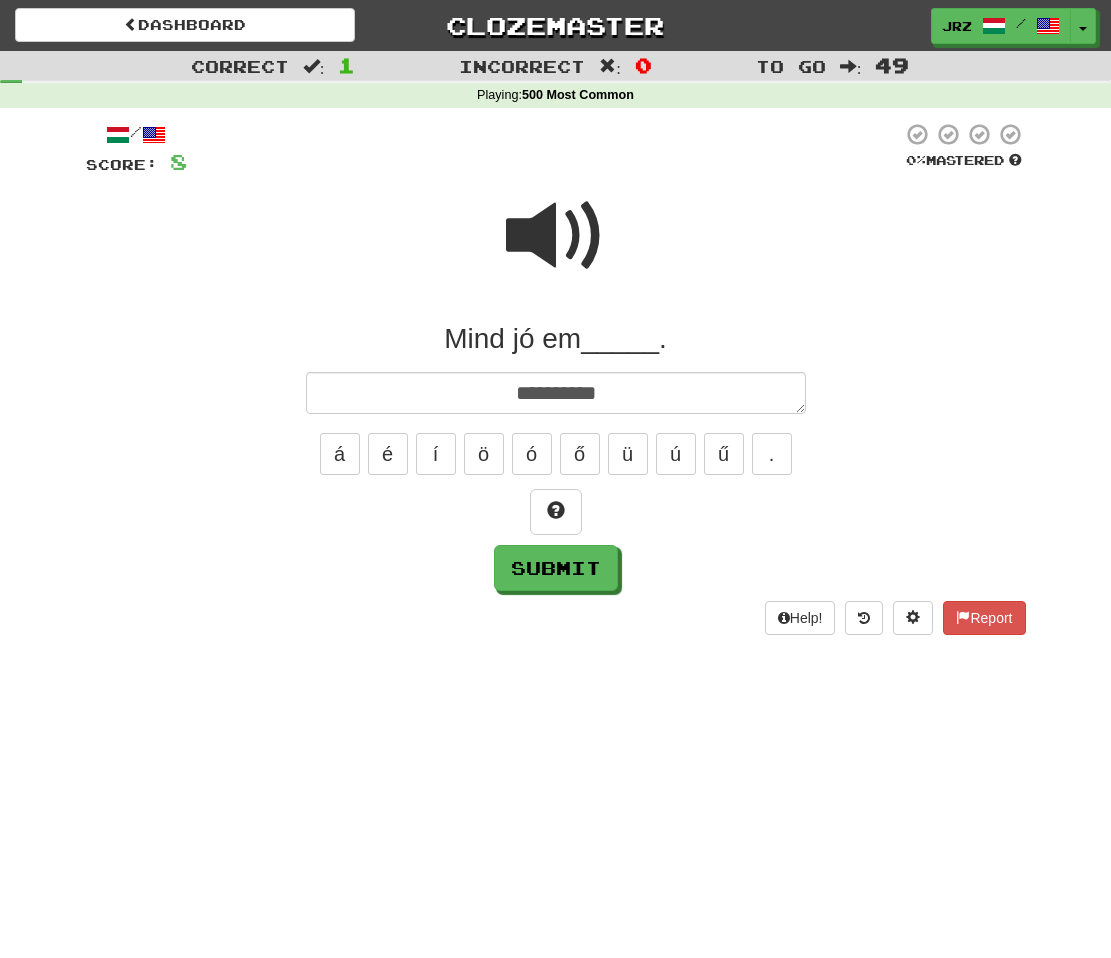 type on "*" 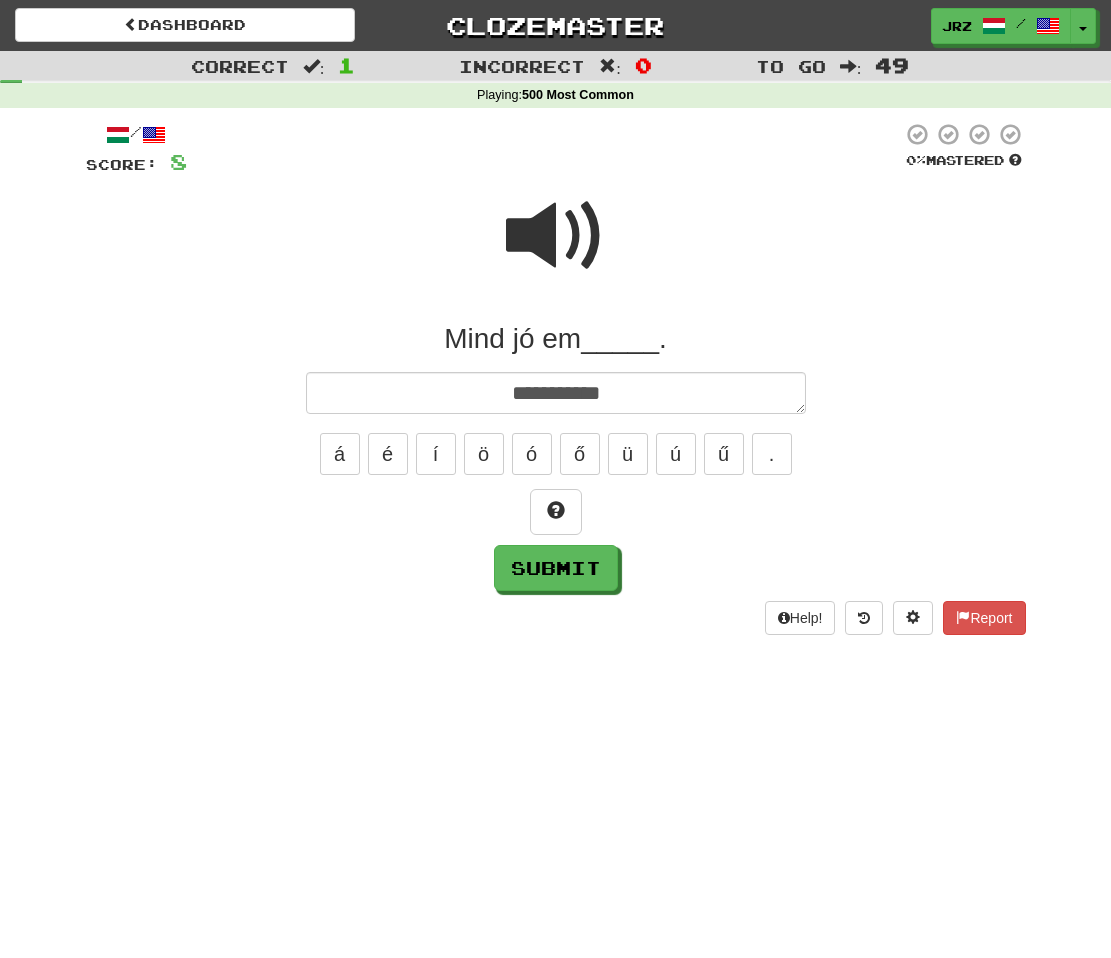 type on "*" 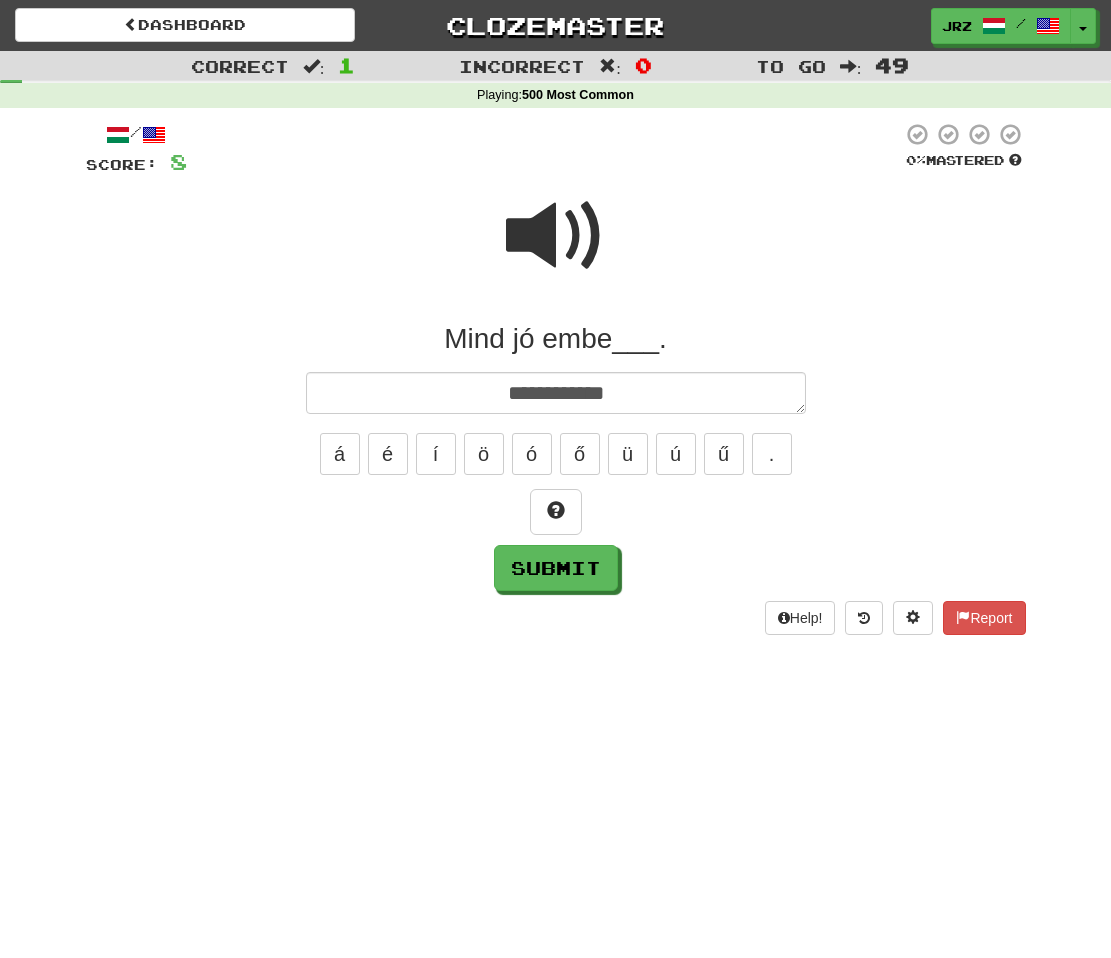 type on "*" 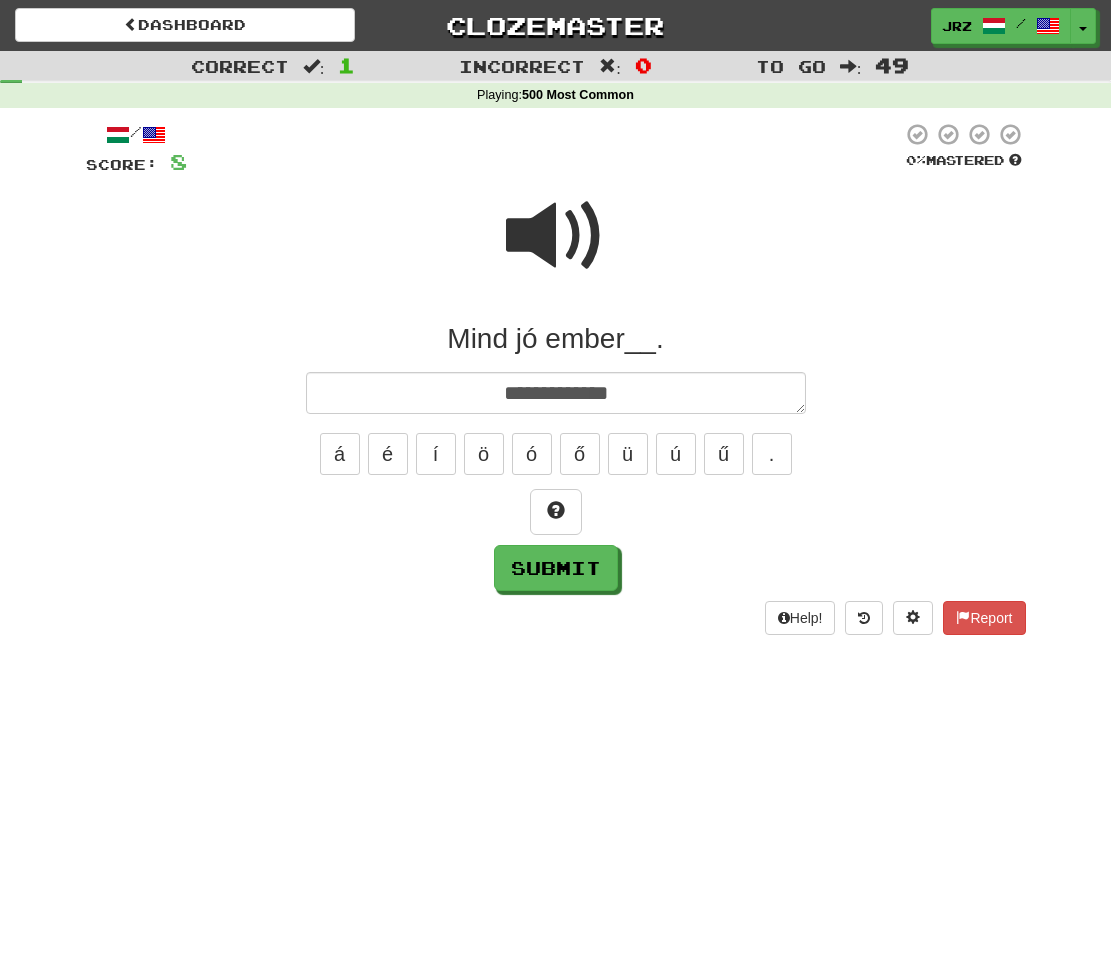 type on "*" 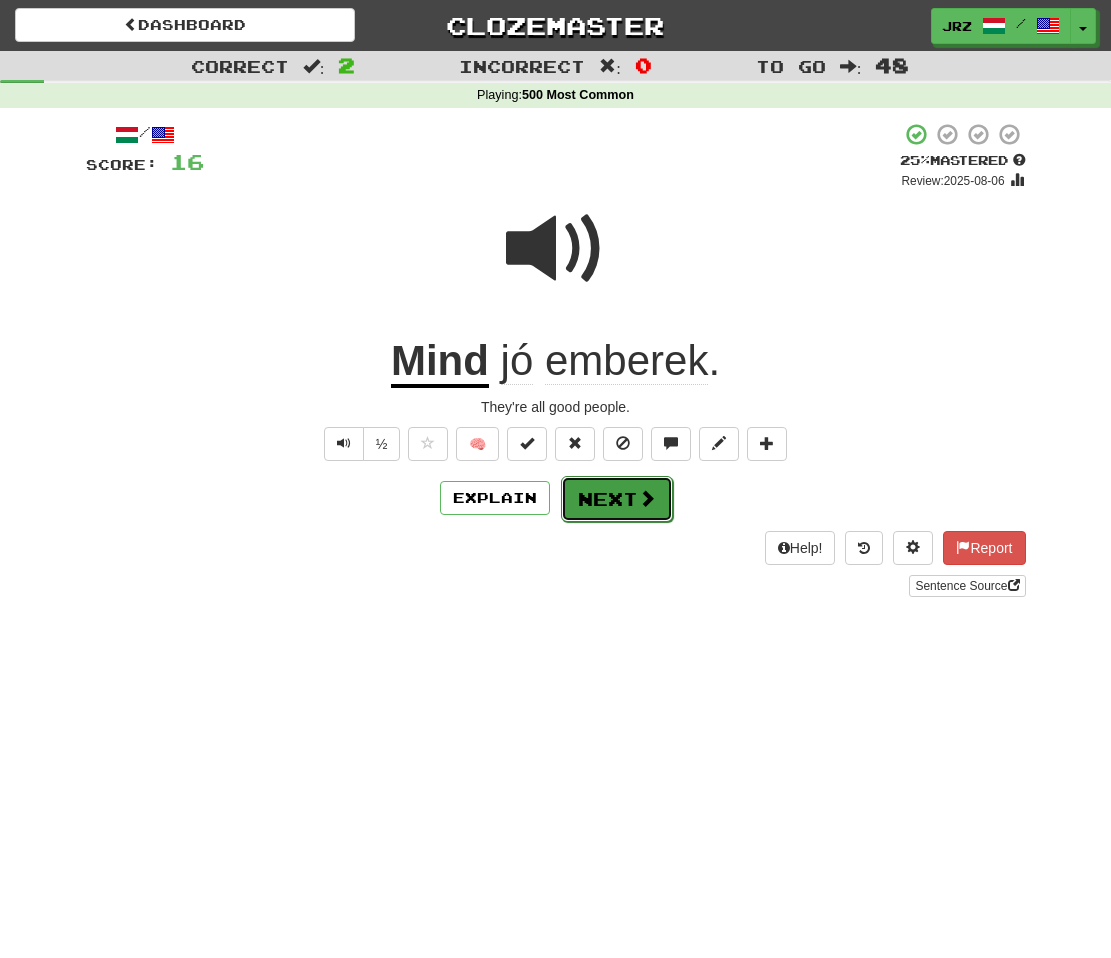 click on "Next" at bounding box center (617, 499) 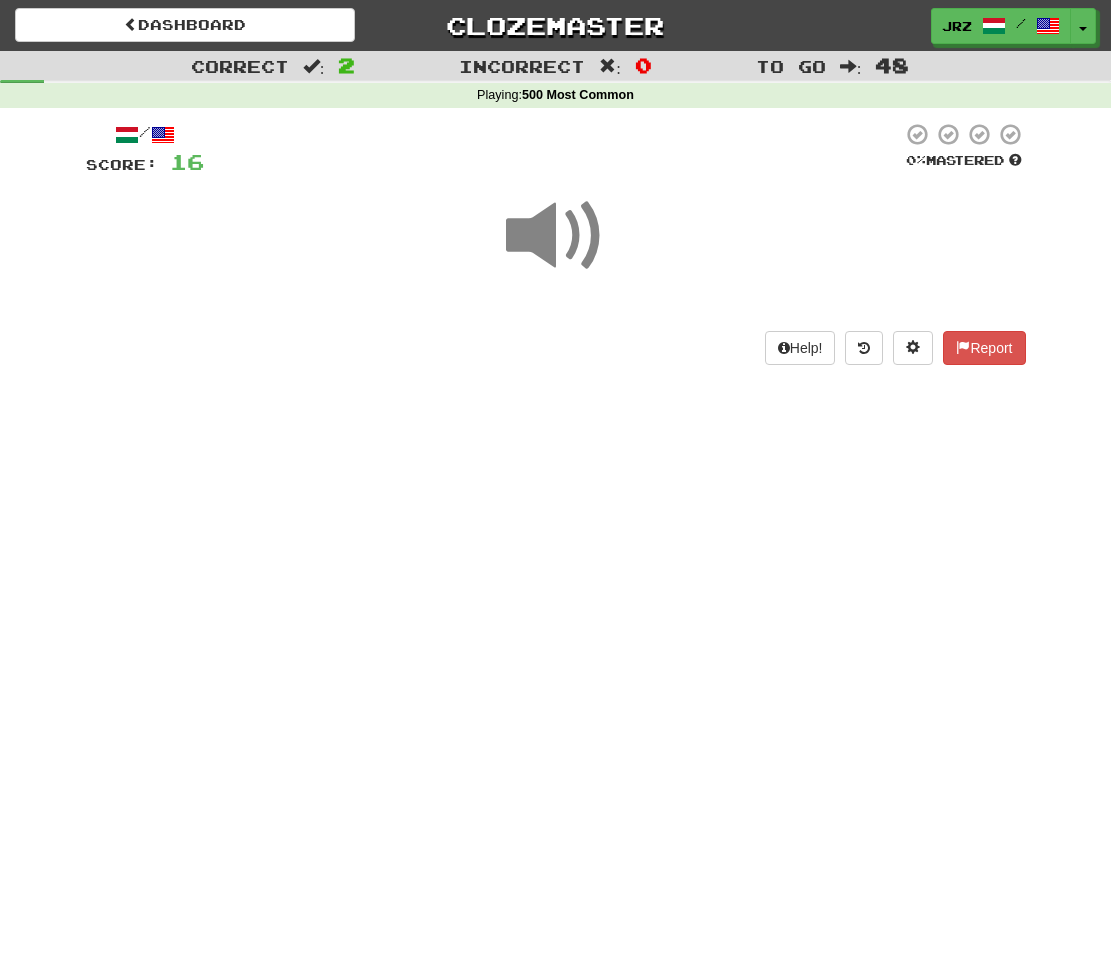 click on "Dashboard
Clozemaster
jrz
/
Toggle Dropdown
Dashboard
Leaderboard
Activity Feed
Notifications
Profile
Discussions
Deutsch
/
English
Streak:
0
Review:
13
Points Today: 0
English
/
Tagalog
Streak:
0
Review:
20
Points Today: 0
Español
/
English
Streak:
0
Review:
20
Points Today: 0
Magyar
/
English
Streak:
2
Review:
575
Points Today: 1564
Nederlands
/
English
Streak:
0
Review:
14
Points Today: 0
Tagalog
/
English
Streak:
0
Review:
14
Points Today: 0
Languages
Account
Logout
jrz
/
Toggle Dropdown
Dashboard
Leaderboard" at bounding box center [555, 479] 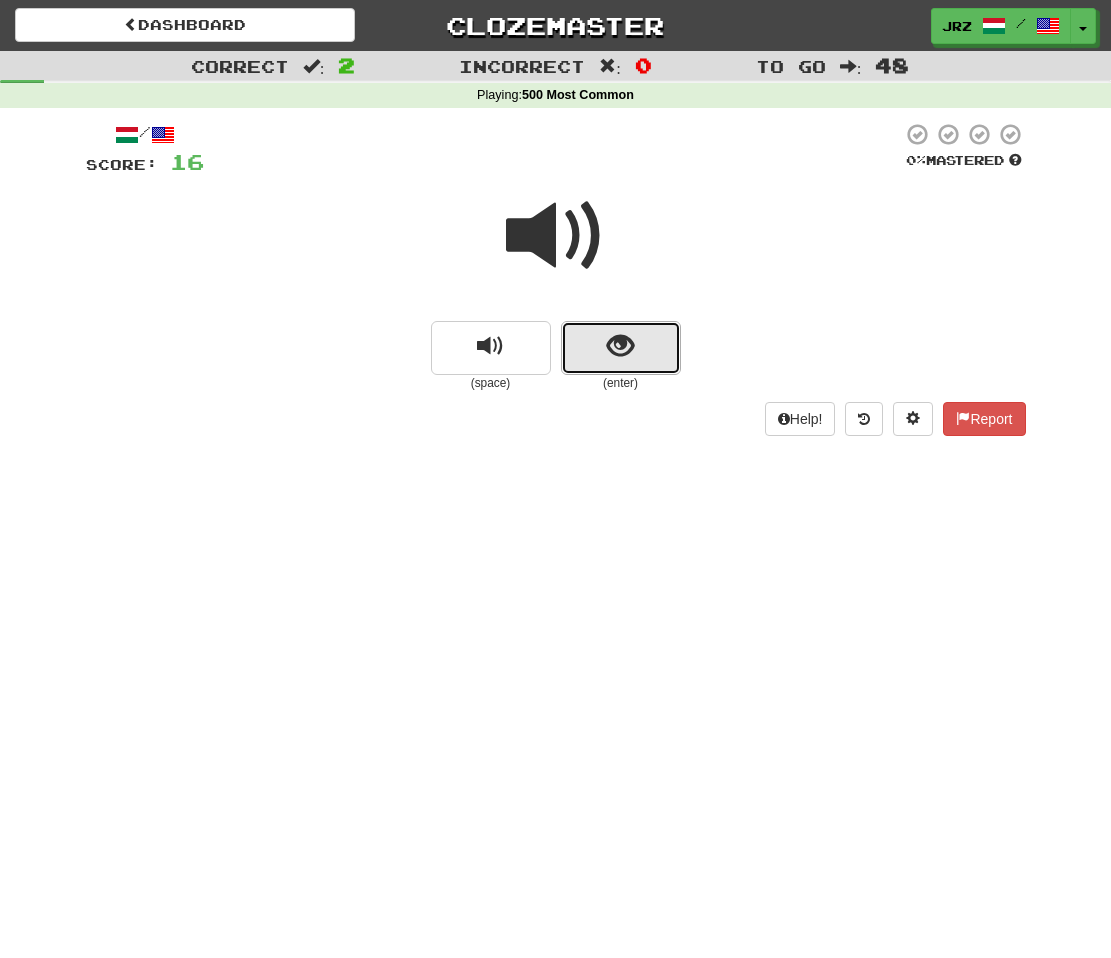 click at bounding box center (621, 348) 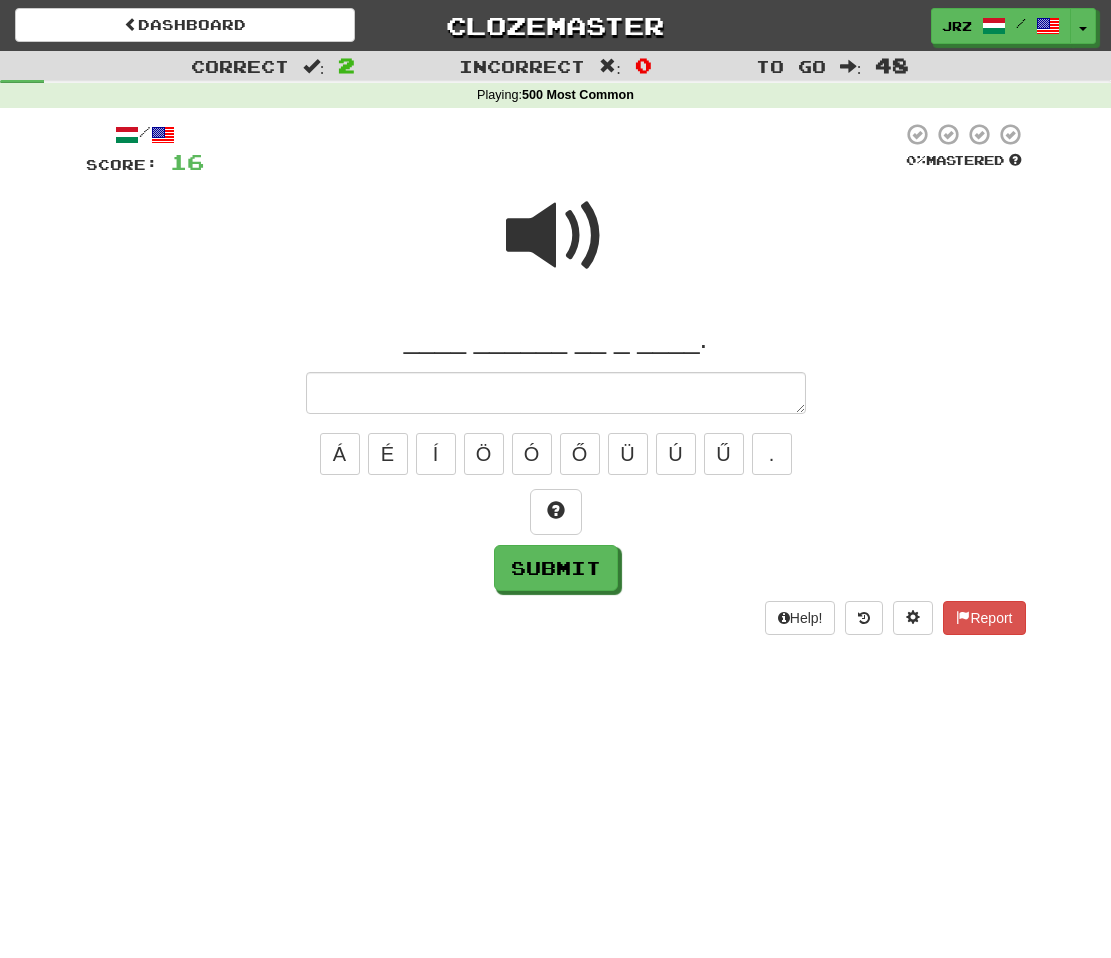 type on "*" 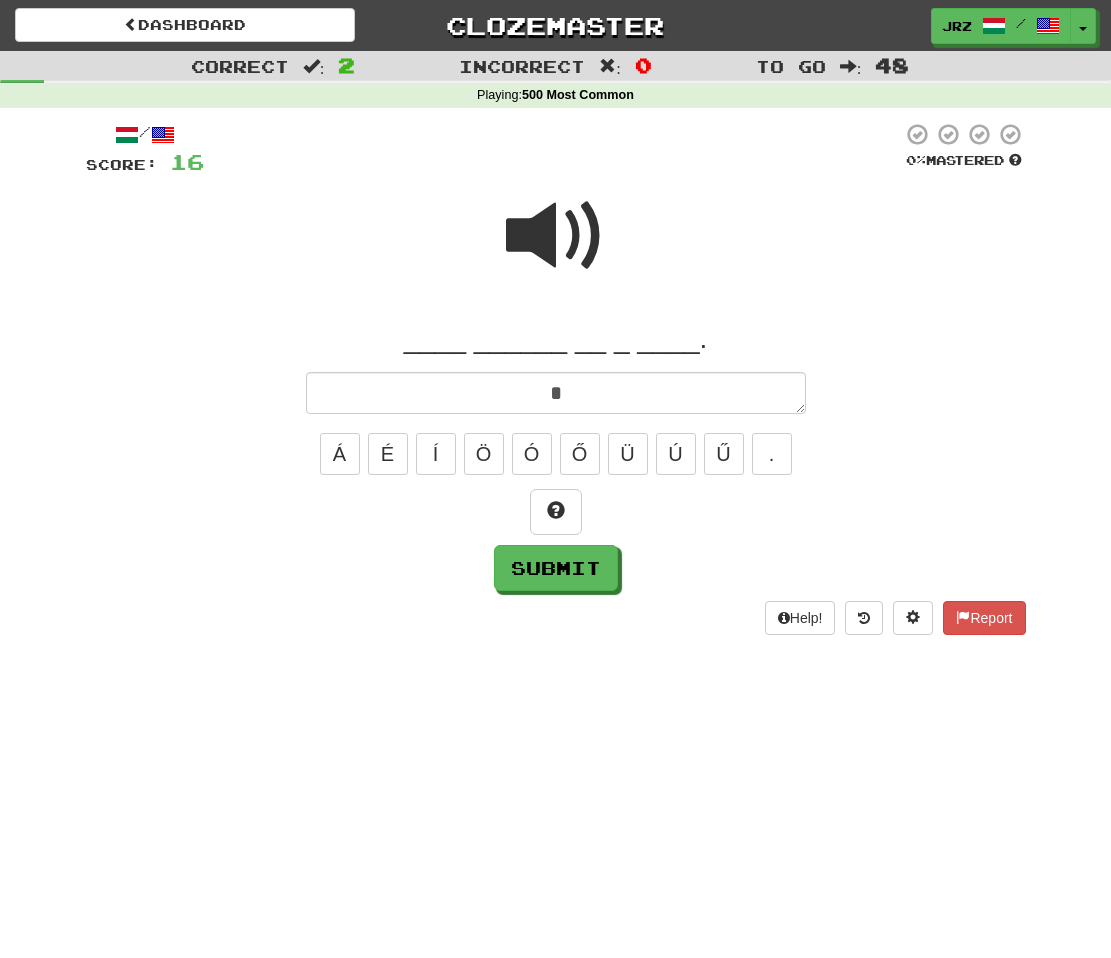type on "*" 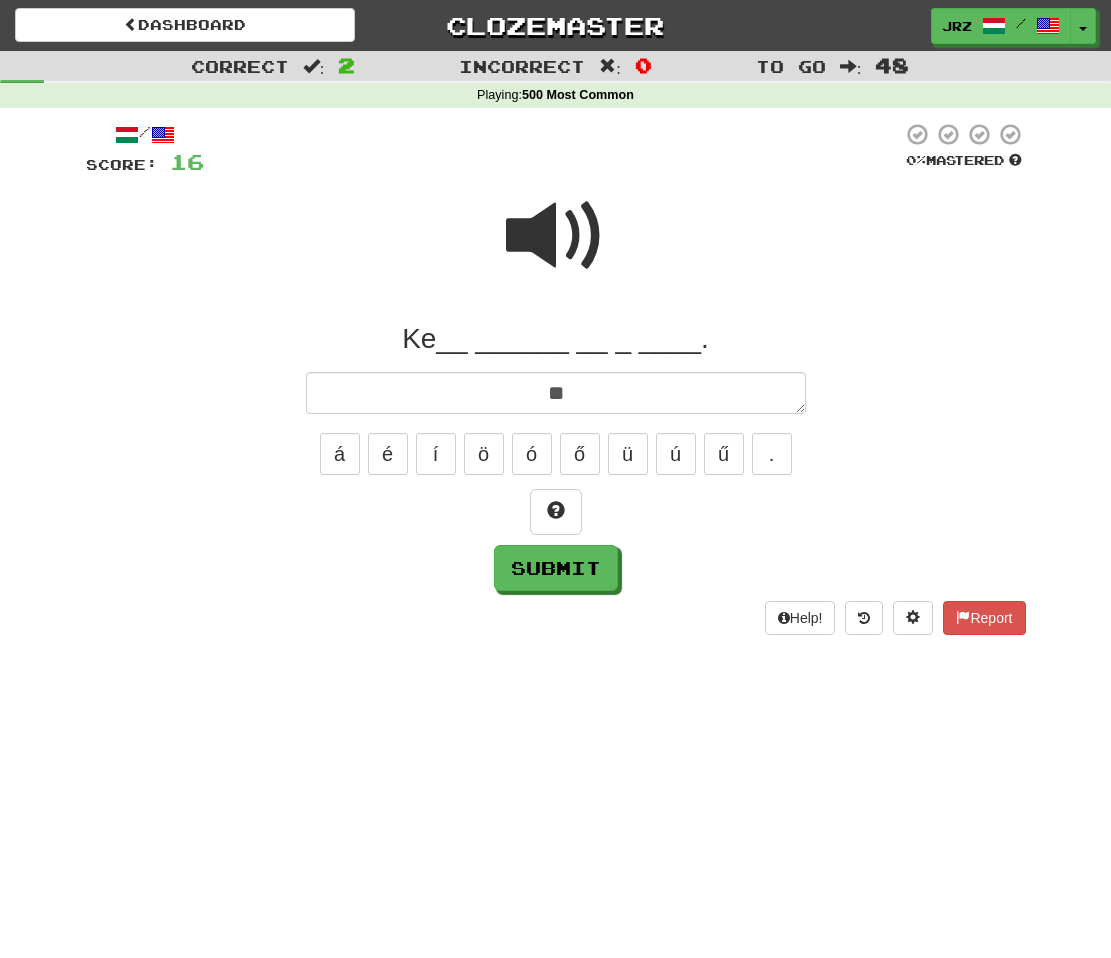 type on "*" 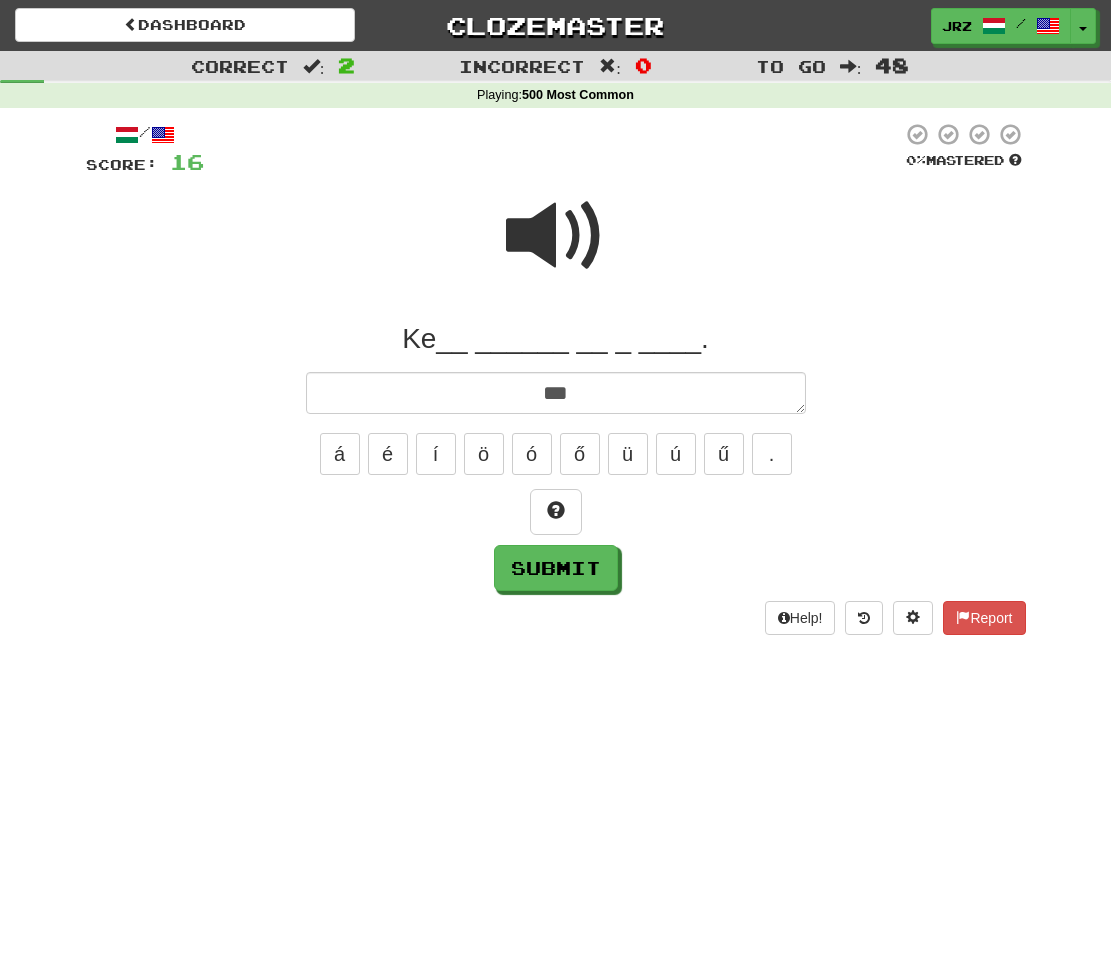type on "*" 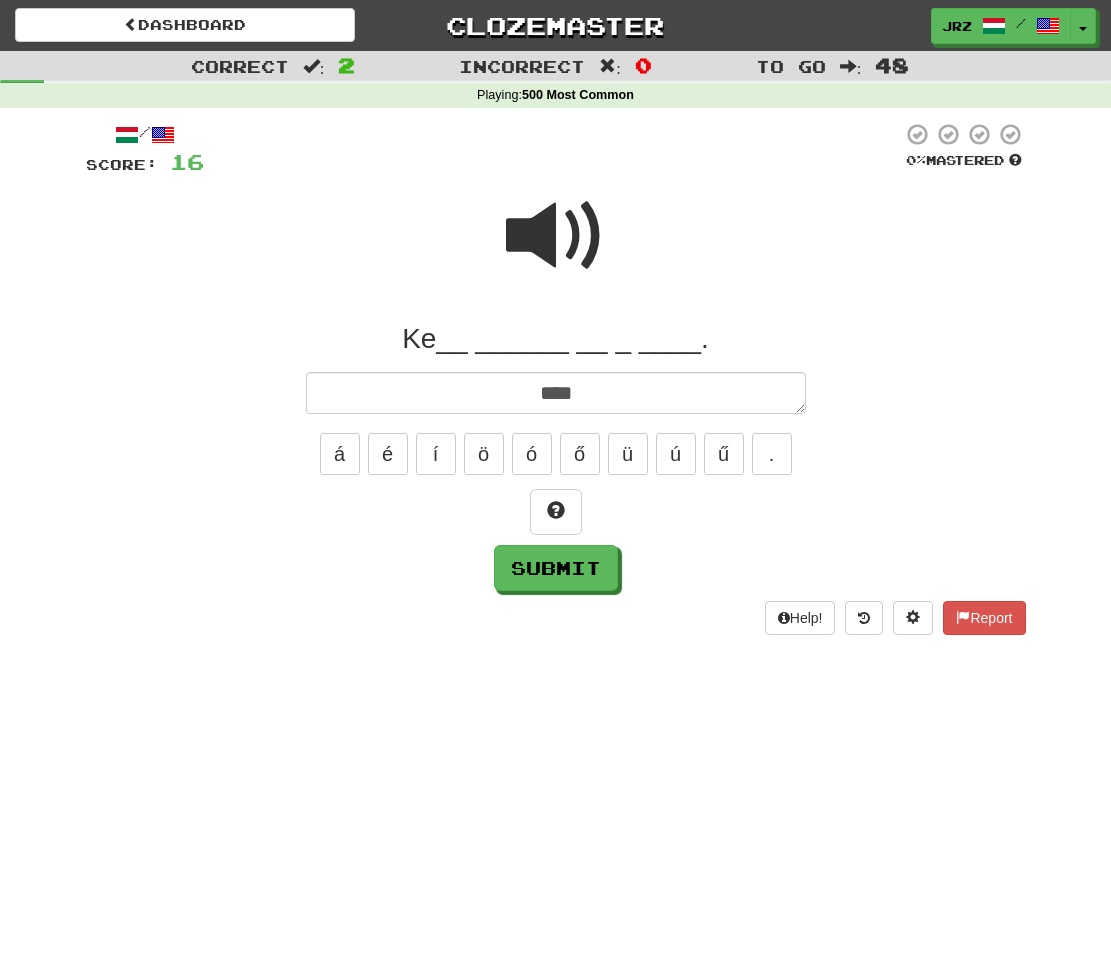 type on "*" 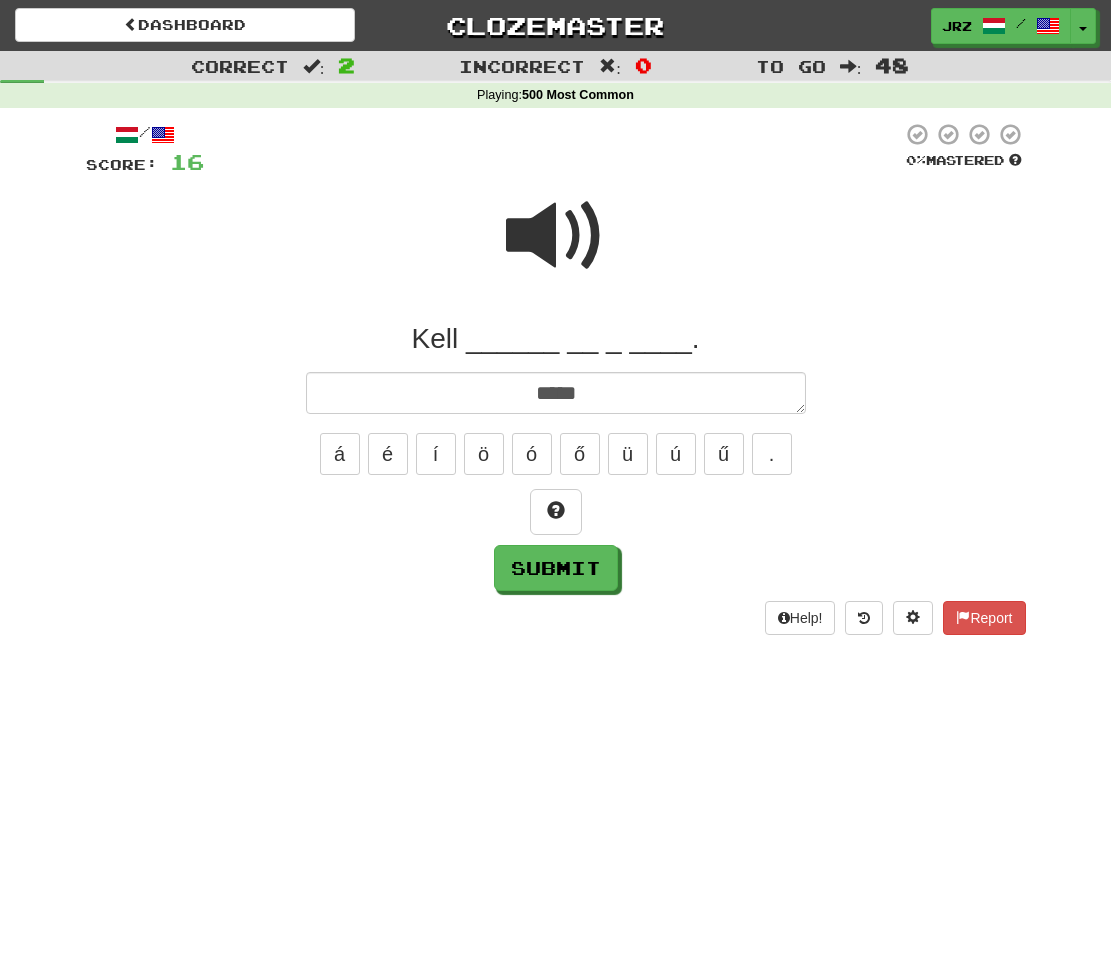 type on "*" 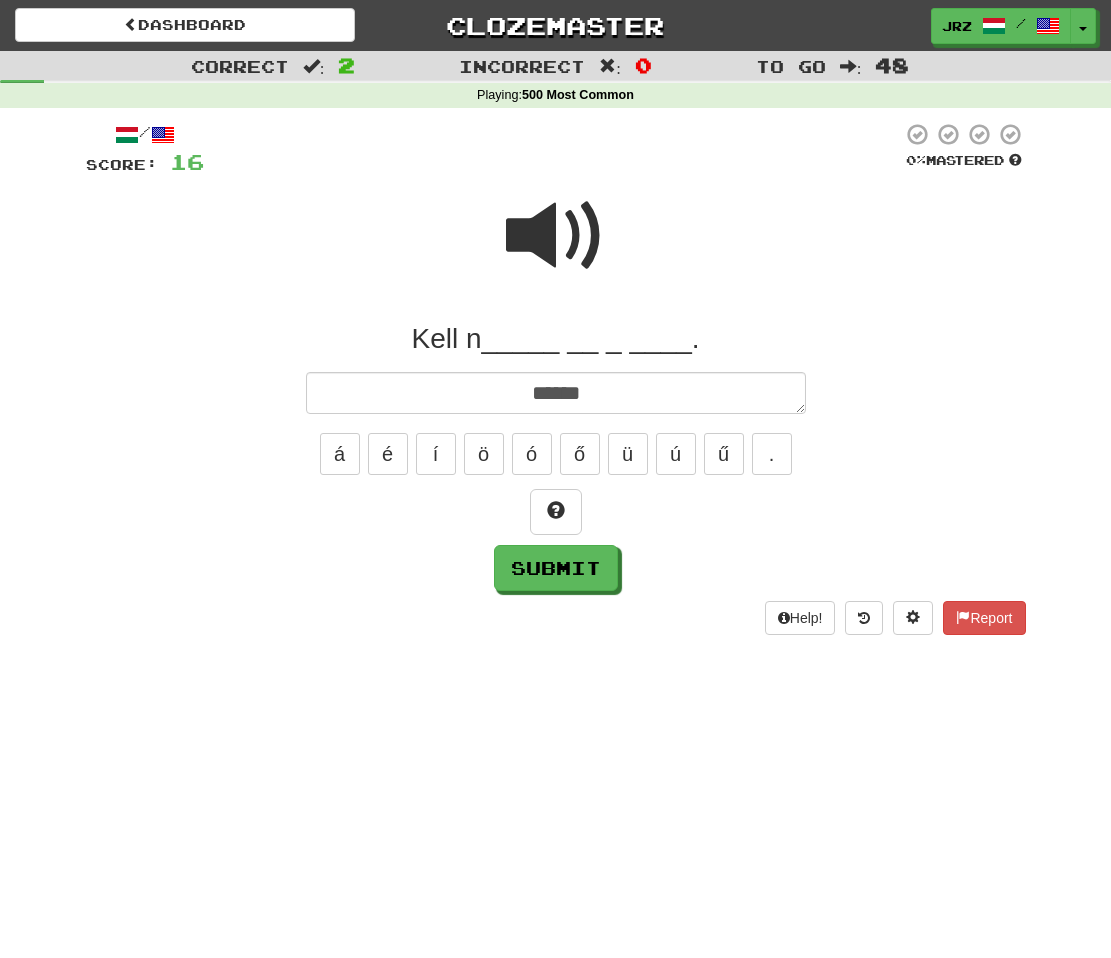 type on "*" 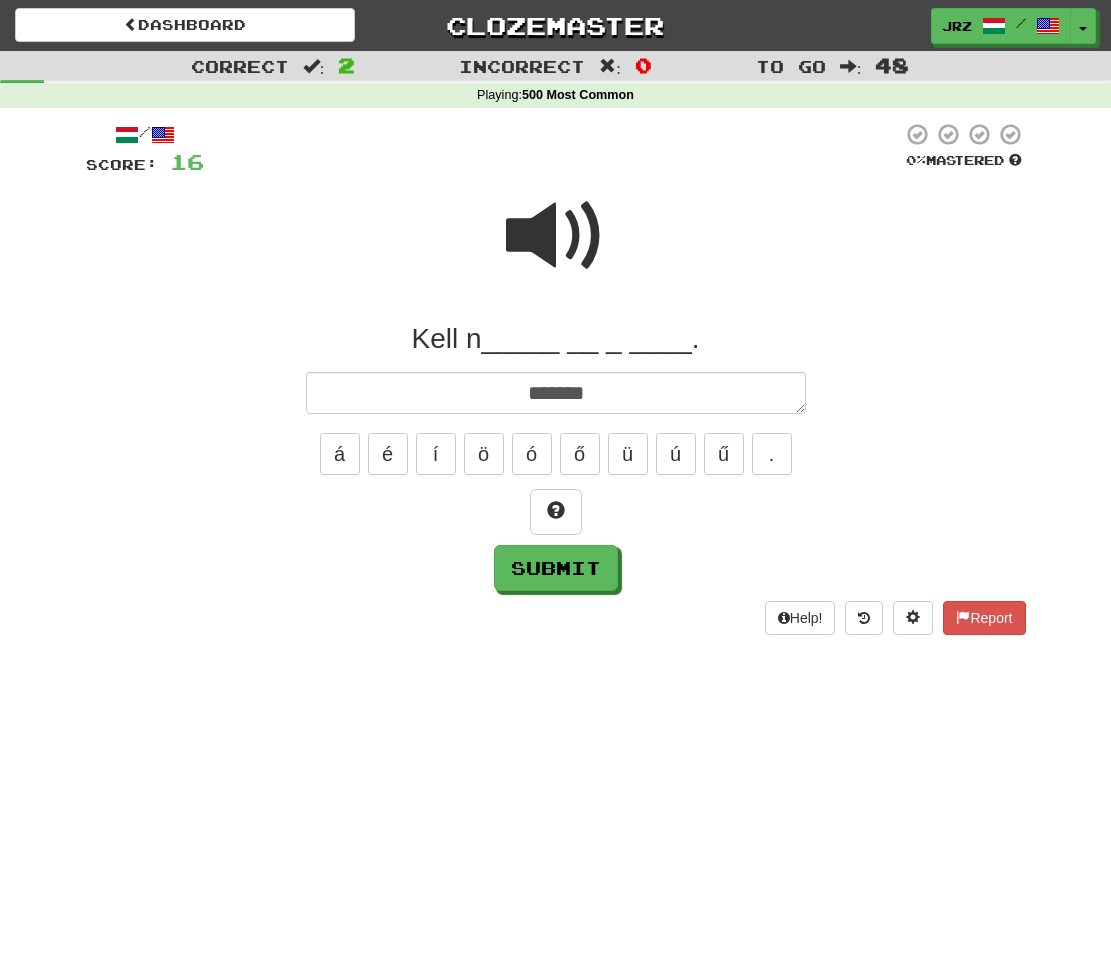 type on "*" 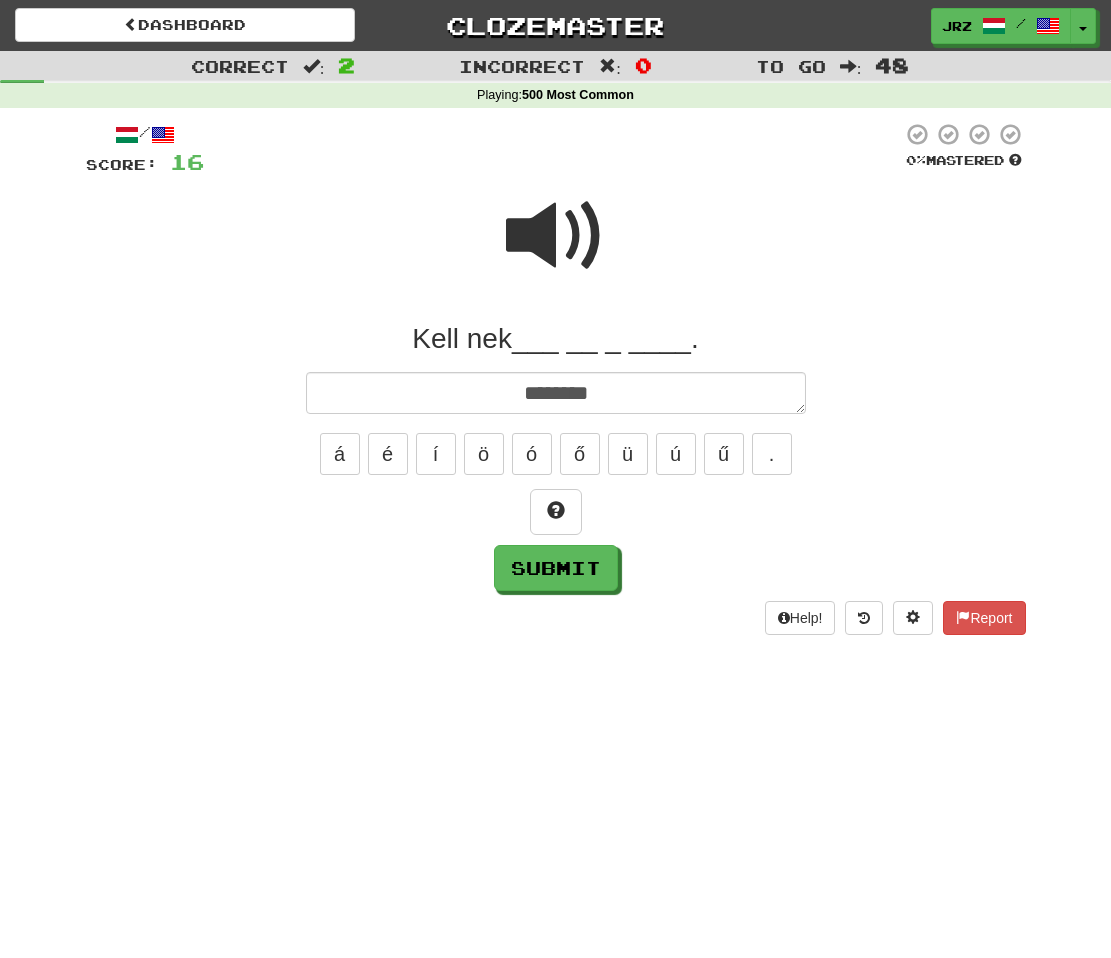 type on "*" 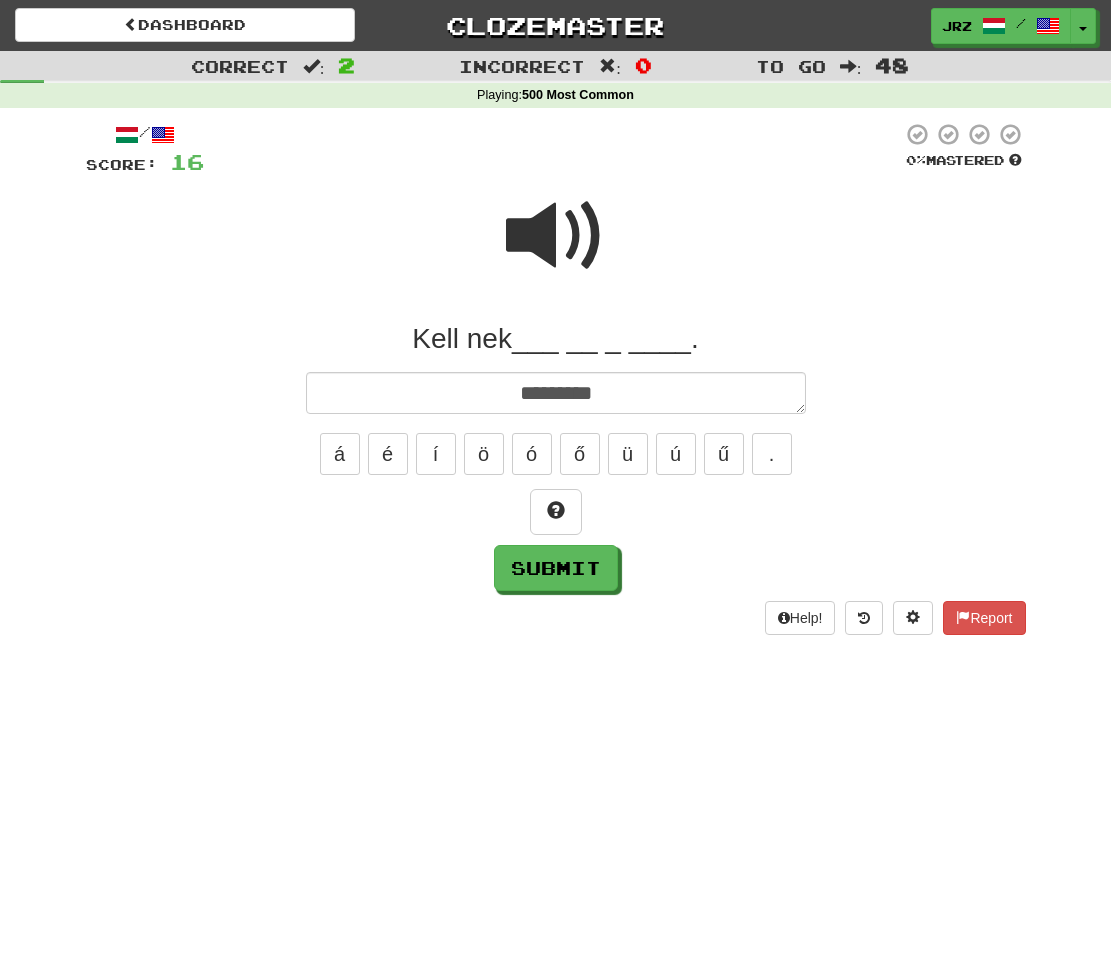 type on "*" 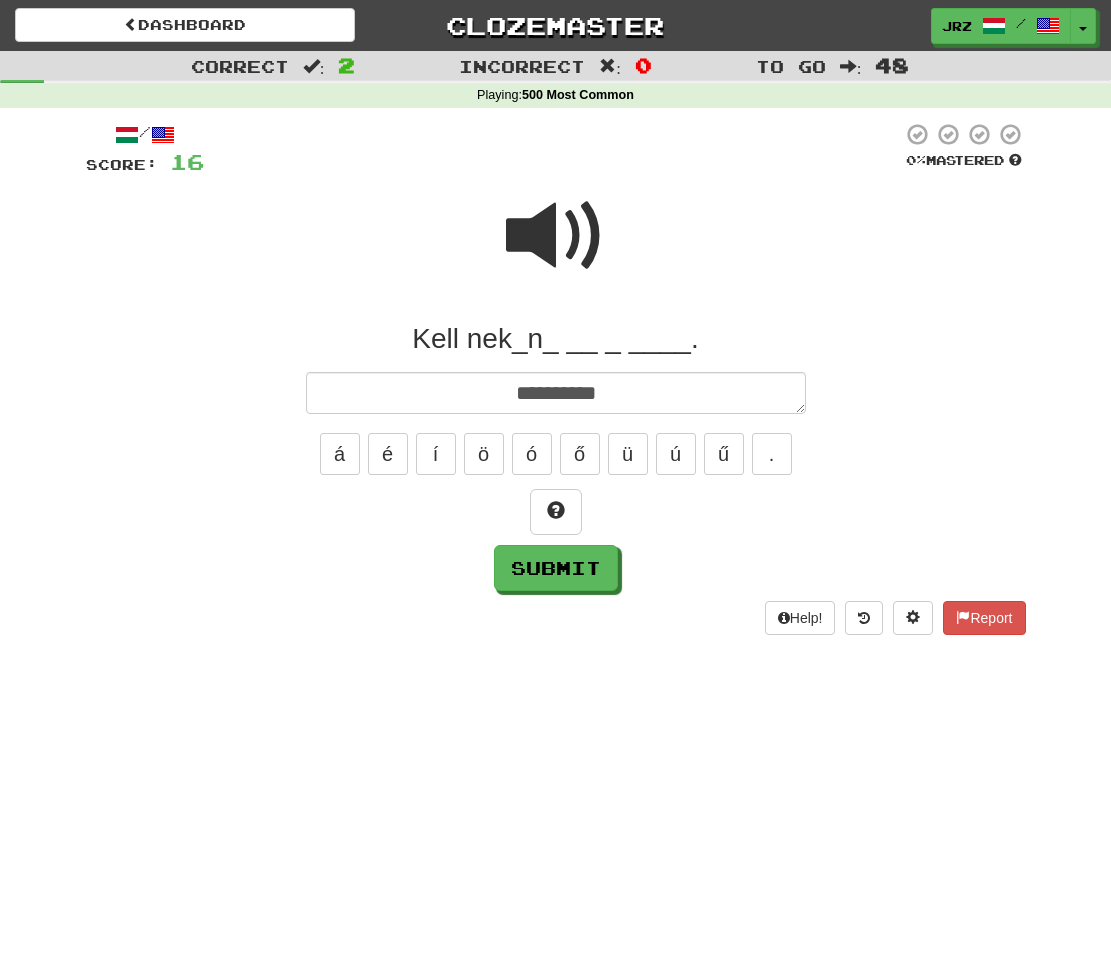 type on "*" 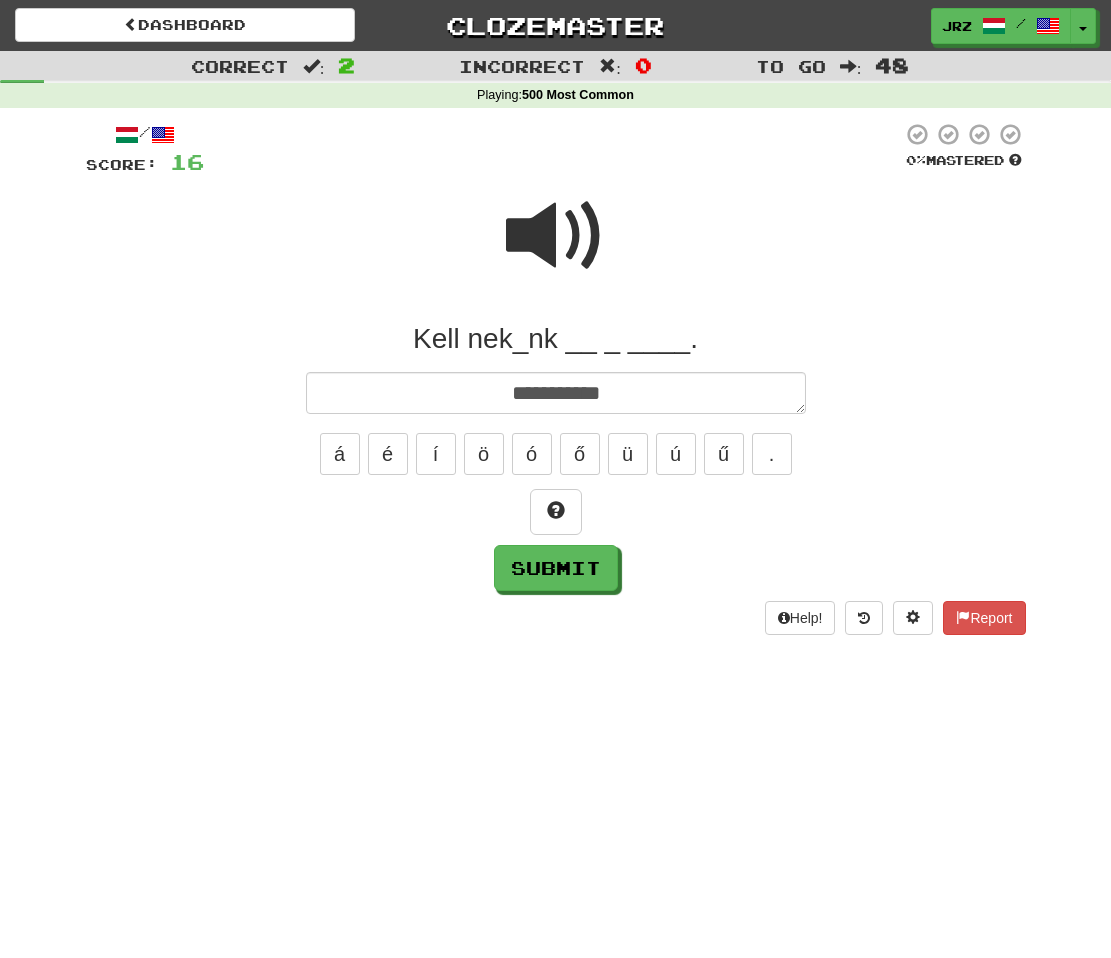 type on "*" 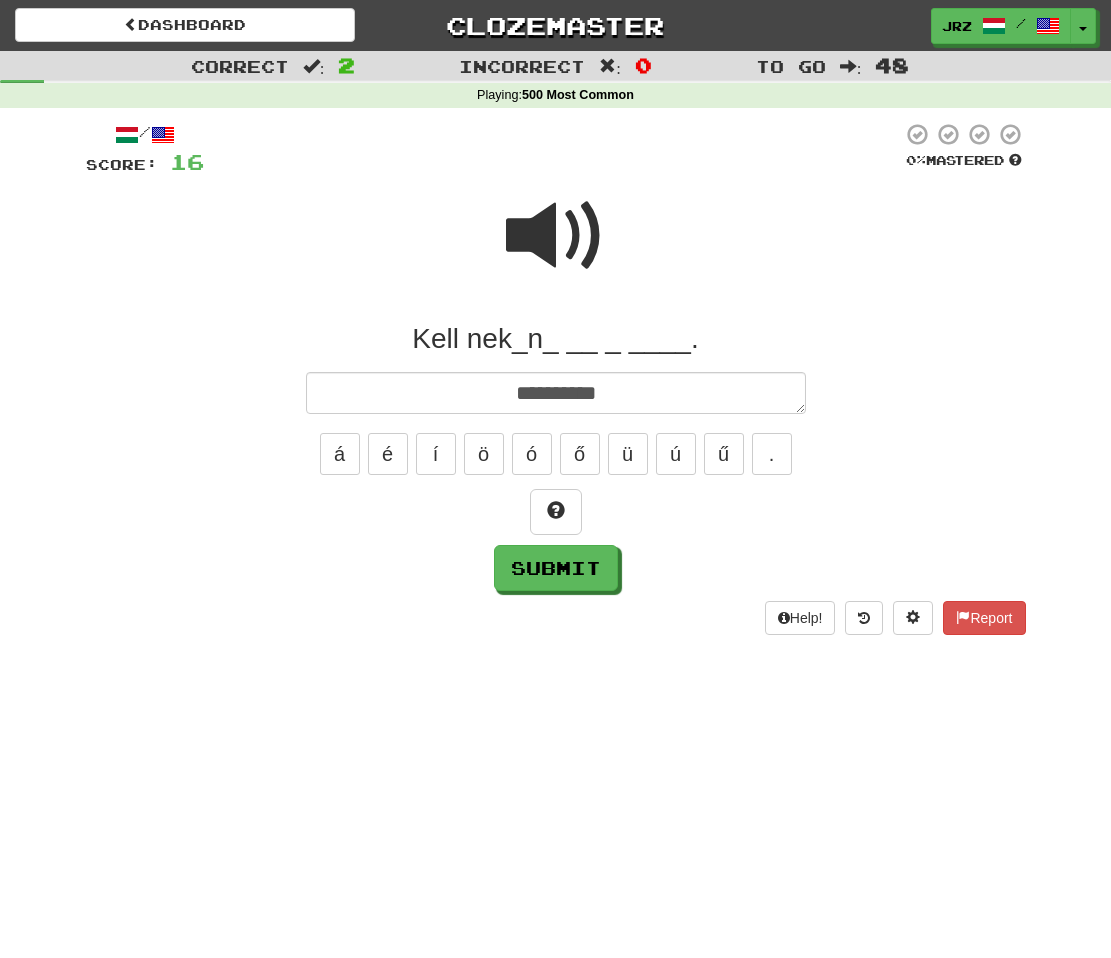 type on "*" 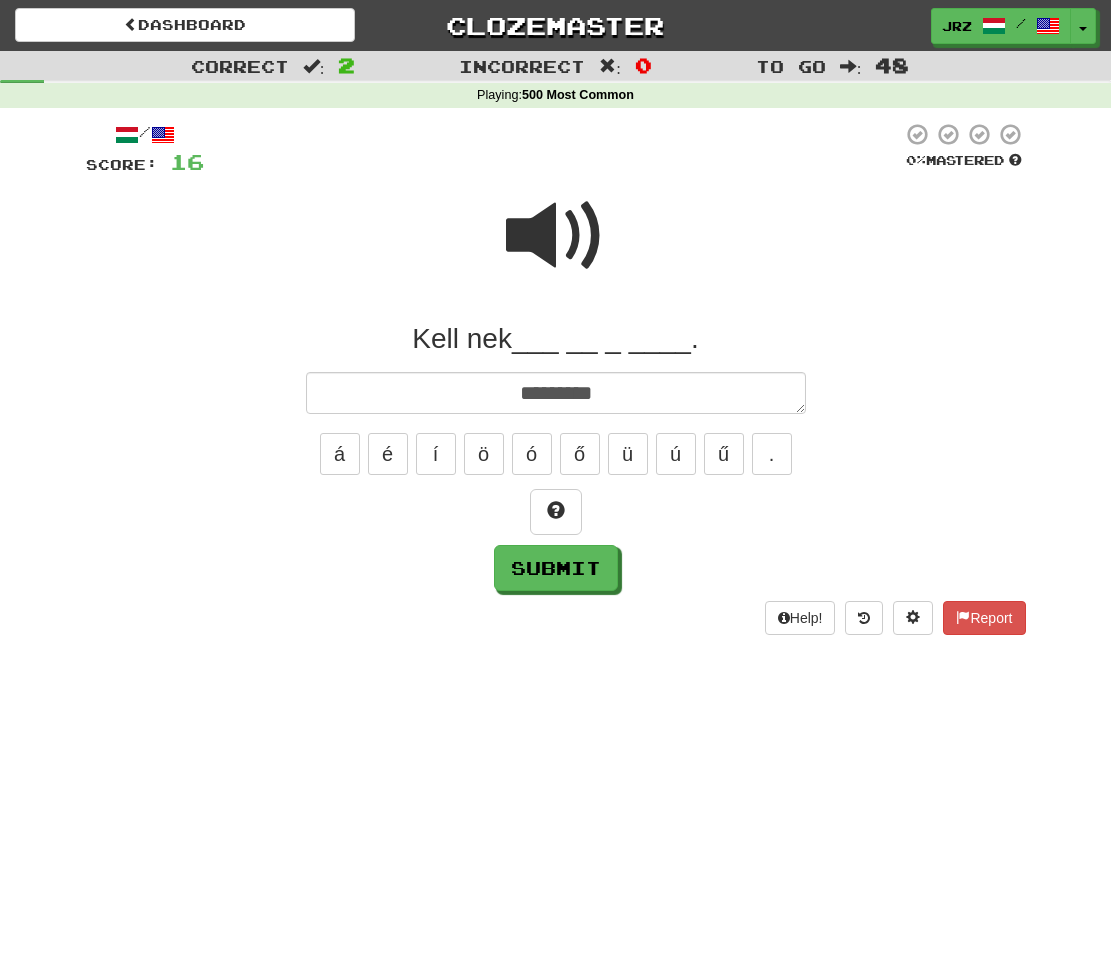 type on "*" 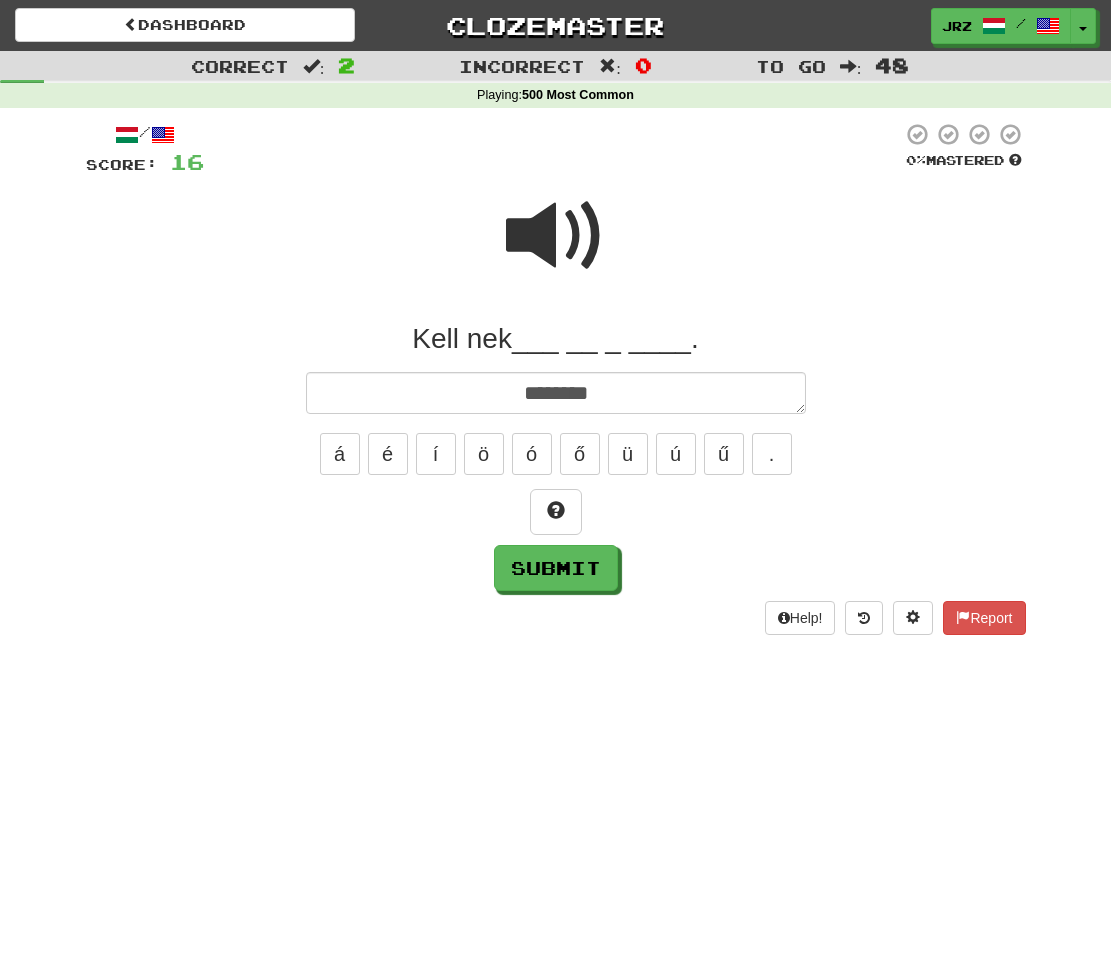 type on "*" 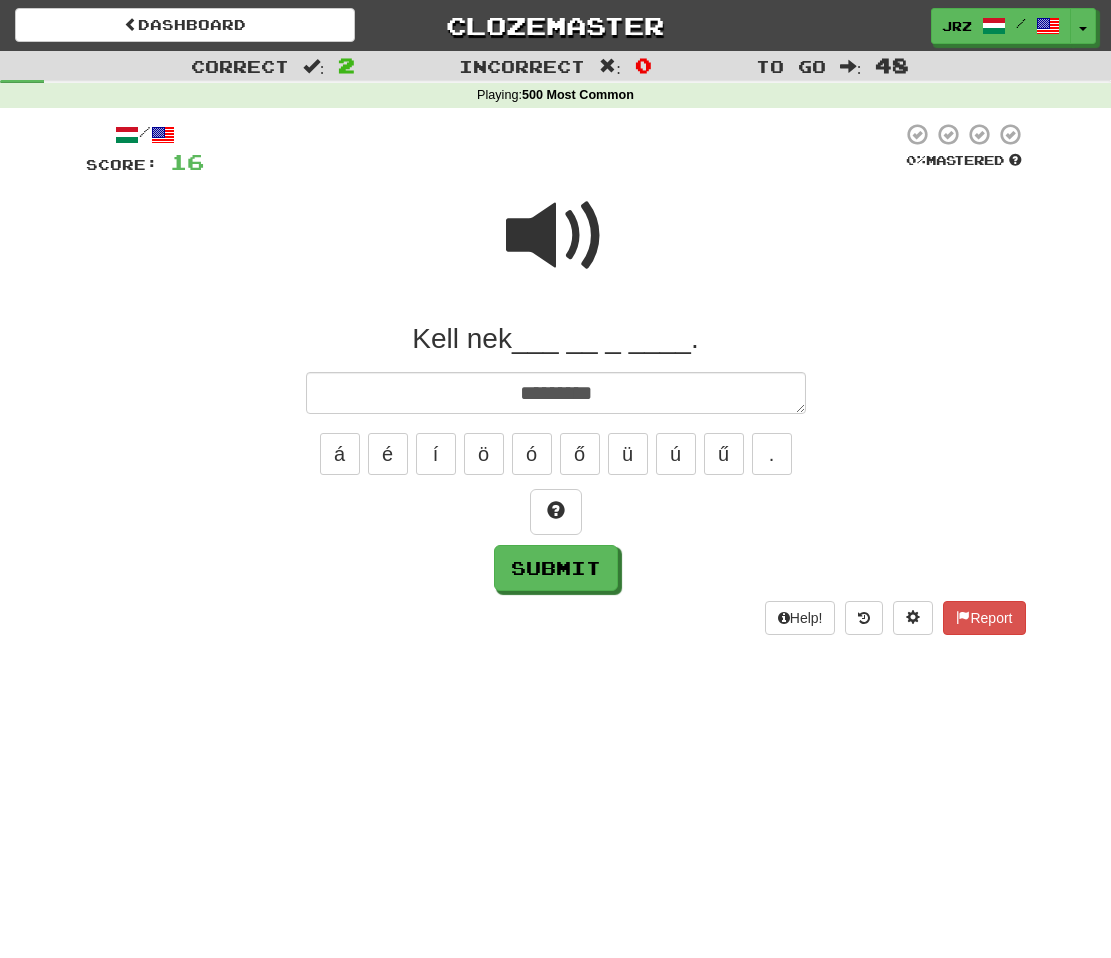 type on "*" 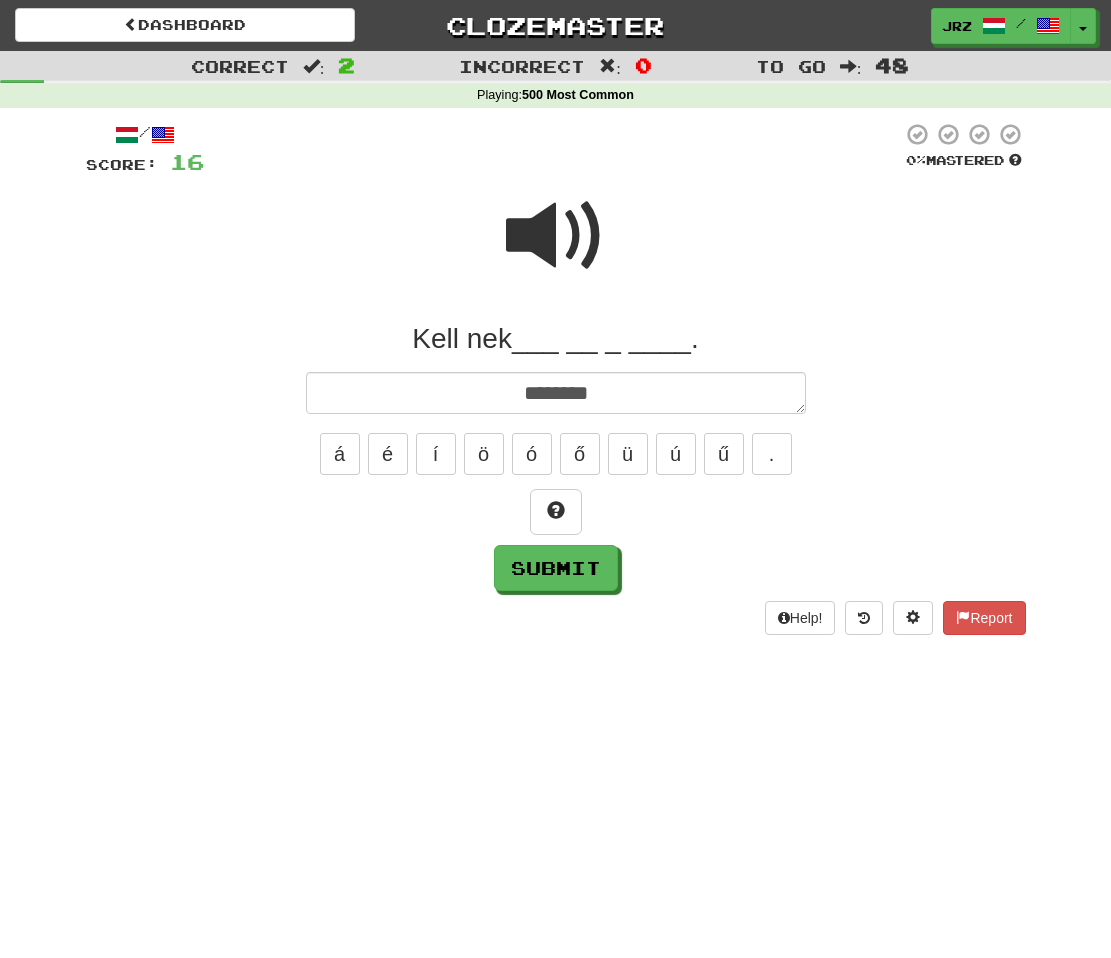 type on "*" 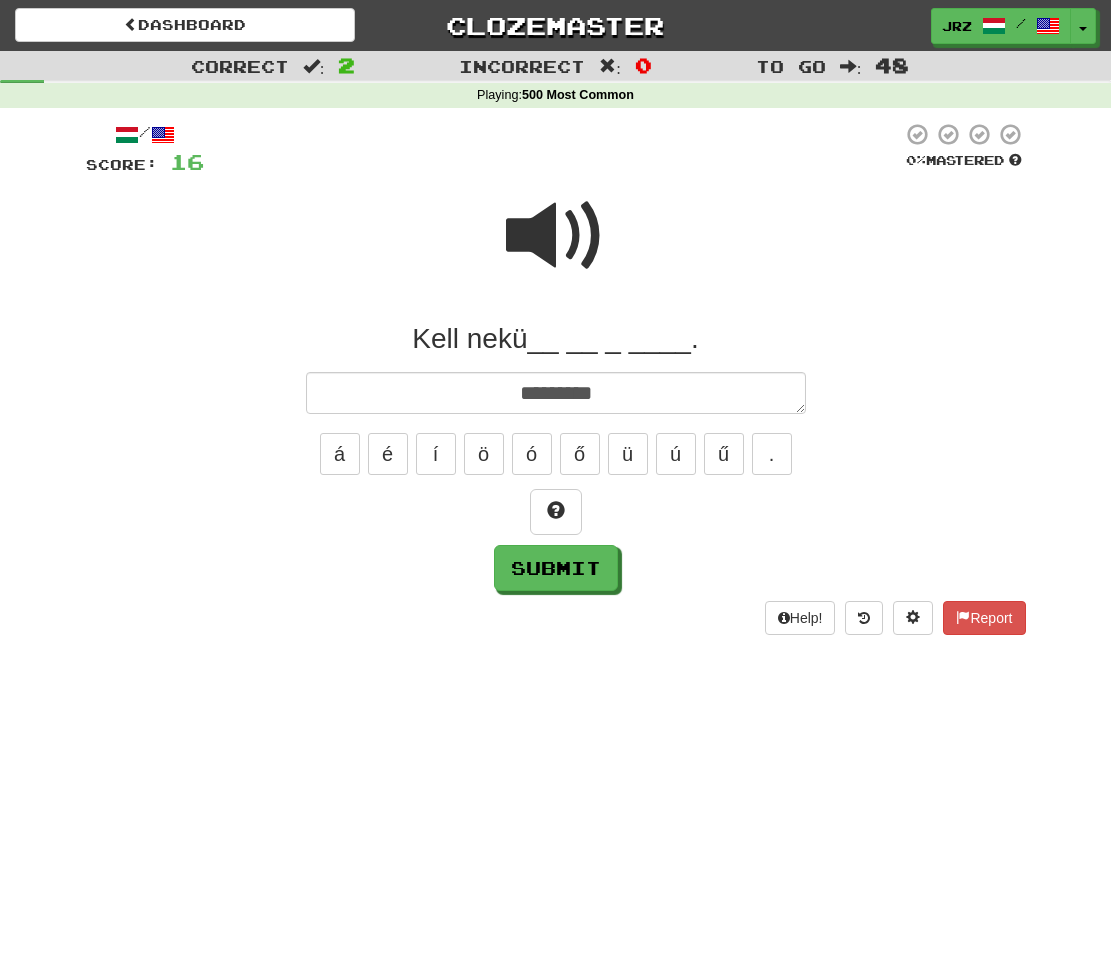 type on "*" 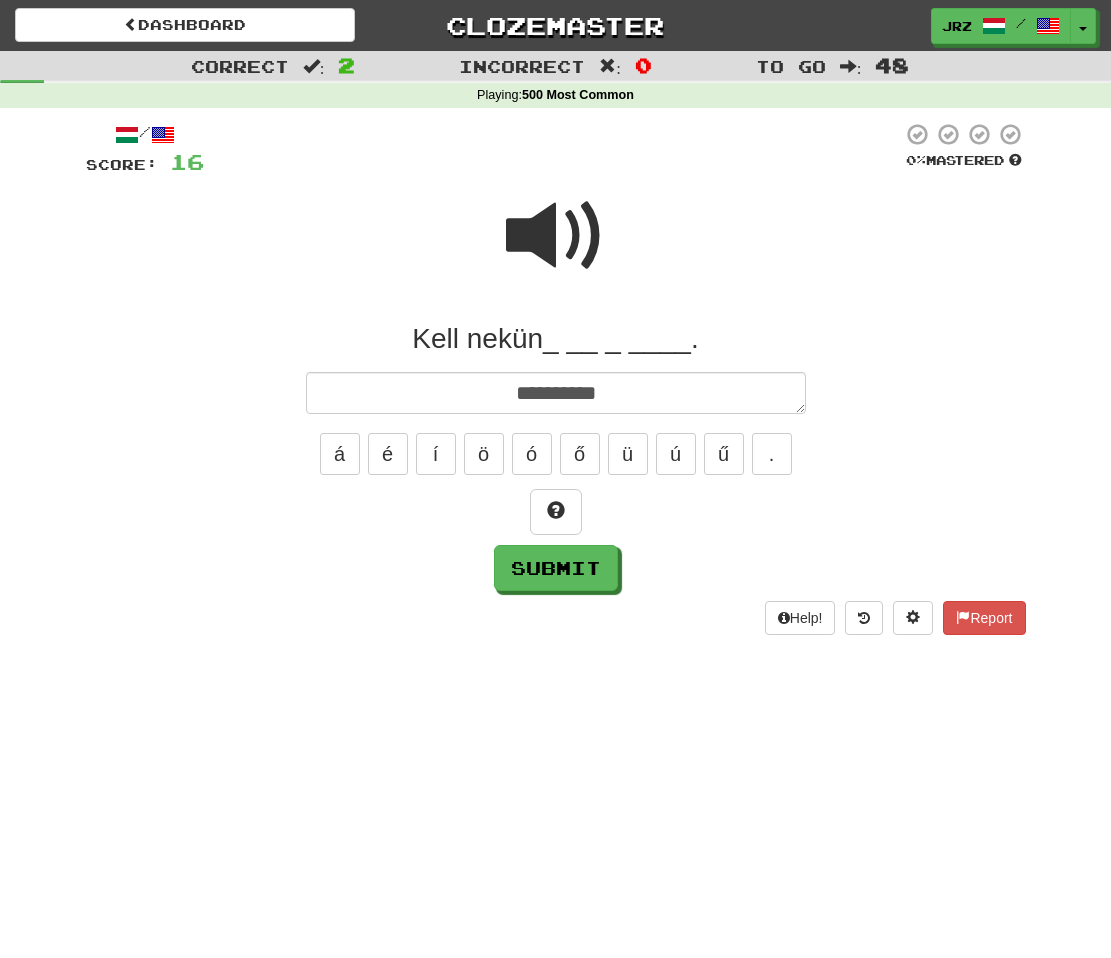 type on "*" 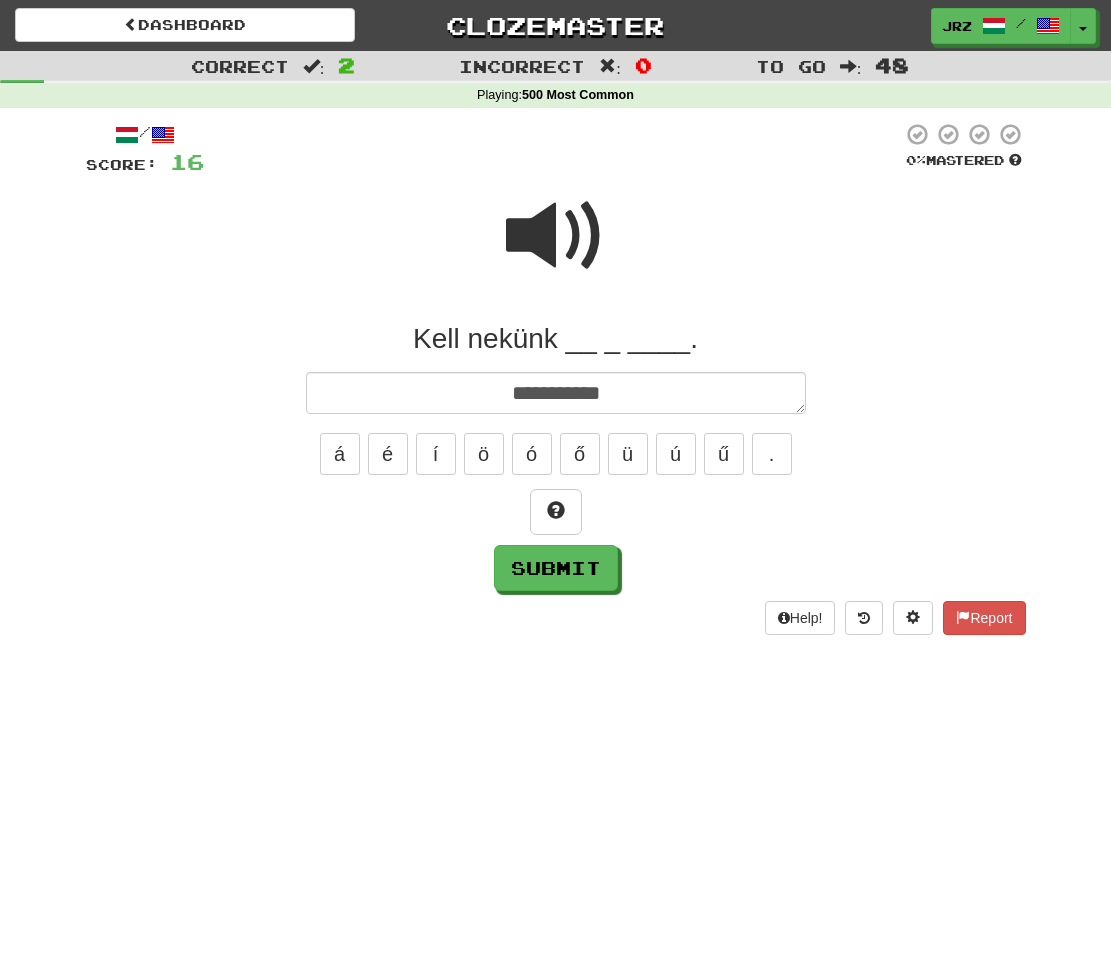 type on "*" 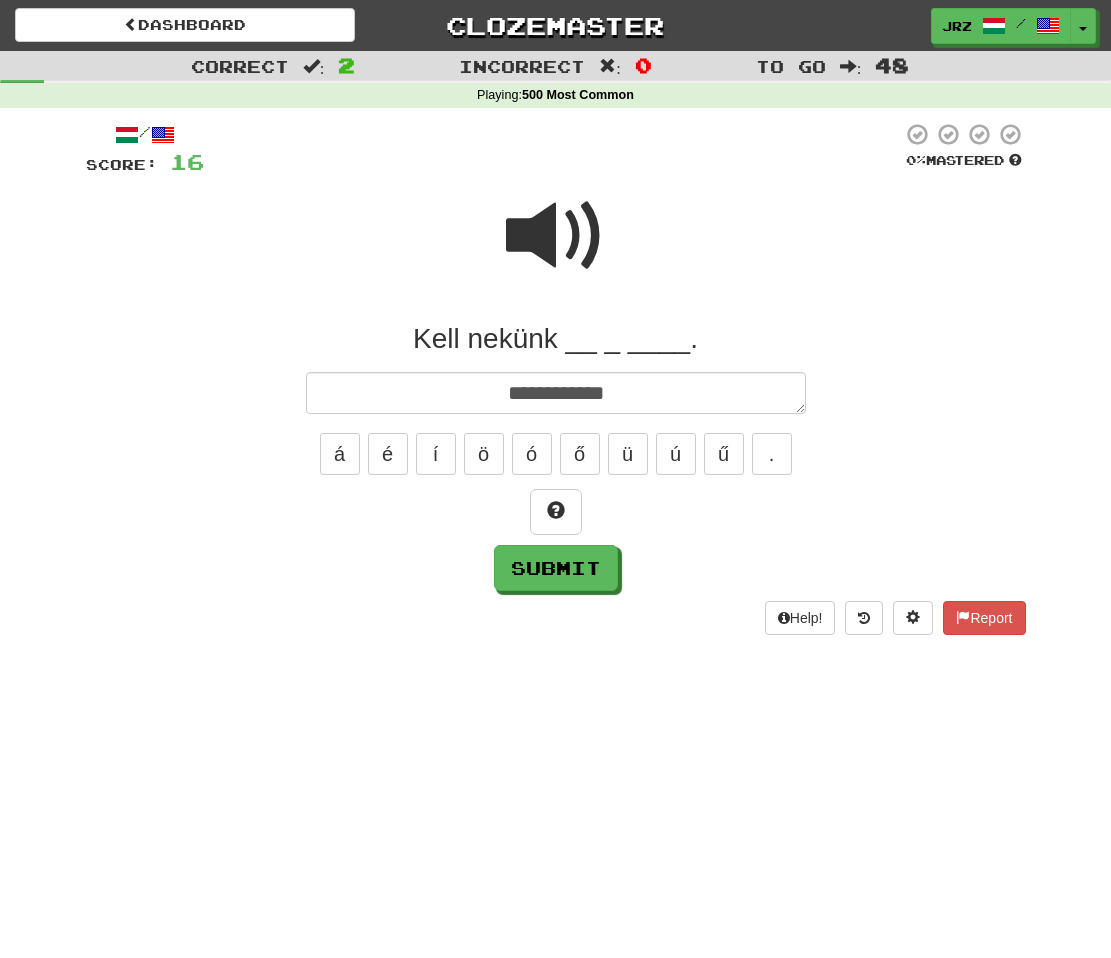 type on "*" 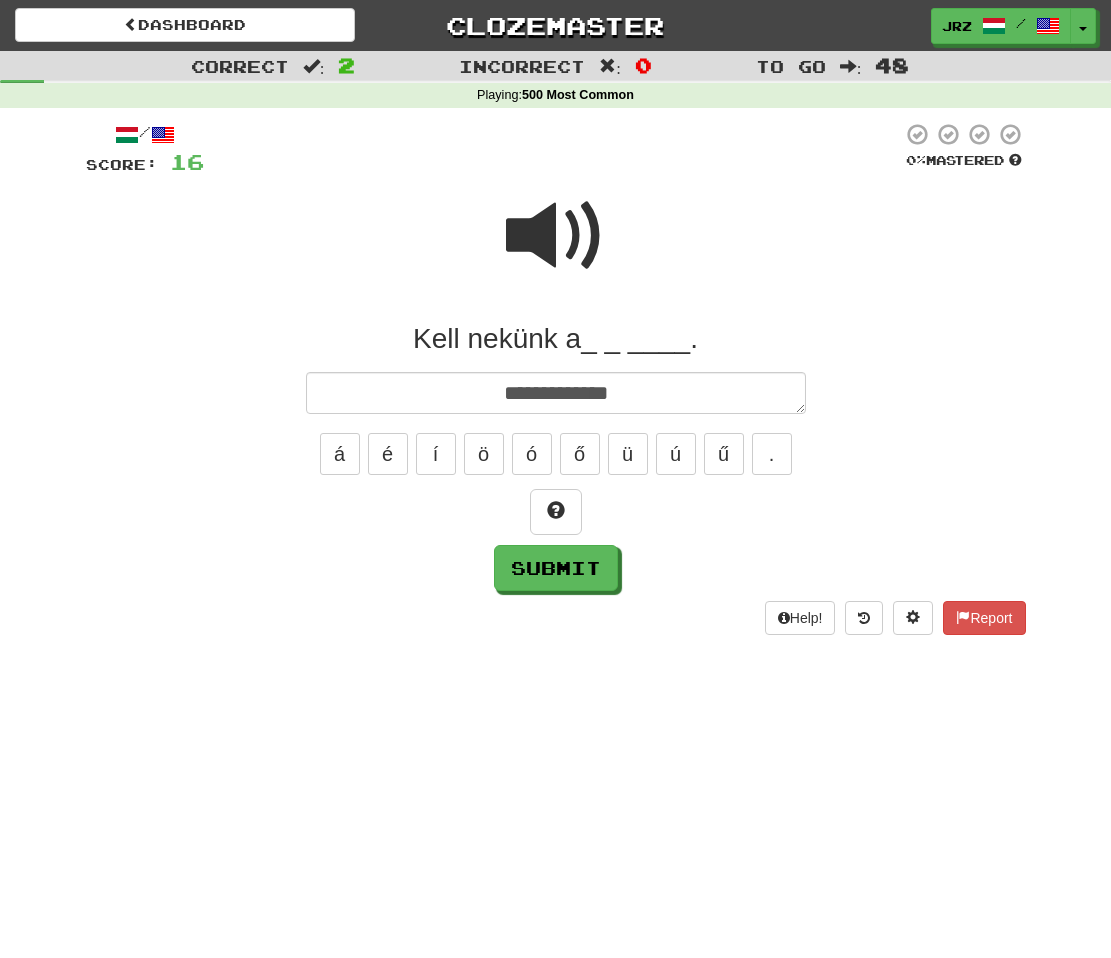 type on "*" 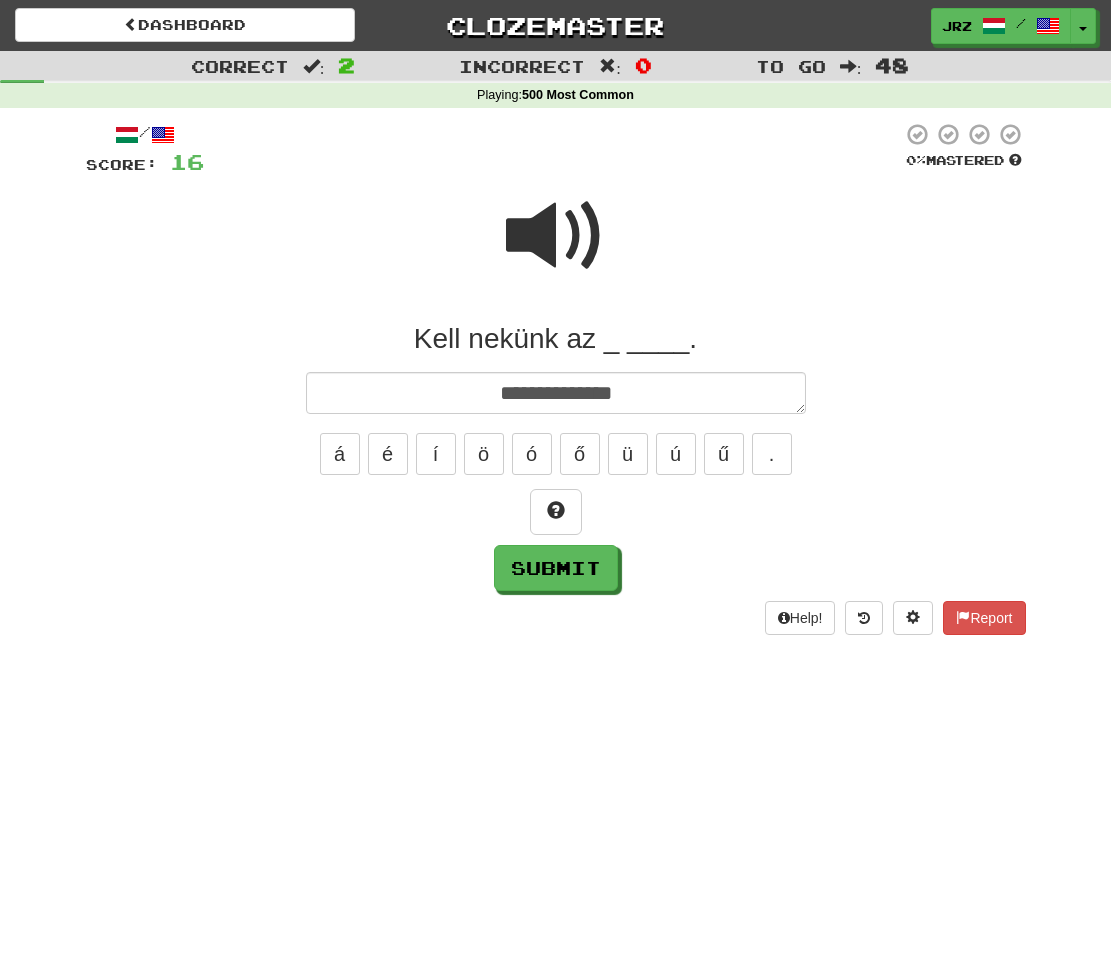 type on "*" 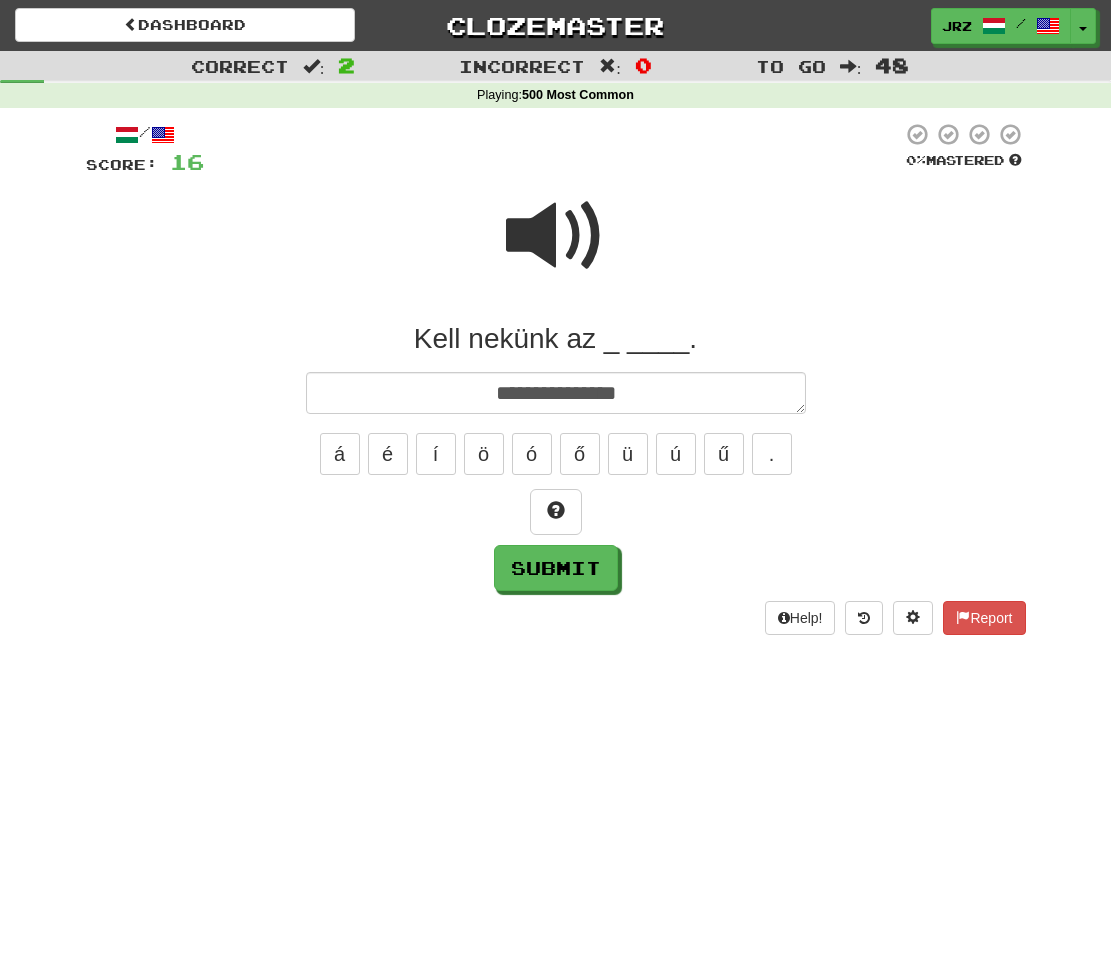 type on "*" 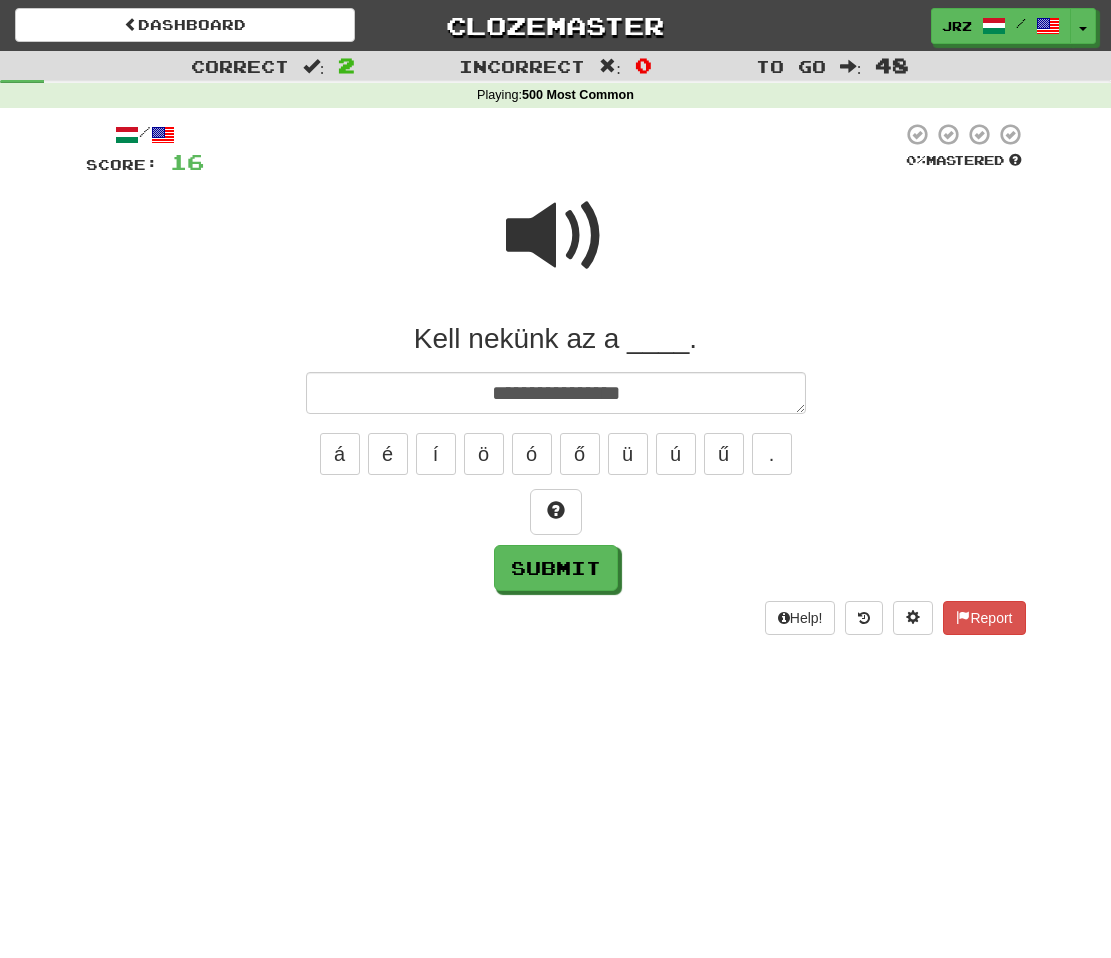 type on "*" 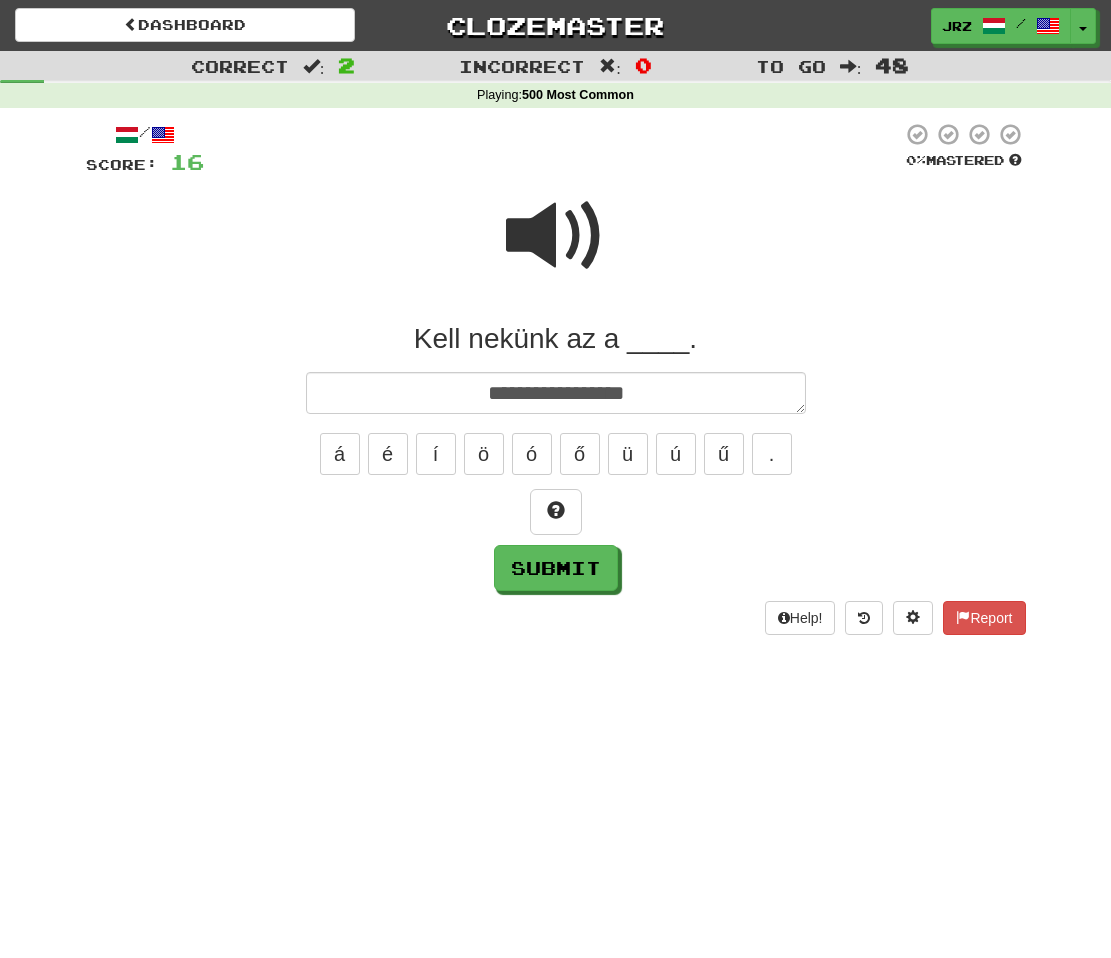 type on "*" 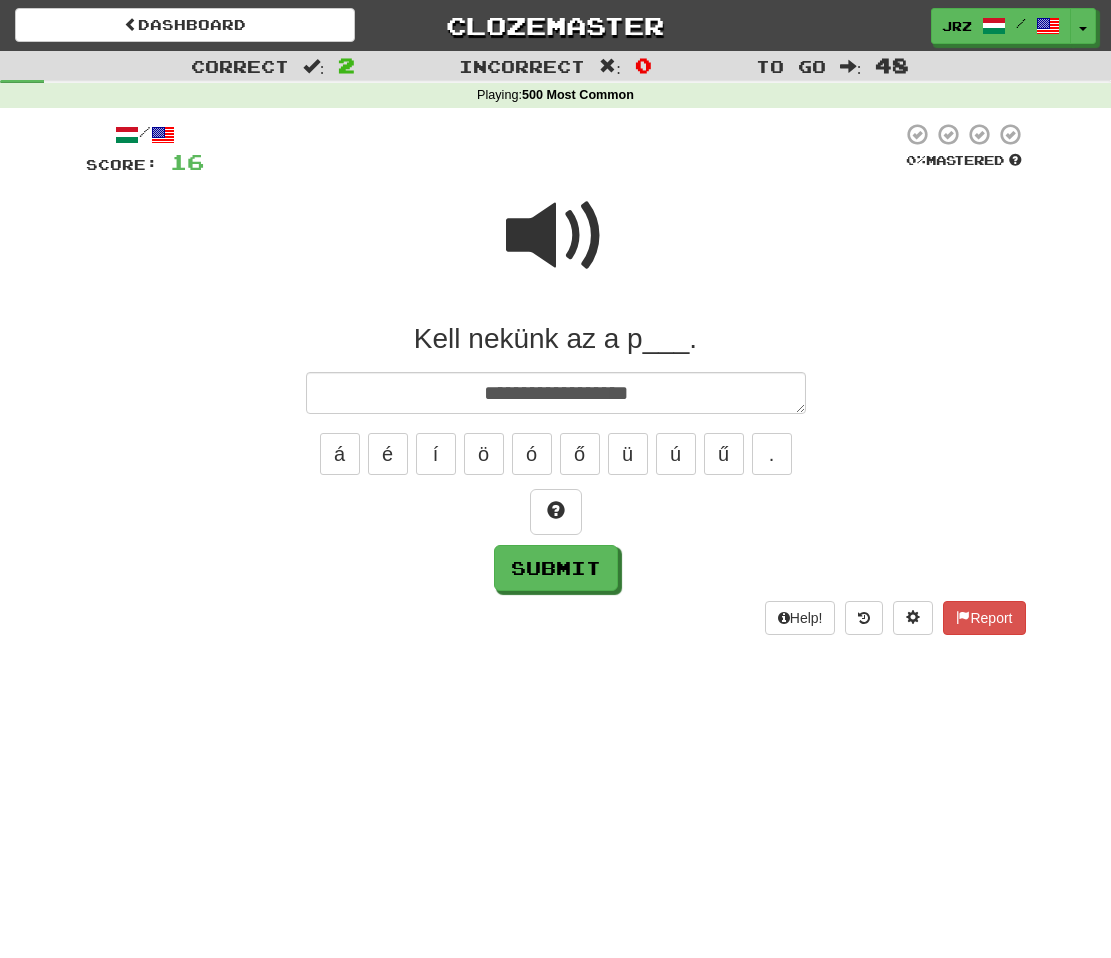 type on "*" 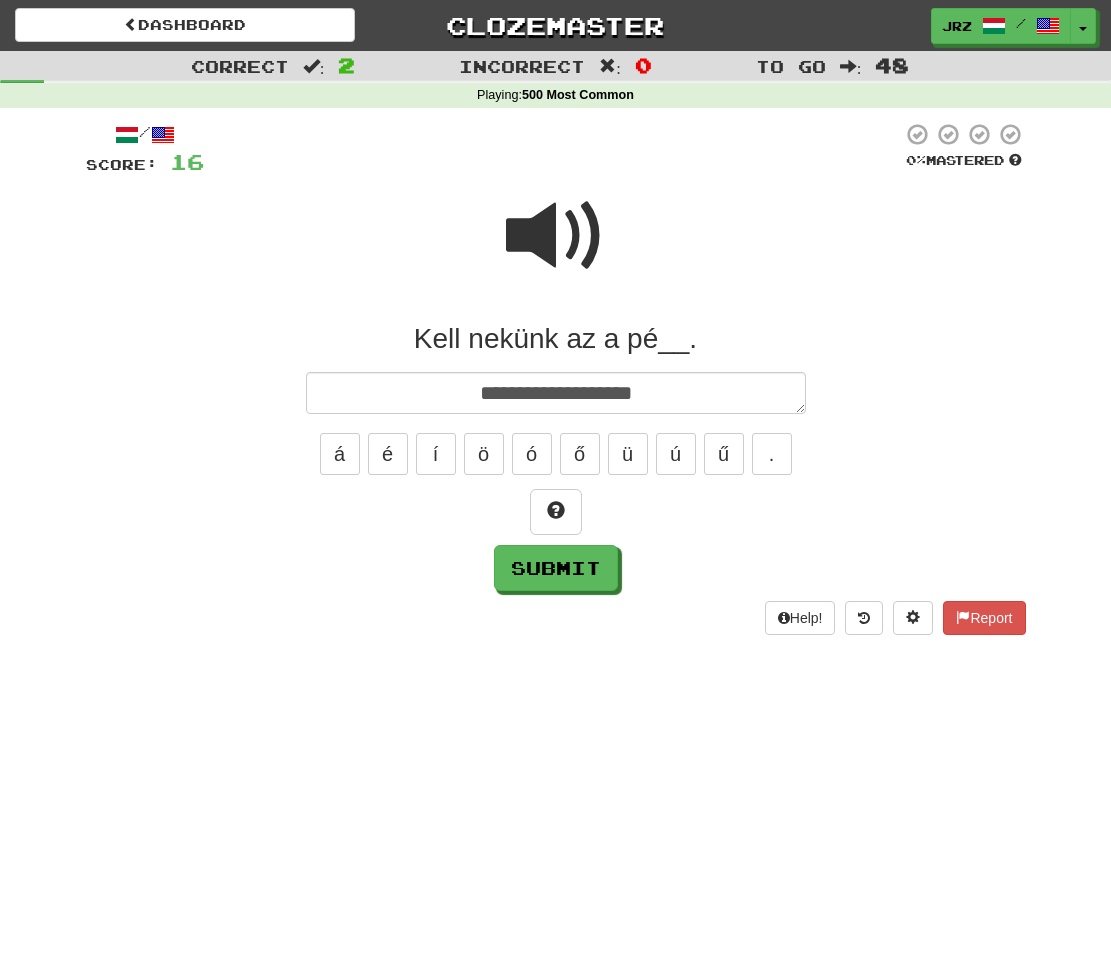 type on "*" 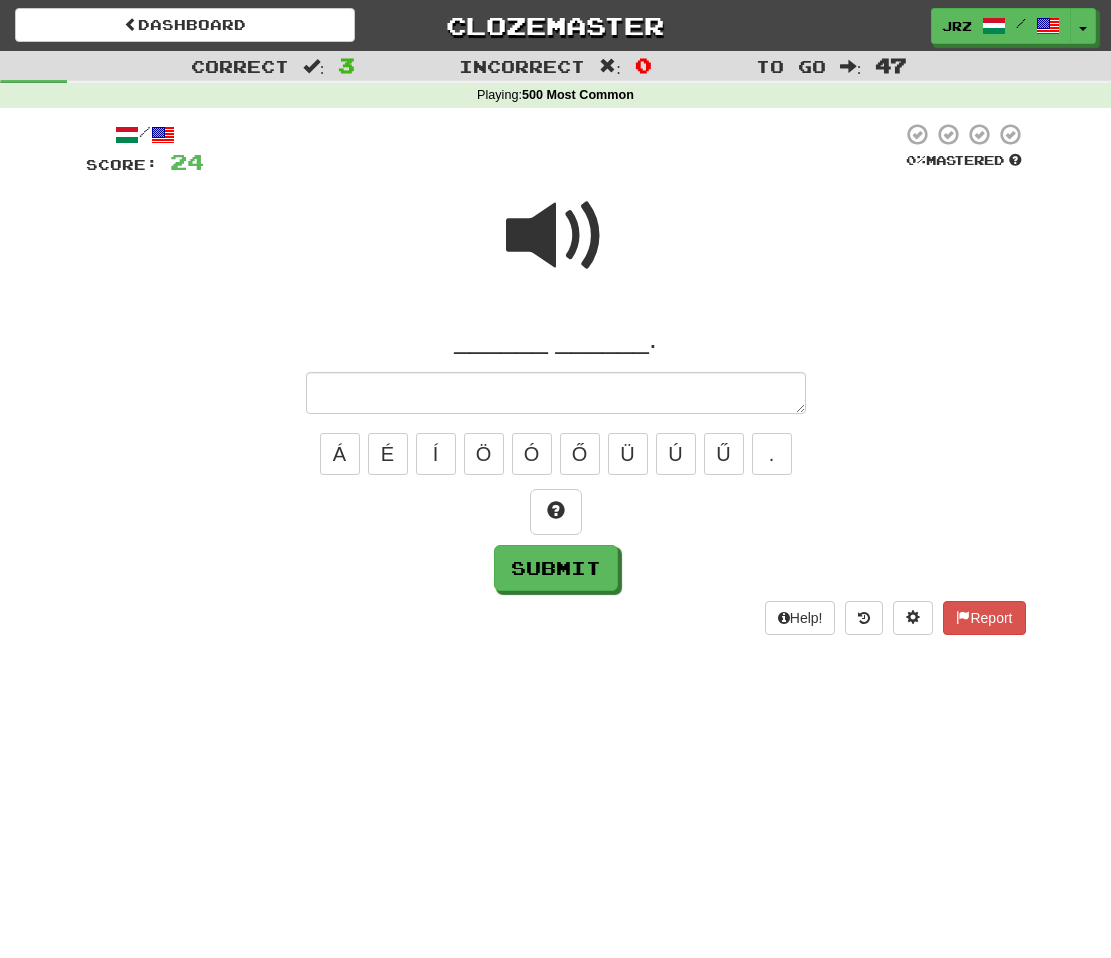 type on "*" 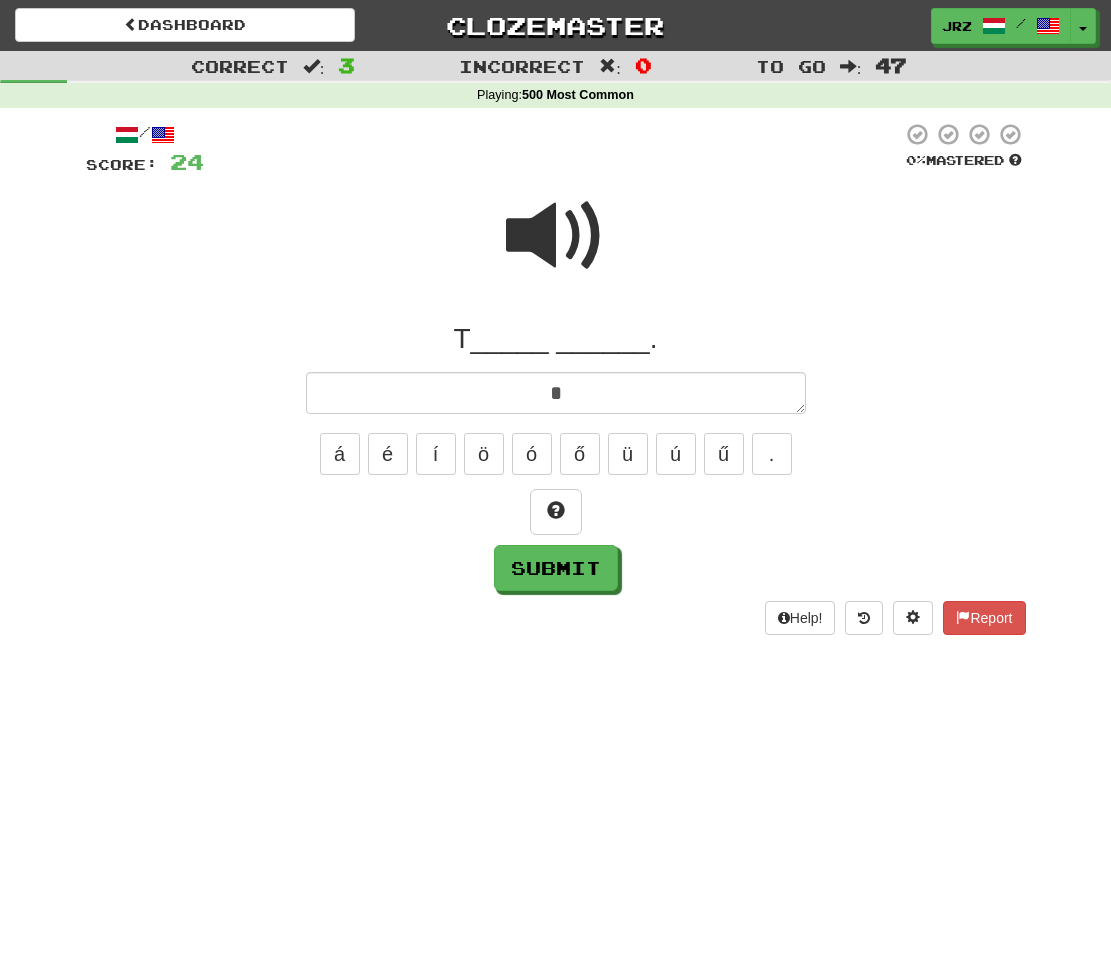 type on "*" 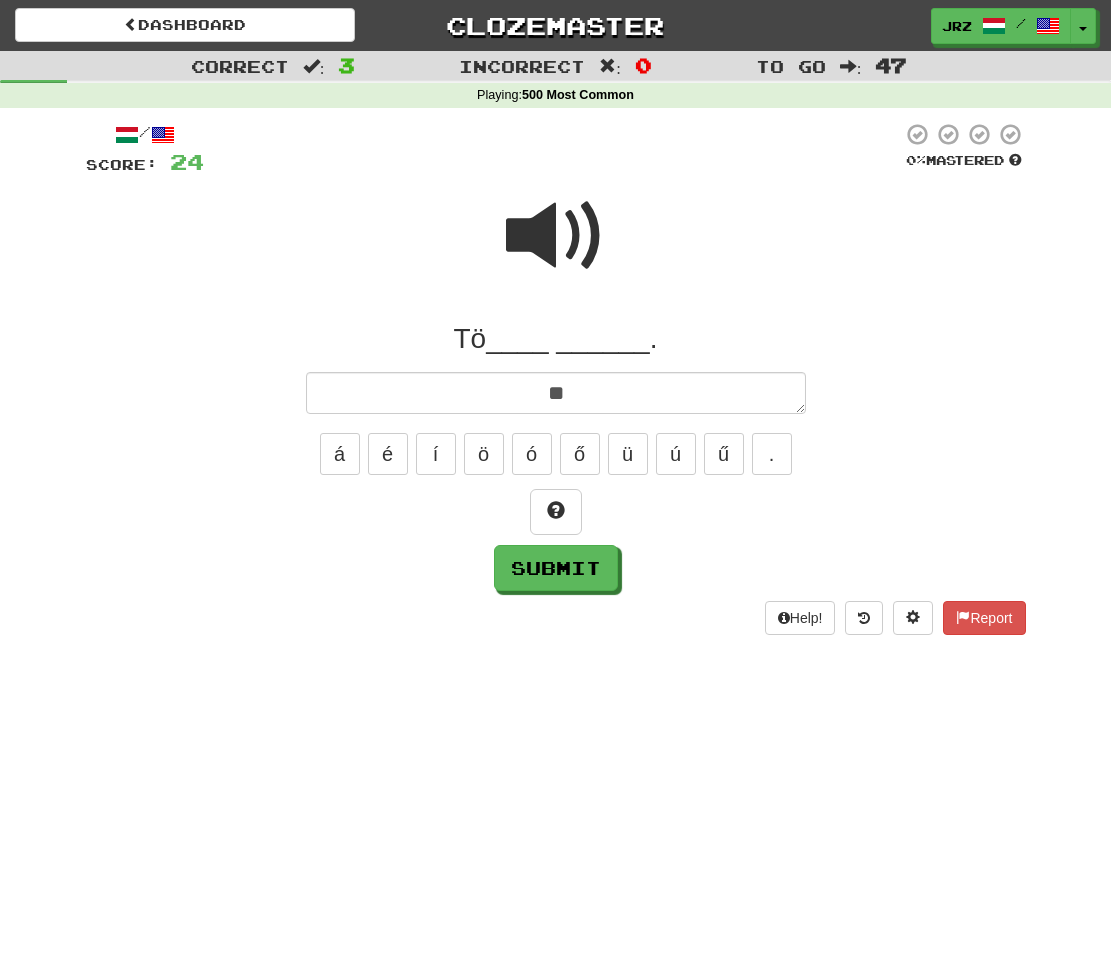 type on "*" 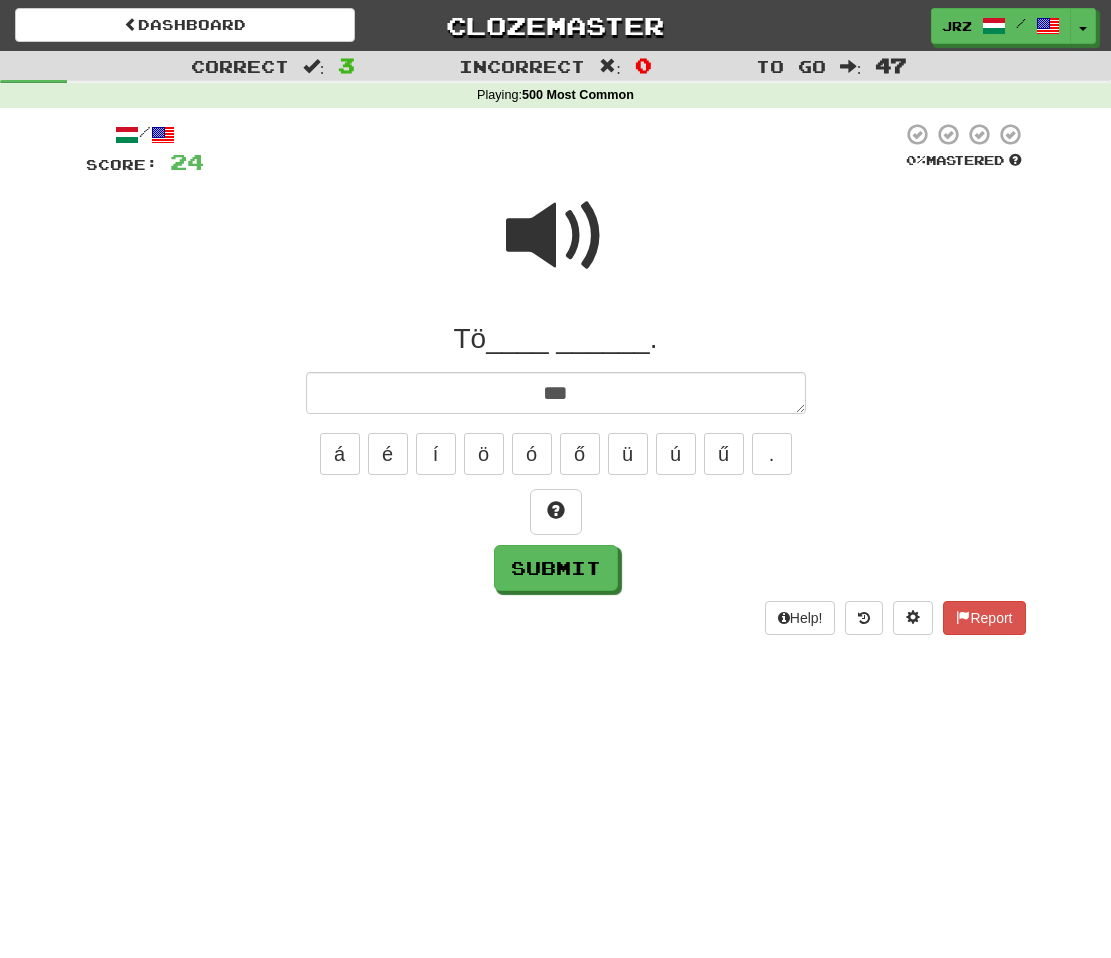 type on "*" 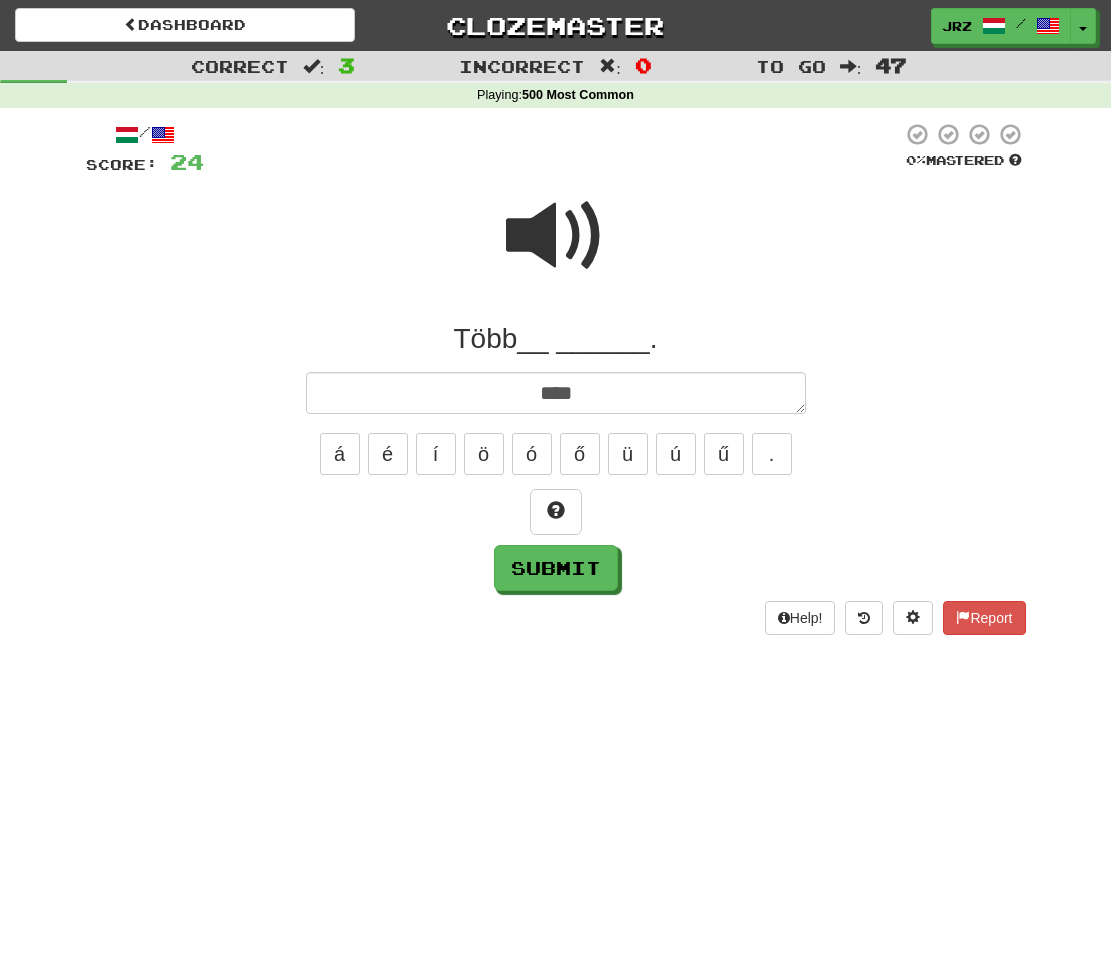 type on "*" 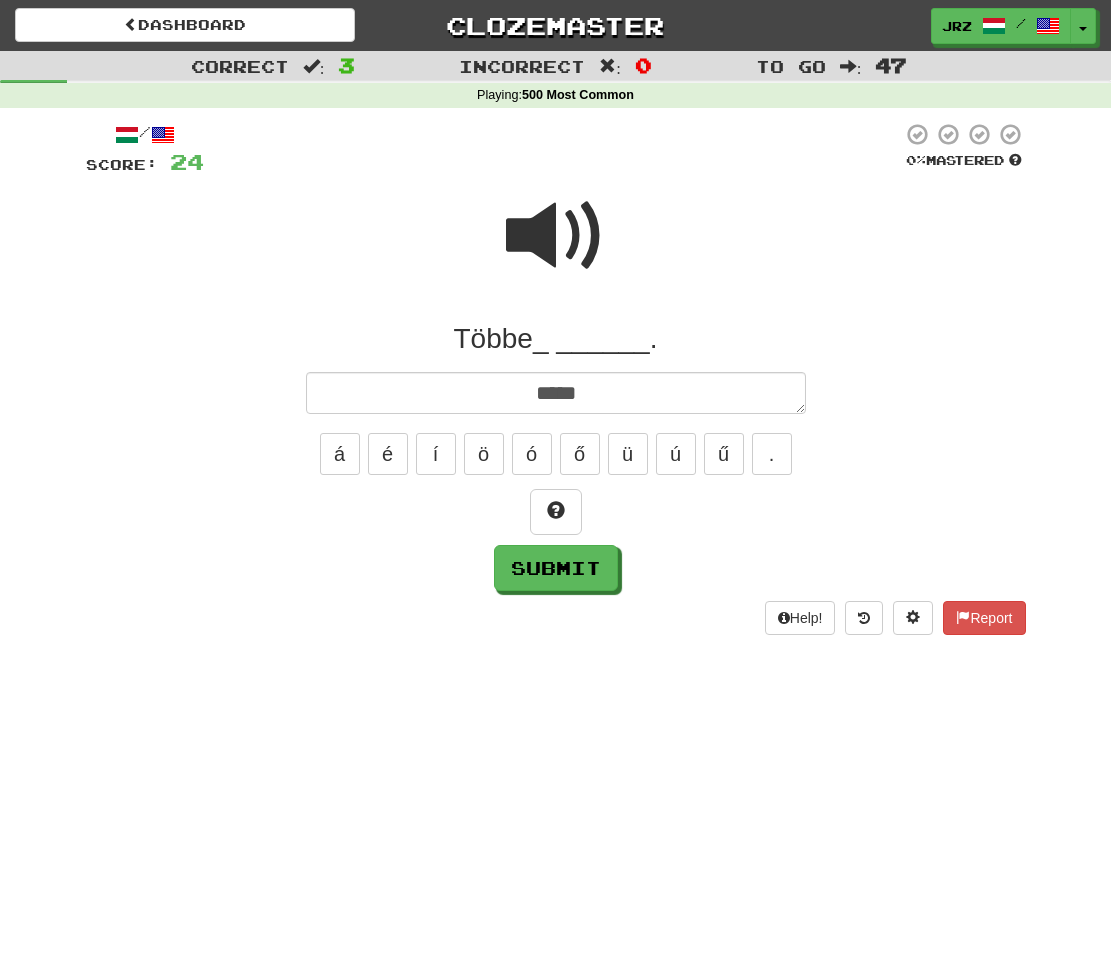 type on "*" 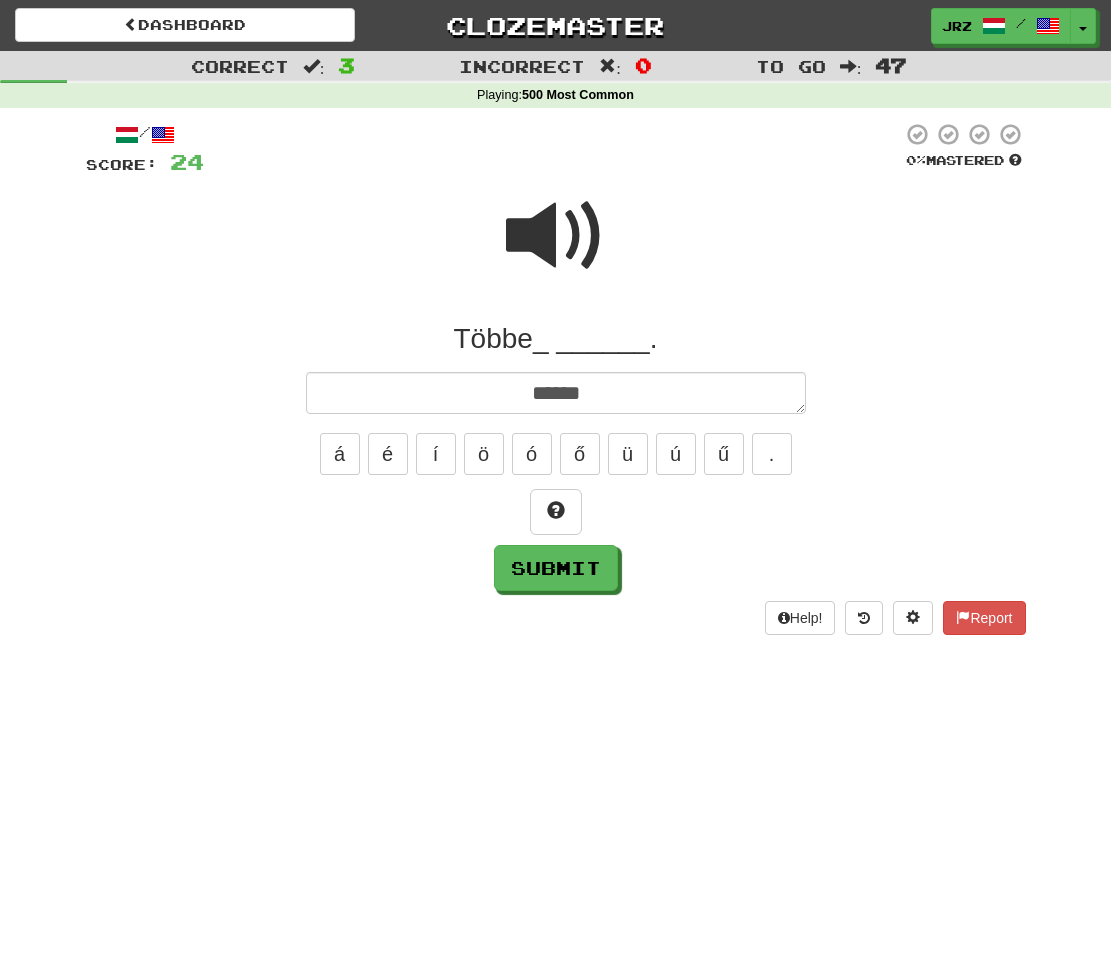 type on "*" 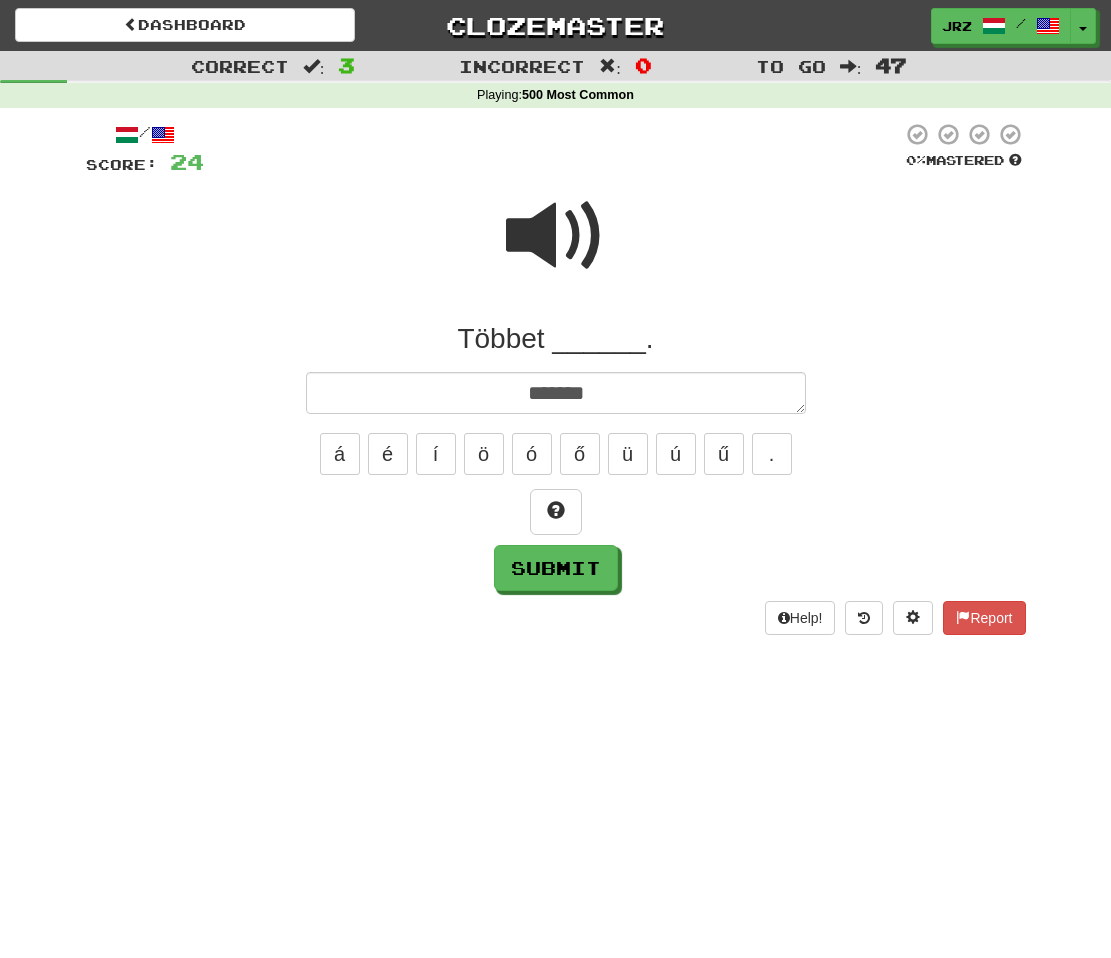 type on "*" 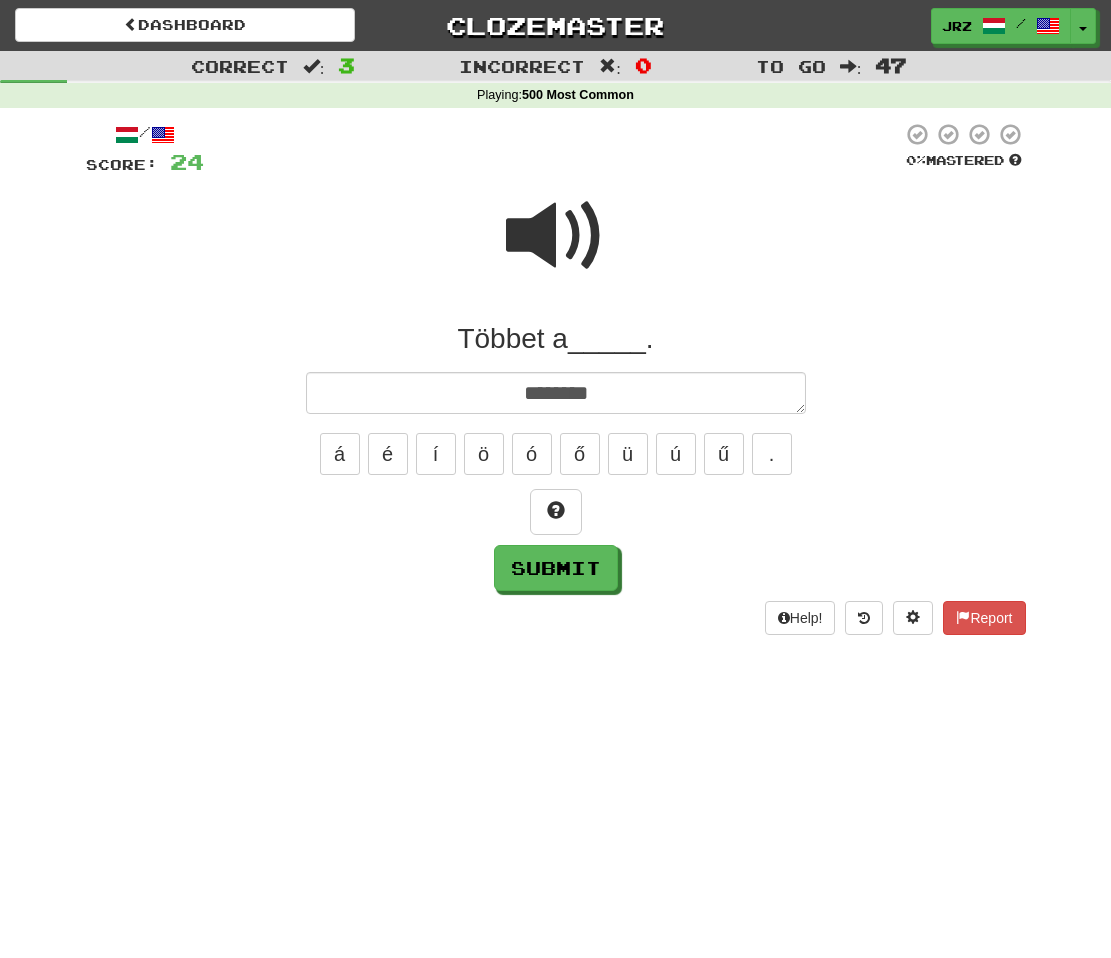 type on "*" 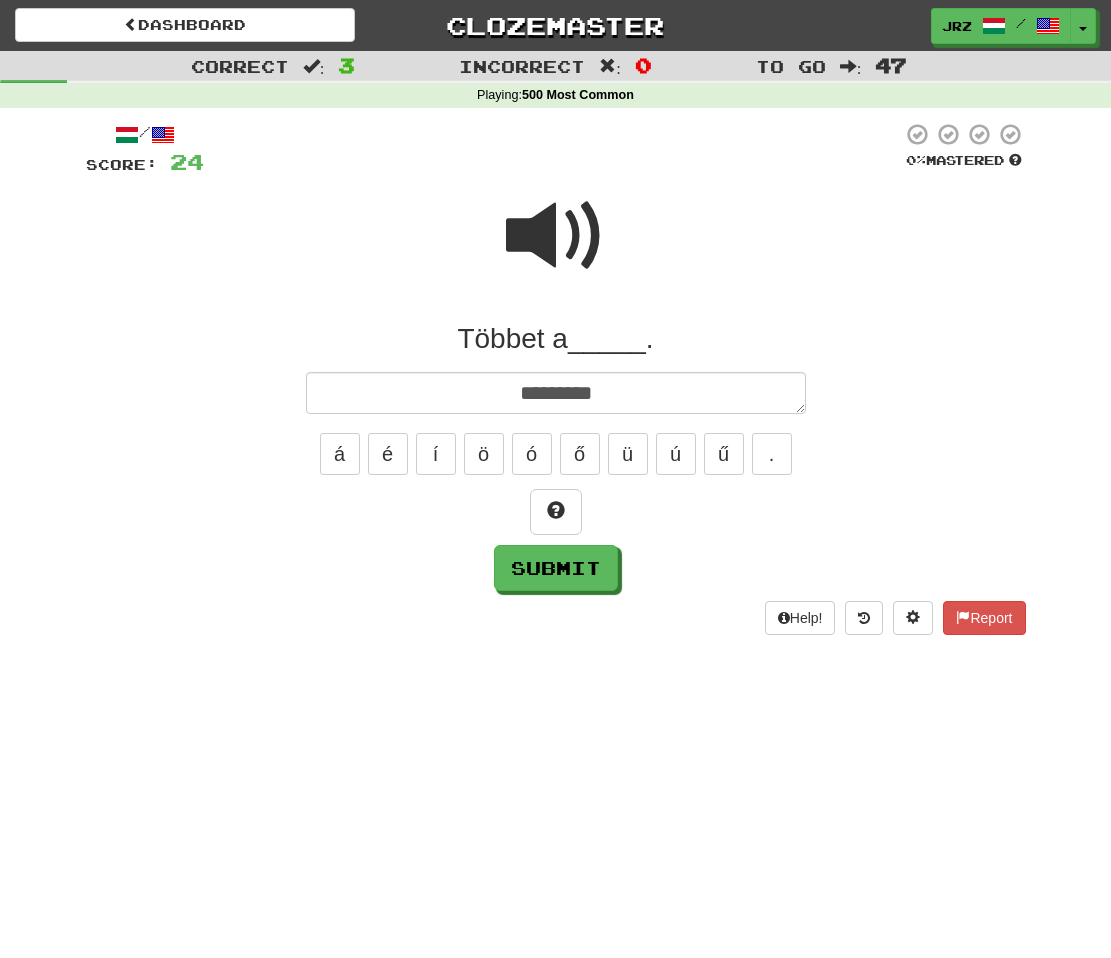 type on "*" 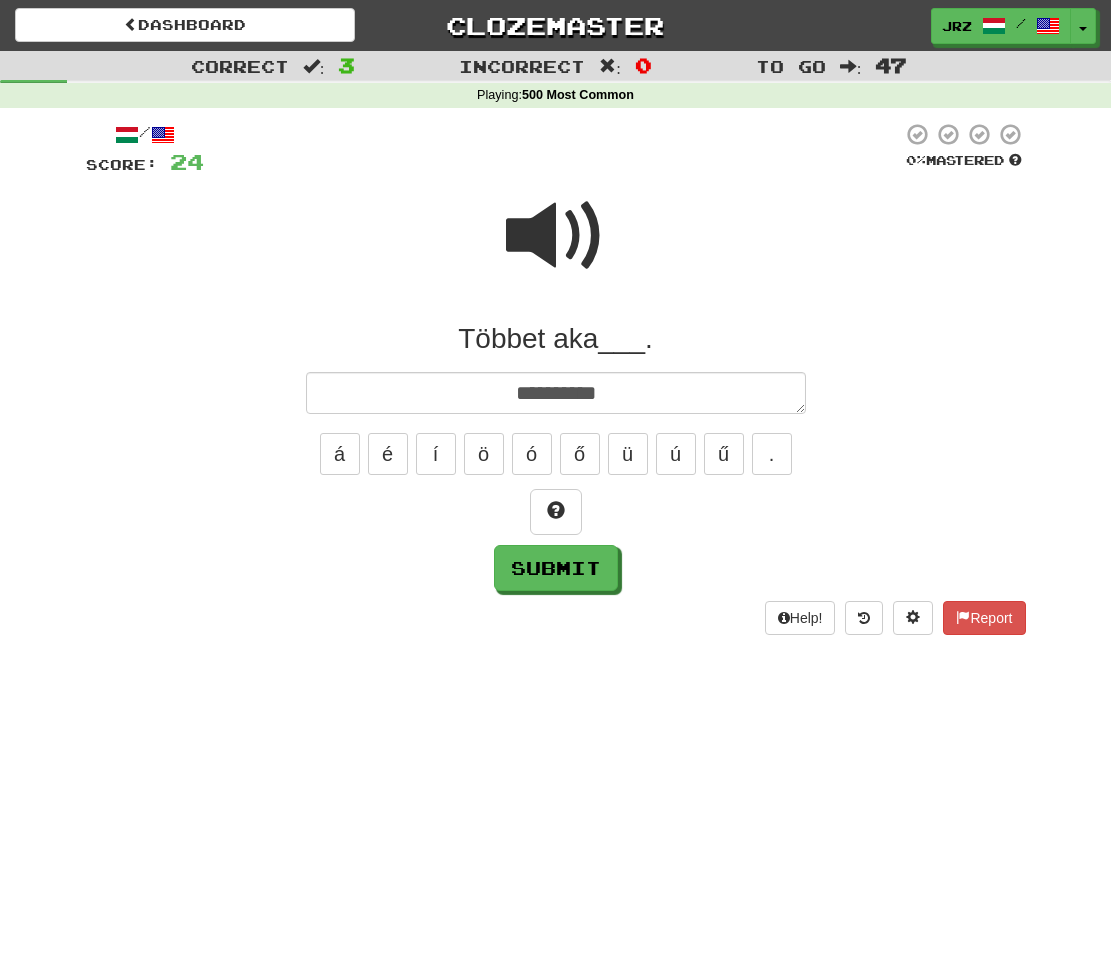 type on "*" 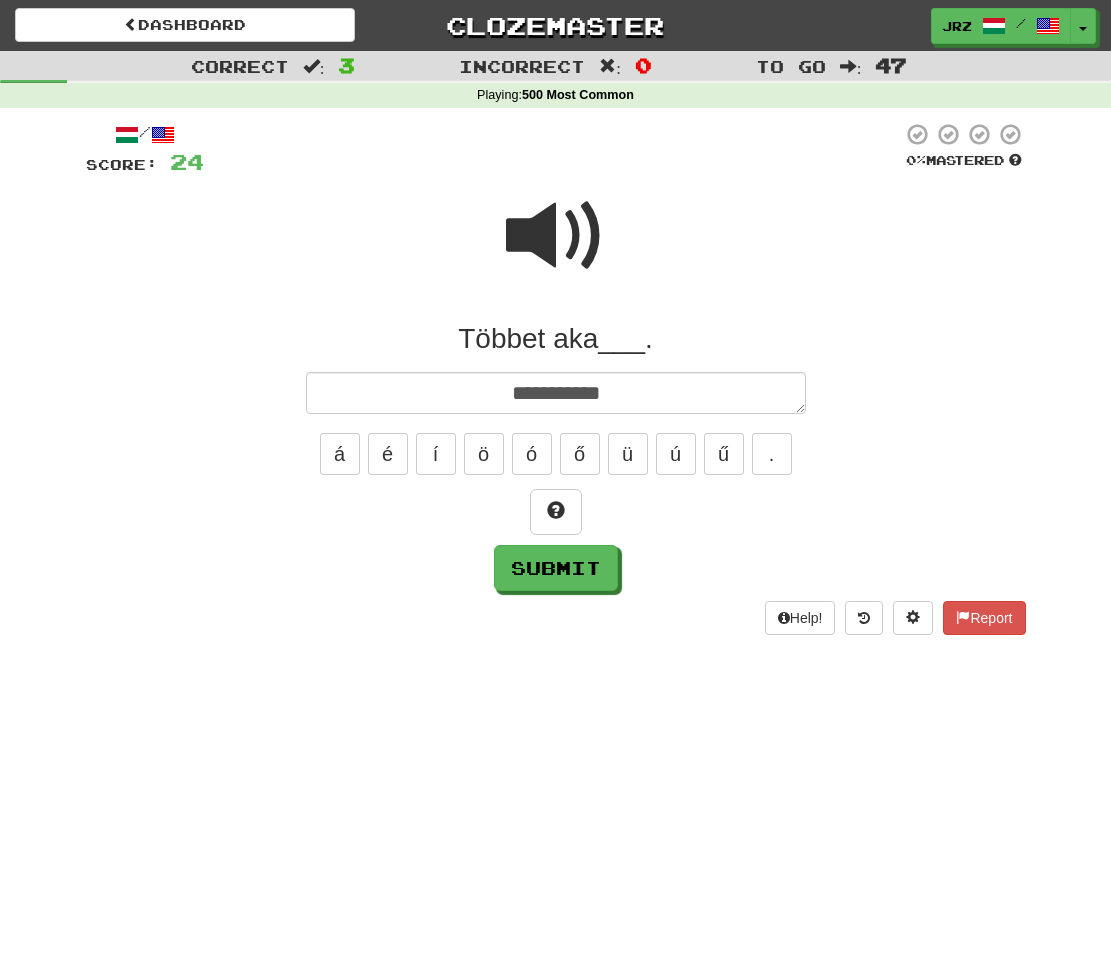 type on "*" 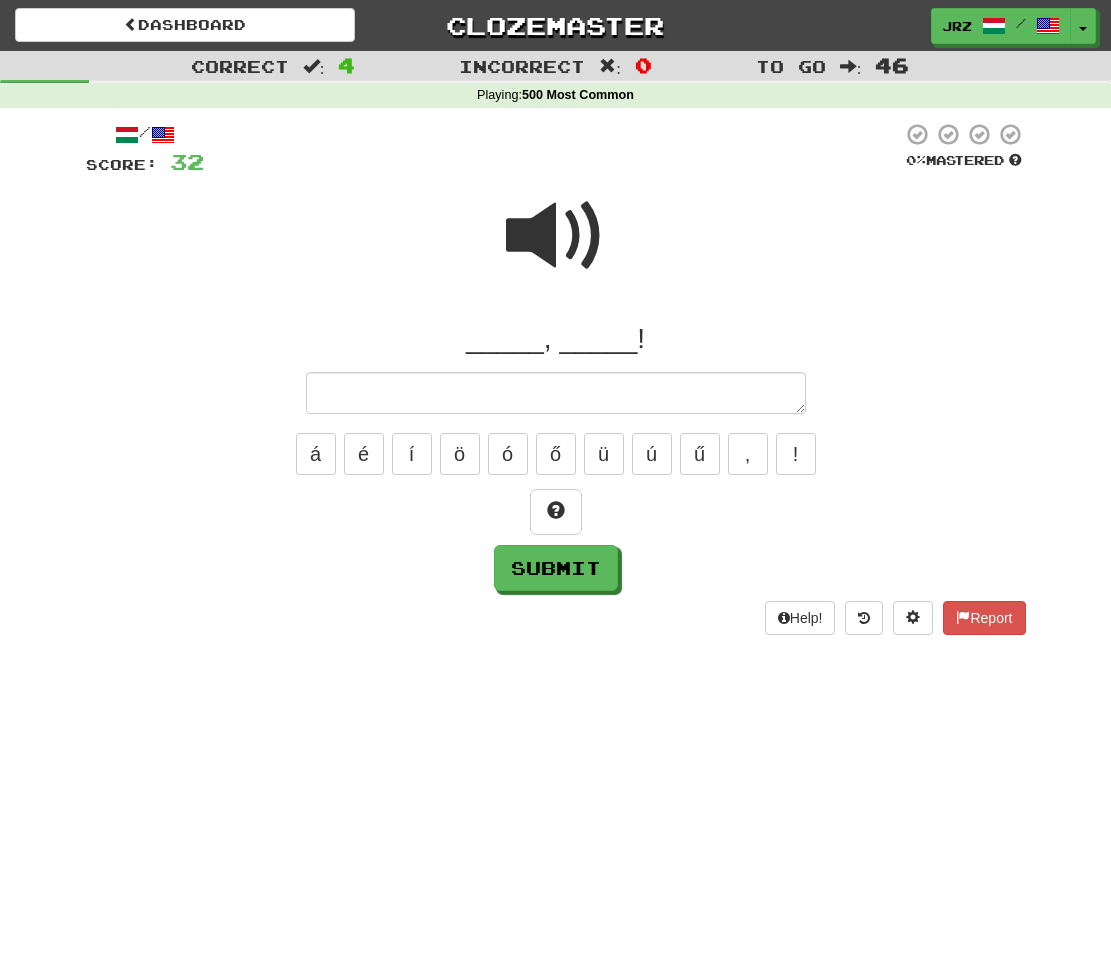 type on "*" 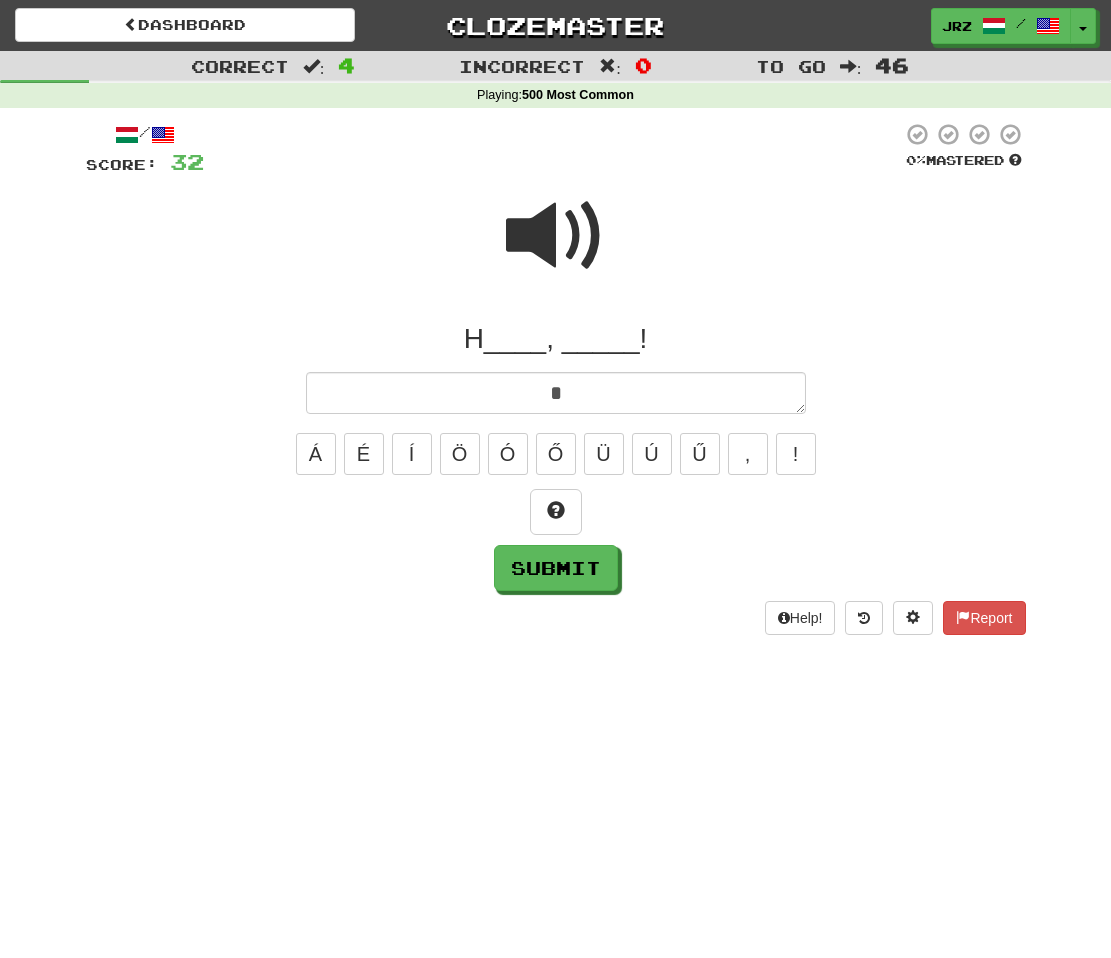 type on "*" 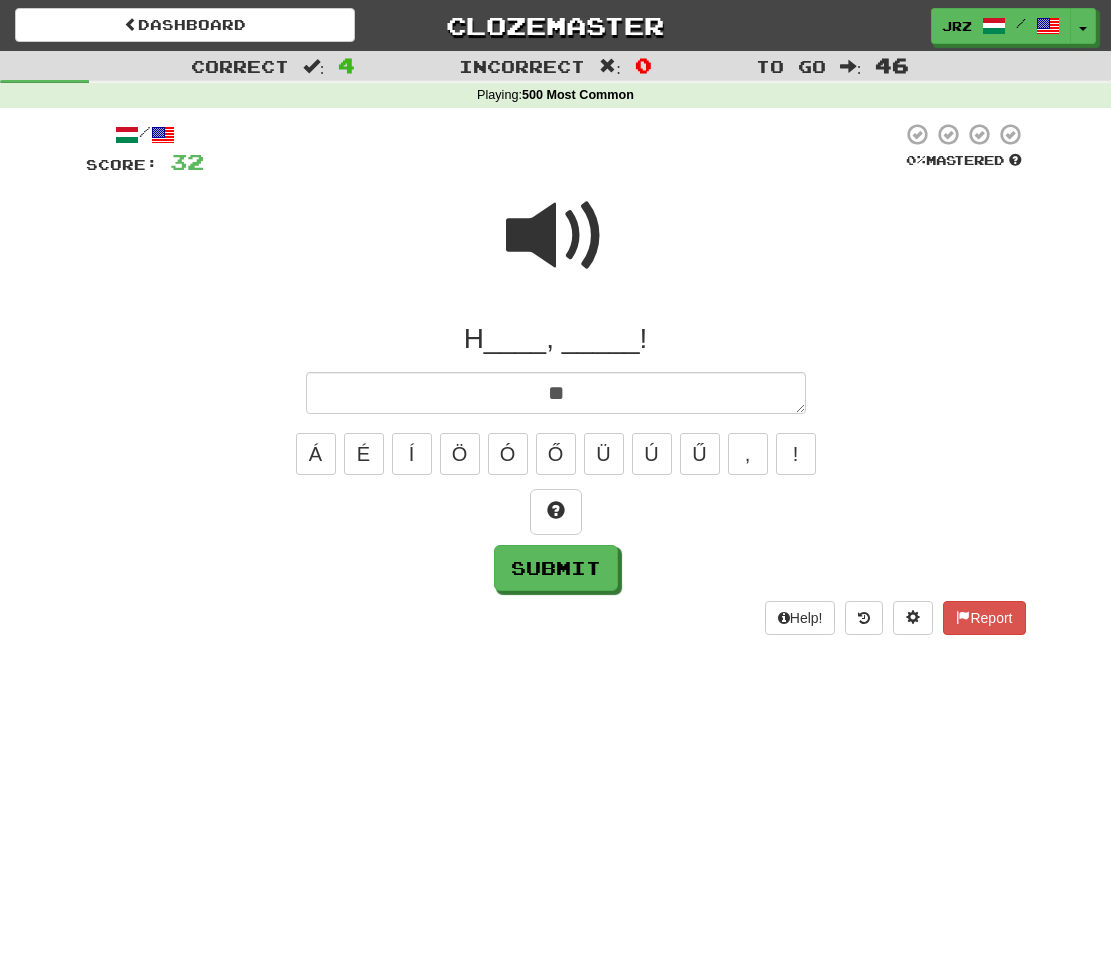 type on "*" 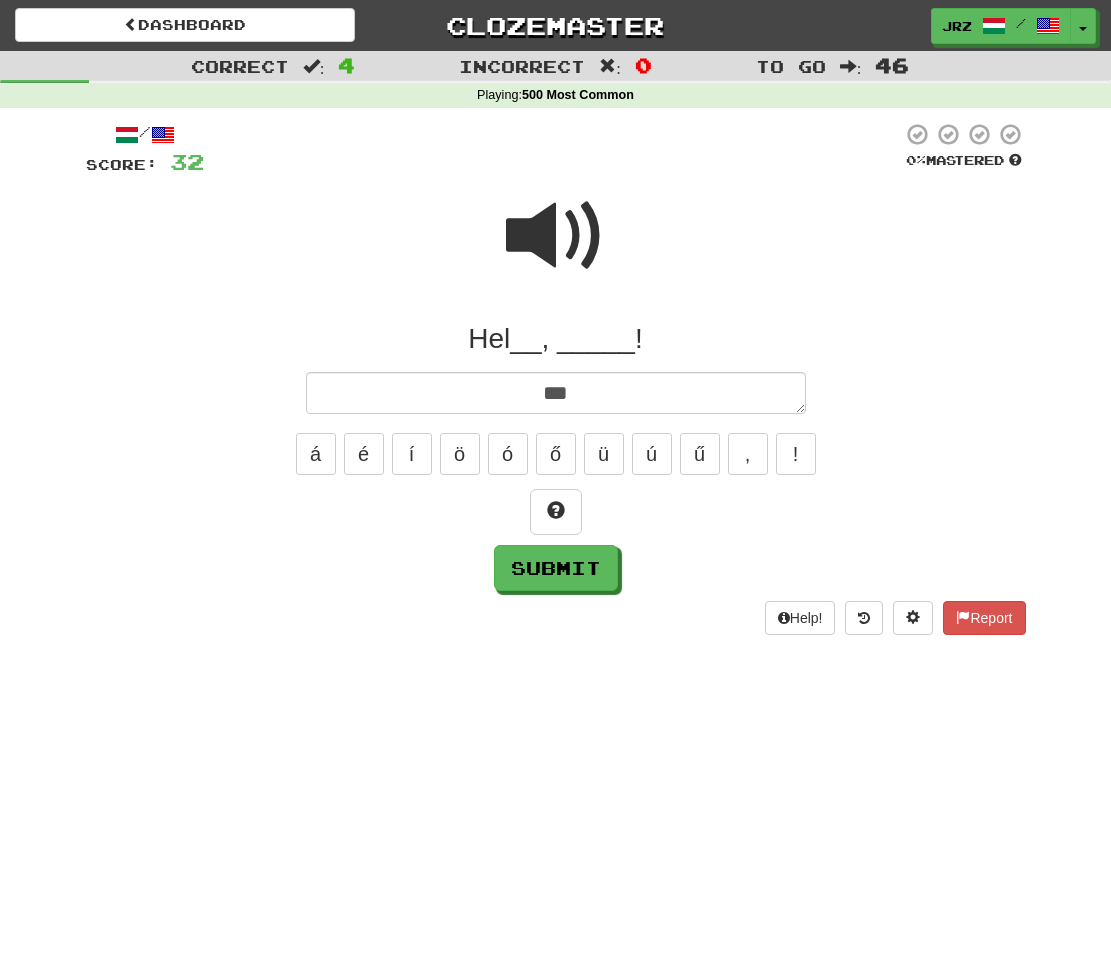 type on "*" 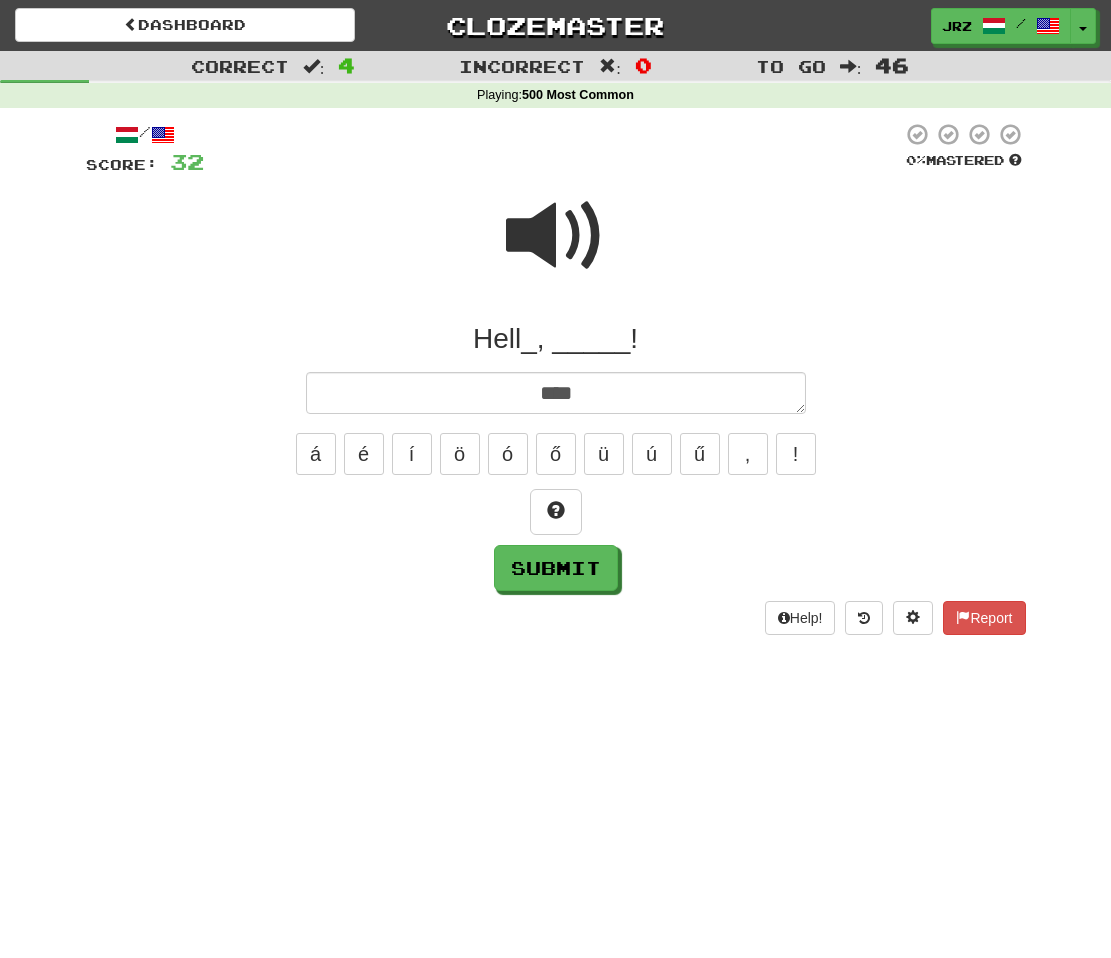 type on "*" 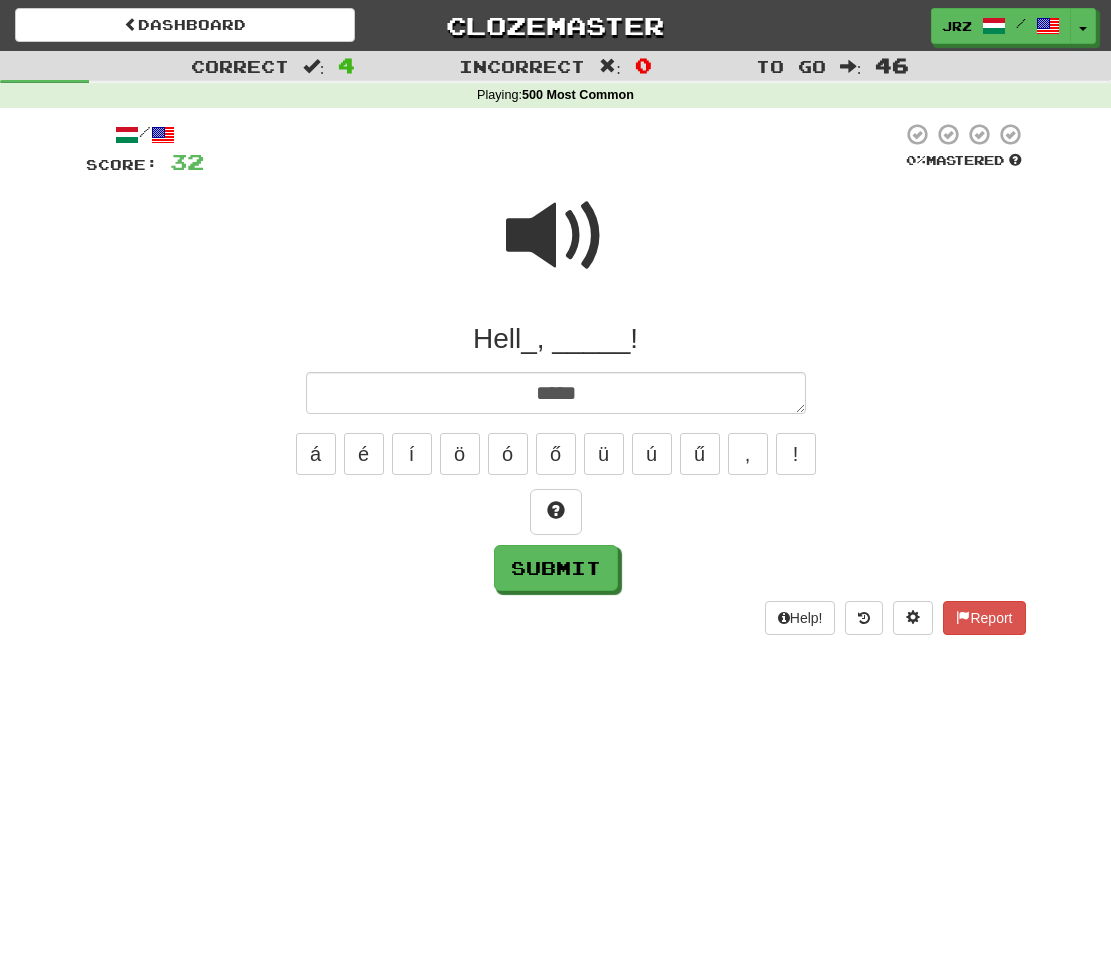 type on "*" 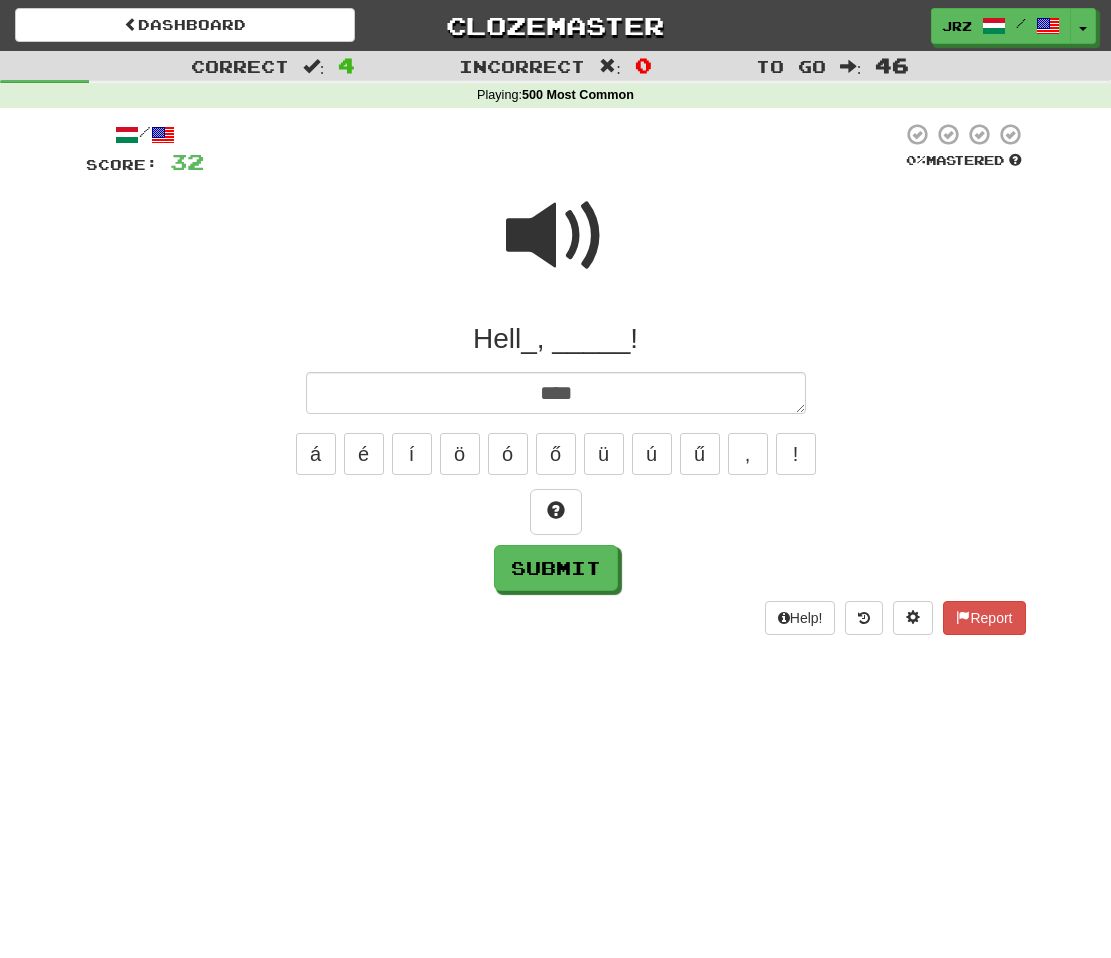 type on "*" 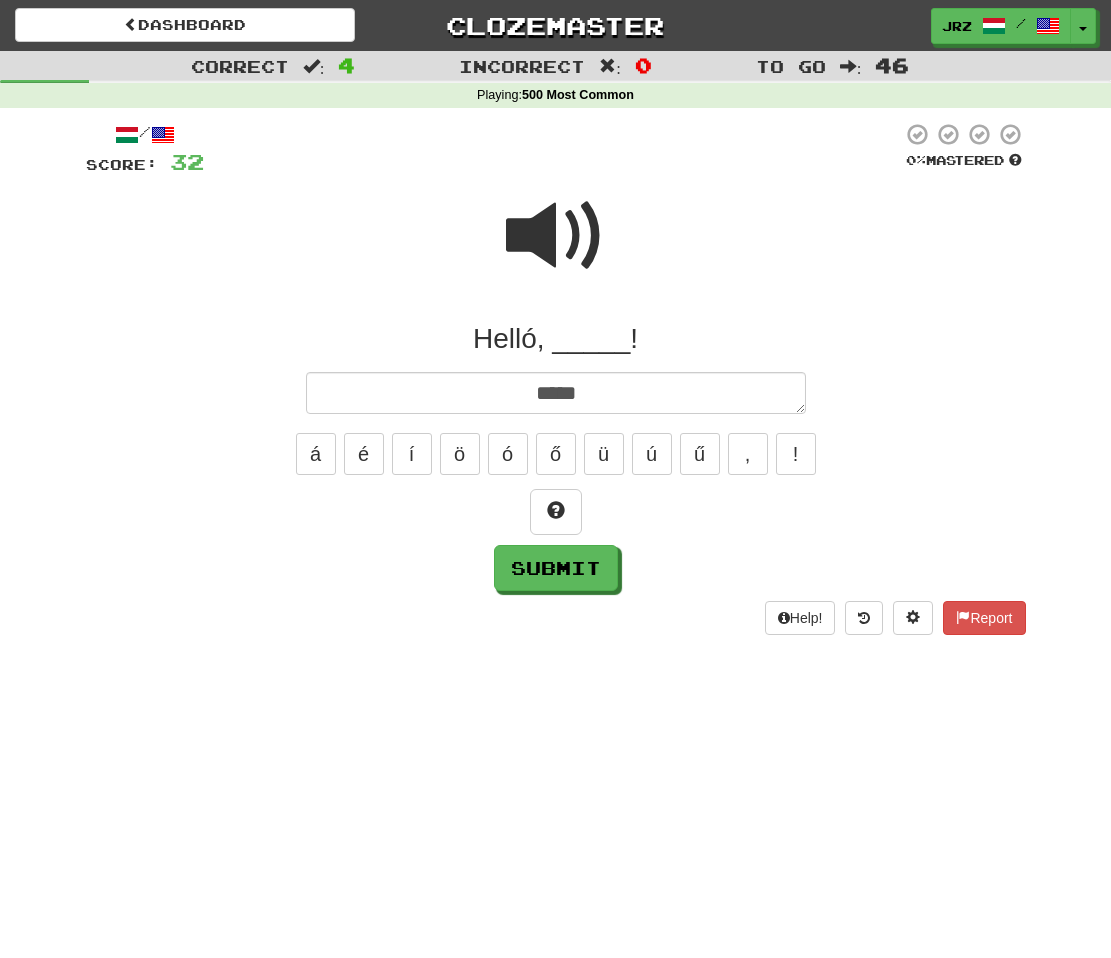 type on "*" 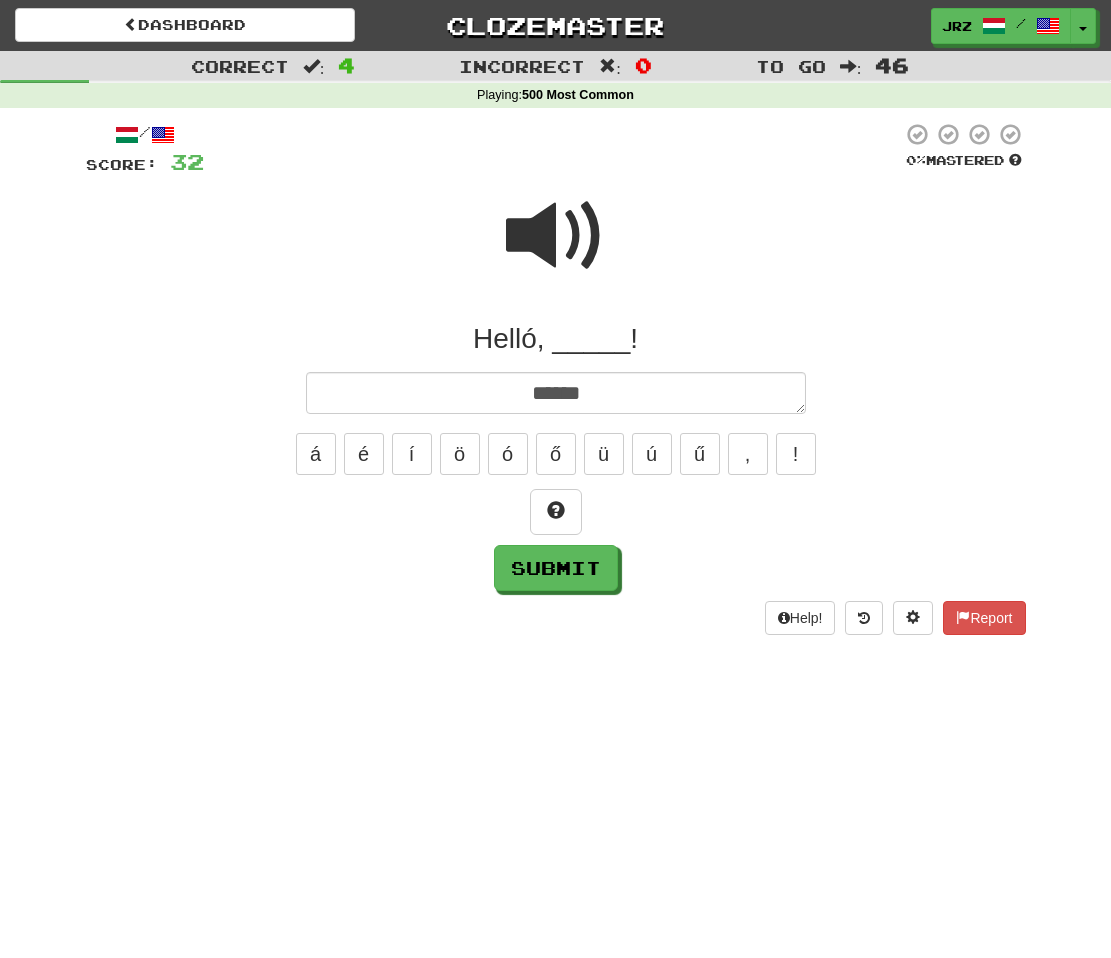 type on "*" 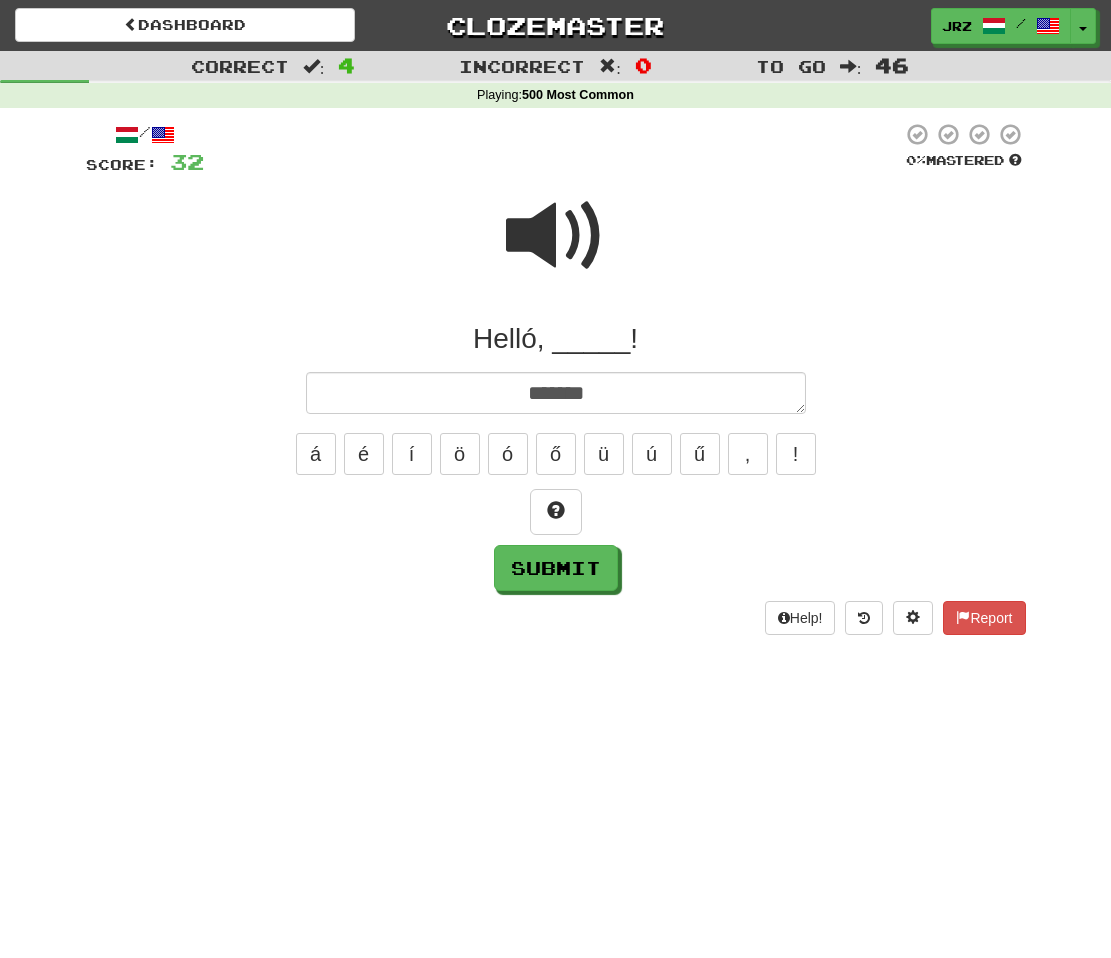 type on "*" 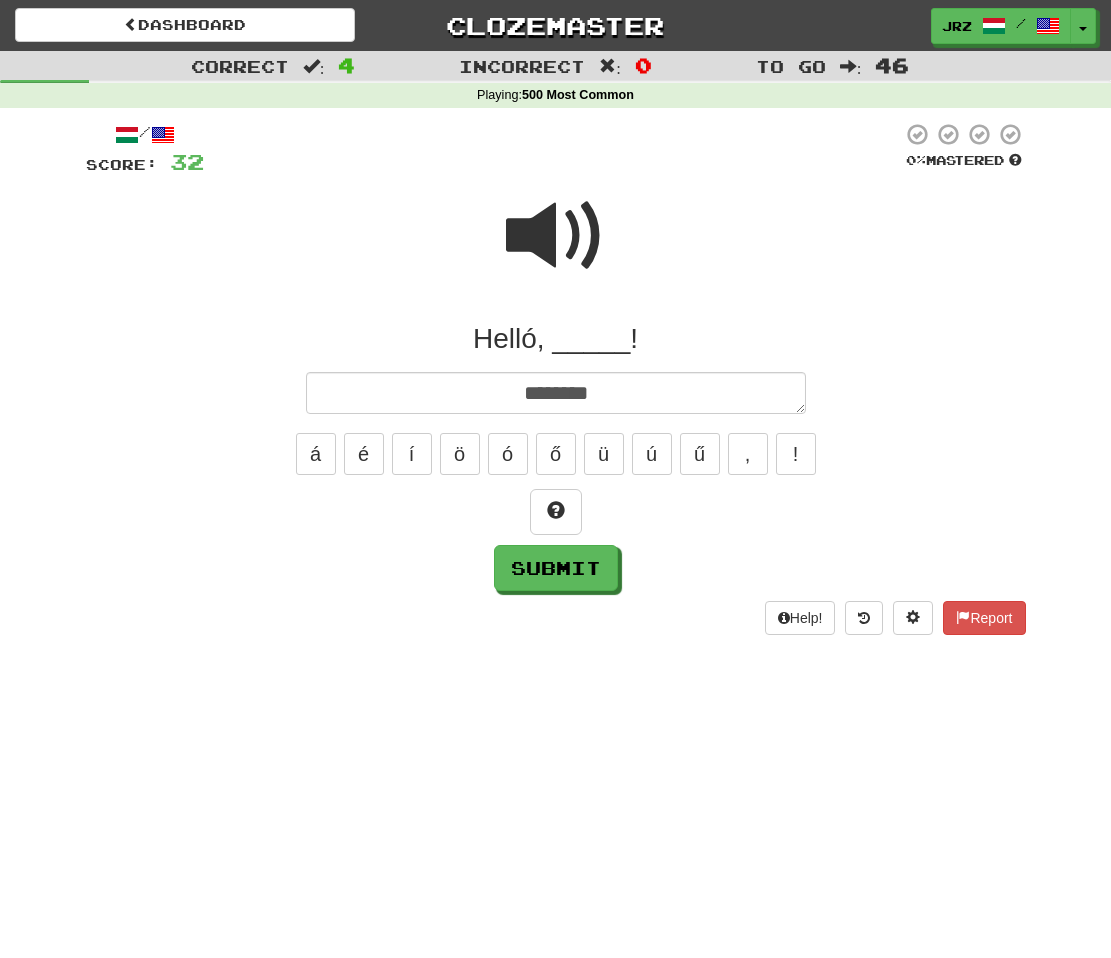 type on "*" 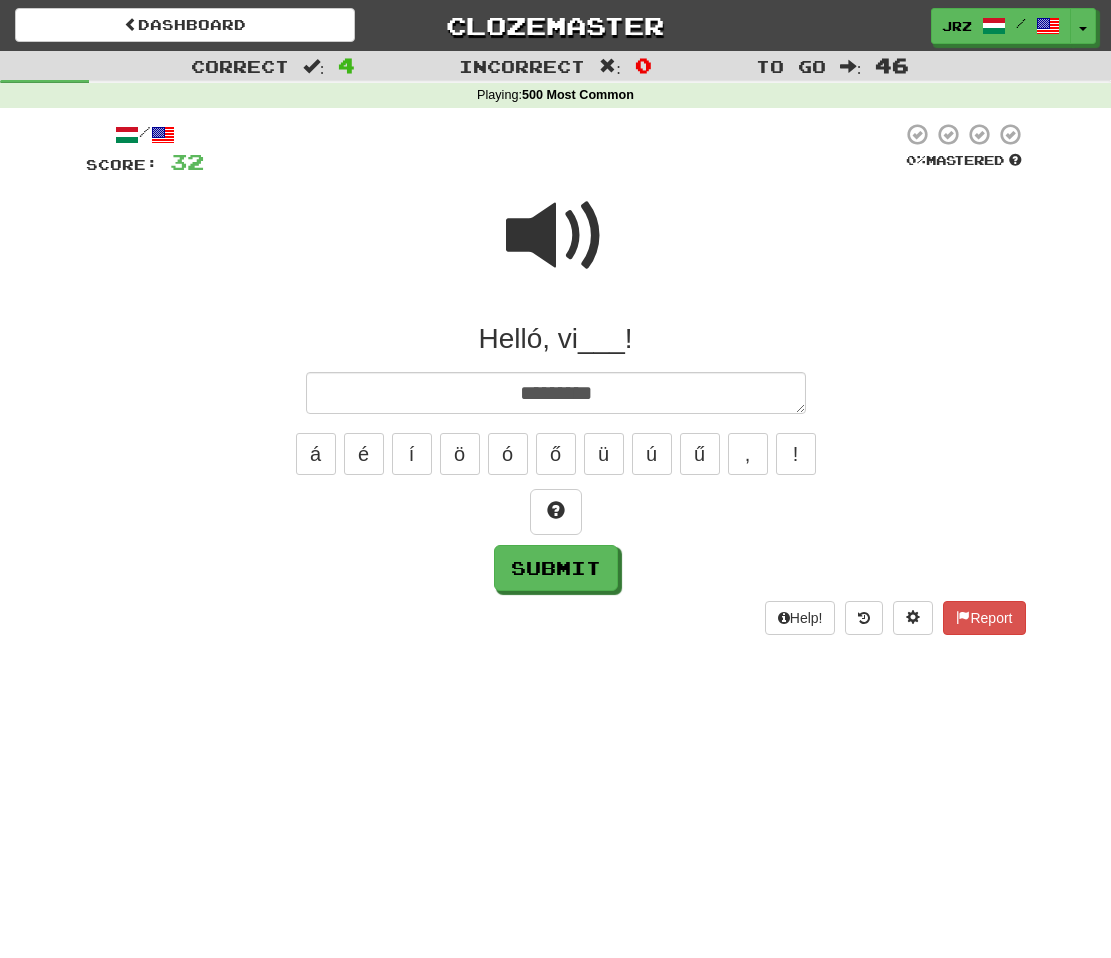 type on "*" 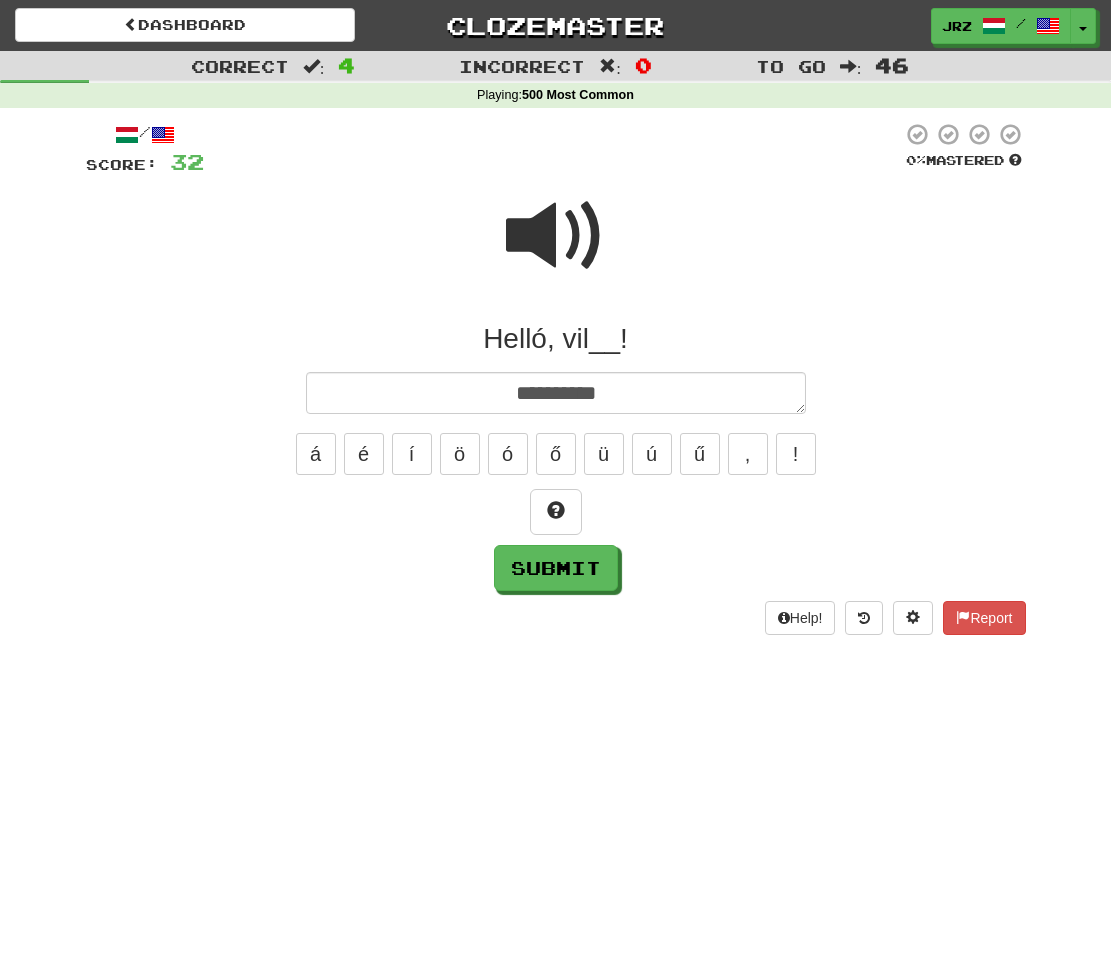type on "*" 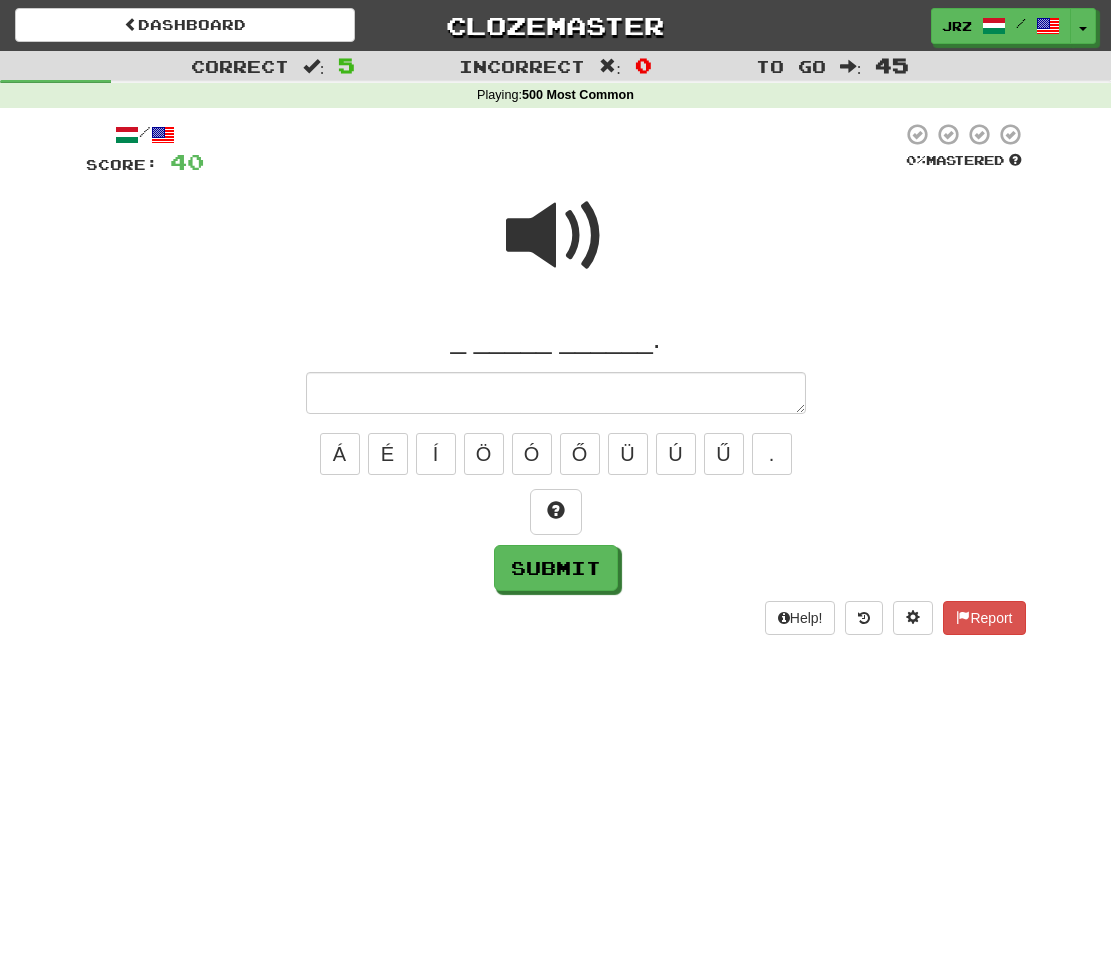 type on "*" 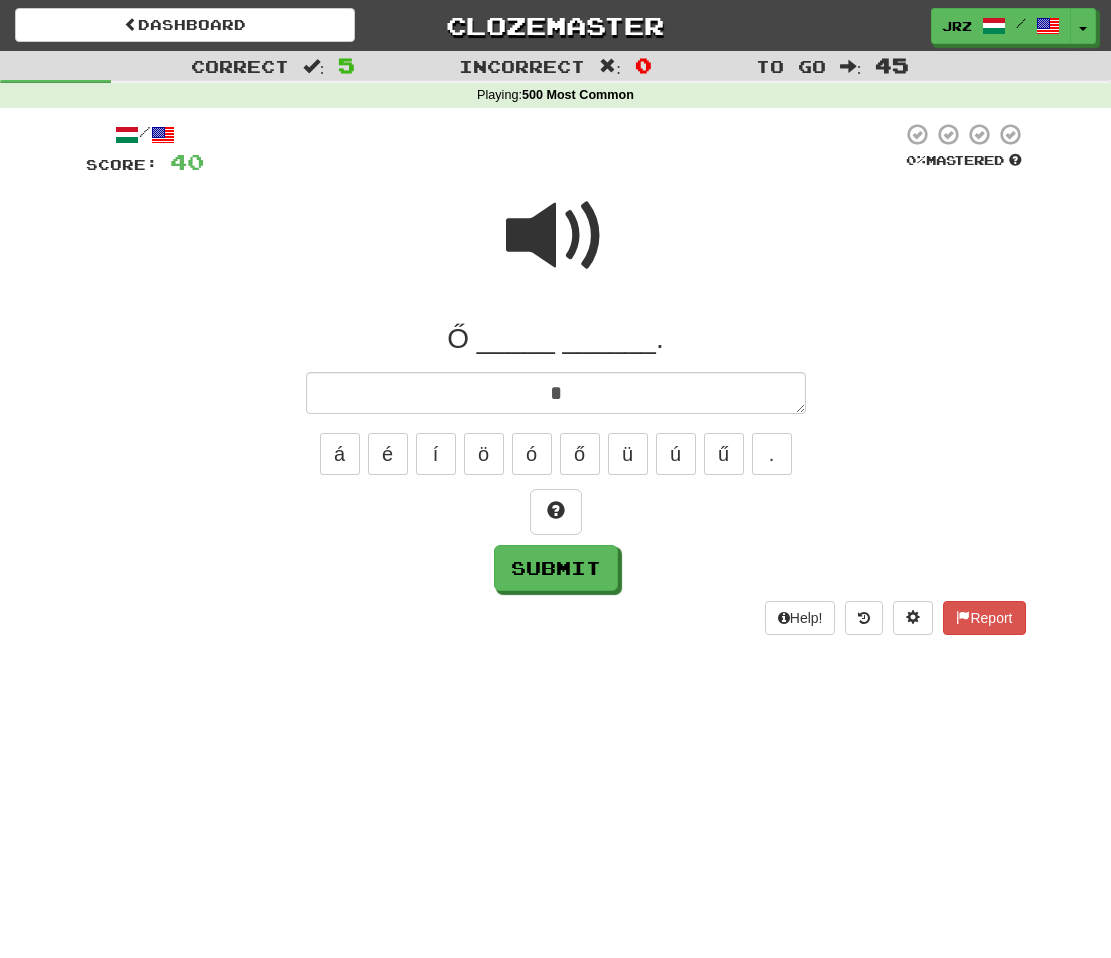 type on "*" 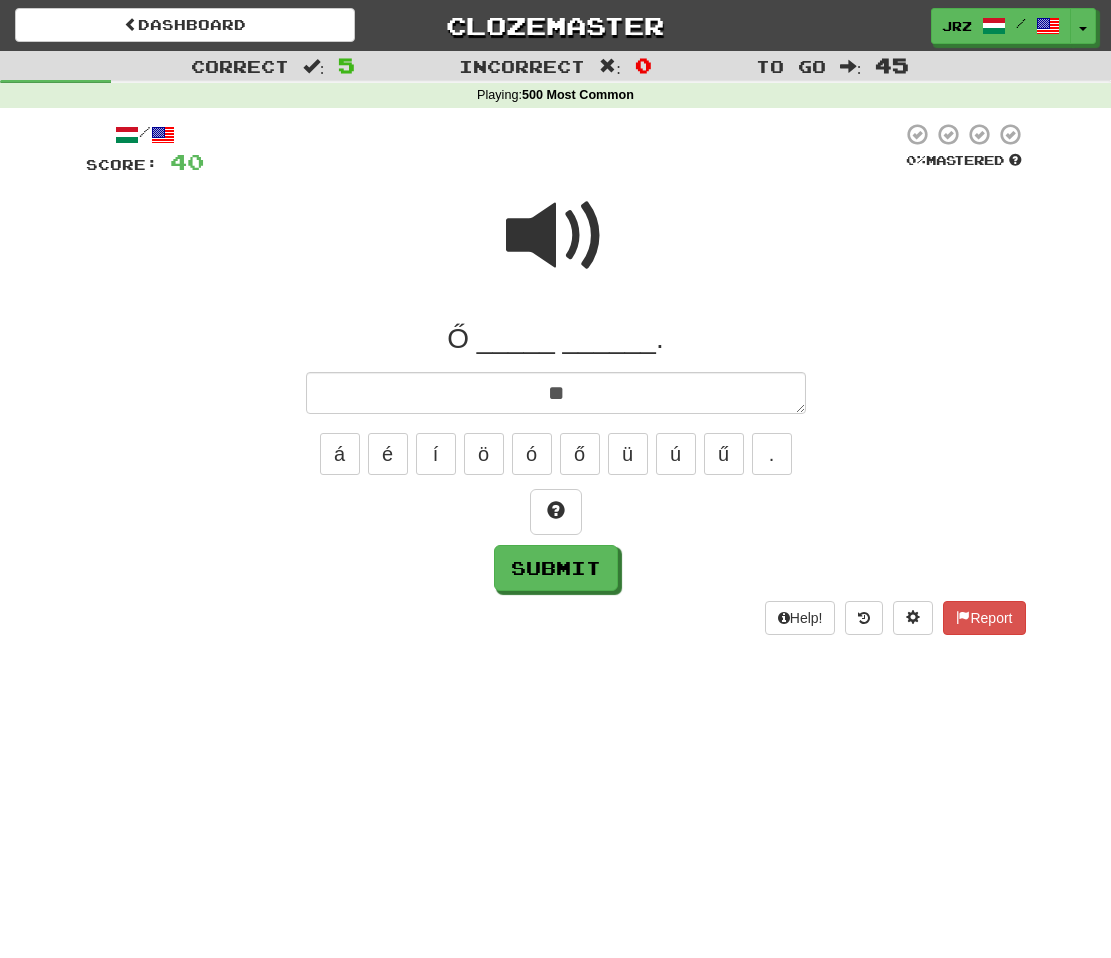 type on "*" 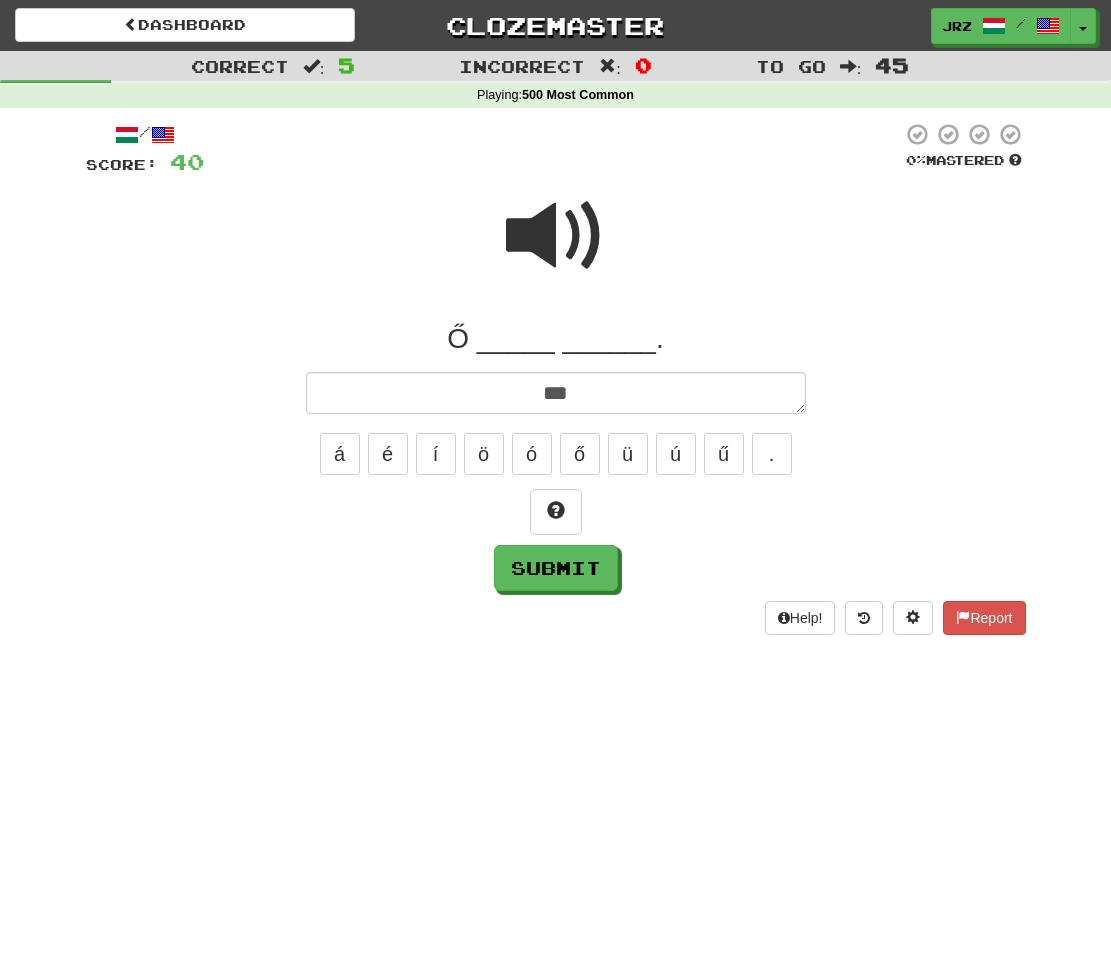 type on "*" 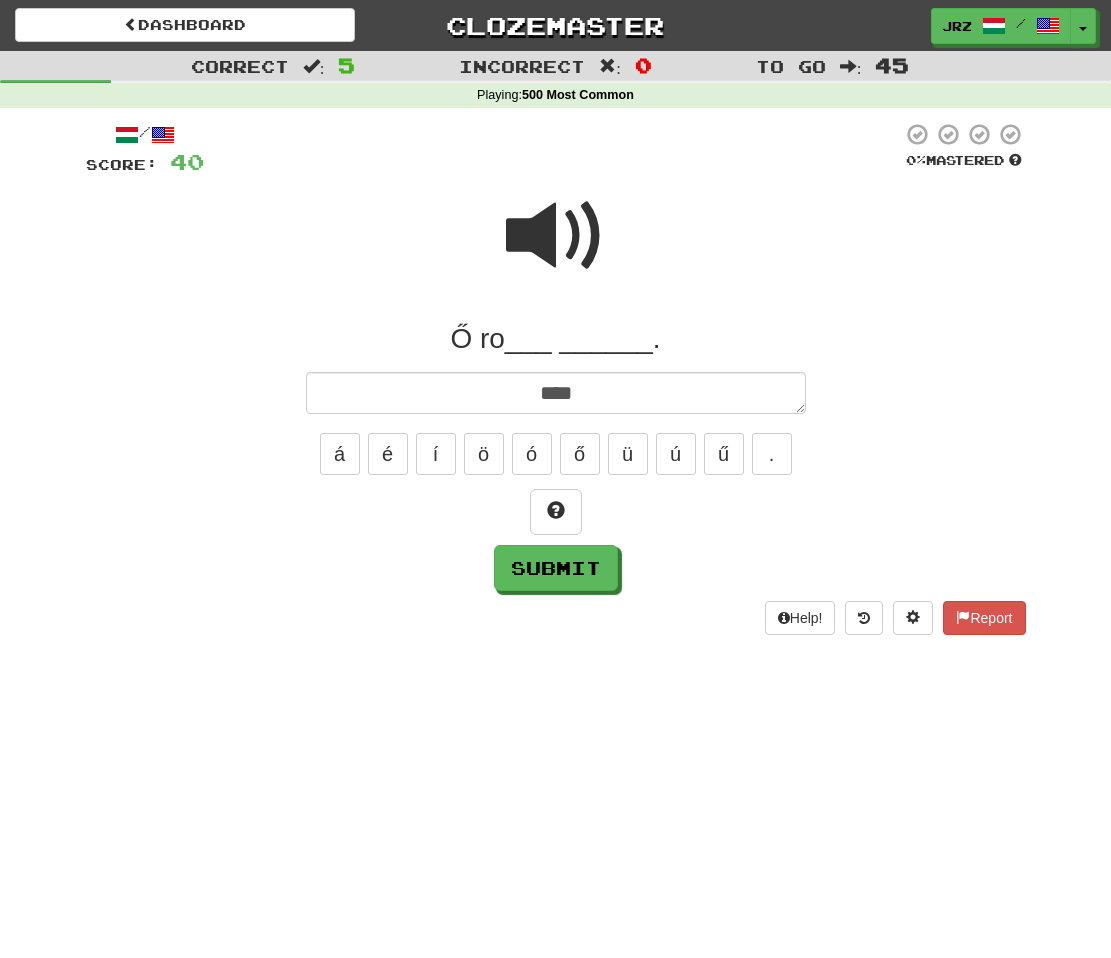type on "*" 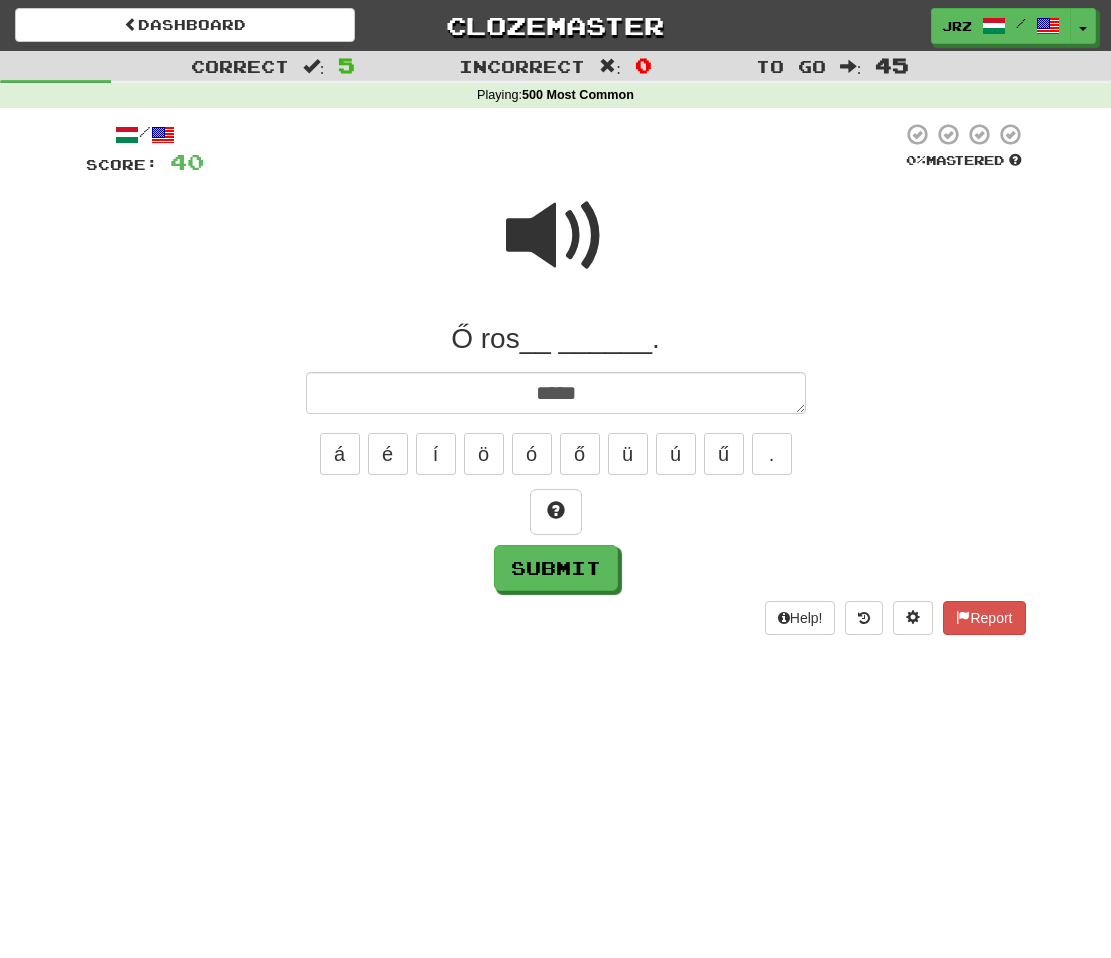 type on "*" 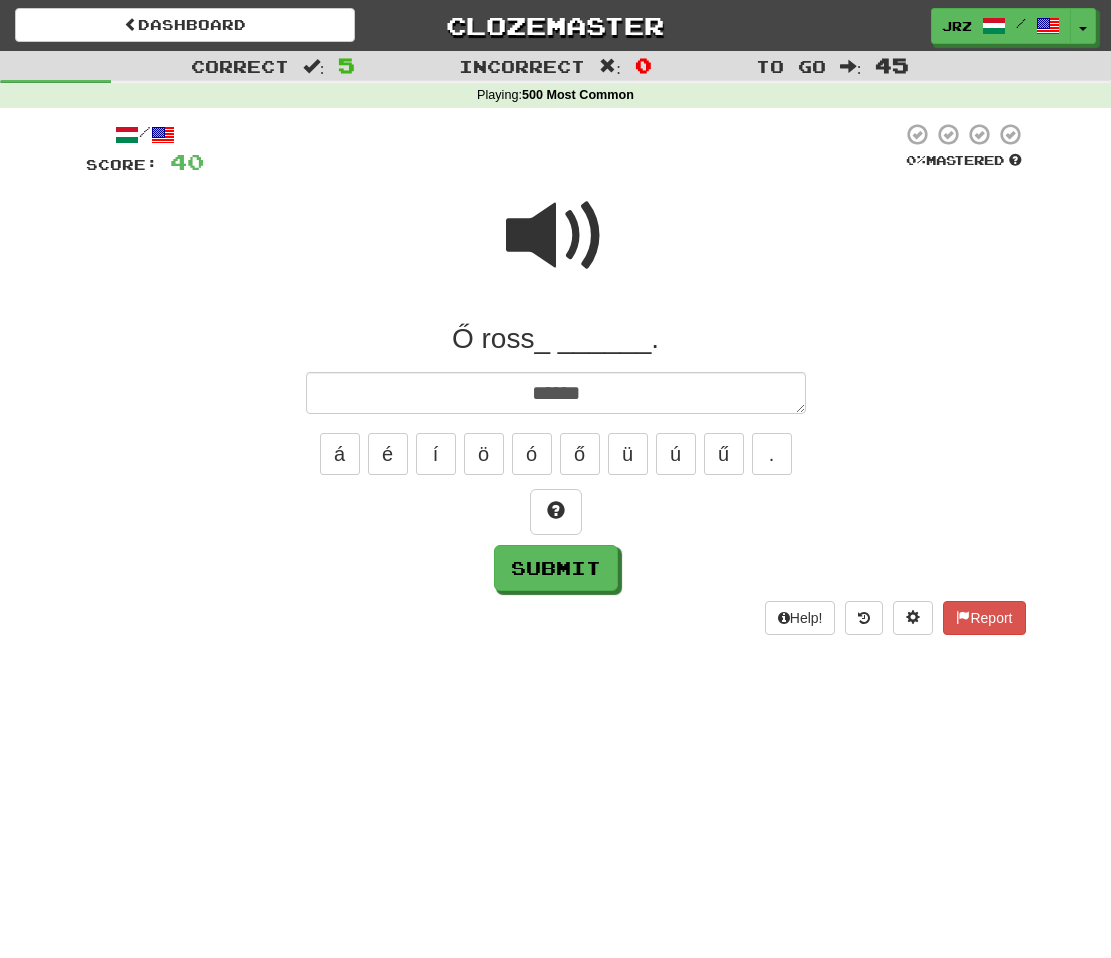 type on "*" 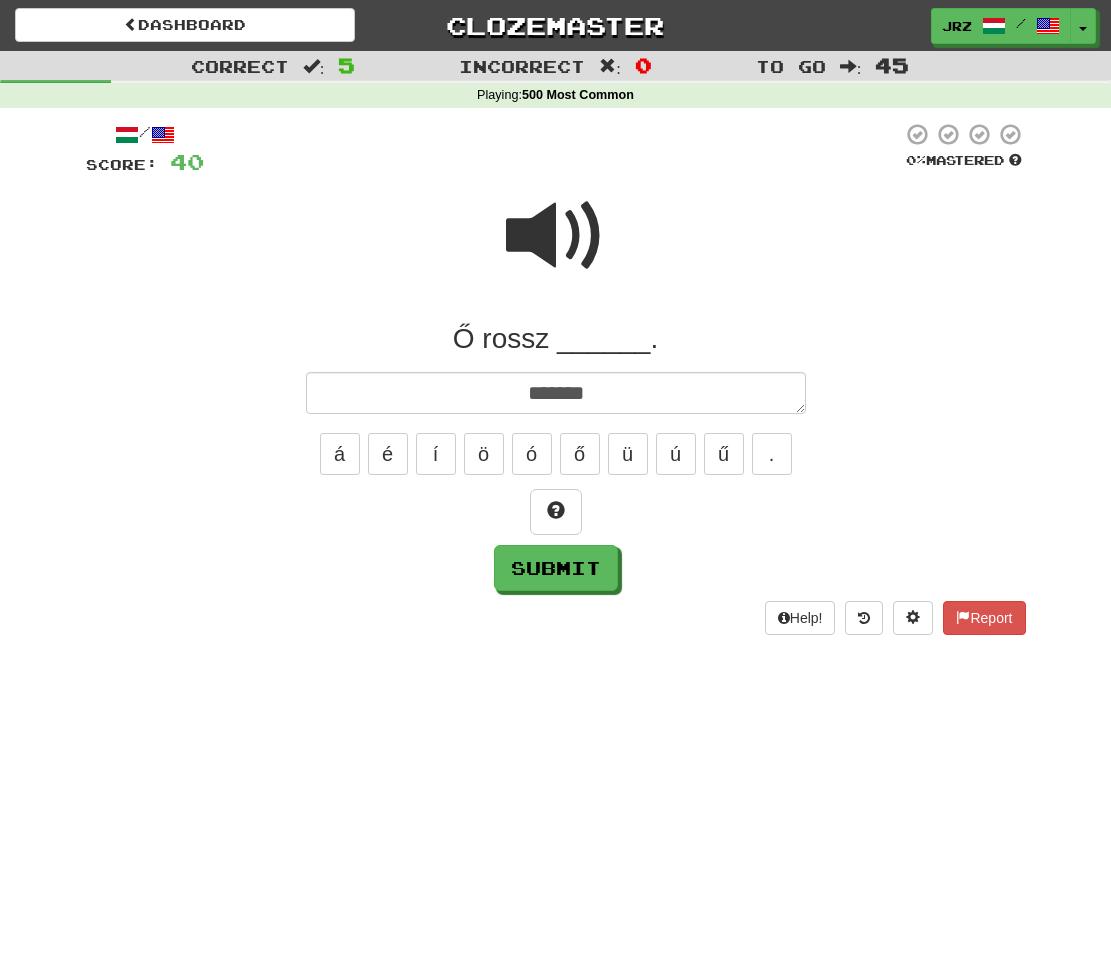 type on "*" 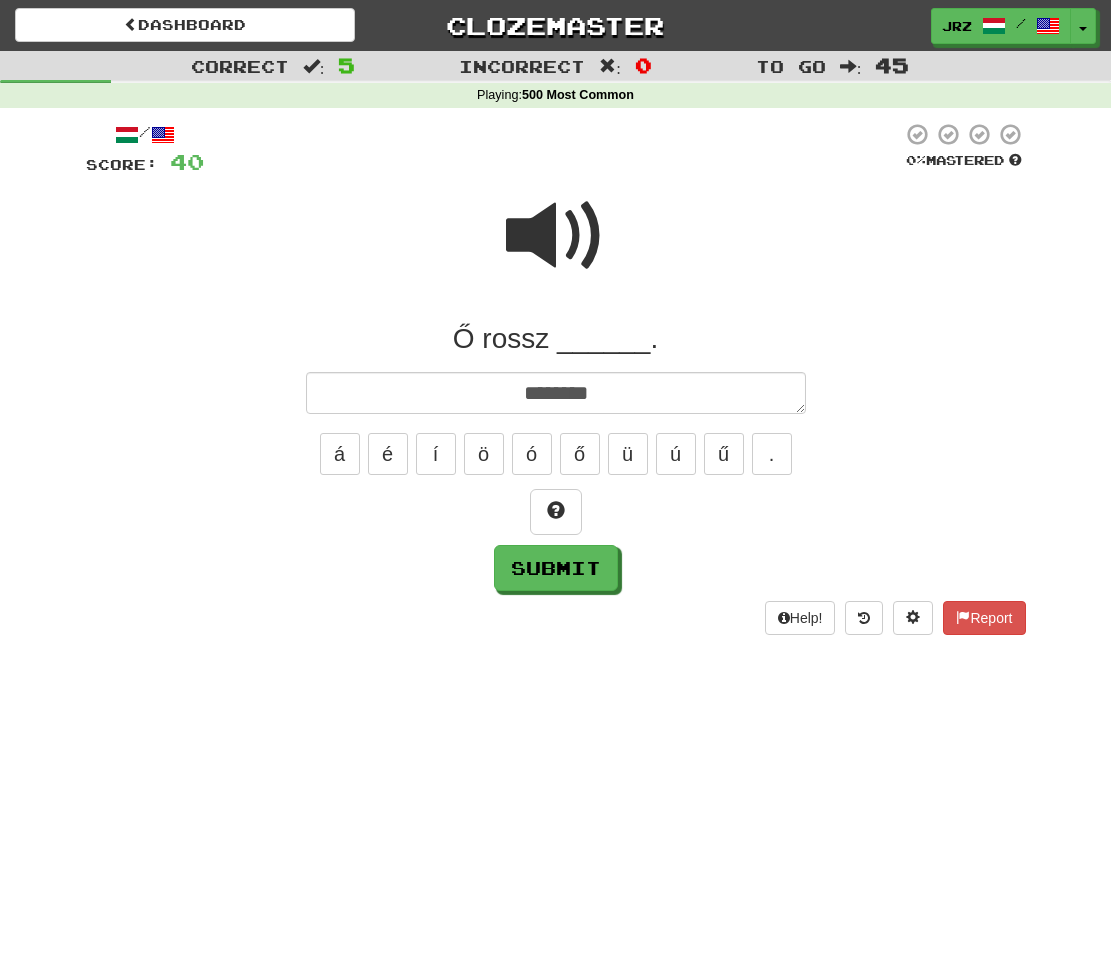 type on "*" 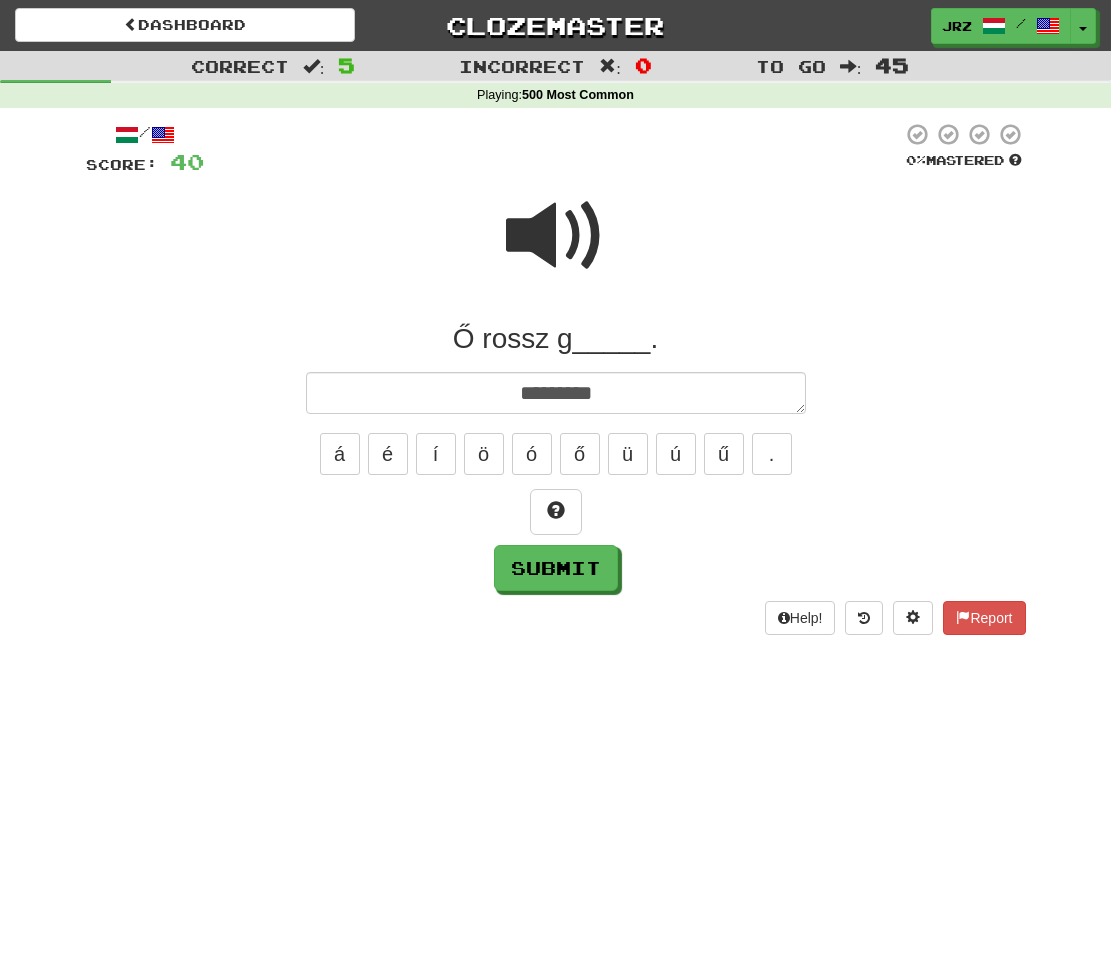 type on "*" 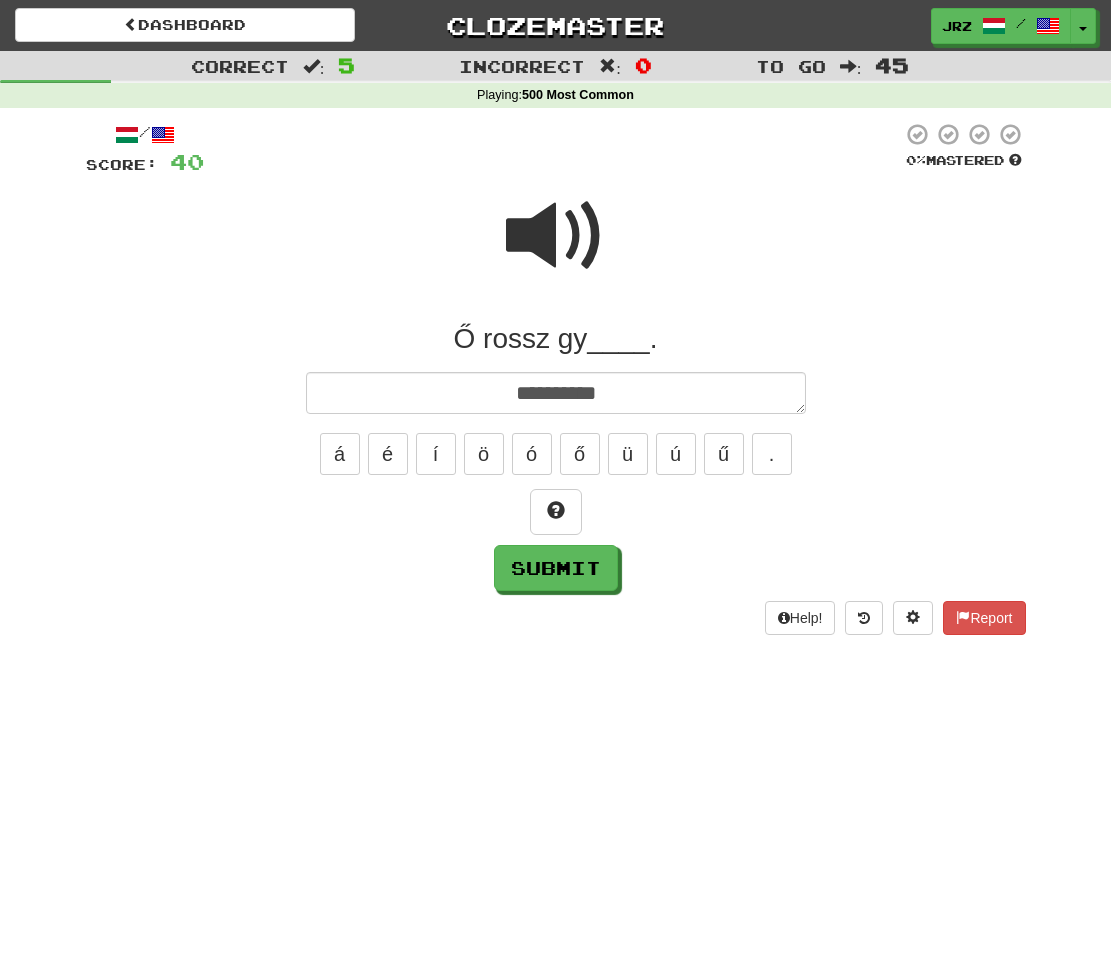 type on "*" 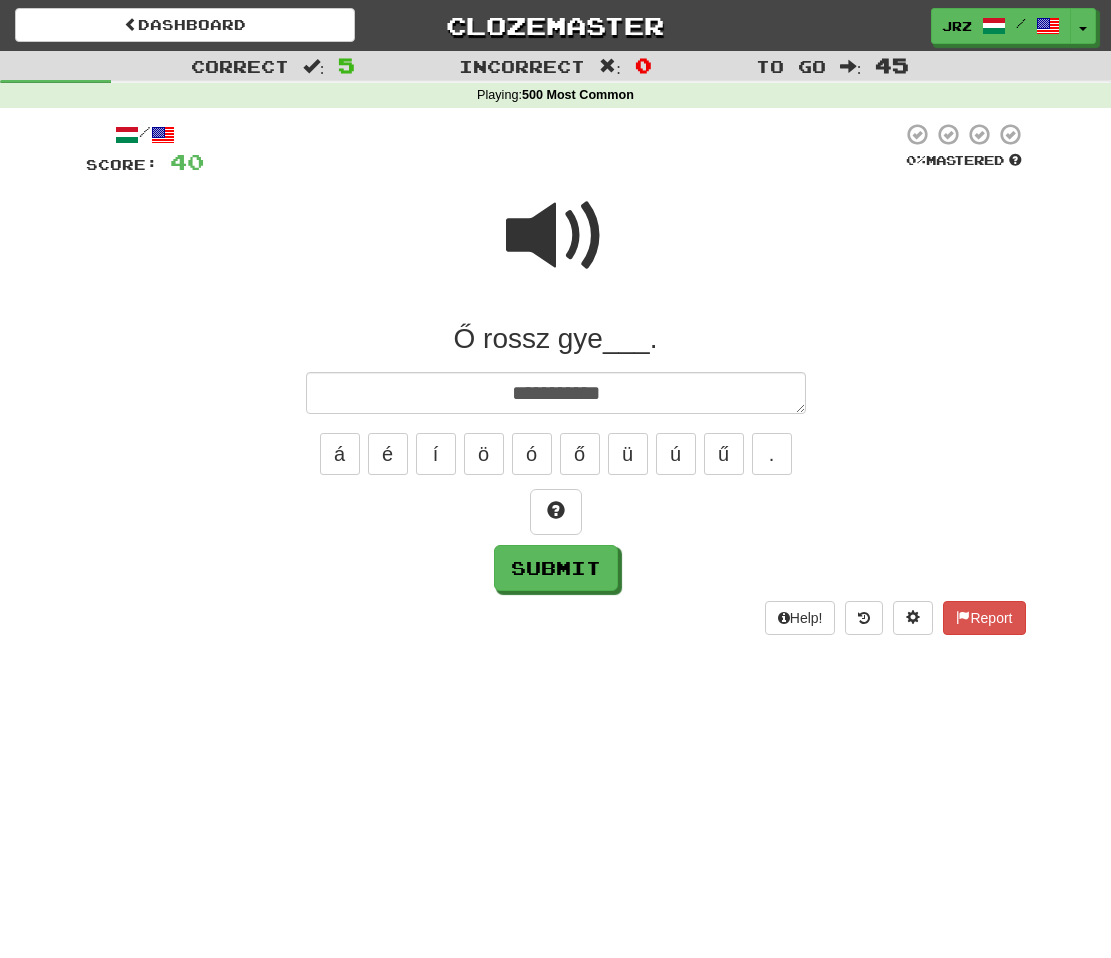 type on "*" 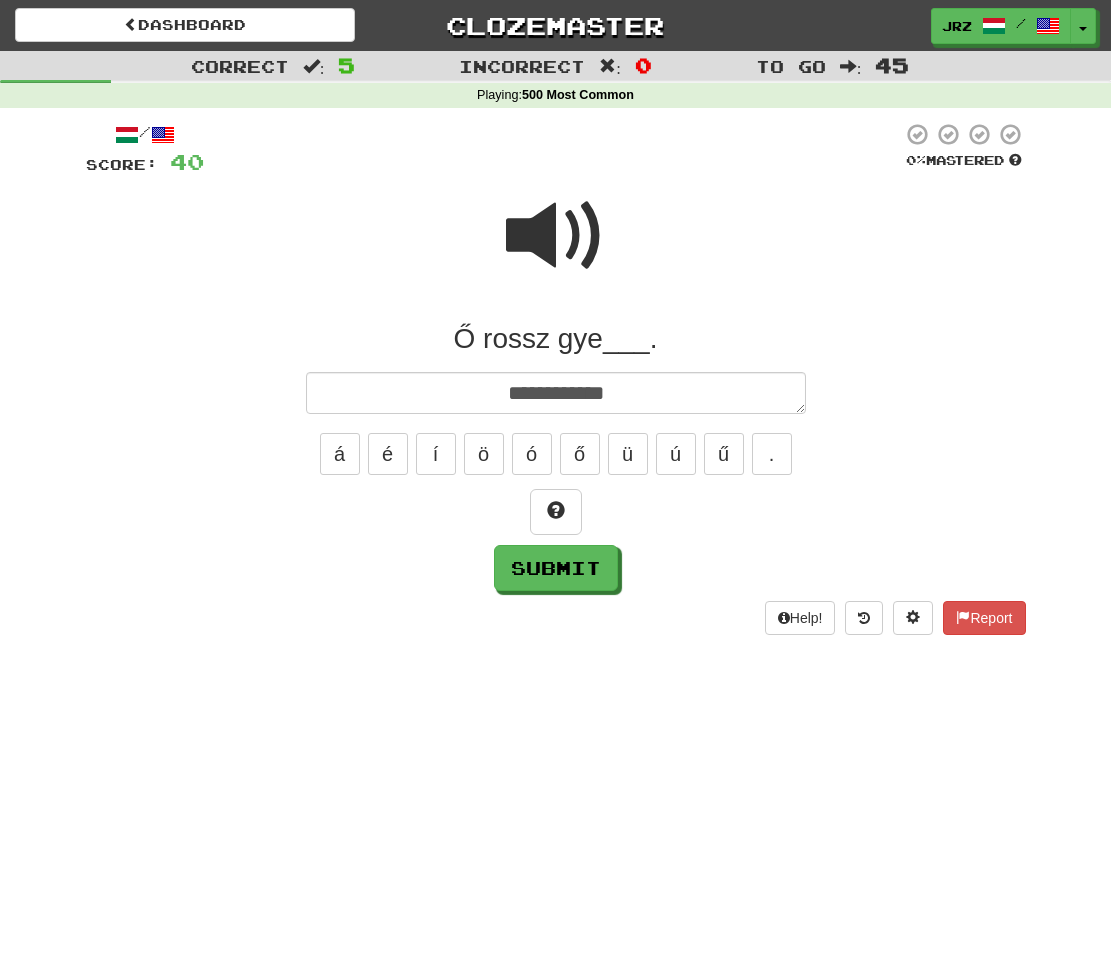 type on "*" 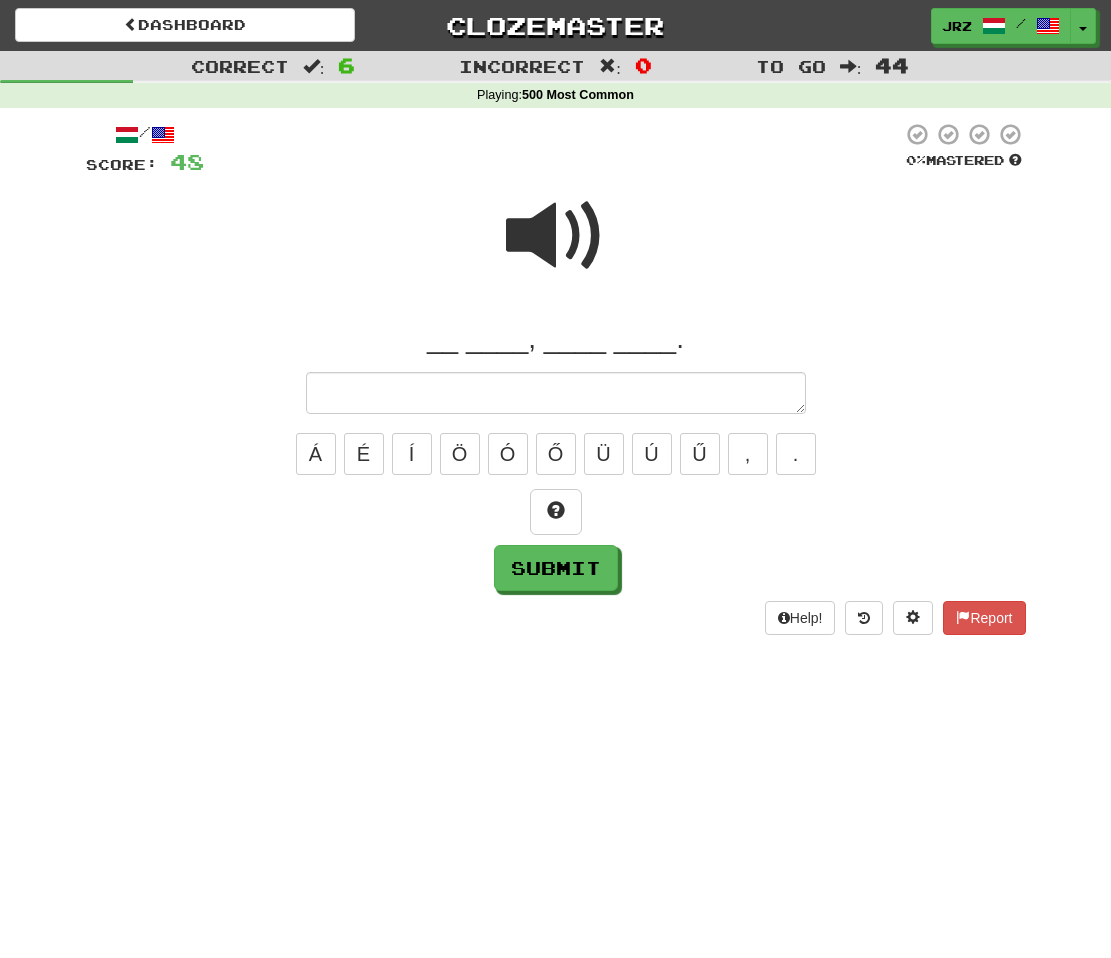 type on "*" 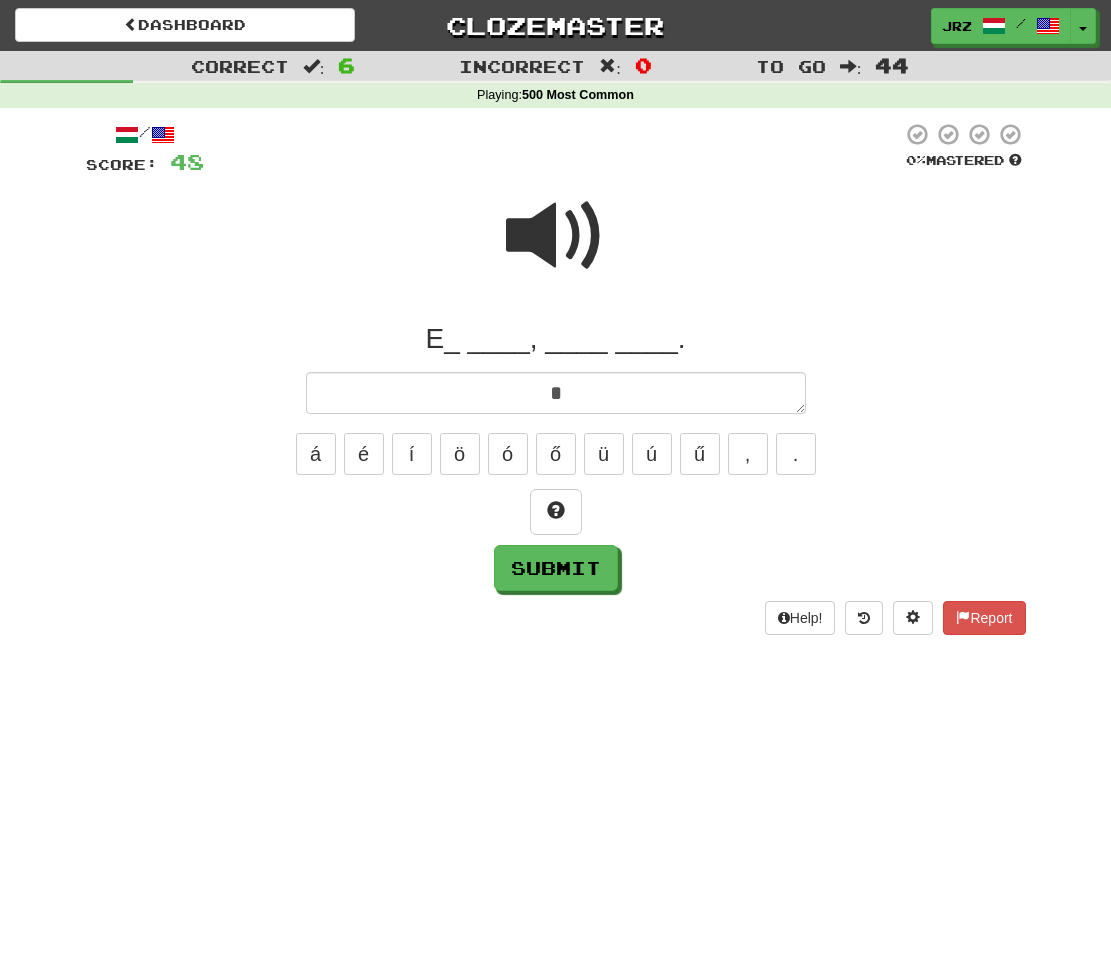 type on "*" 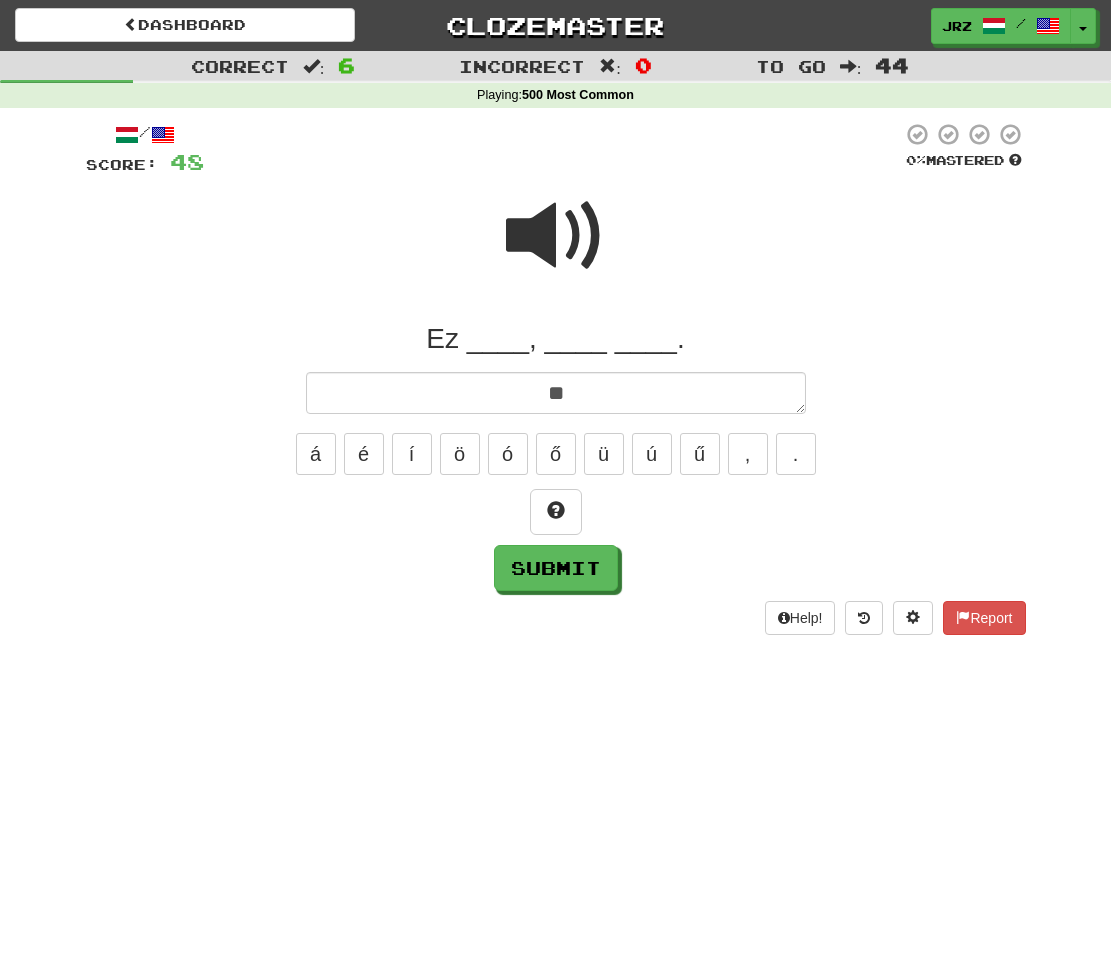 type on "*" 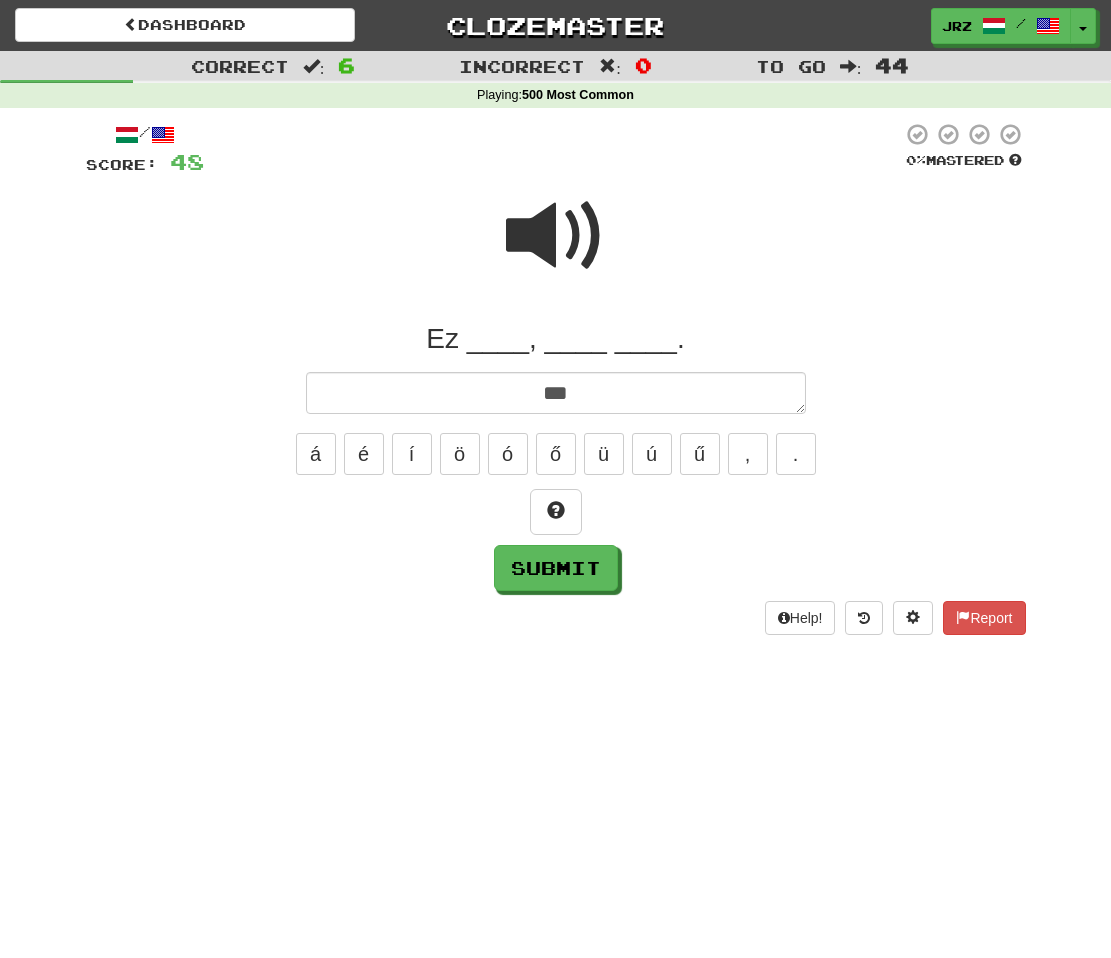 type on "*" 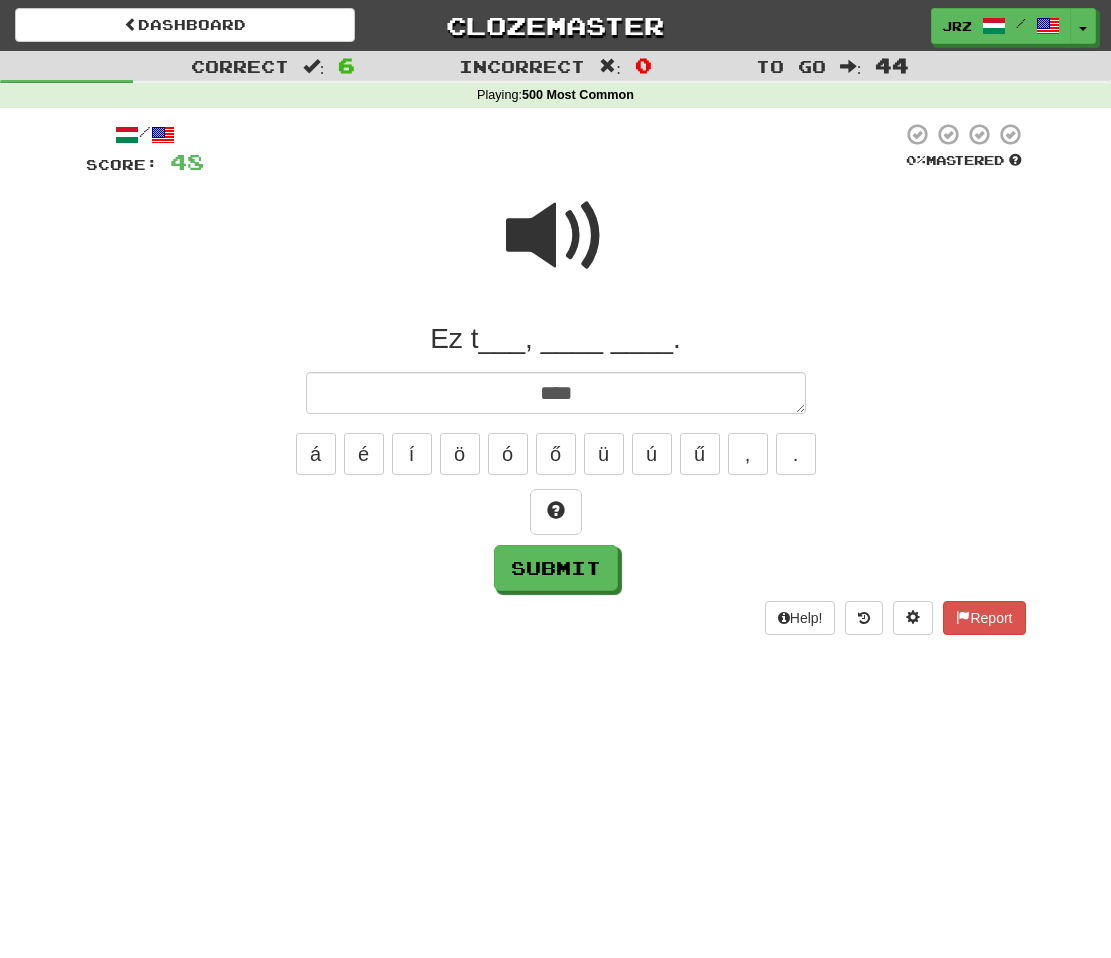 type on "*" 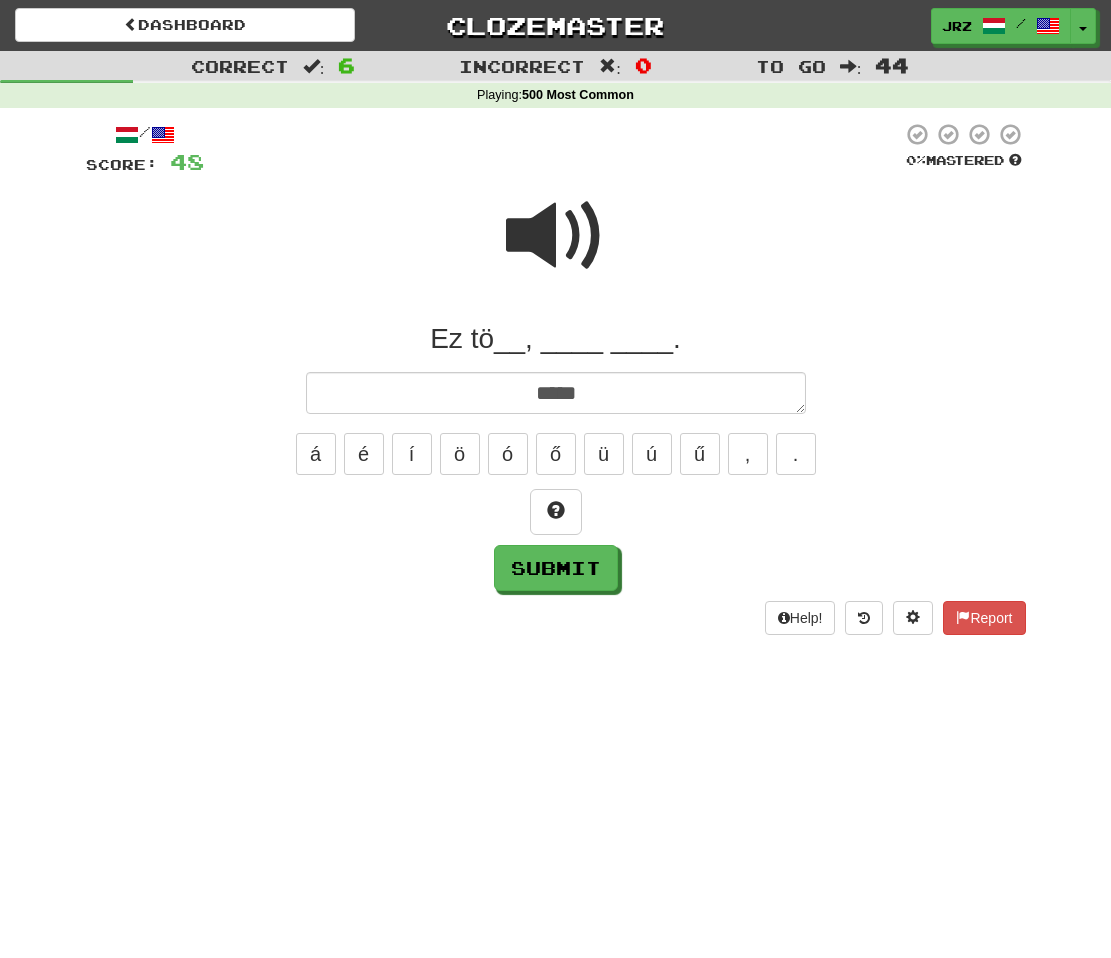 type on "*" 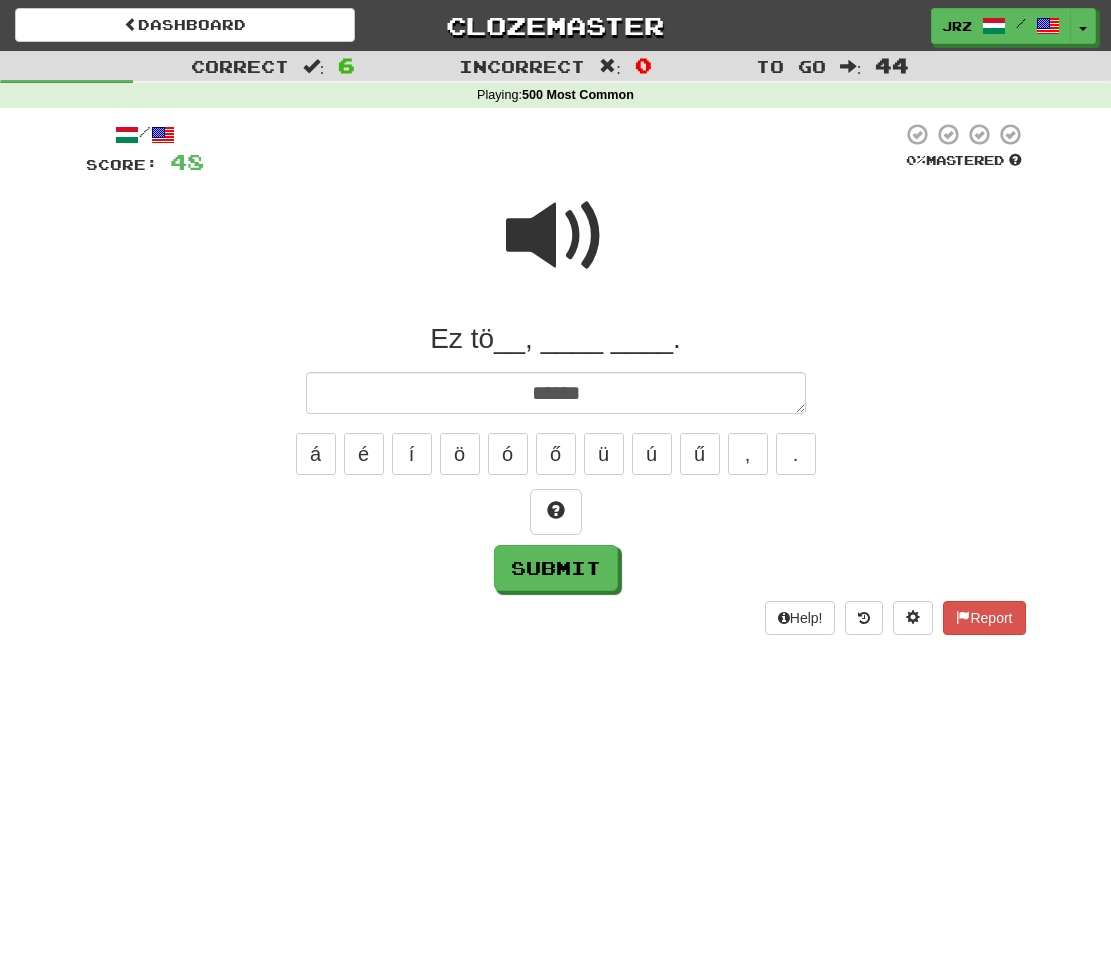 type on "*" 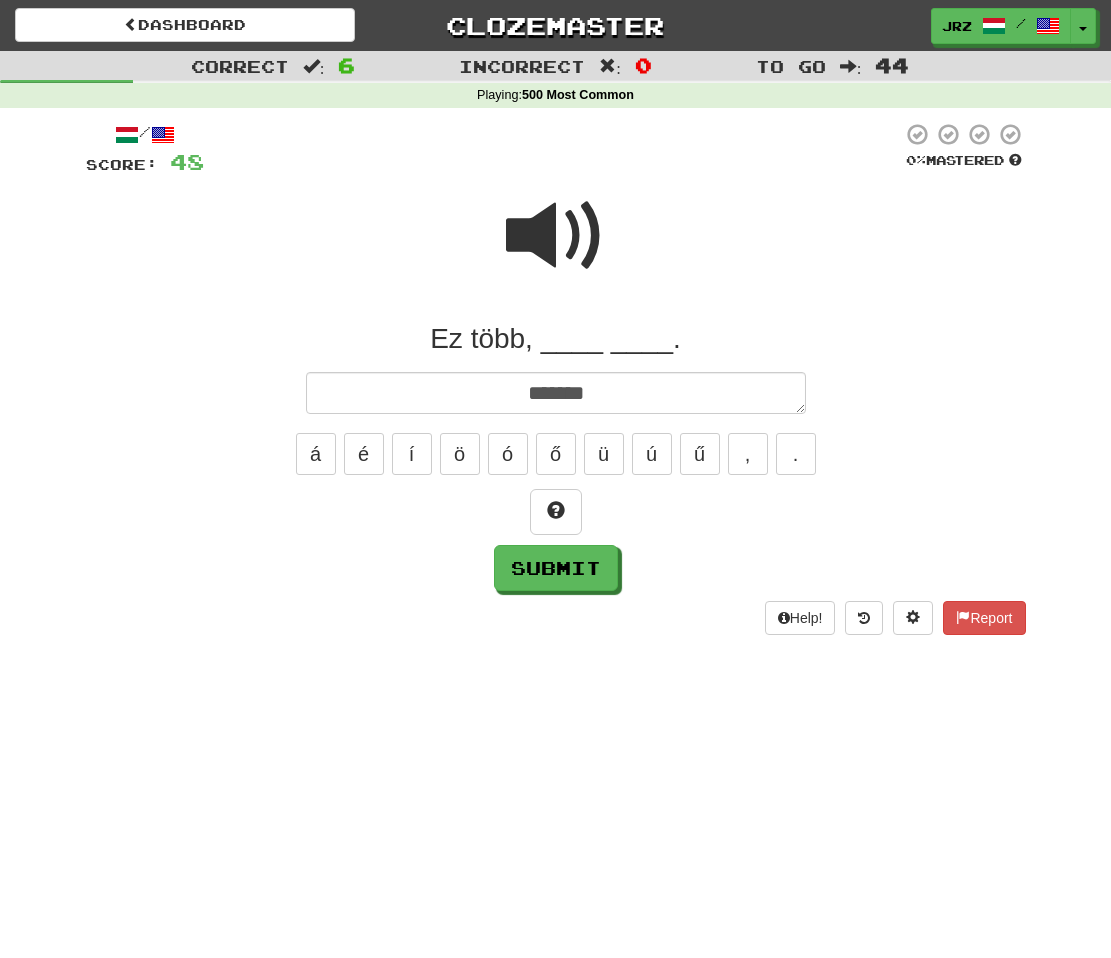 type on "*" 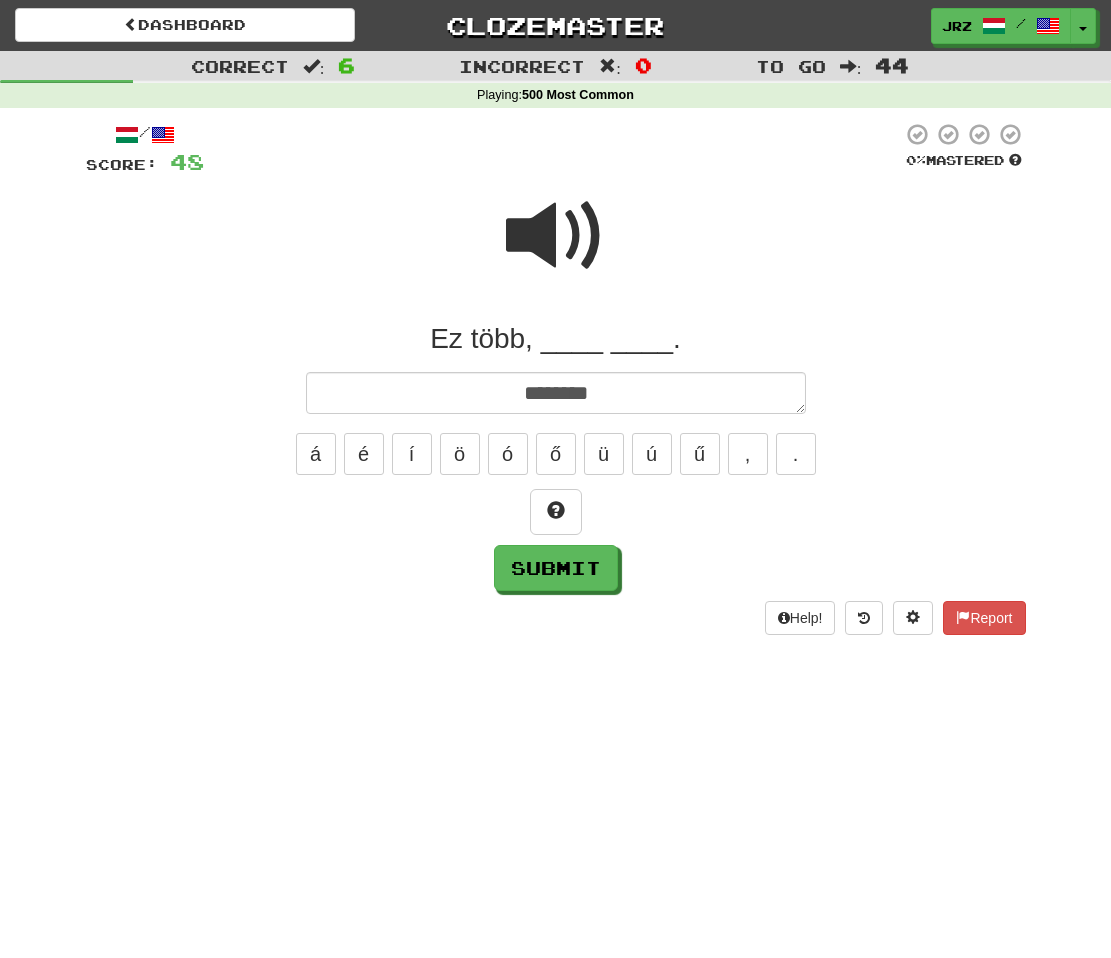type on "*" 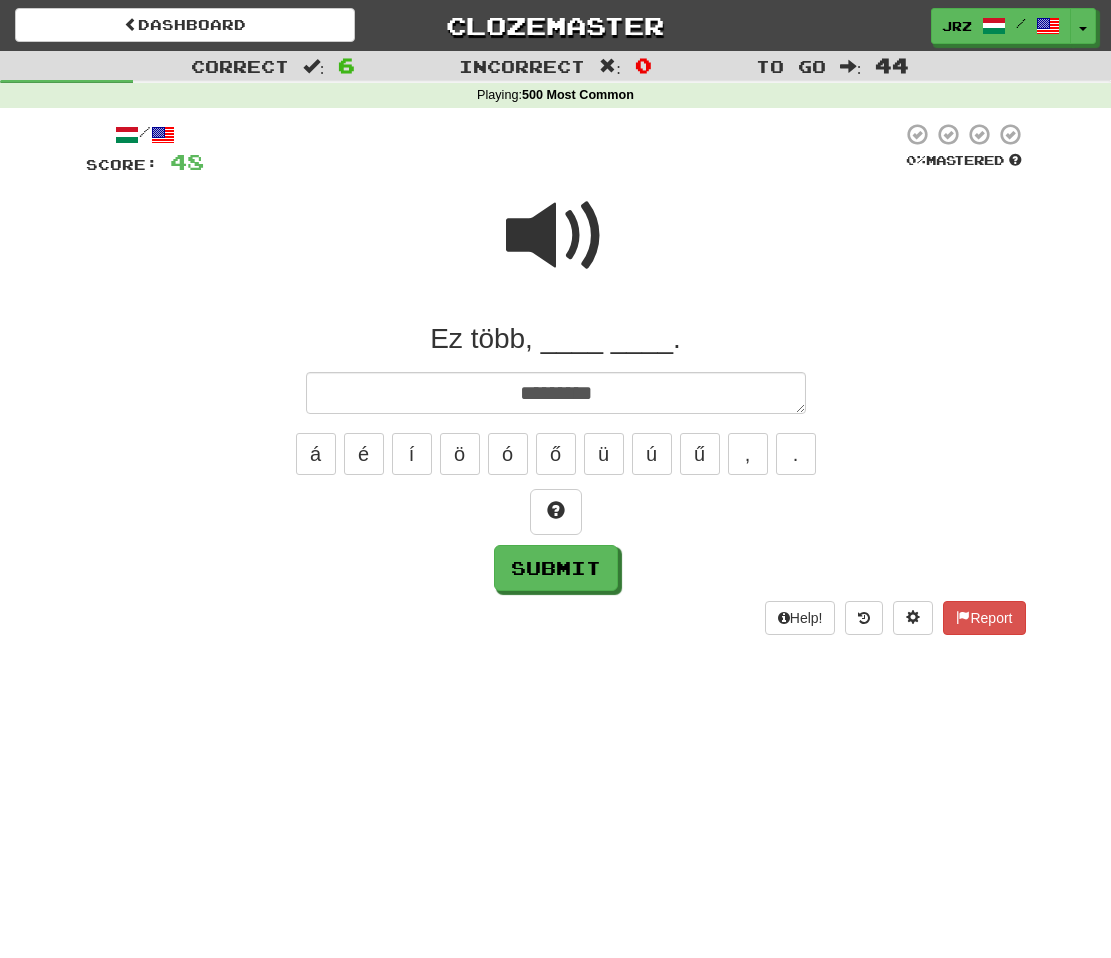 type on "*" 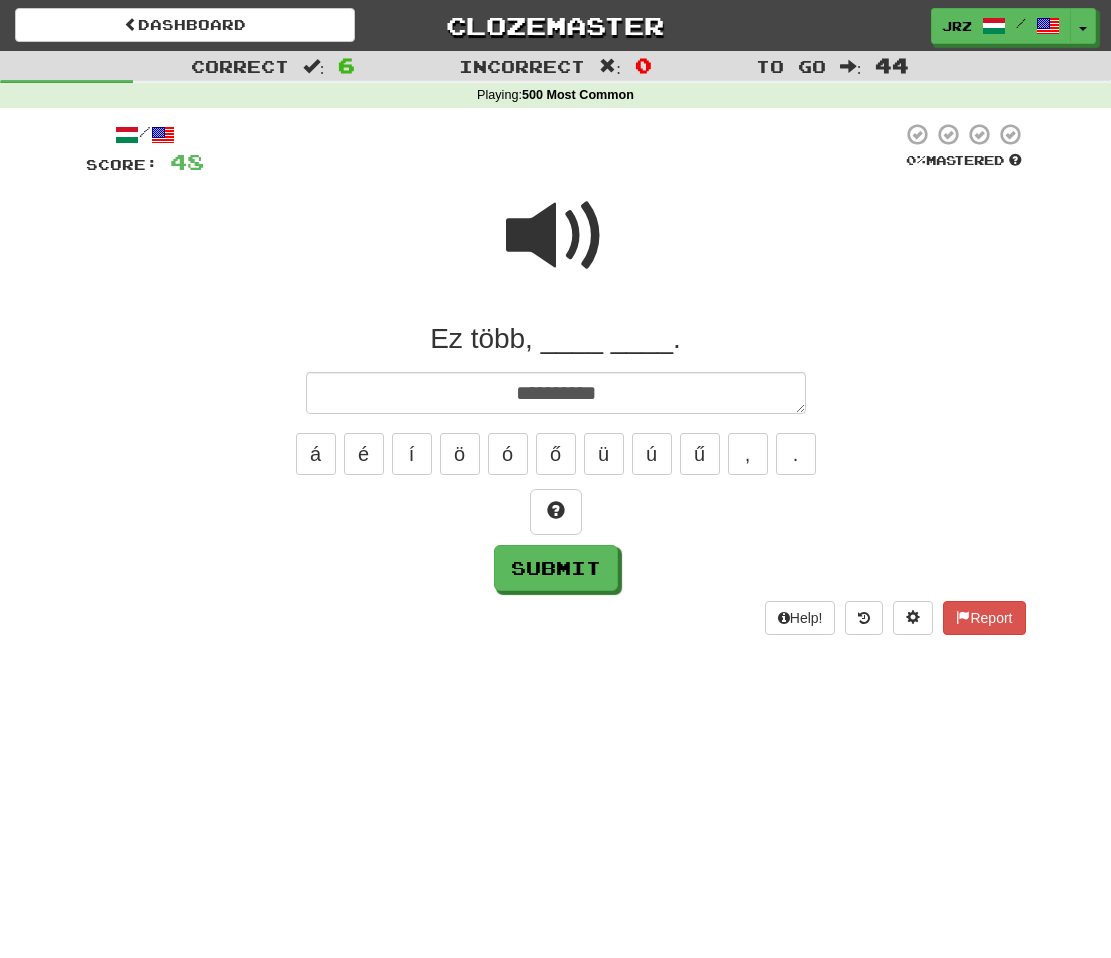 type on "*" 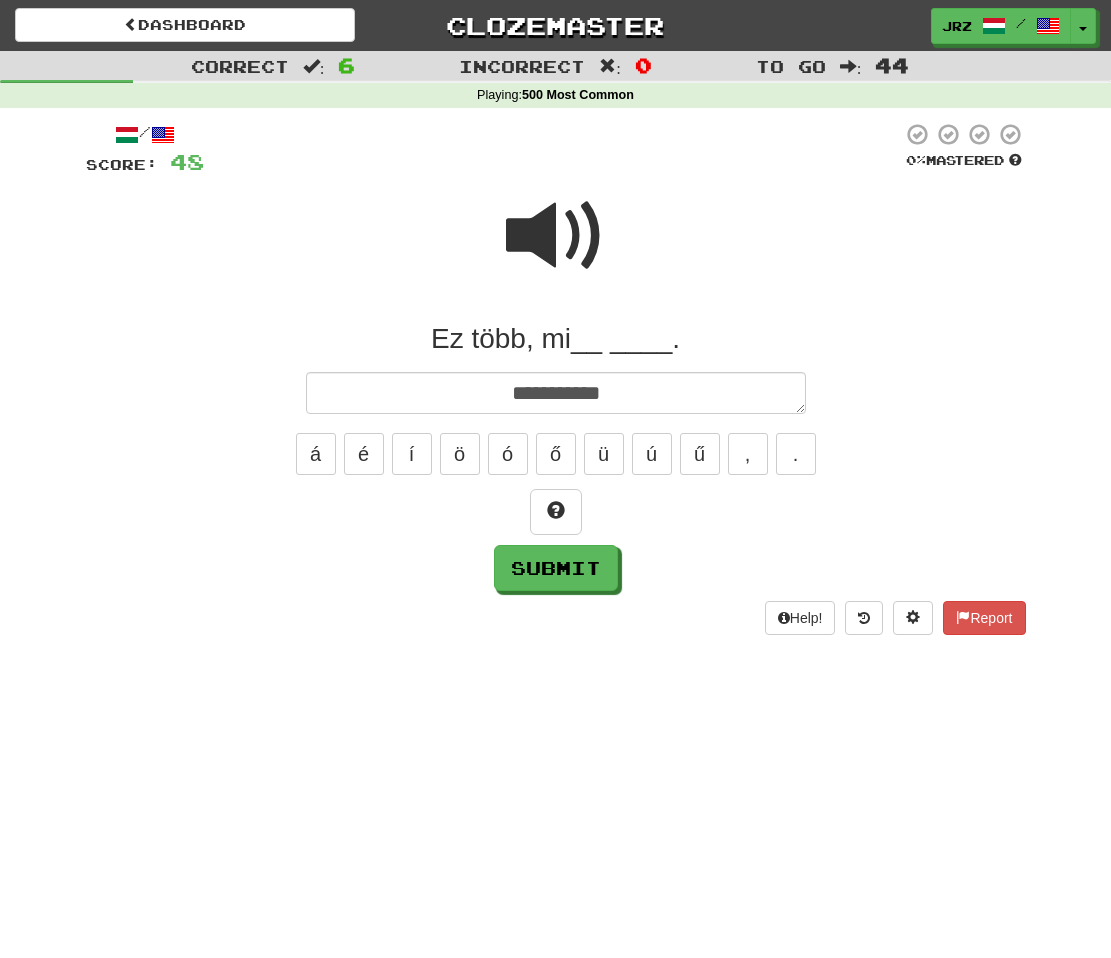 type on "**********" 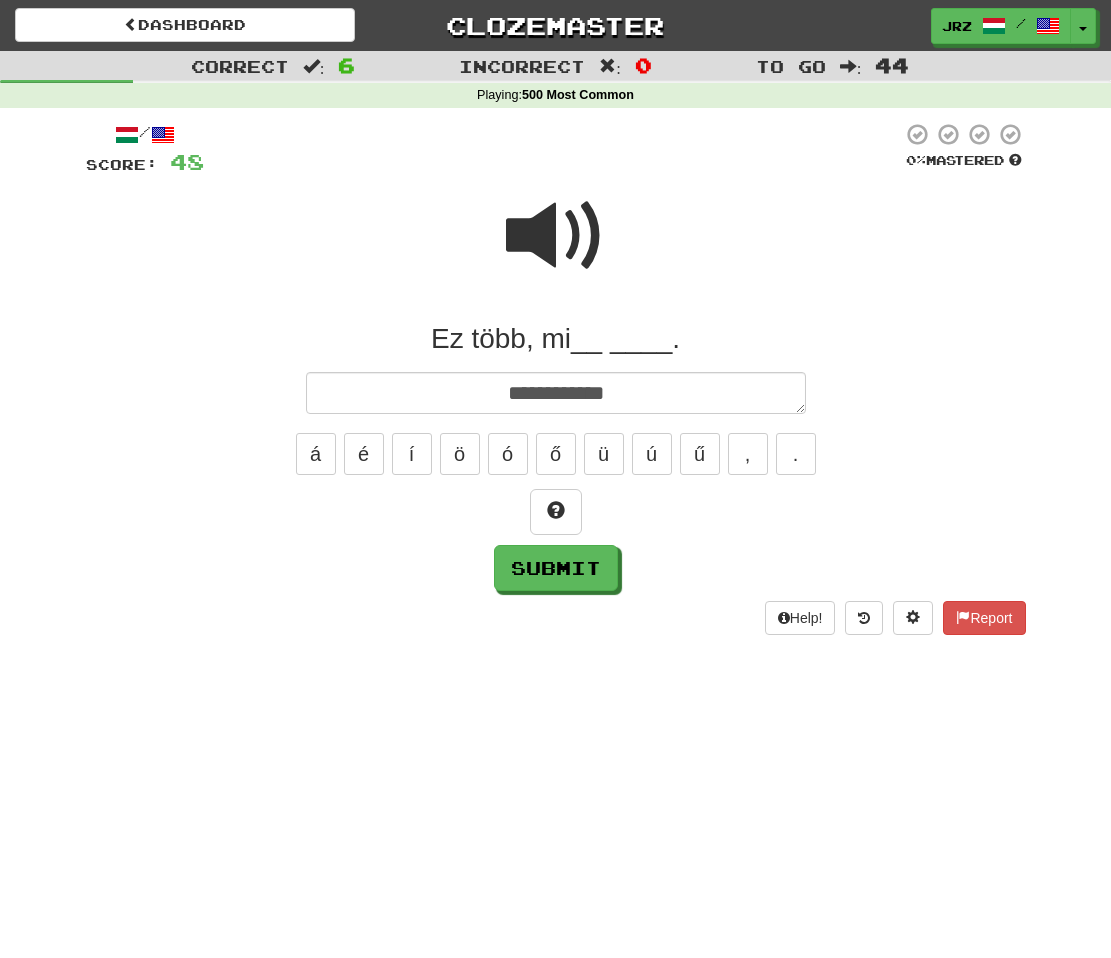 type on "*" 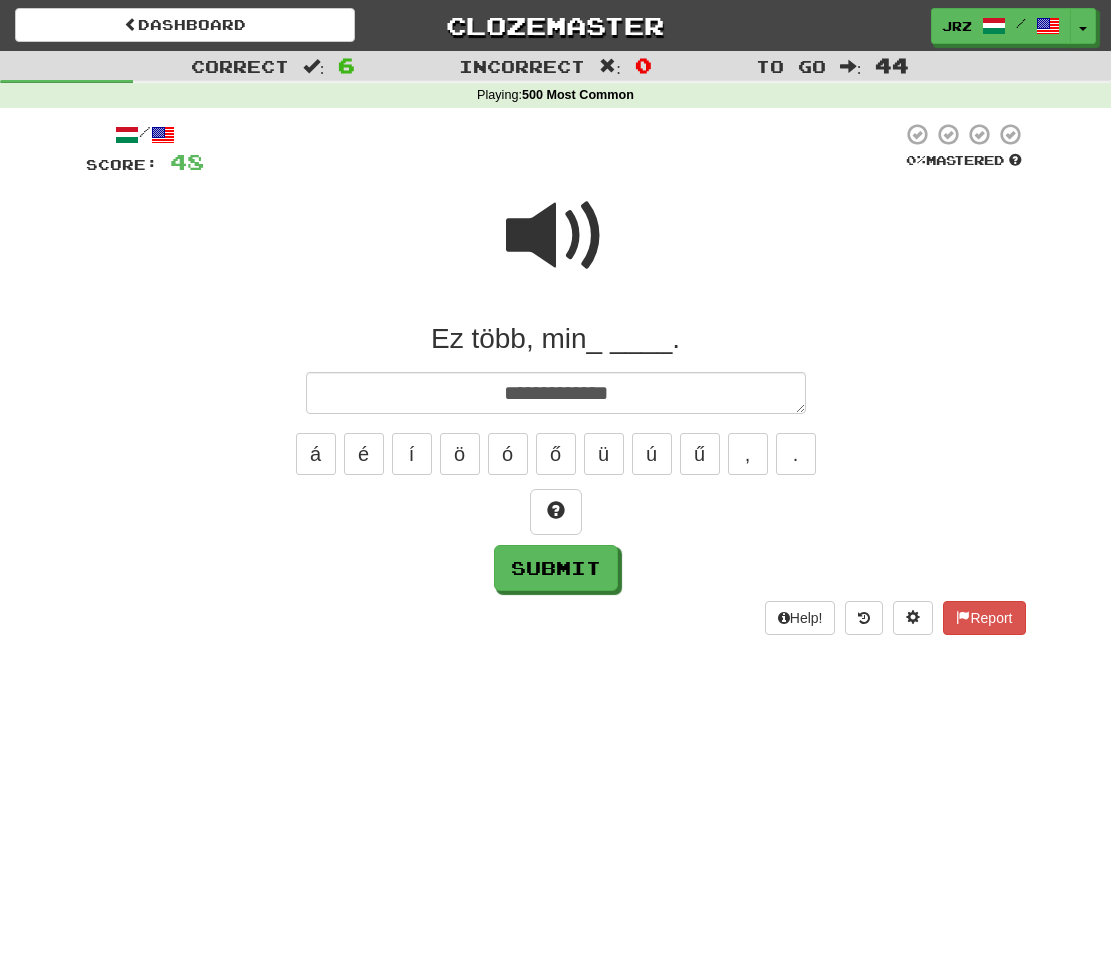 type 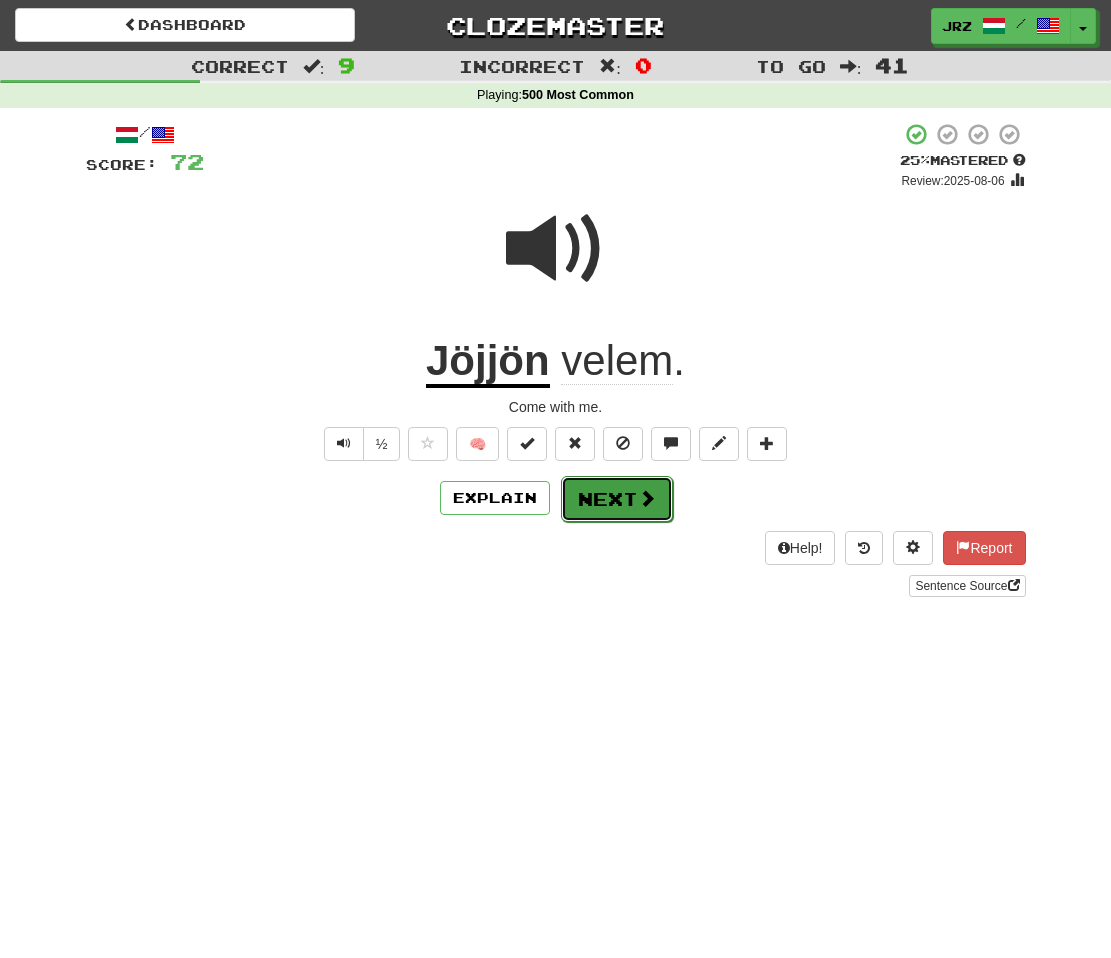 click on "Next" at bounding box center [617, 499] 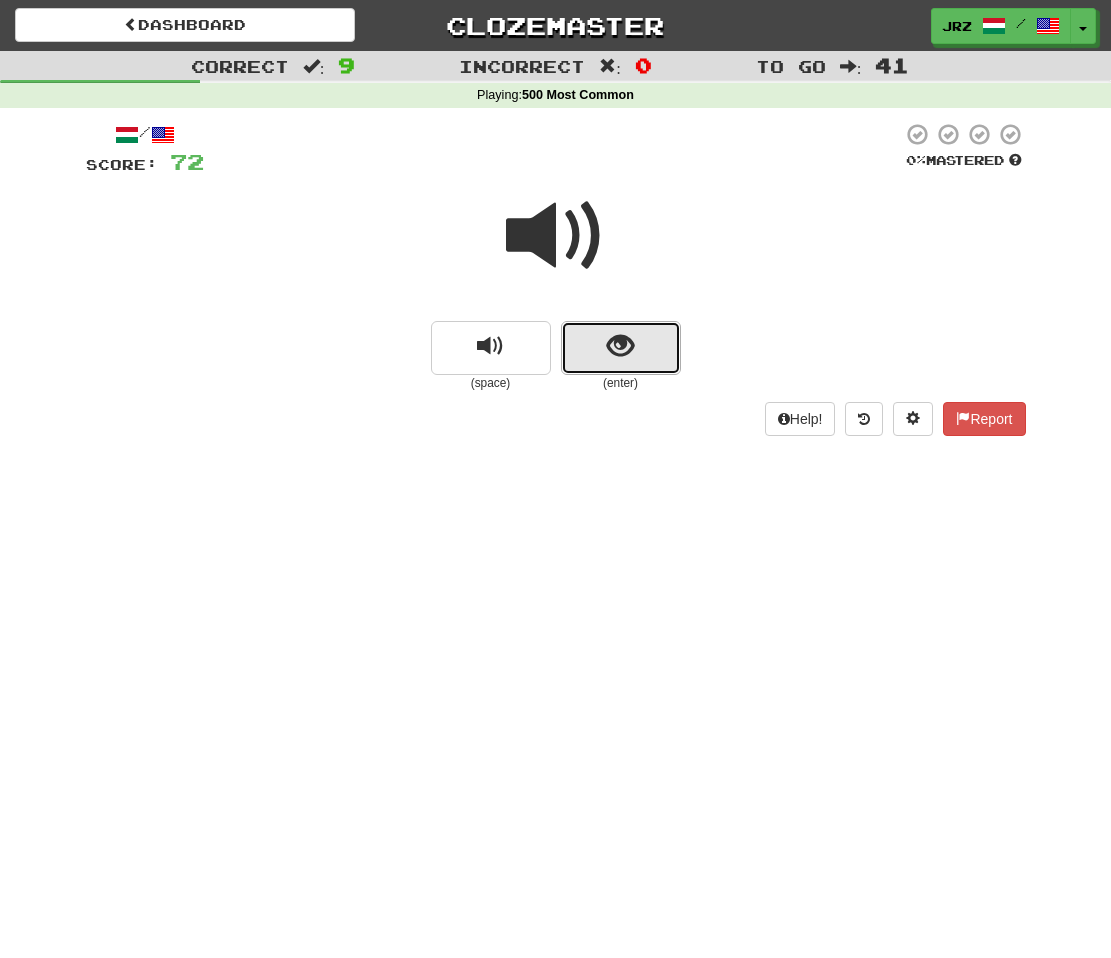 click at bounding box center (620, 346) 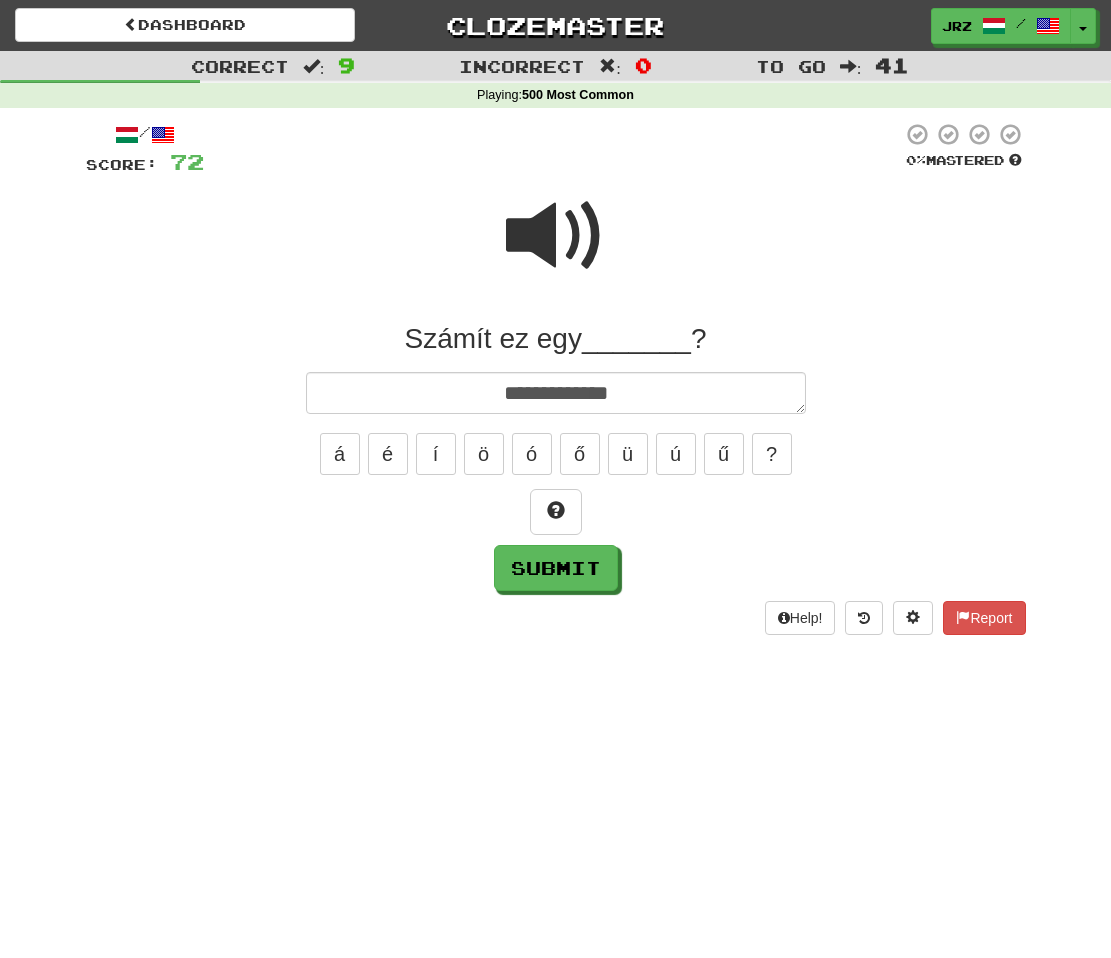 click at bounding box center (556, 236) 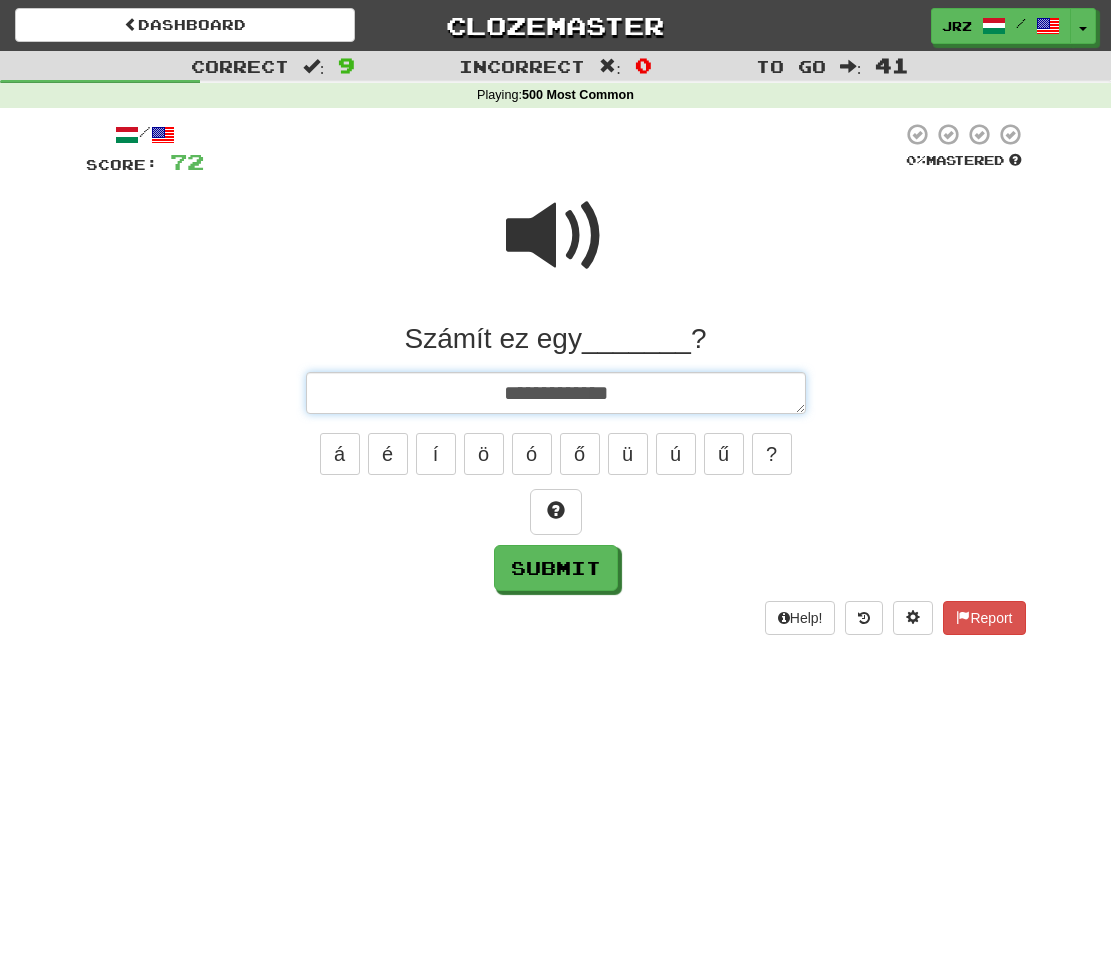 click on "**********" at bounding box center (556, 393) 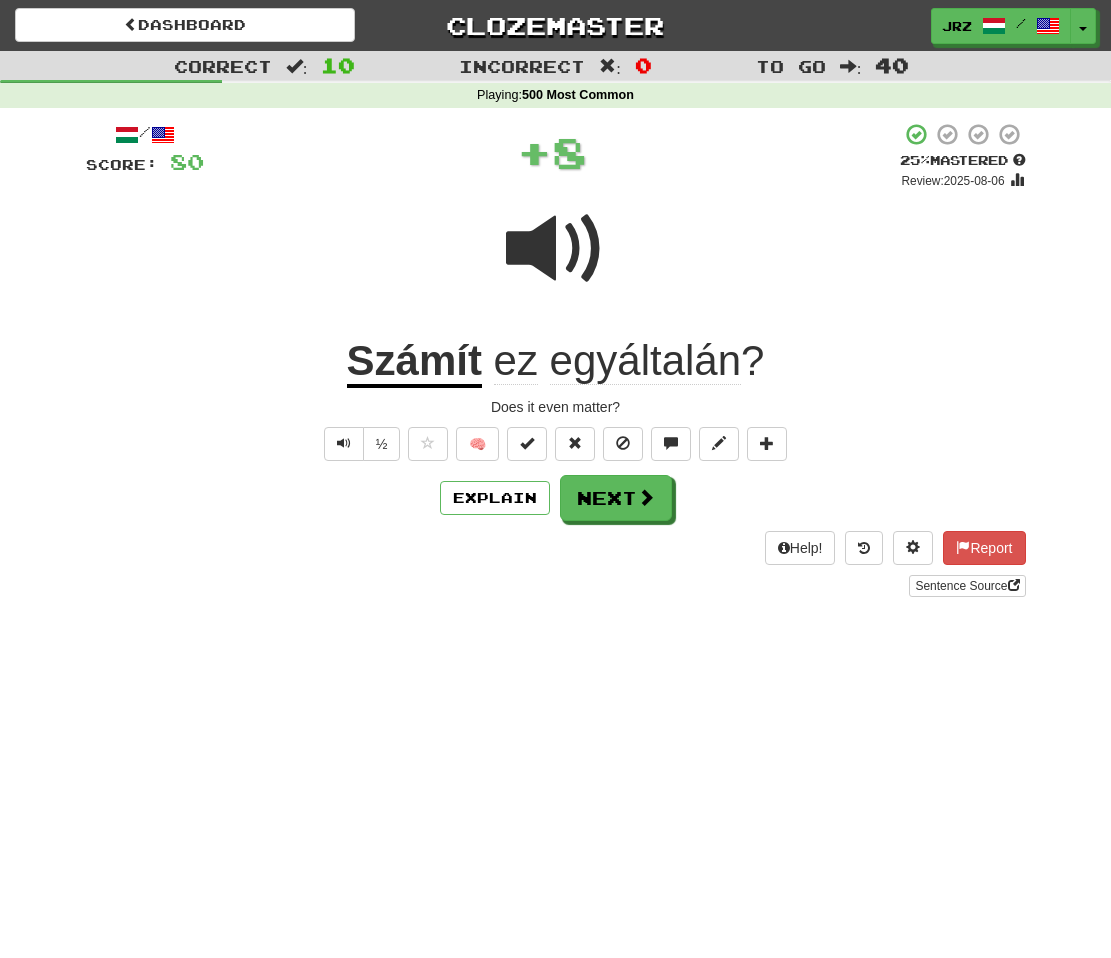 click on "/  Score:   80 + 8 25 %  Mastered Review:  2025-08-06 Számít   ez   egyáltalán ? Does it even matter? ½ 🧠 Explain Next  Help!  Report Sentence Source" at bounding box center [556, 359] 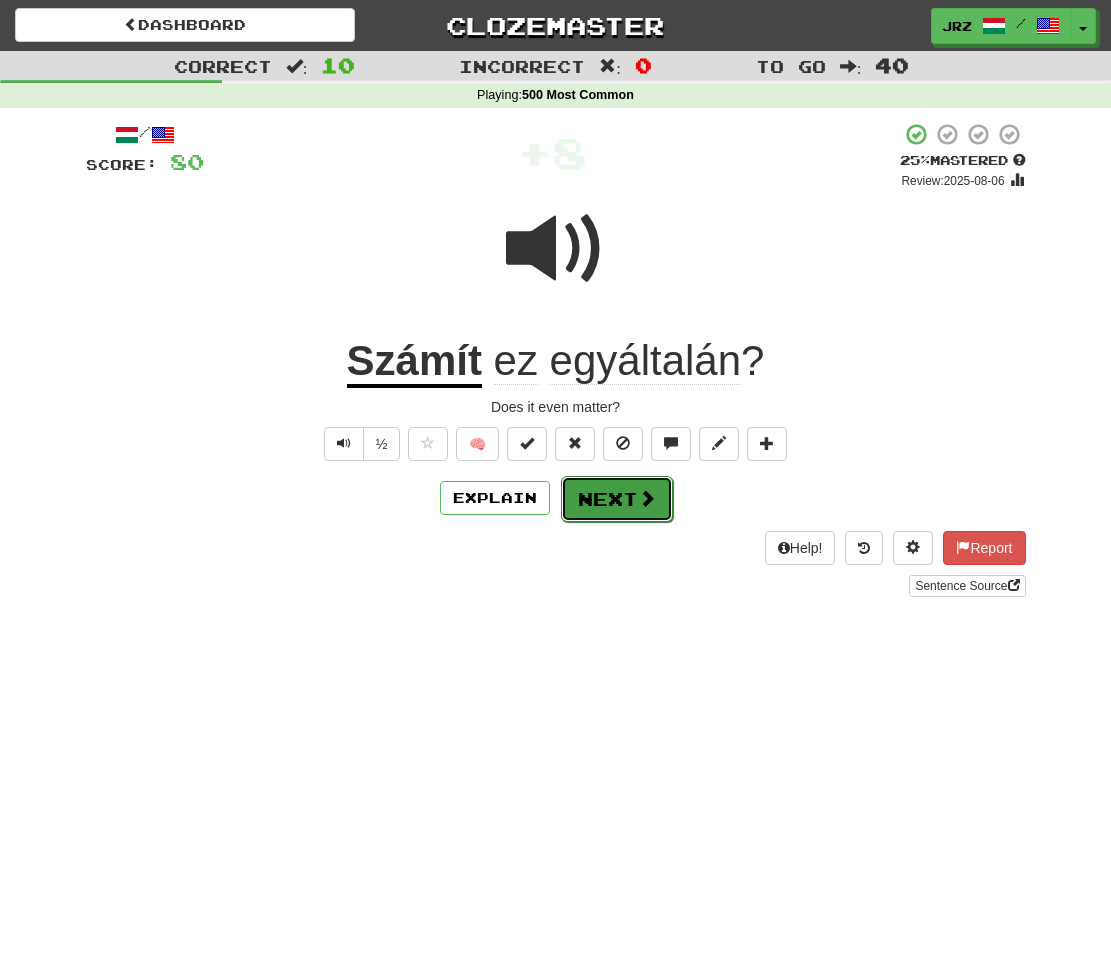 click on "Next" at bounding box center [617, 499] 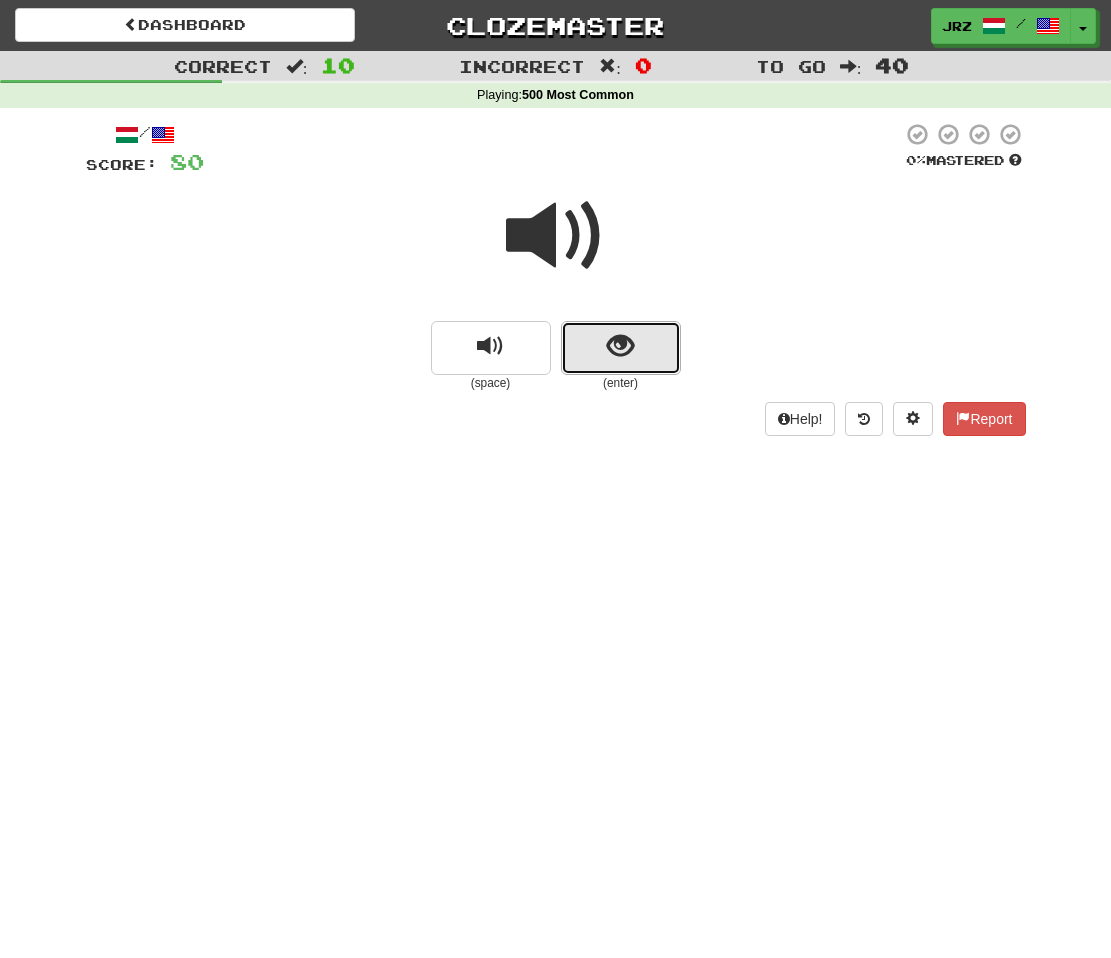click at bounding box center [620, 346] 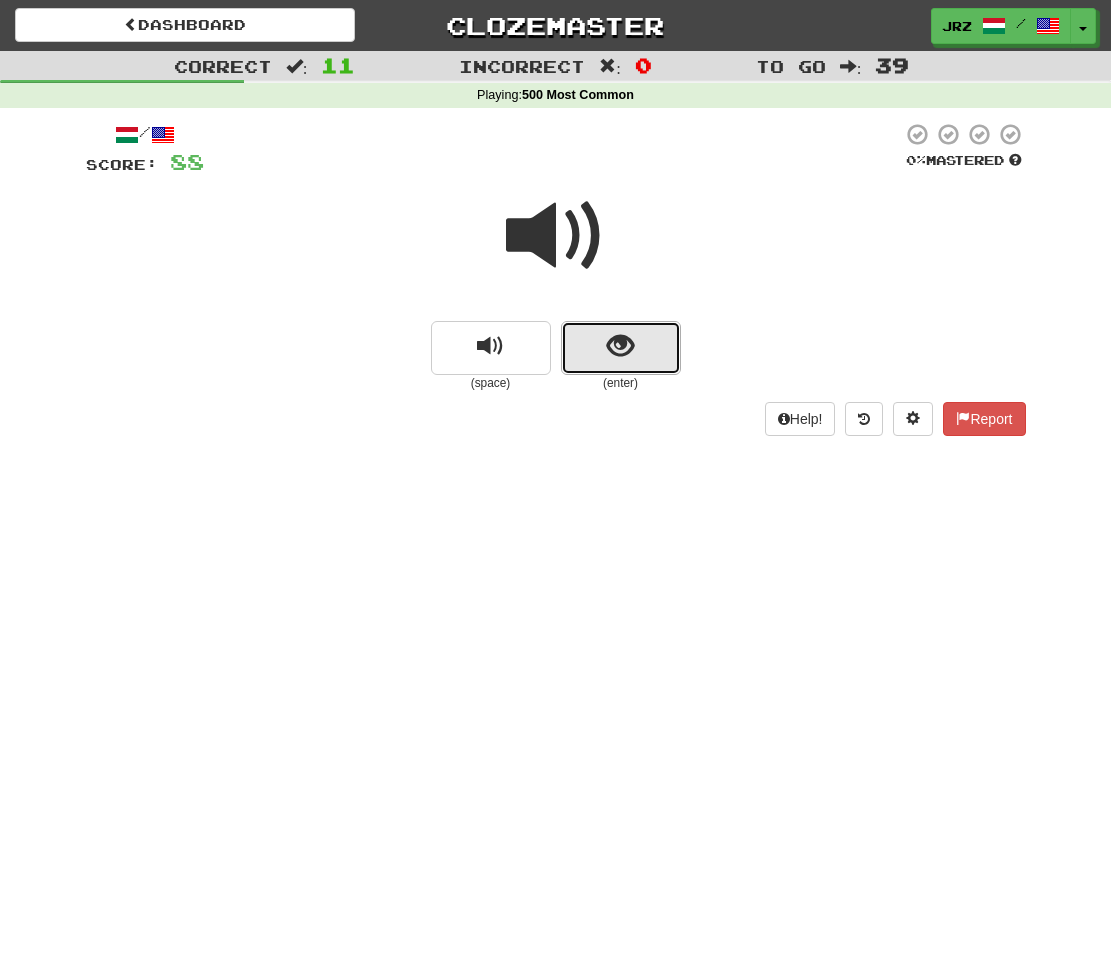 click at bounding box center [621, 348] 